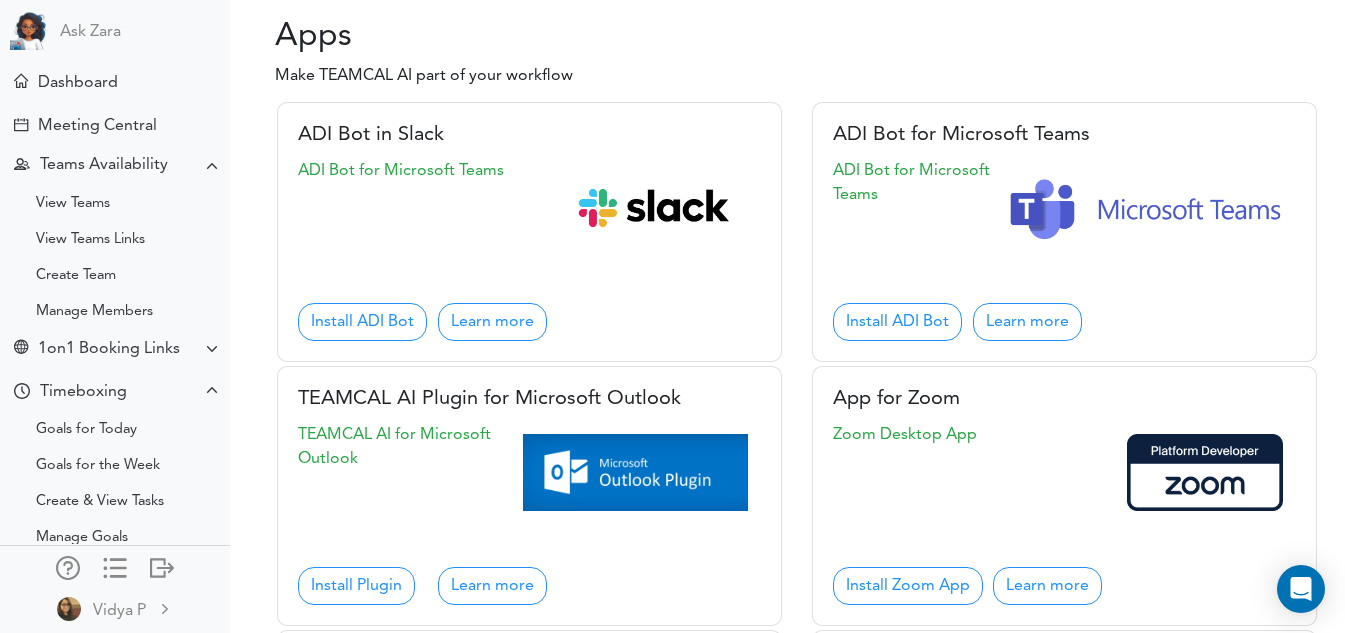 scroll, scrollTop: 0, scrollLeft: 0, axis: both 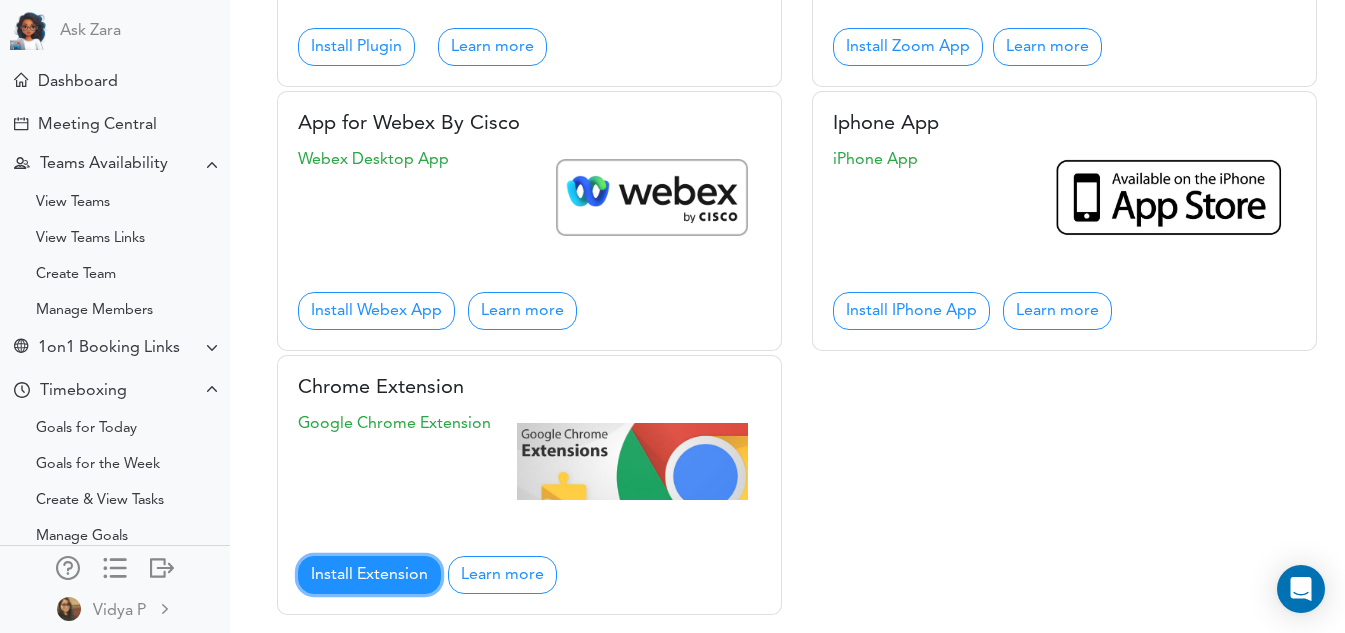 click on "Install Extension" at bounding box center [369, 575] 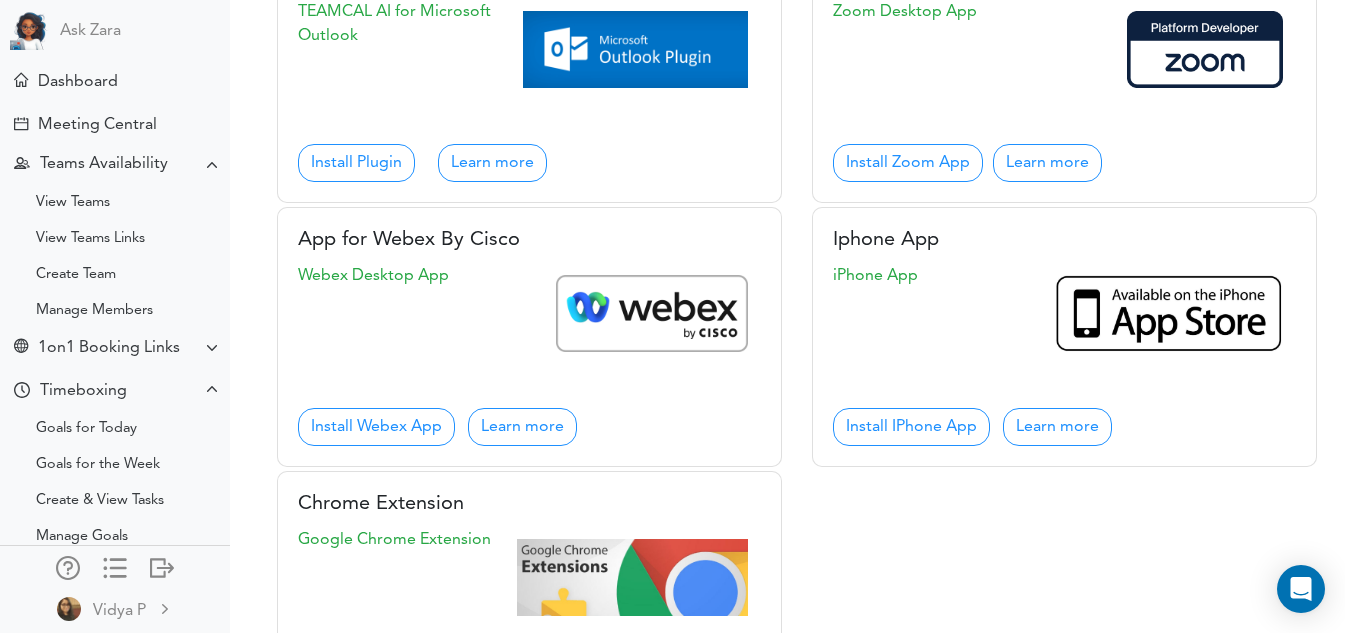 scroll, scrollTop: 139, scrollLeft: 0, axis: vertical 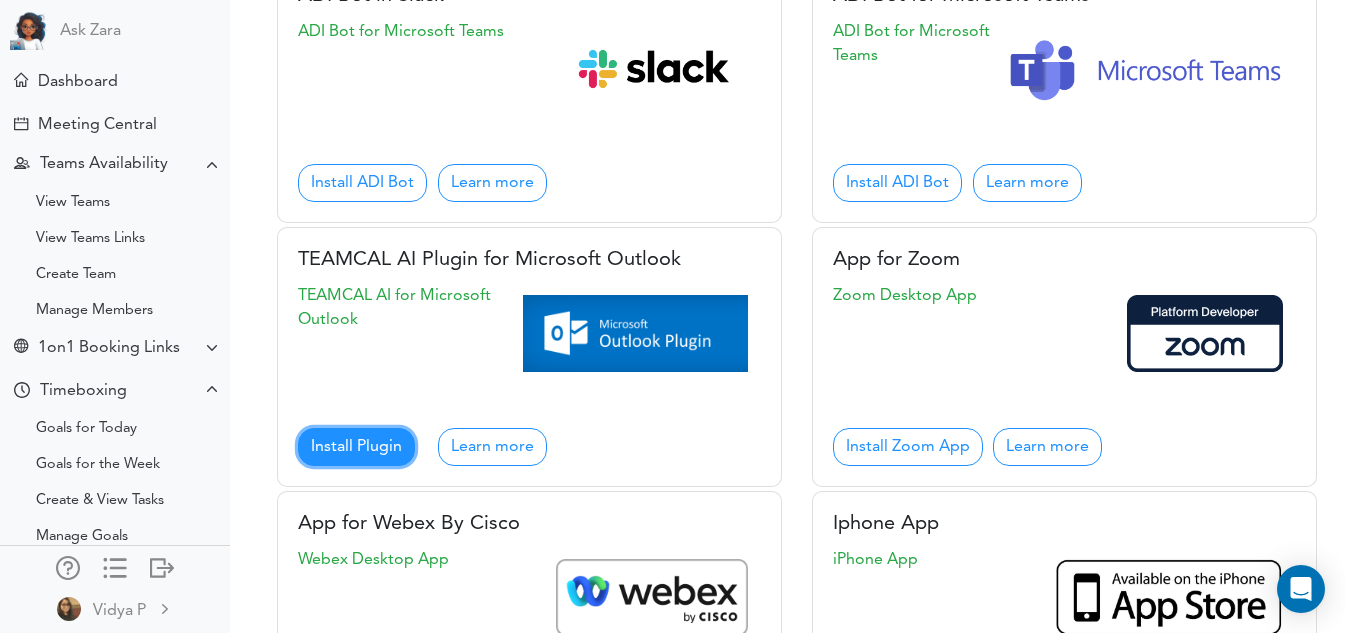 click on "Install Plugin" at bounding box center (356, 447) 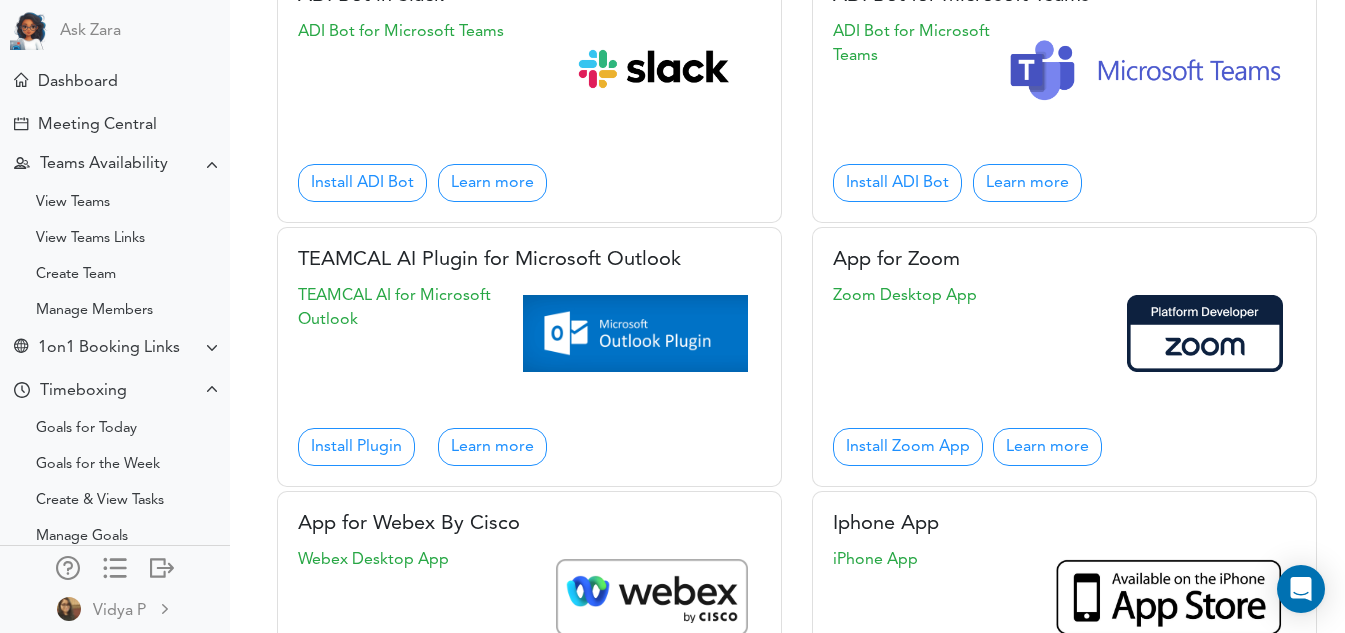 click at bounding box center (635, 333) 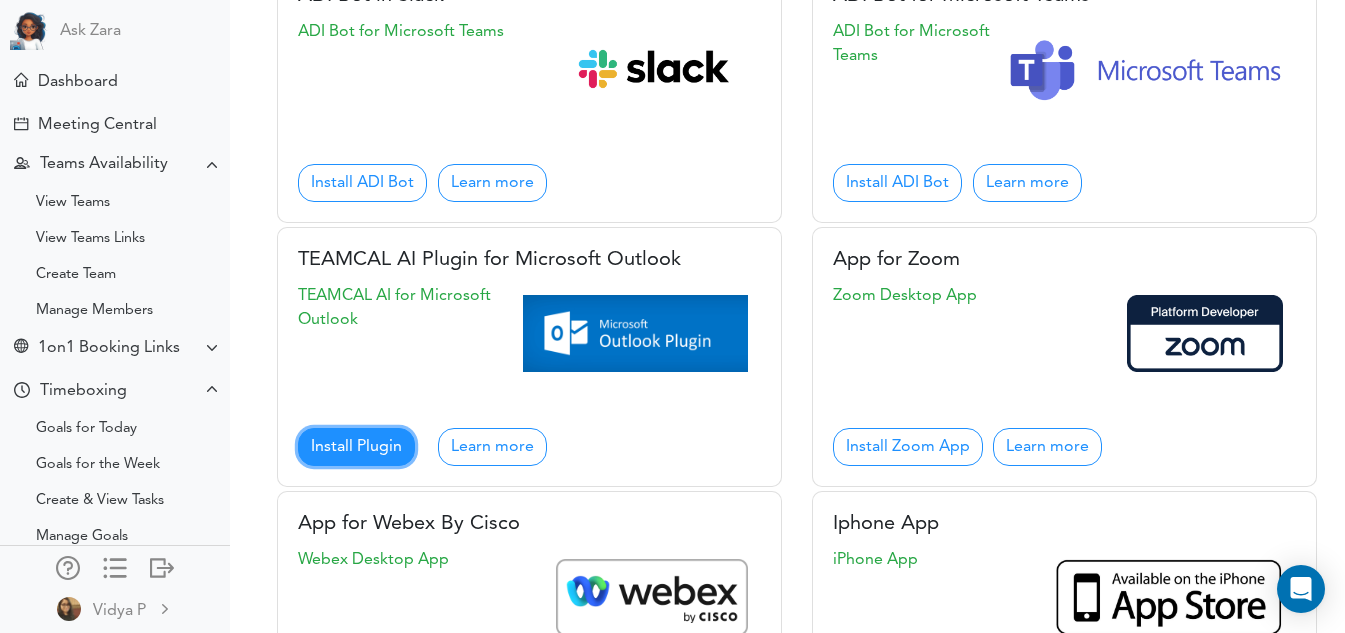 click on "Install Plugin" at bounding box center (356, 447) 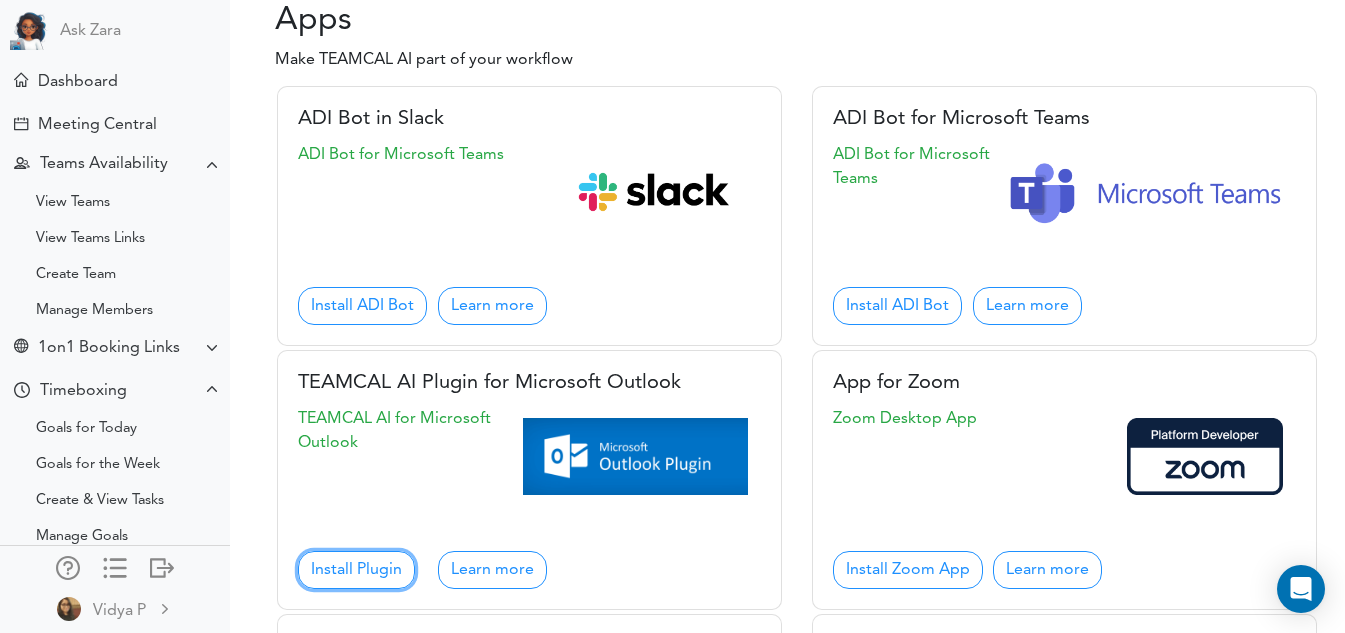 scroll, scrollTop: 0, scrollLeft: 0, axis: both 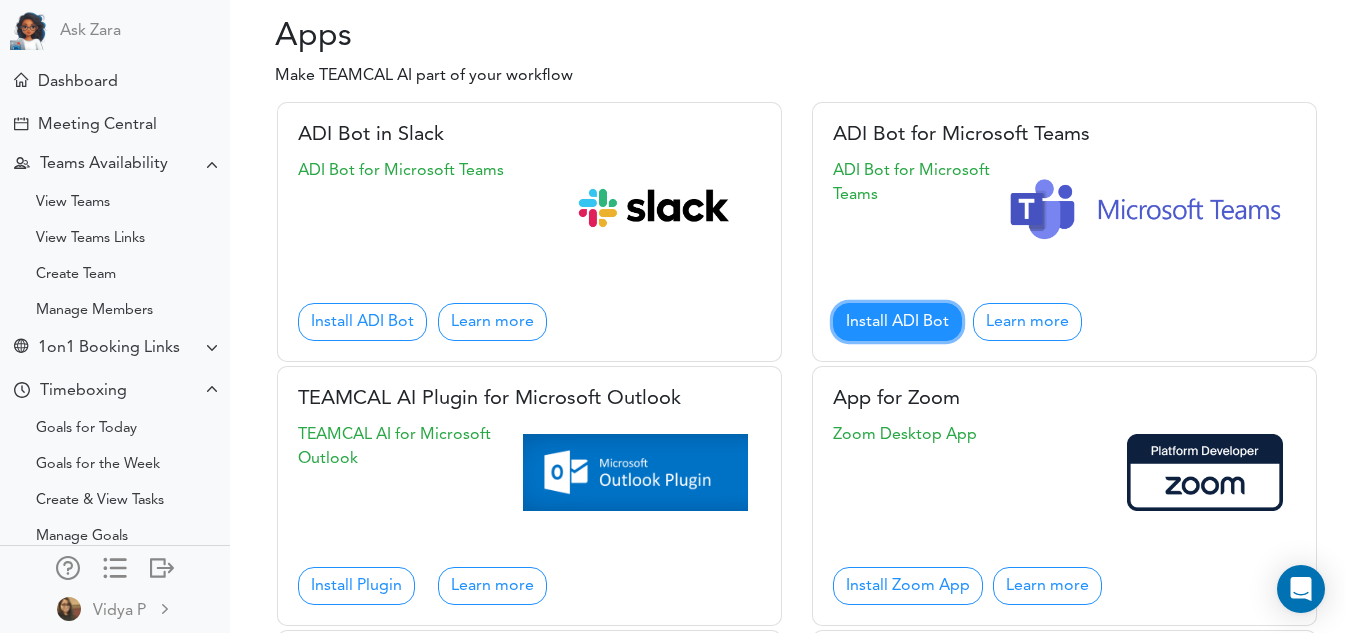 click on "Install ADI Bot" at bounding box center [897, 322] 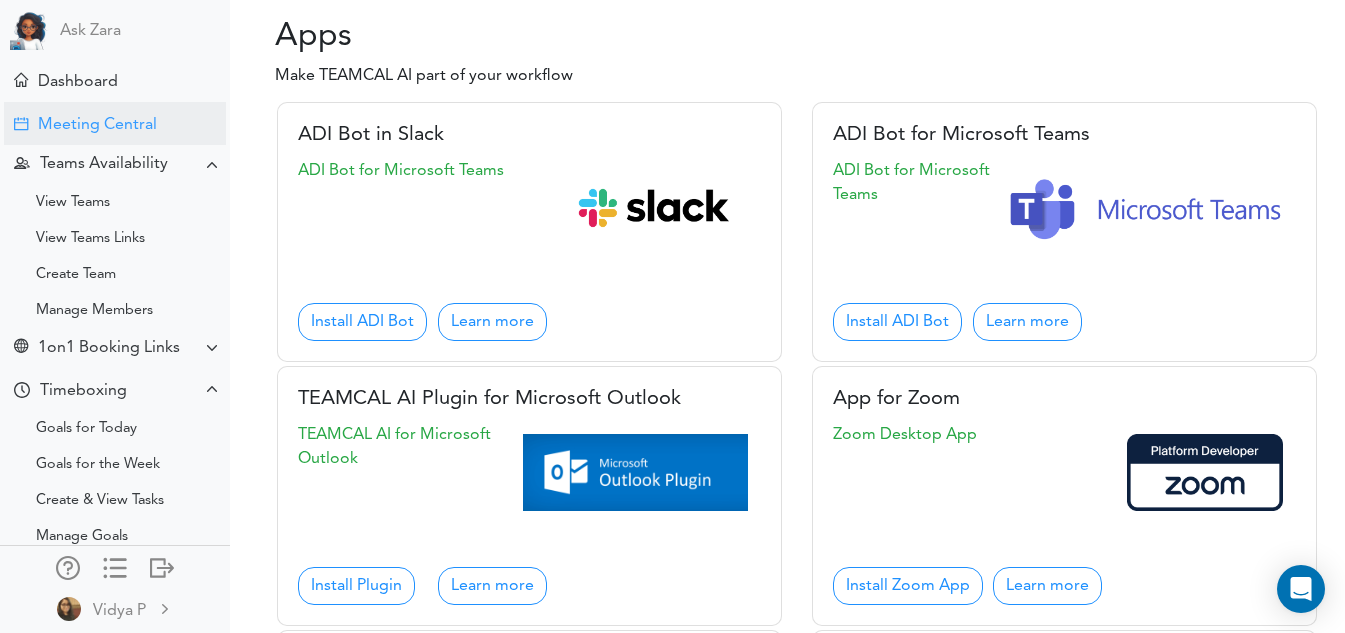 click on "Meeting Central" at bounding box center (97, 125) 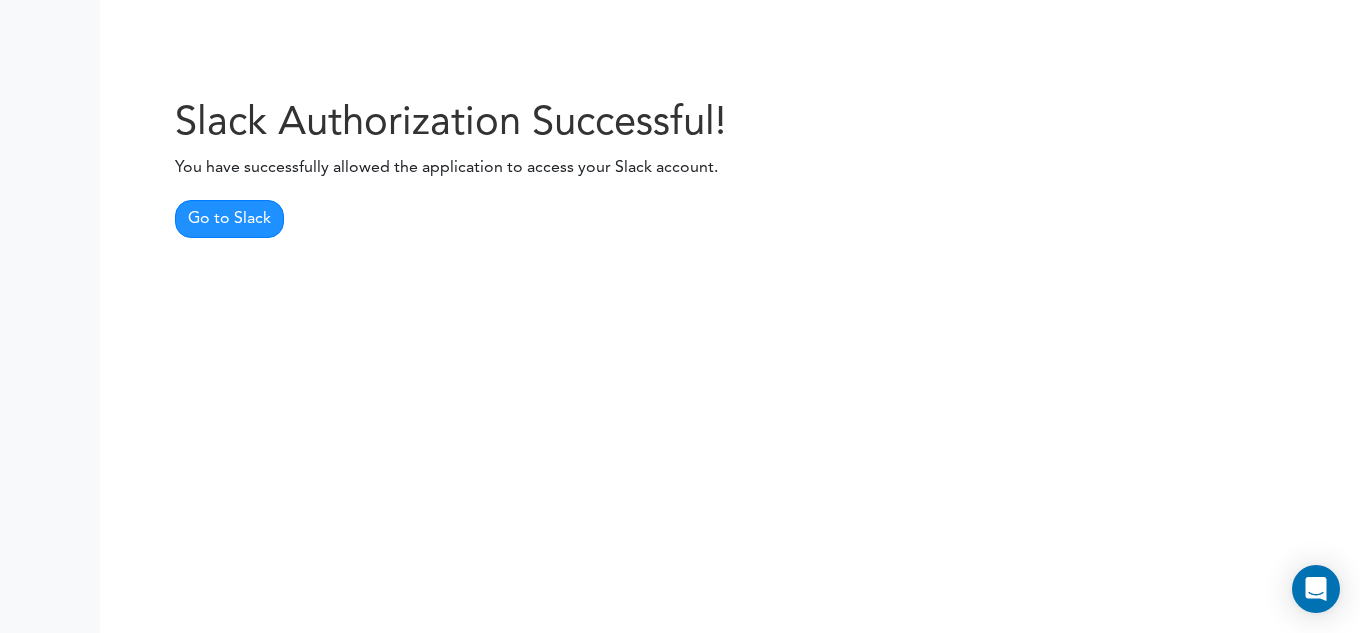 scroll, scrollTop: 0, scrollLeft: 0, axis: both 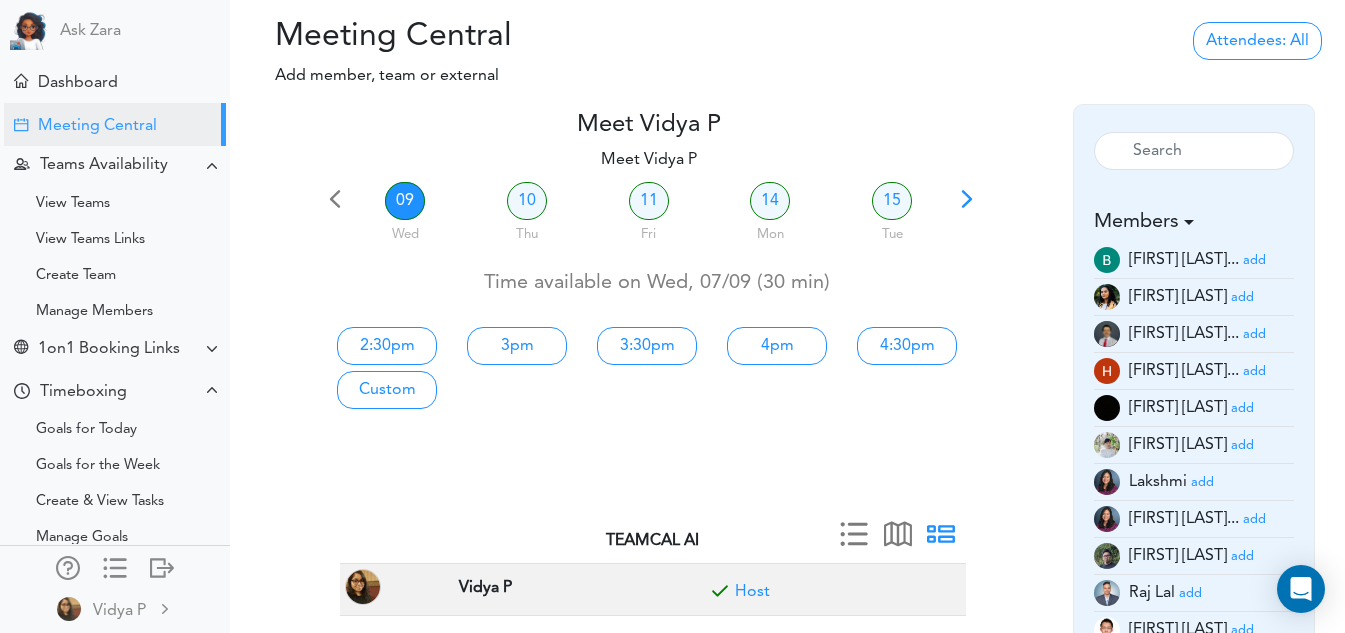 click on "add" at bounding box center [1254, 260] 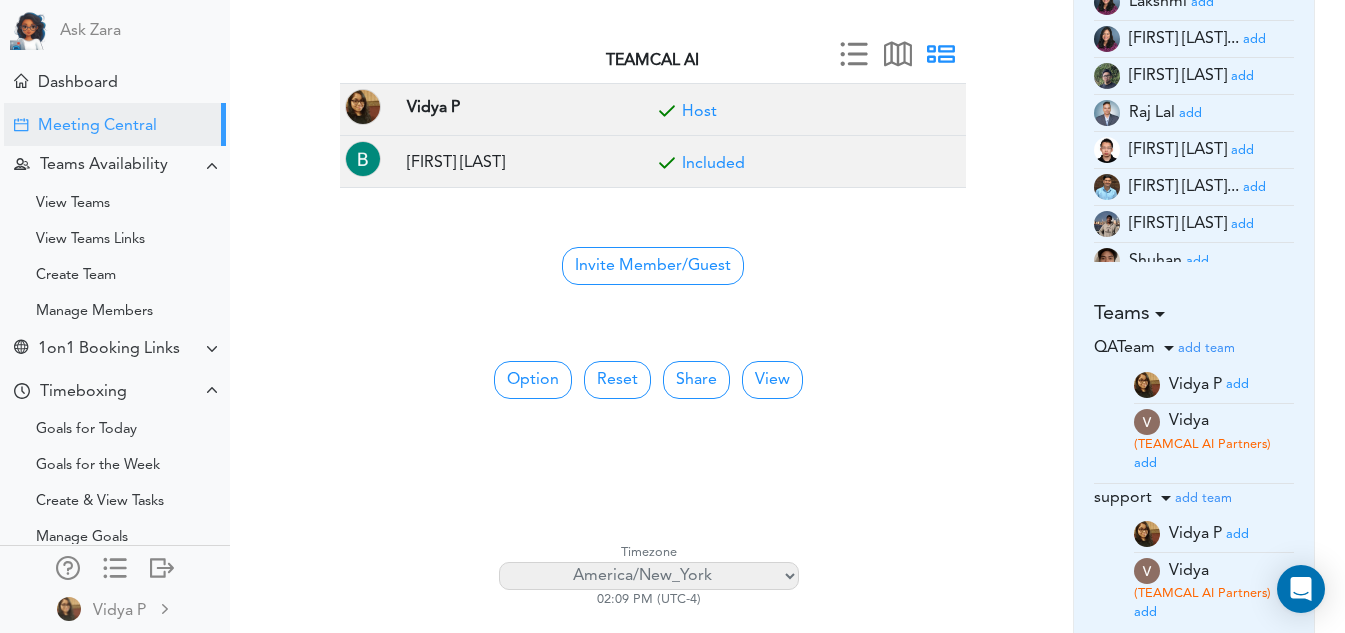 scroll, scrollTop: 500, scrollLeft: 0, axis: vertical 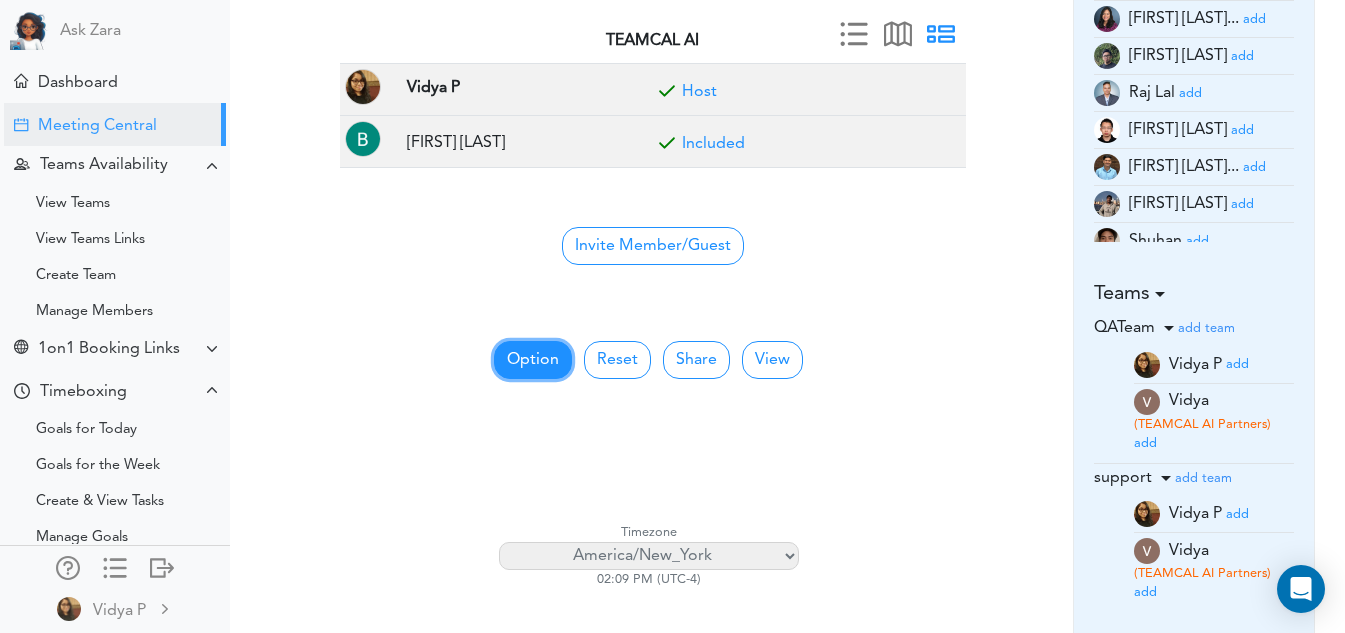 click on "Option" at bounding box center (533, 360) 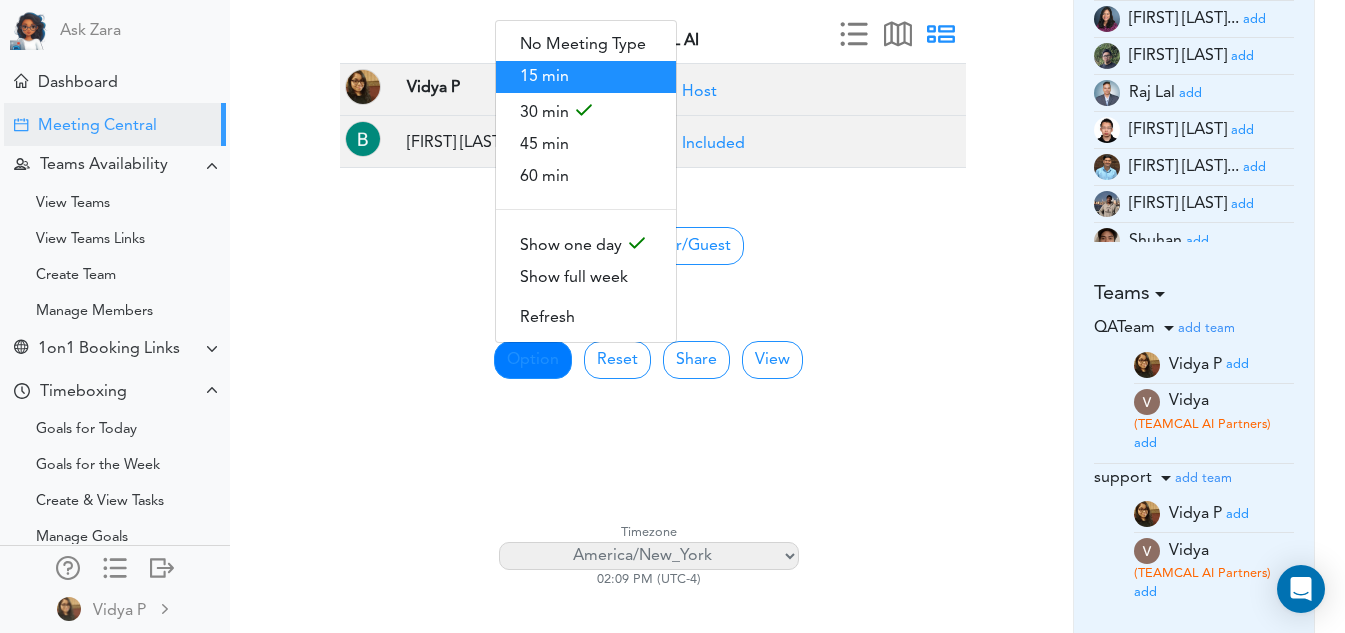 click on "15 min" at bounding box center (586, 77) 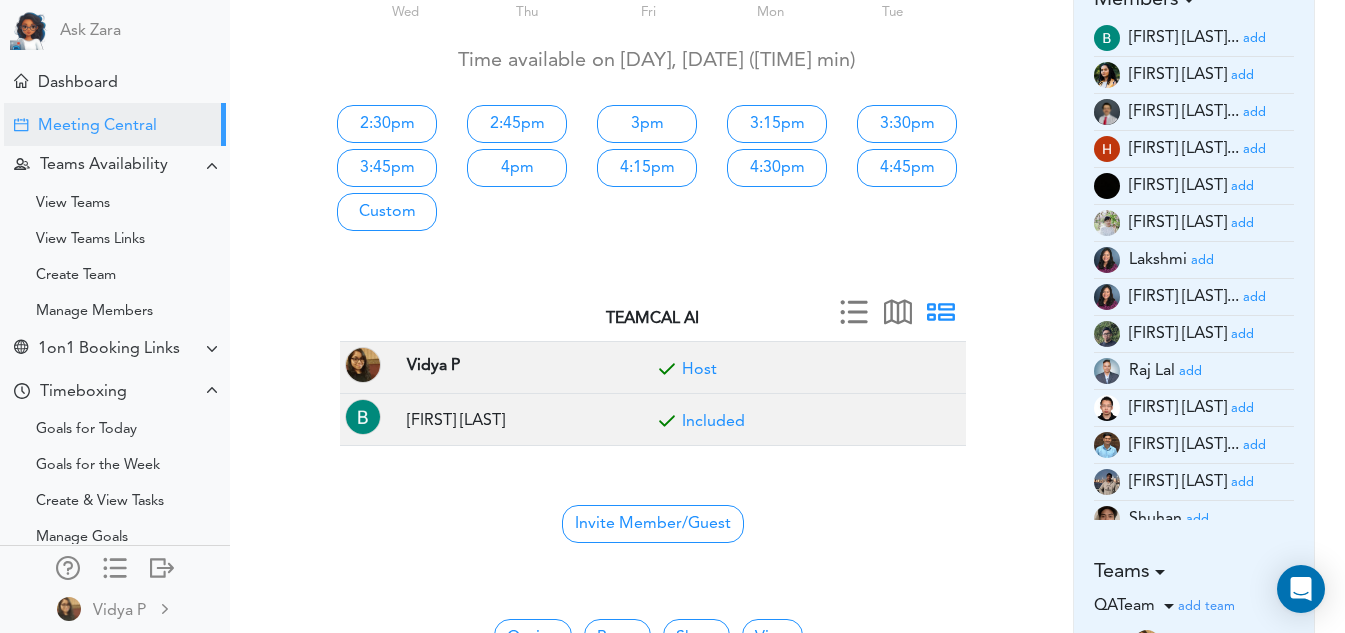 scroll, scrollTop: 100, scrollLeft: 0, axis: vertical 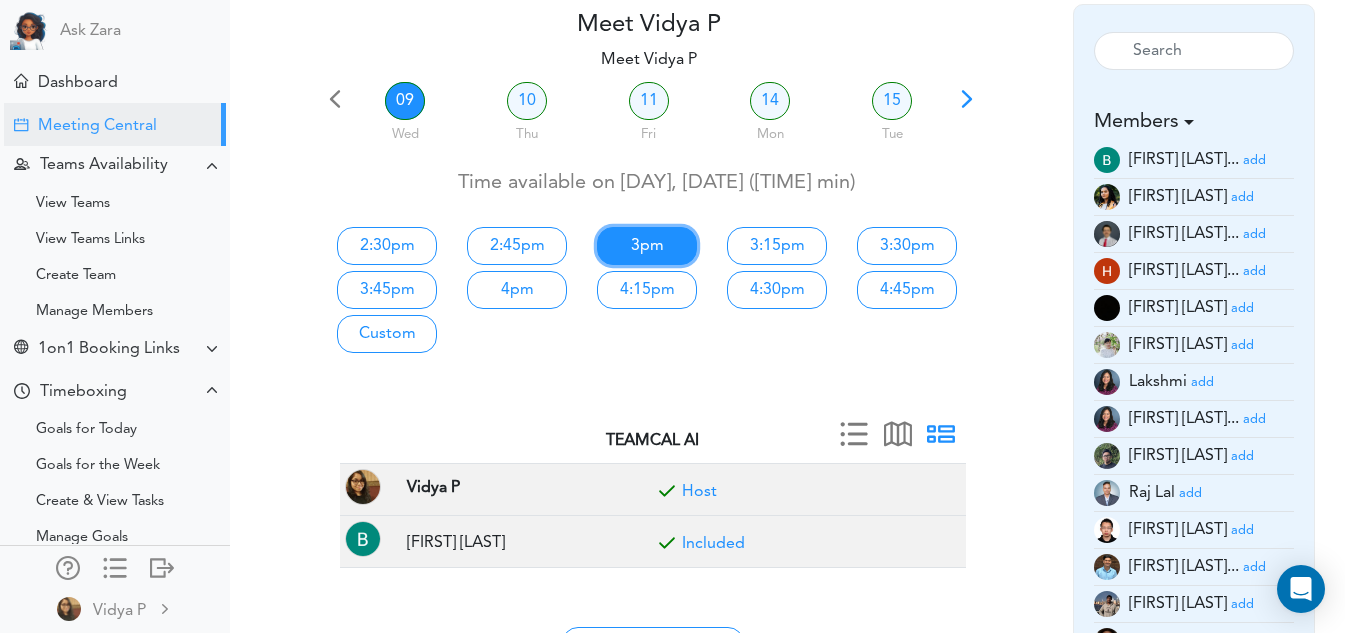 click on "3pm" at bounding box center [647, 246] 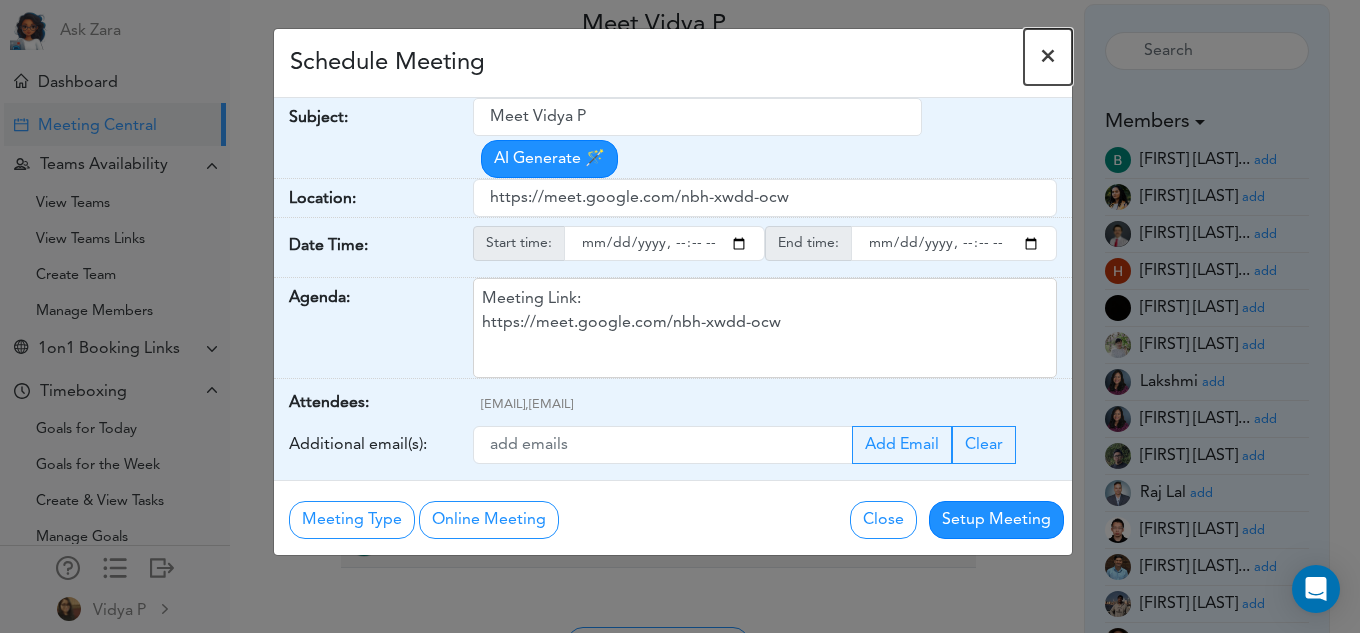 click on "×" at bounding box center (1048, 57) 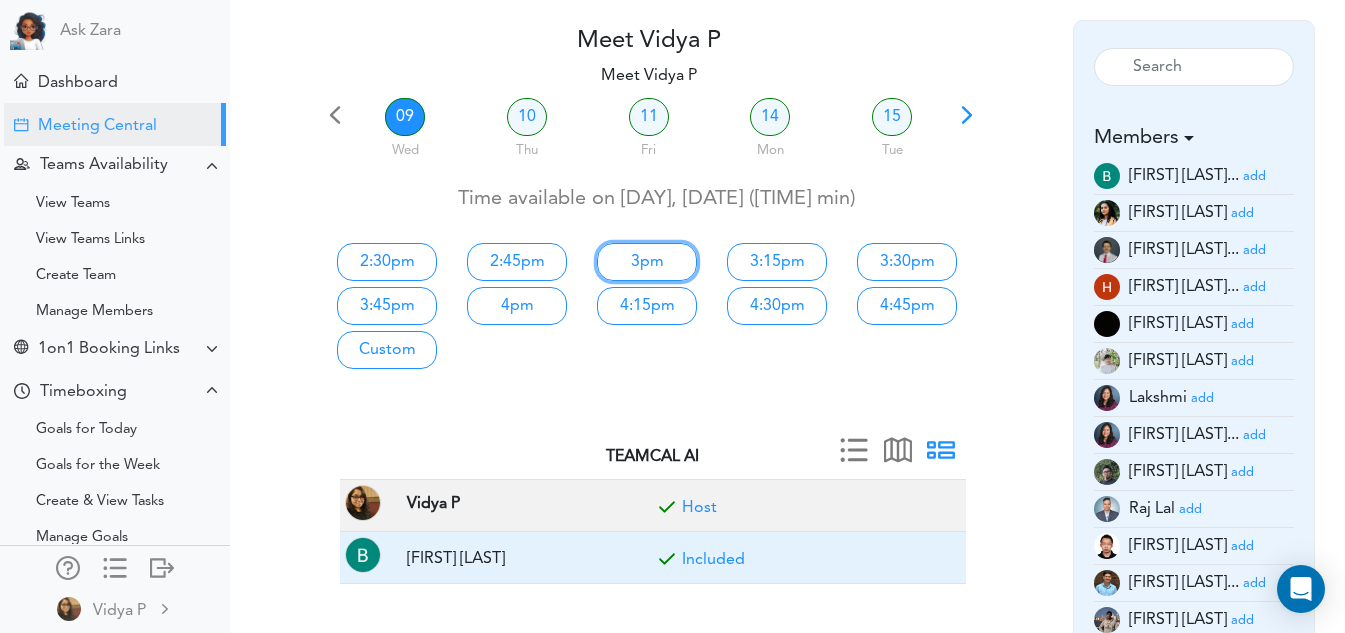 scroll, scrollTop: 83, scrollLeft: 0, axis: vertical 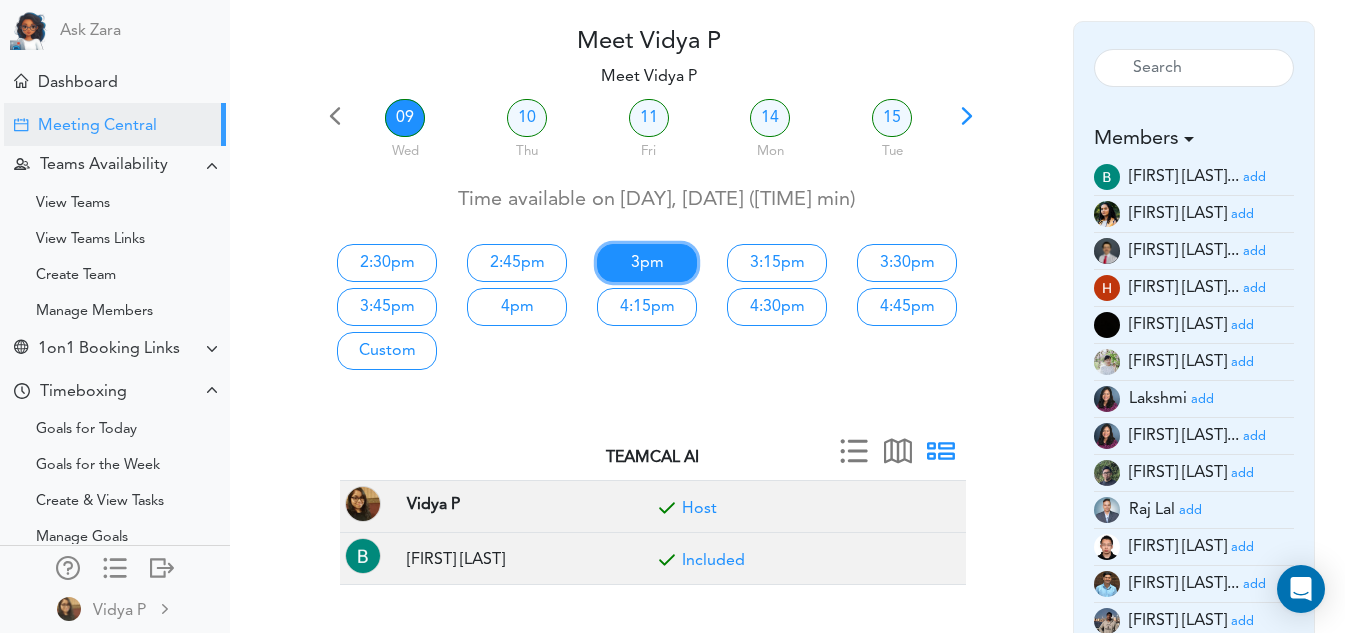 click on "3pm" at bounding box center (647, 263) 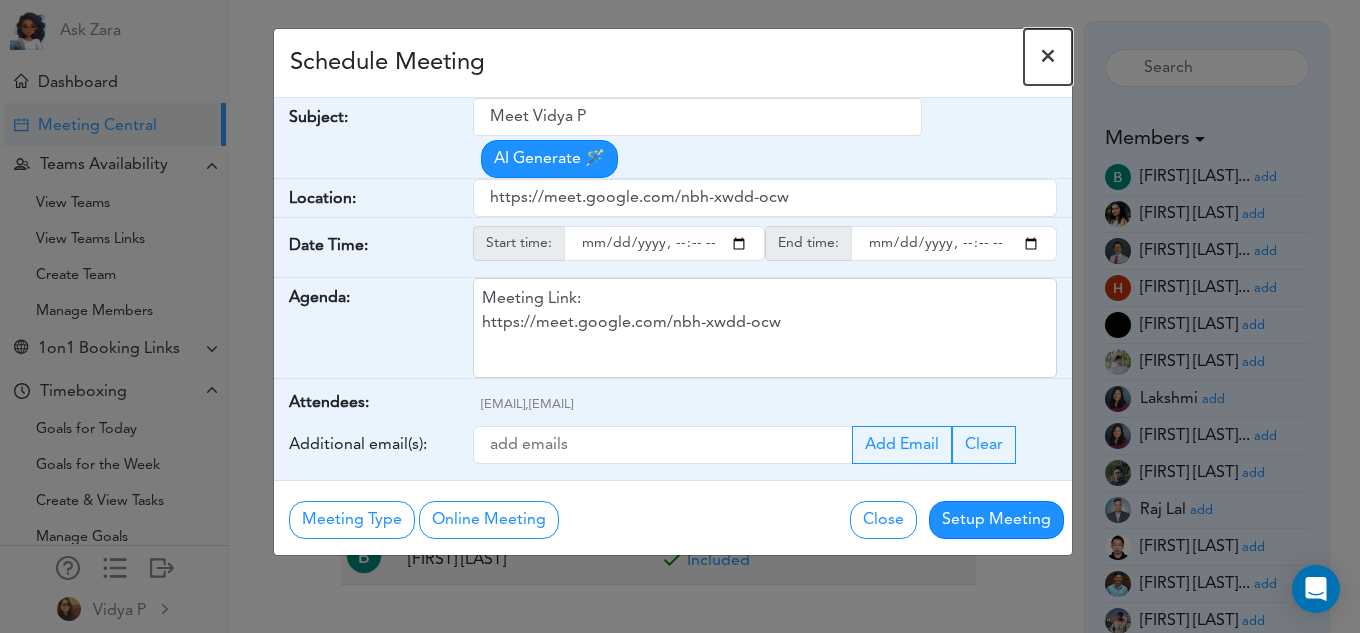 click on "×" at bounding box center (1048, 57) 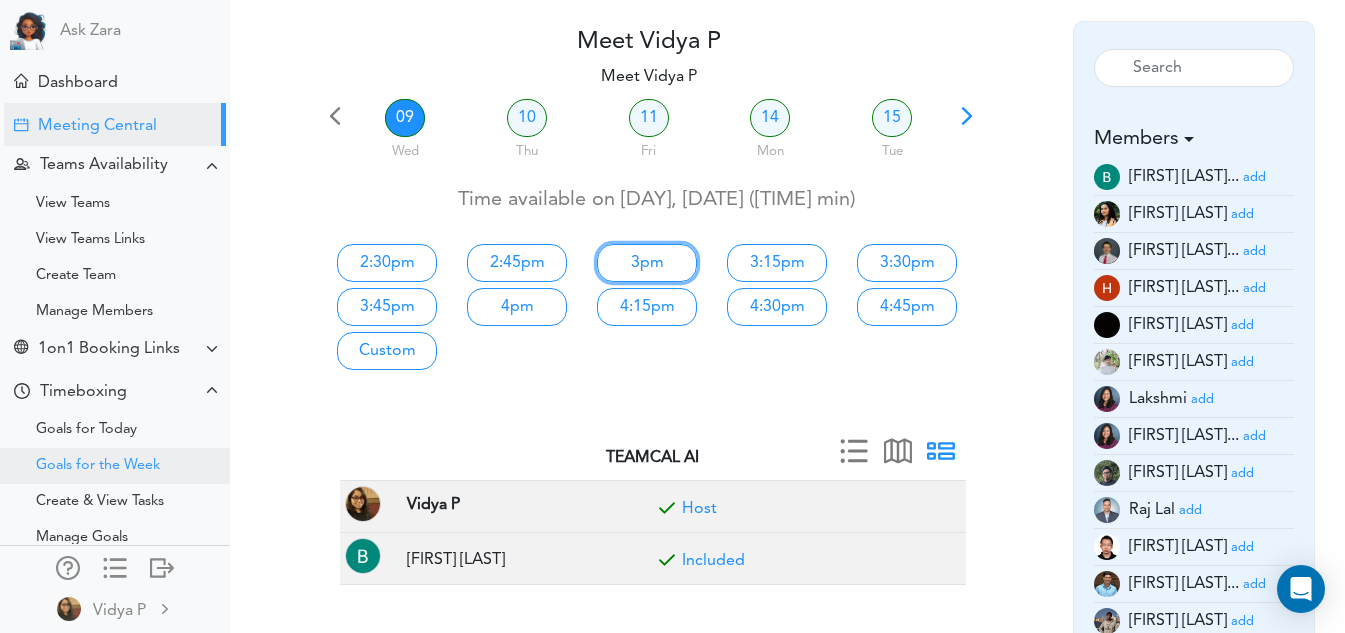 scroll, scrollTop: 145, scrollLeft: 0, axis: vertical 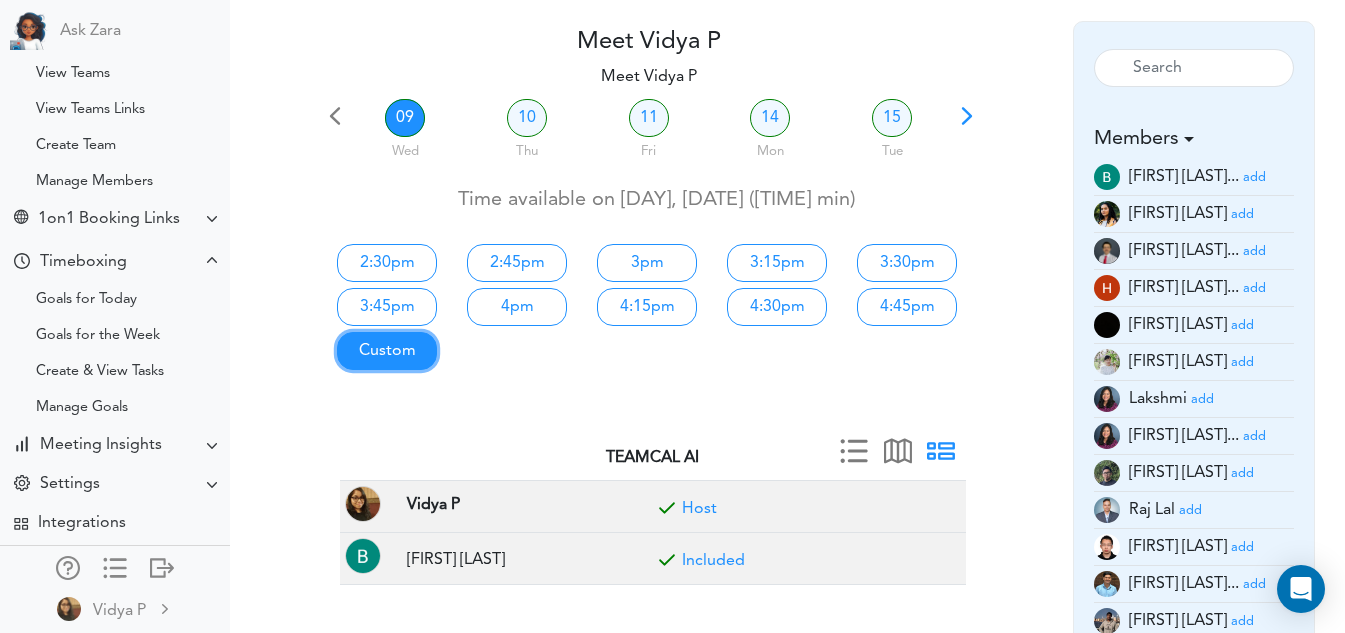 click on "Custom" at bounding box center (387, 263) 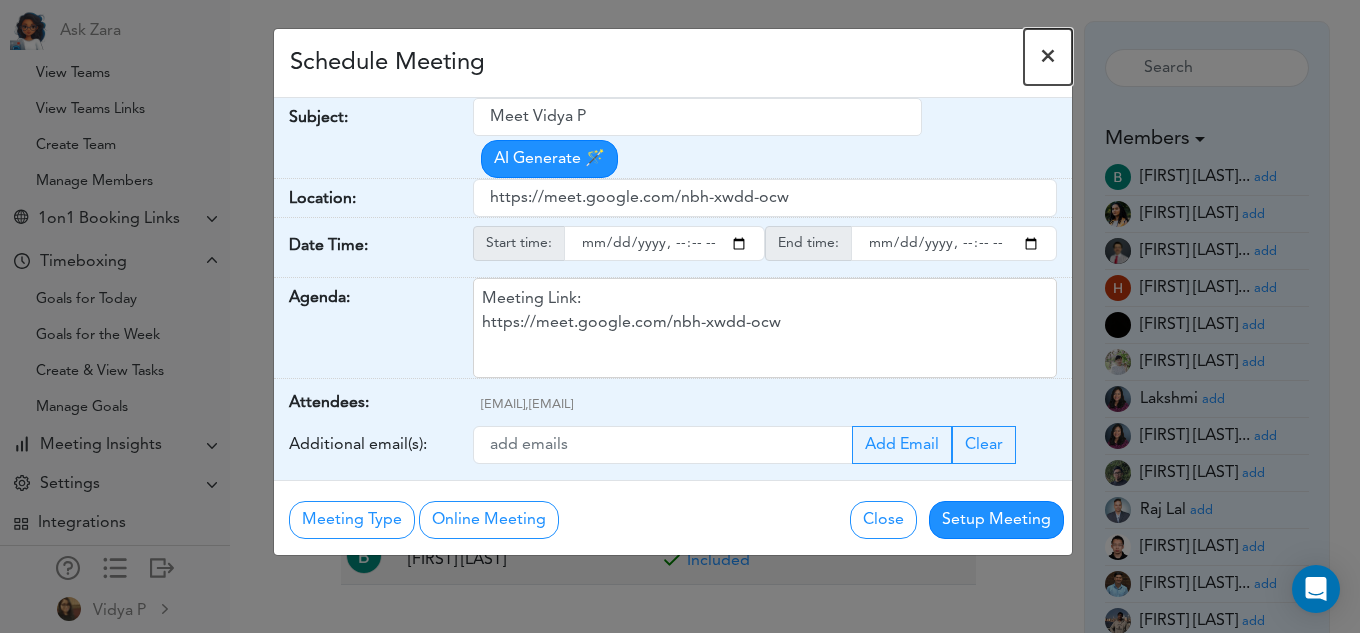 click on "×" at bounding box center (1048, 57) 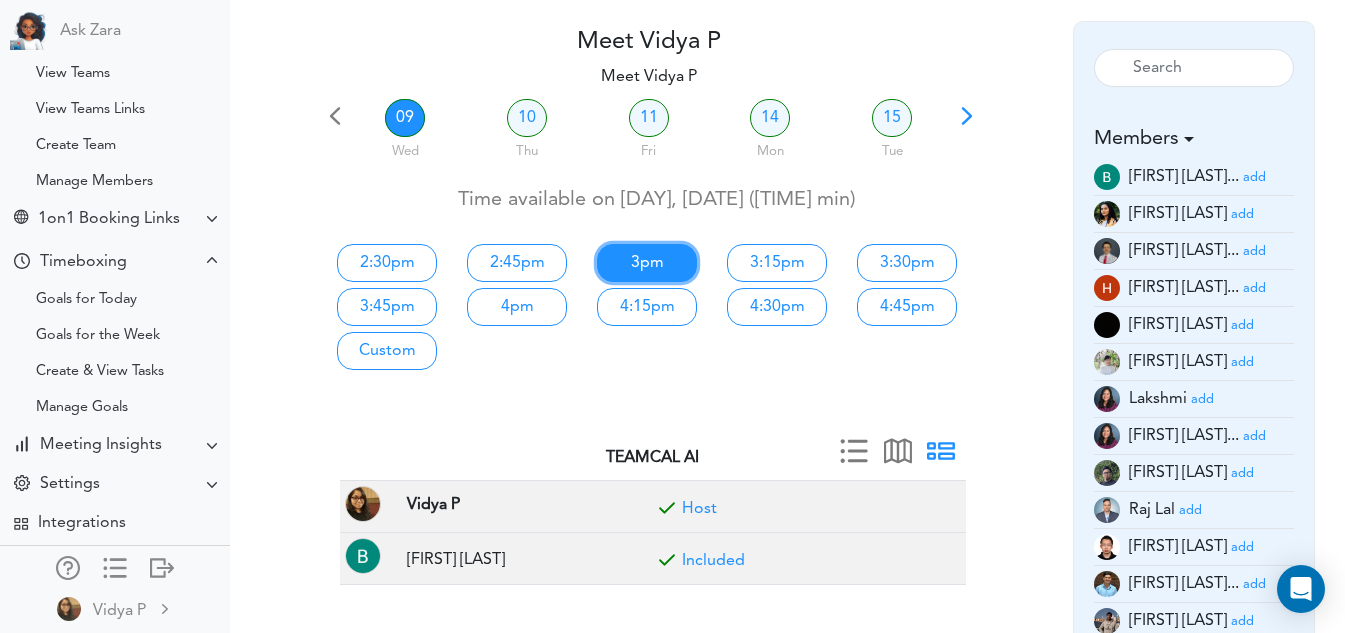 click on "3pm" at bounding box center (647, 263) 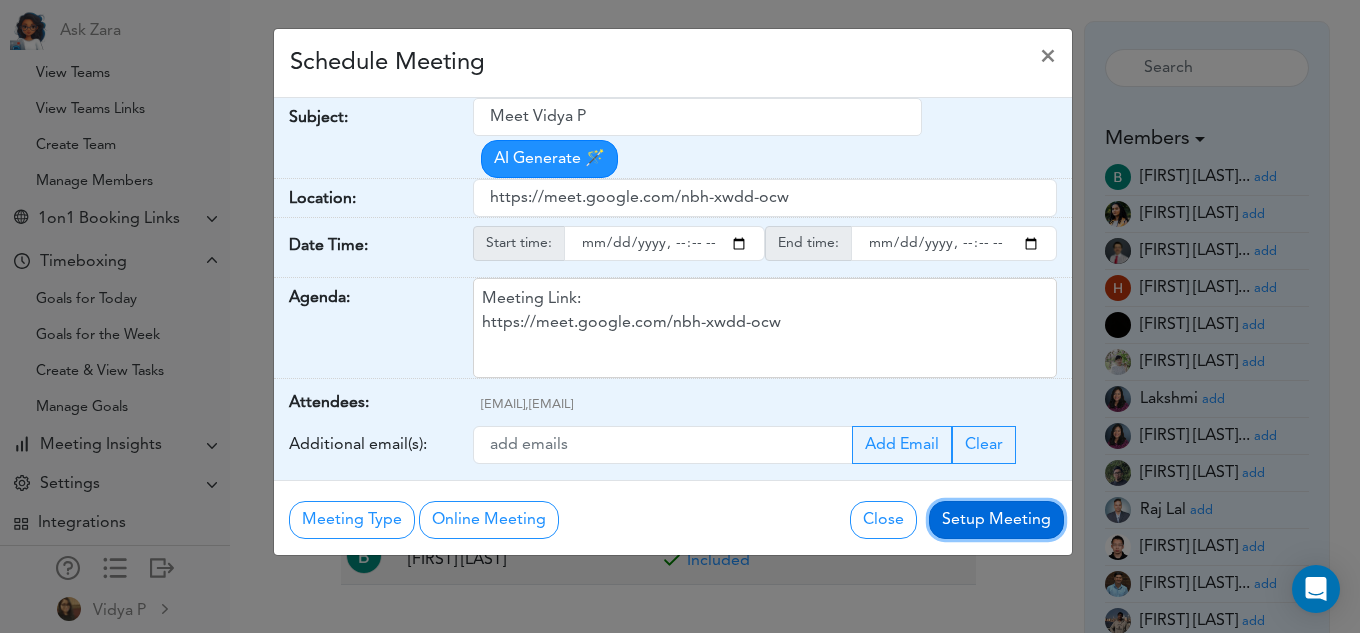 click on "Setup Meeting" at bounding box center [996, 520] 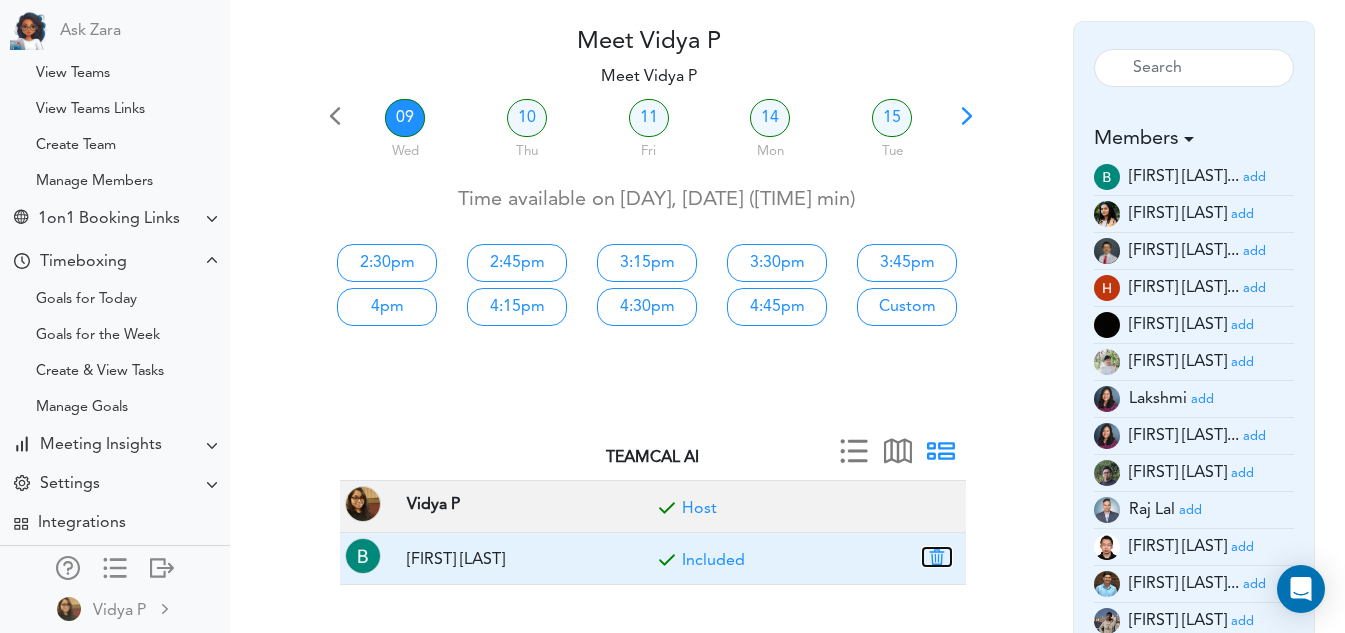 click at bounding box center (937, 557) 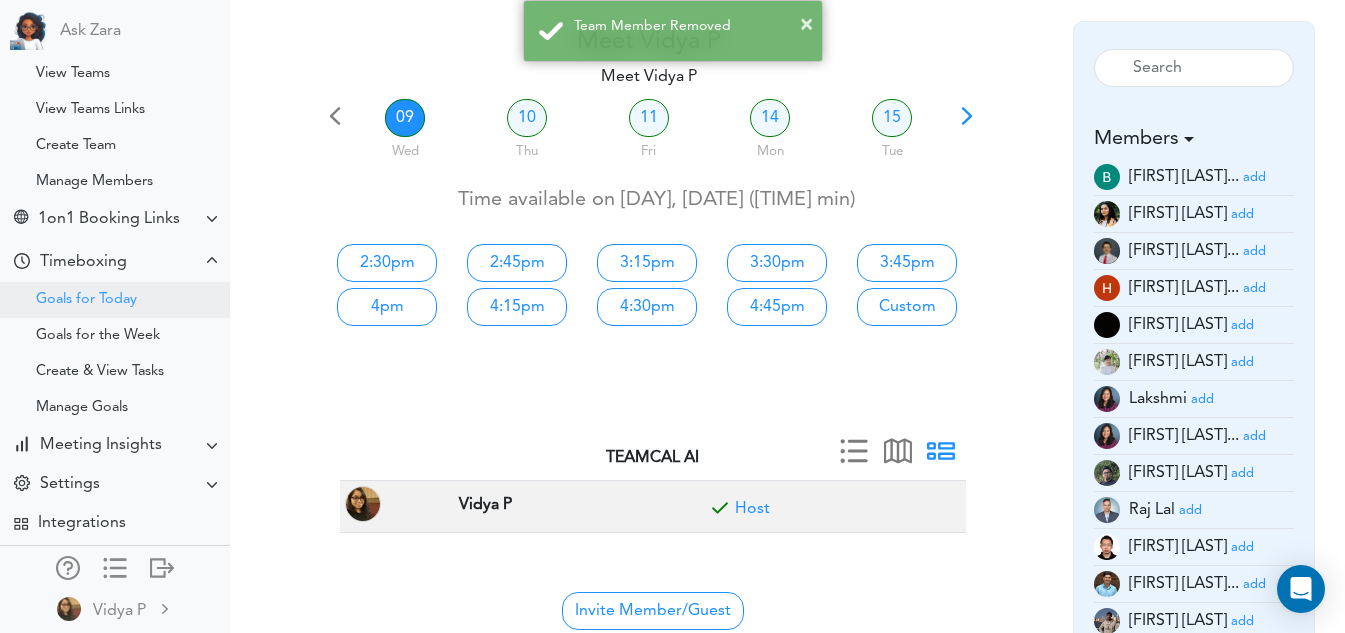 click on "Goals for Today" at bounding box center [86, 300] 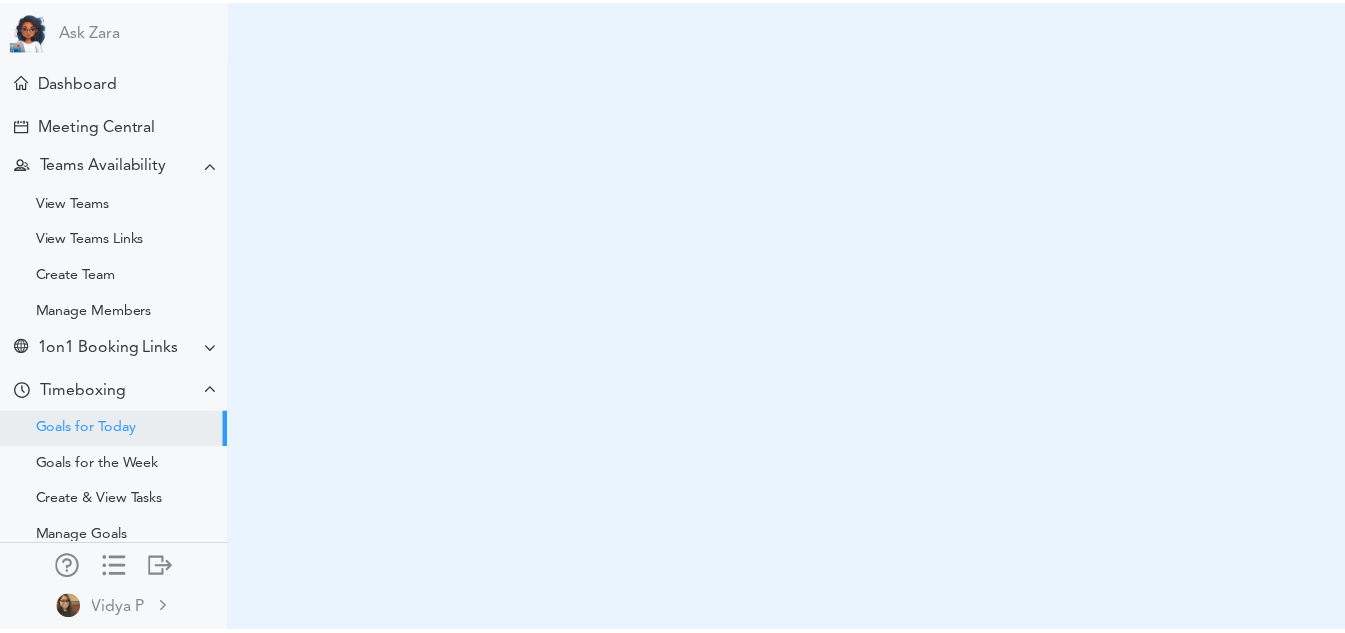 scroll, scrollTop: 0, scrollLeft: 0, axis: both 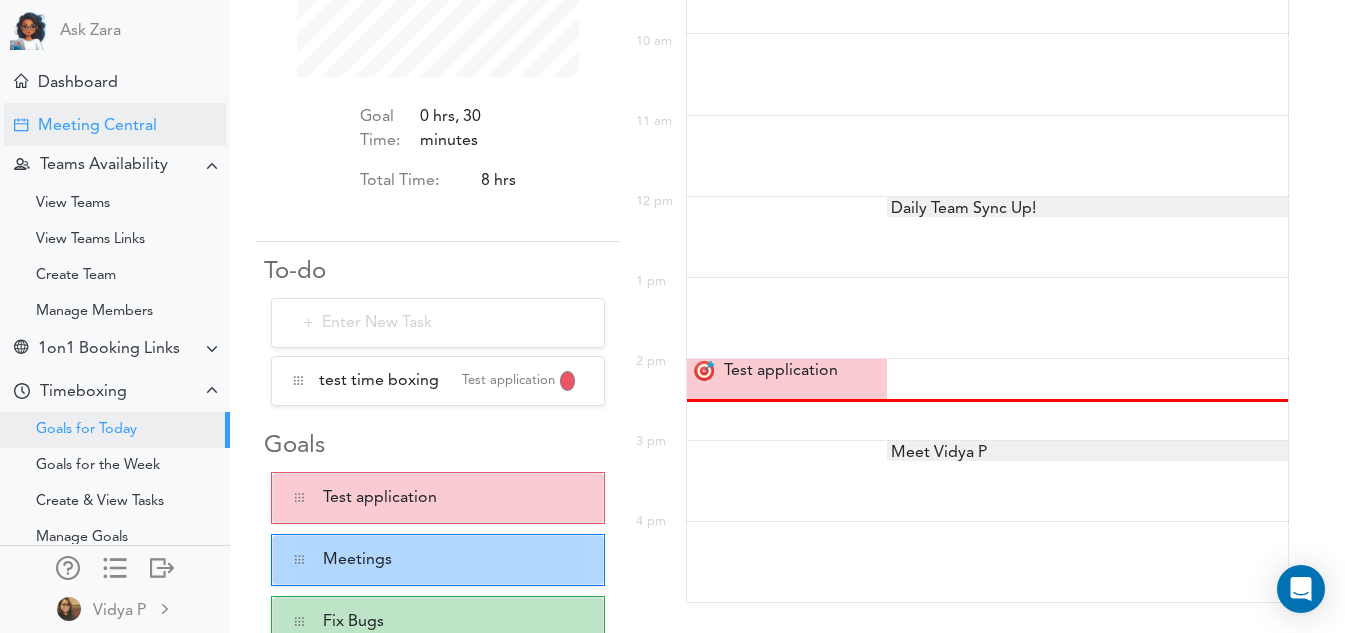 click on "Meeting Central" at bounding box center (97, 126) 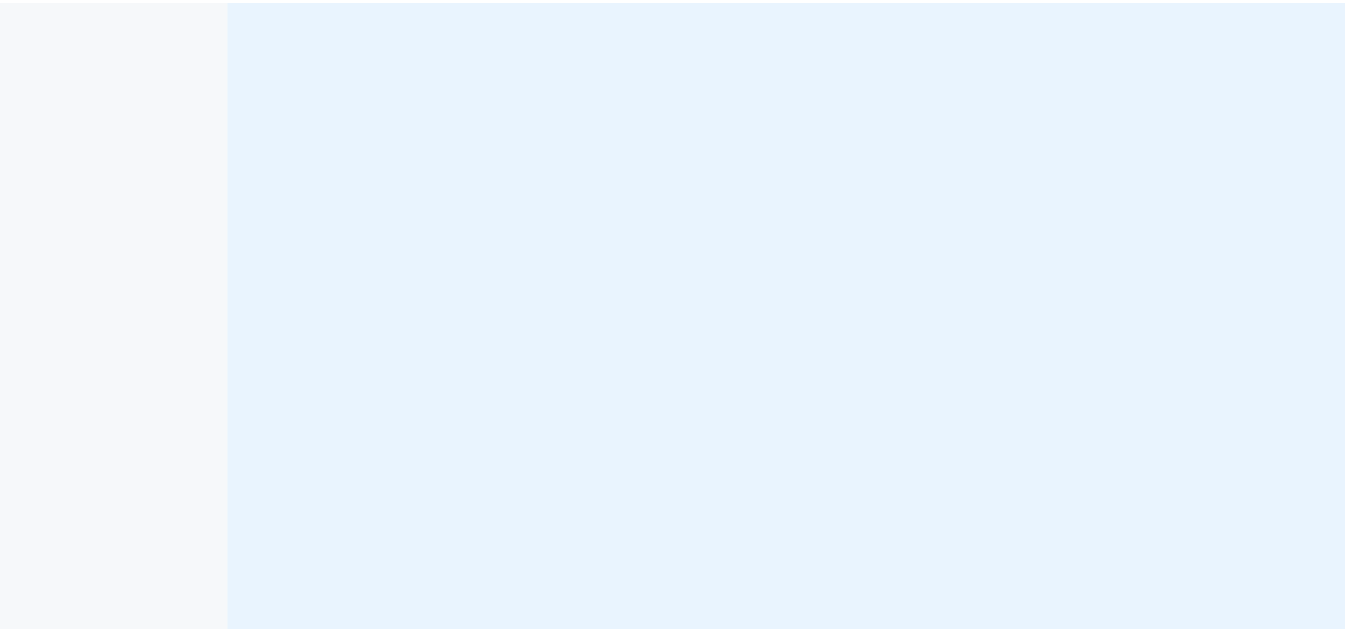 scroll, scrollTop: 0, scrollLeft: 0, axis: both 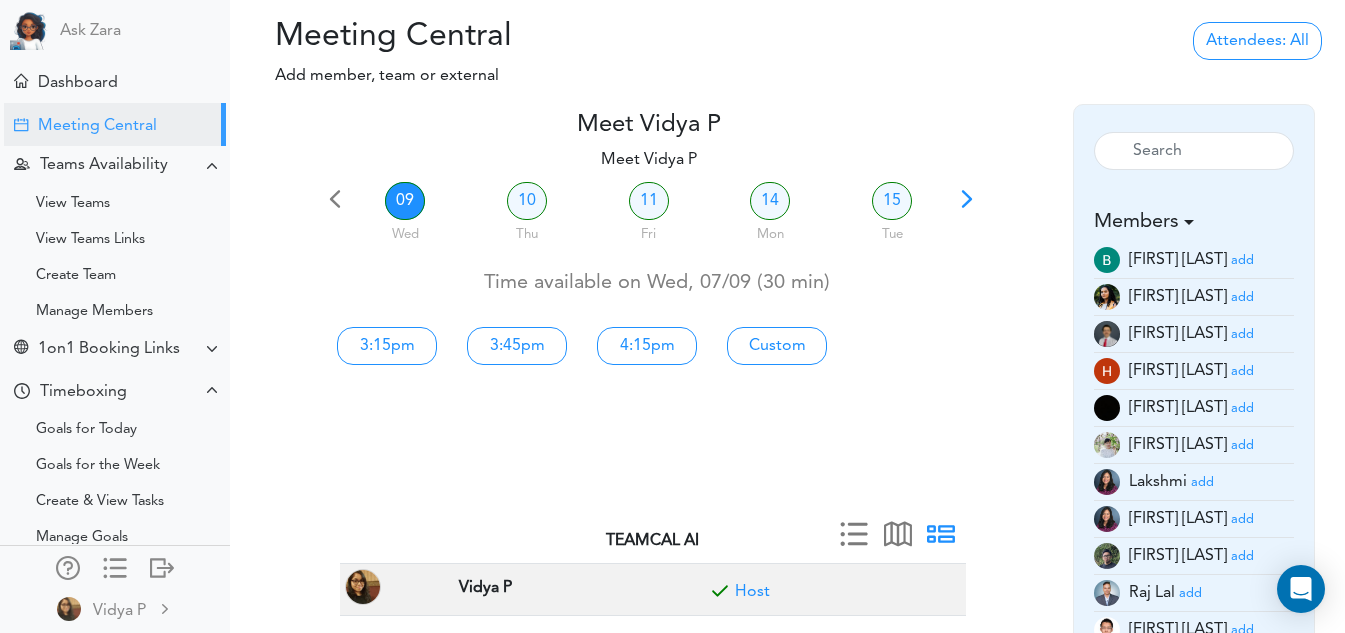 click on "add" at bounding box center [1242, 297] 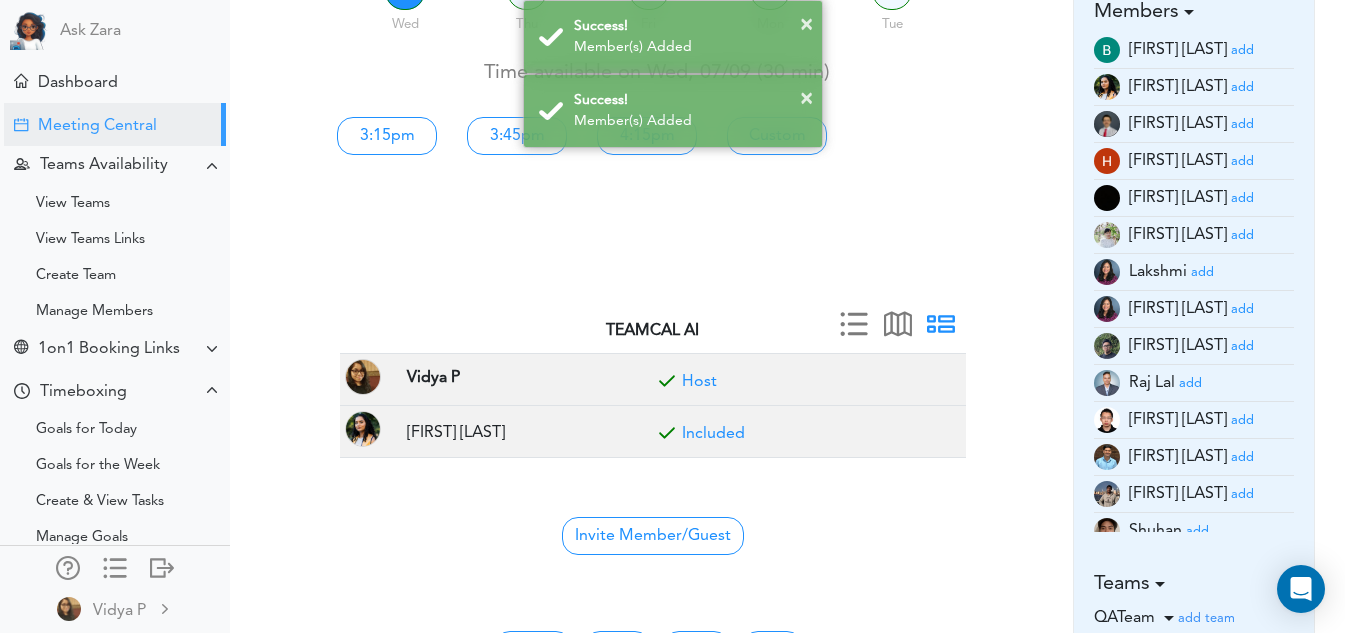 scroll, scrollTop: 211, scrollLeft: 0, axis: vertical 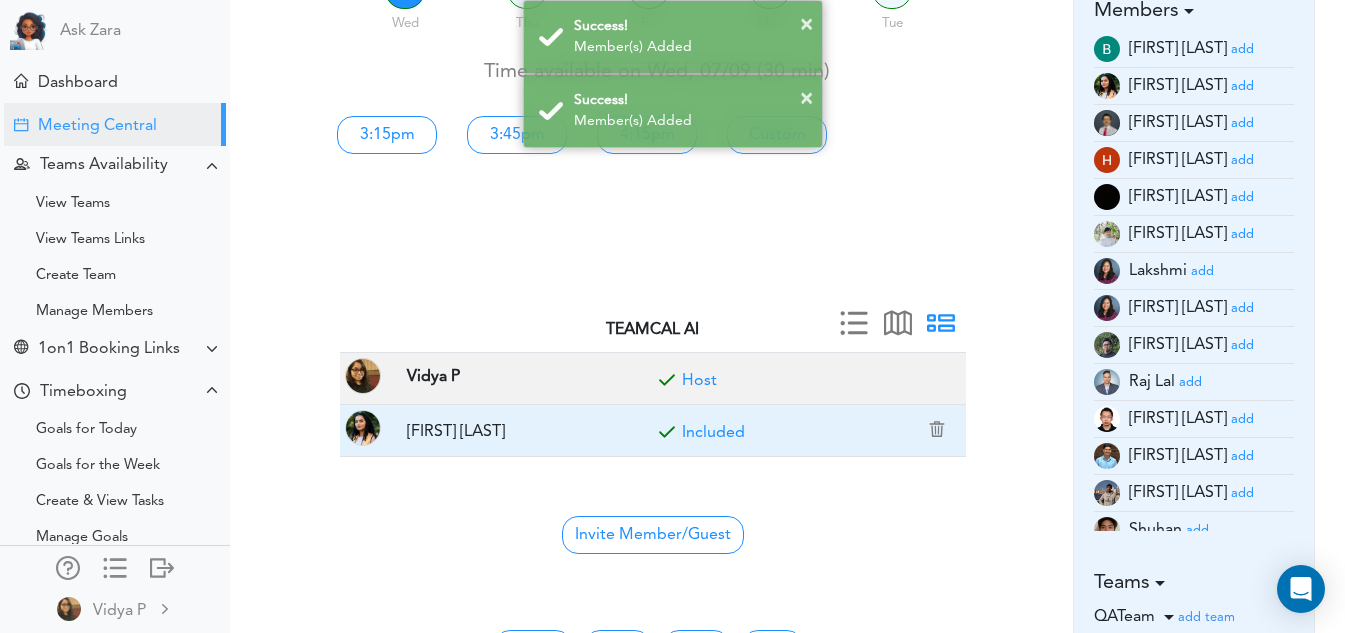click on "Included" at bounding box center [803, 431] 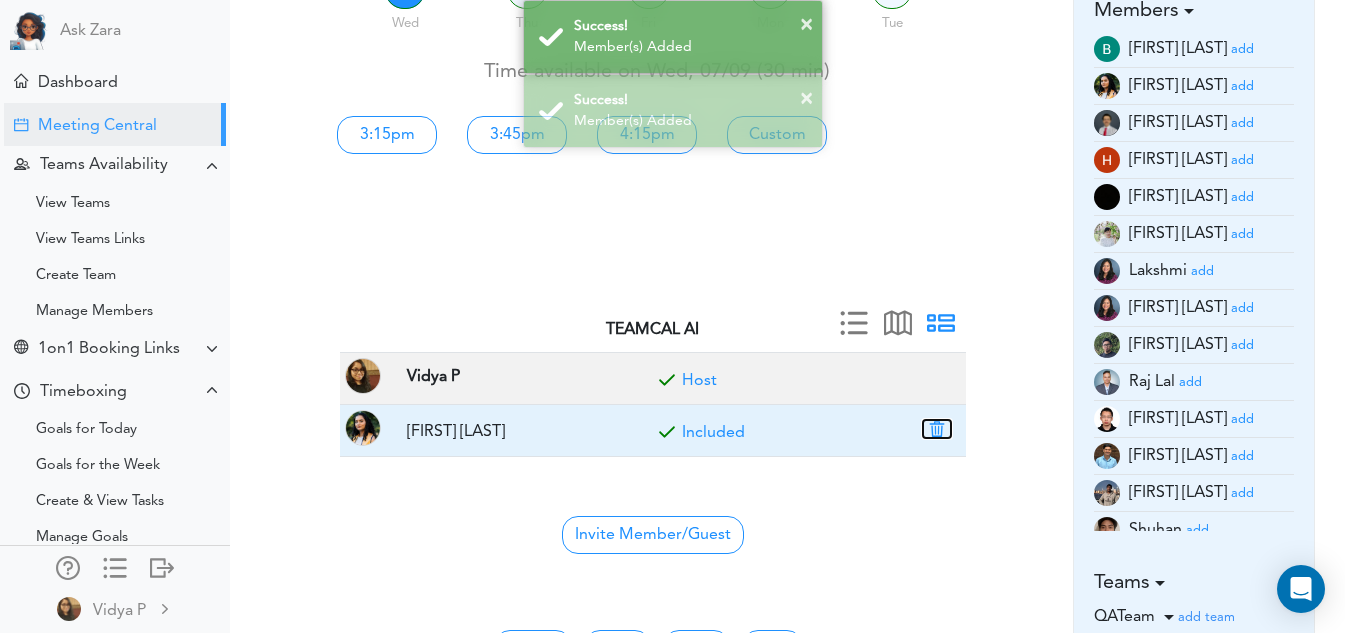 click at bounding box center [937, 429] 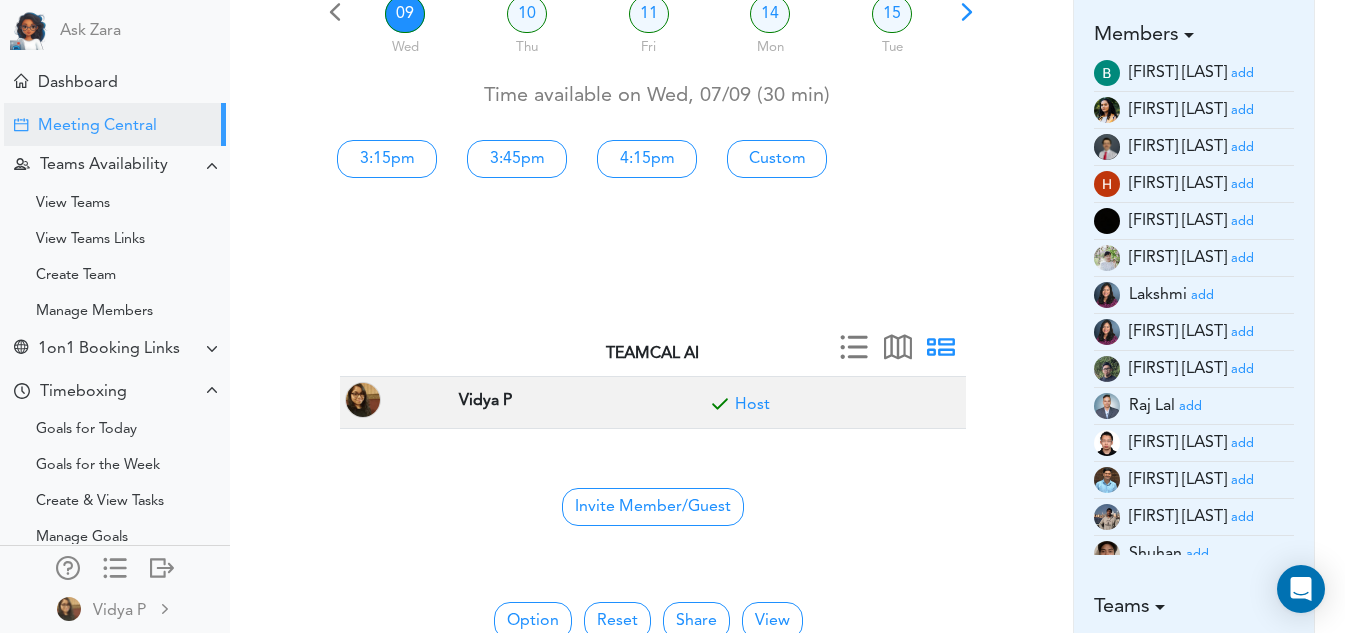 scroll, scrollTop: 188, scrollLeft: 0, axis: vertical 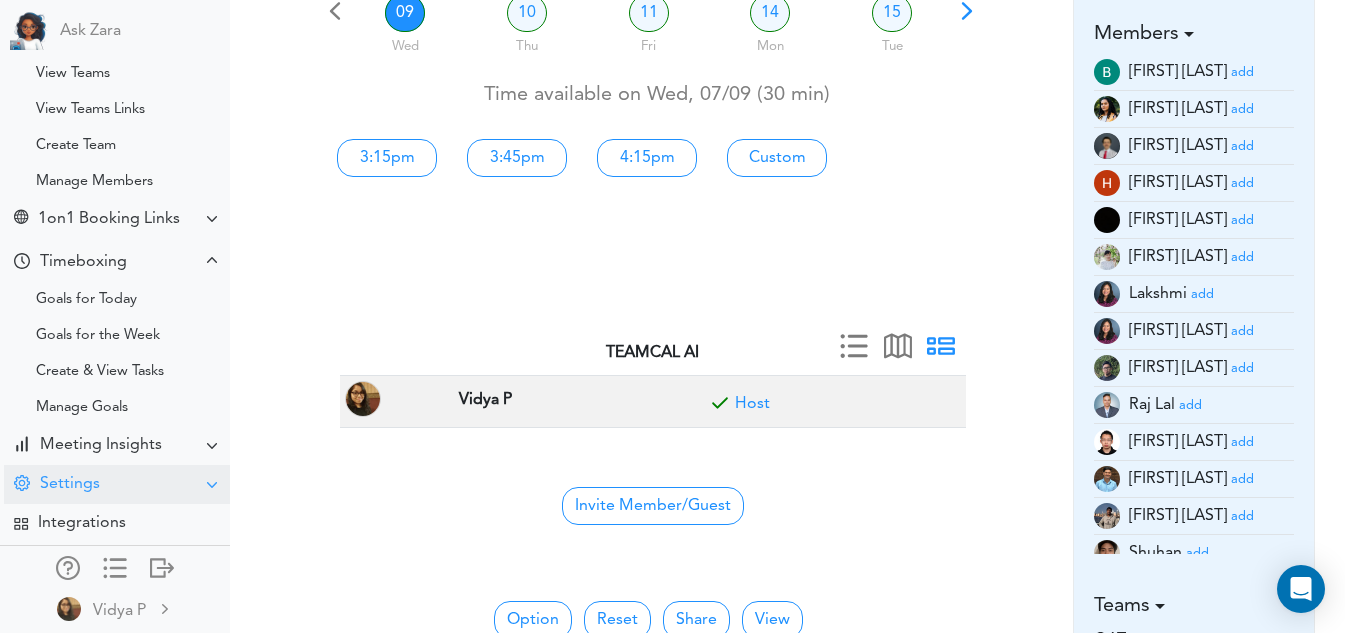 click on "Settings" at bounding box center [70, 484] 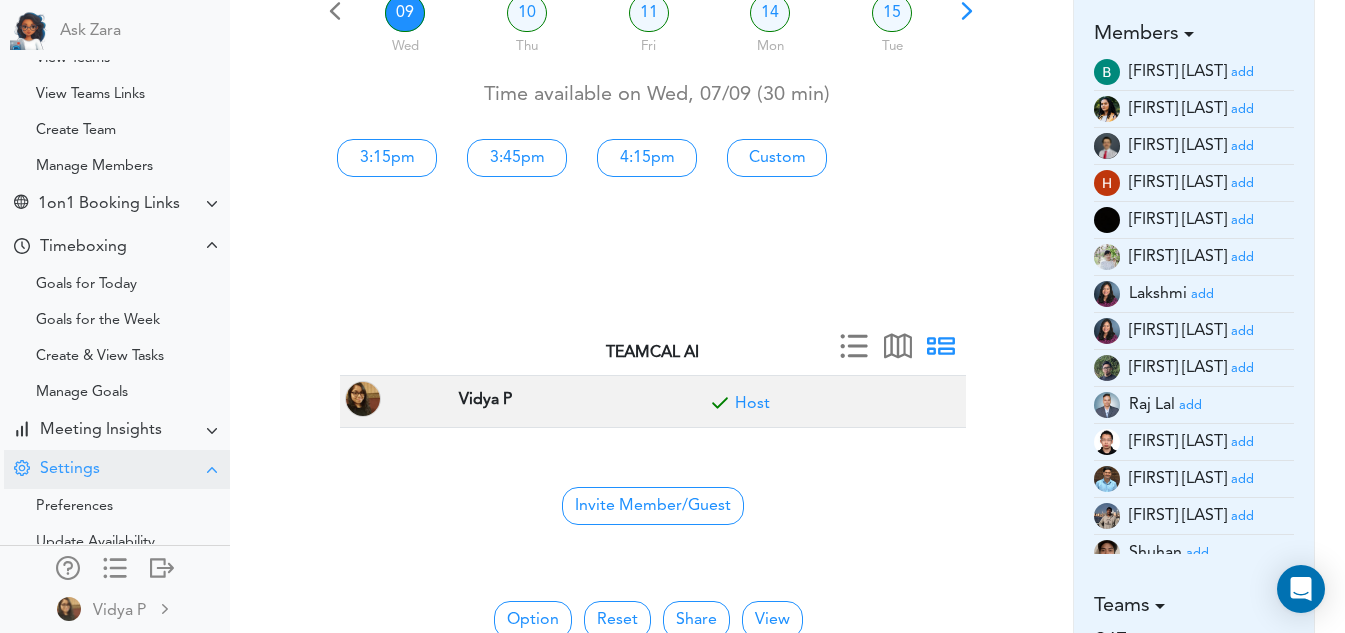scroll, scrollTop: 0, scrollLeft: 0, axis: both 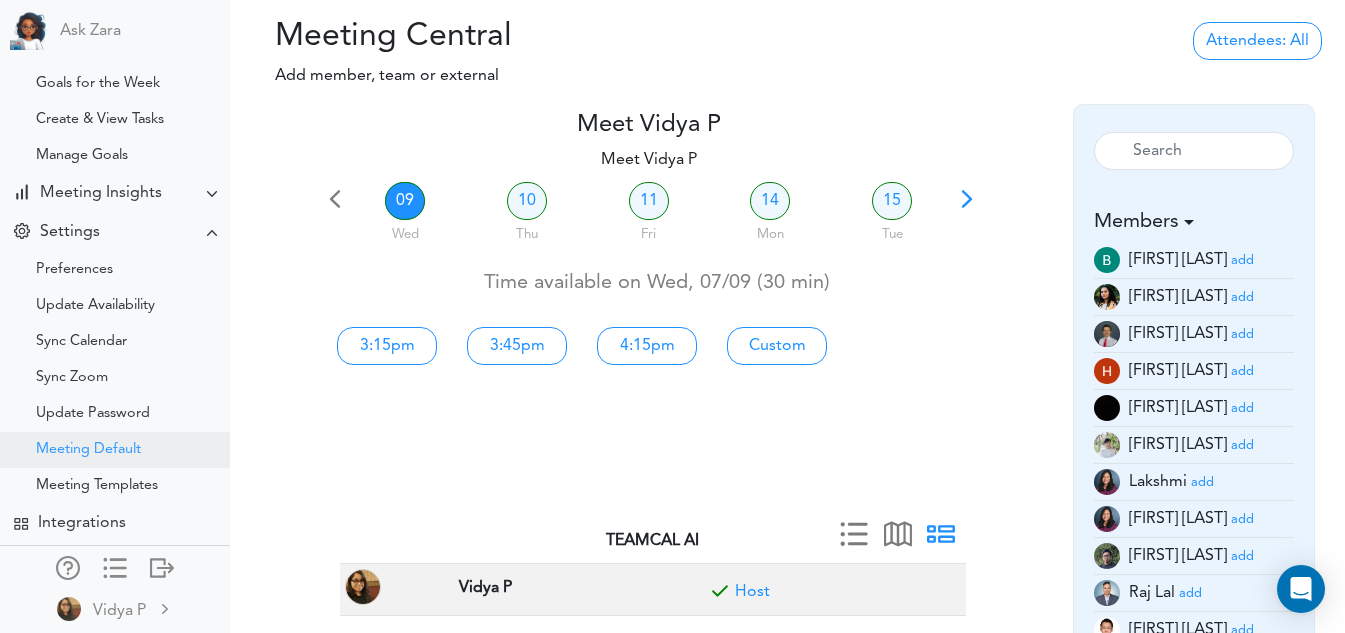 click on "Meeting Default" at bounding box center (88, 450) 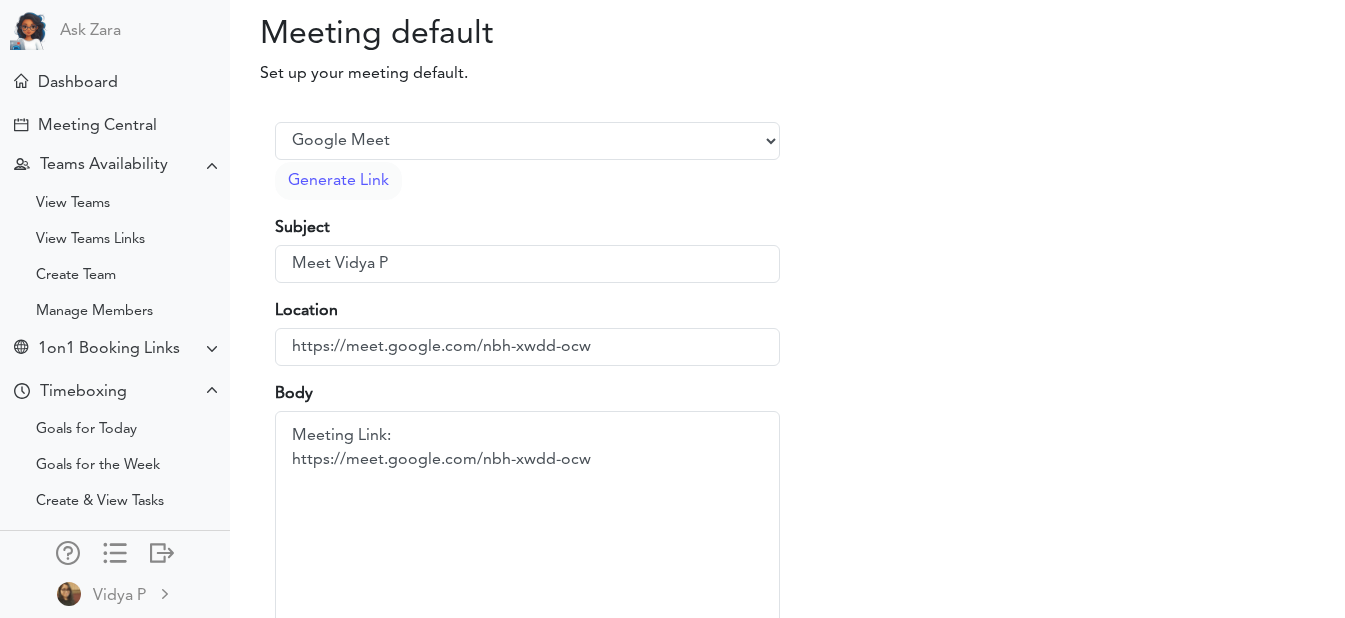 scroll, scrollTop: 0, scrollLeft: 0, axis: both 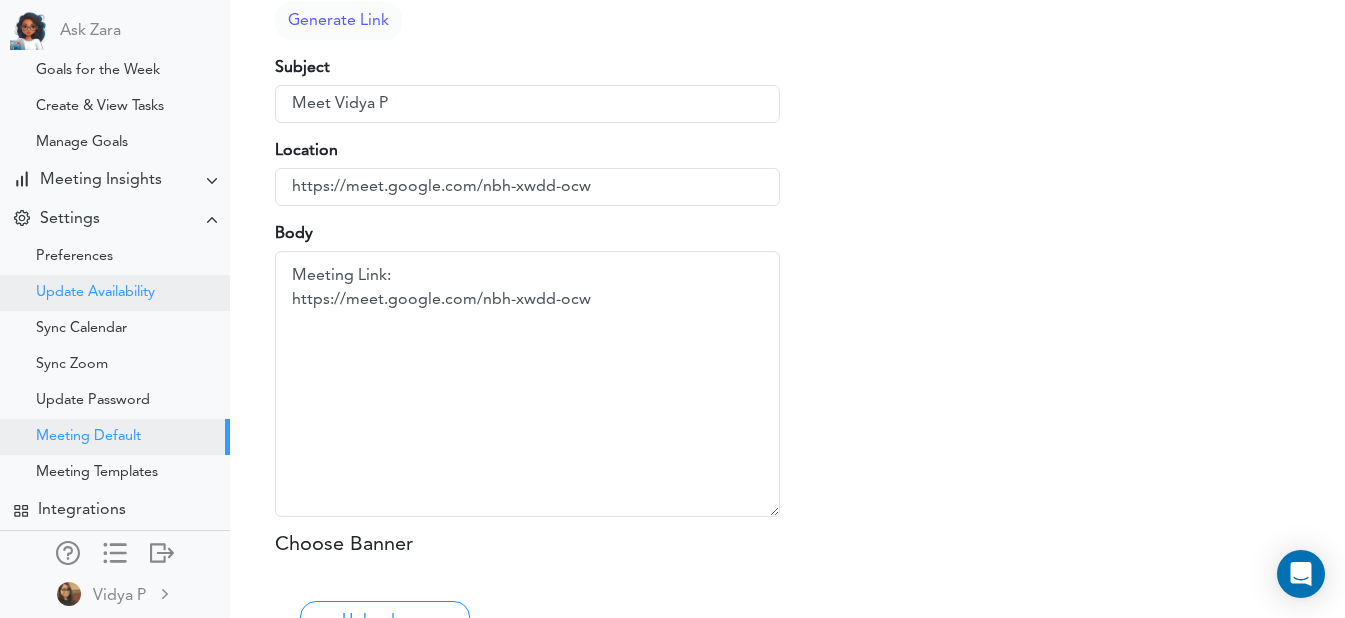 click on "Update Availability" at bounding box center (95, 293) 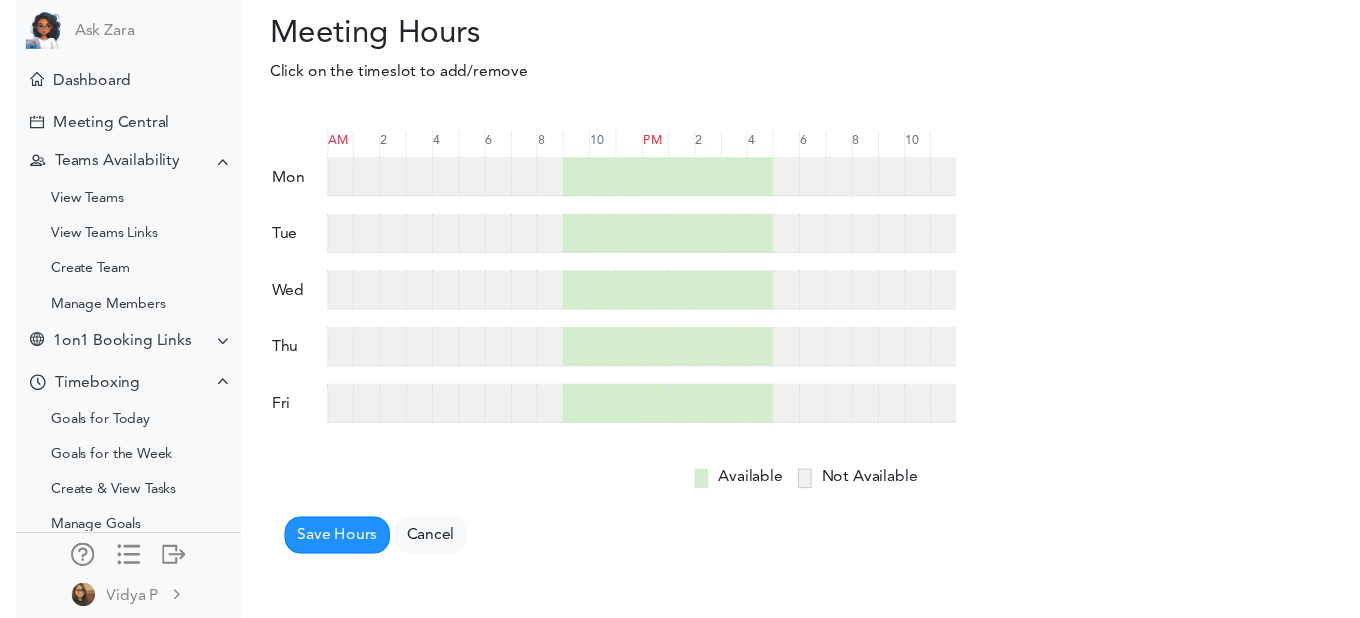 scroll, scrollTop: 0, scrollLeft: 0, axis: both 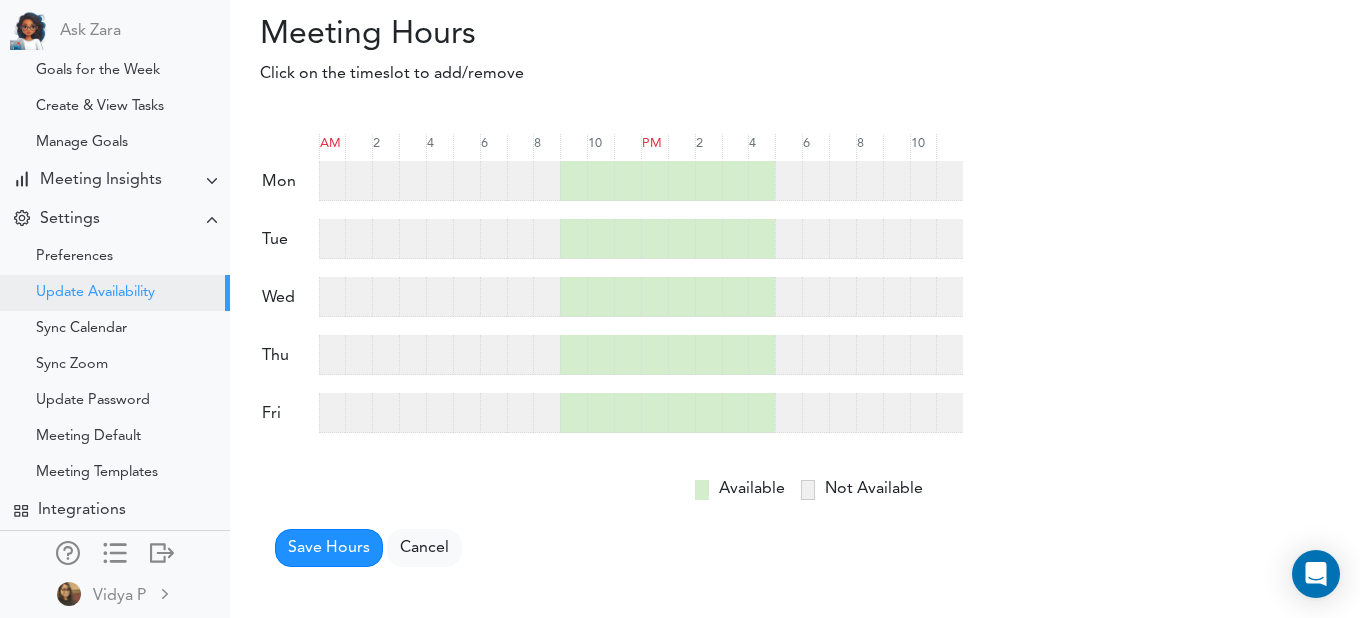 click at bounding box center [788, 181] 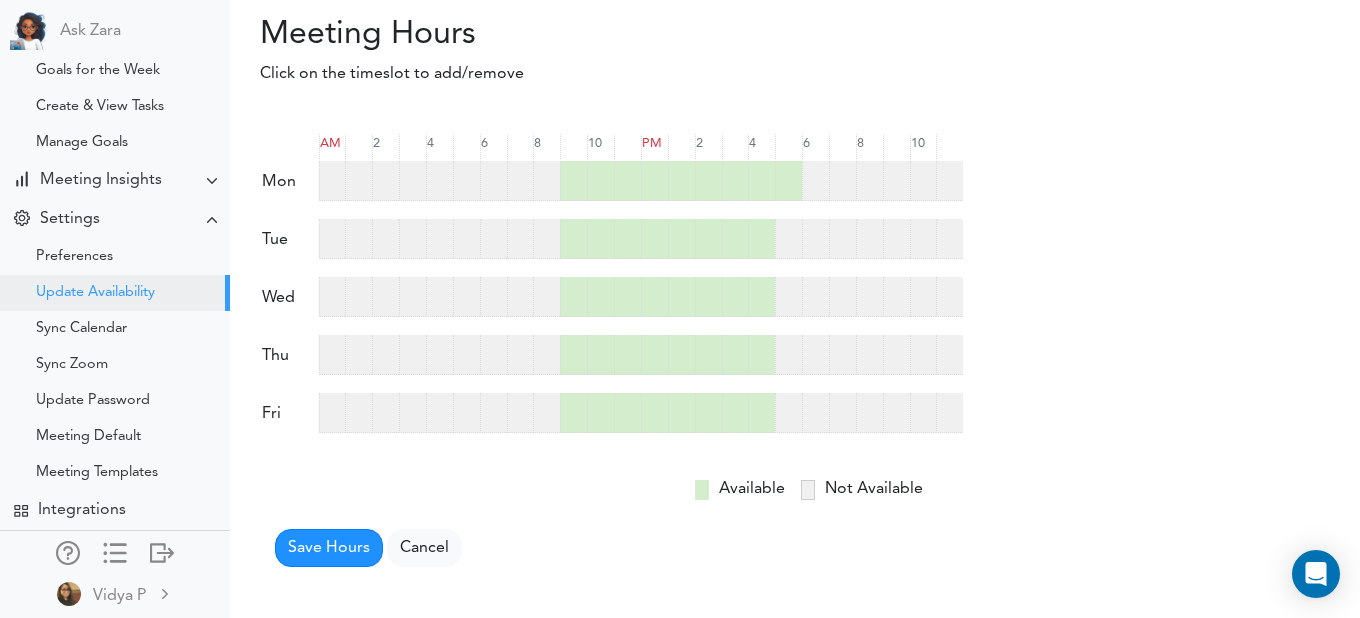 click at bounding box center (788, 181) 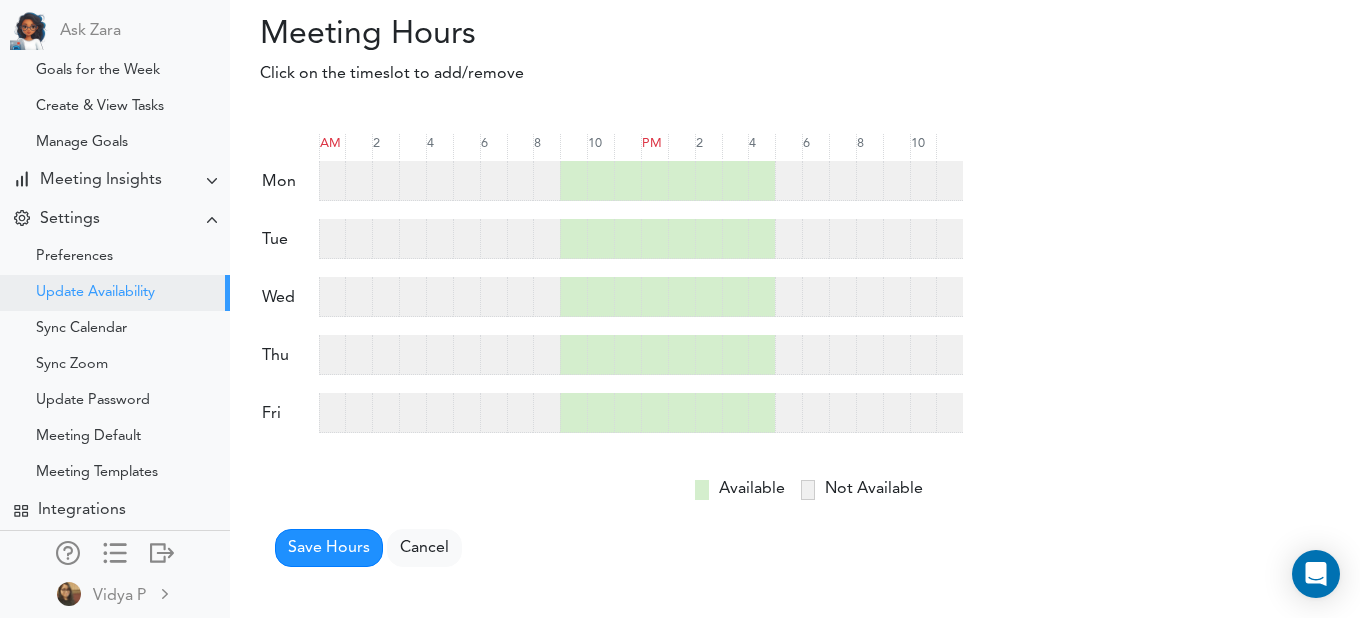 click at bounding box center (788, 181) 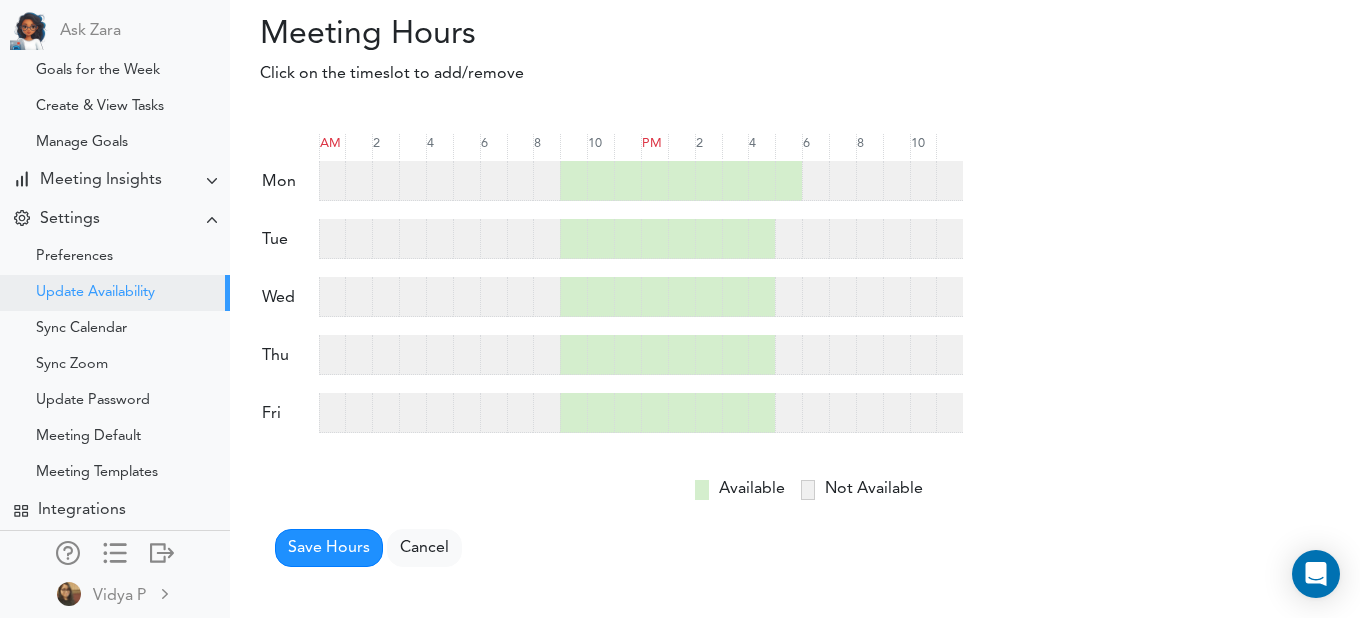 click at bounding box center (815, 181) 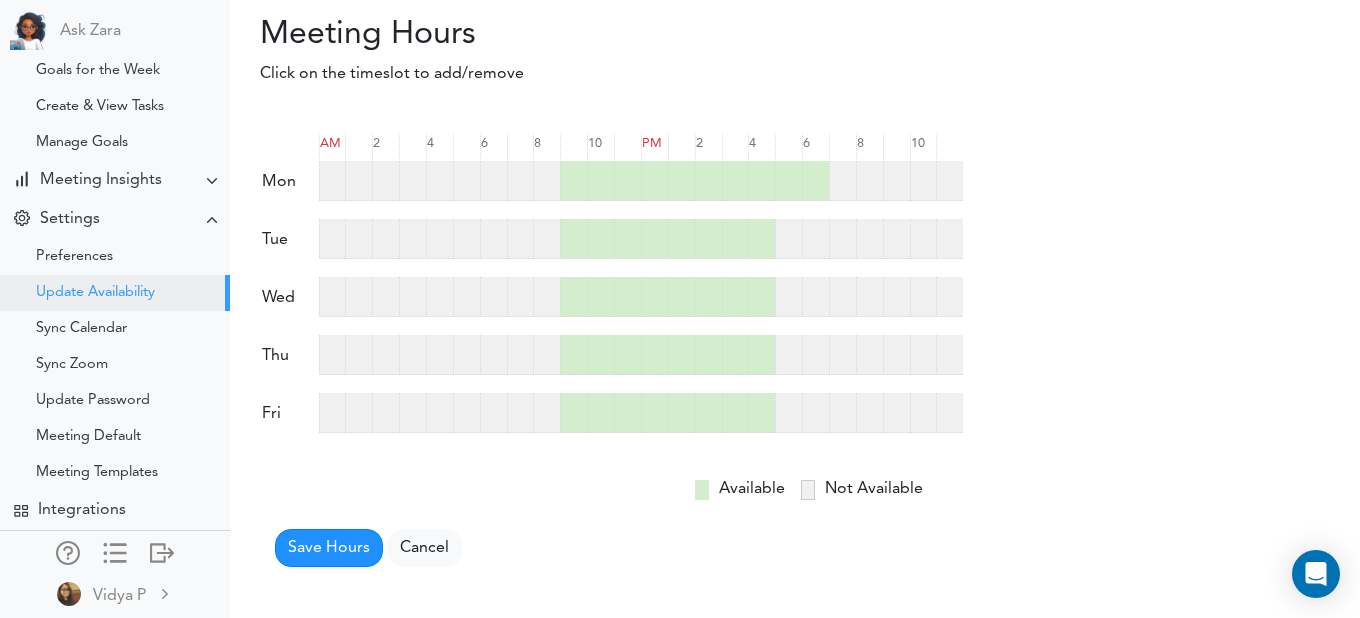 click at bounding box center (842, 181) 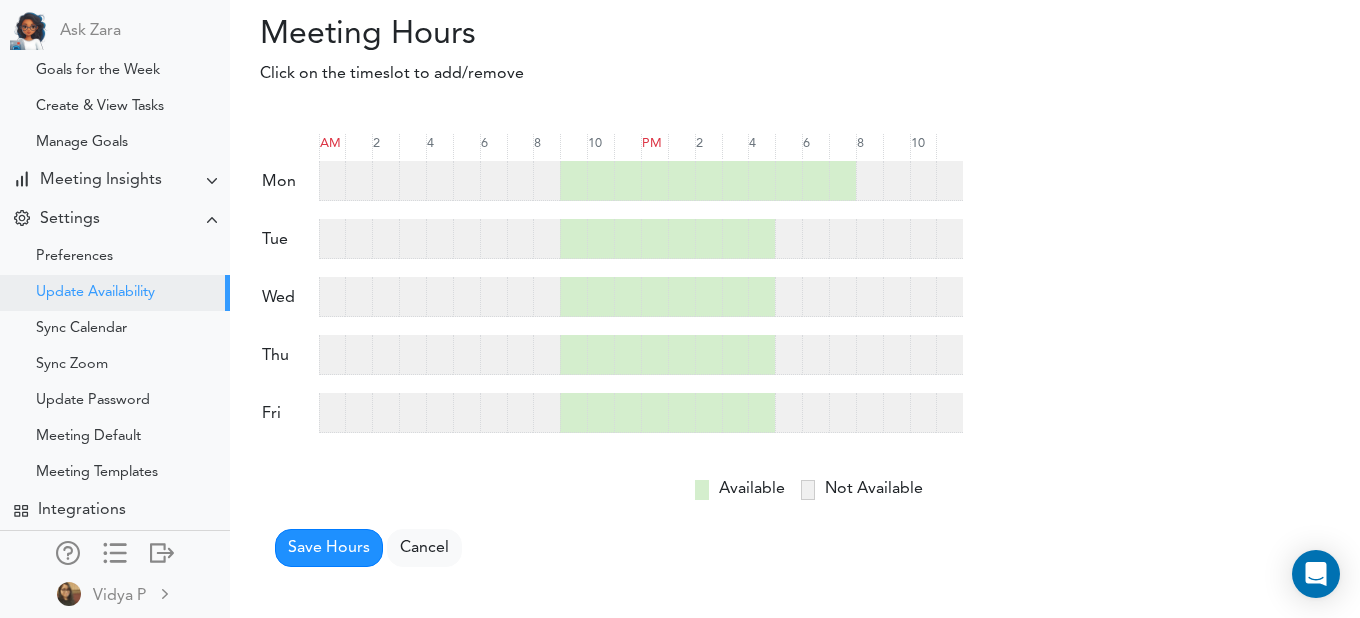 click at bounding box center (842, 239) 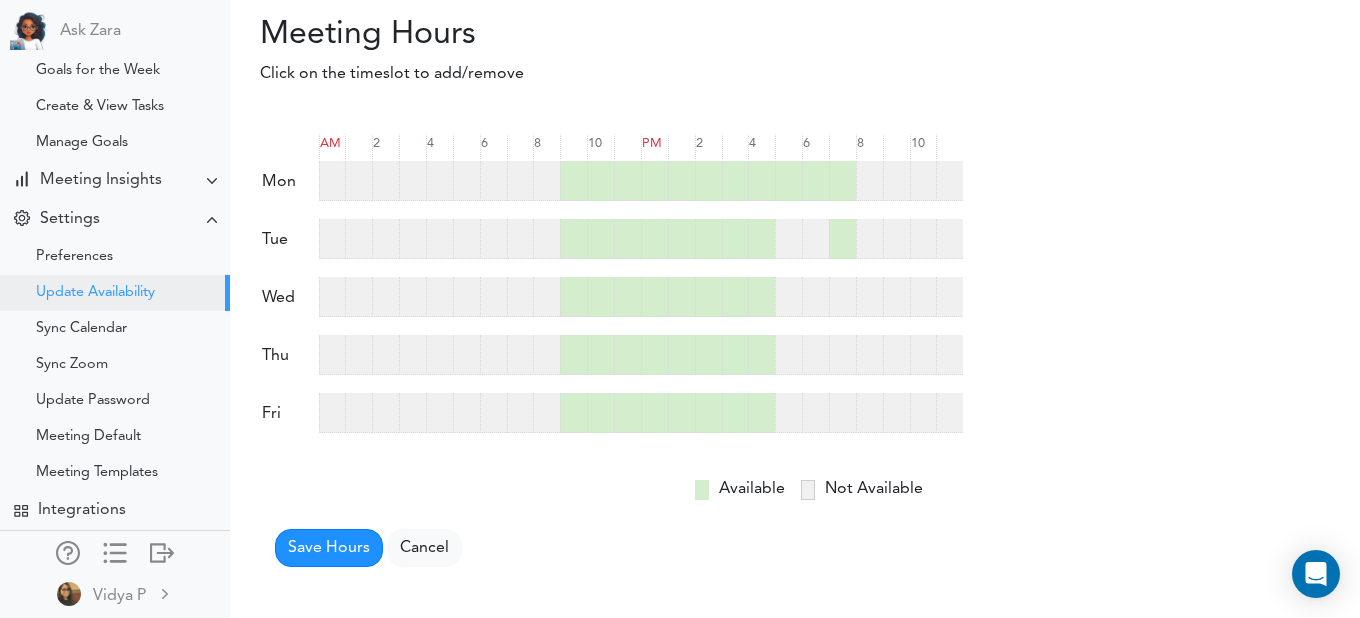 click at bounding box center (842, 297) 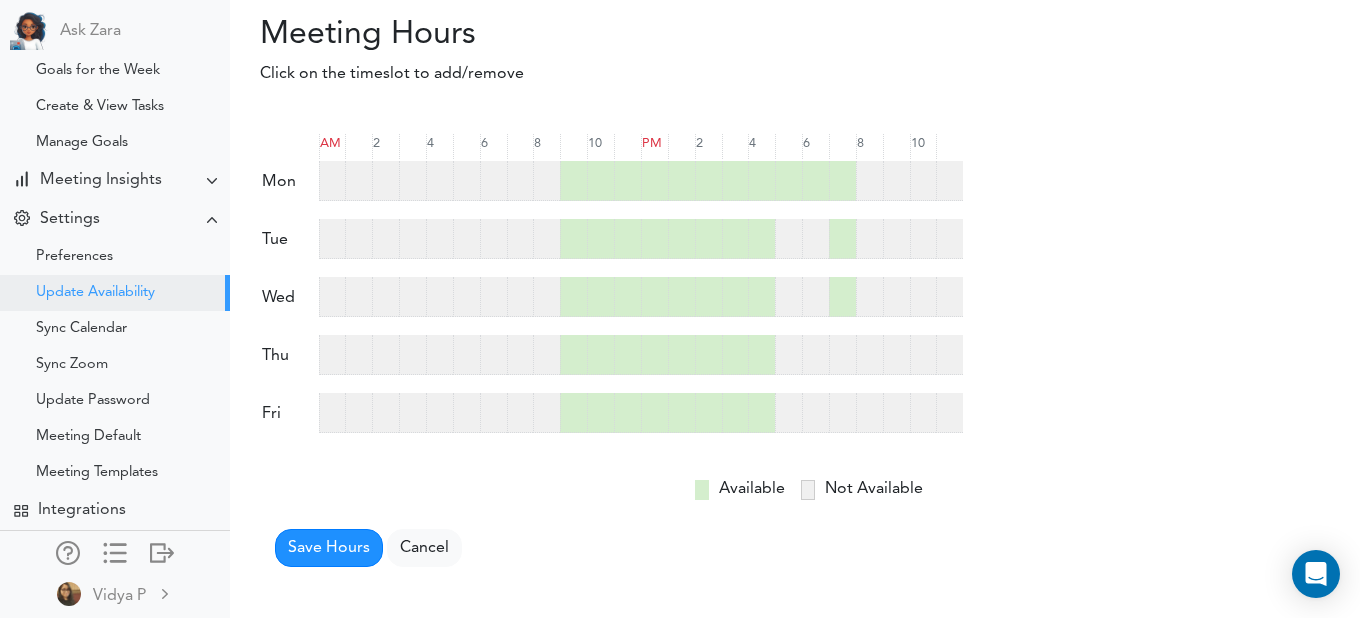 click at bounding box center [842, 355] 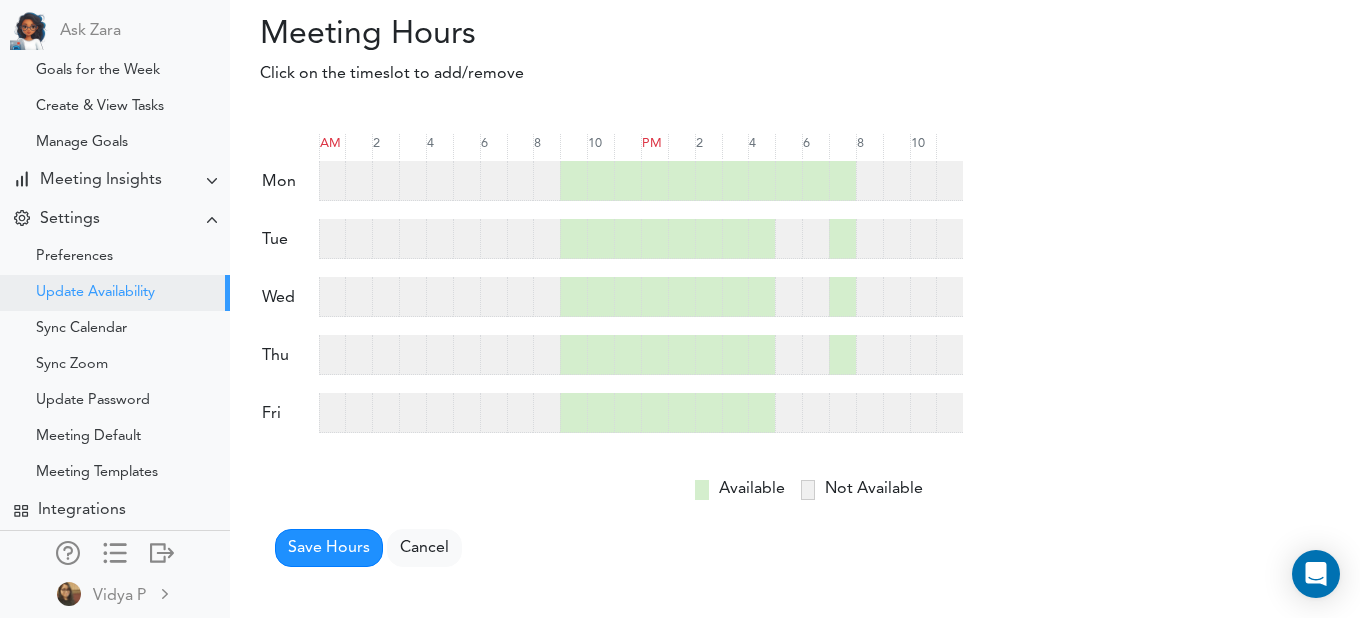 click at bounding box center (842, 413) 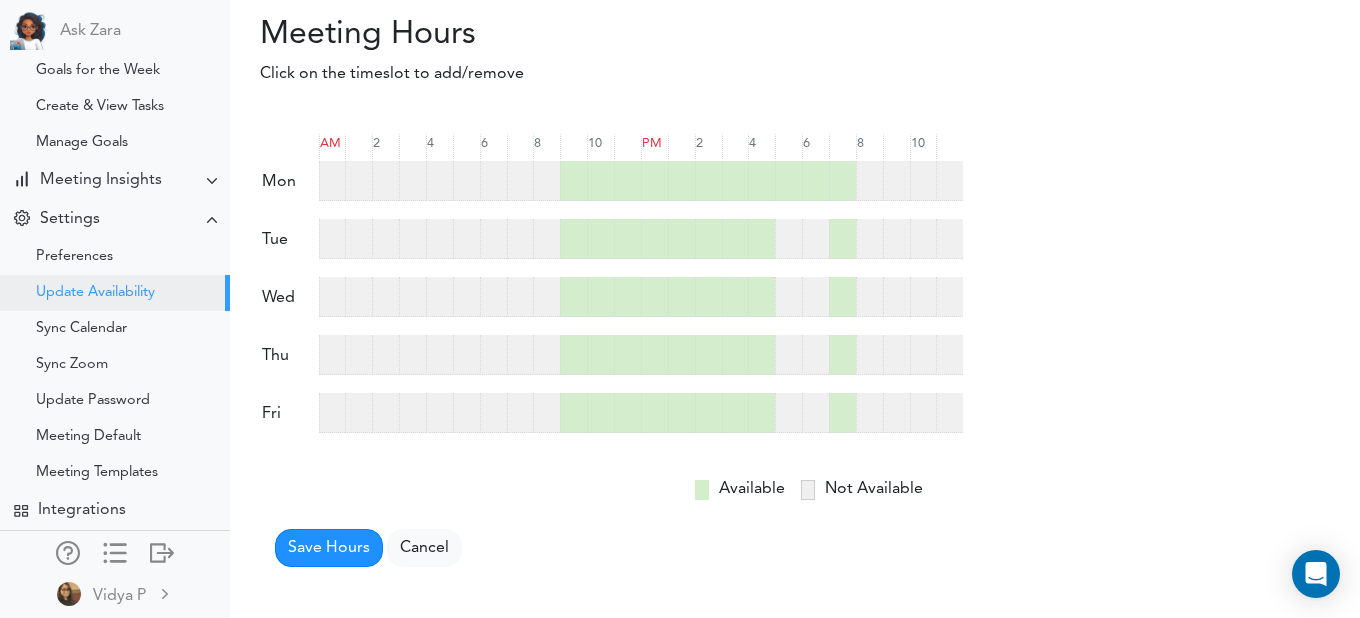 click at bounding box center (815, 413) 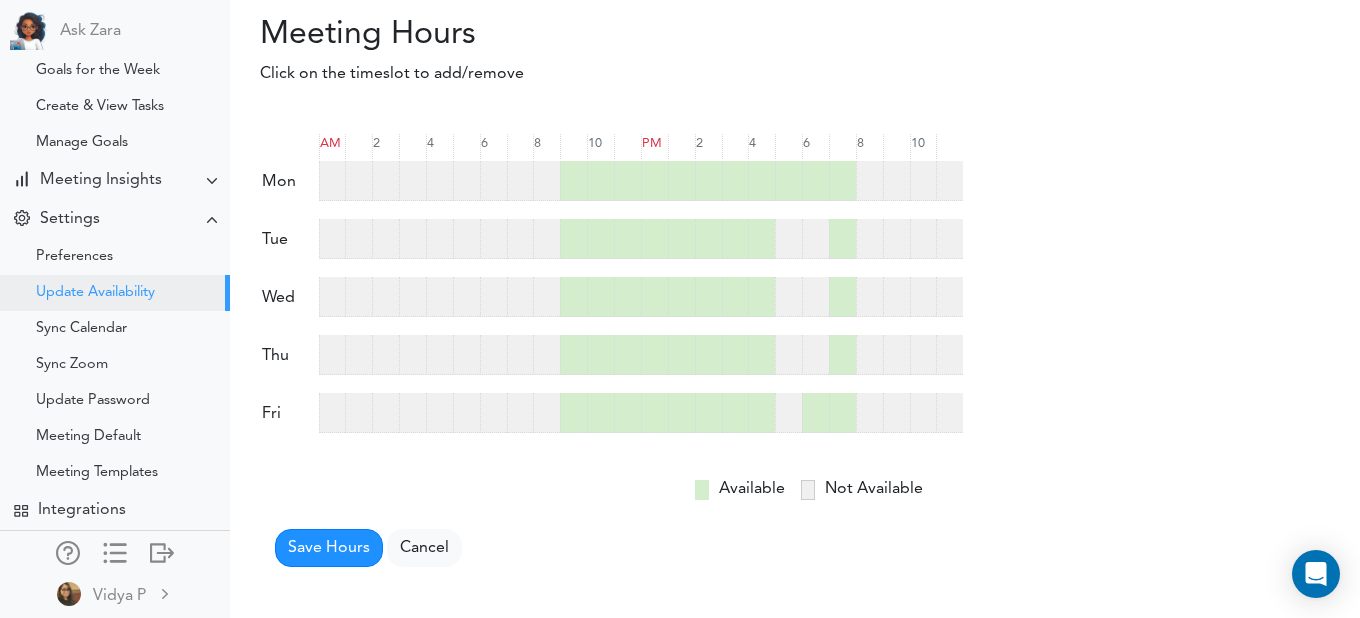 click at bounding box center [788, 413] 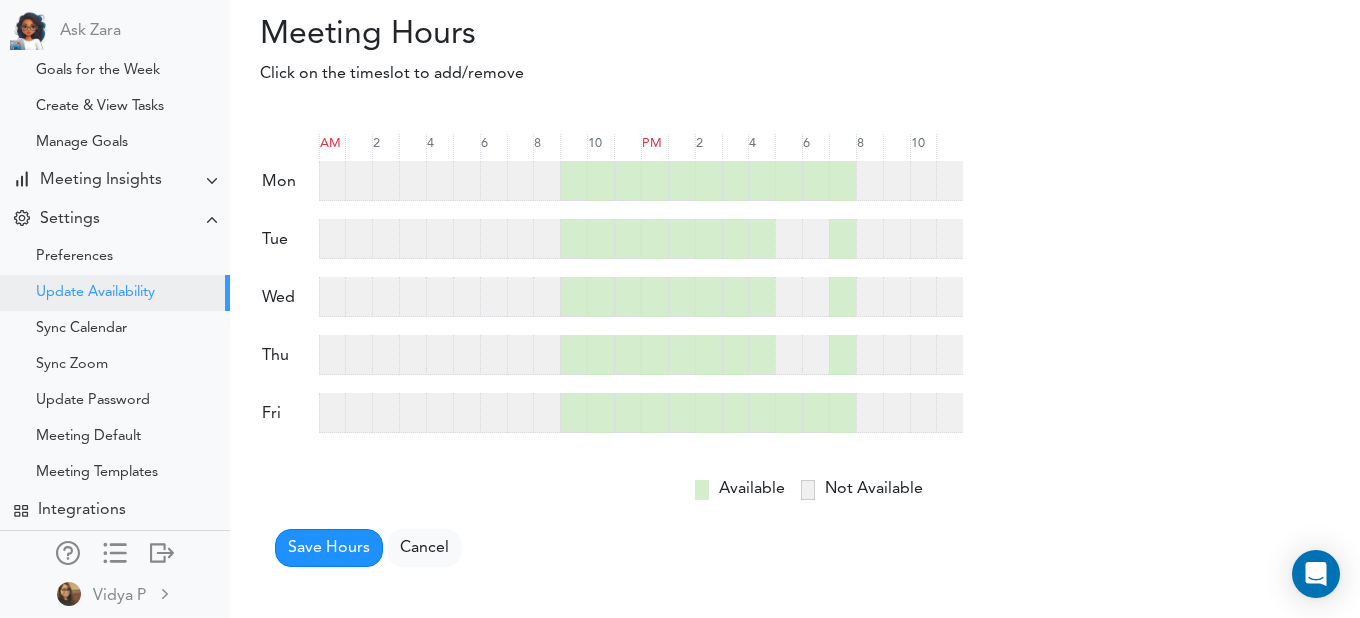 click at bounding box center (788, 355) 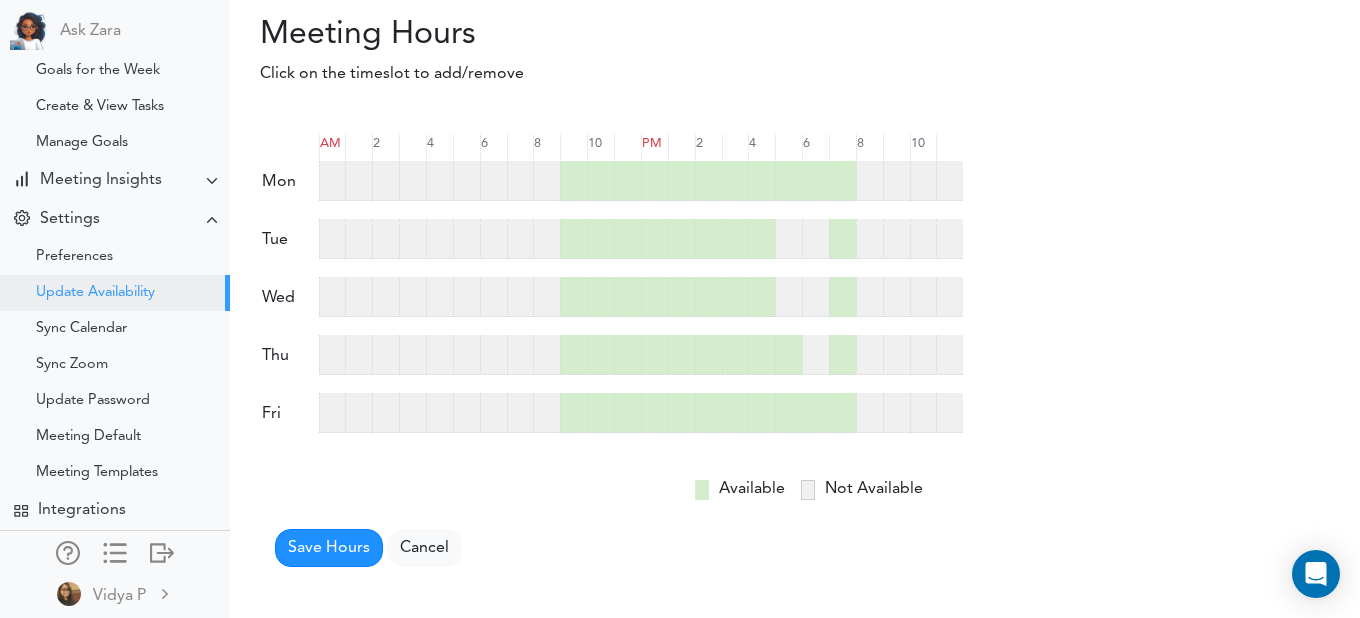 click at bounding box center [815, 355] 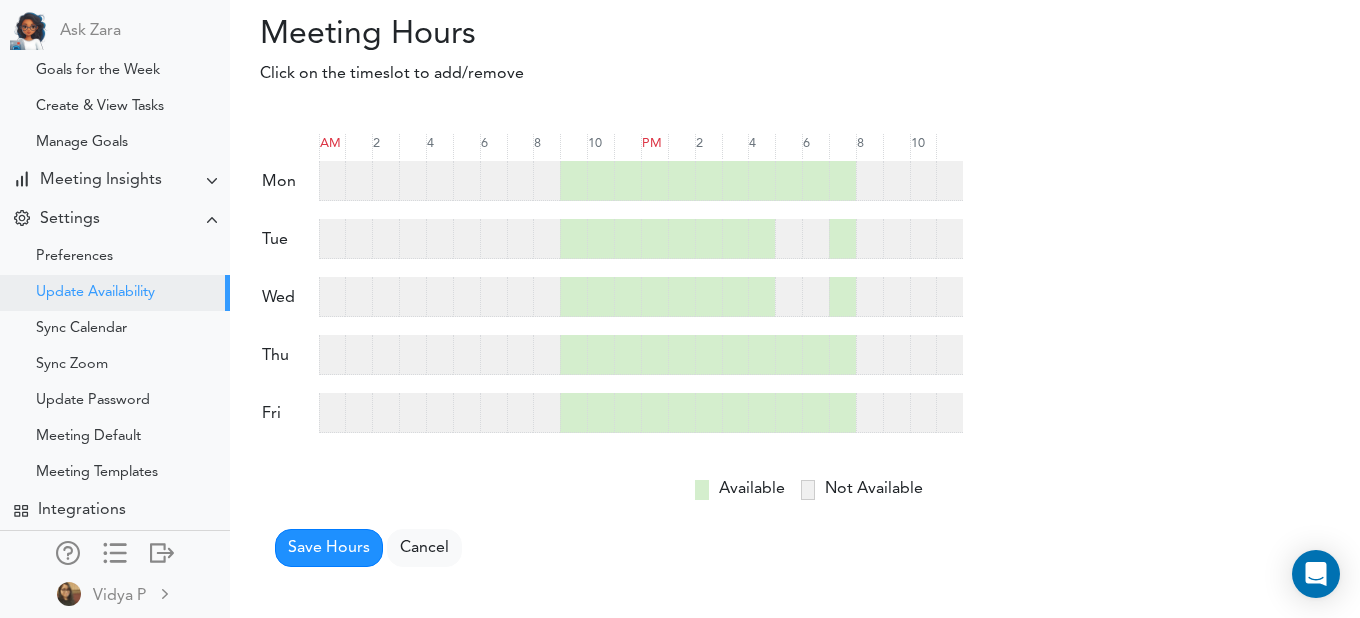click at bounding box center [815, 297] 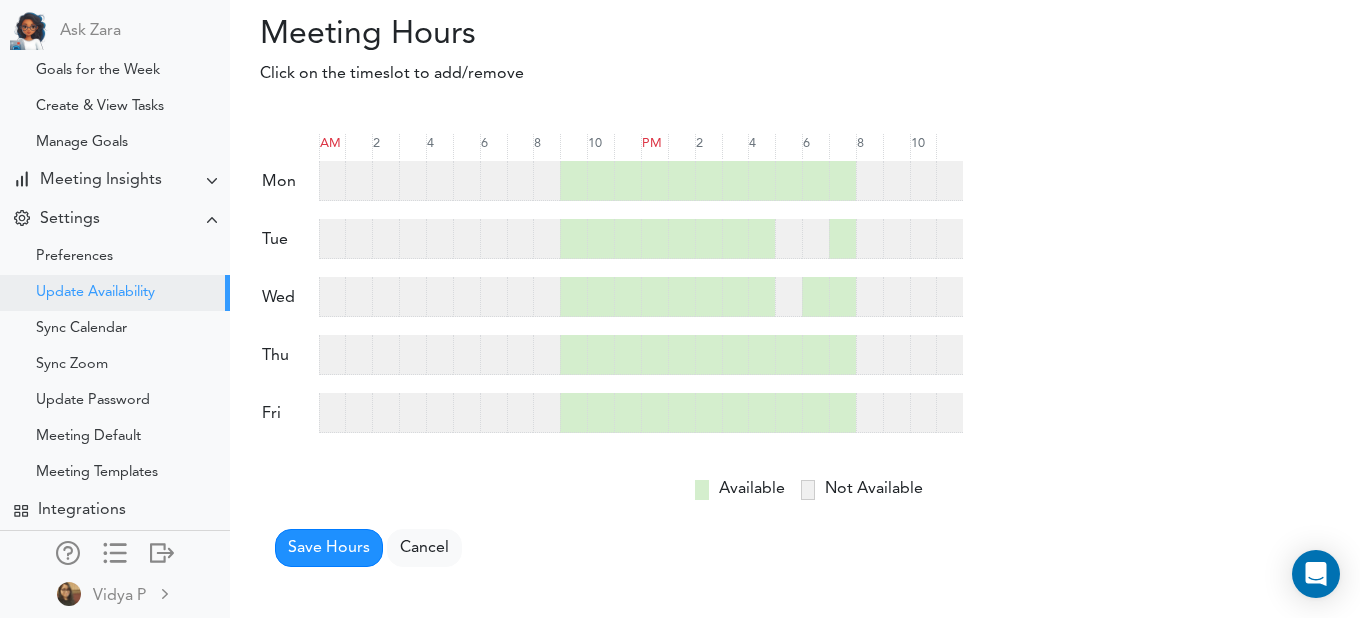 click at bounding box center (788, 297) 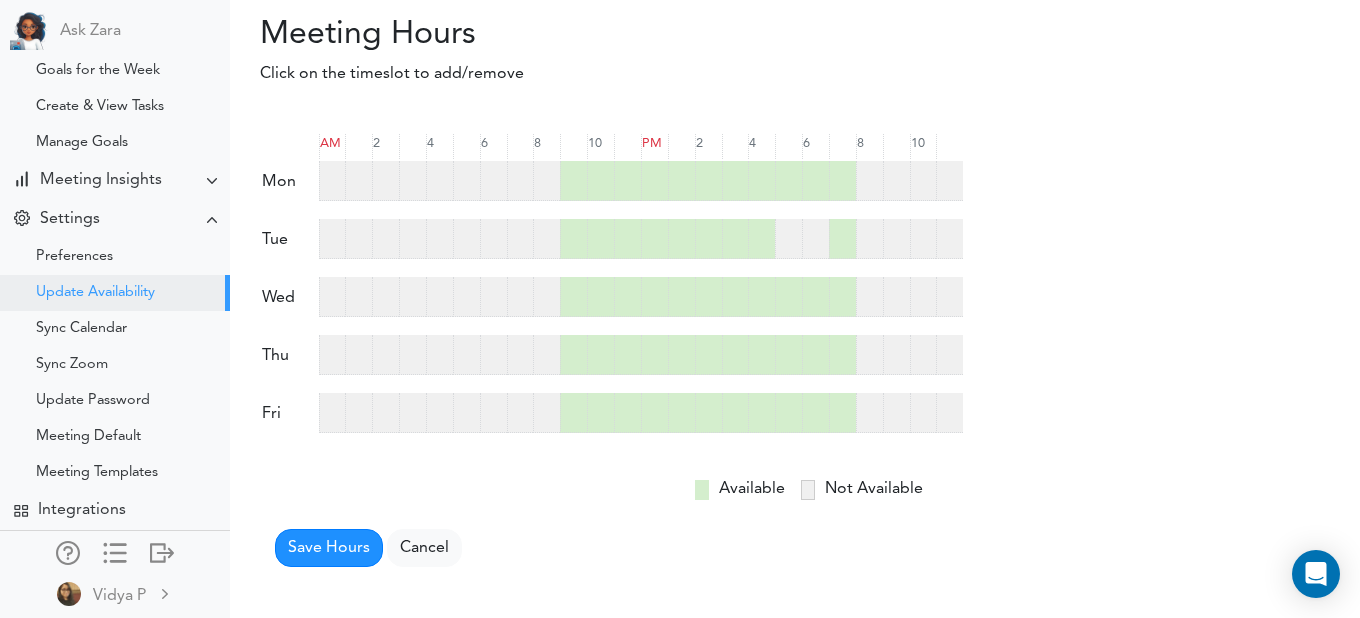 click at bounding box center (788, 239) 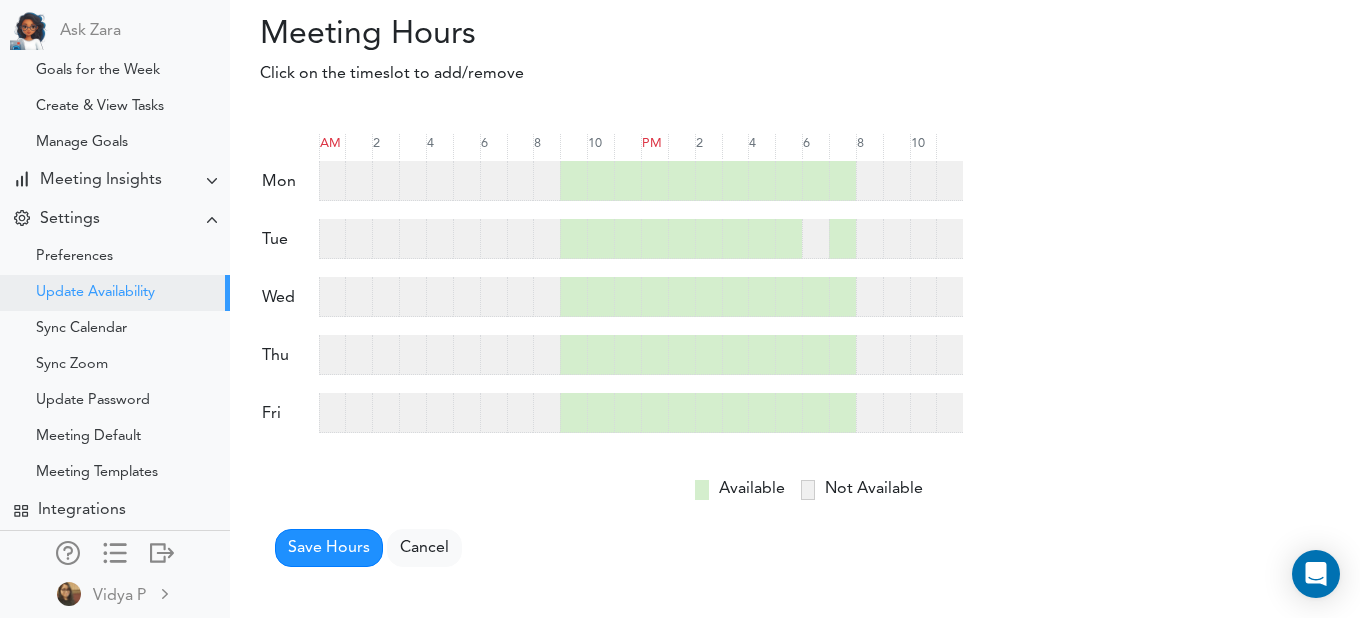 click at bounding box center [815, 239] 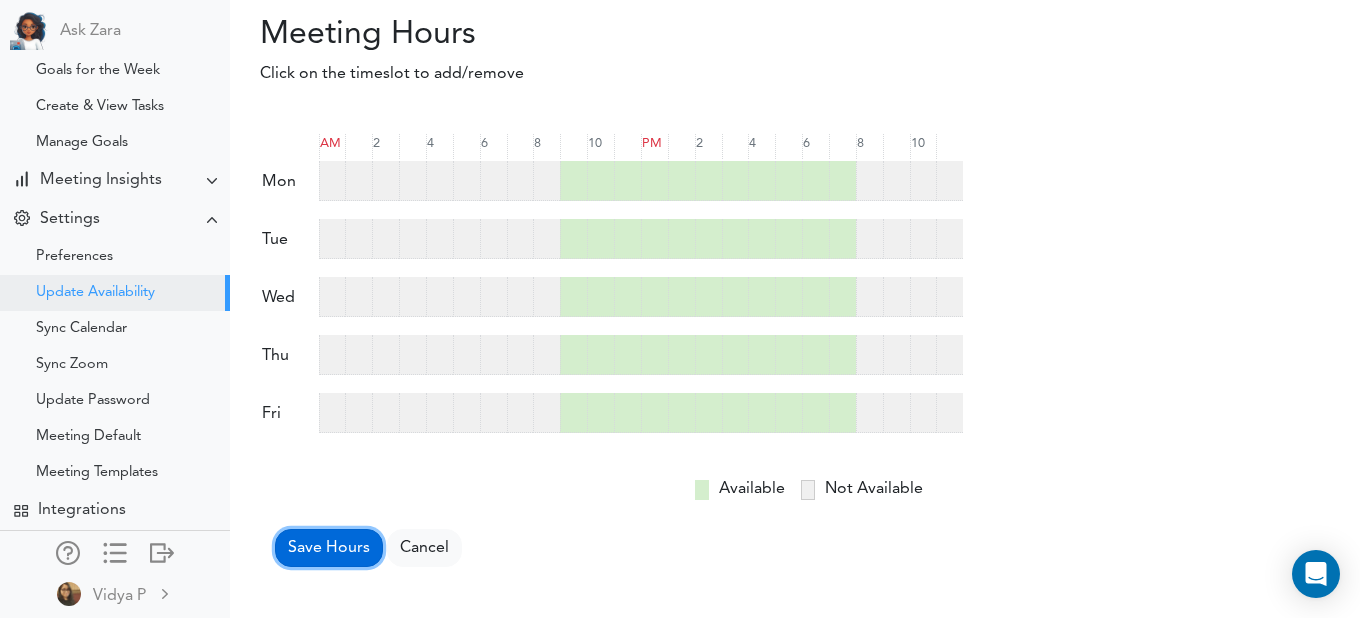 click on "Save
Hours" at bounding box center [329, 548] 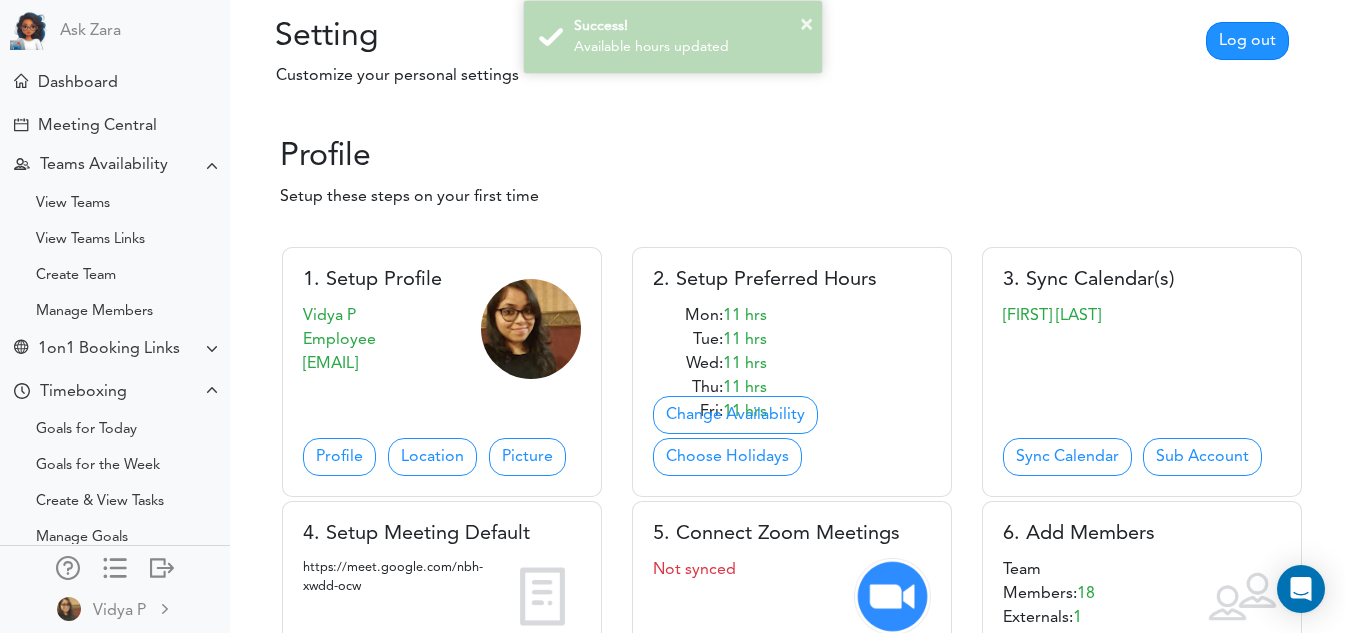 scroll, scrollTop: 0, scrollLeft: 0, axis: both 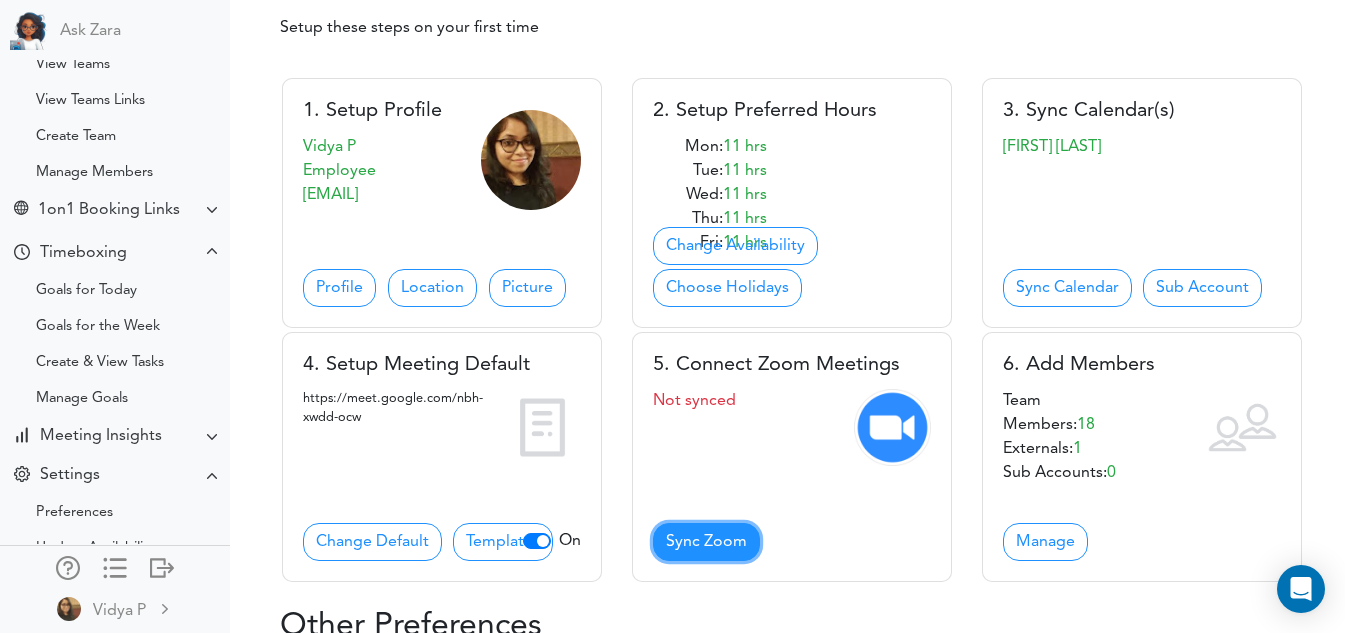click on "Sync Zoom" at bounding box center (706, 542) 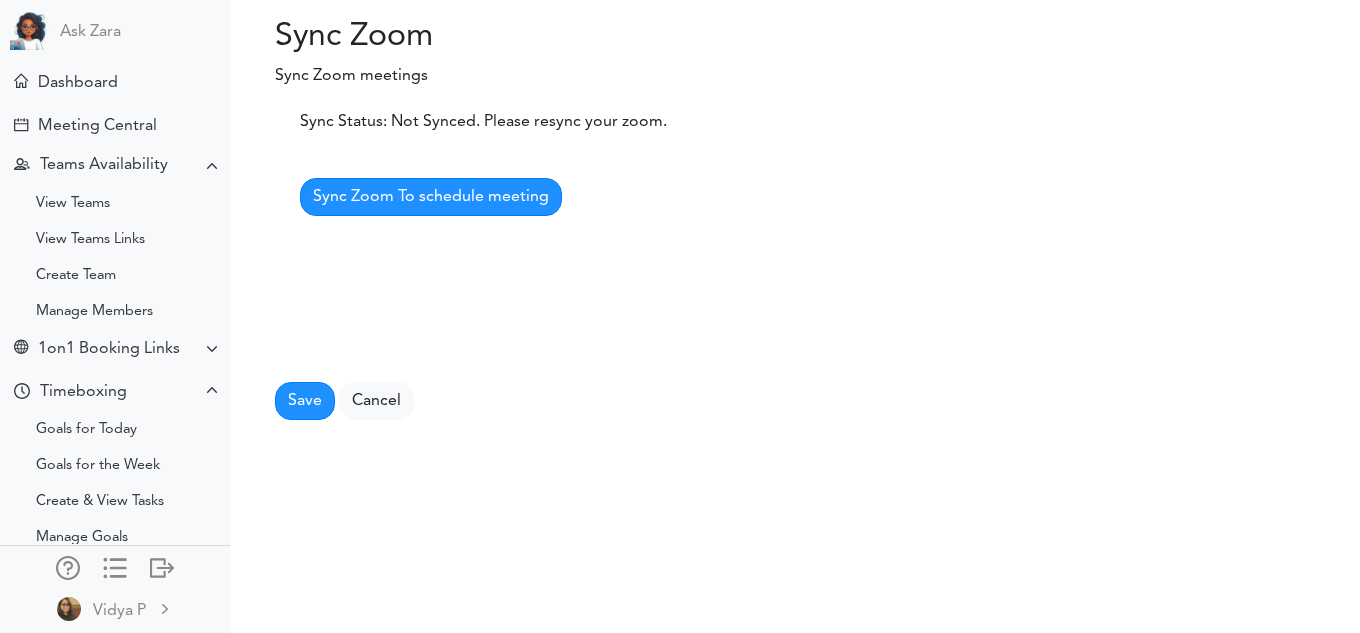 scroll, scrollTop: 0, scrollLeft: 0, axis: both 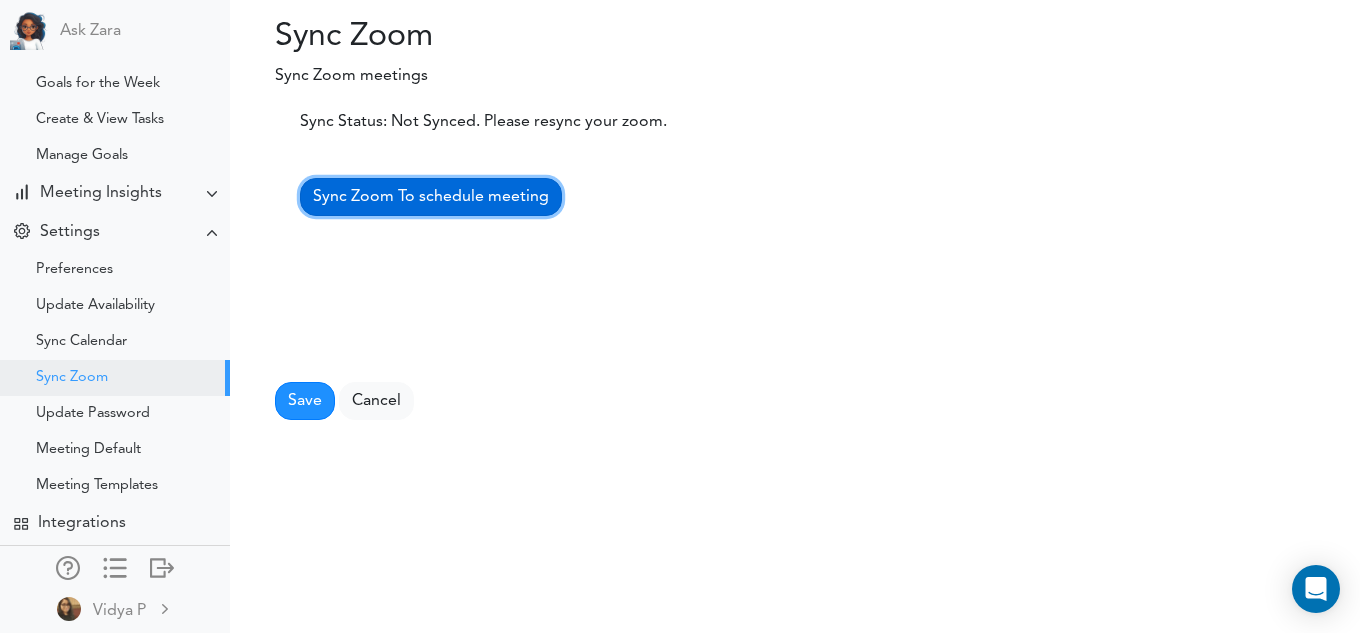 click on "Sync Zoom To schedule meeting" at bounding box center [431, 197] 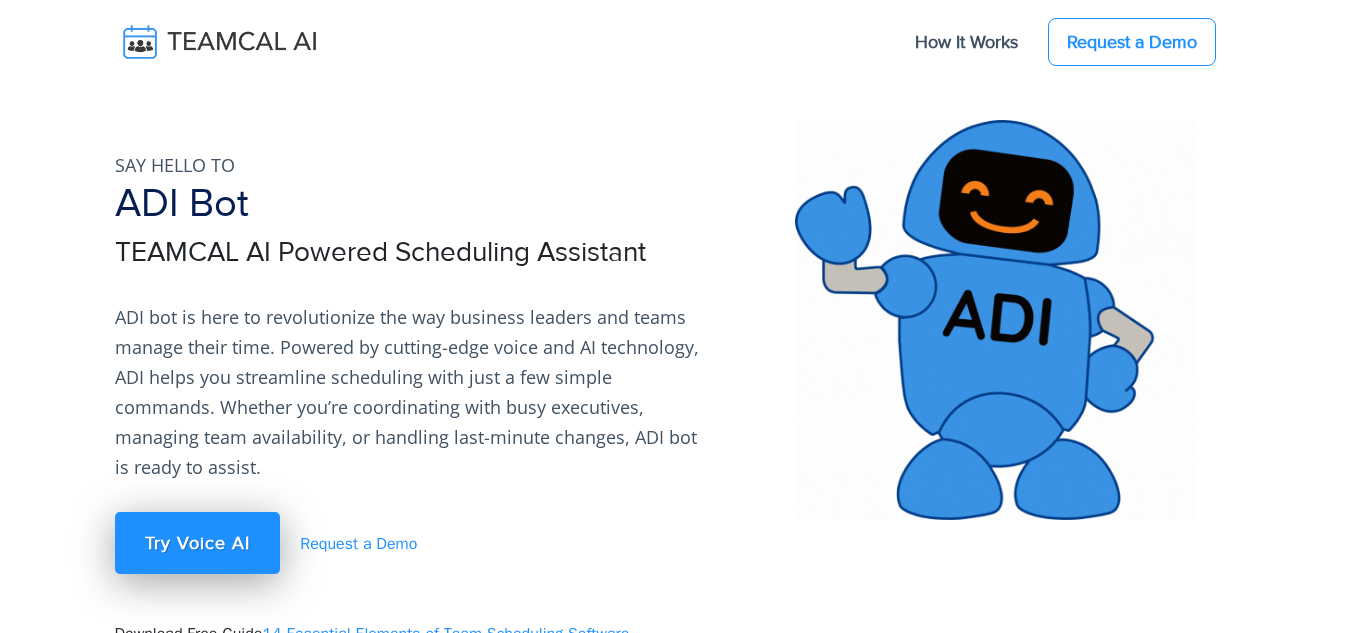 scroll, scrollTop: 0, scrollLeft: 0, axis: both 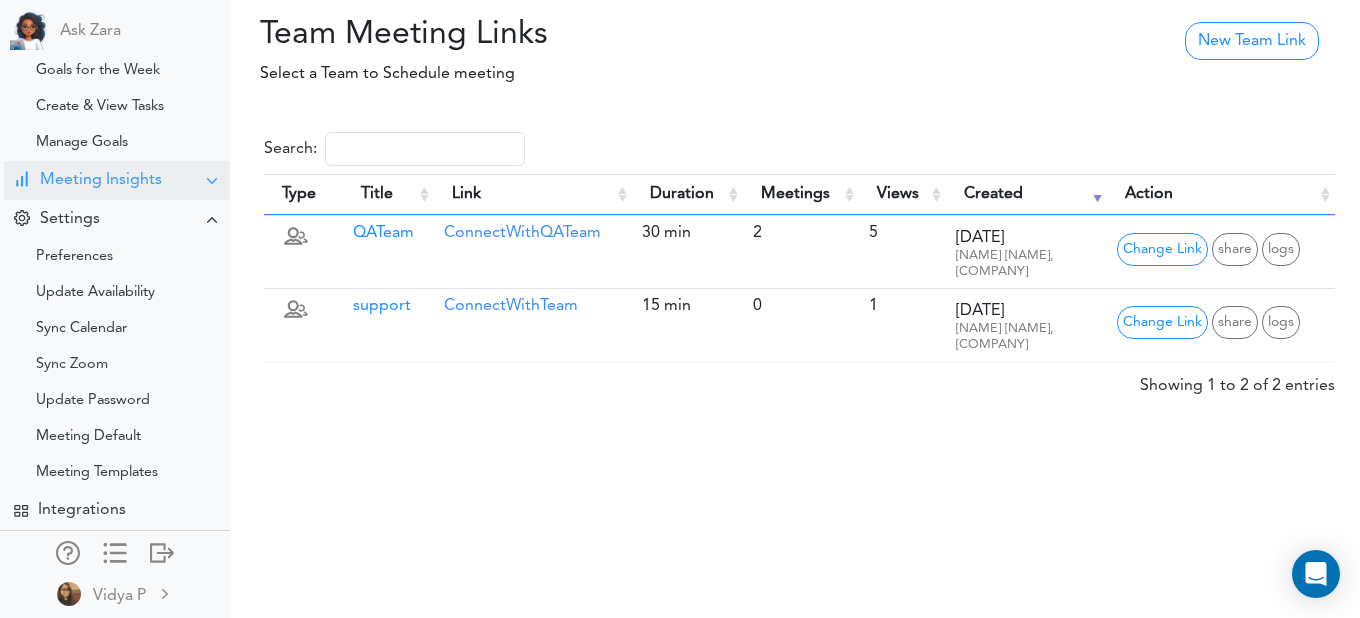 click on "Meeting Insights" at bounding box center (101, 180) 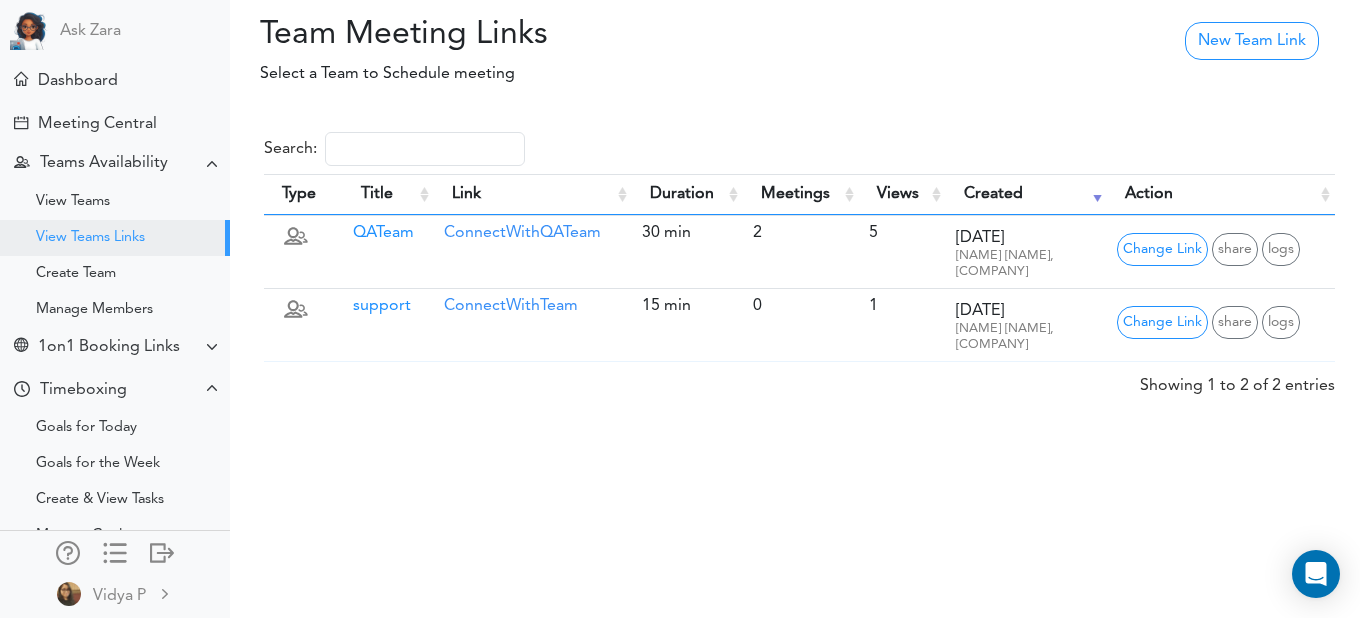 scroll, scrollTop: 0, scrollLeft: 0, axis: both 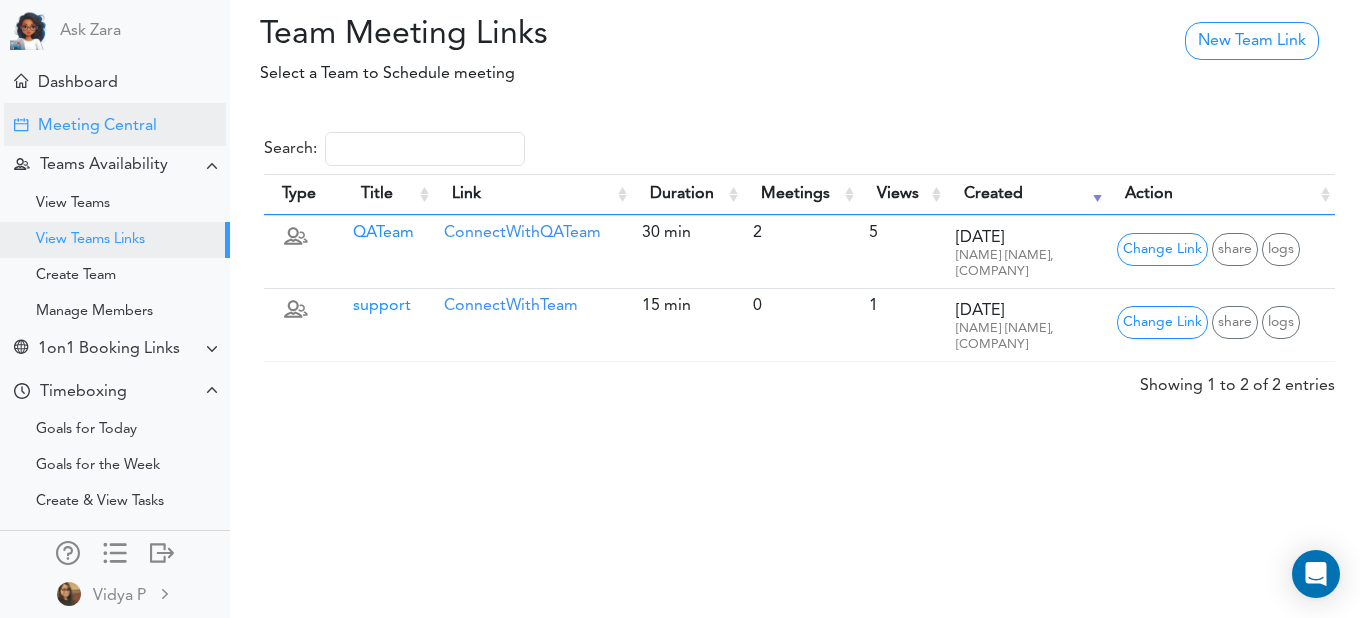 click on "Meeting Central" at bounding box center [97, 126] 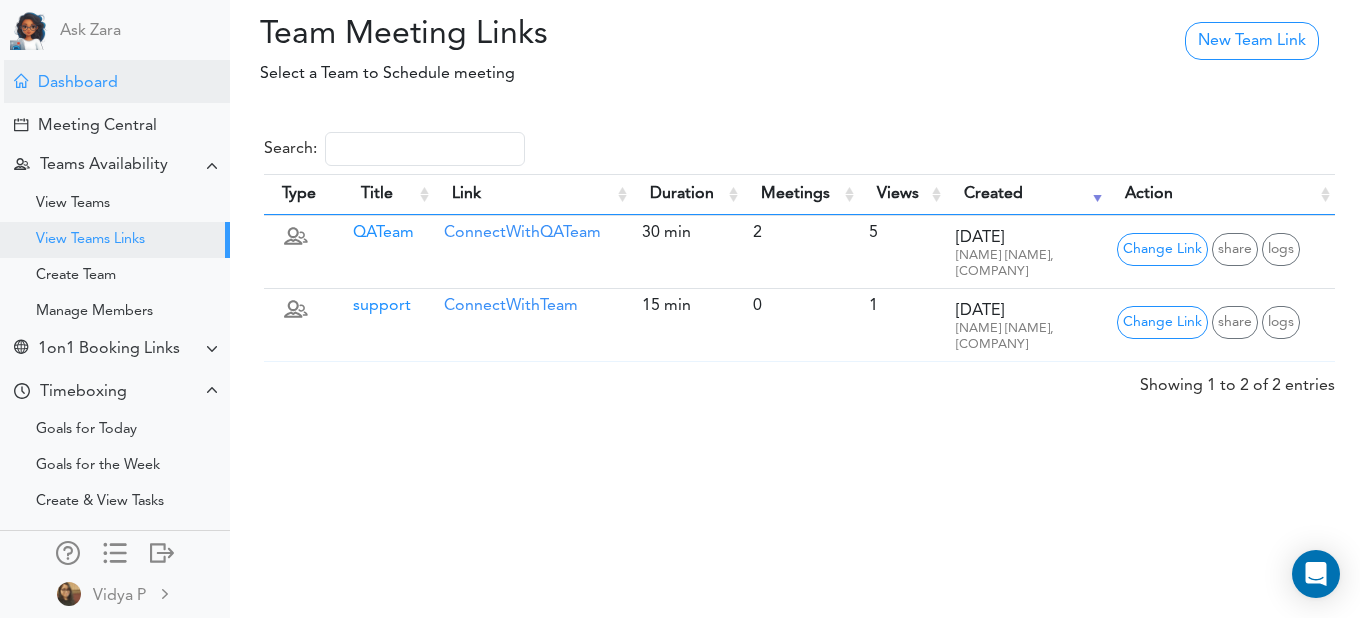 click on "Dashboard" at bounding box center [117, 81] 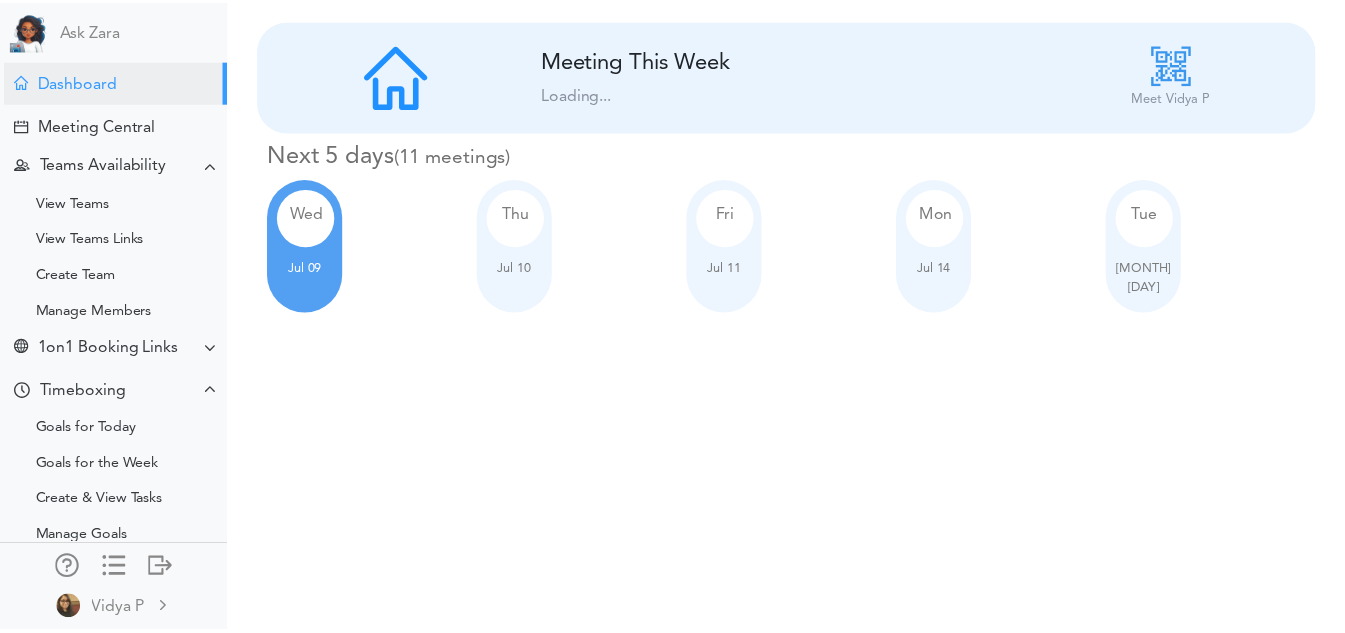 scroll, scrollTop: 0, scrollLeft: 0, axis: both 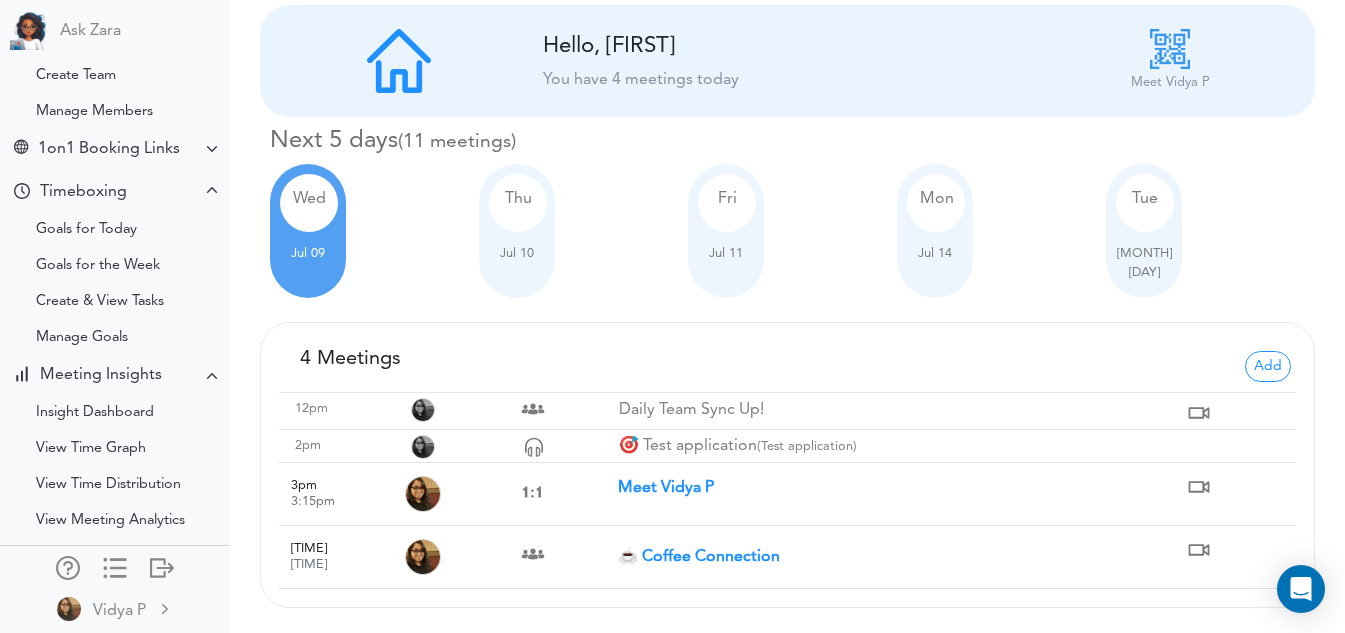 click at bounding box center (1199, 487) 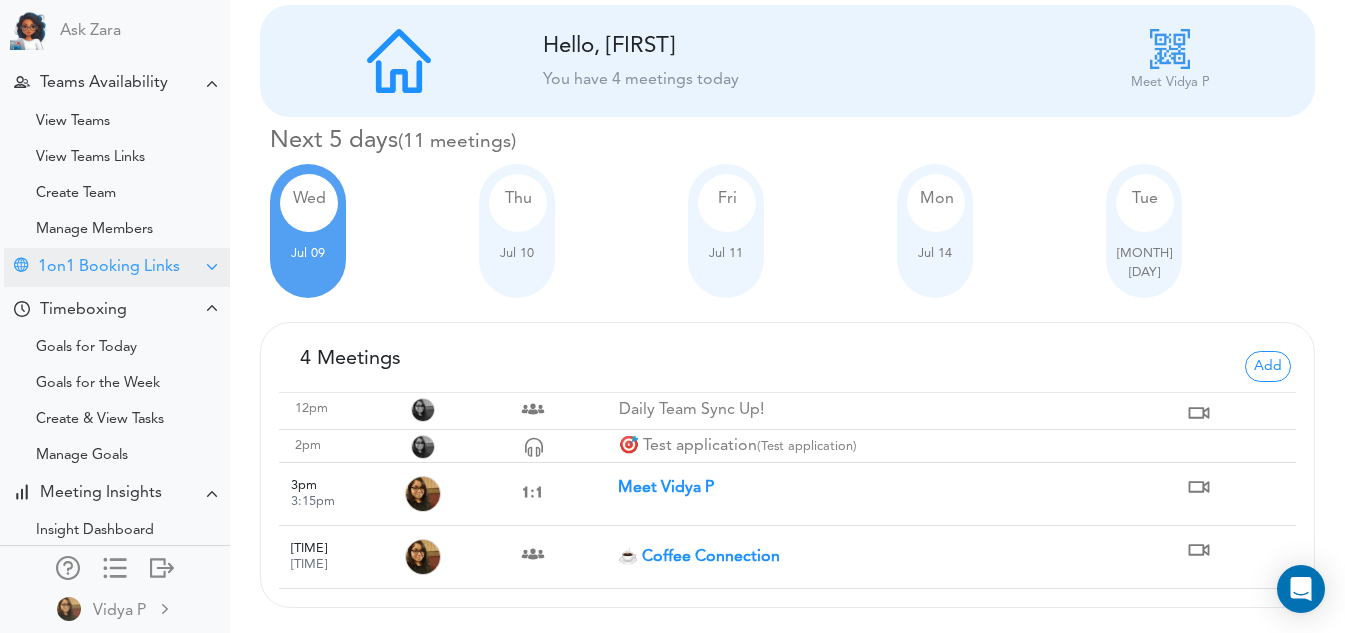 scroll, scrollTop: 0, scrollLeft: 0, axis: both 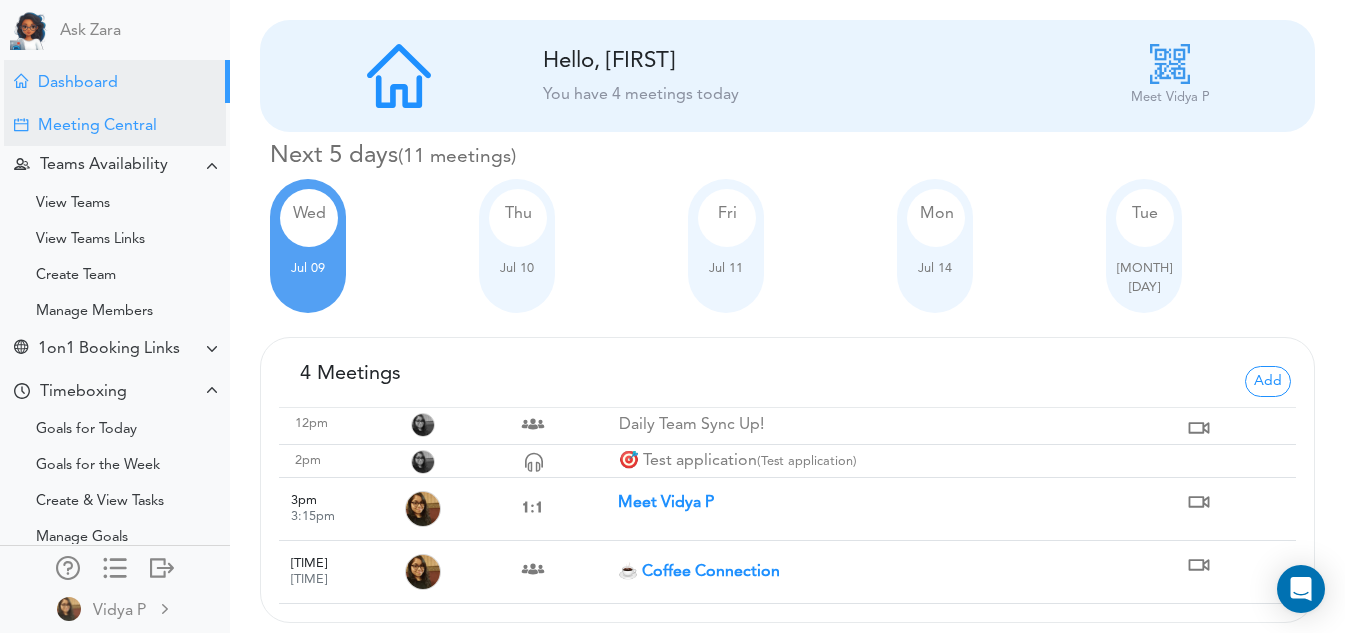 click on "Meeting Central" at bounding box center (97, 126) 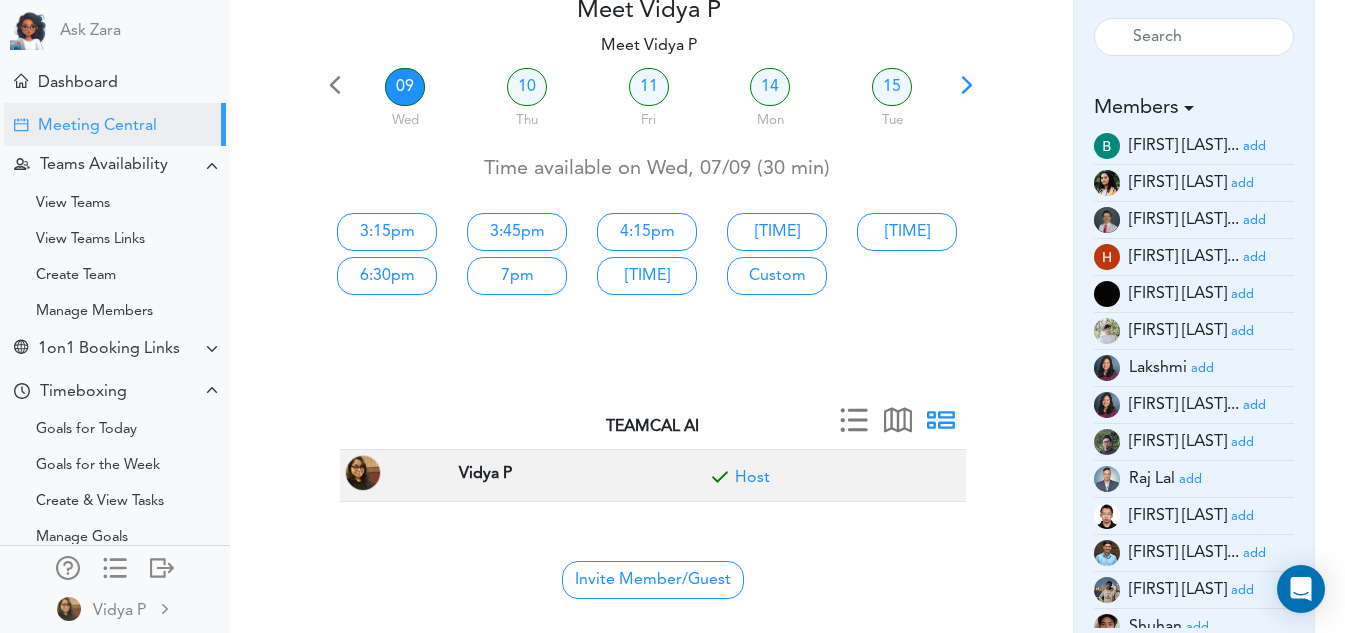 scroll, scrollTop: 0, scrollLeft: 0, axis: both 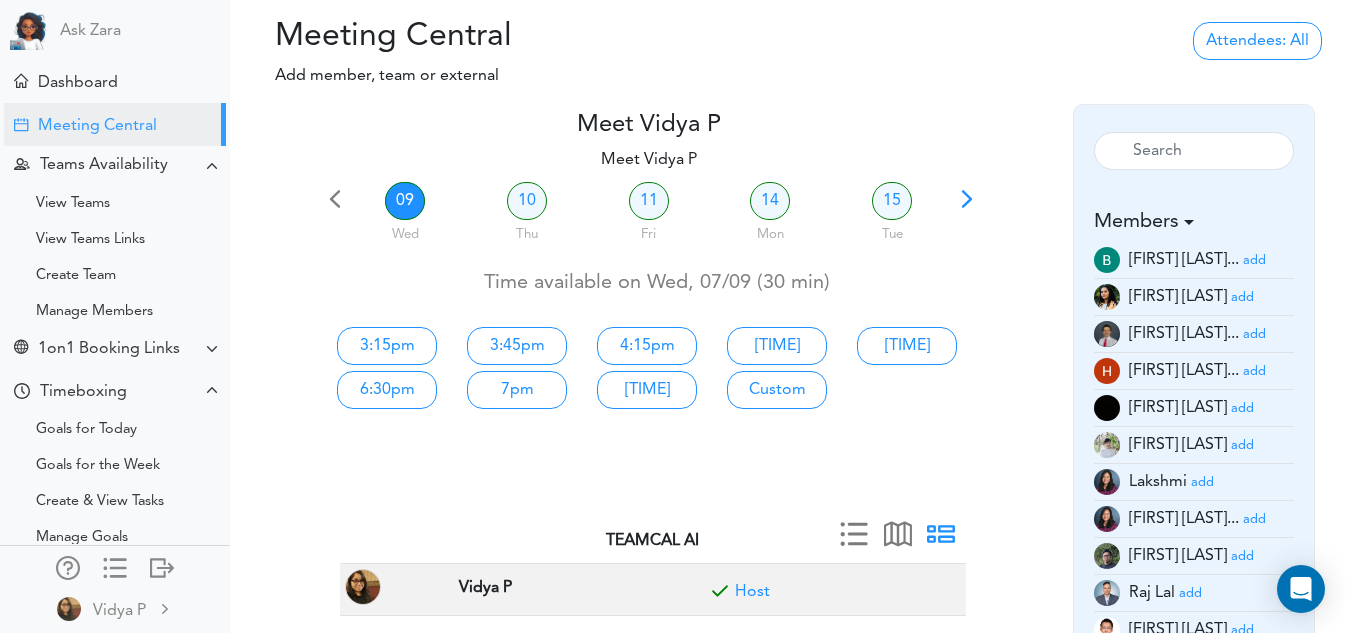 click on "add" at bounding box center (1242, 408) 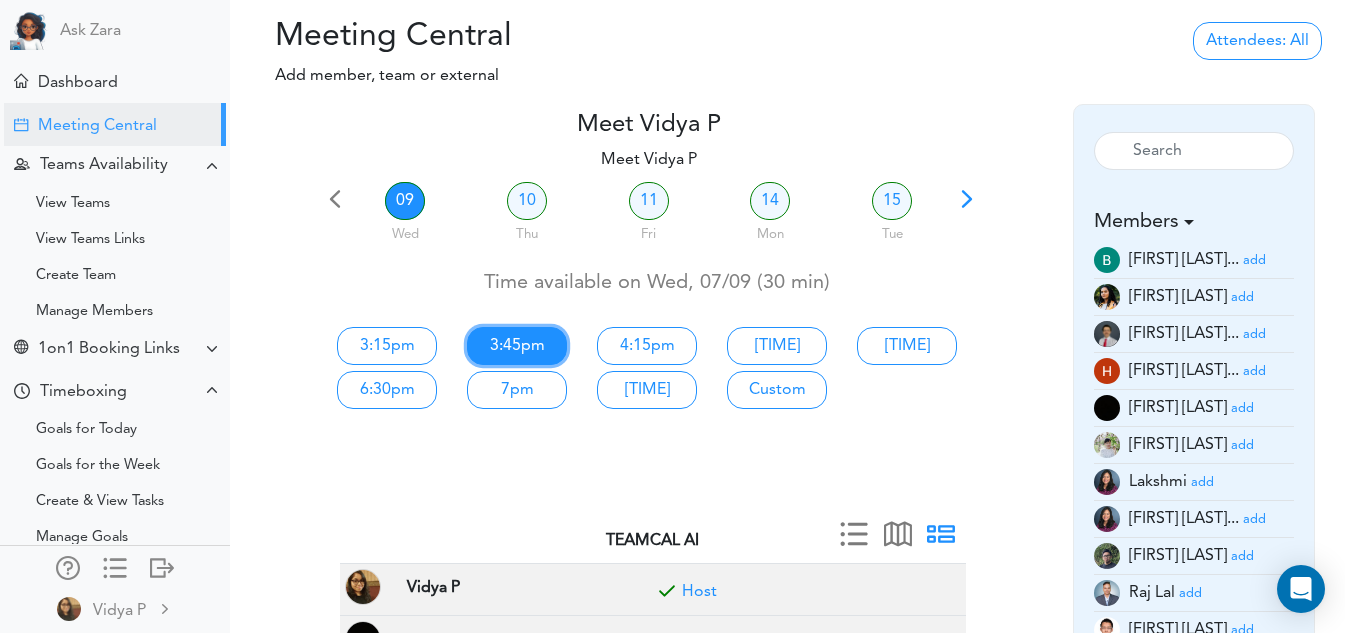 click on "3:45pm" at bounding box center (517, 346) 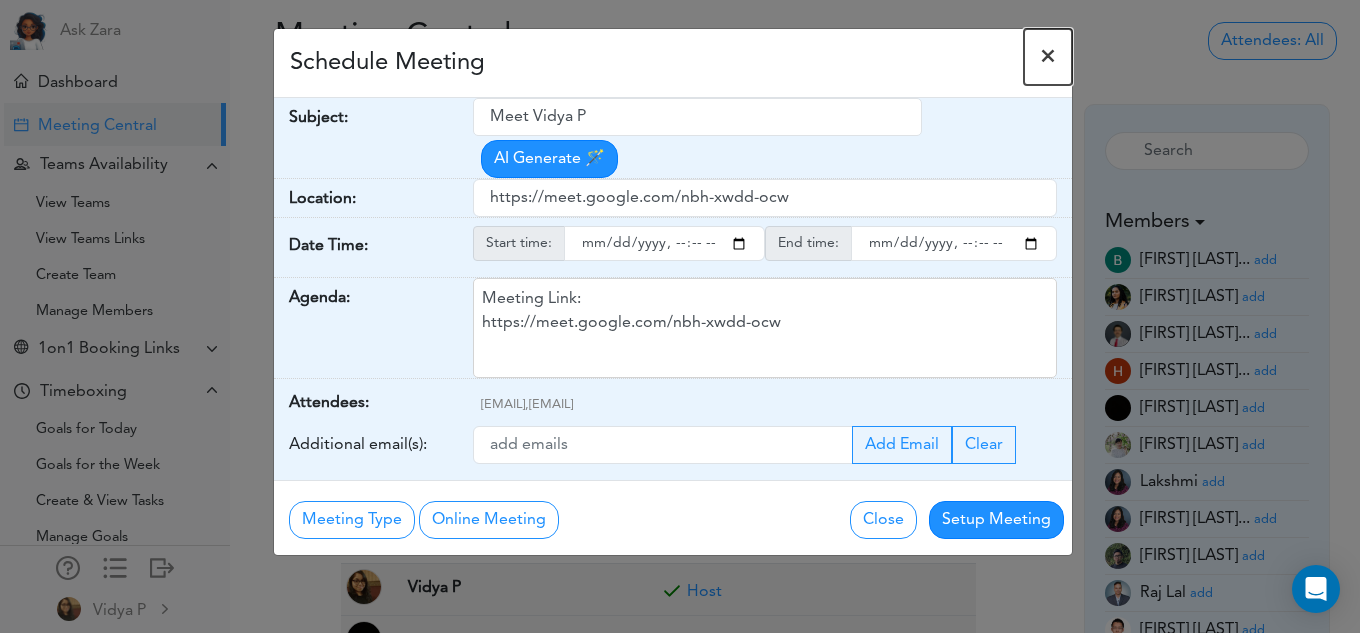 click on "×" at bounding box center [1048, 57] 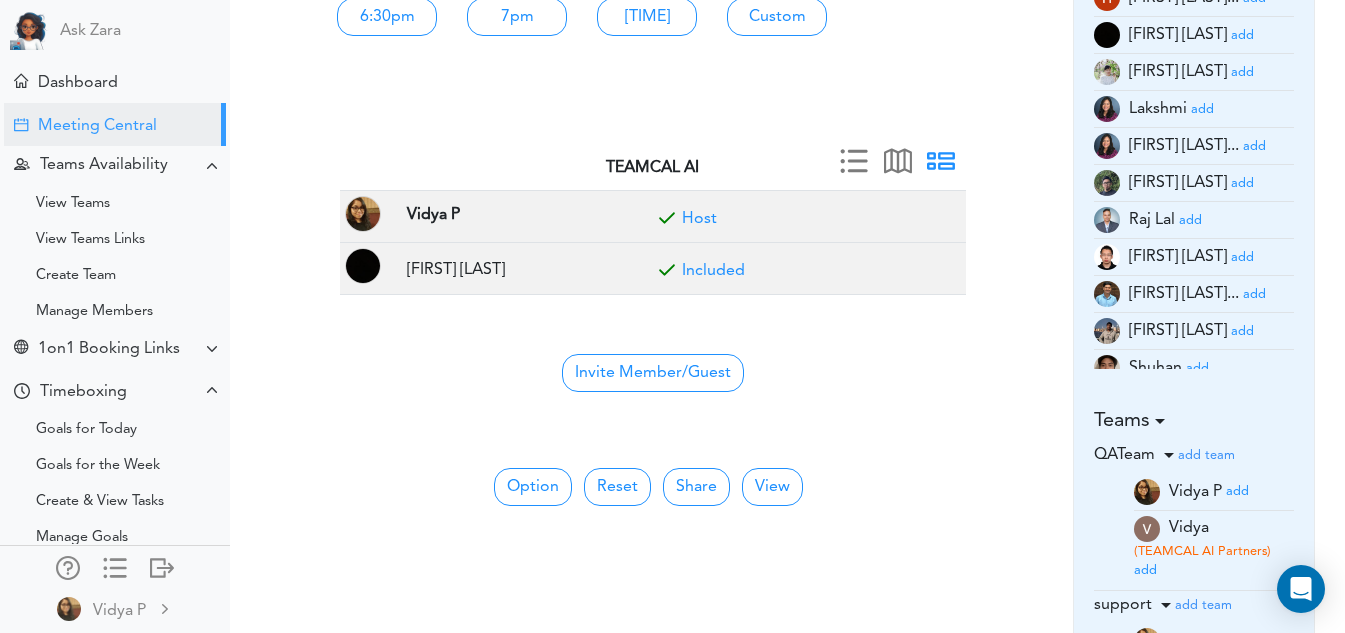 scroll, scrollTop: 400, scrollLeft: 0, axis: vertical 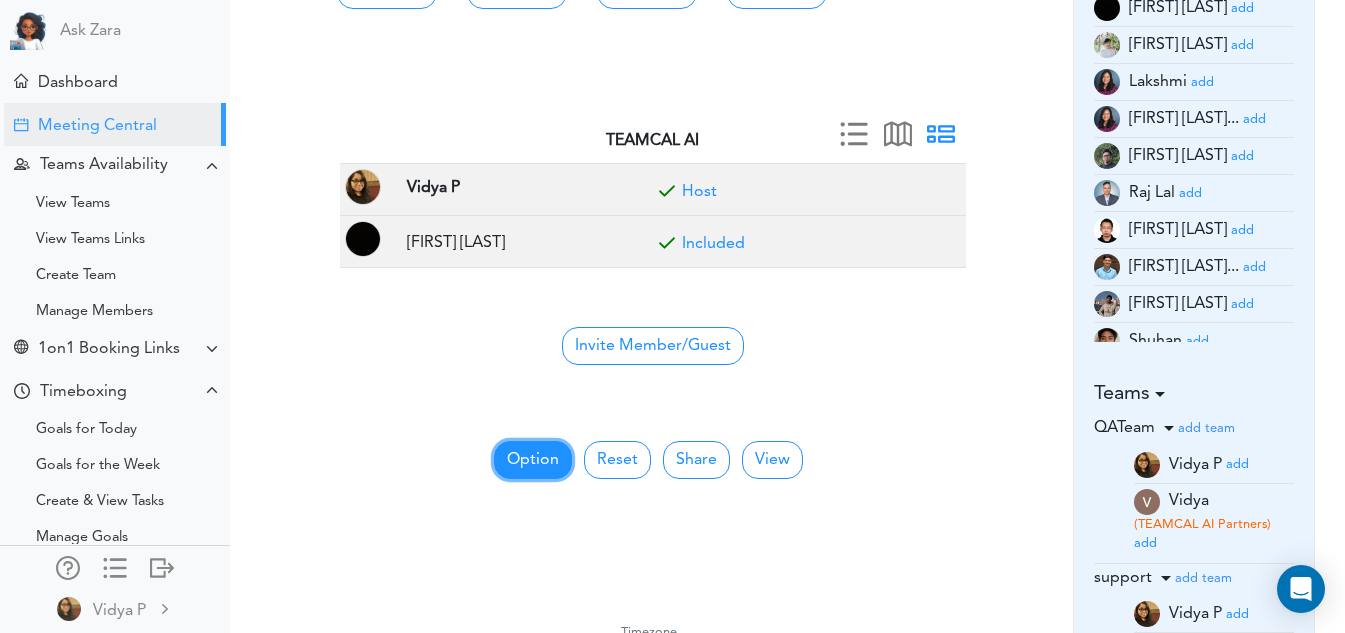 click on "Option" at bounding box center (533, 460) 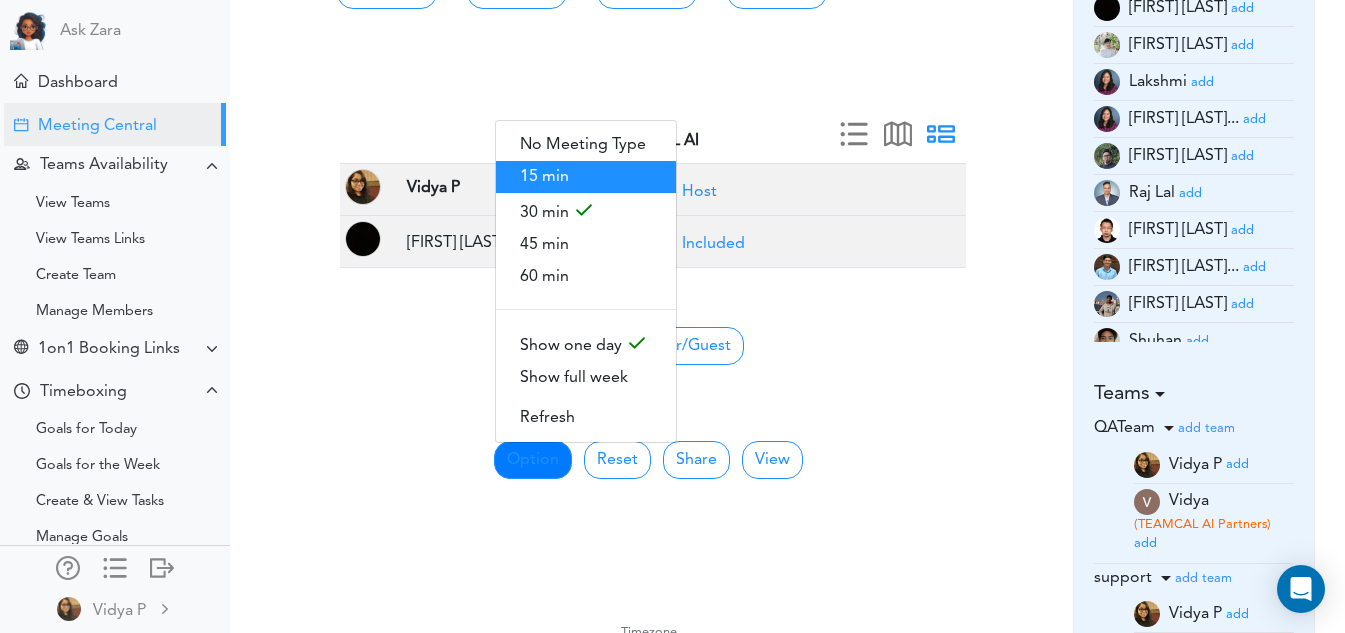 click on "15 min" at bounding box center [586, 177] 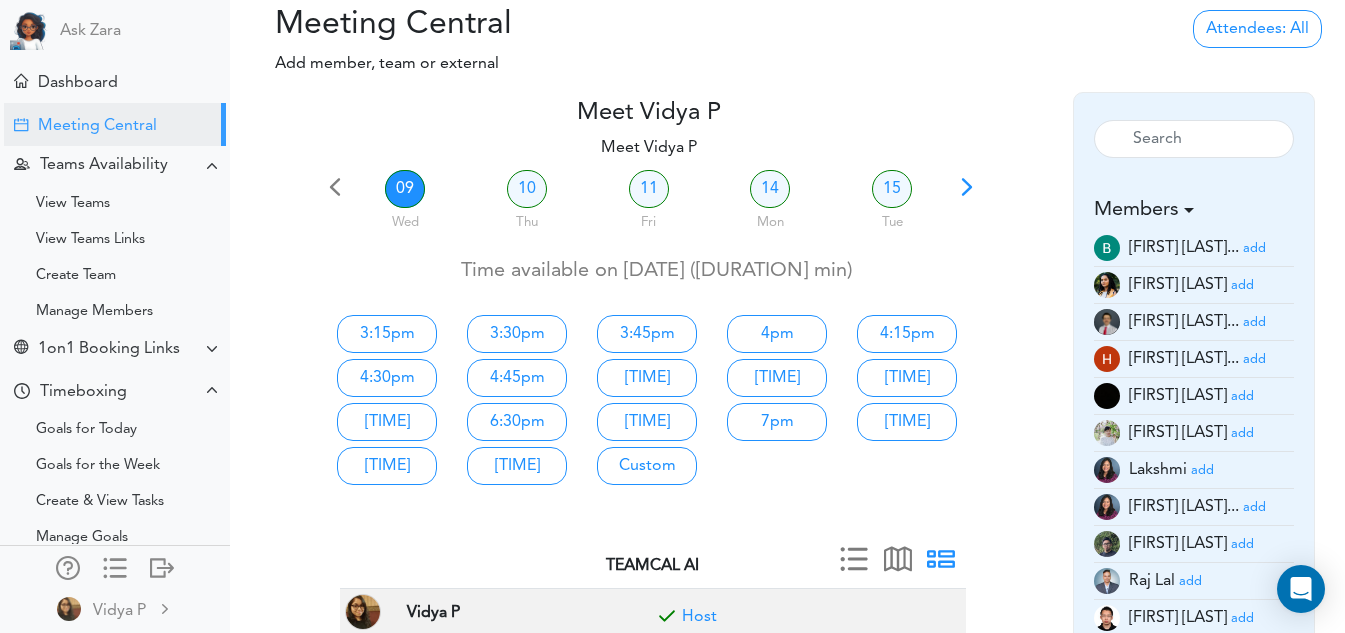 scroll, scrollTop: 0, scrollLeft: 0, axis: both 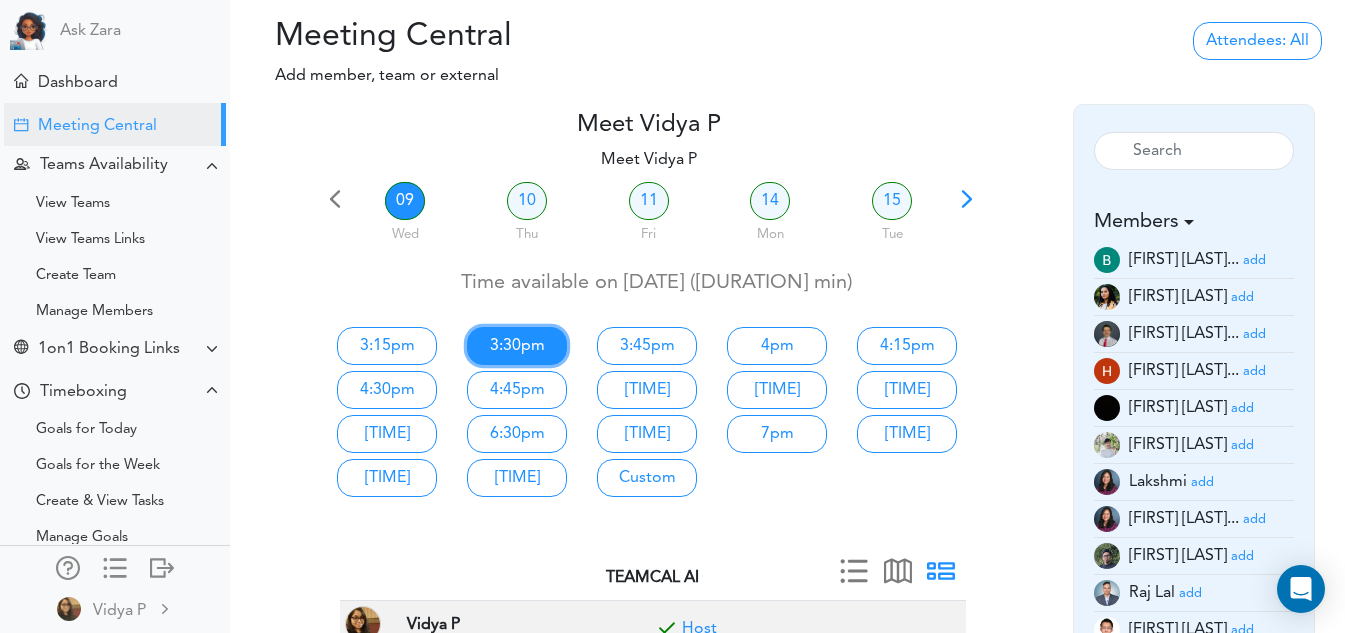 click on "3:30pm" at bounding box center [517, 346] 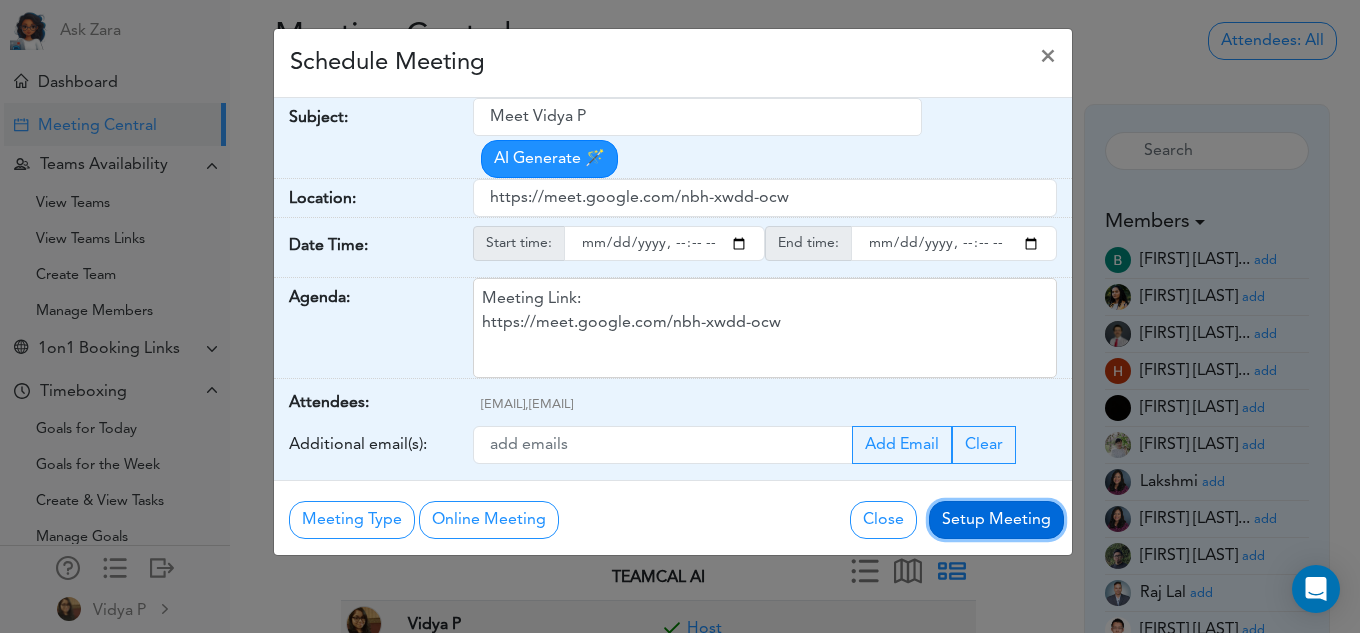 click on "Setup Meeting" at bounding box center [996, 520] 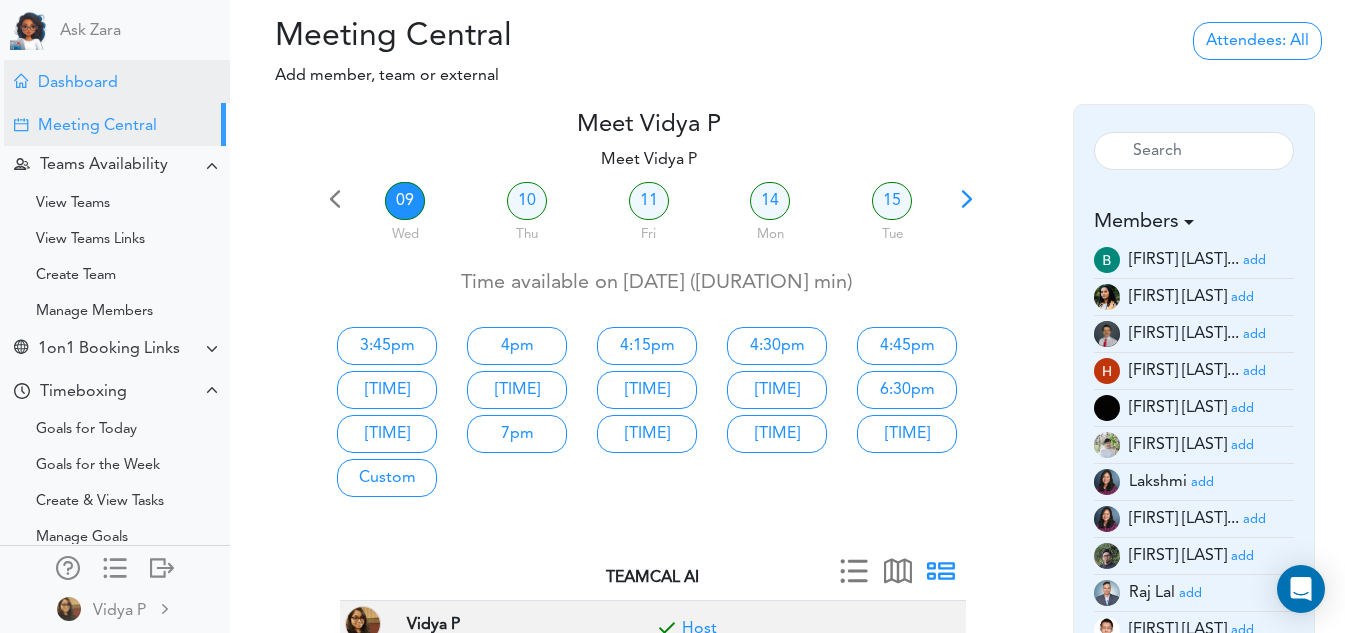click on "Dashboard" at bounding box center [78, 83] 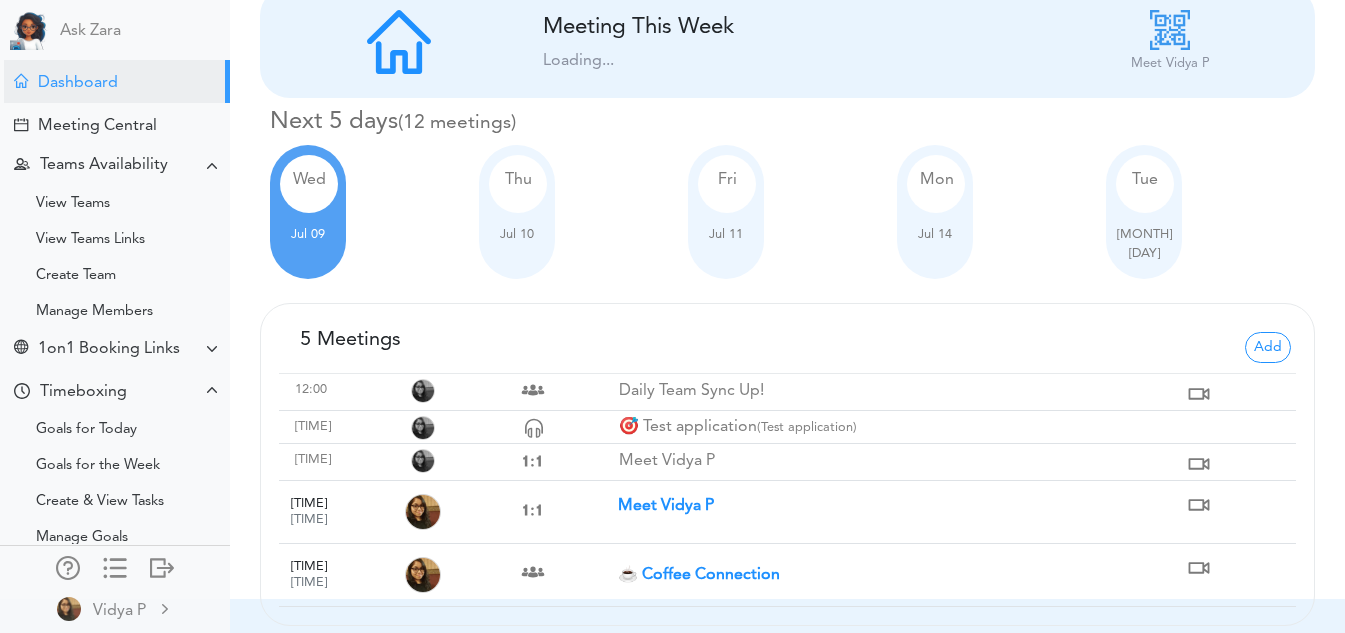 scroll, scrollTop: 52, scrollLeft: 0, axis: vertical 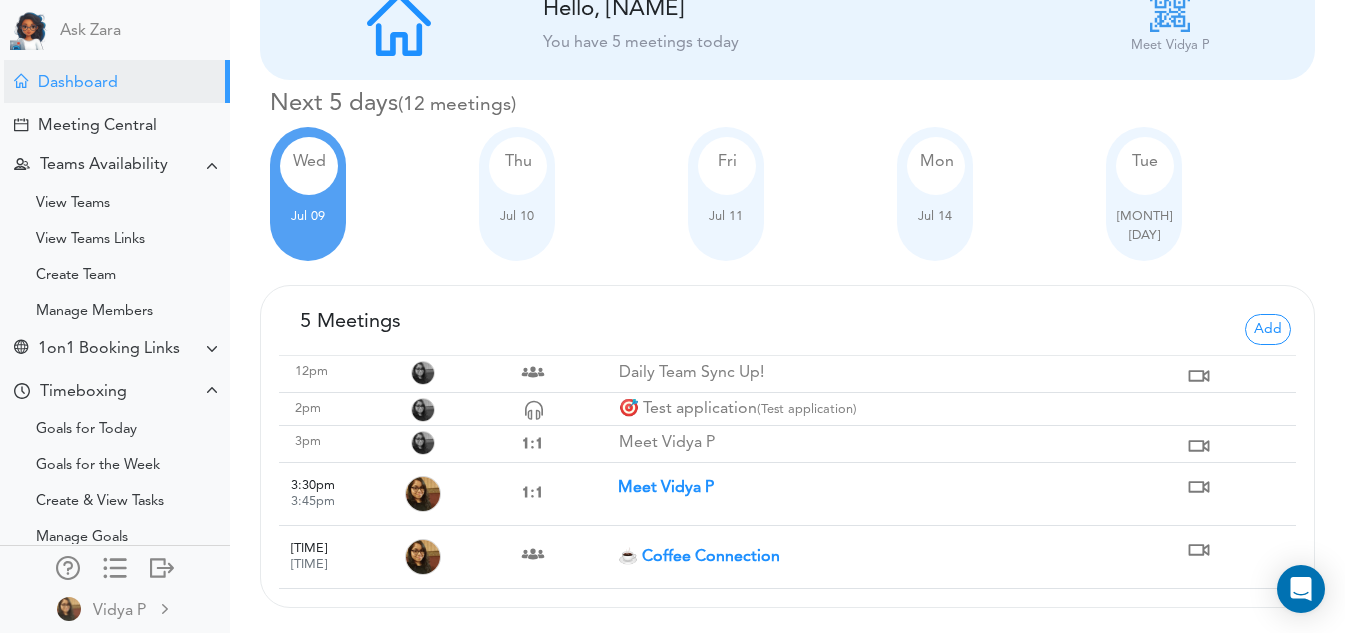 click on "Dashboard" at bounding box center (78, 83) 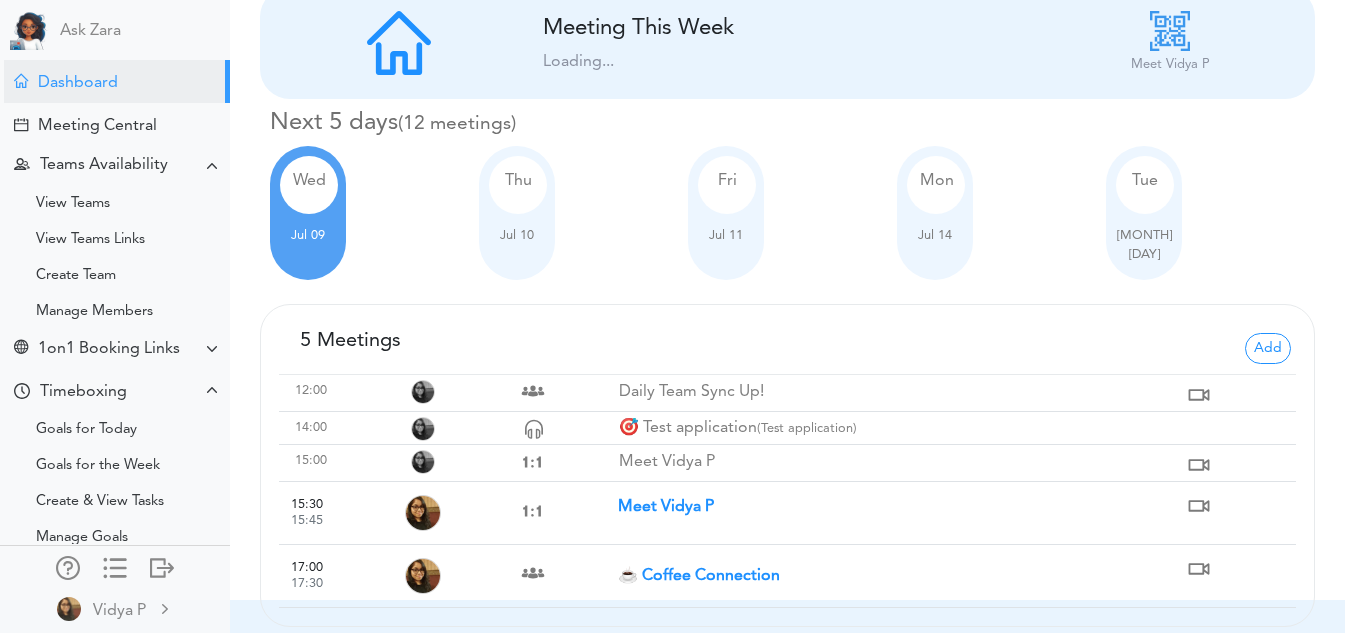 scroll, scrollTop: 52, scrollLeft: 0, axis: vertical 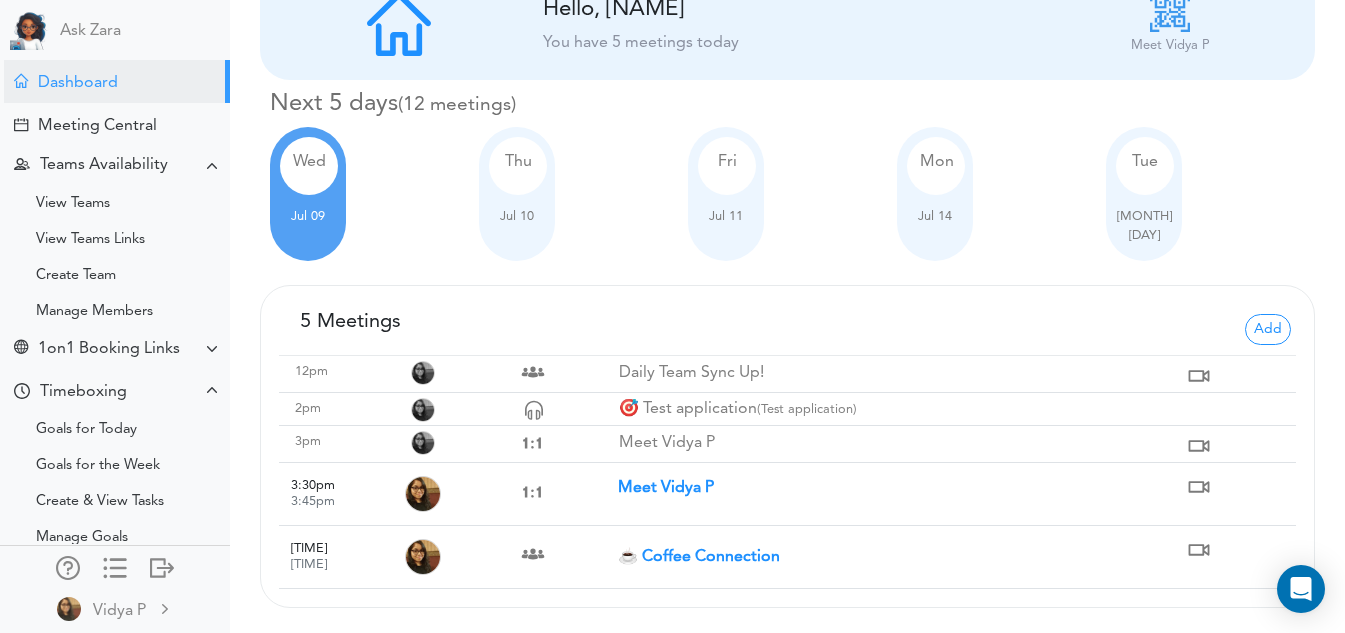 click at bounding box center (1199, 487) 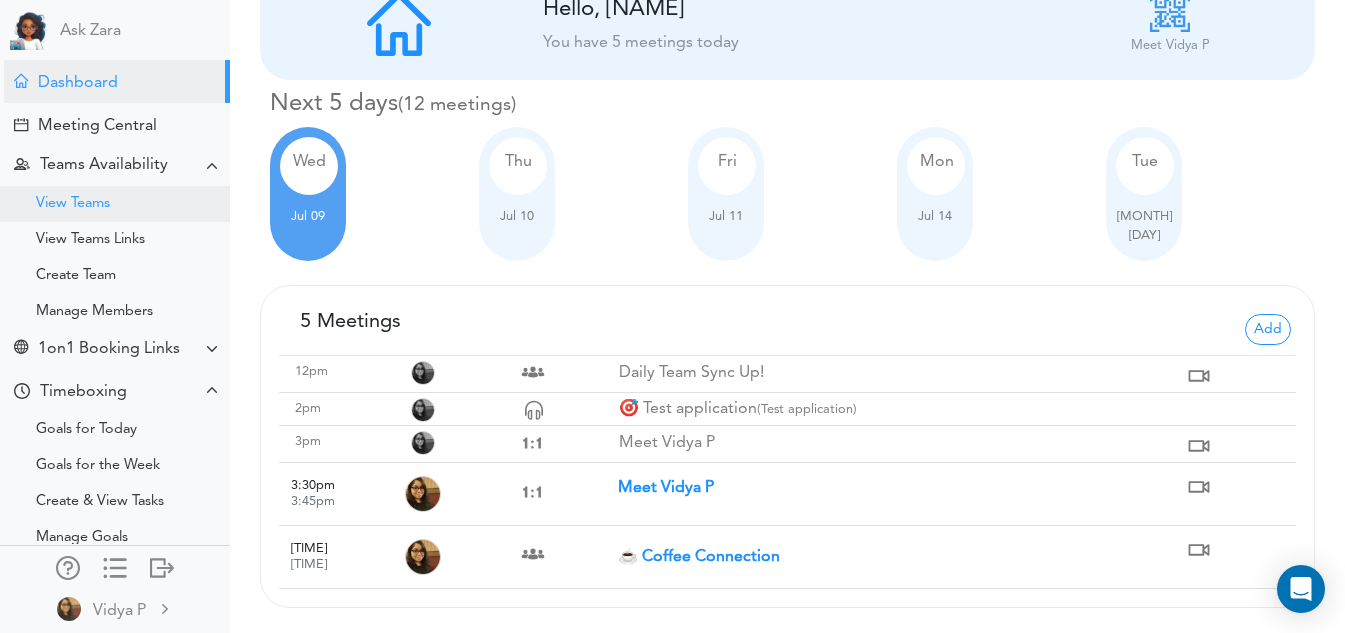 drag, startPoint x: 88, startPoint y: 208, endPoint x: 137, endPoint y: 340, distance: 140.80128 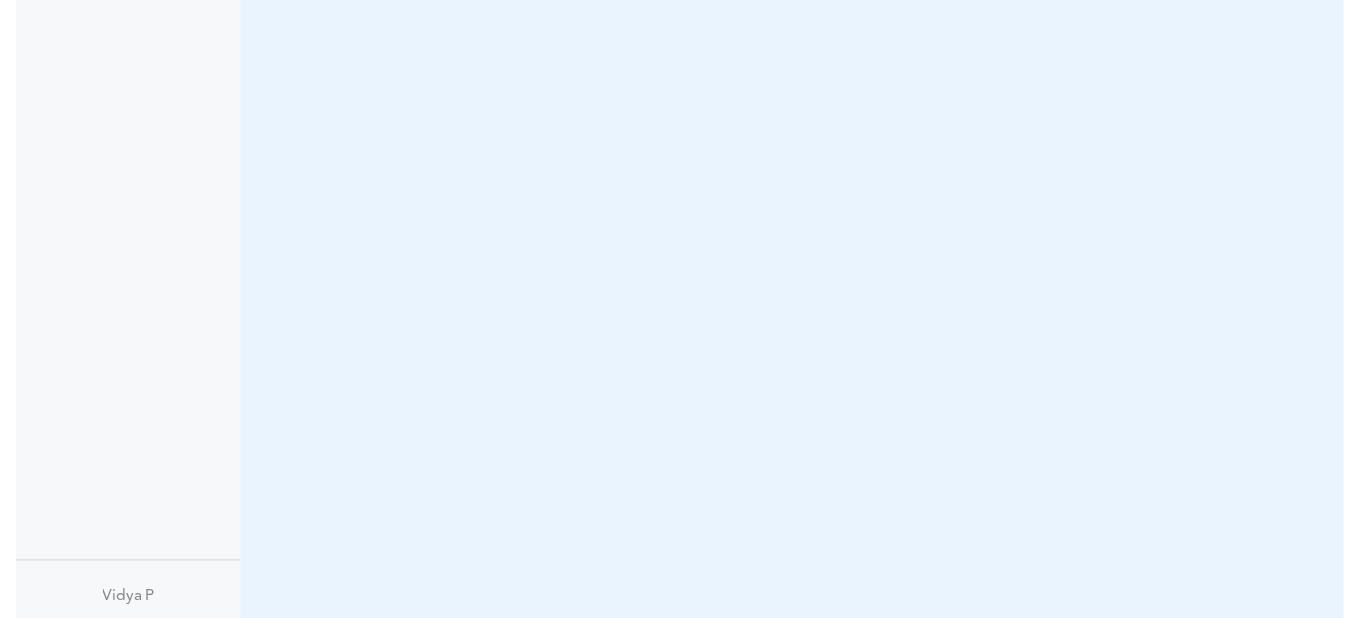 scroll, scrollTop: 0, scrollLeft: 0, axis: both 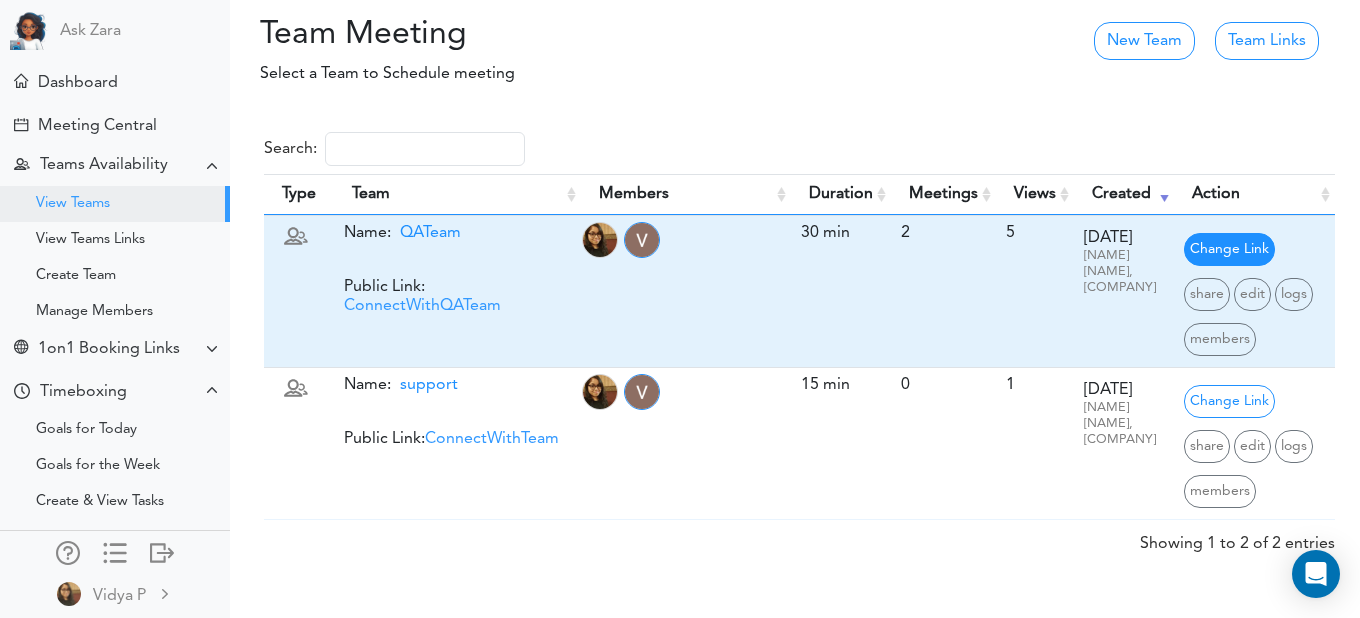 click on "Change Link" at bounding box center (1229, 249) 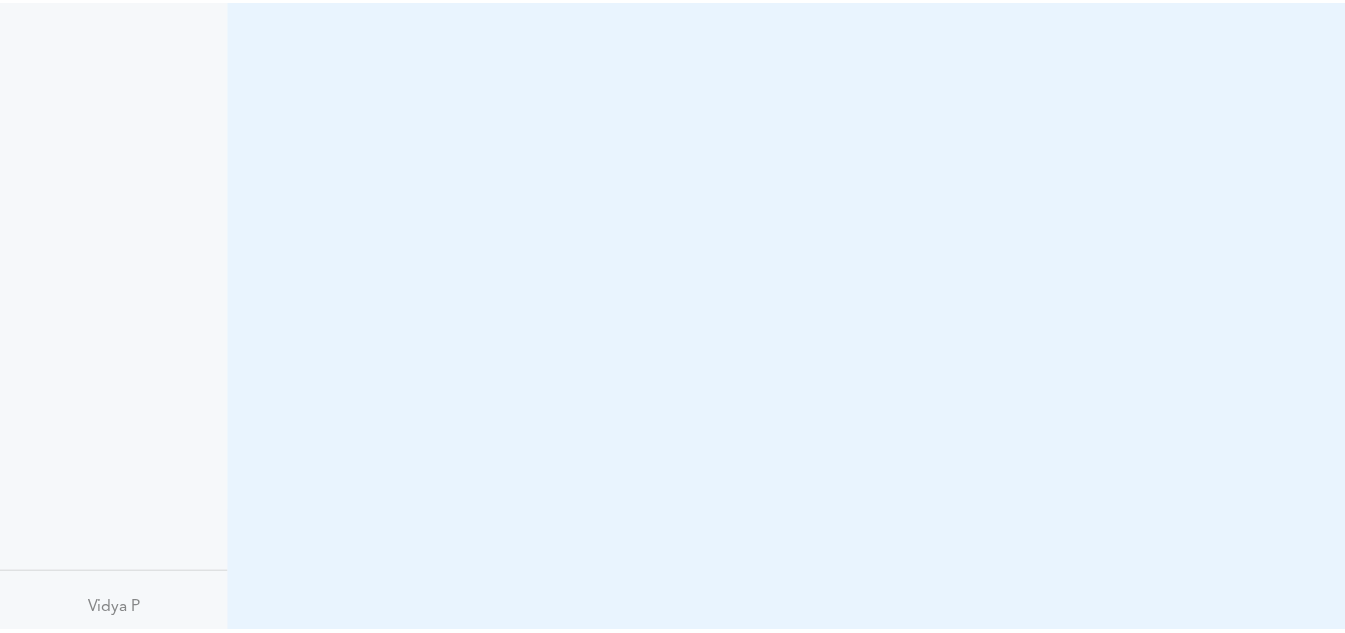 scroll, scrollTop: 0, scrollLeft: 0, axis: both 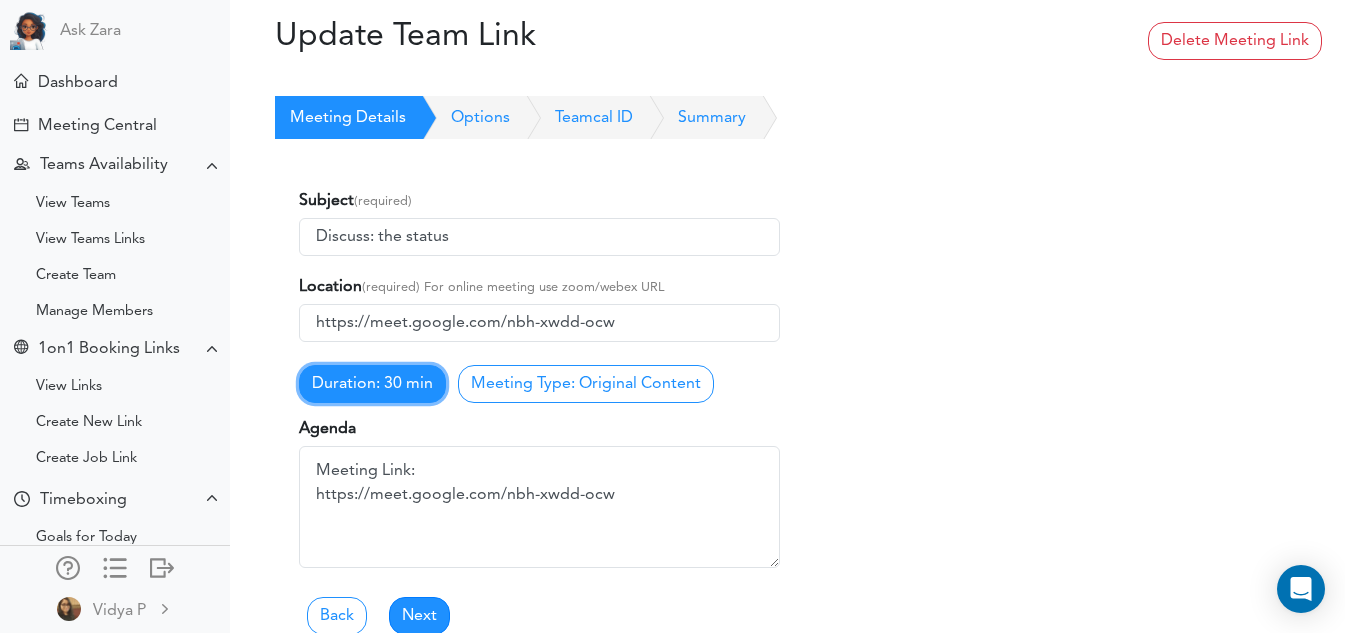 click on "Duration:
30 min" at bounding box center (372, 384) 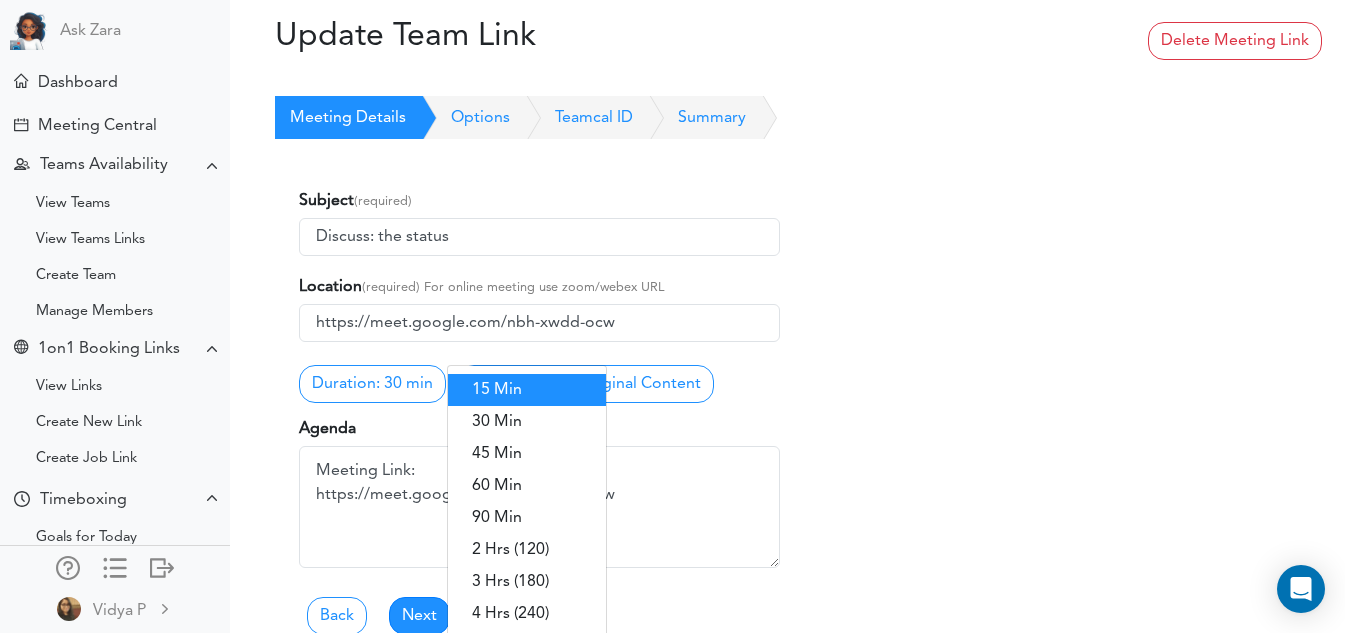 click on "15
Min" at bounding box center (527, 390) 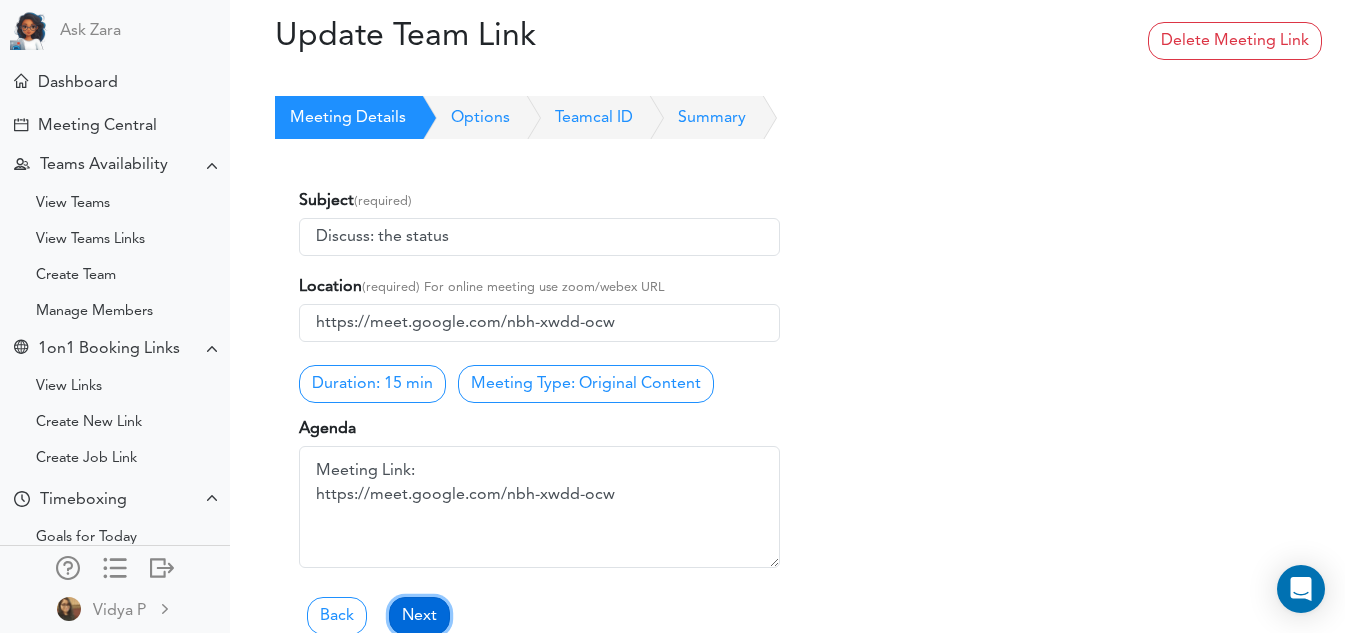 click on "Next" at bounding box center [419, 616] 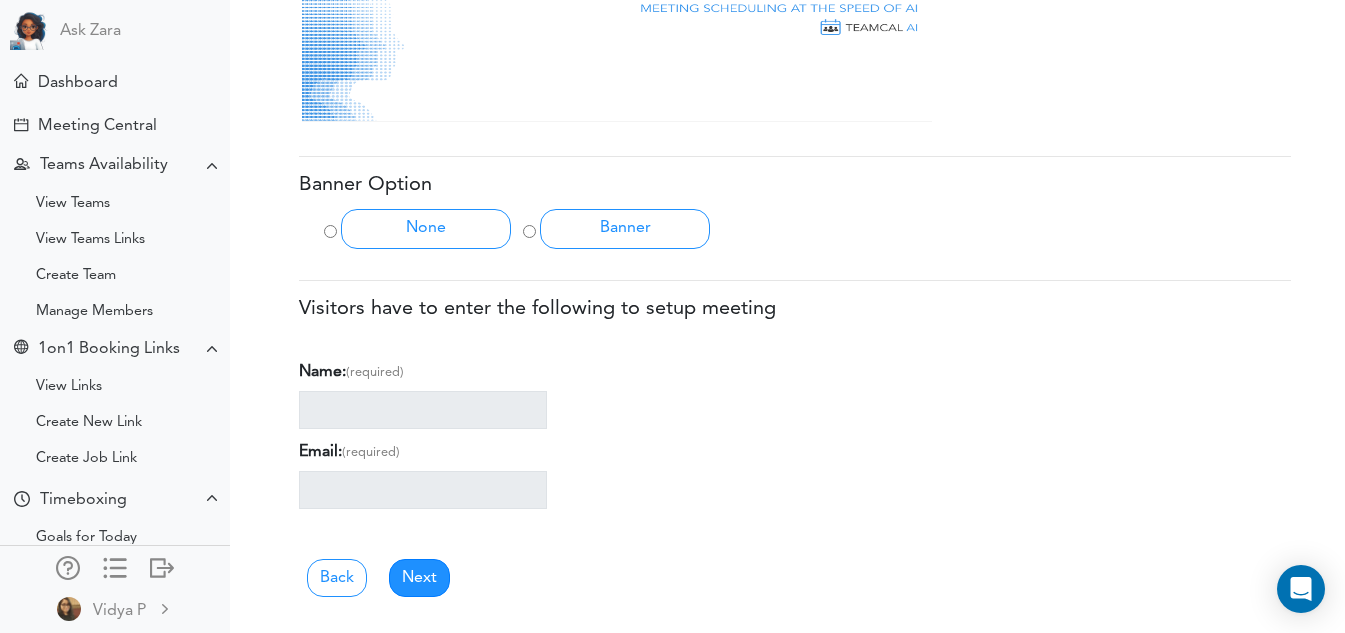 scroll, scrollTop: 824, scrollLeft: 0, axis: vertical 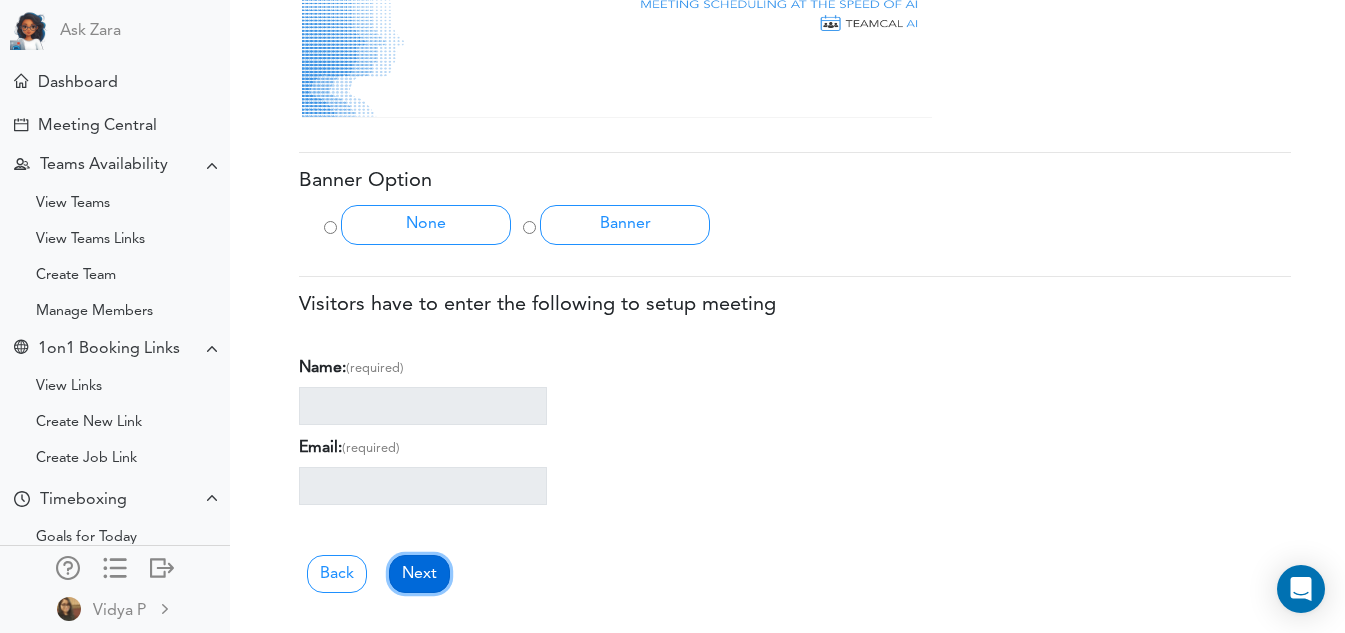 click on "Next" at bounding box center (419, 574) 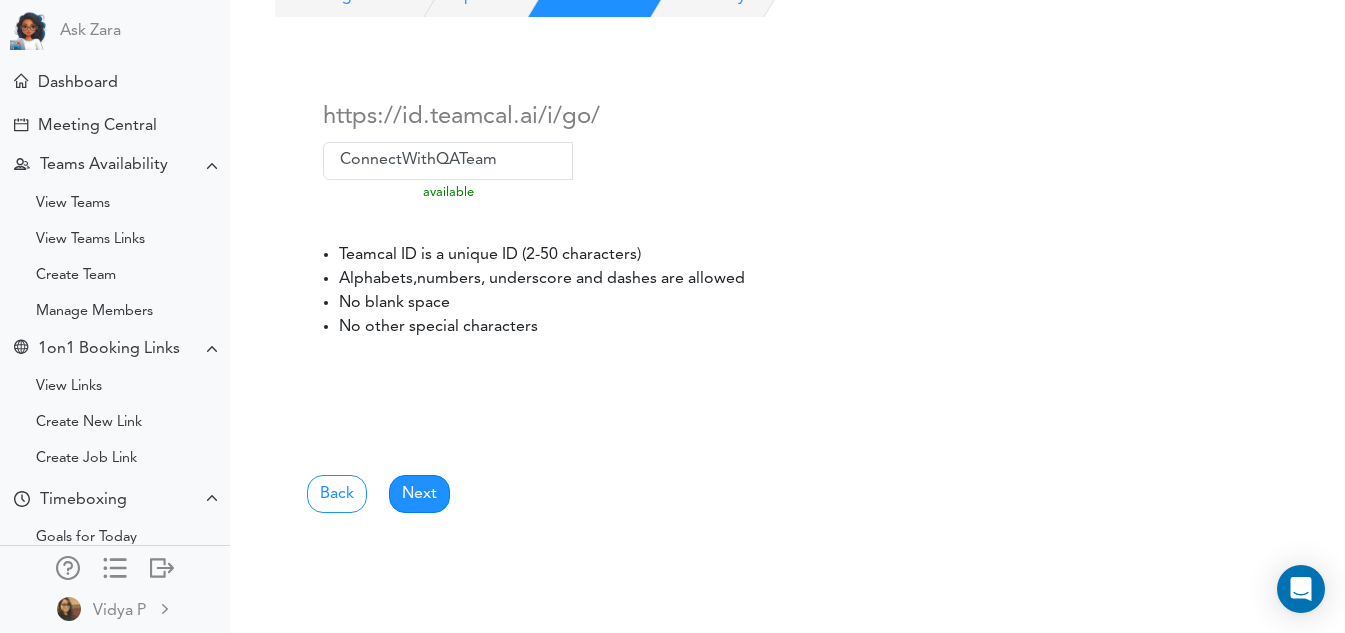 scroll, scrollTop: 0, scrollLeft: 0, axis: both 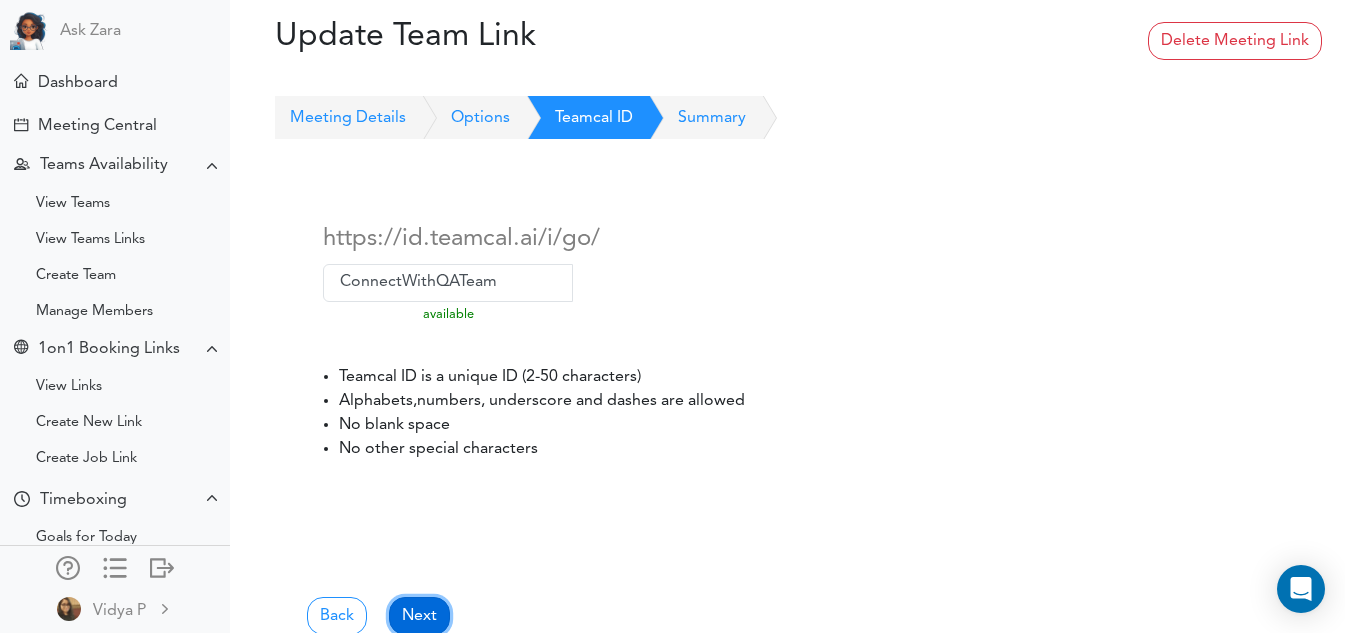 click on "Next" at bounding box center (419, 616) 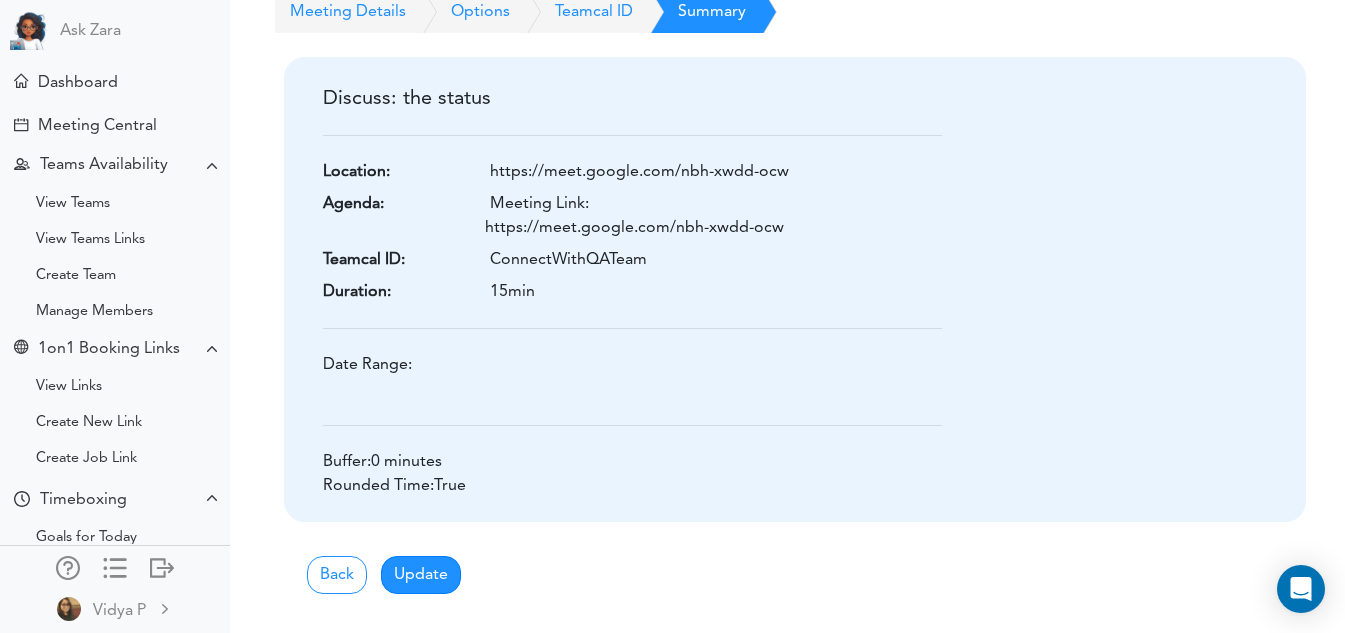 scroll, scrollTop: 107, scrollLeft: 0, axis: vertical 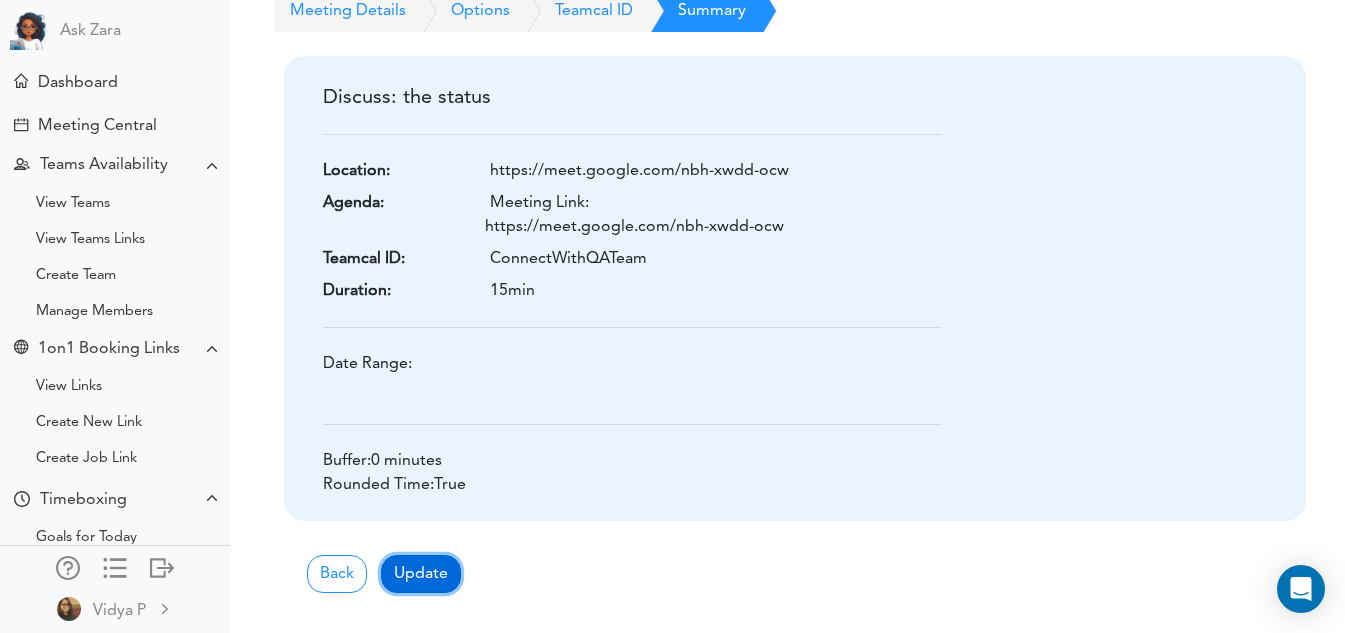 click on "Update" at bounding box center [421, 574] 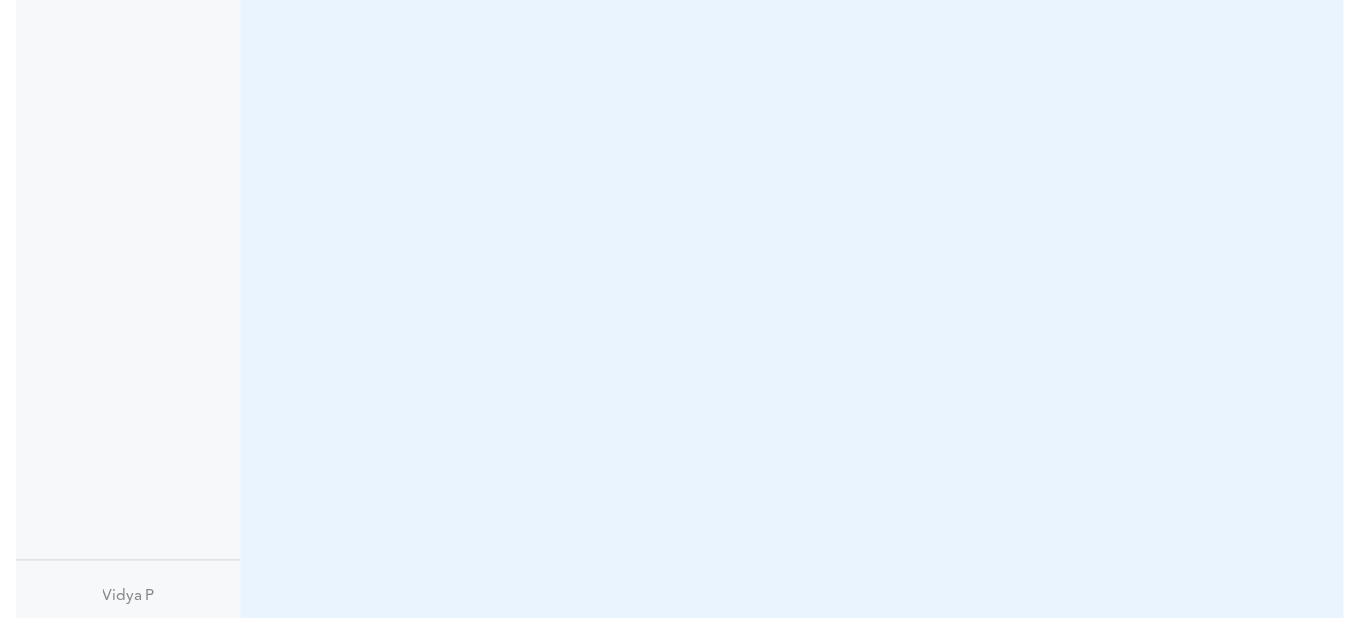scroll, scrollTop: 0, scrollLeft: 0, axis: both 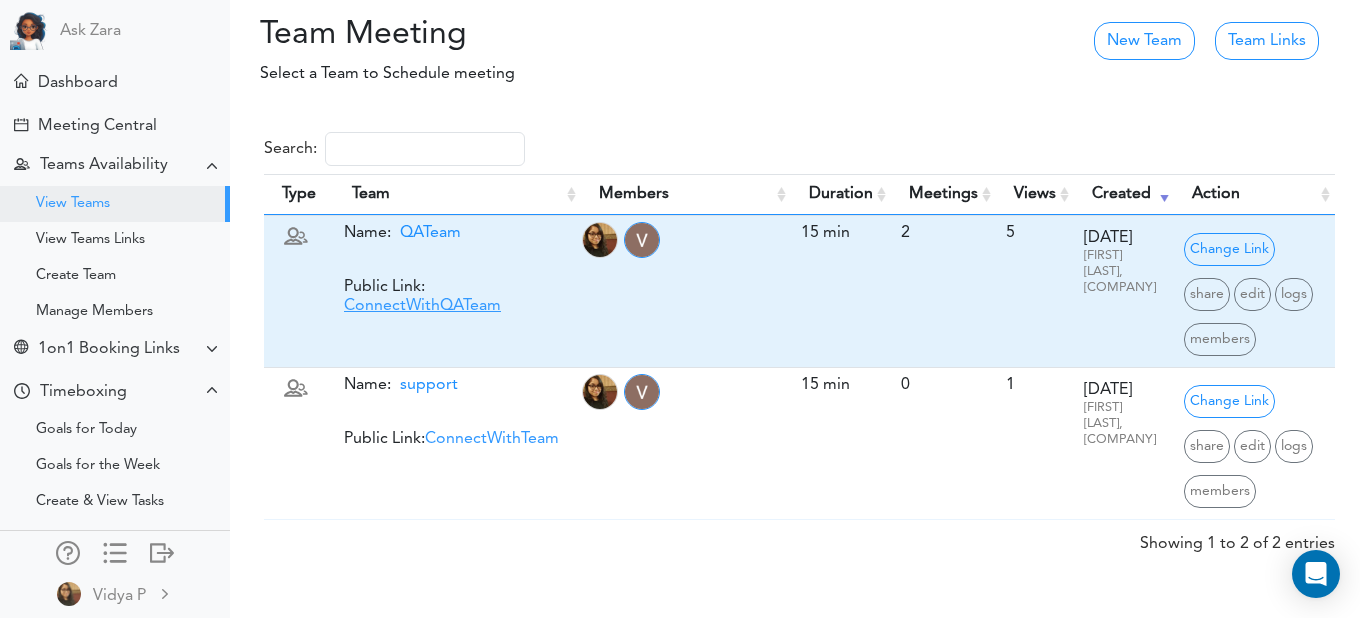 click on "ConnectWithQATeam" at bounding box center (422, 306) 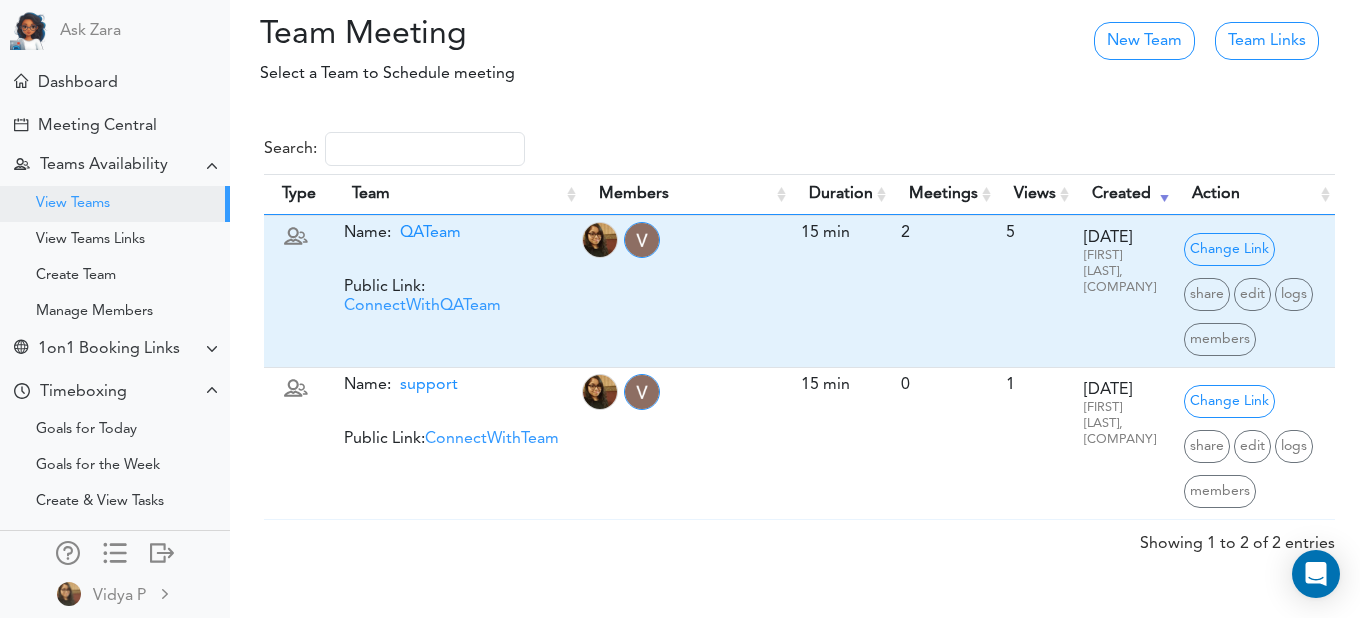 click at bounding box center [686, 291] 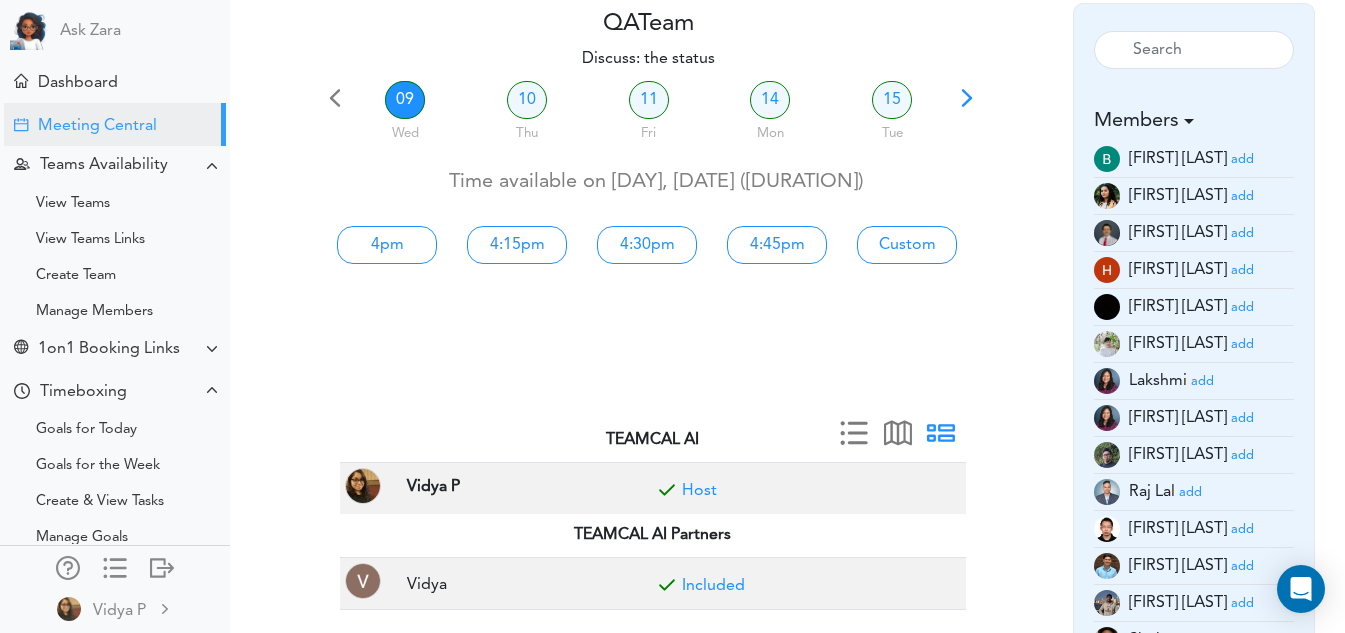 scroll, scrollTop: 100, scrollLeft: 0, axis: vertical 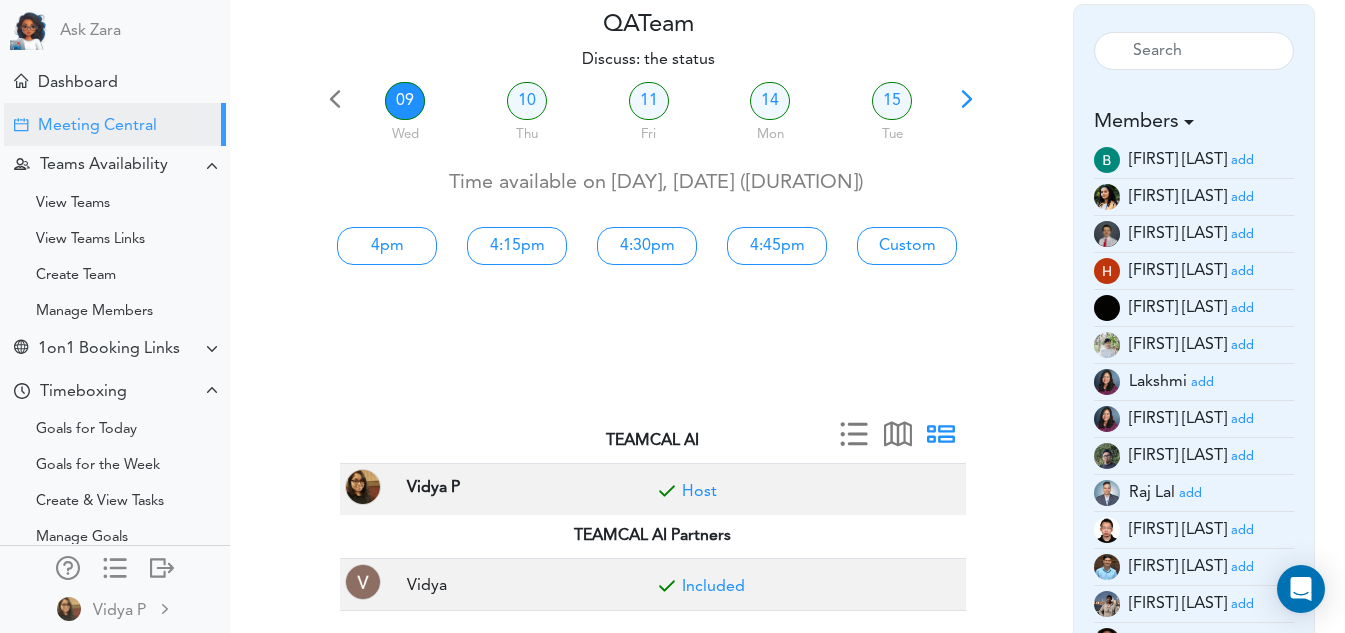 click on "add" at bounding box center [1242, 160] 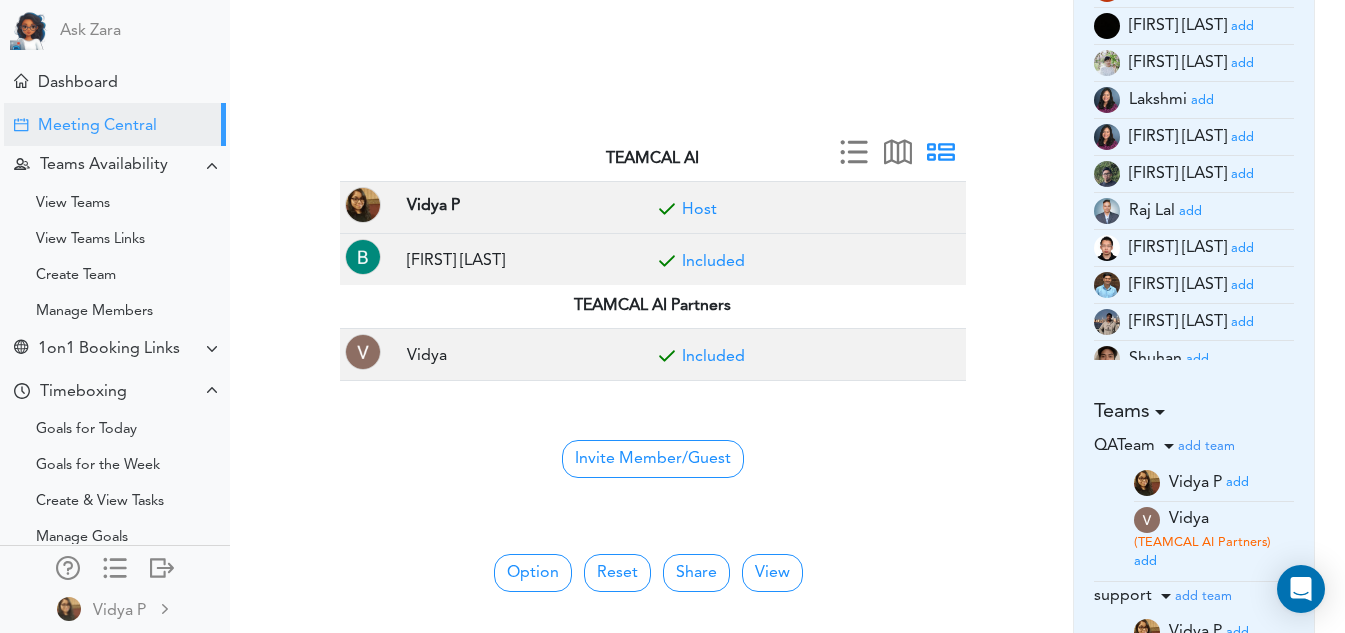 scroll, scrollTop: 400, scrollLeft: 0, axis: vertical 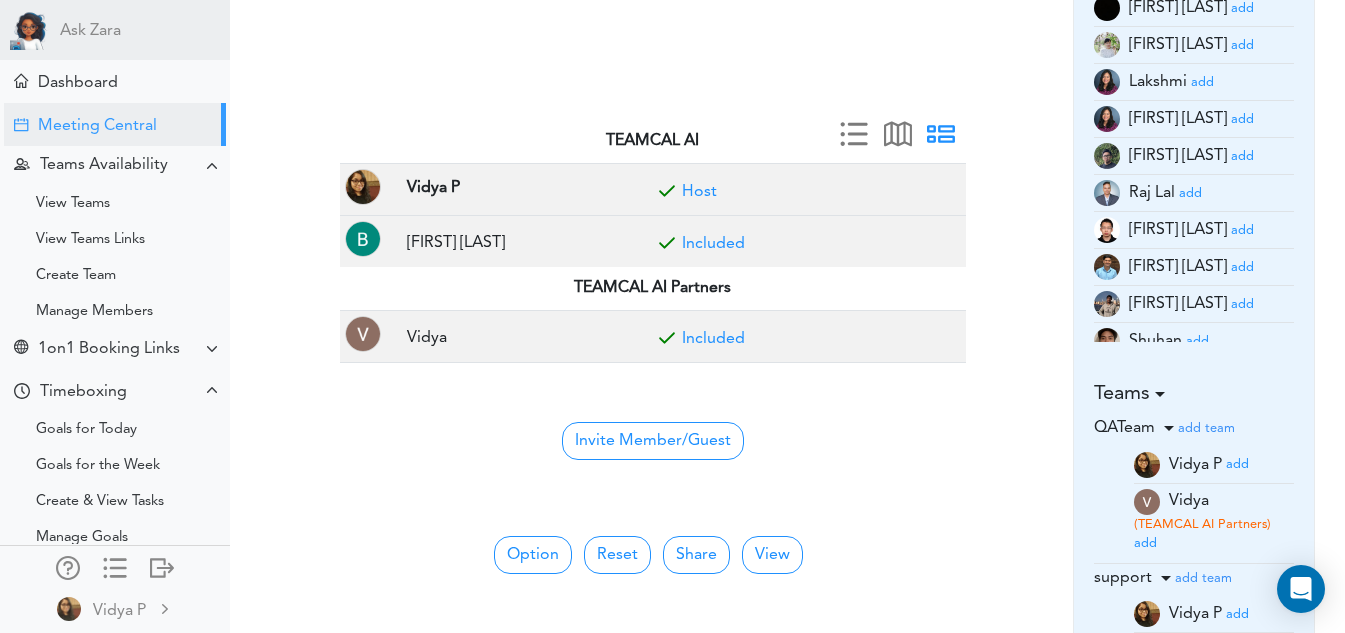 click on "Ask Zara" at bounding box center [115, 30] 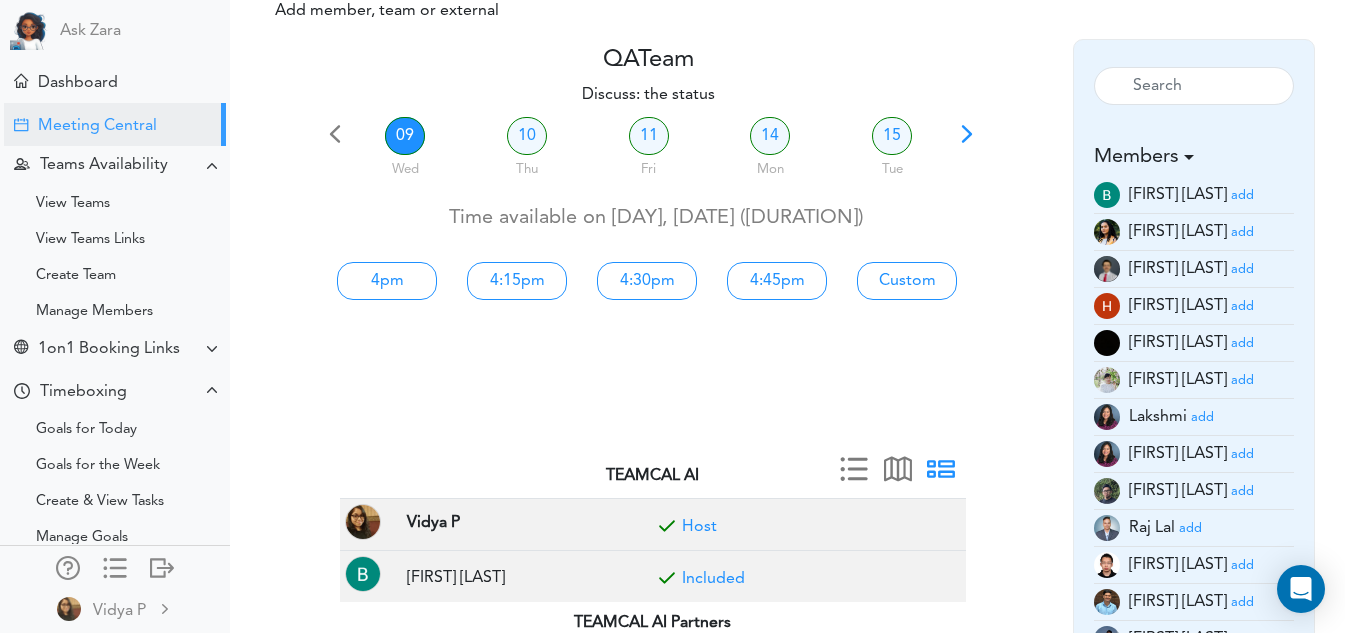 scroll, scrollTop: 100, scrollLeft: 0, axis: vertical 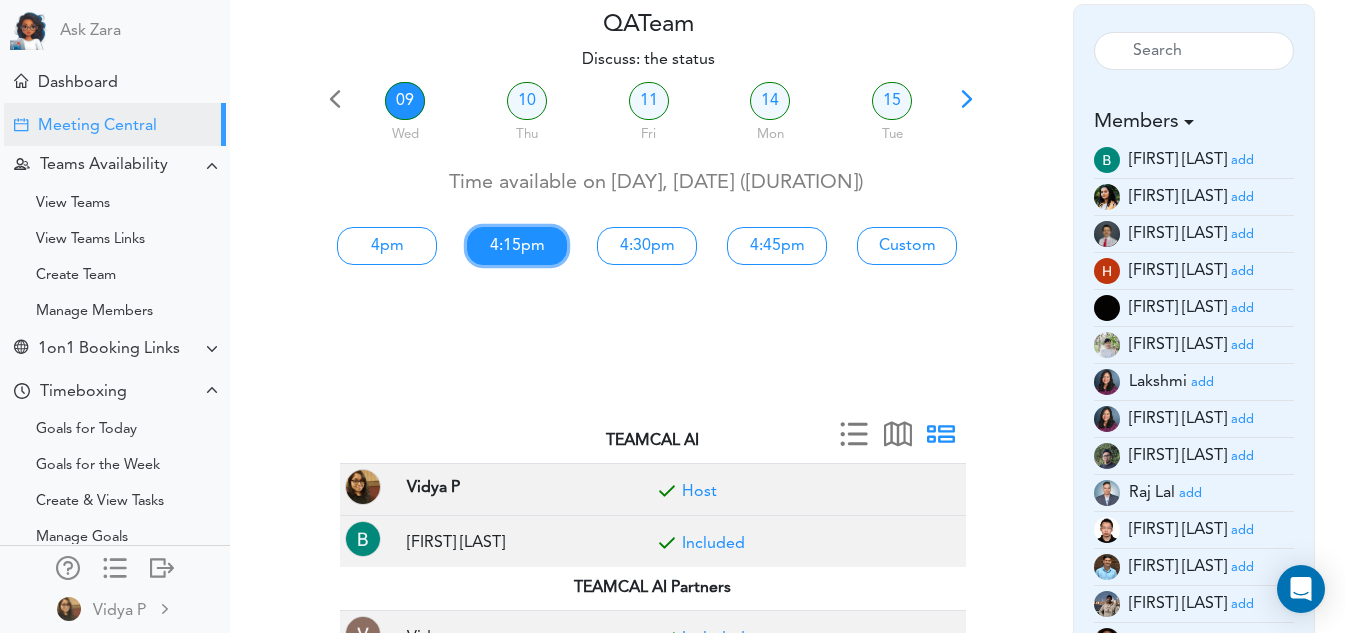 click on "4:15pm" at bounding box center (517, 246) 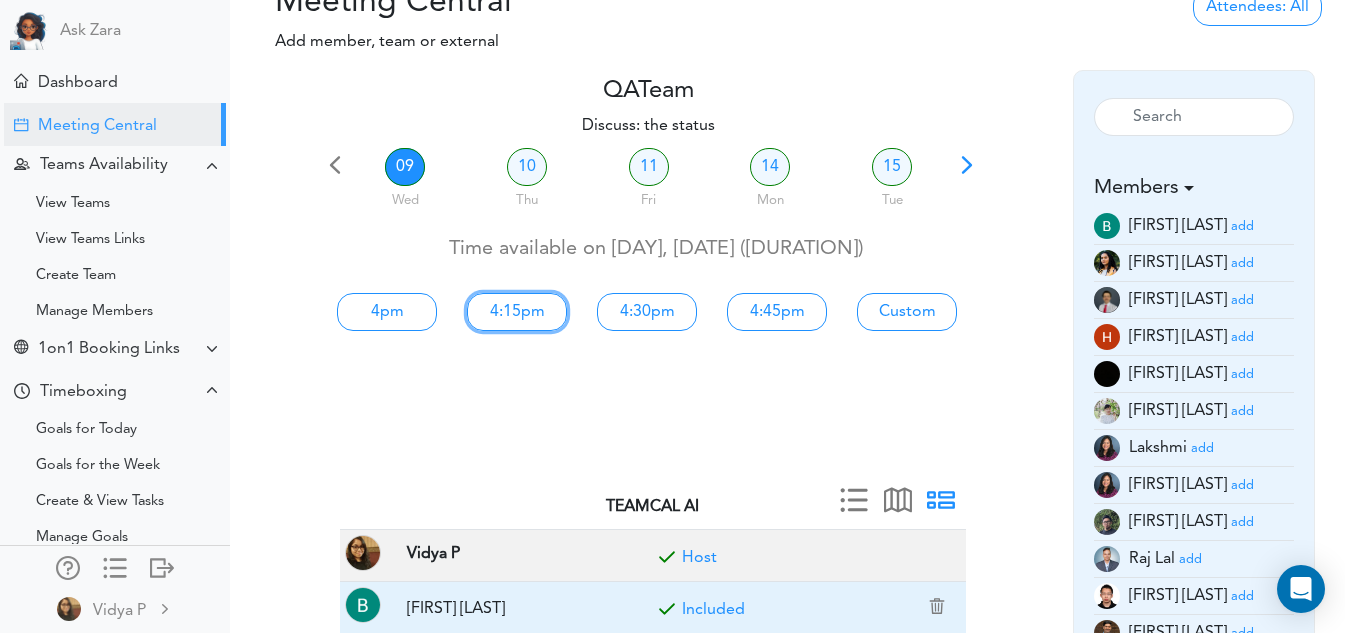 scroll, scrollTop: 0, scrollLeft: 0, axis: both 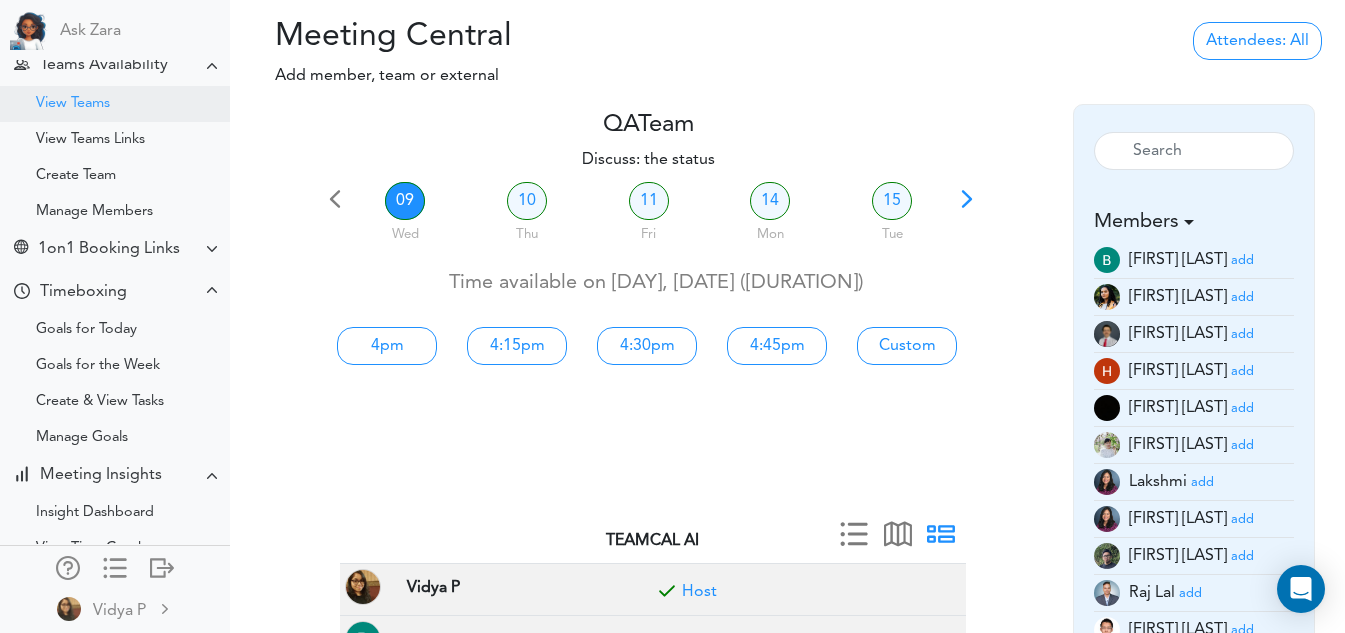click on "View Teams" at bounding box center [73, 104] 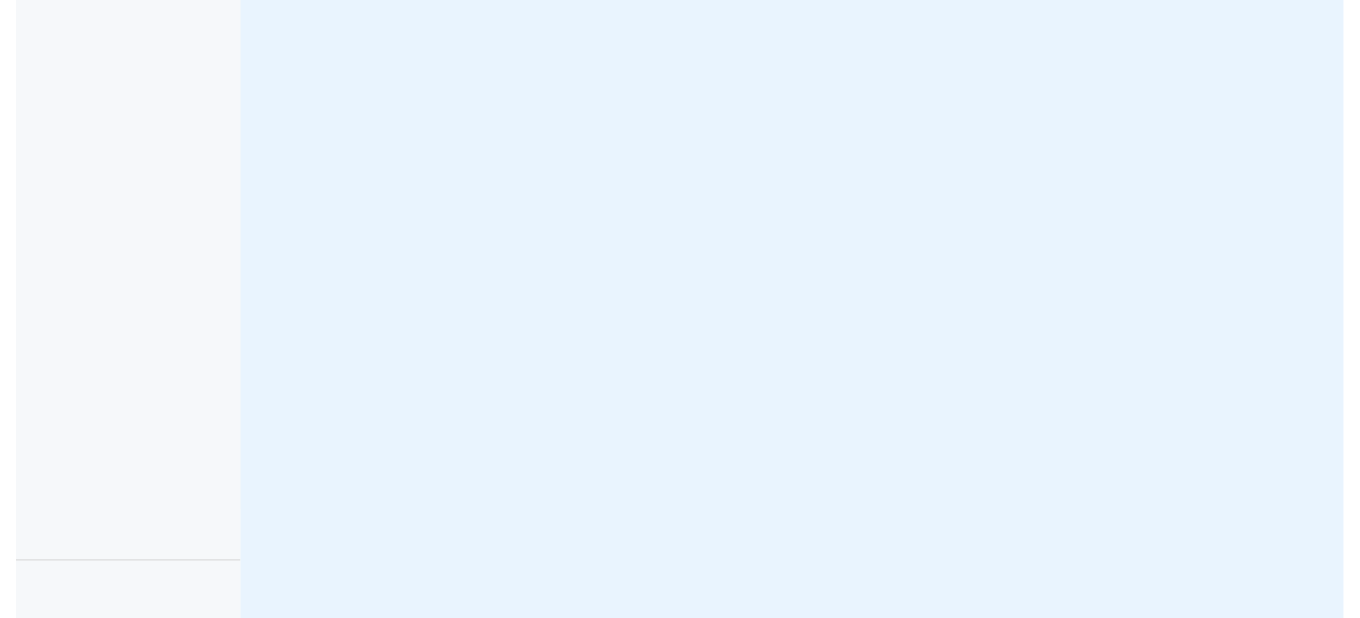 scroll, scrollTop: 0, scrollLeft: 0, axis: both 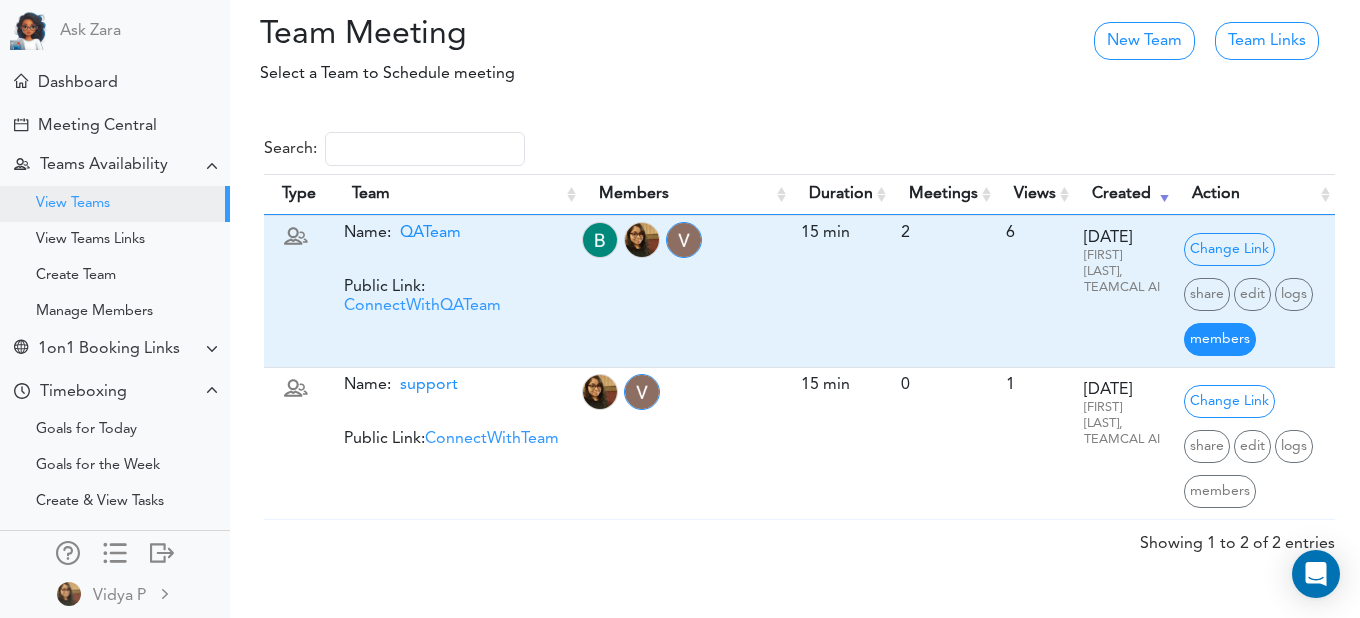 click on "members" at bounding box center (1220, 339) 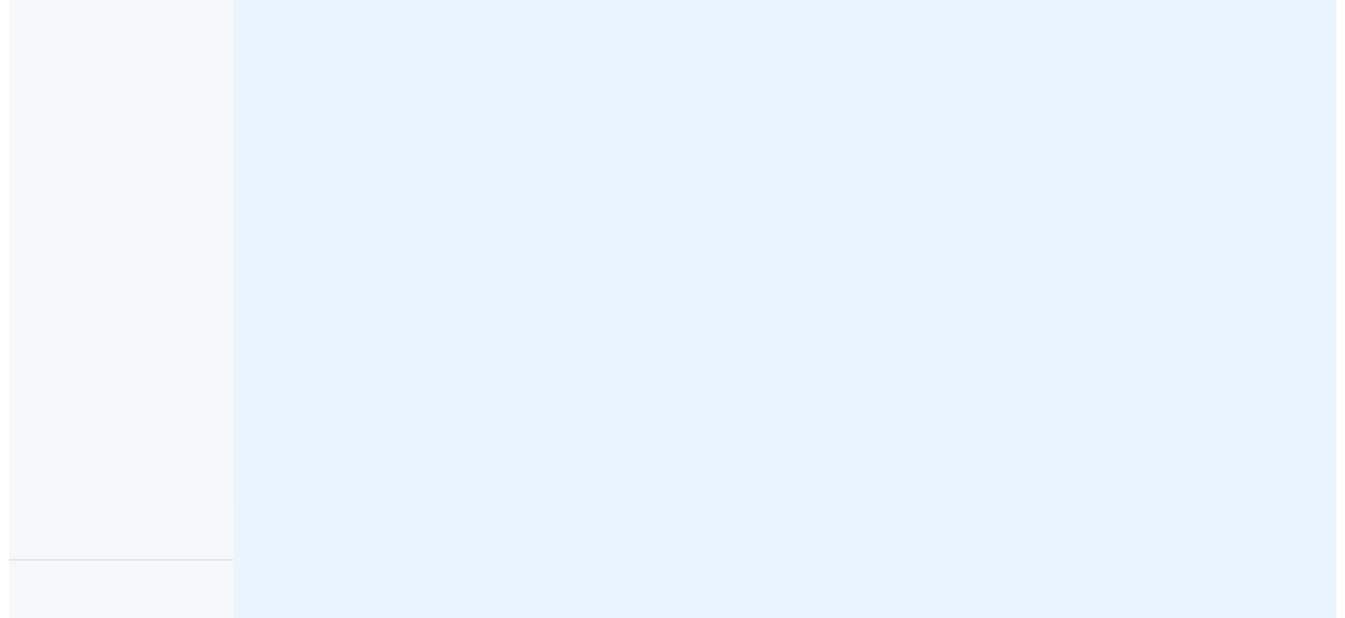 scroll, scrollTop: 0, scrollLeft: 0, axis: both 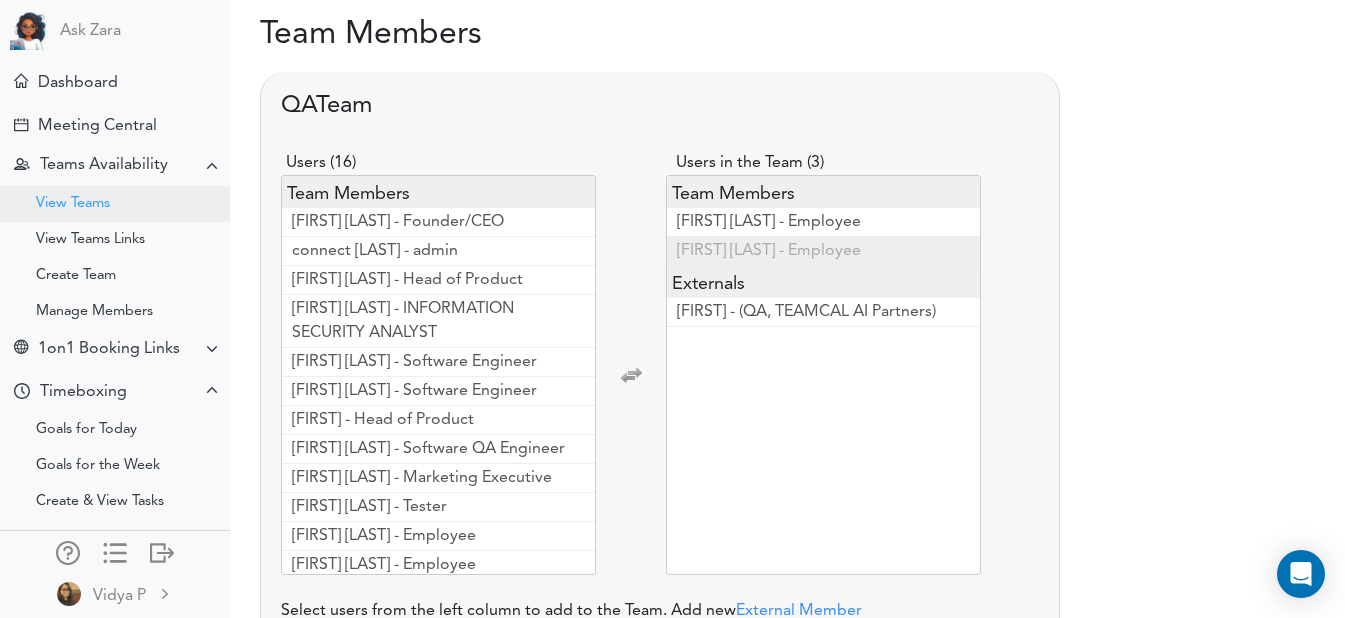 click on "View Teams" at bounding box center (115, 204) 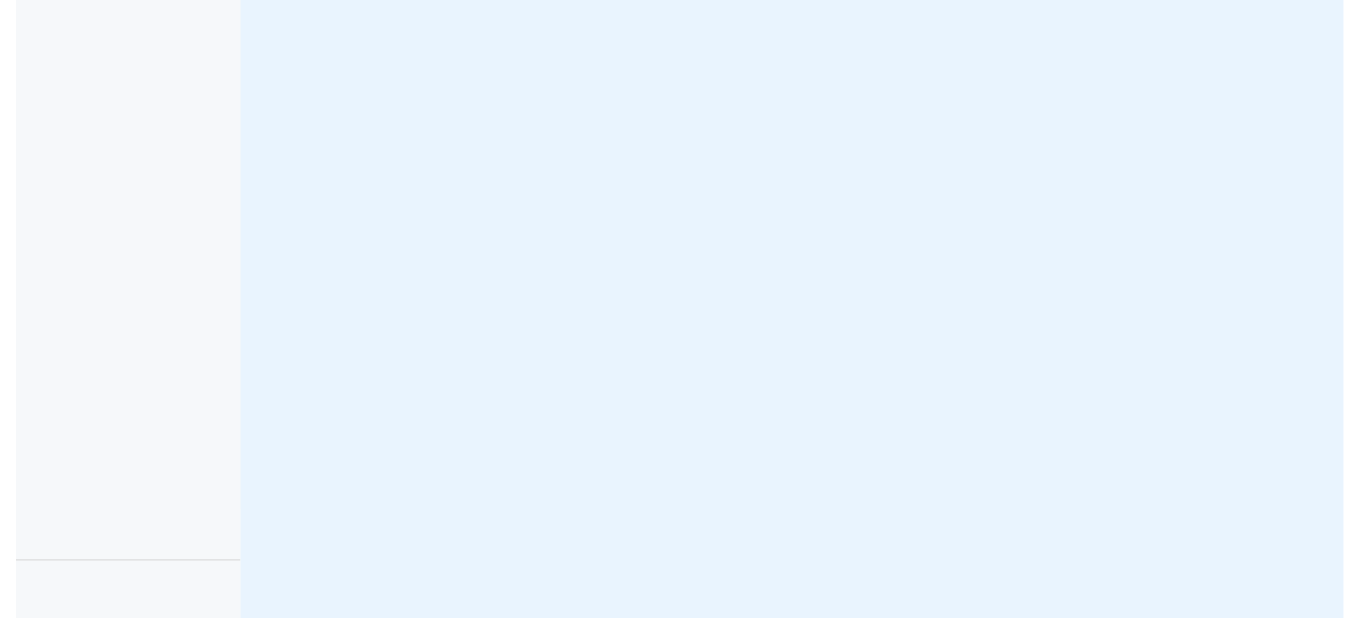scroll, scrollTop: 0, scrollLeft: 0, axis: both 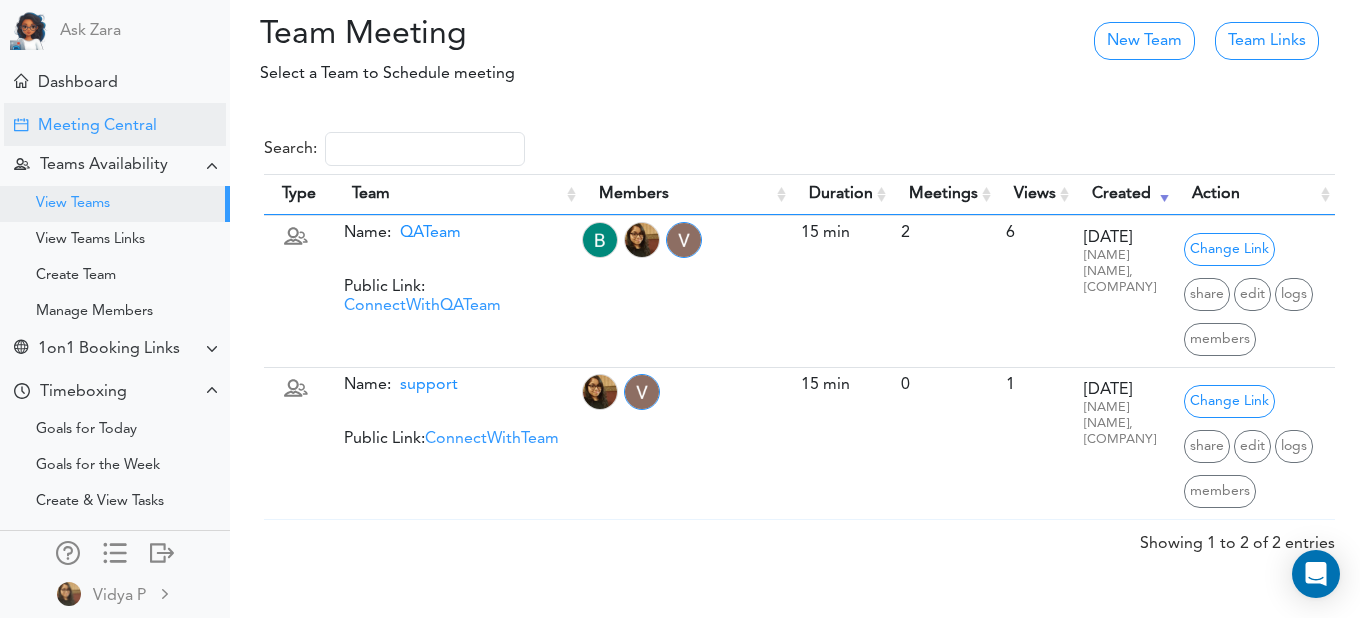 click on "Meeting Central" at bounding box center [97, 126] 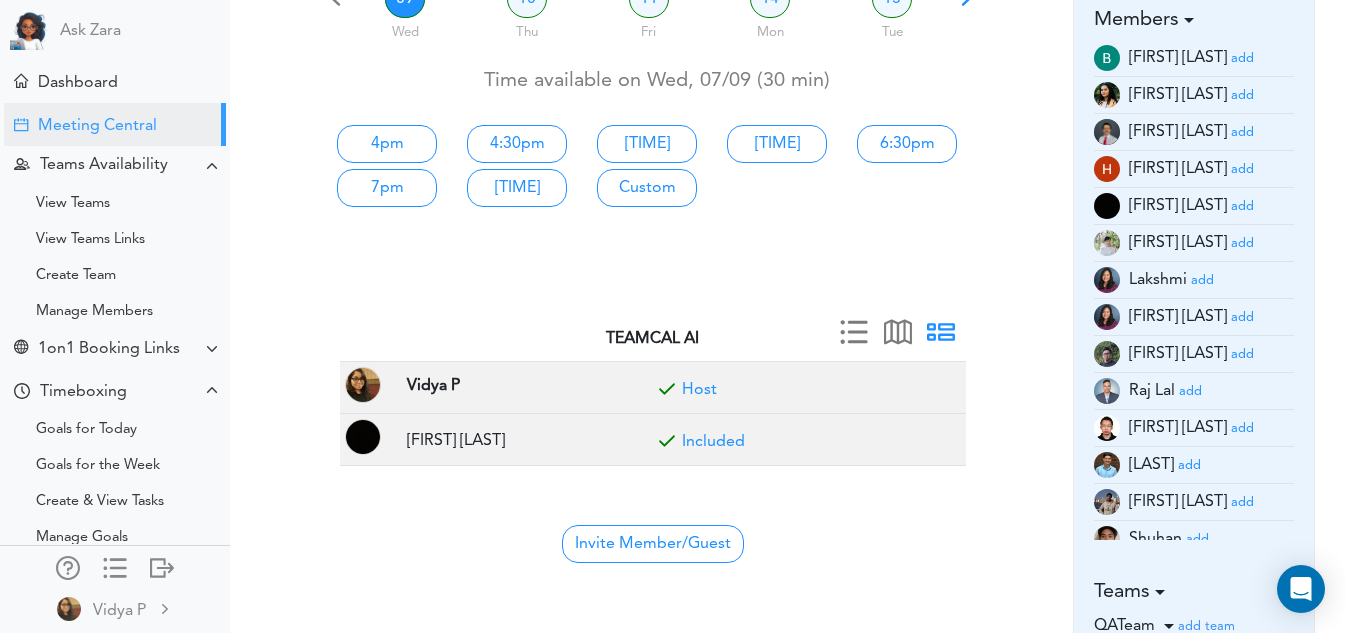 scroll, scrollTop: 200, scrollLeft: 0, axis: vertical 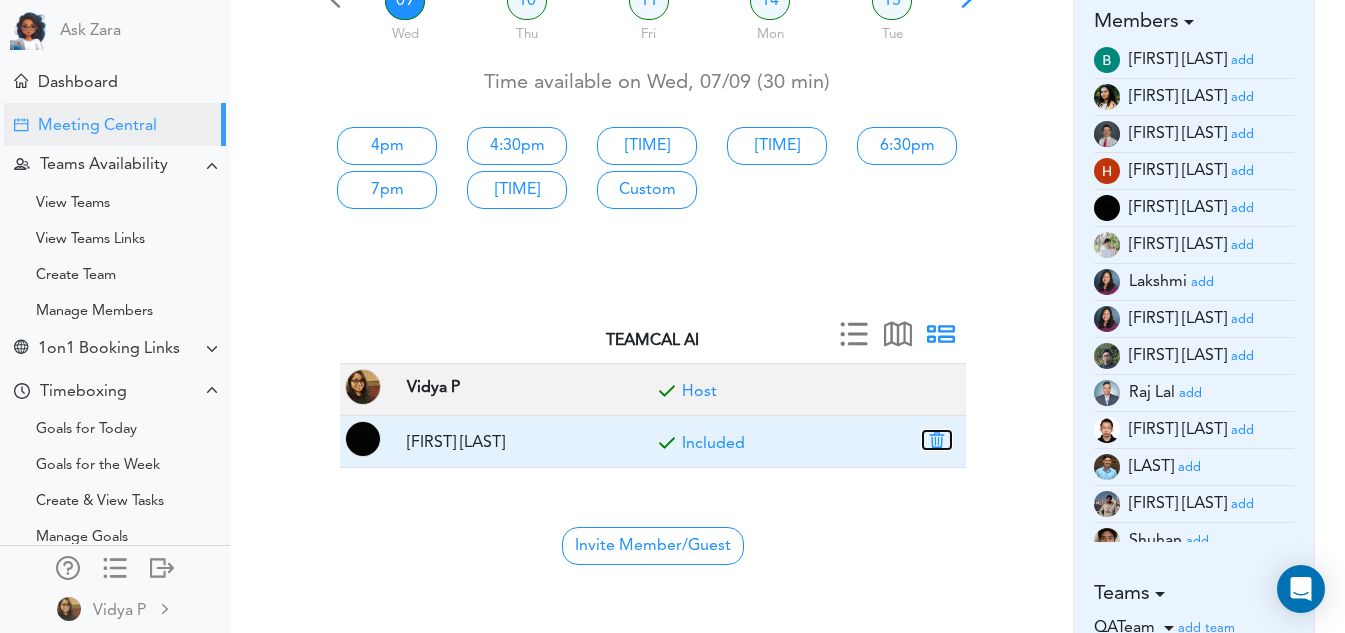 click at bounding box center (937, 440) 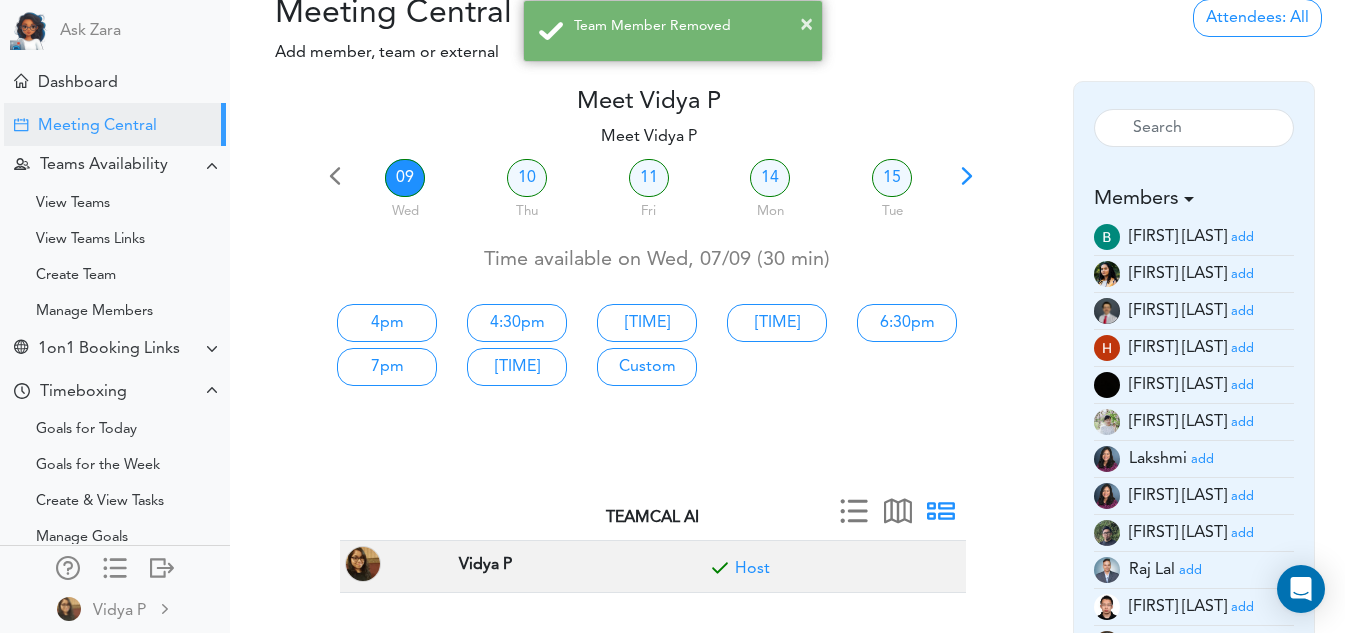 scroll, scrollTop: 0, scrollLeft: 0, axis: both 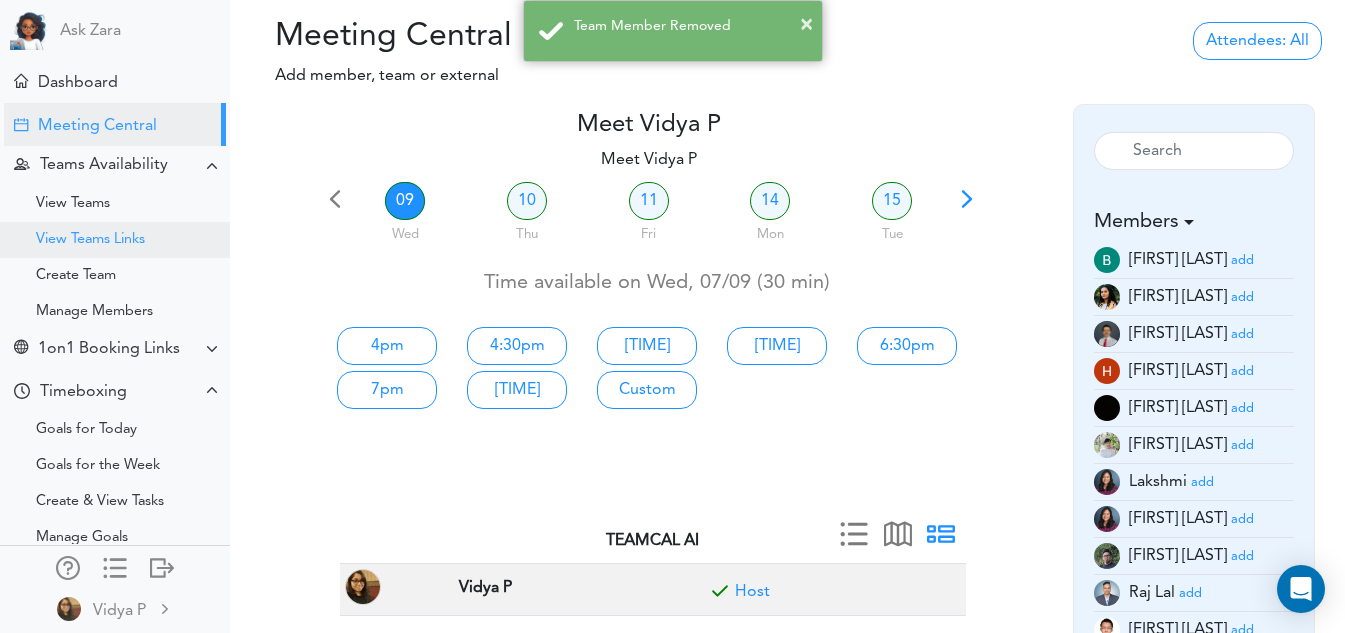 click on "View Teams Links" at bounding box center [90, 240] 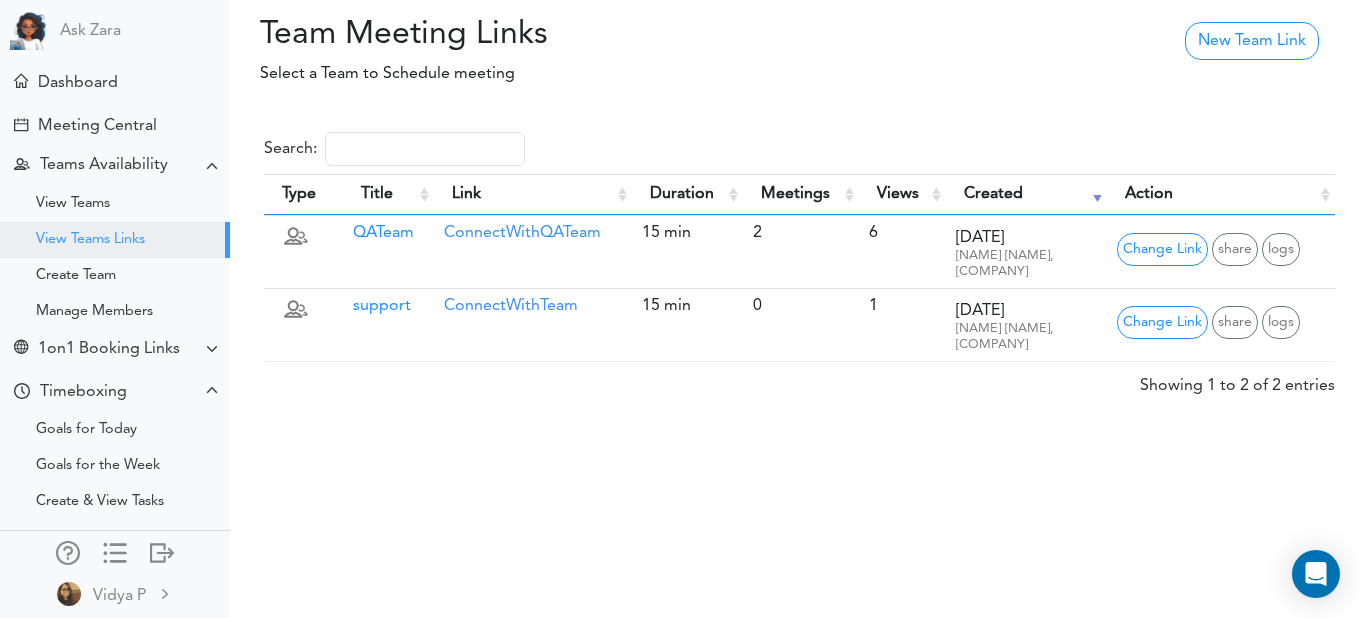scroll, scrollTop: 0, scrollLeft: 0, axis: both 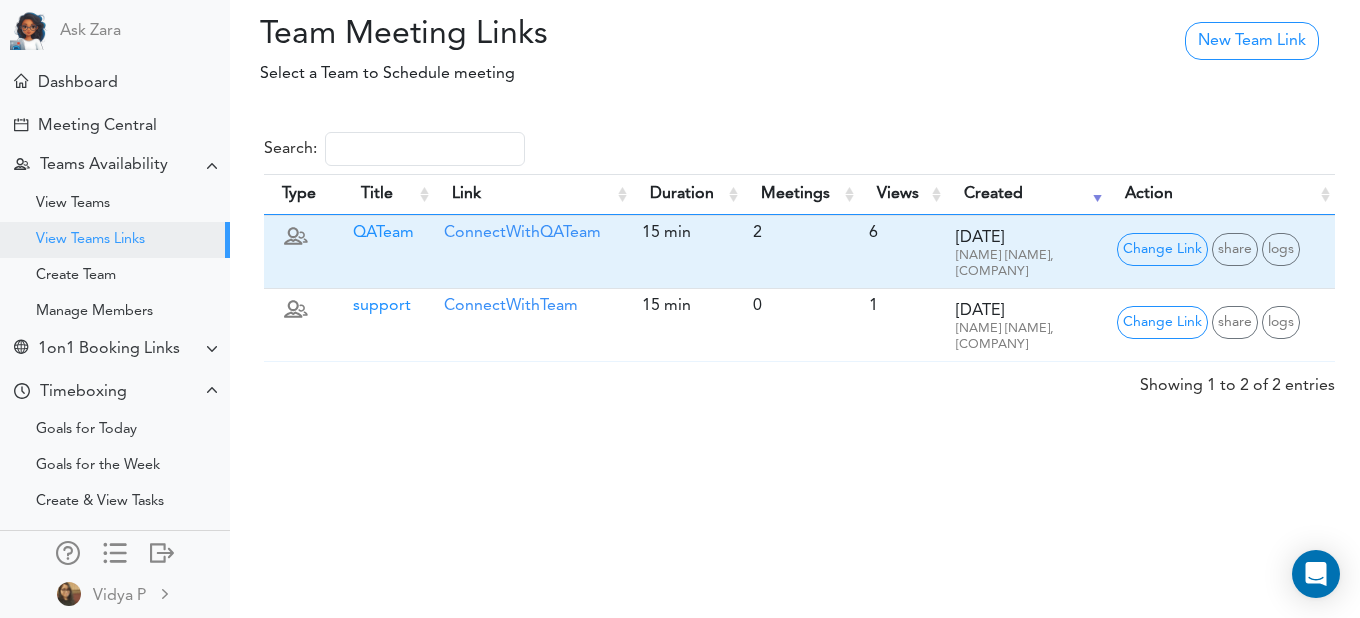 click on "QATeam" at bounding box center [383, 233] 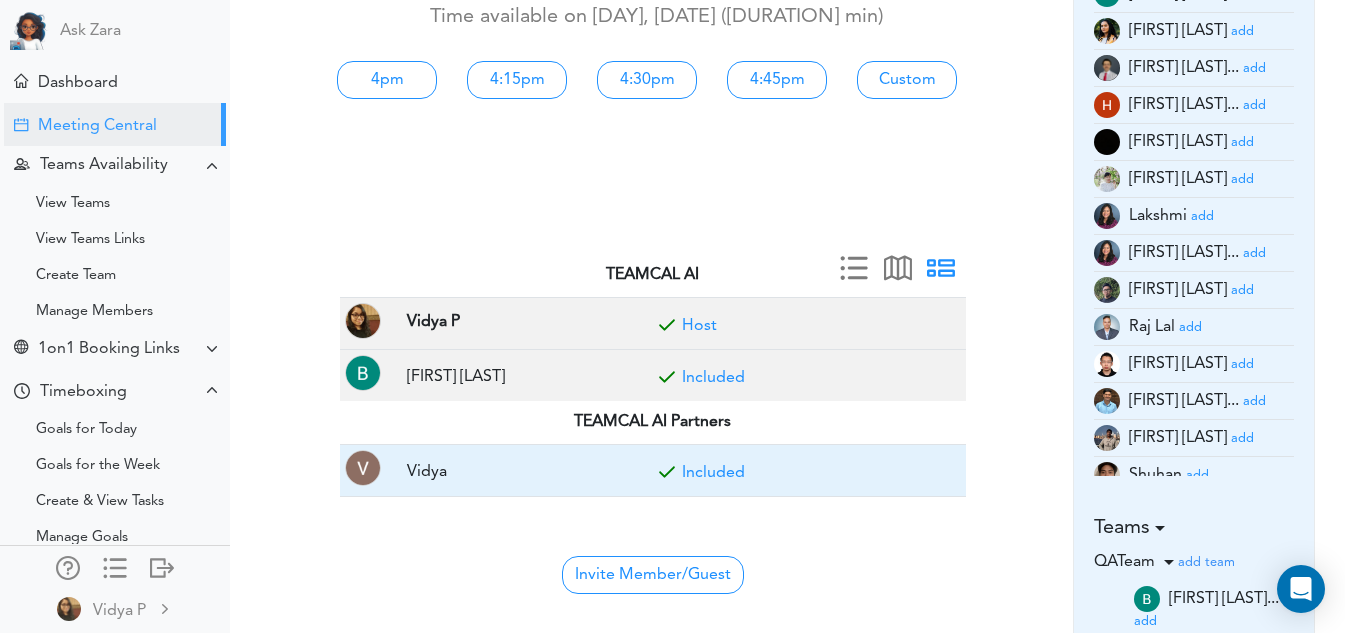 scroll, scrollTop: 300, scrollLeft: 0, axis: vertical 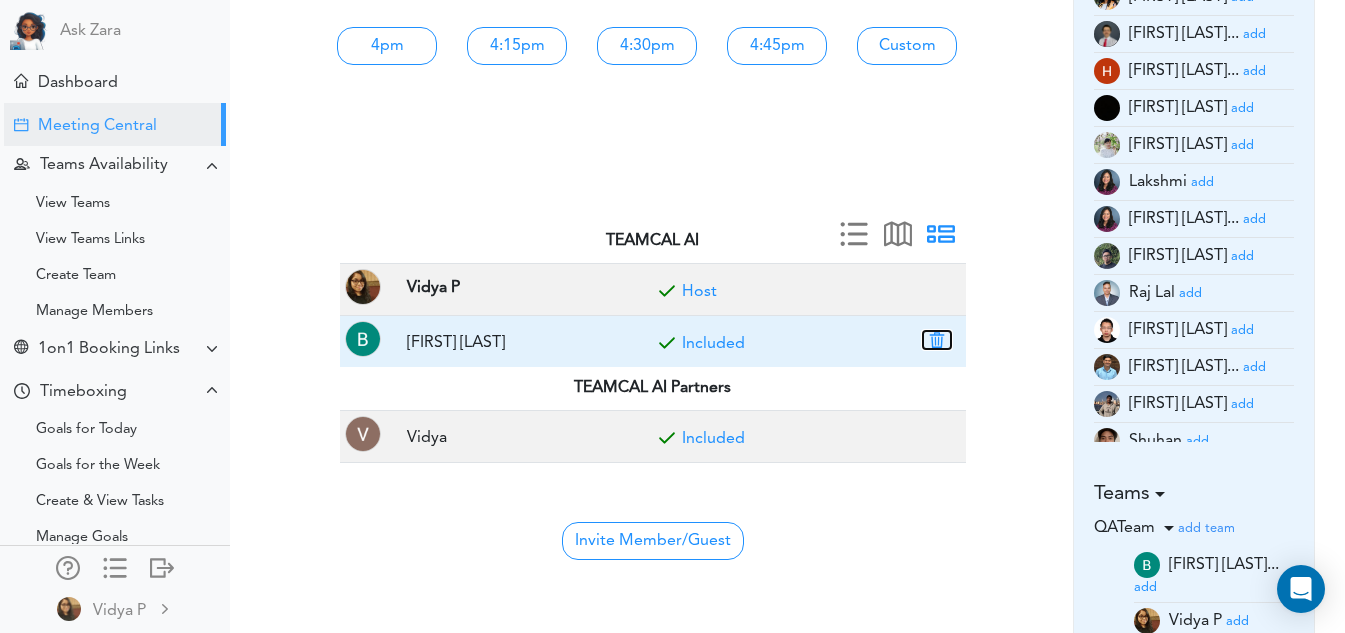 click at bounding box center [937, 340] 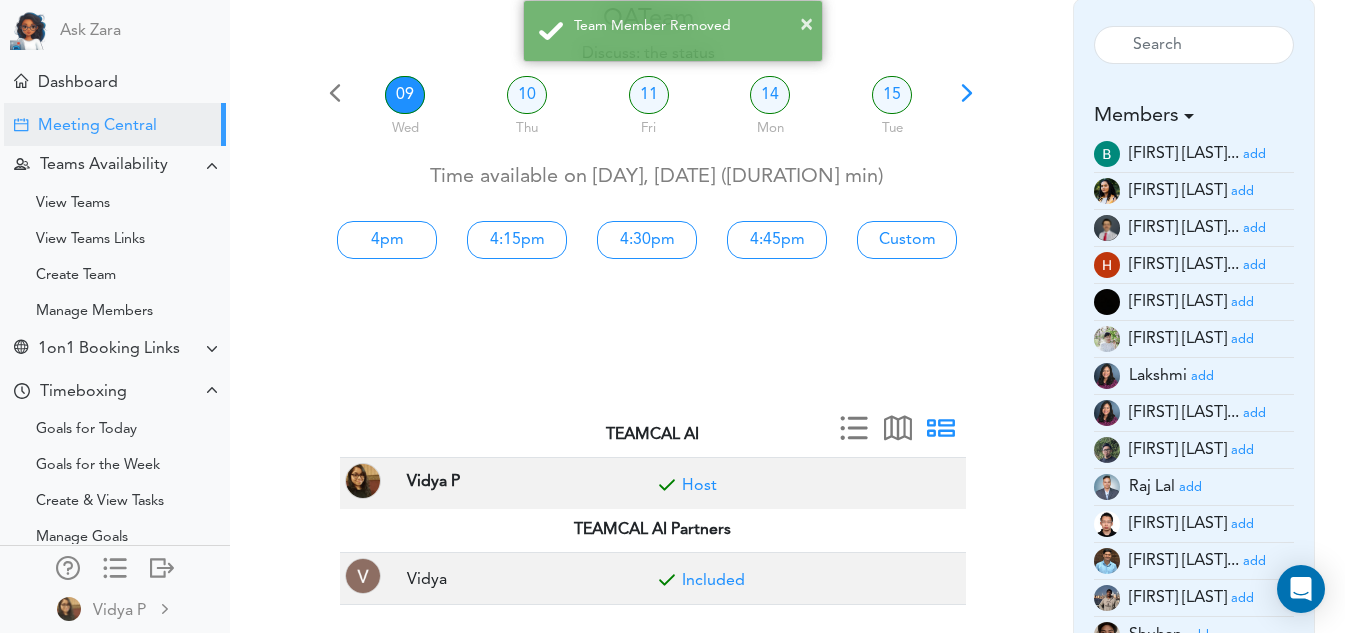 scroll, scrollTop: 100, scrollLeft: 0, axis: vertical 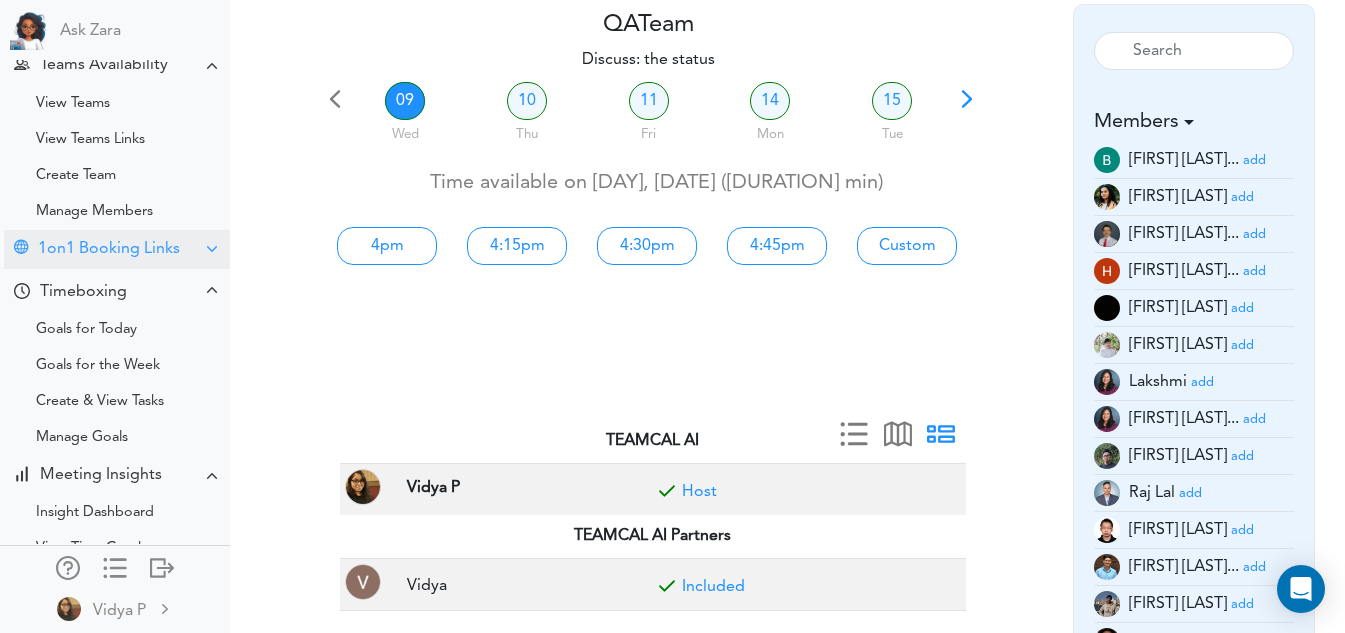 click on "1on1 Booking Links" at bounding box center [109, 249] 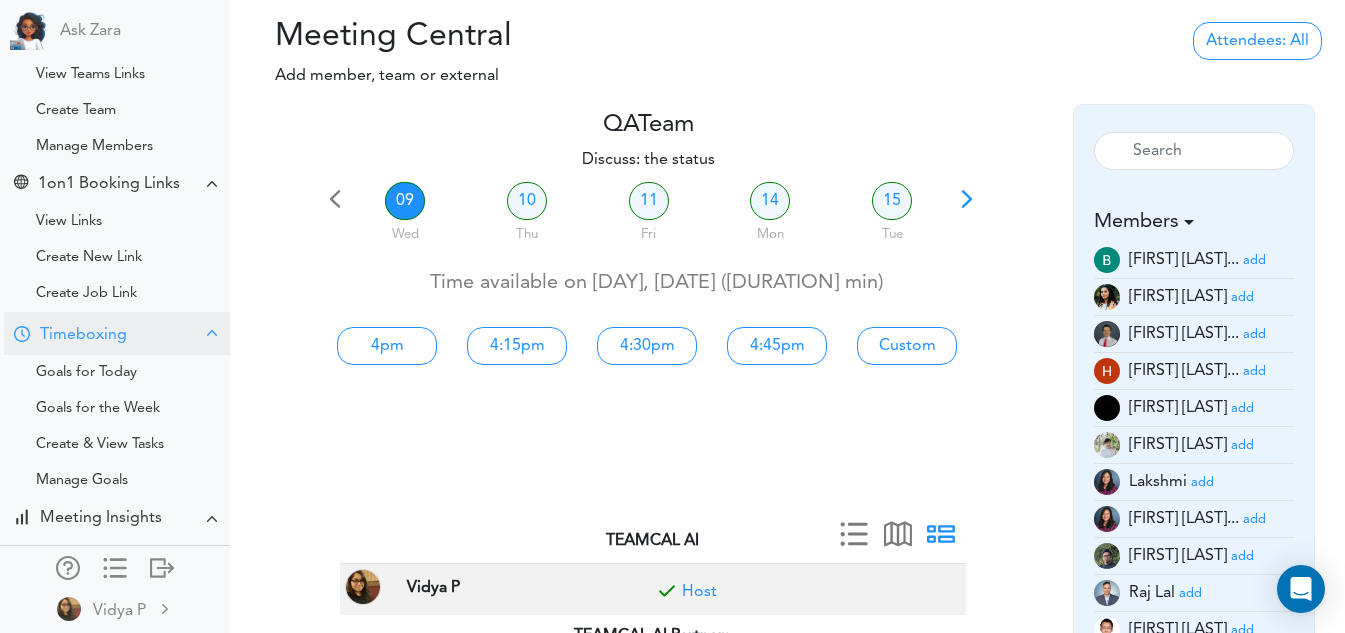 scroll, scrollTop: 200, scrollLeft: 0, axis: vertical 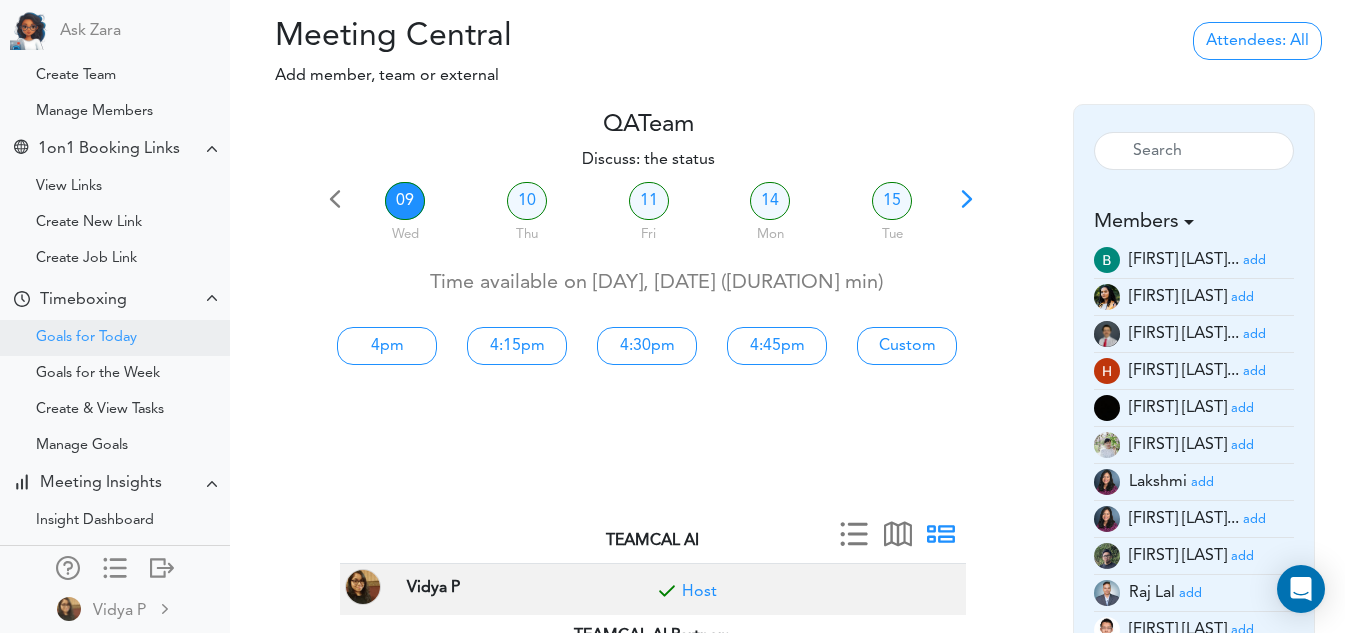 click on "Goals for Today" at bounding box center [86, 338] 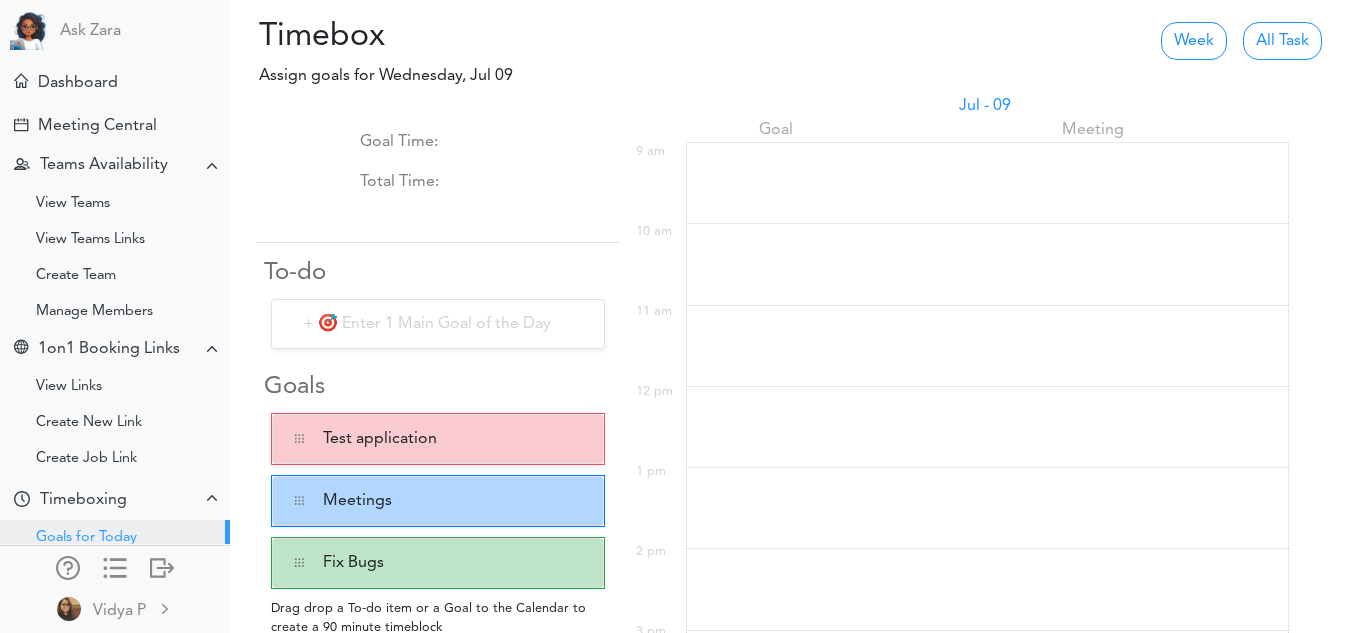 scroll, scrollTop: 0, scrollLeft: 0, axis: both 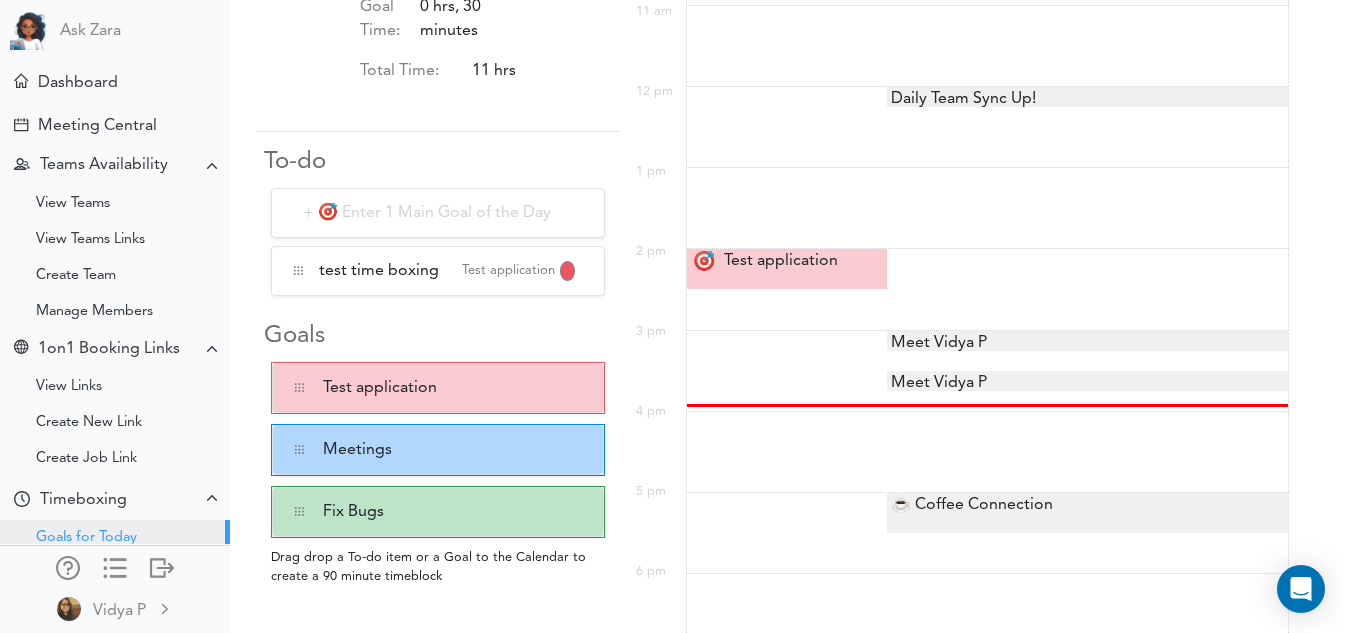 click at bounding box center [438, 213] 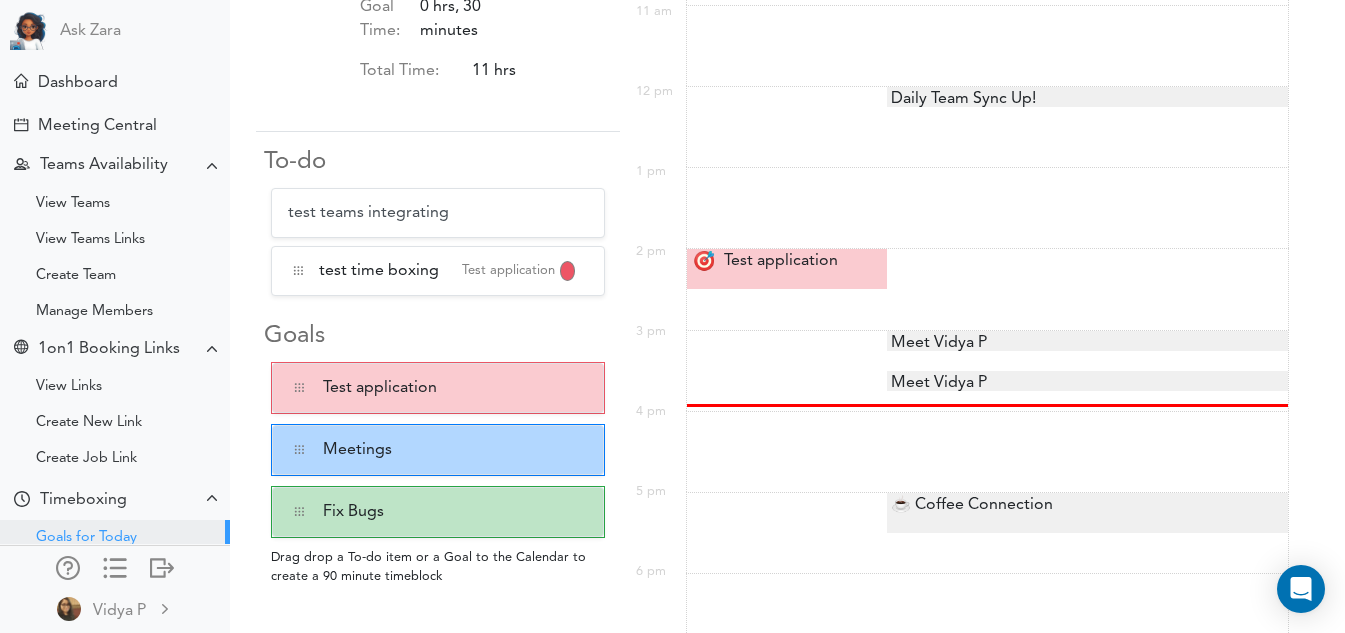 click on "test teams integrating" at bounding box center [438, 213] 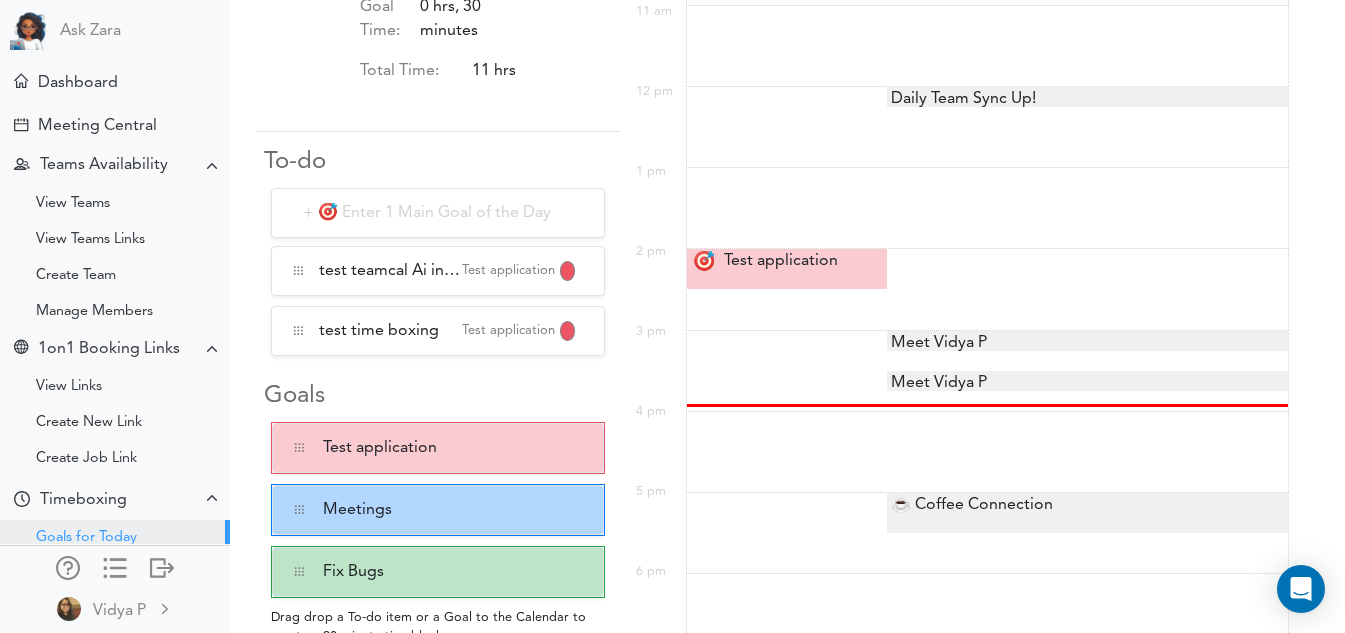 click at bounding box center [438, 213] 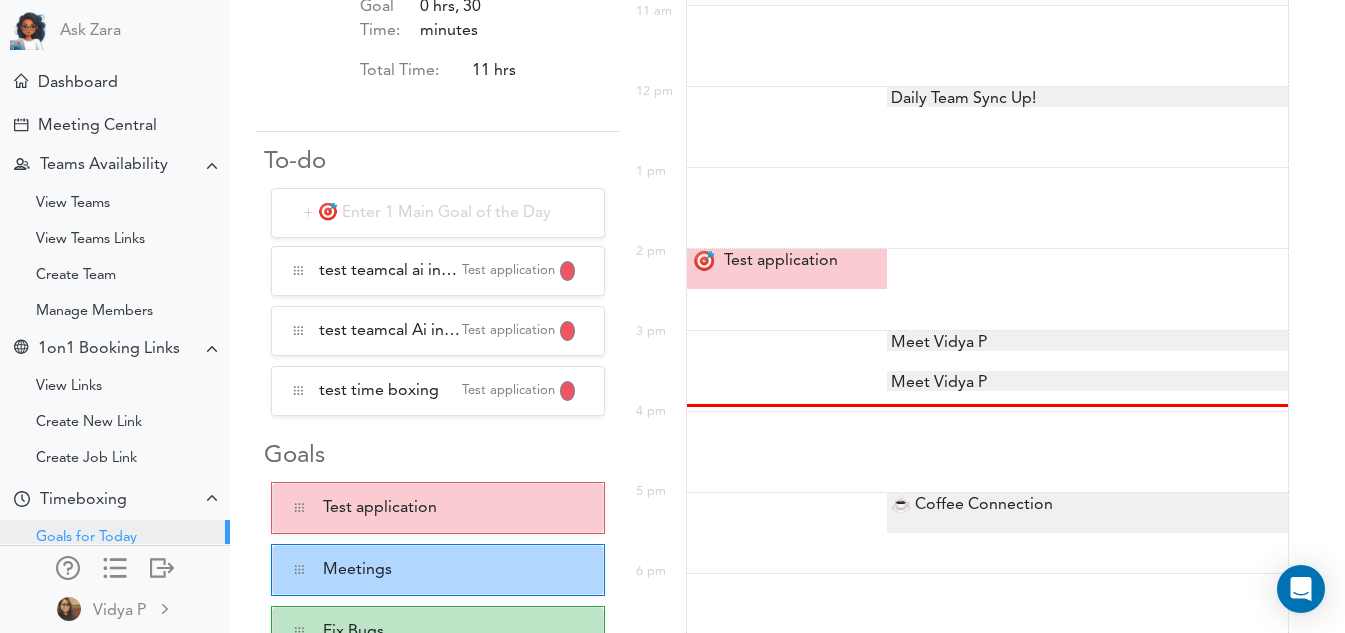 scroll, scrollTop: 400, scrollLeft: 0, axis: vertical 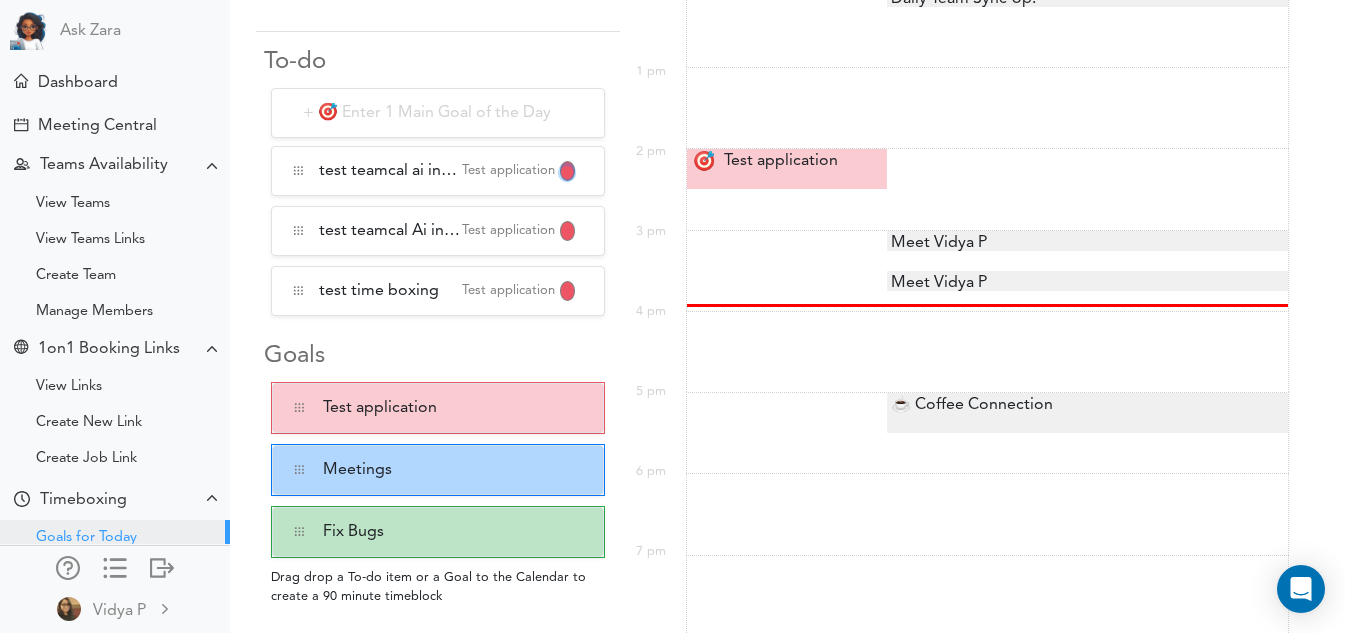 click at bounding box center [567, 172] 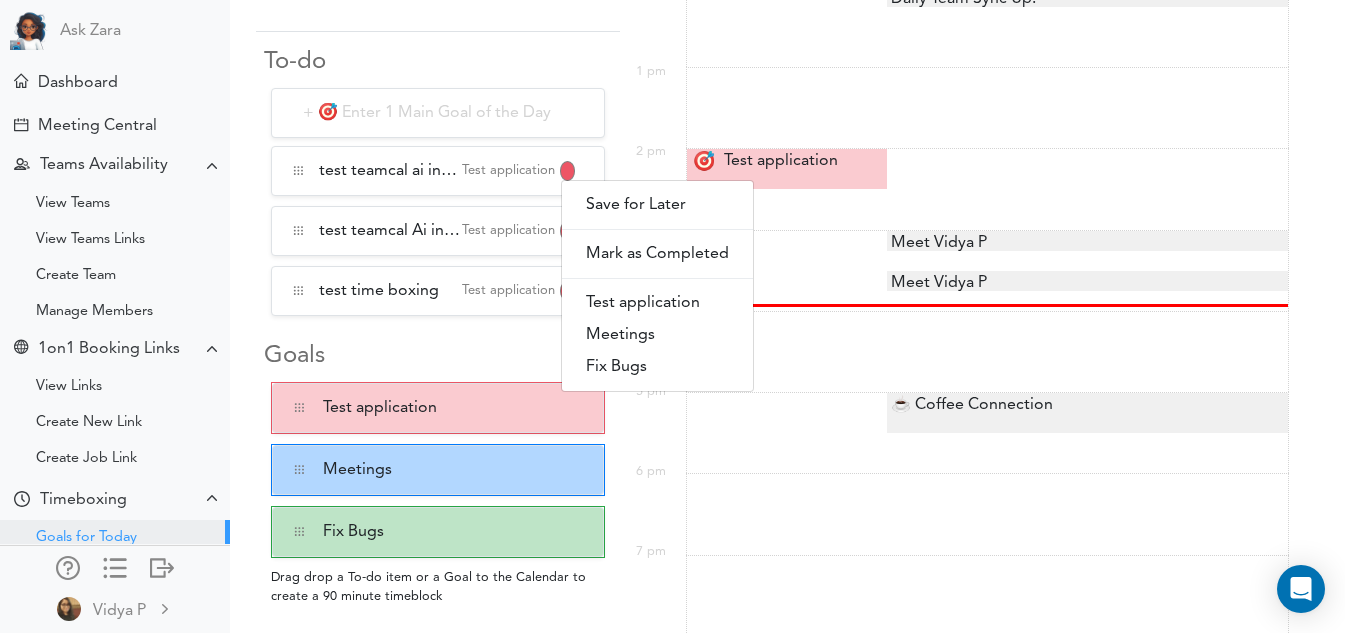 drag, startPoint x: 608, startPoint y: 369, endPoint x: 511, endPoint y: 343, distance: 100.4241 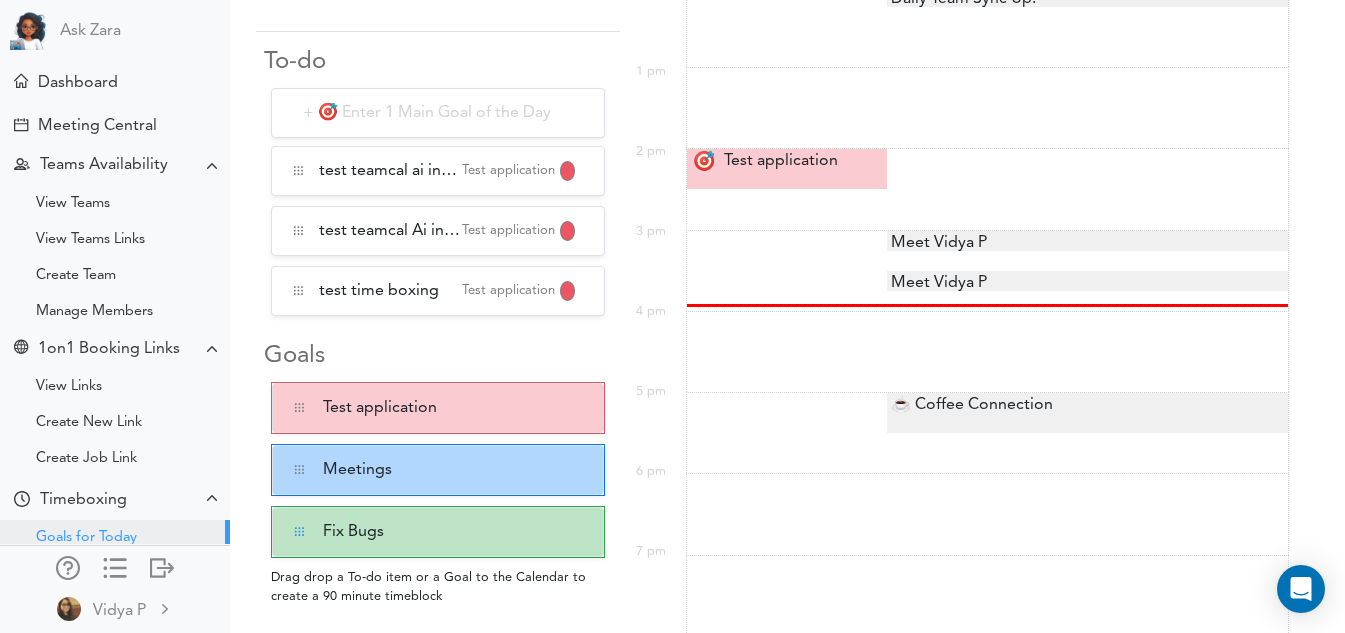 click at bounding box center (308, 408) 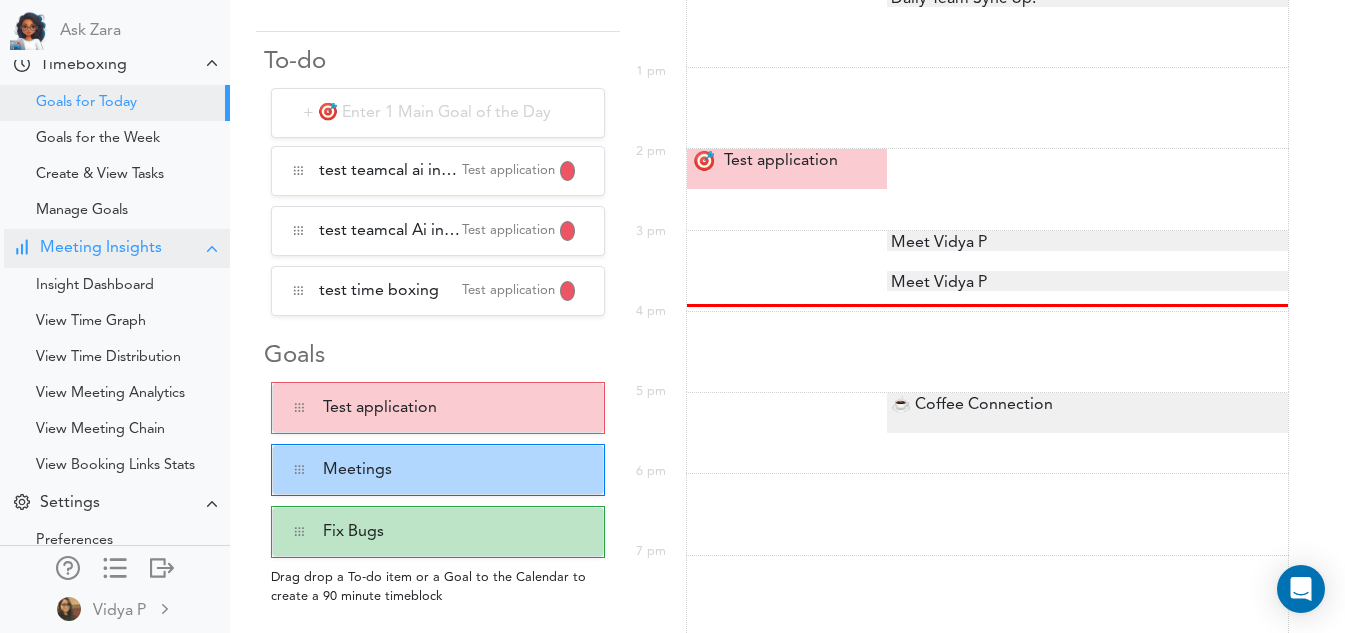 scroll, scrollTop: 400, scrollLeft: 0, axis: vertical 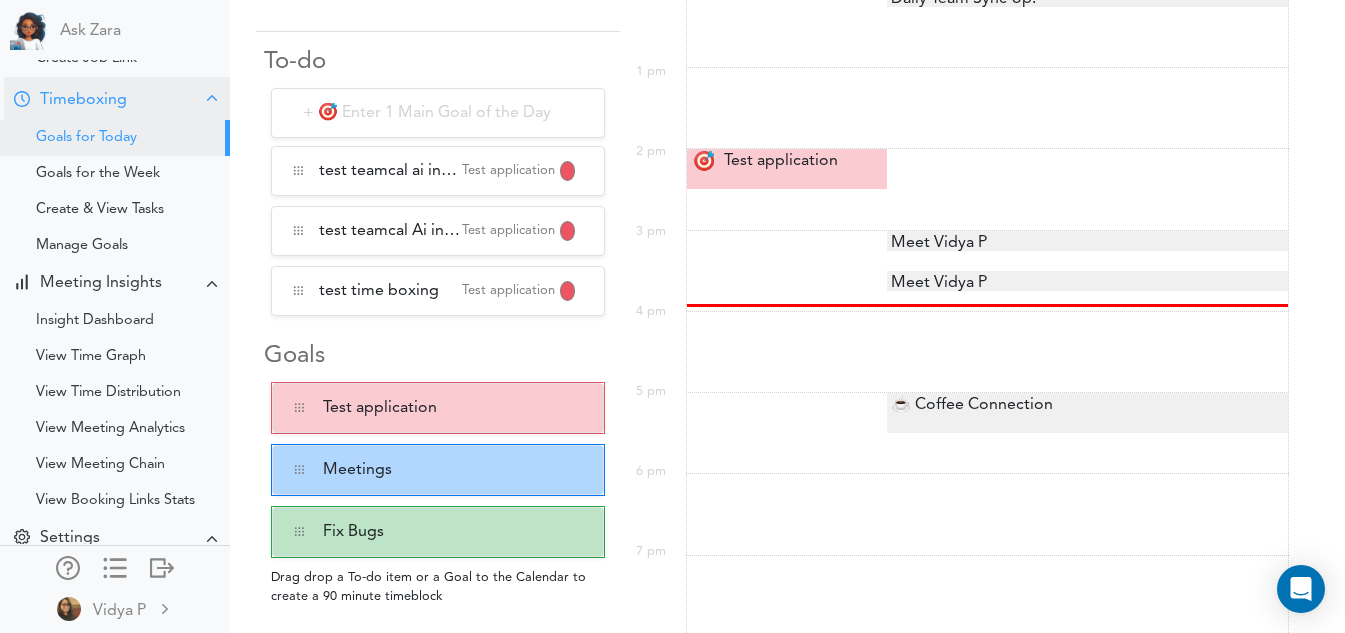 click on "Timeboxing" at bounding box center [83, 100] 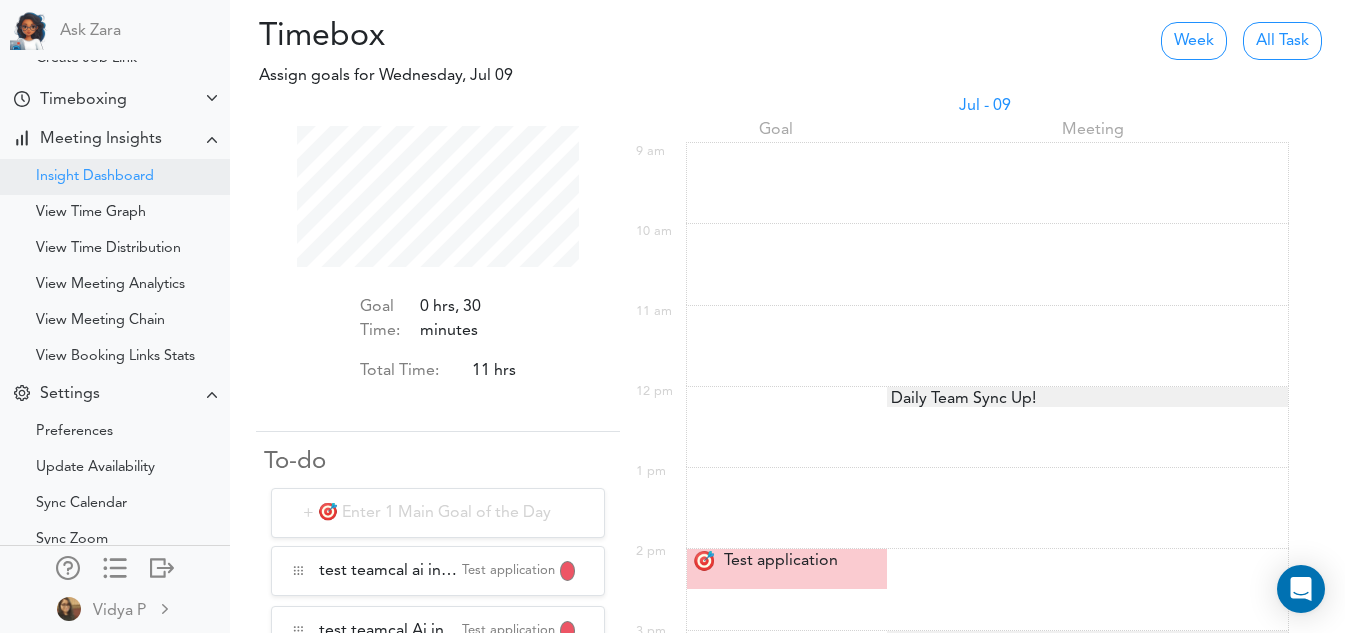 click on "Insight Dashboard" at bounding box center (95, 177) 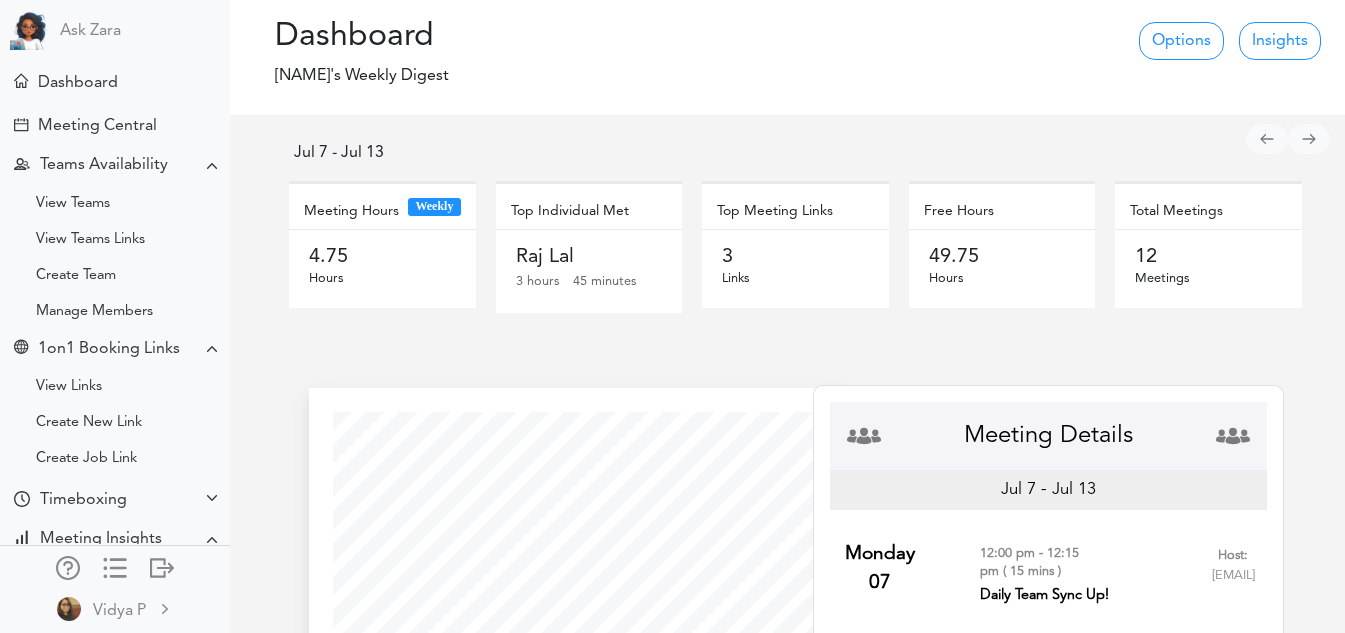 scroll, scrollTop: 0, scrollLeft: 0, axis: both 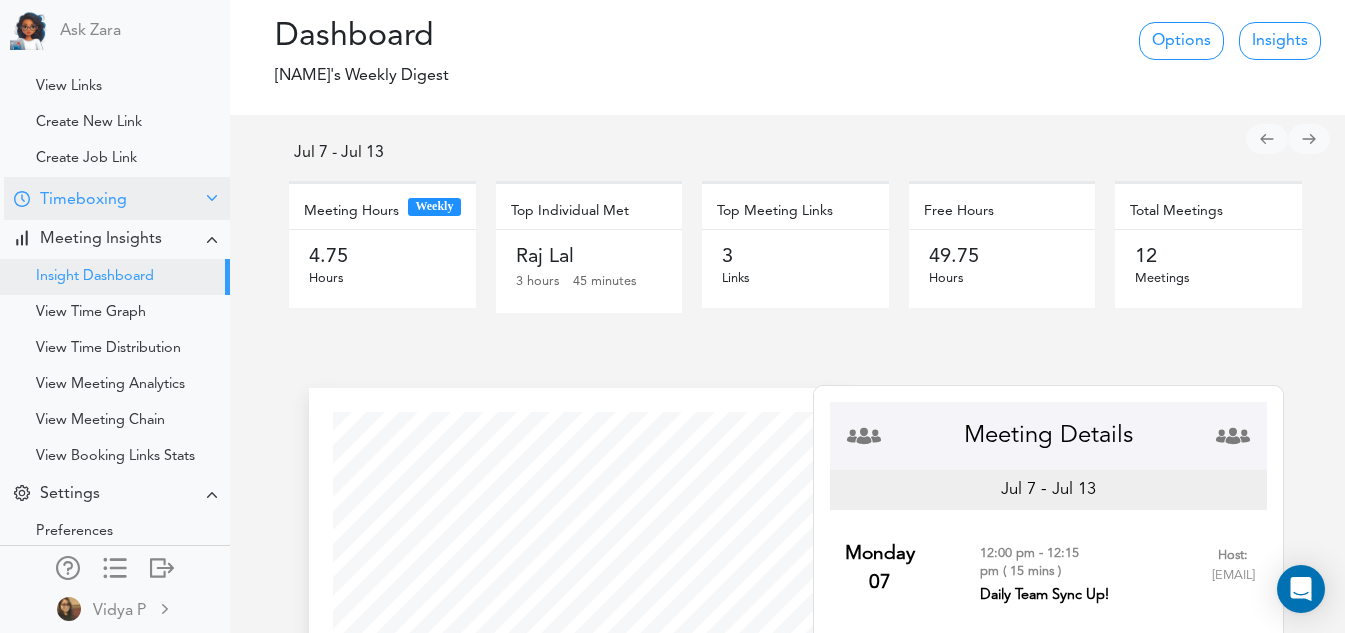 click on "Timeboxing" at bounding box center (83, 200) 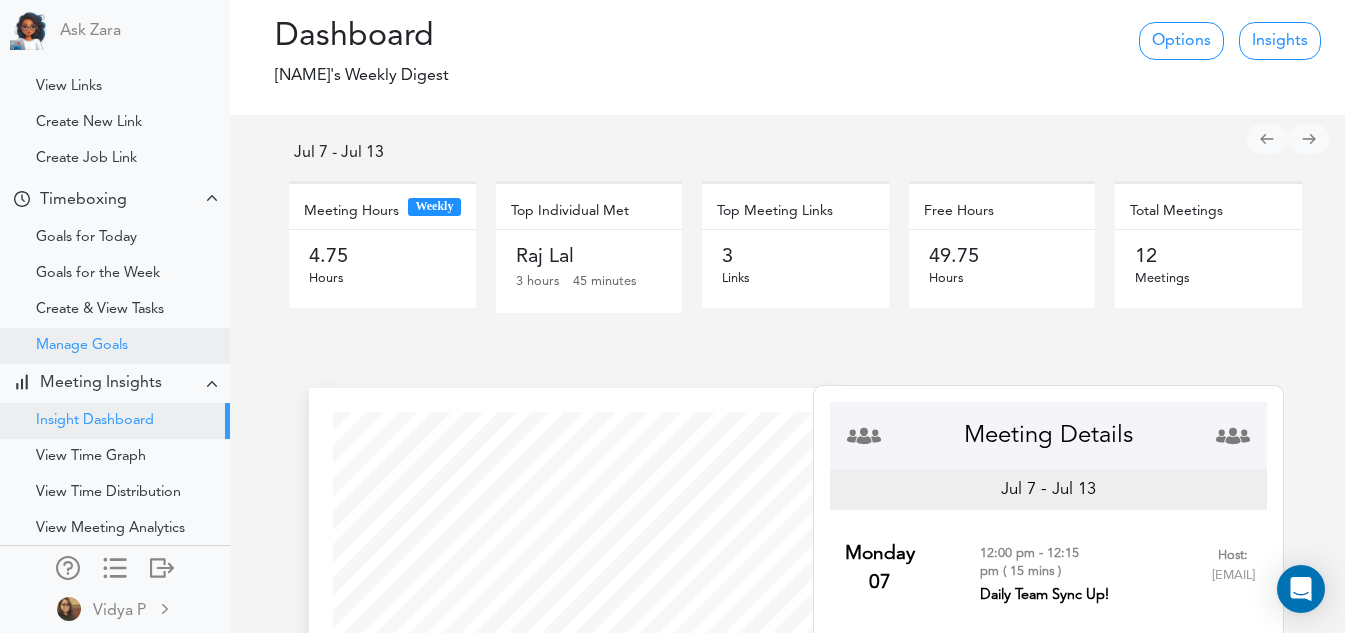 click on "Manage Goals" at bounding box center (82, 346) 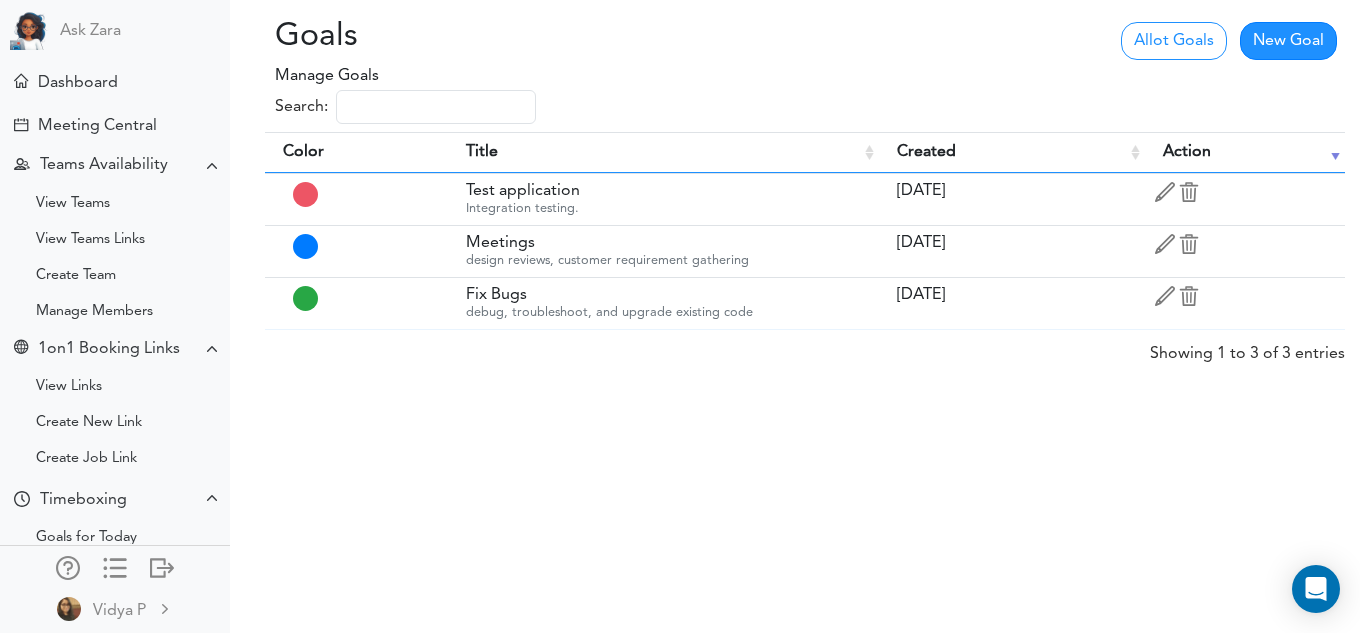 scroll, scrollTop: 0, scrollLeft: 0, axis: both 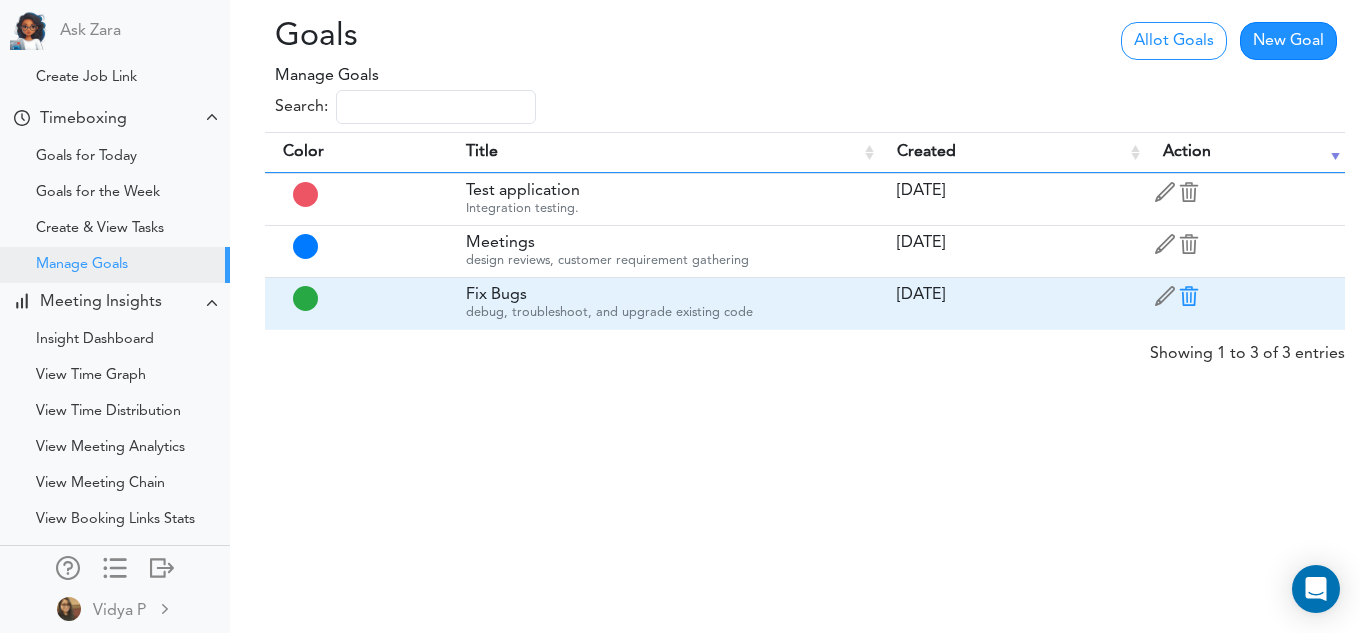 click at bounding box center [1189, 301] 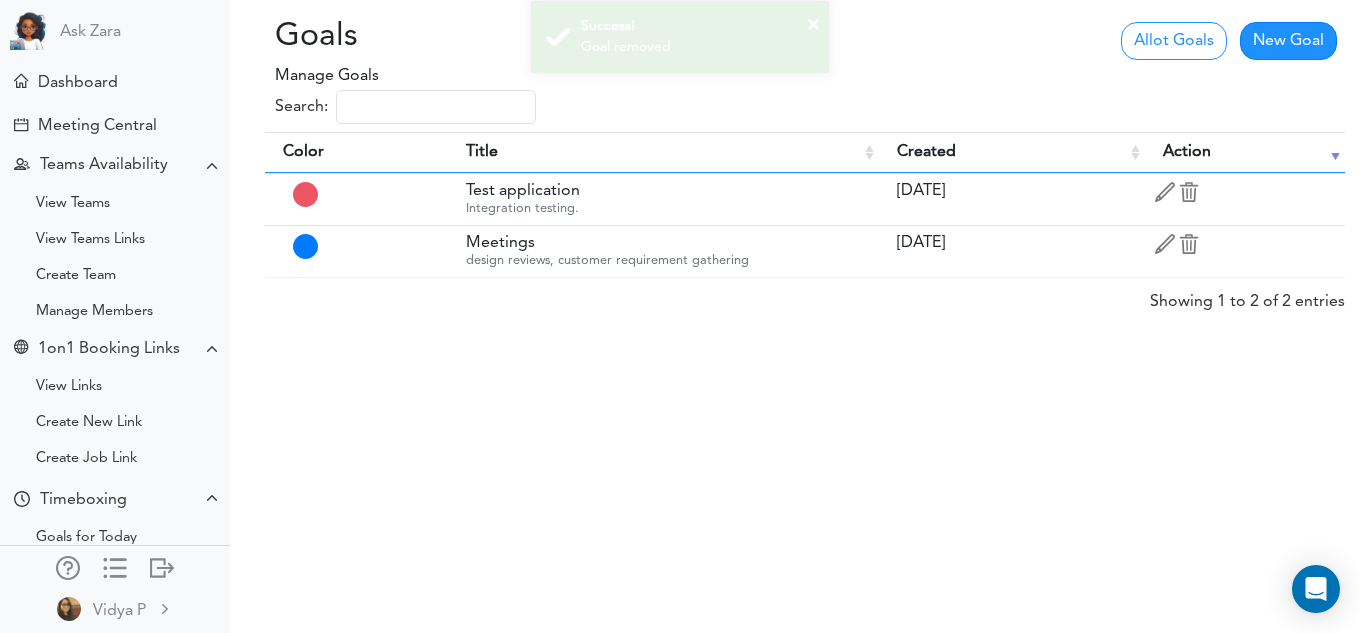 scroll, scrollTop: 0, scrollLeft: 0, axis: both 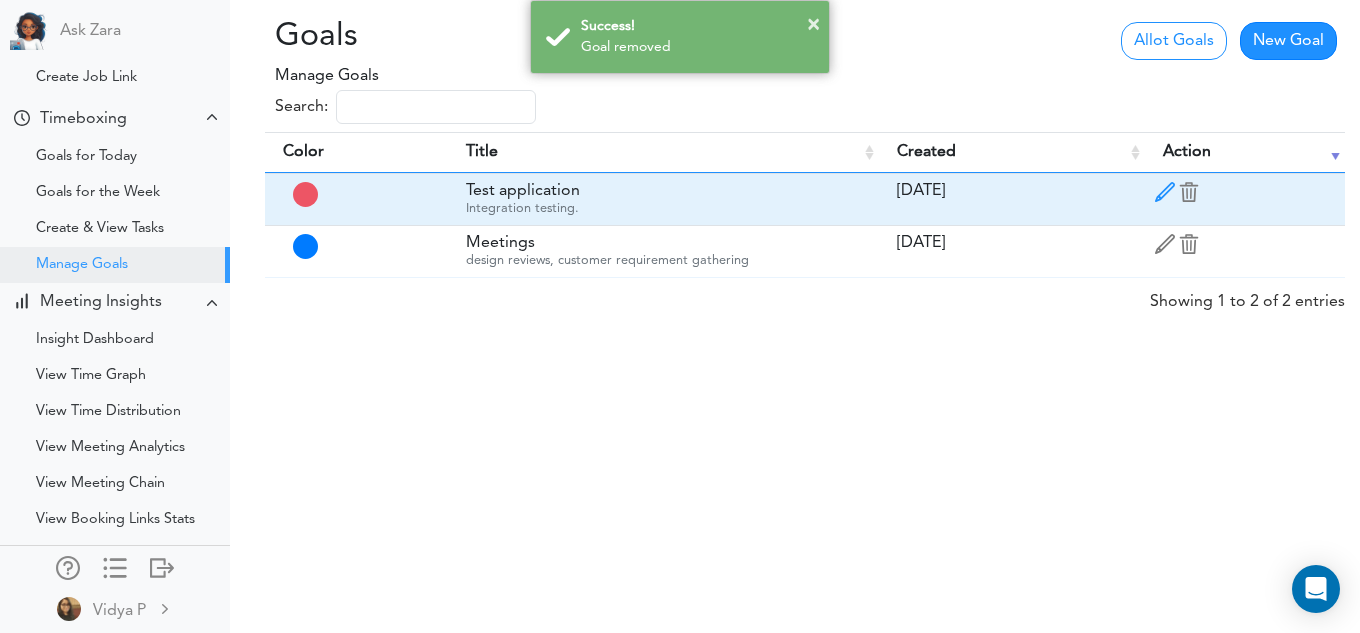 click at bounding box center [1165, 197] 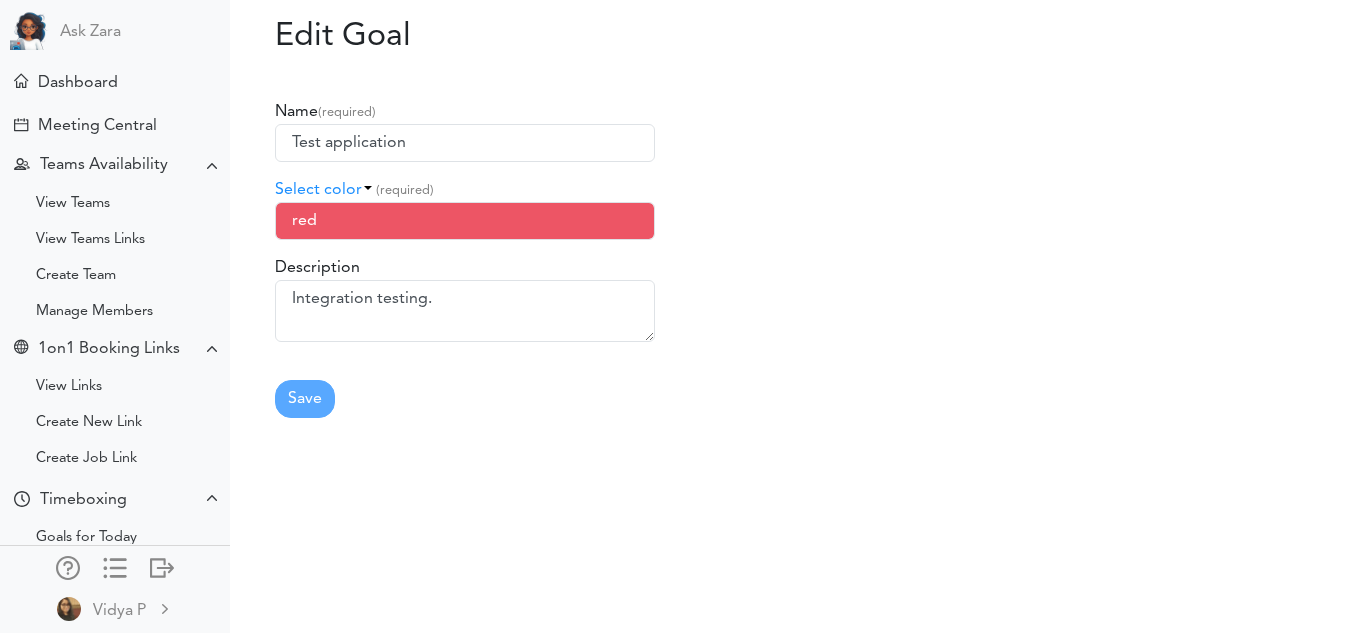 scroll, scrollTop: 0, scrollLeft: 0, axis: both 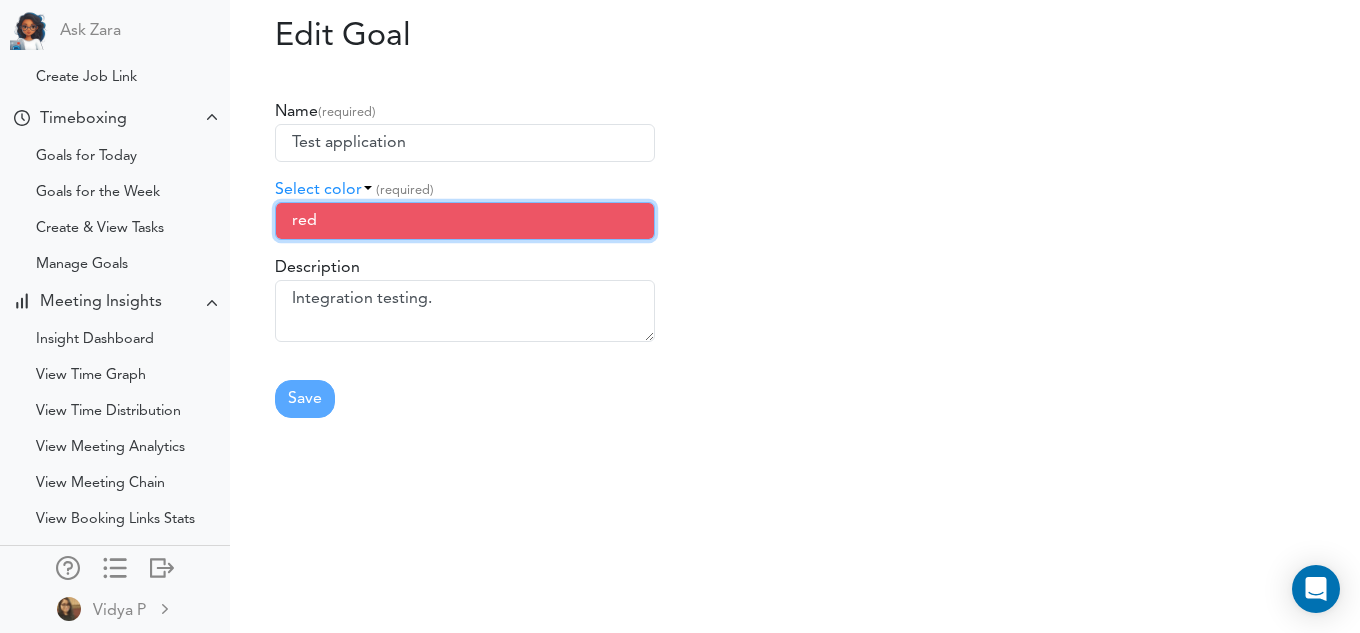 click on "red" at bounding box center (465, 221) 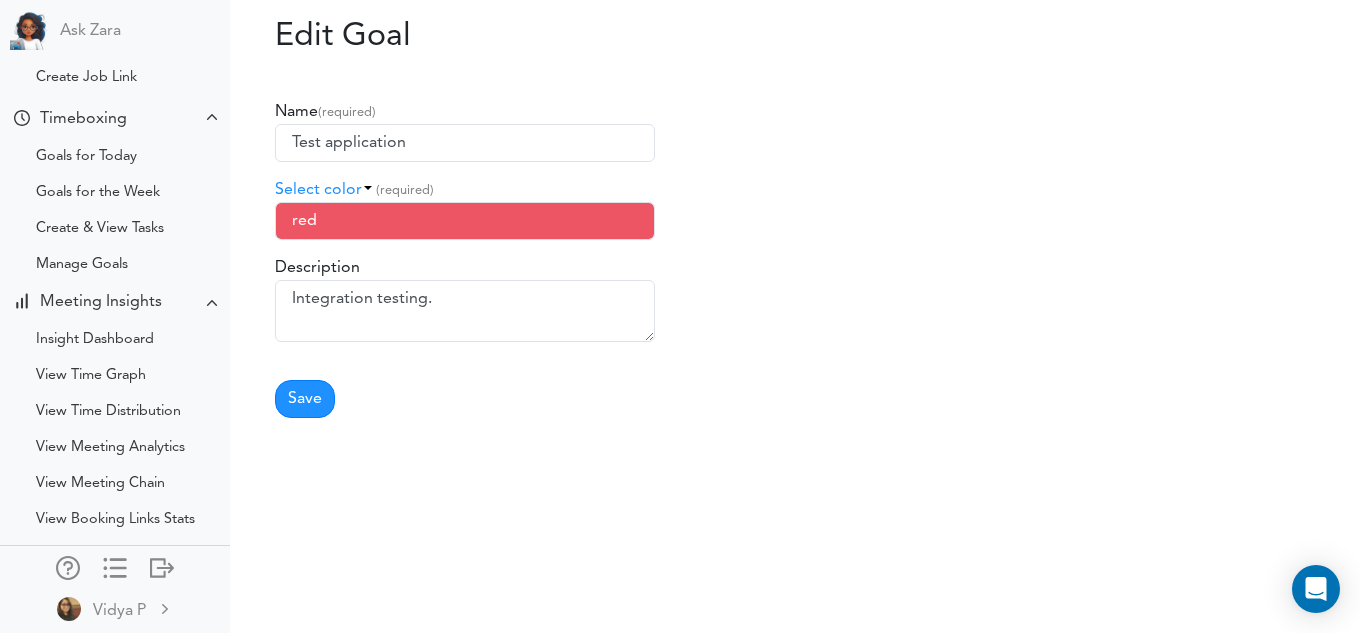 click on "Select color     (required)" at bounding box center (531, 190) 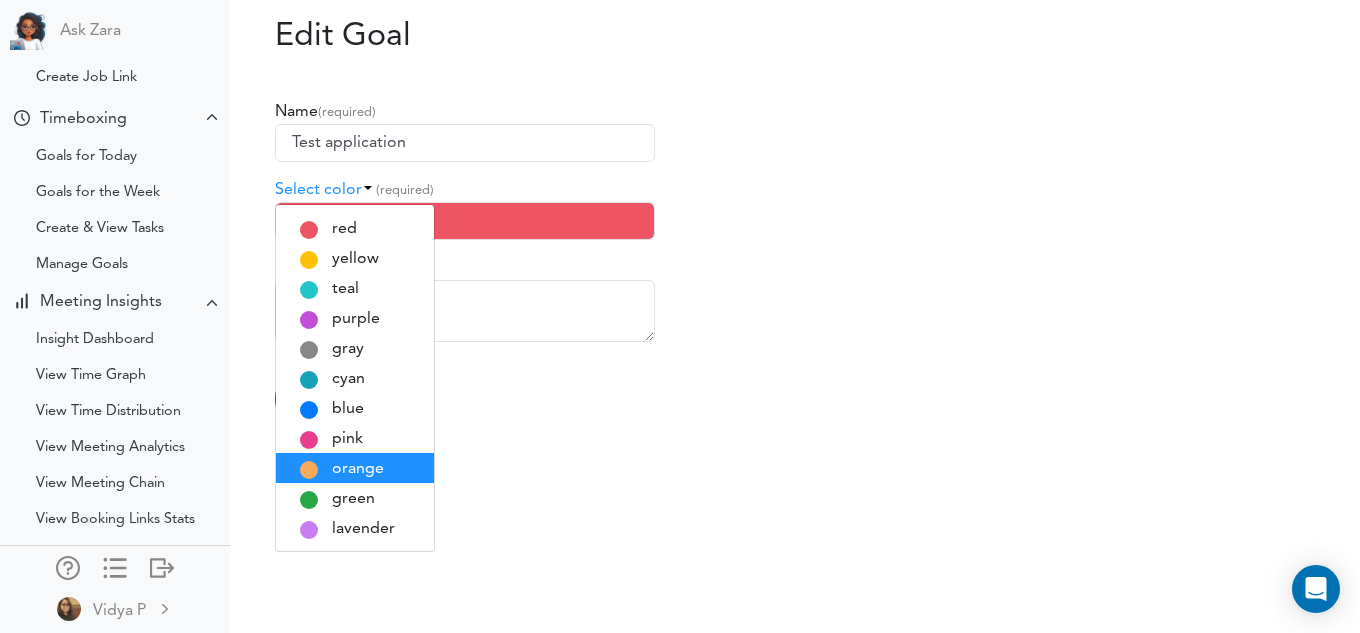 click on "orange" at bounding box center (344, 229) 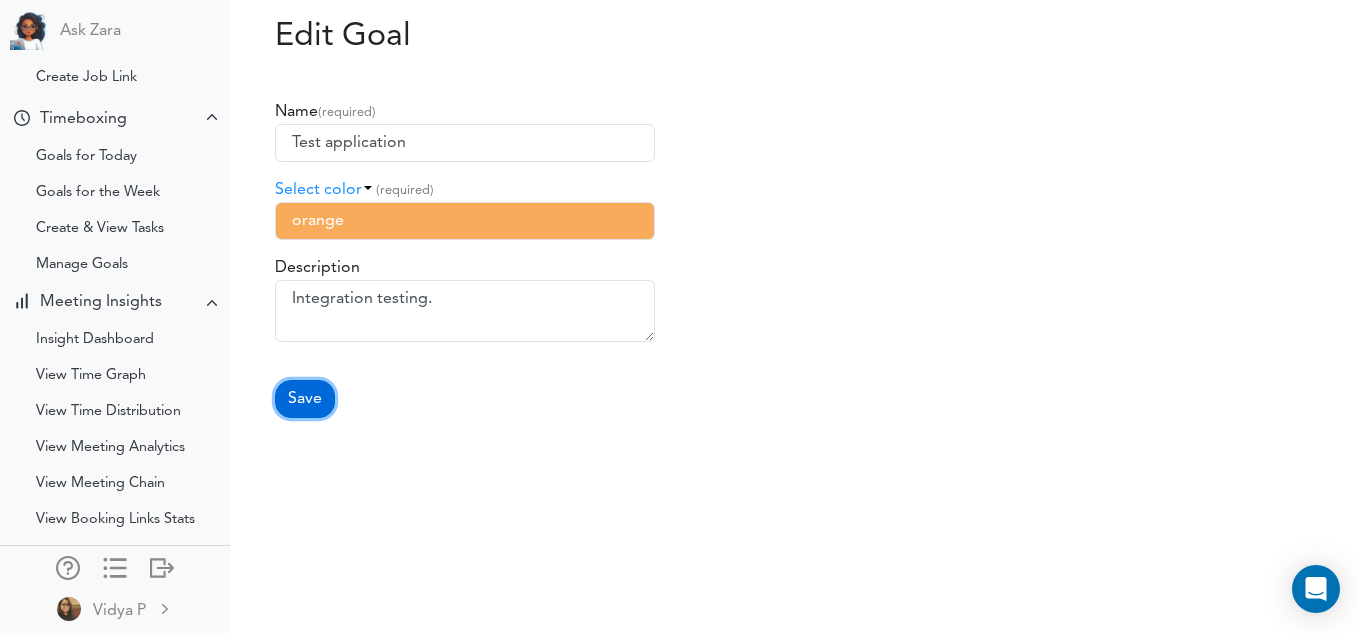 click on "Save" at bounding box center (305, 399) 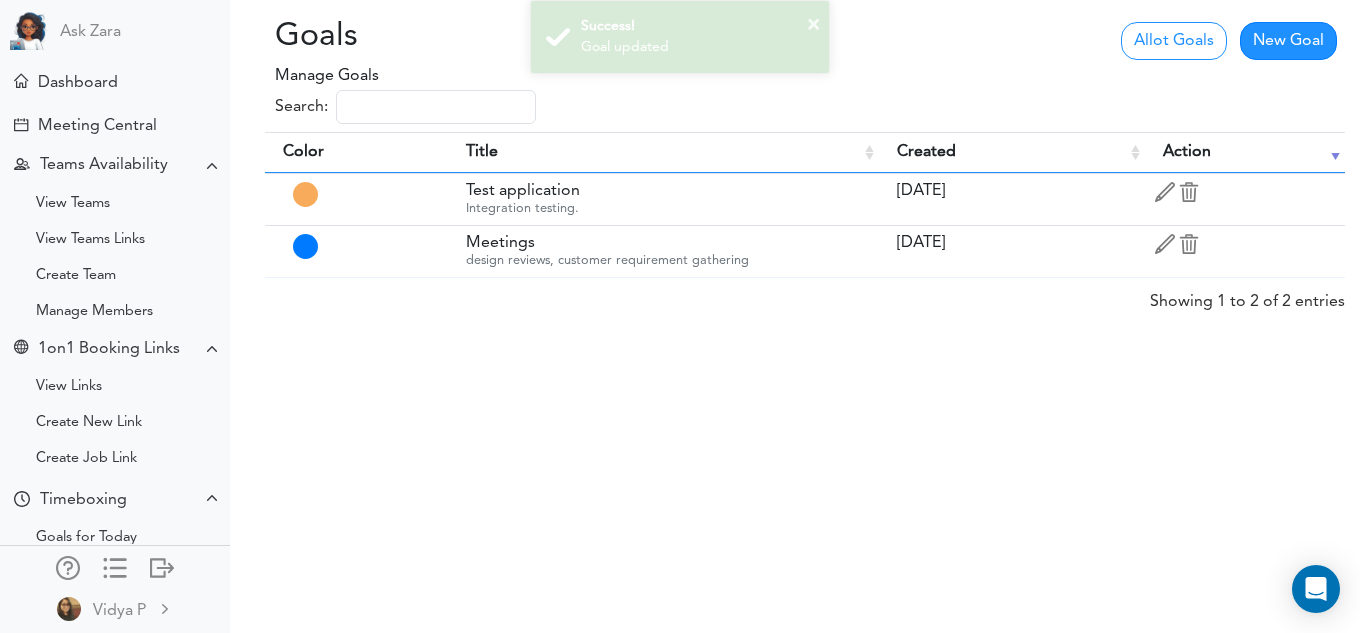 scroll, scrollTop: 0, scrollLeft: 0, axis: both 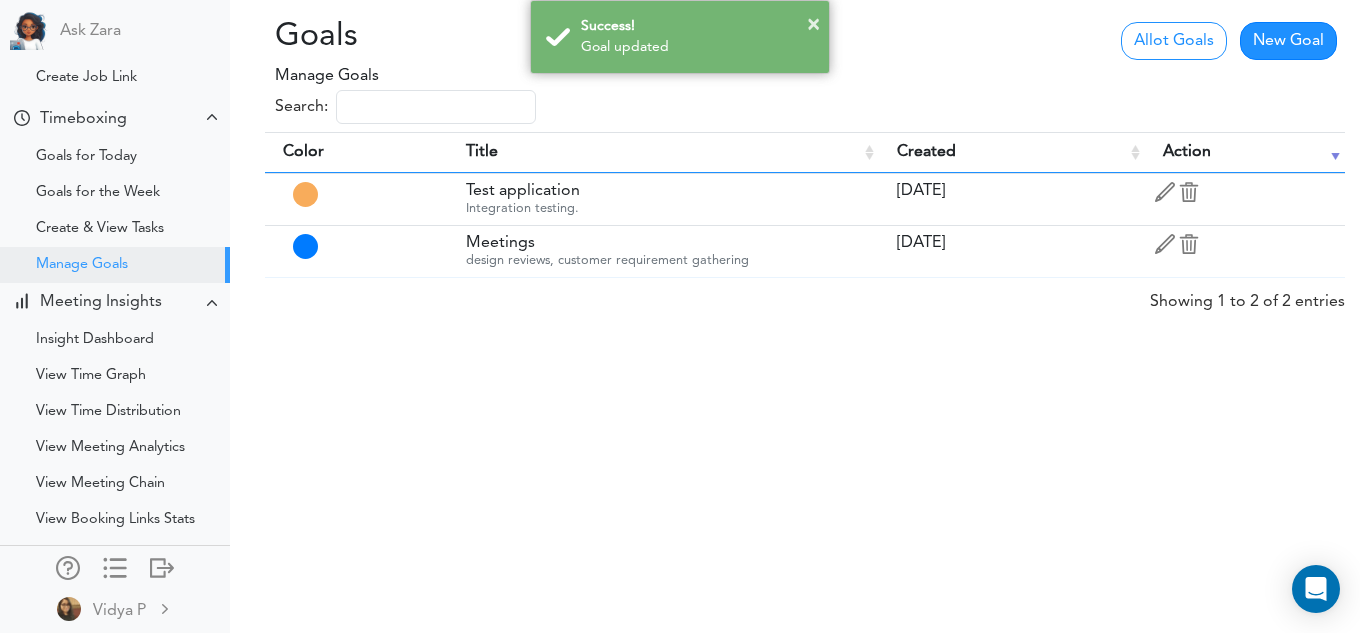 click on "× Success! Goal updated" at bounding box center [680, 37] 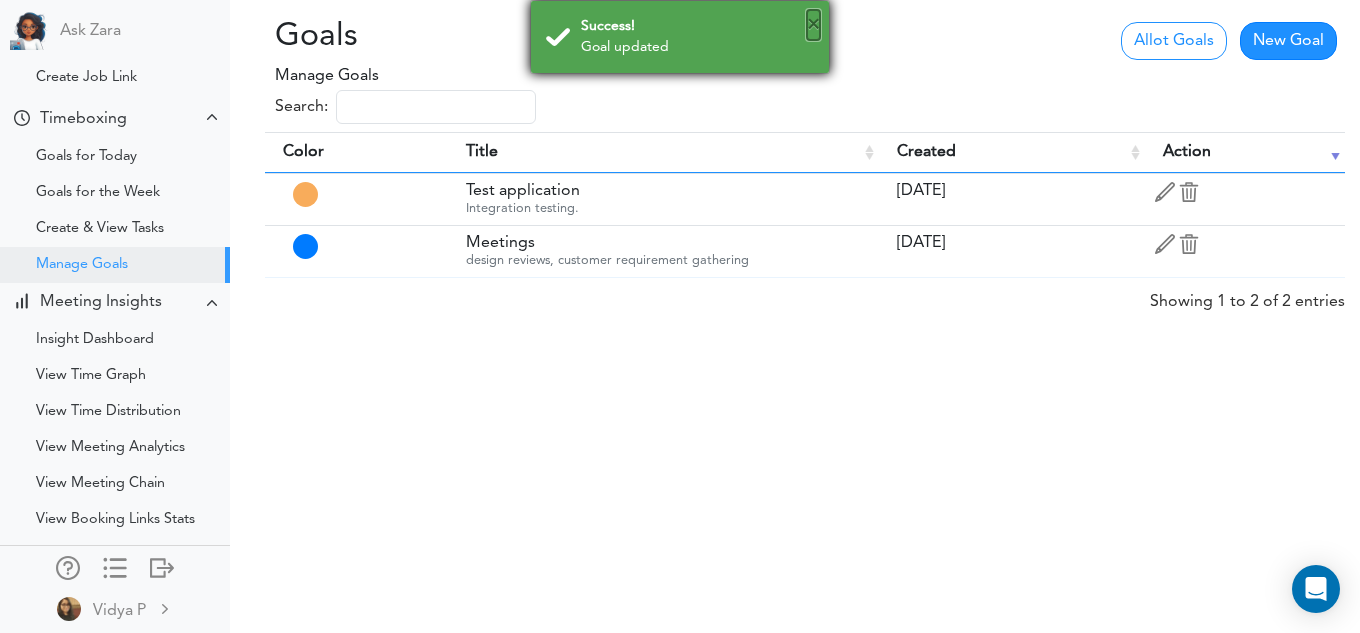 click on "×" at bounding box center (813, 25) 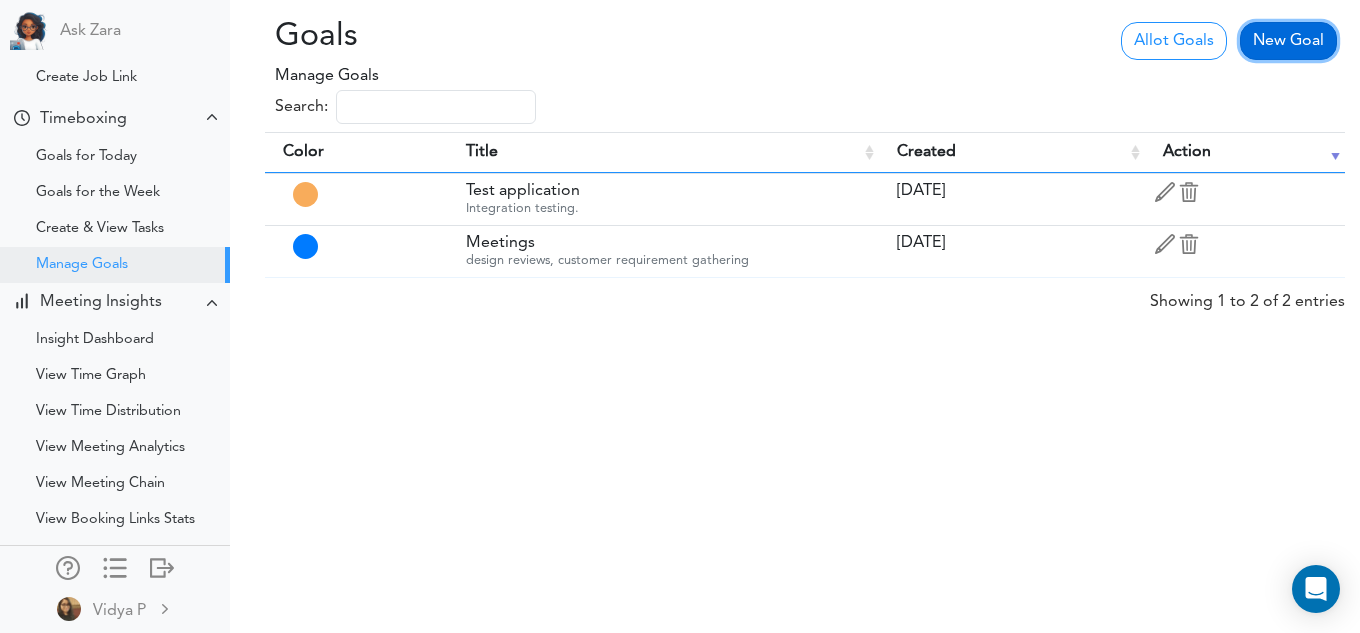 click on "New Goal" at bounding box center (1288, 41) 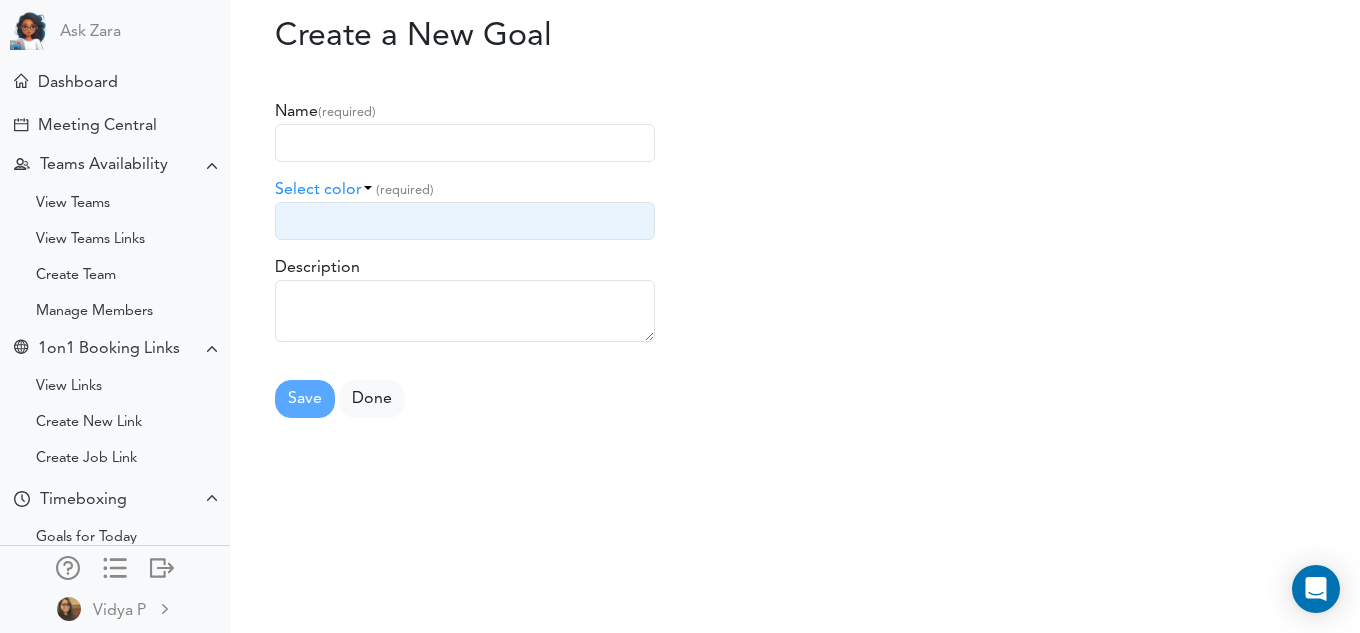 scroll, scrollTop: 0, scrollLeft: 0, axis: both 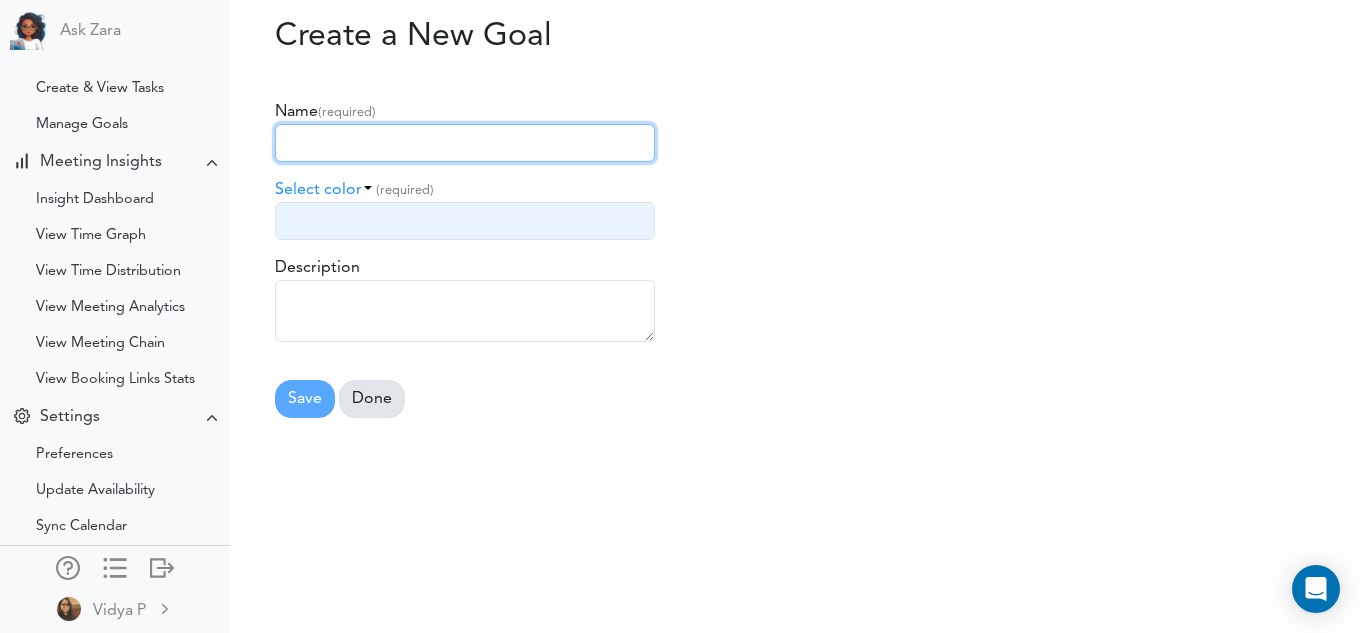 click on "Done" at bounding box center (372, 399) 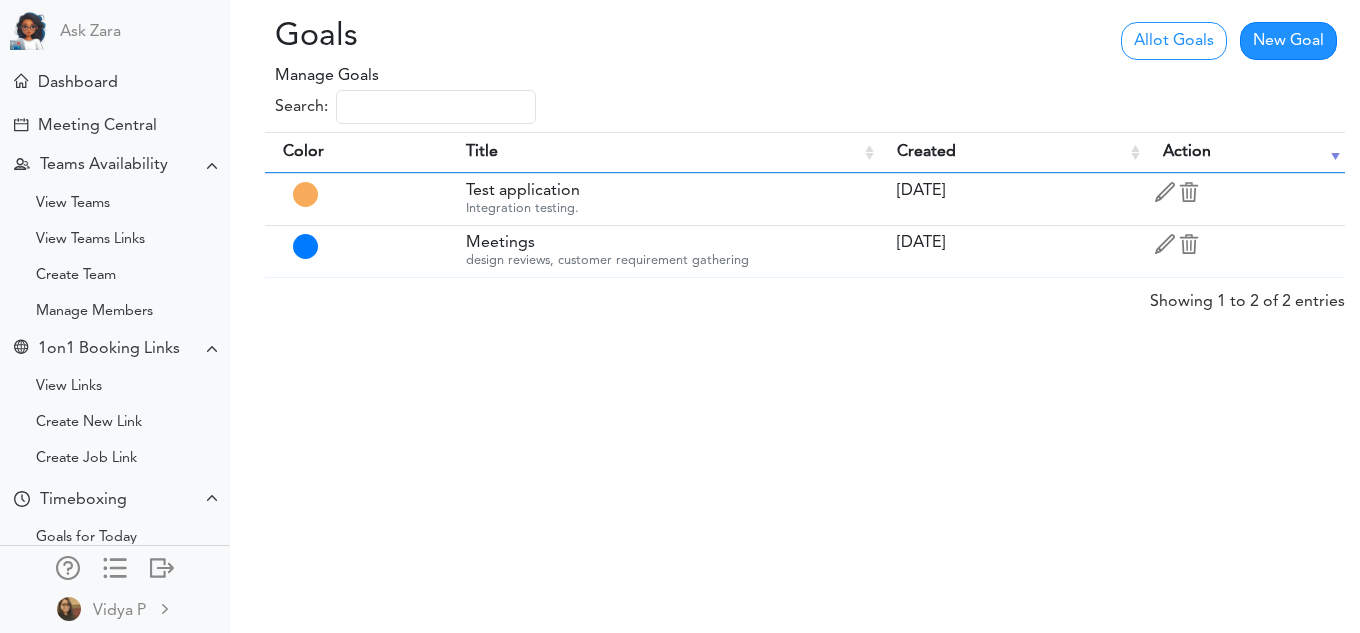 scroll, scrollTop: 0, scrollLeft: 0, axis: both 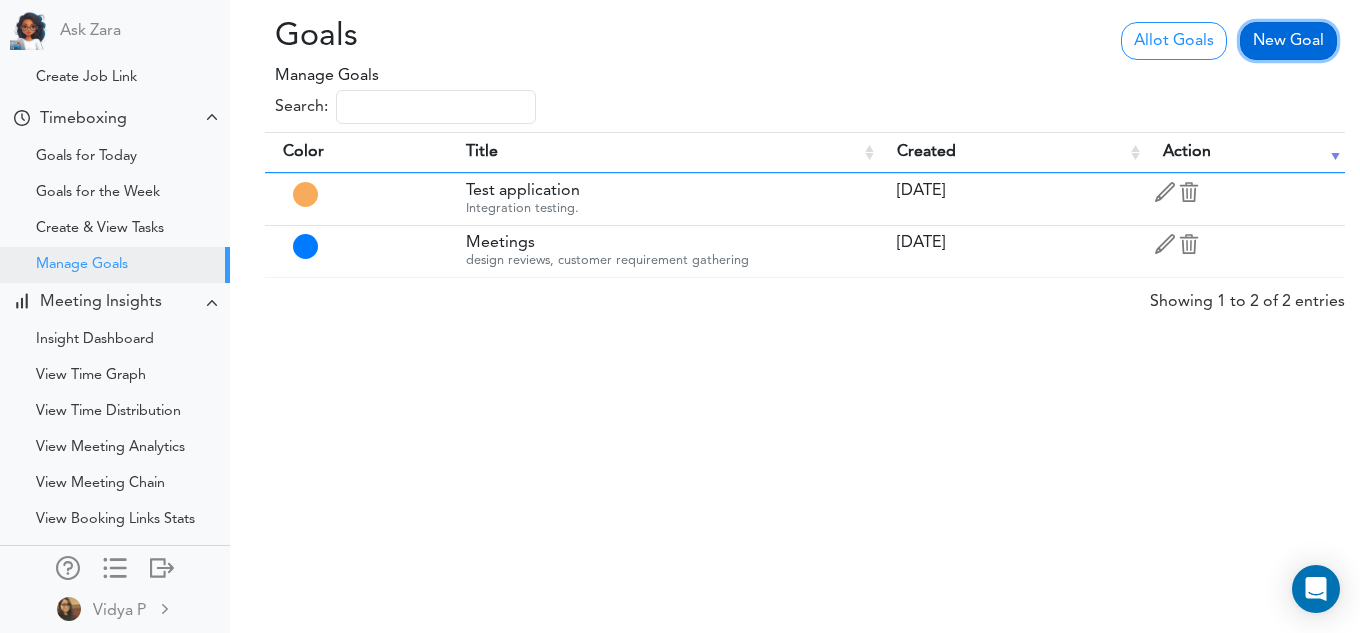click on "New Goal" at bounding box center (1288, 41) 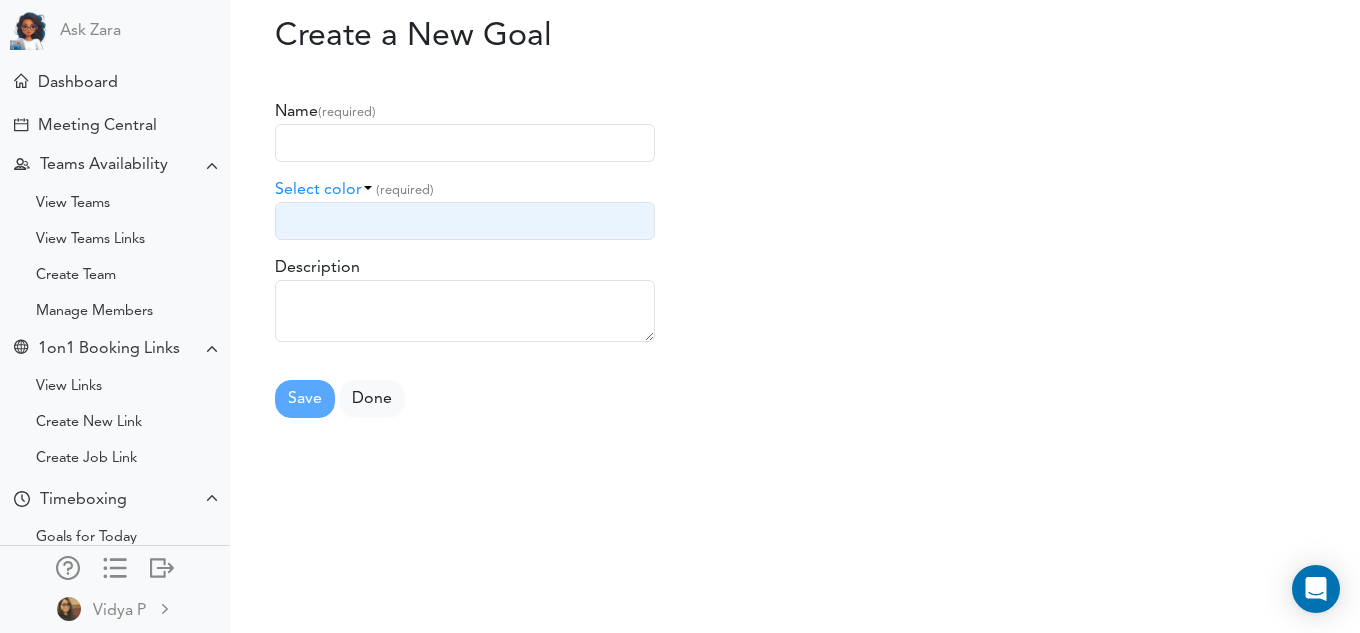 scroll, scrollTop: 0, scrollLeft: 0, axis: both 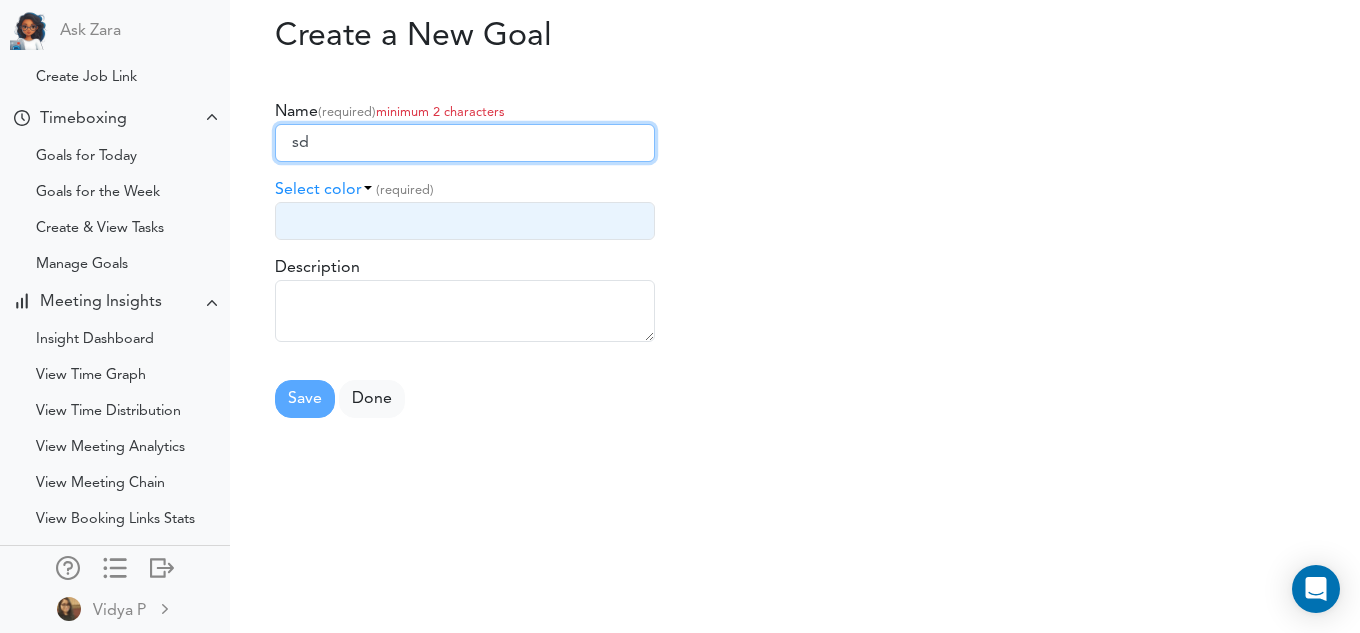 type on "sd" 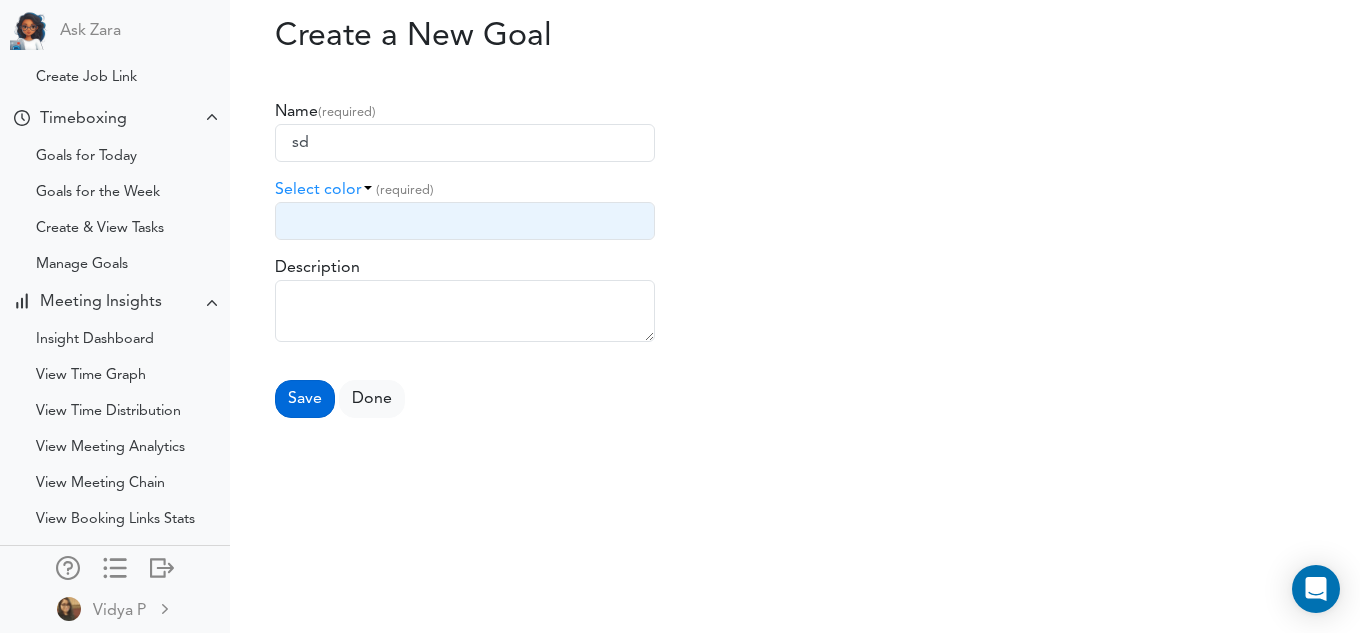 click on "Save" at bounding box center [305, 399] 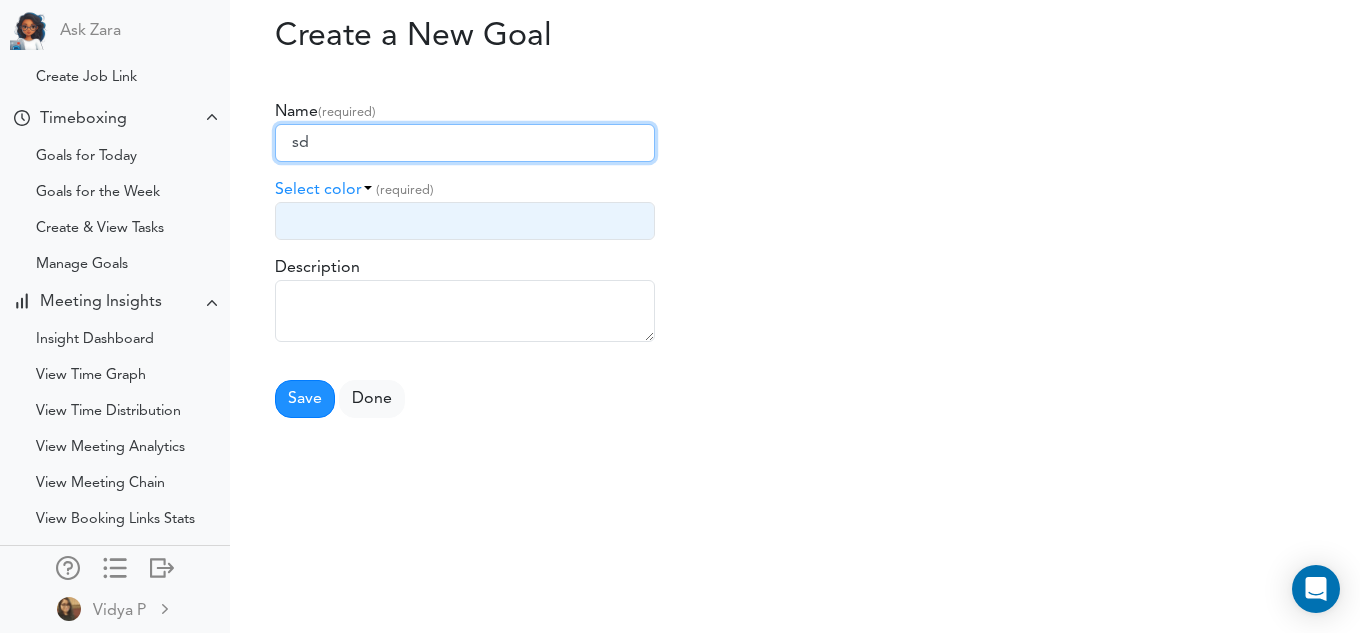 drag, startPoint x: 317, startPoint y: 142, endPoint x: 232, endPoint y: 154, distance: 85.84288 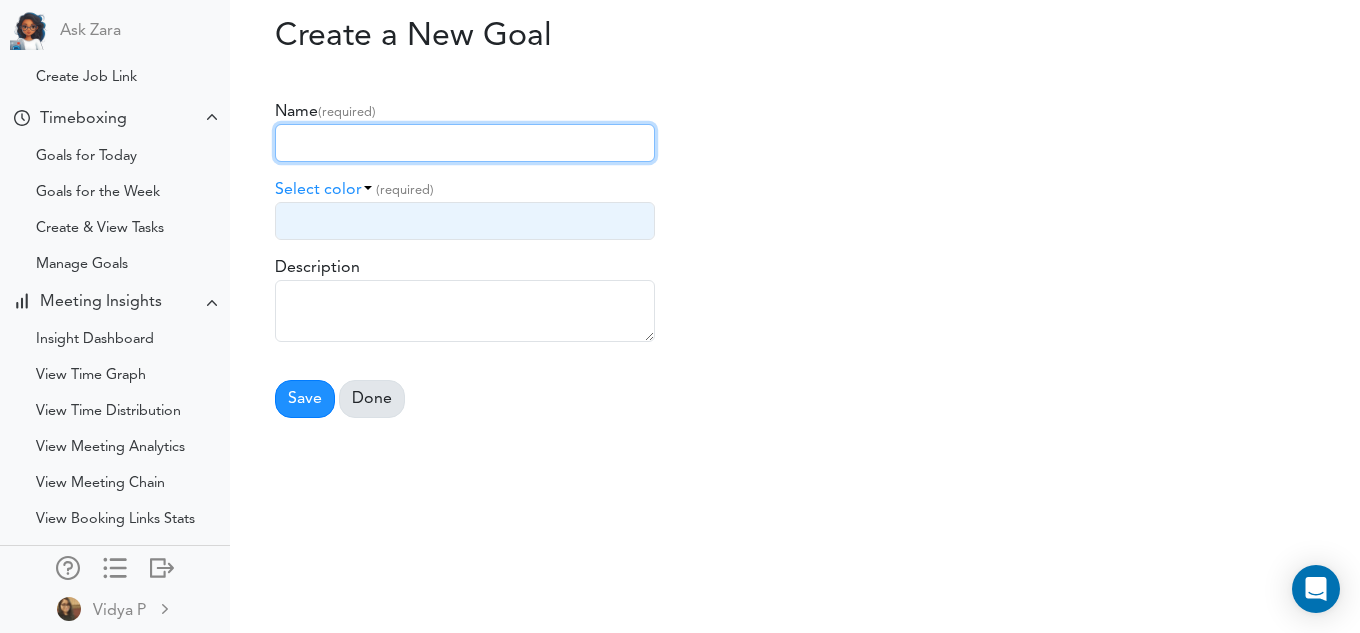 type 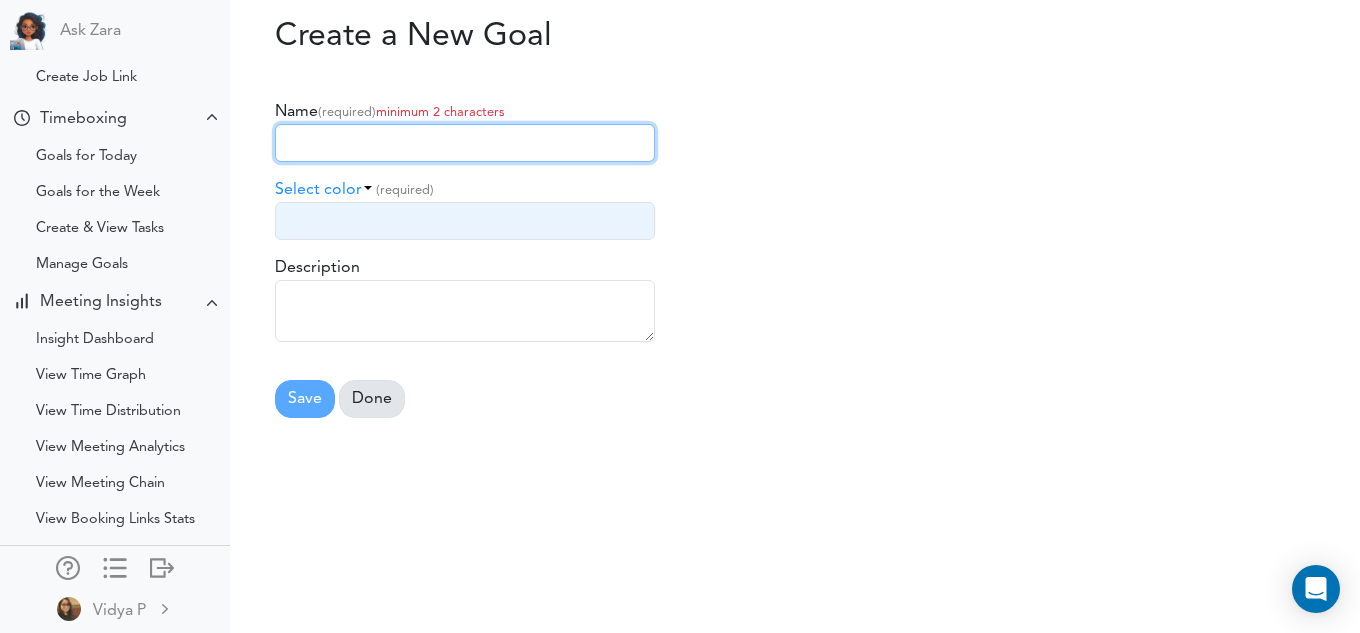 click on "Done" at bounding box center [372, 399] 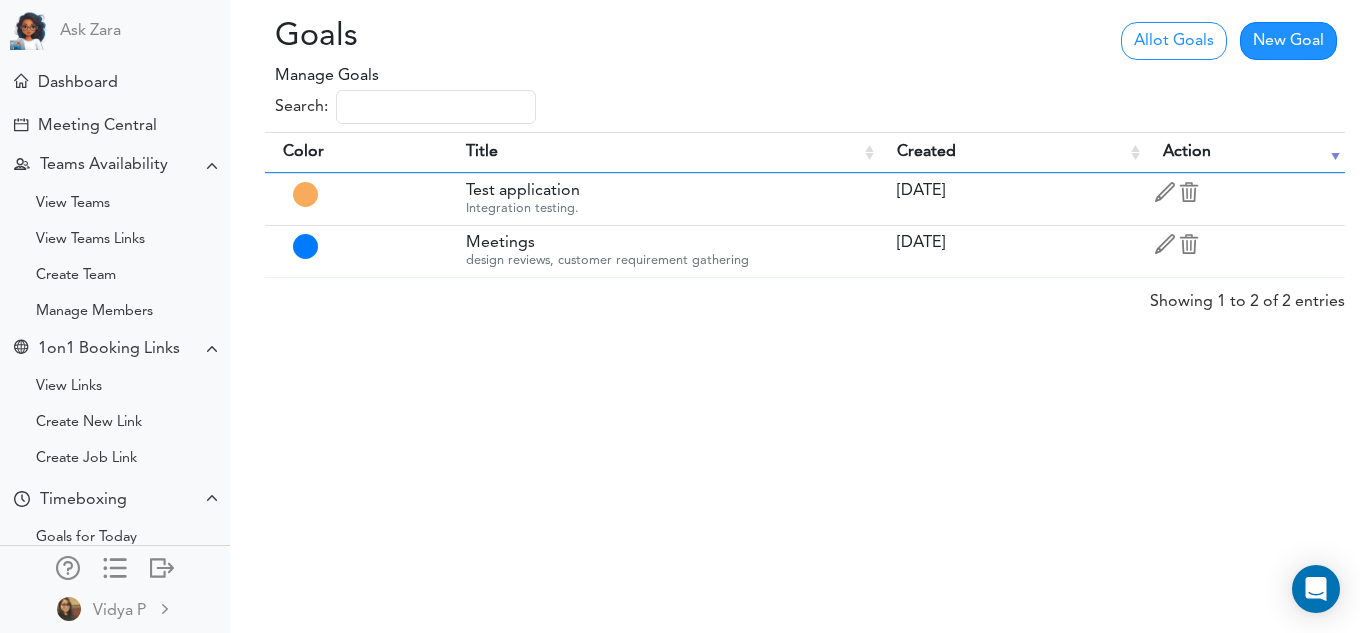 scroll, scrollTop: 0, scrollLeft: 0, axis: both 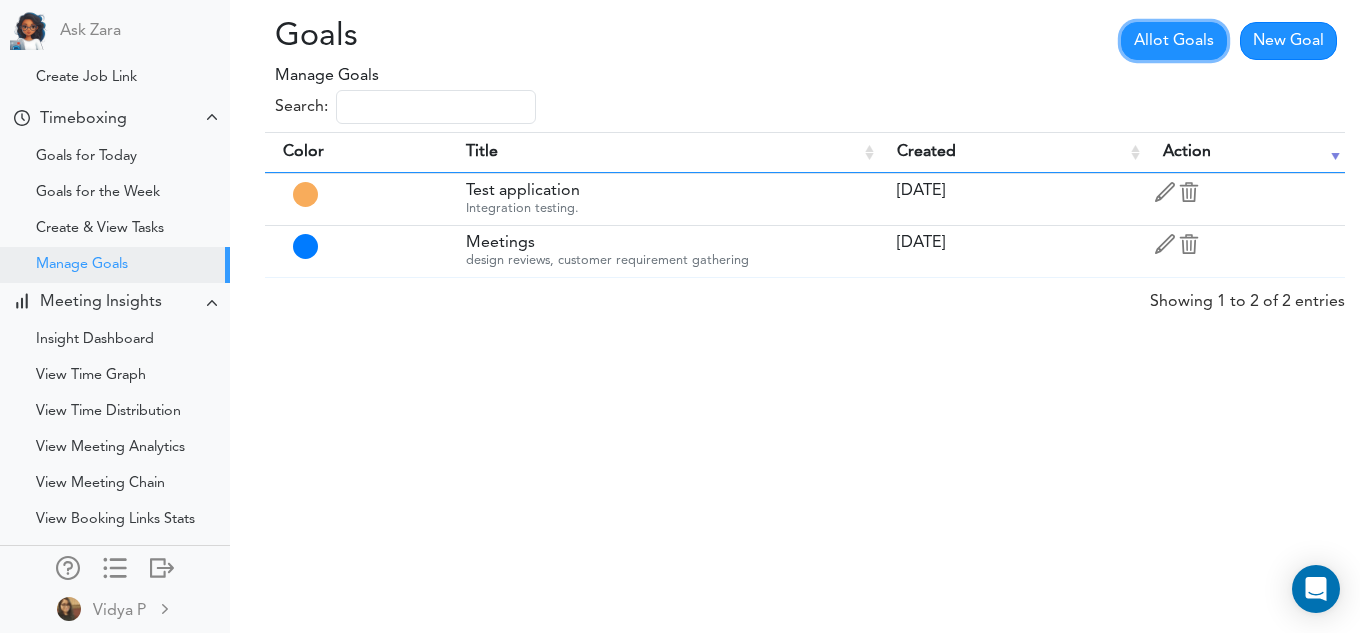 click on "Allot Goals" at bounding box center [1174, 41] 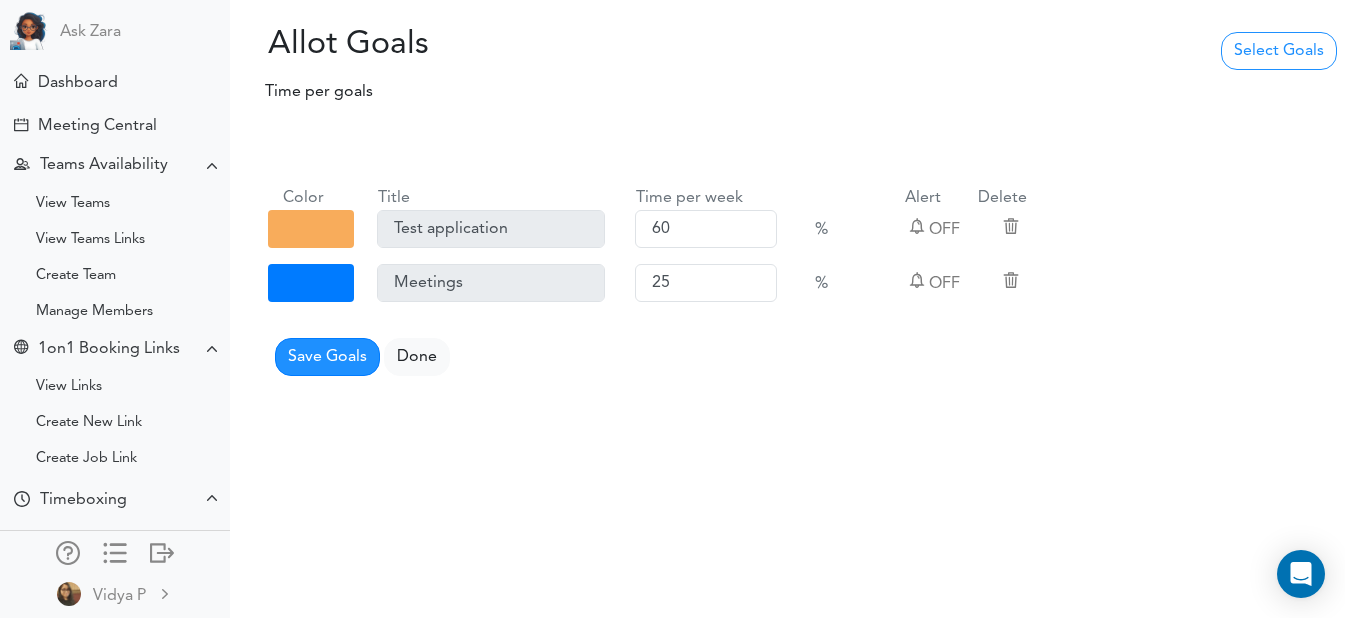 scroll, scrollTop: 0, scrollLeft: 0, axis: both 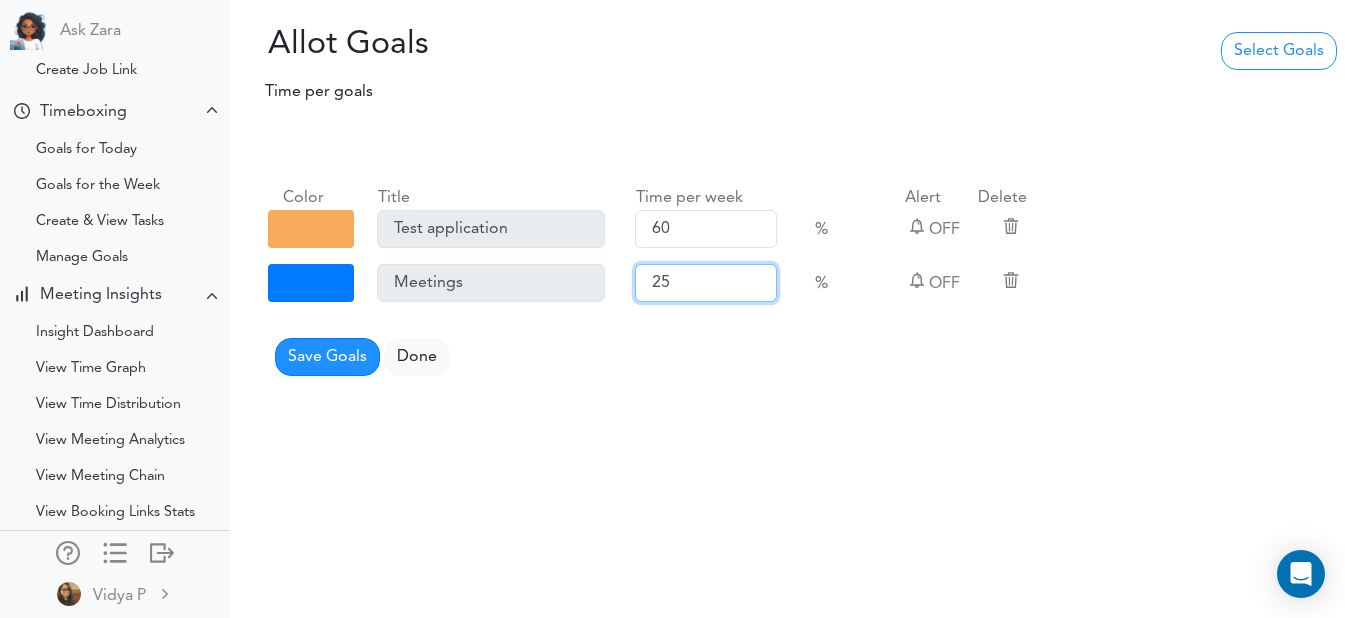 drag, startPoint x: 692, startPoint y: 278, endPoint x: 630, endPoint y: 286, distance: 62.514 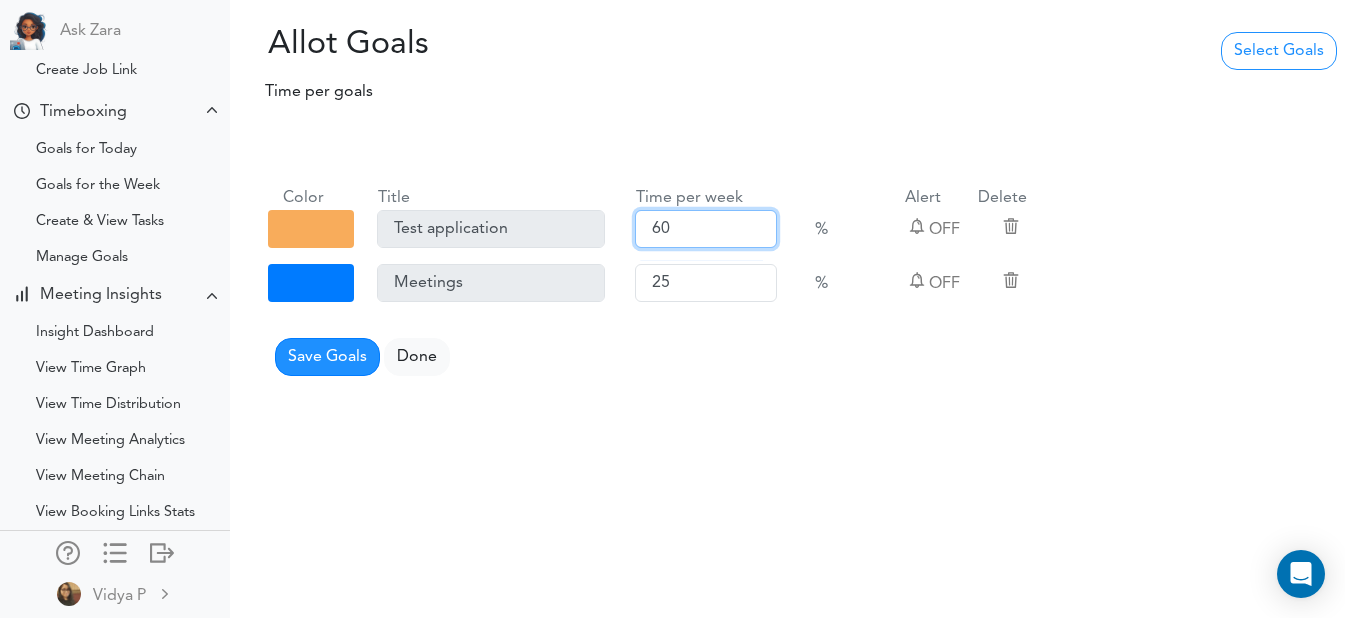 drag, startPoint x: 687, startPoint y: 226, endPoint x: 646, endPoint y: 231, distance: 41.303753 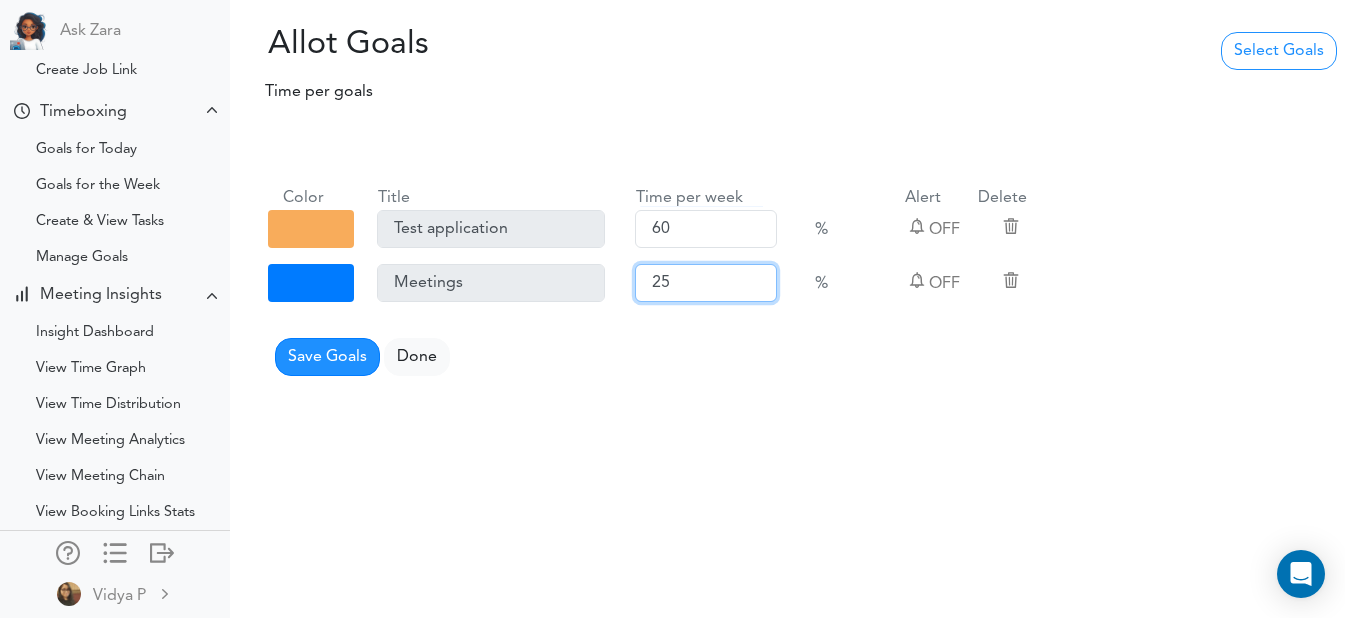 click on "25" at bounding box center (706, 283) 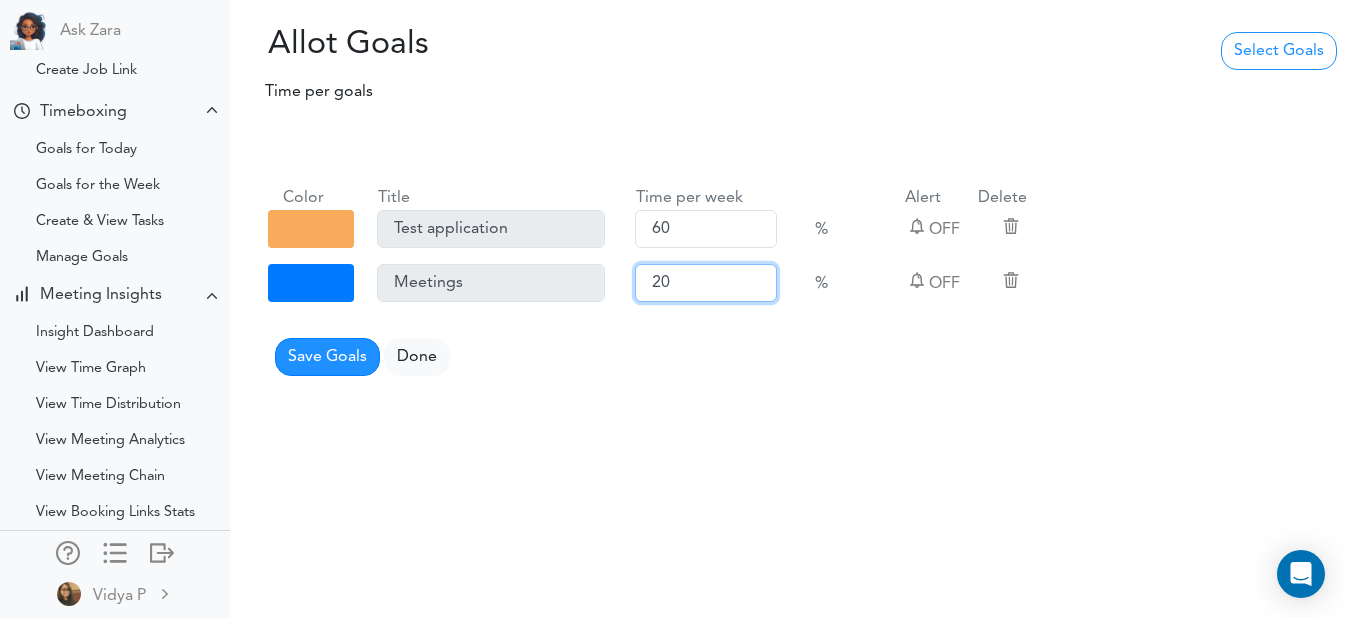 type on "20" 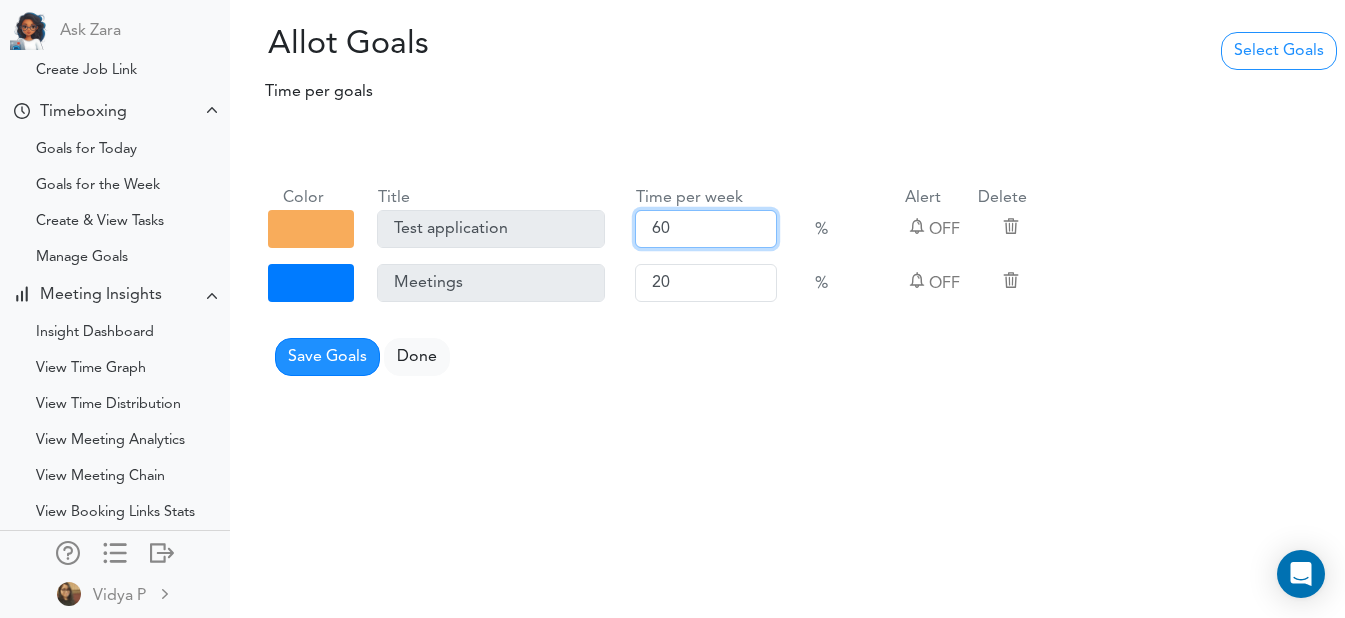 drag, startPoint x: 670, startPoint y: 221, endPoint x: 639, endPoint y: 229, distance: 32.01562 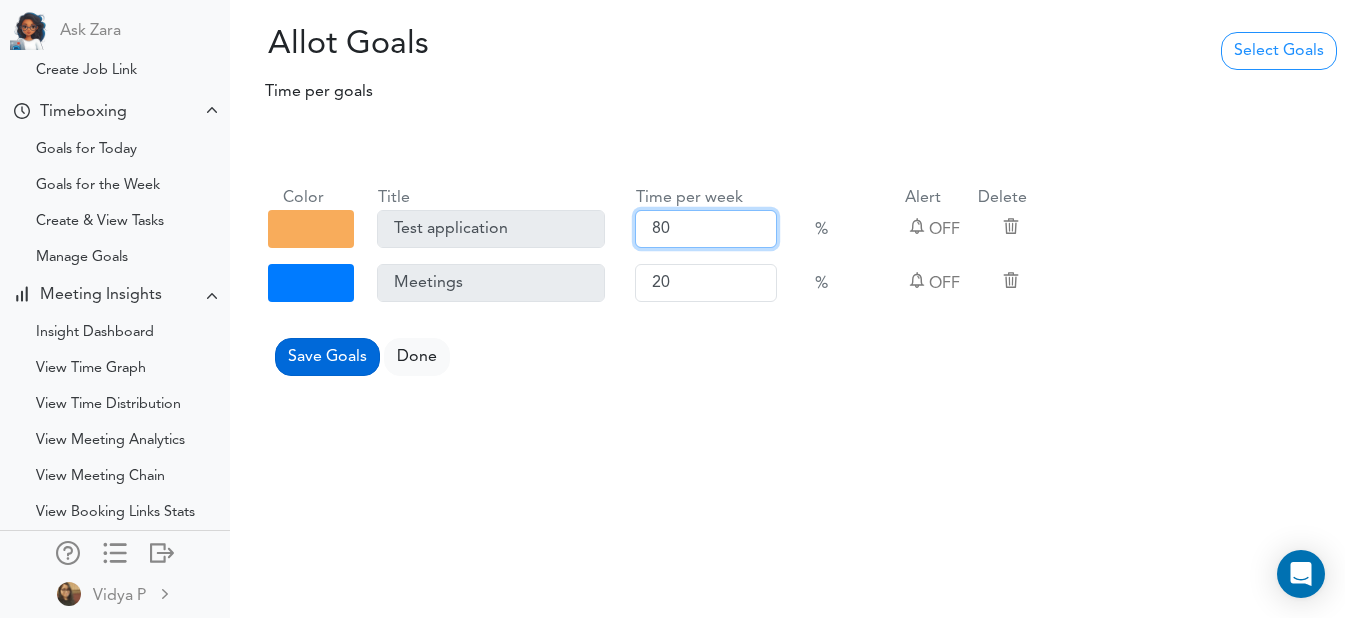type on "80" 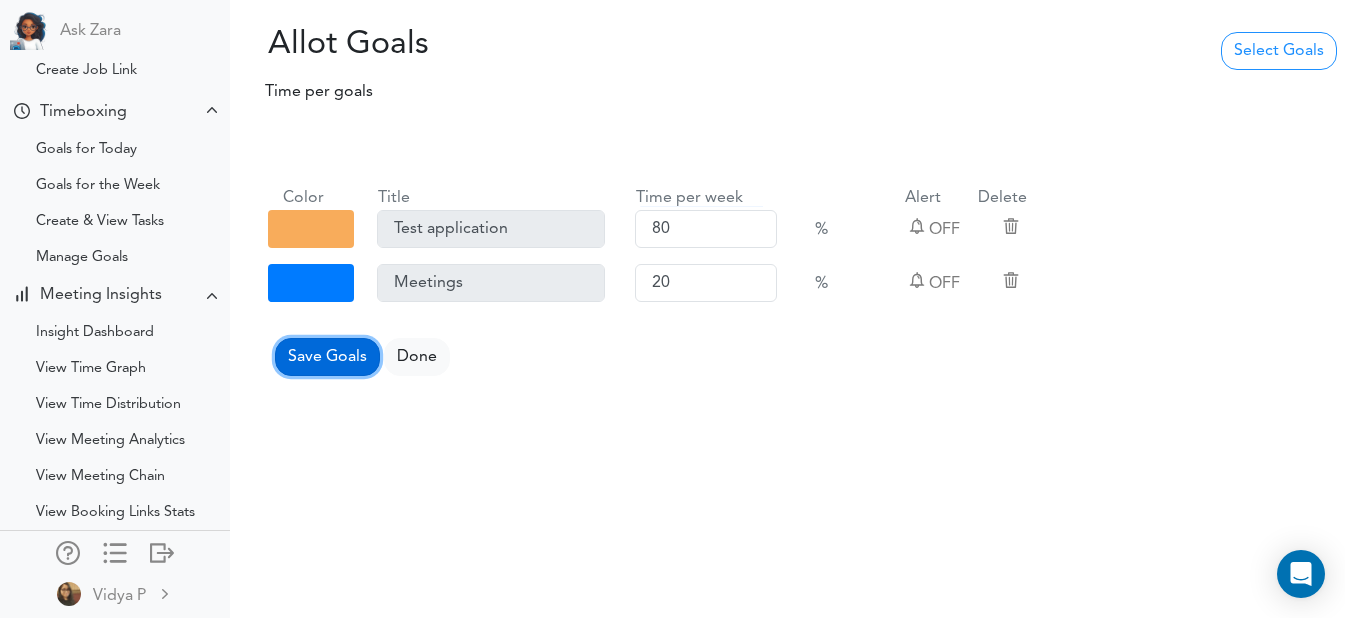click on "Save
Goals" at bounding box center (327, 357) 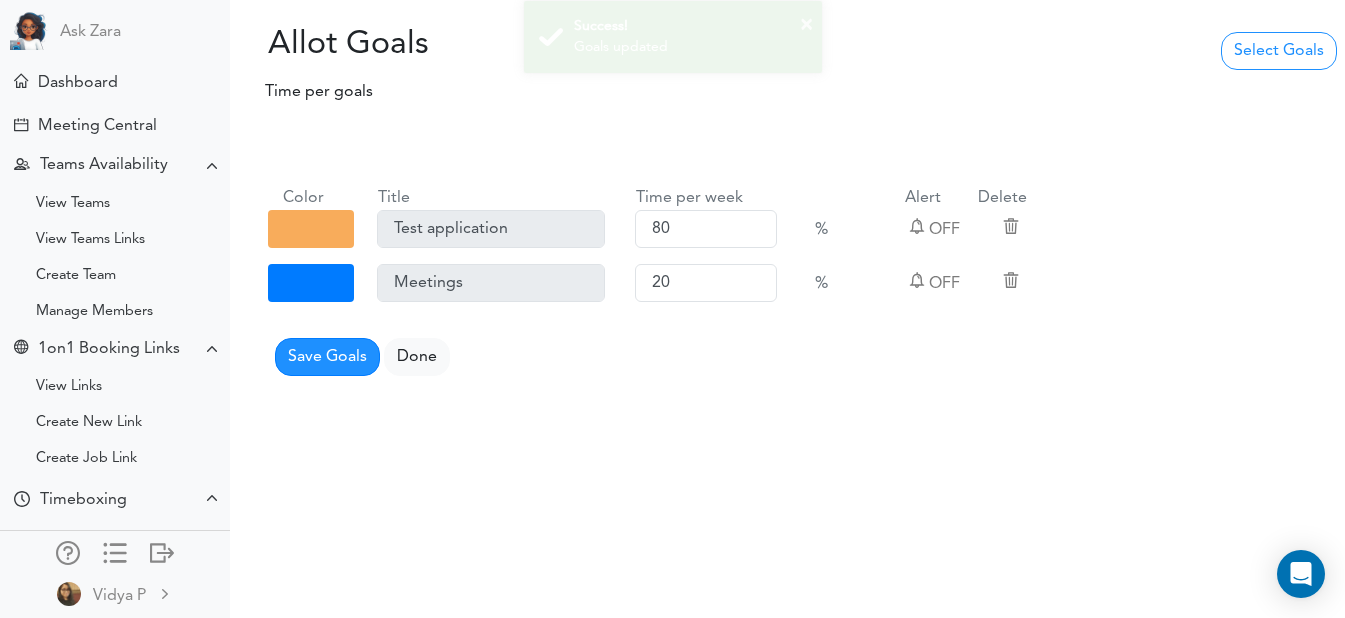 scroll, scrollTop: 0, scrollLeft: 0, axis: both 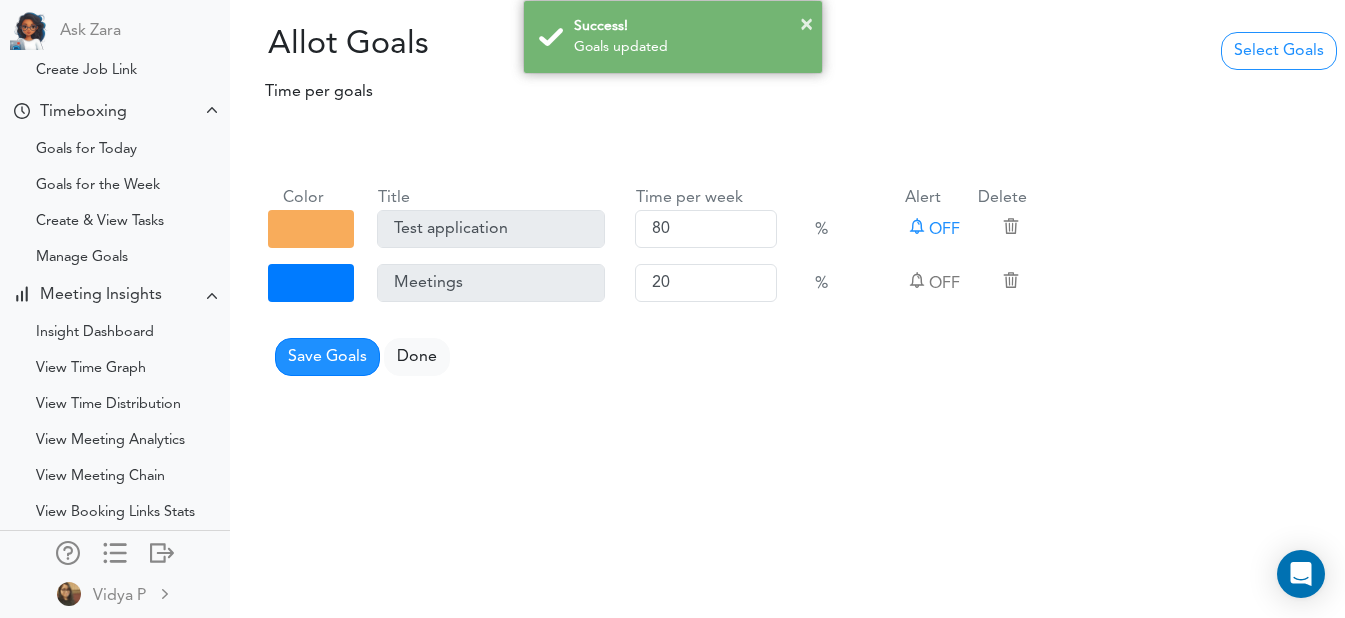 click on "OFF" at bounding box center (942, 230) 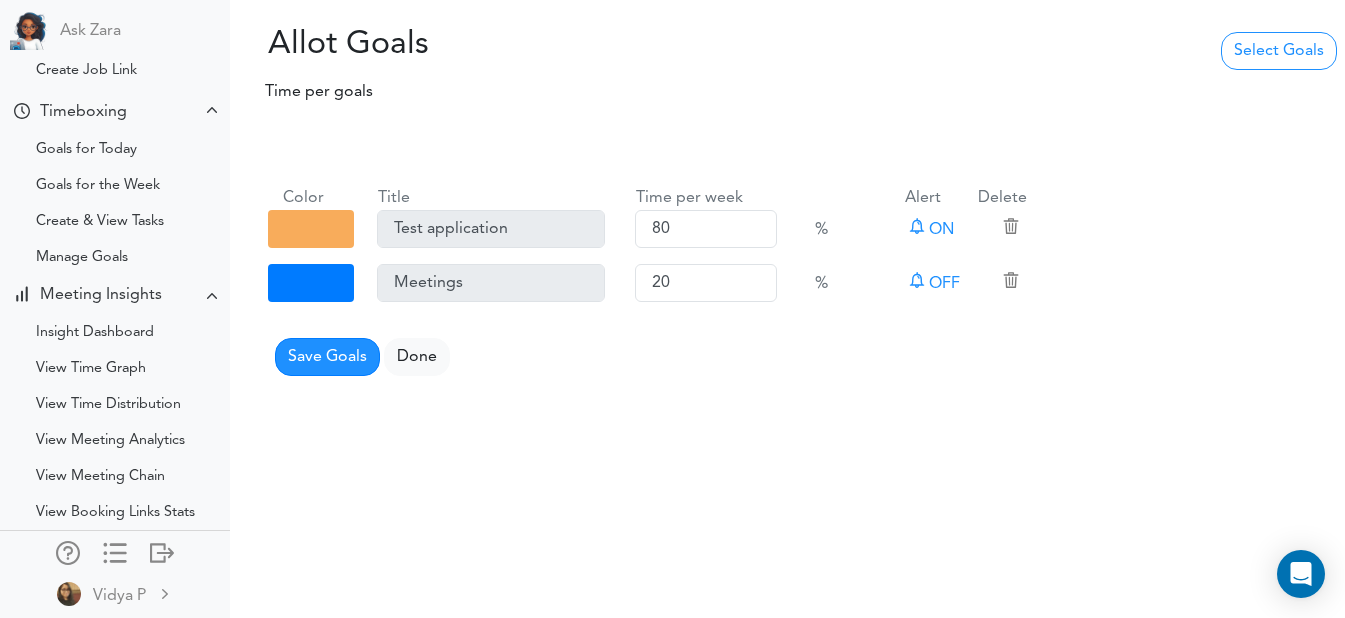 click on "OFF" at bounding box center (942, 284) 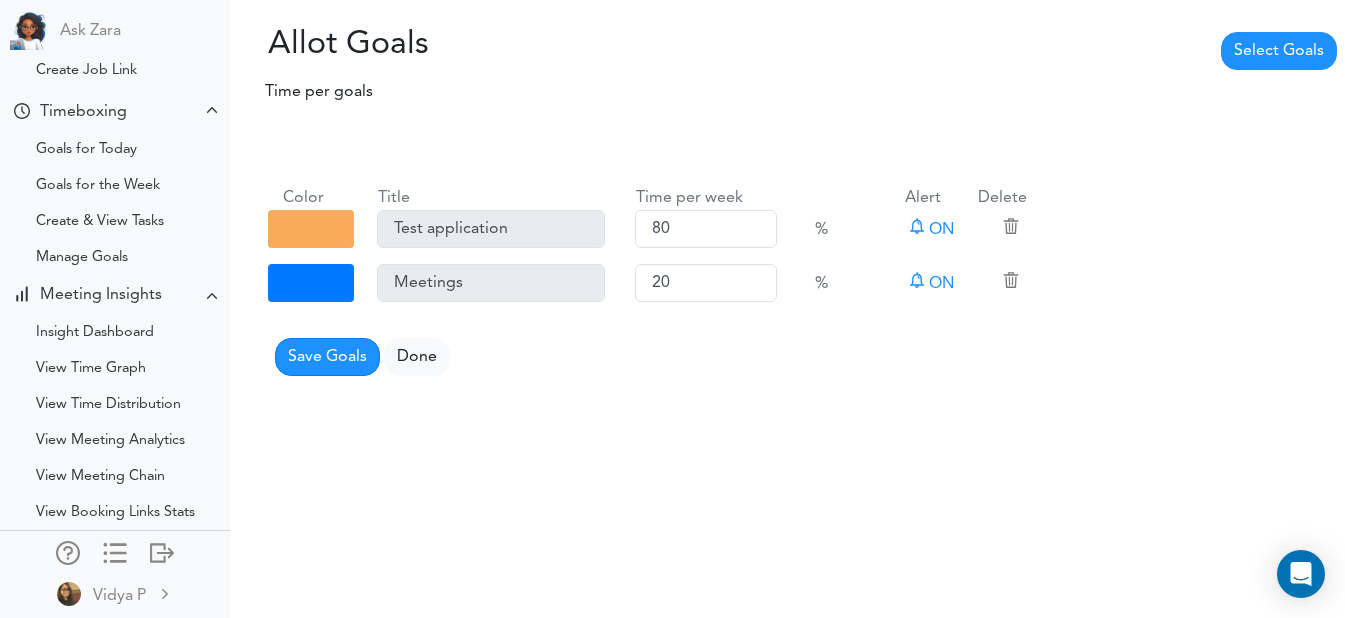 click on "Select Goals" at bounding box center (1279, 51) 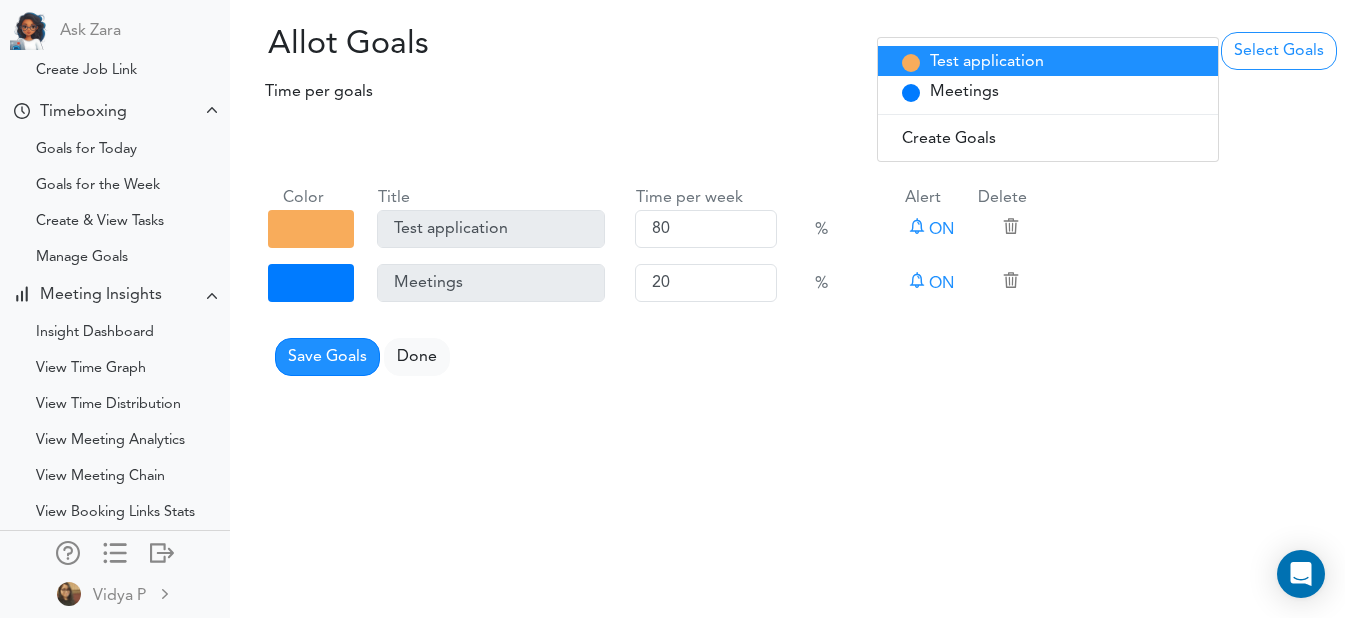 click on "Test application" at bounding box center (1048, 61) 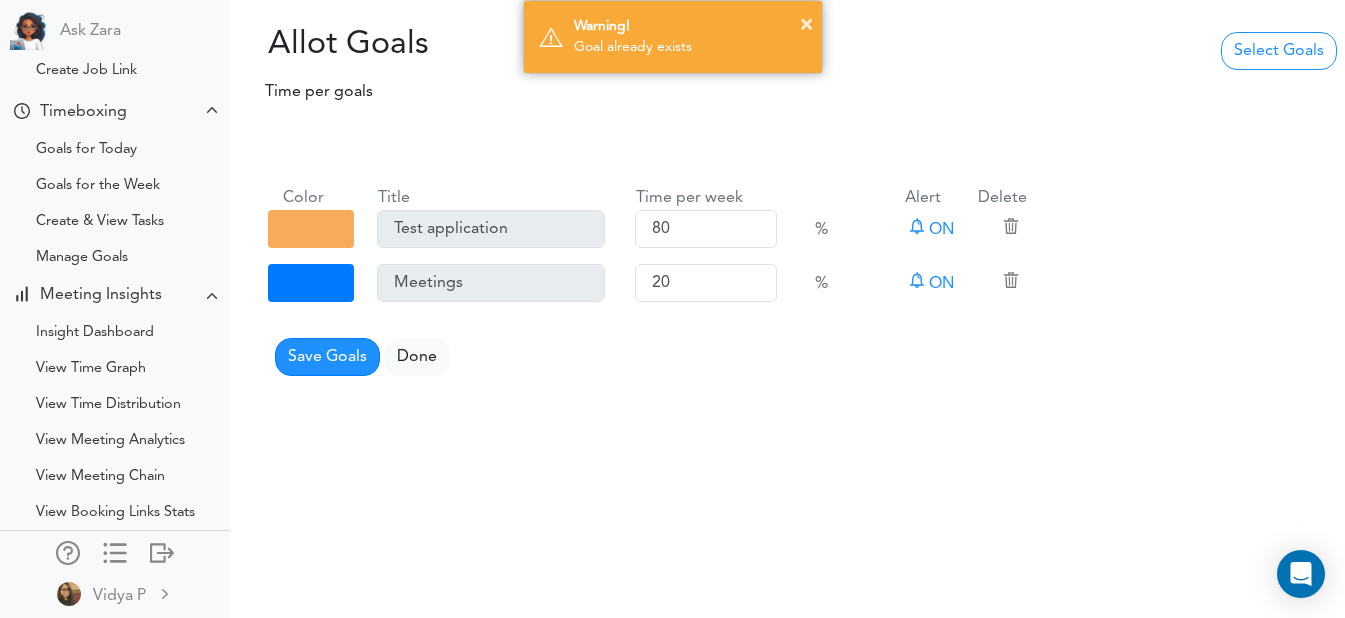click on "× Warning! Goal already exists" at bounding box center [672, 37] 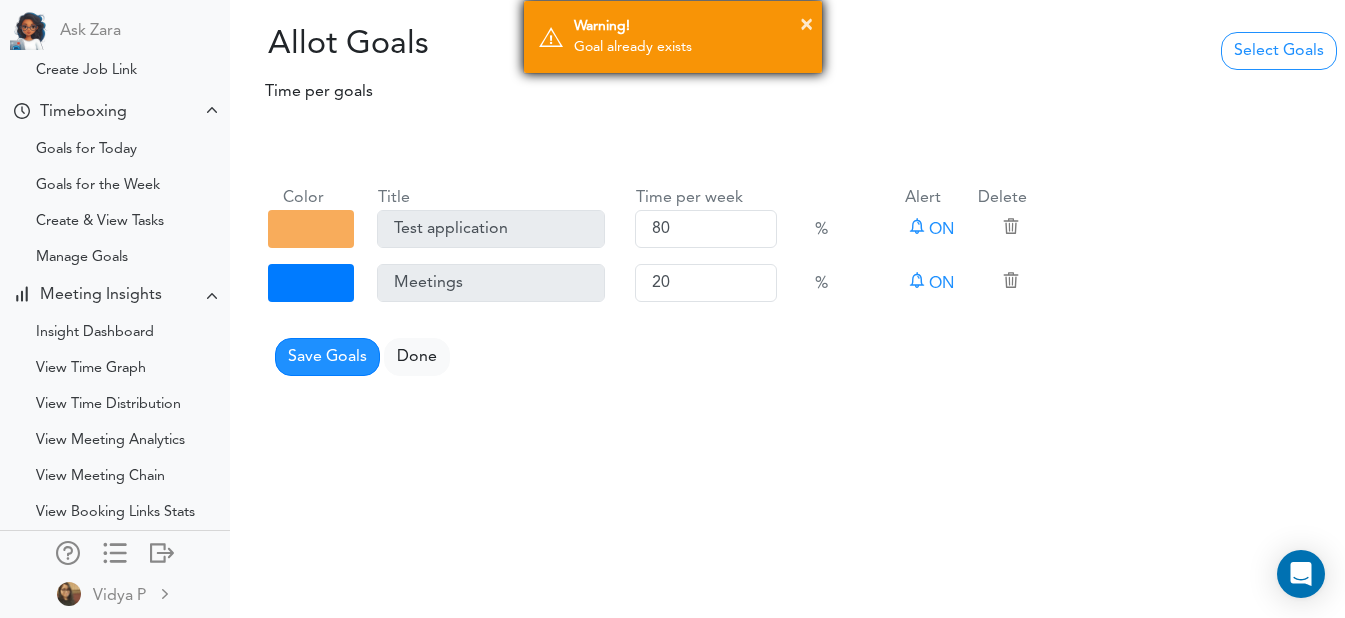 click on "× Warning! Goal already exists" at bounding box center (673, 37) 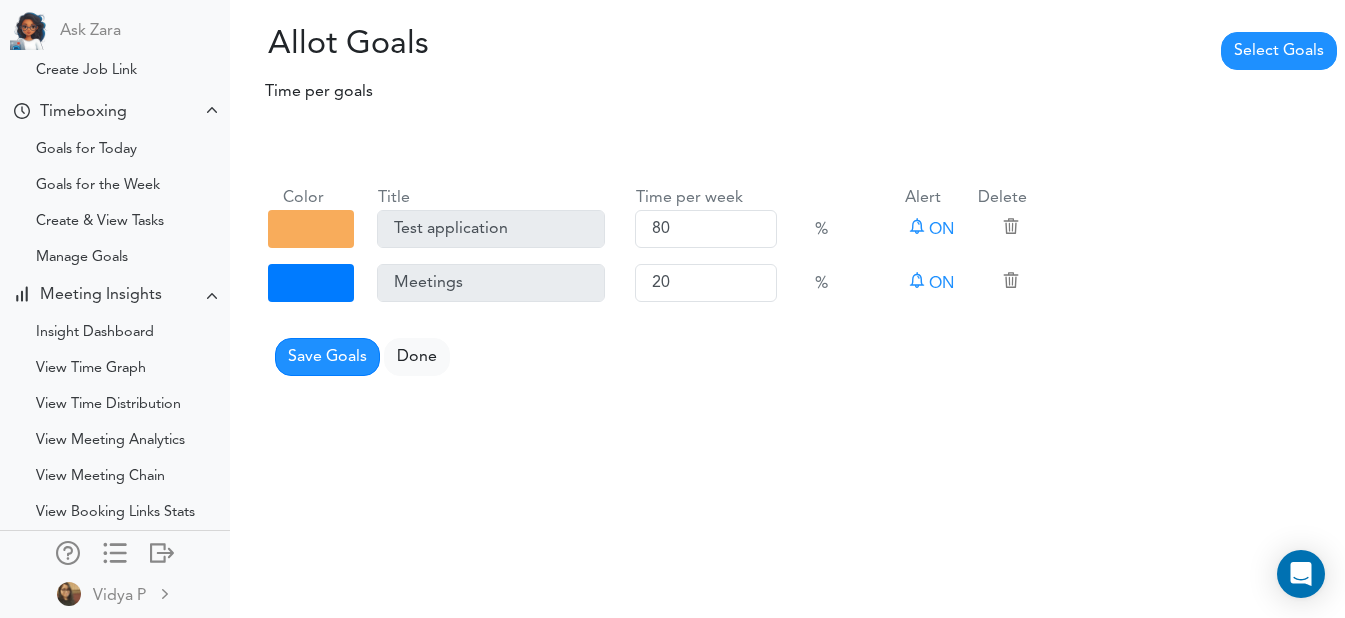 click on "Select Goals" at bounding box center (1279, 51) 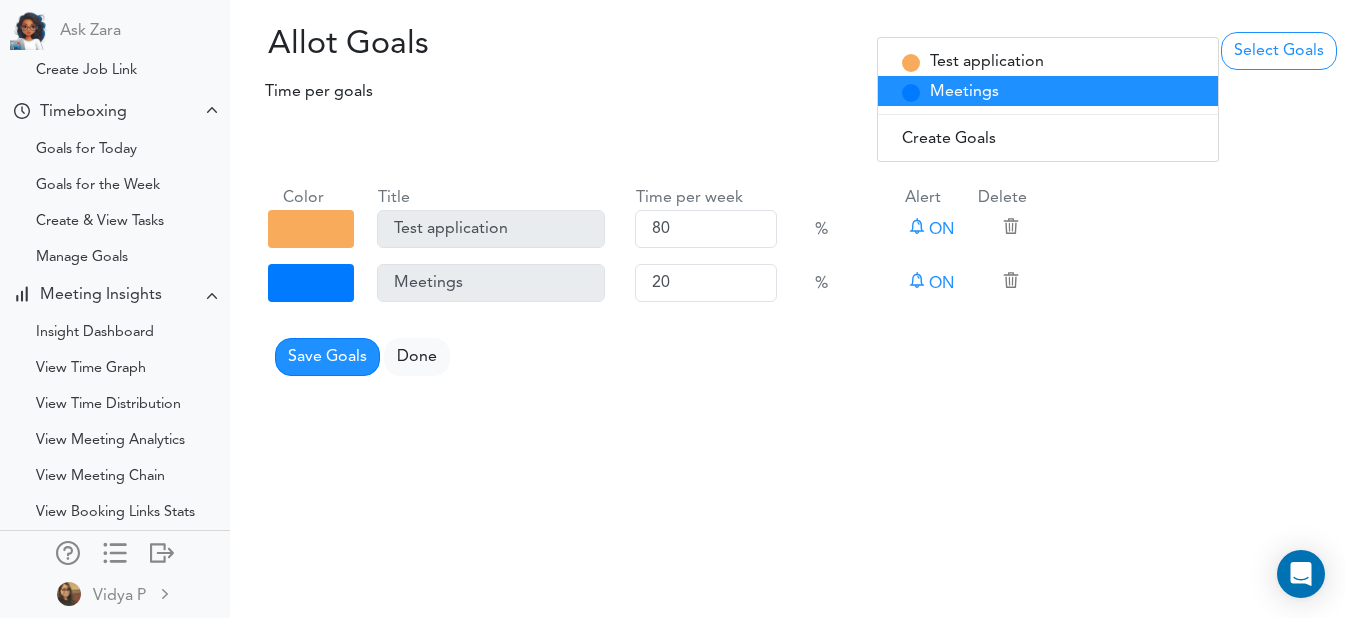 click on "Meetings" at bounding box center [1048, 91] 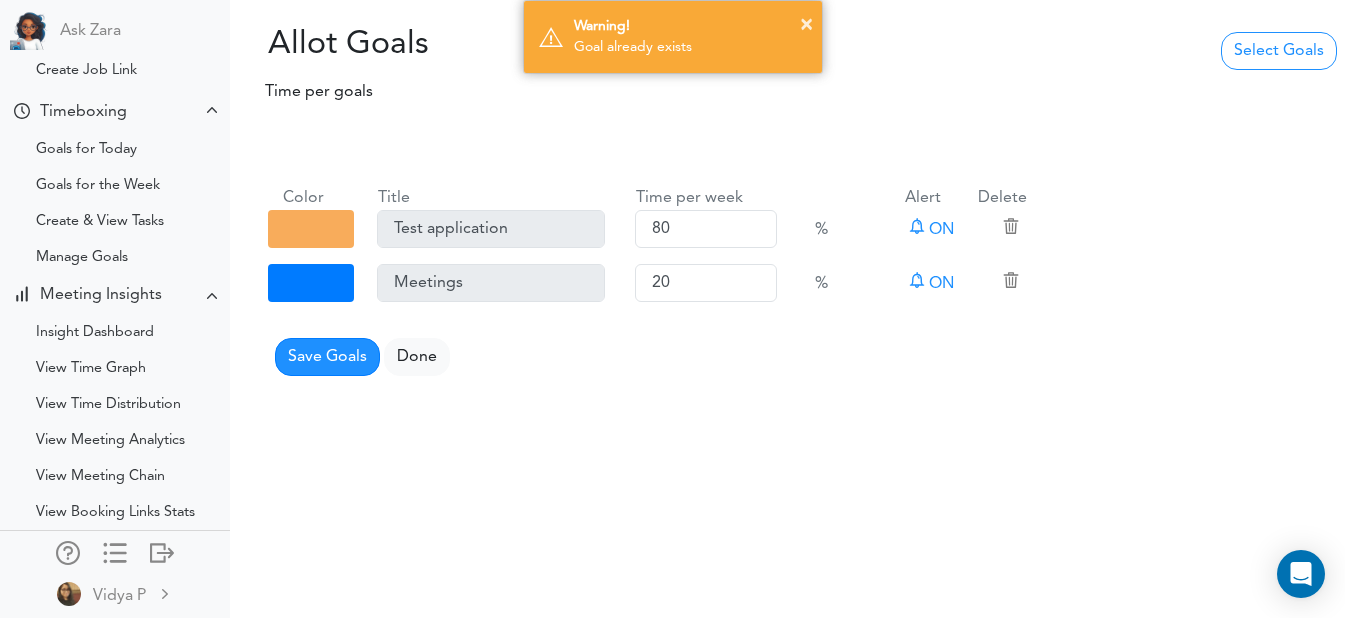 click on "× Warning! Goal already exists" at bounding box center [672, 37] 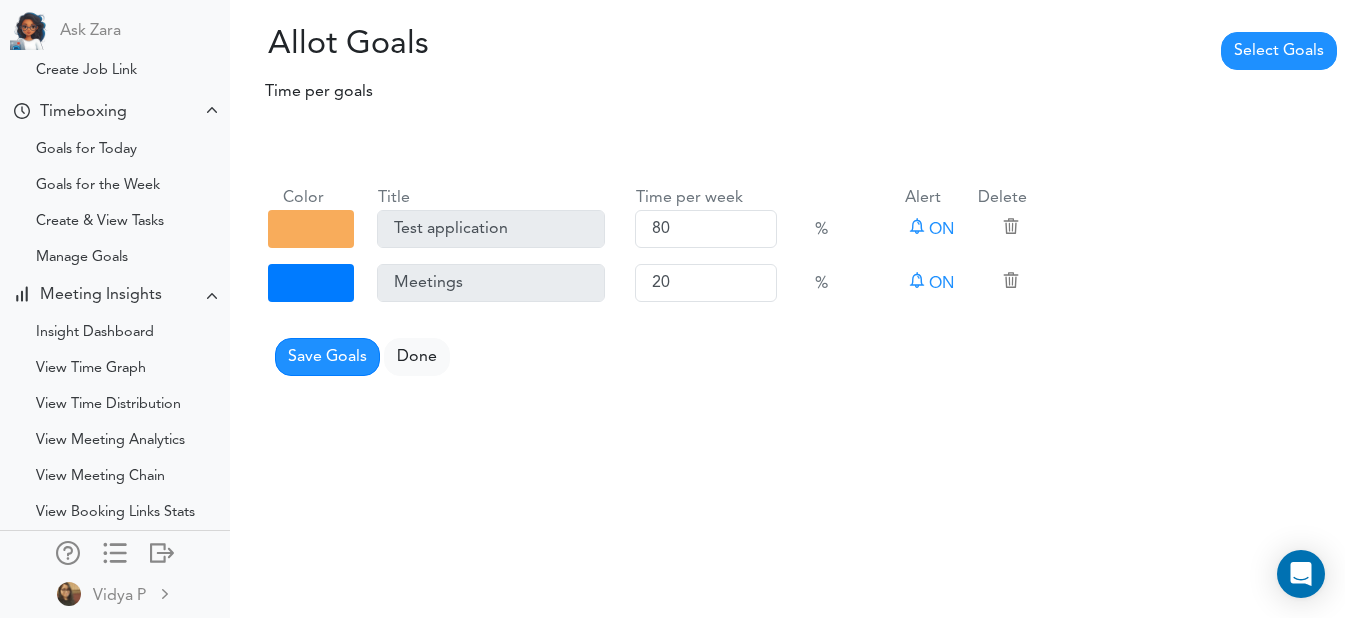 click on "Select Goals" at bounding box center [1279, 51] 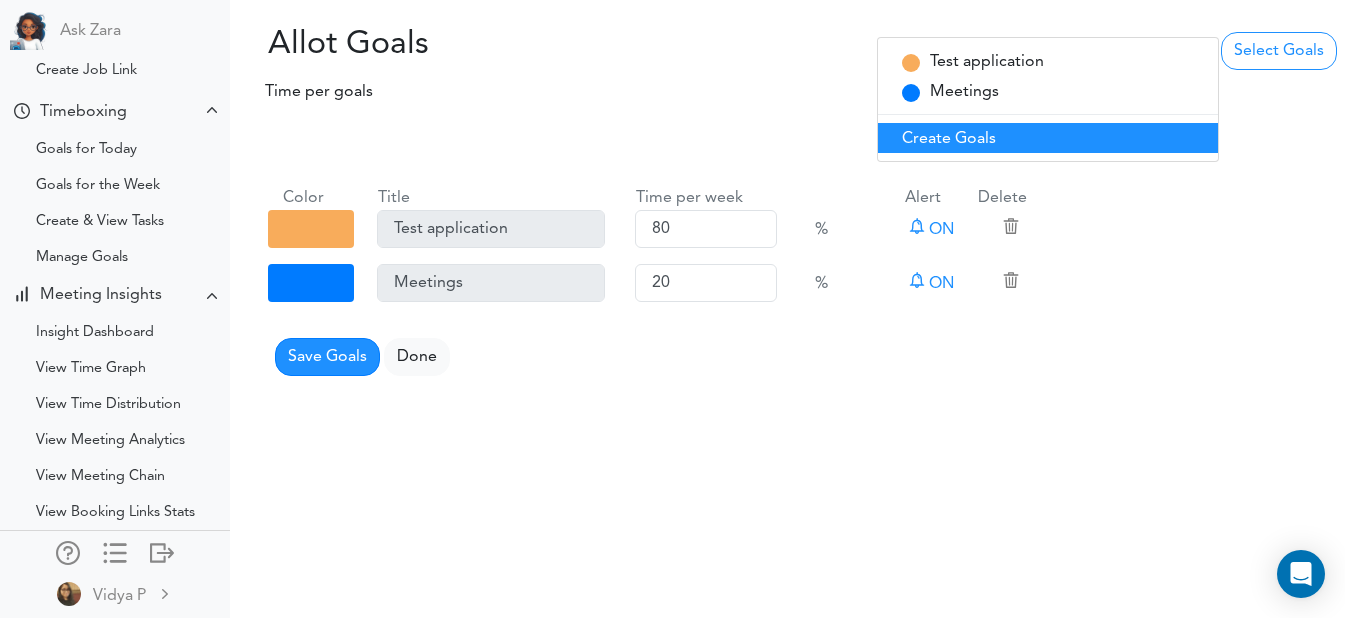 click on "Create Goals" at bounding box center (949, 138) 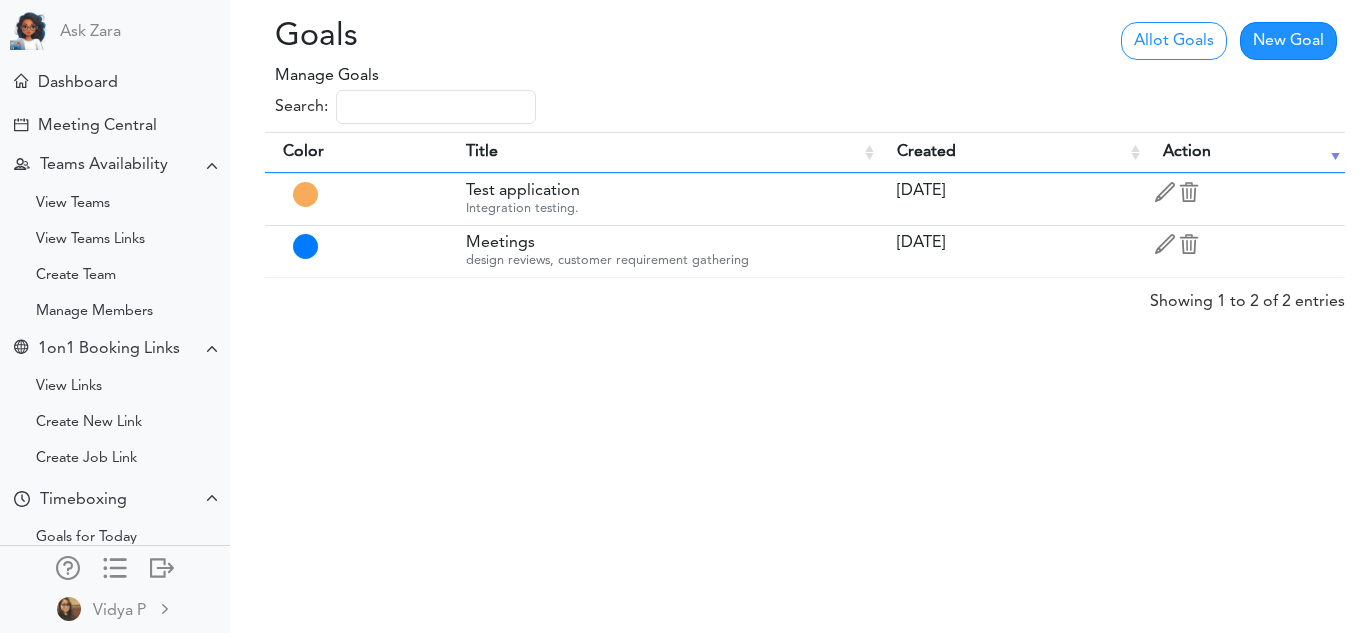 scroll, scrollTop: 0, scrollLeft: 0, axis: both 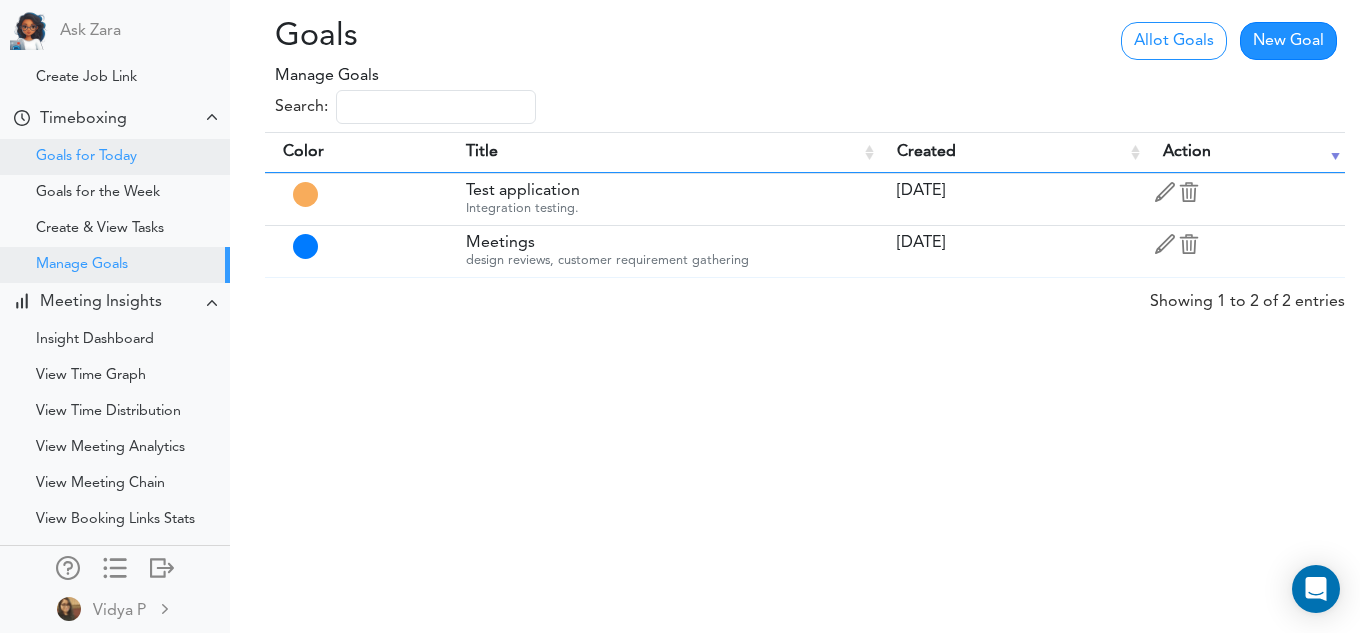 click on "Goals for Today" at bounding box center [86, 157] 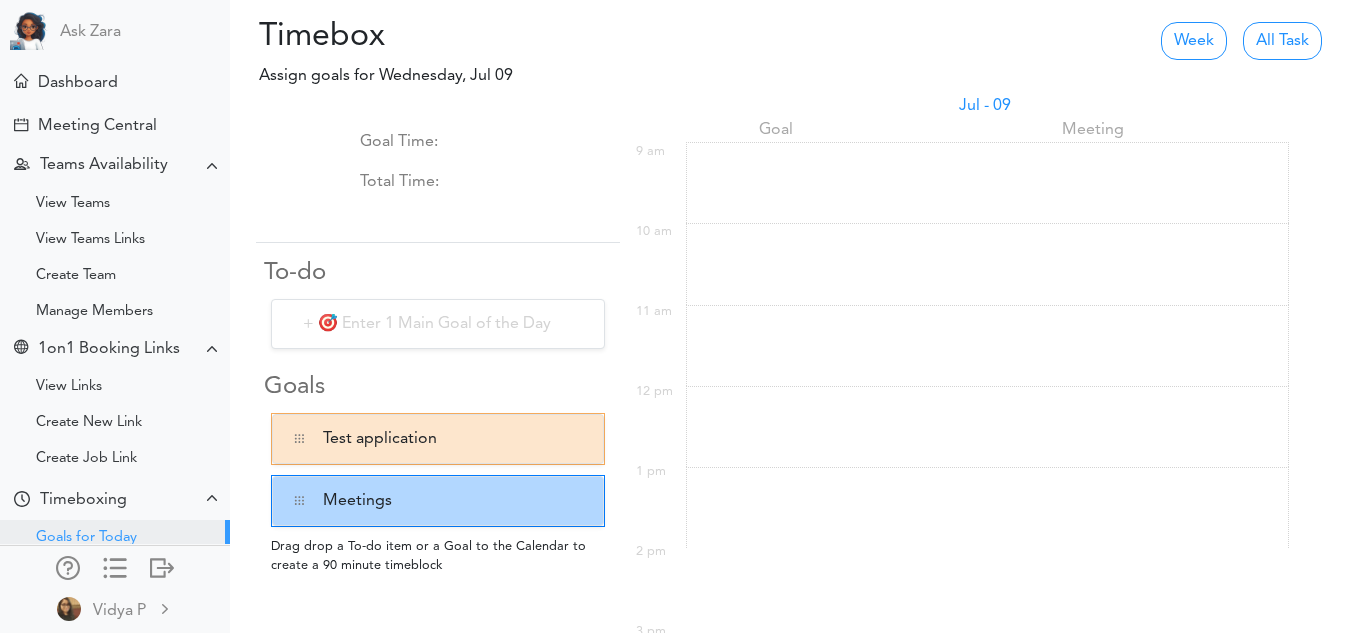 scroll, scrollTop: 0, scrollLeft: 0, axis: both 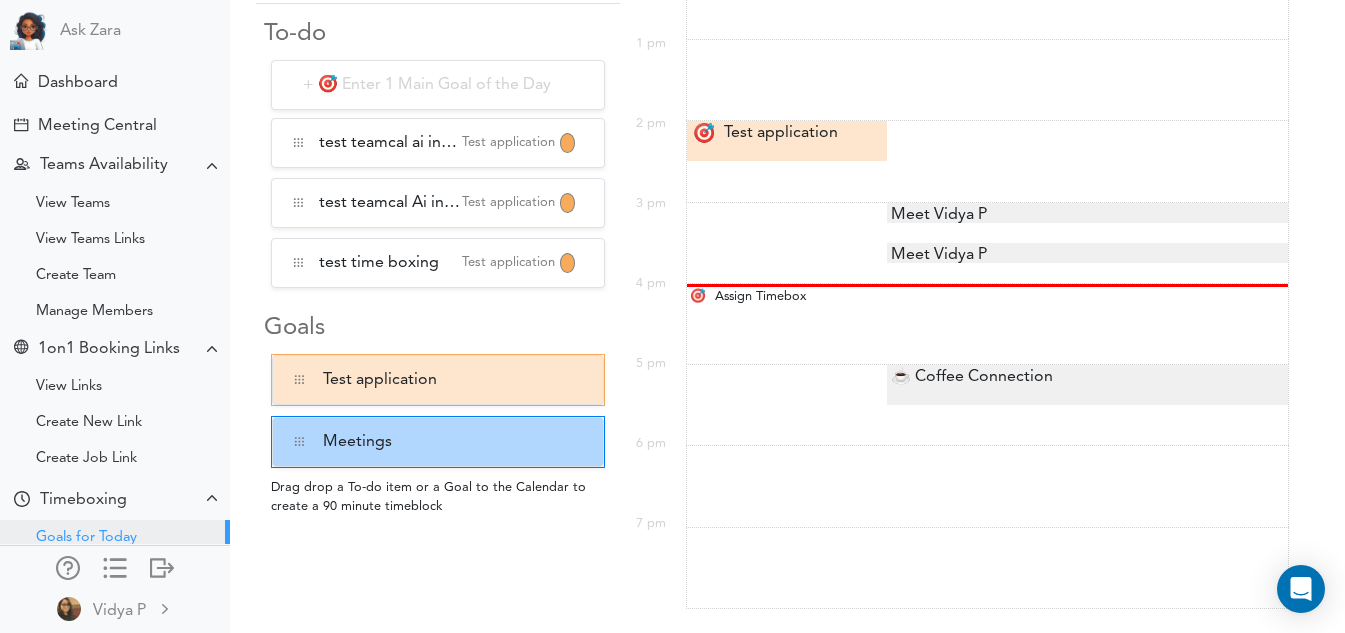 click on "Assign Timebox" at bounding box center [788, 296] 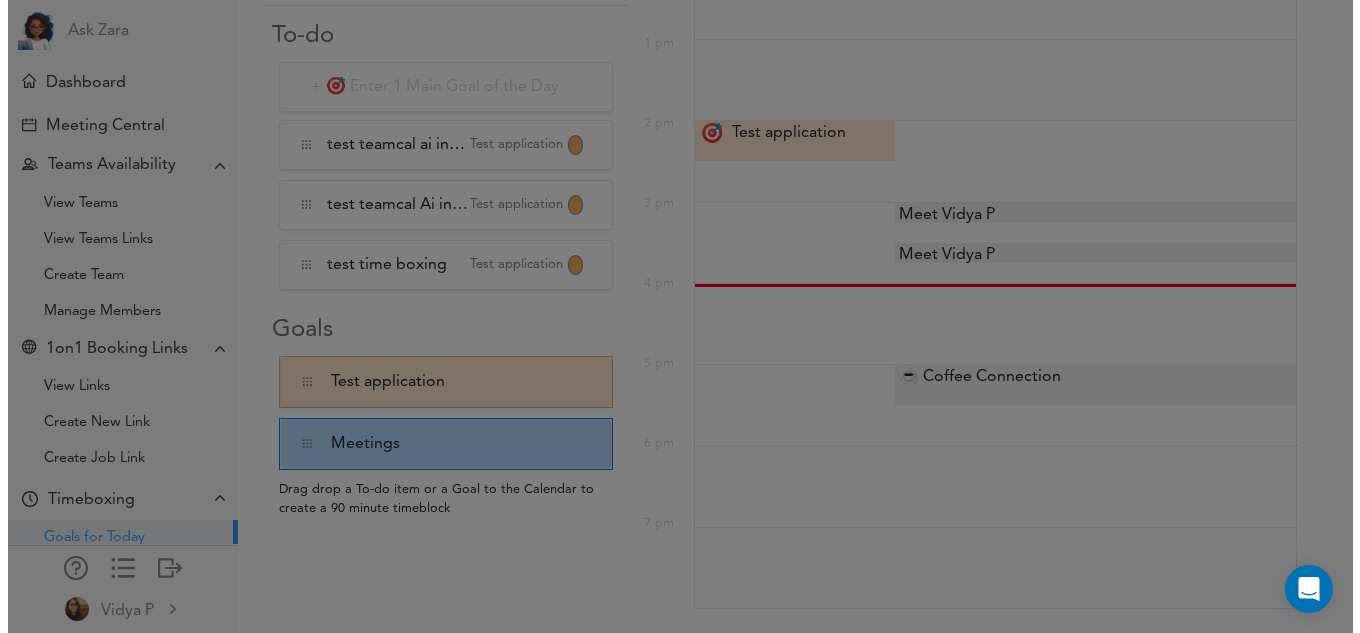 scroll, scrollTop: 999857, scrollLeft: 999713, axis: both 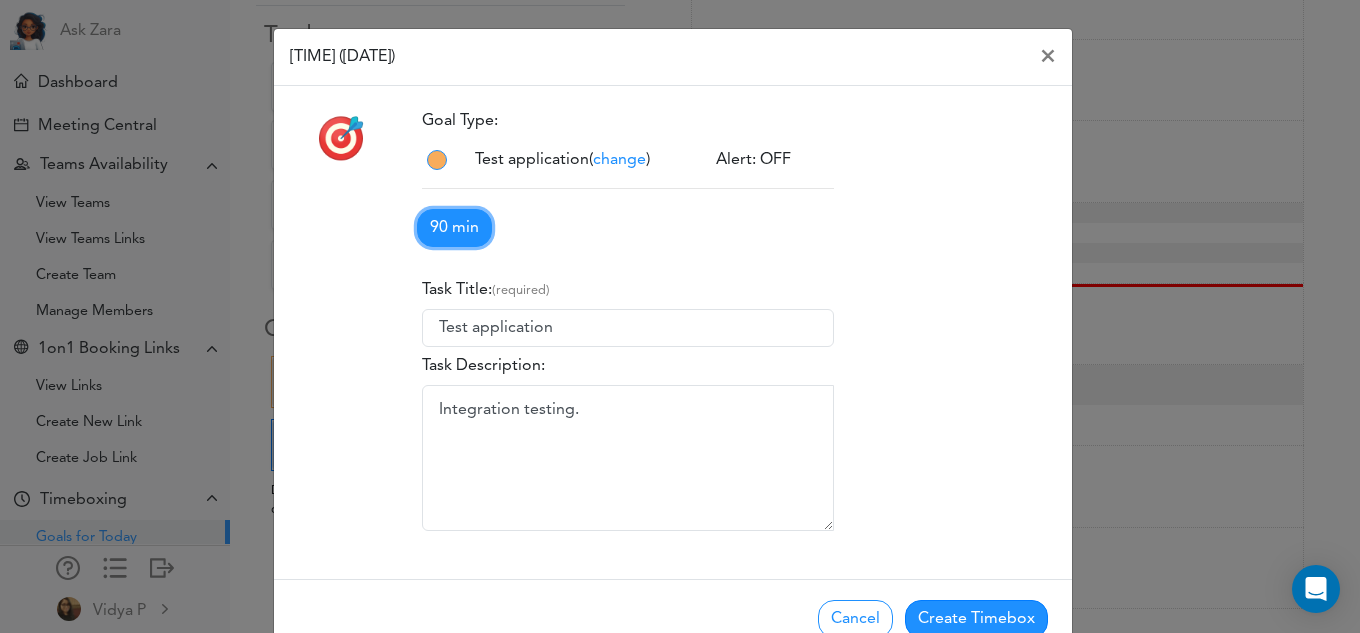 click on "90 min" at bounding box center (454, 228) 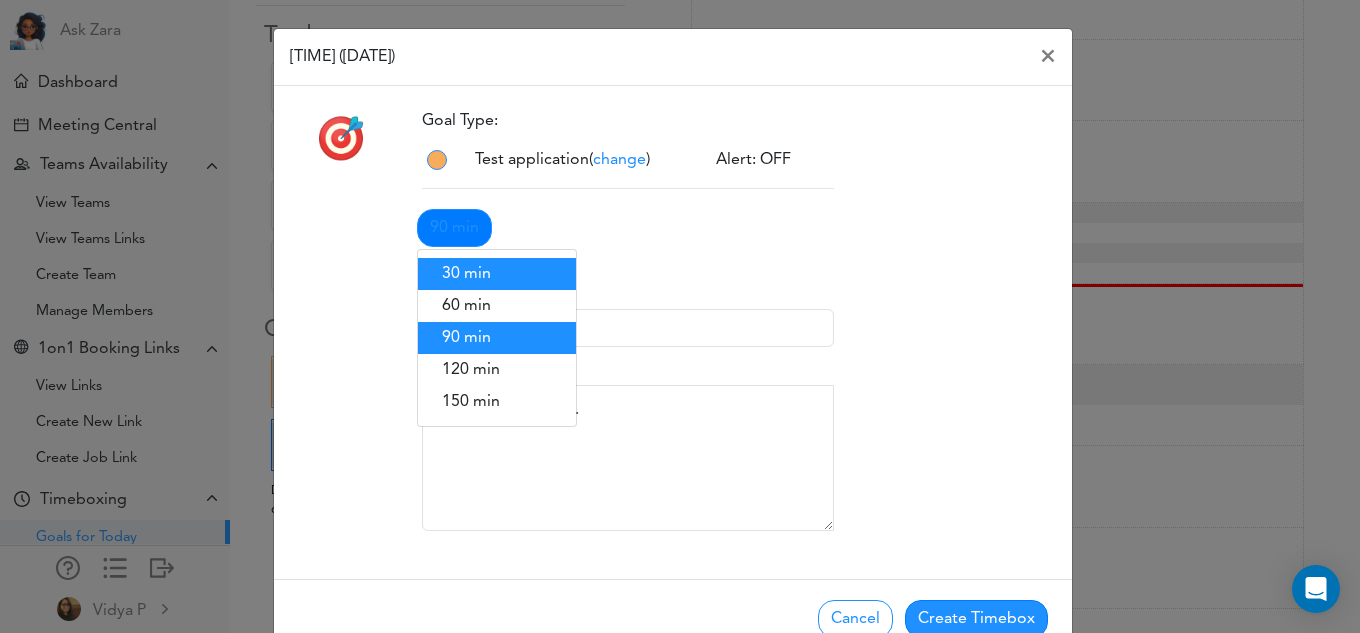 click on "30 min" at bounding box center (497, 274) 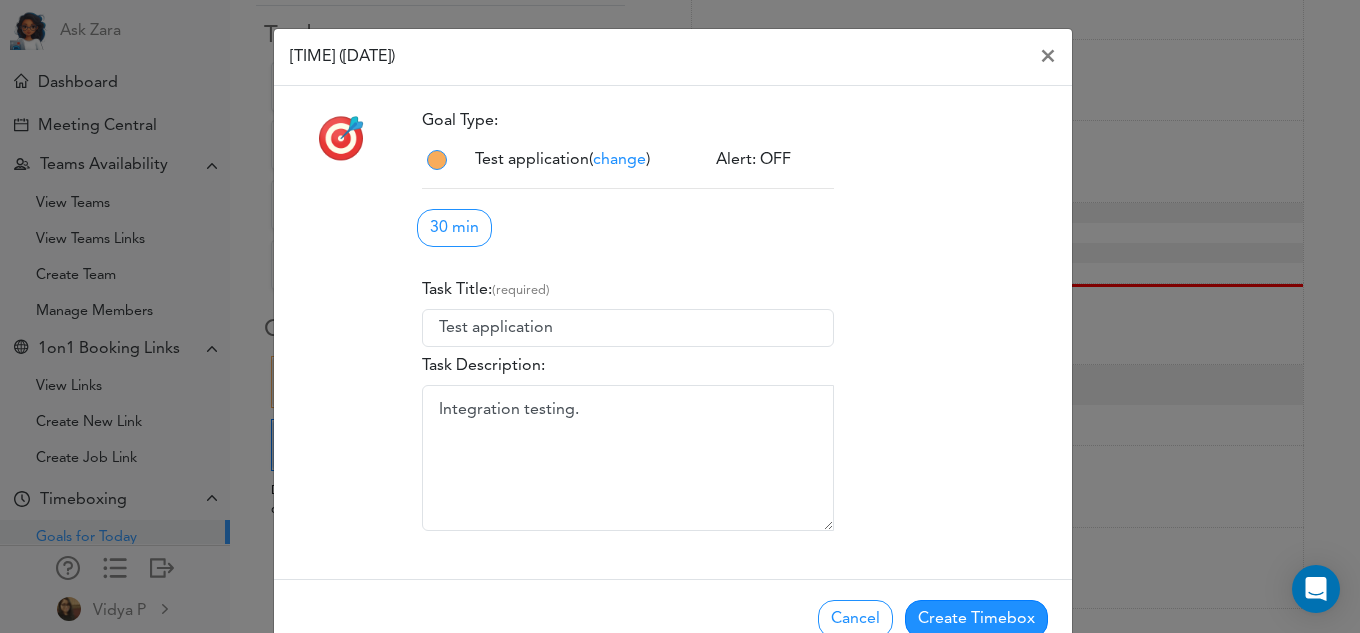 scroll, scrollTop: 0, scrollLeft: 0, axis: both 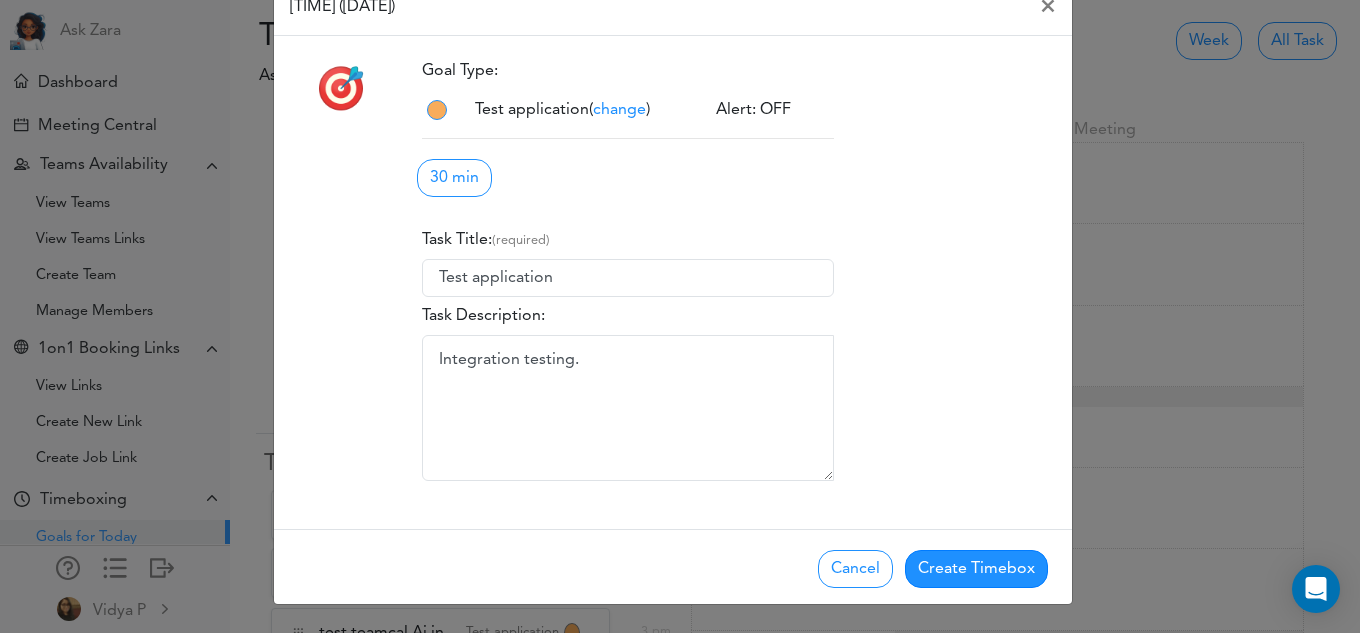 click on "change" at bounding box center (619, 110) 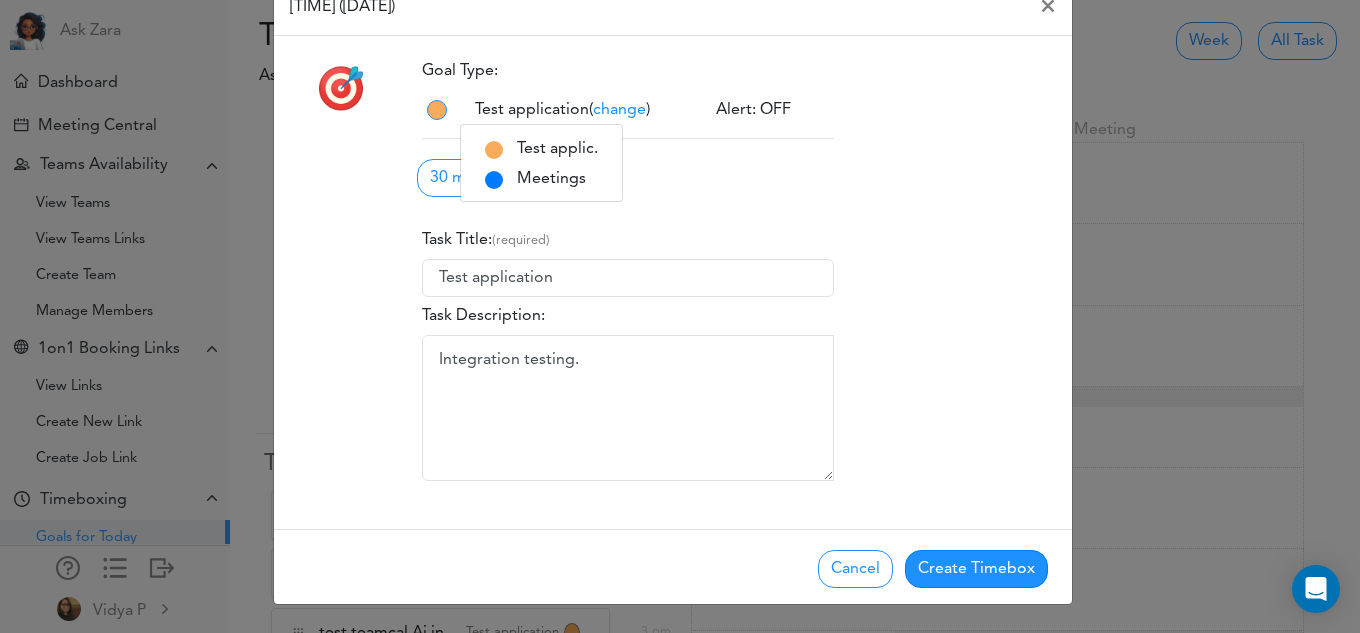 click on "Goal Type:
change 920" at bounding box center [628, 274] 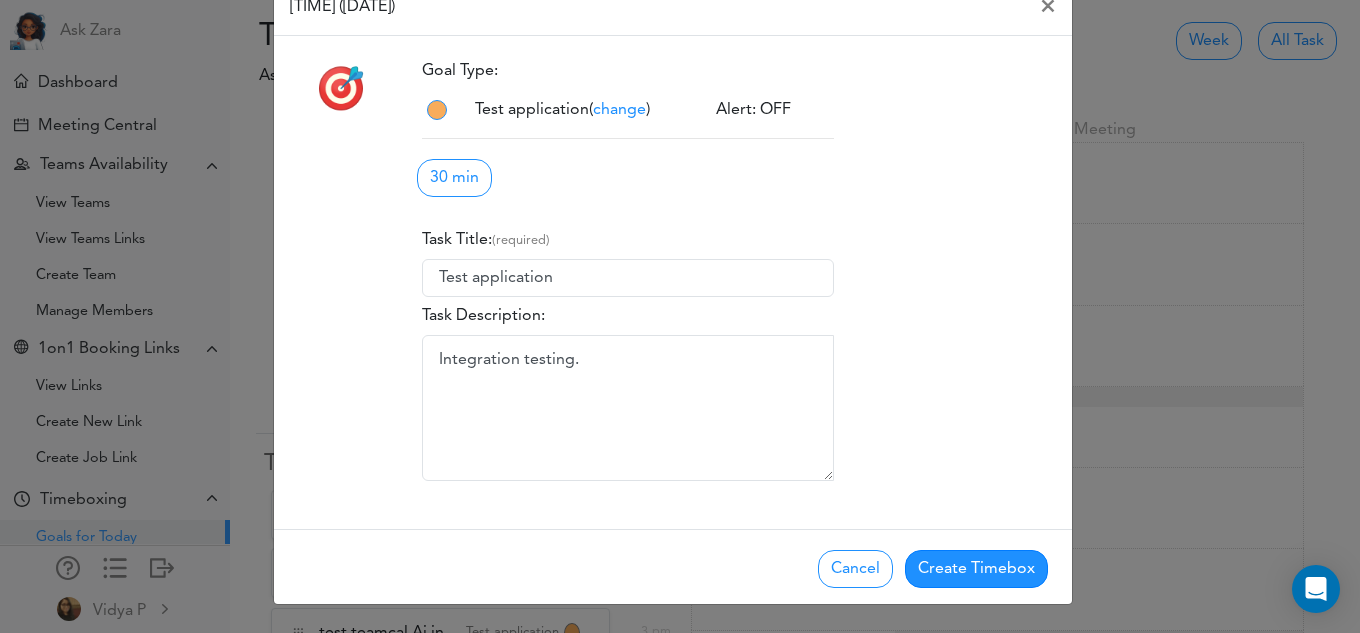 click on "Alert: OFF" at bounding box center [770, 110] 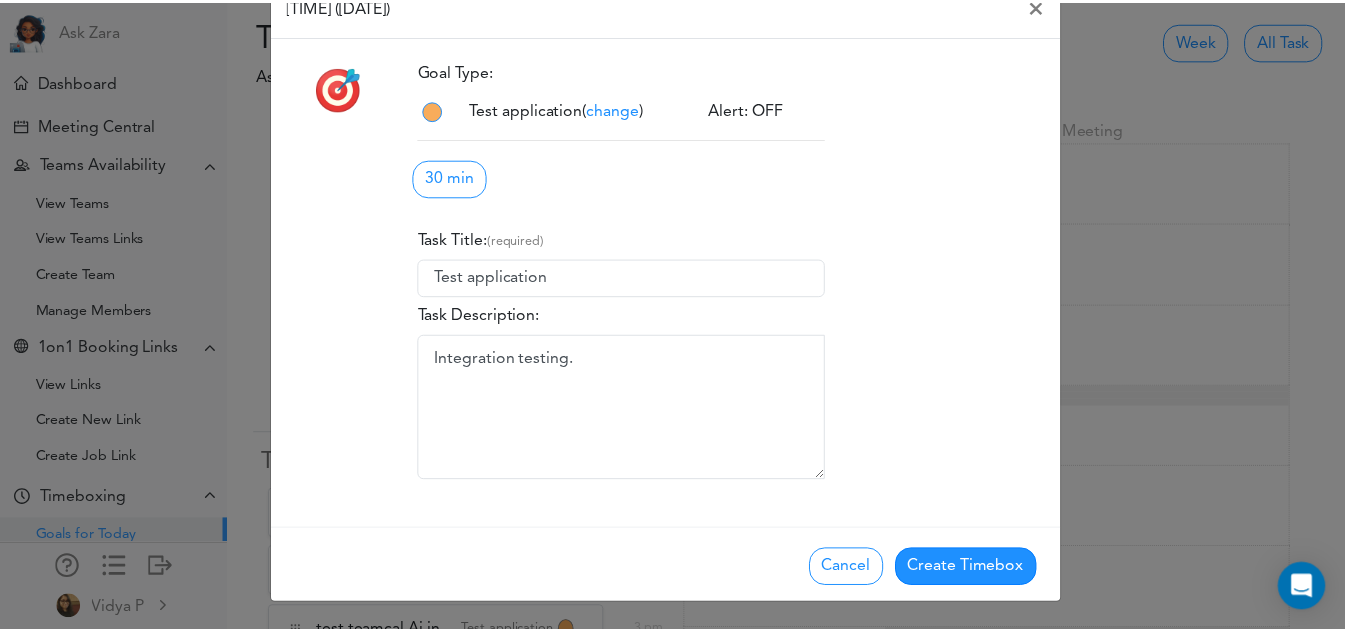 scroll, scrollTop: 0, scrollLeft: 0, axis: both 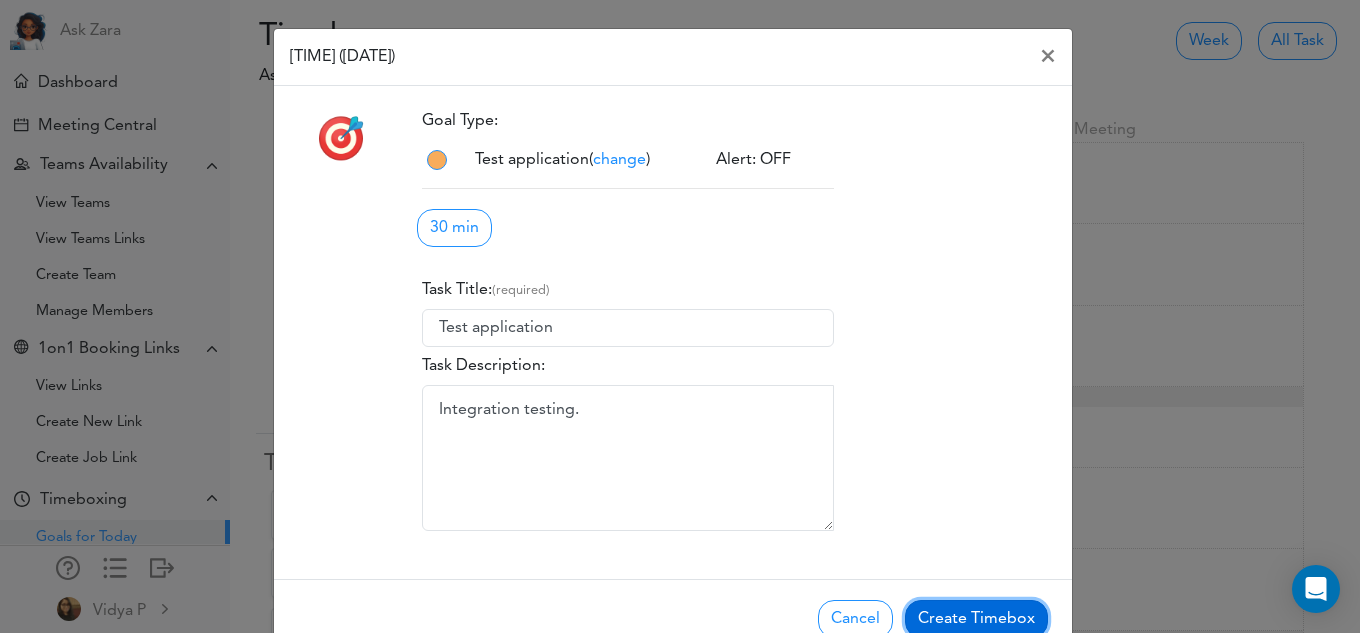 click on "Create Timebox" at bounding box center [976, 619] 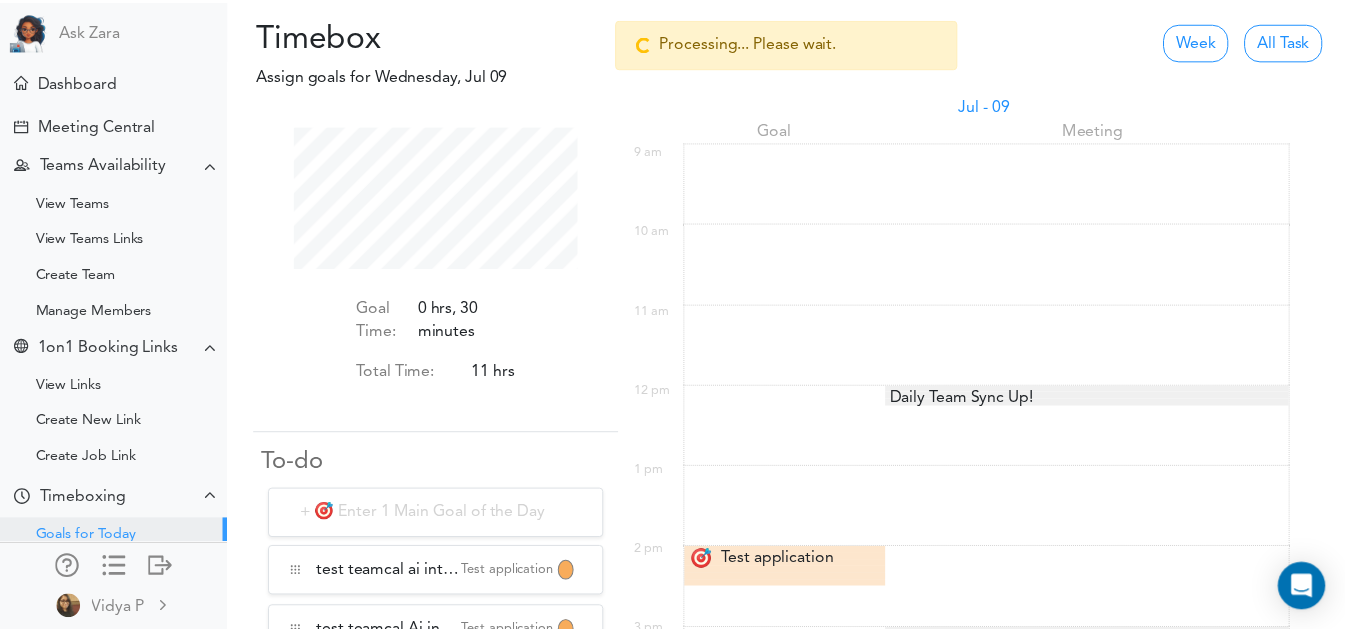 scroll, scrollTop: 141, scrollLeft: 281, axis: both 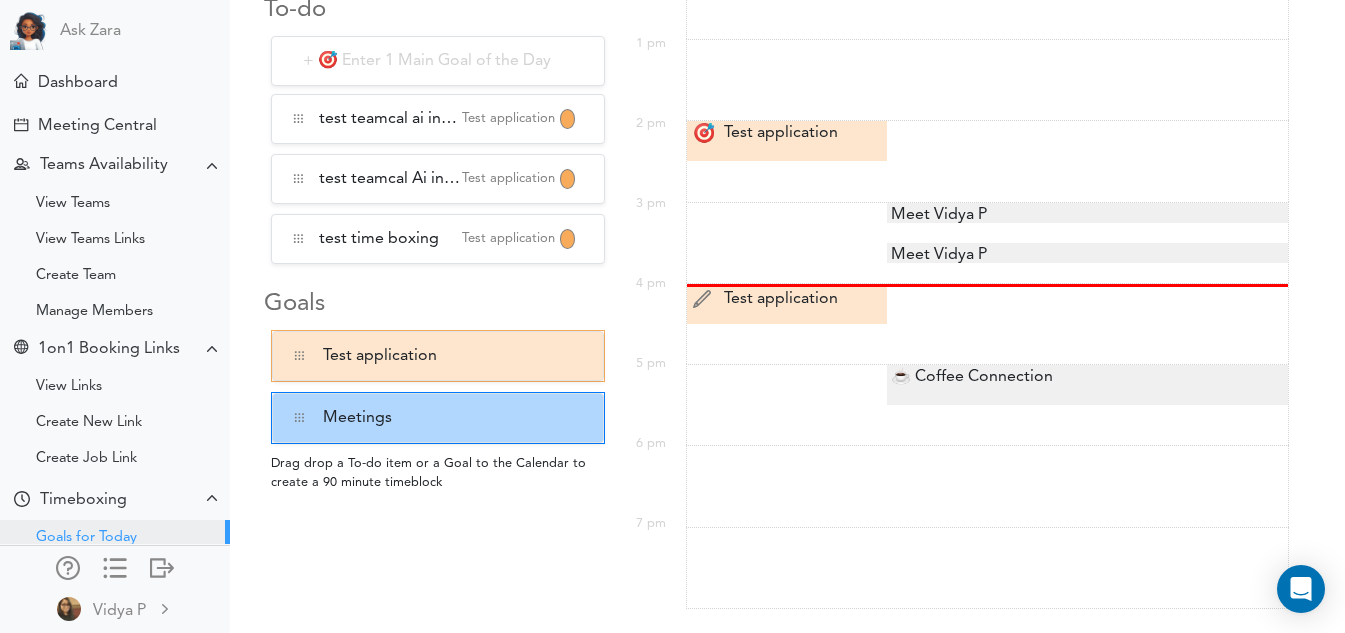 click on "Test application Test application" at bounding box center (790, 299) 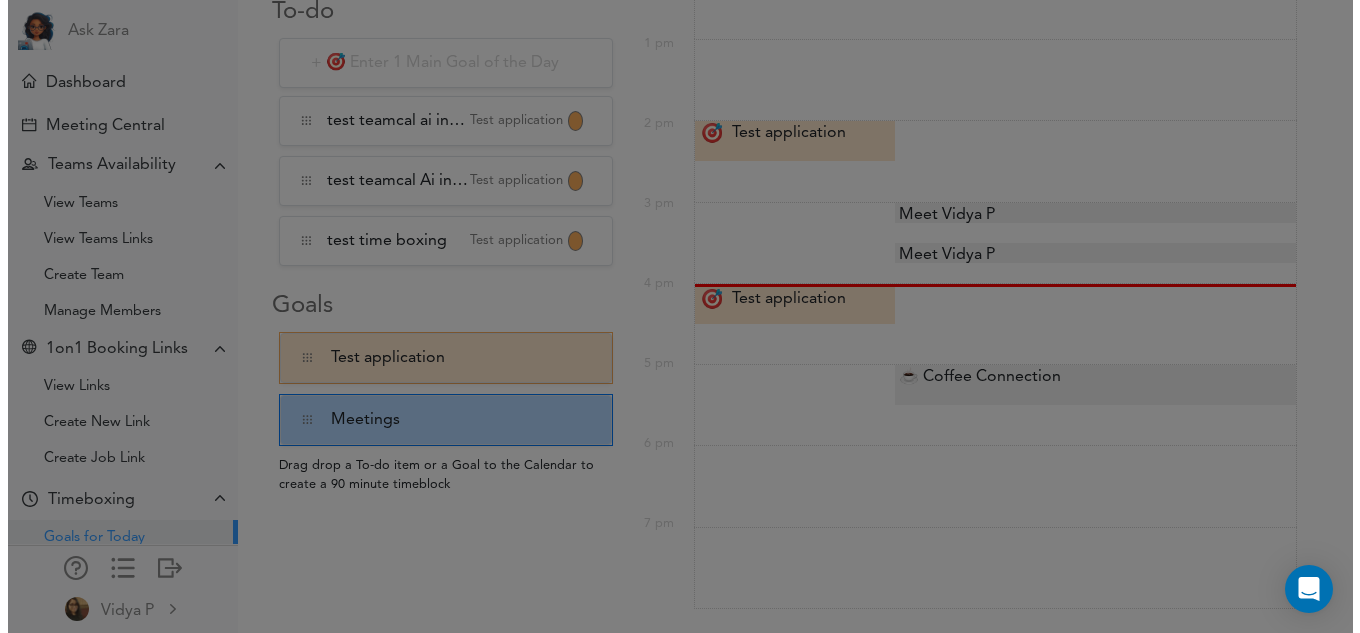scroll, scrollTop: 999857, scrollLeft: 999713, axis: both 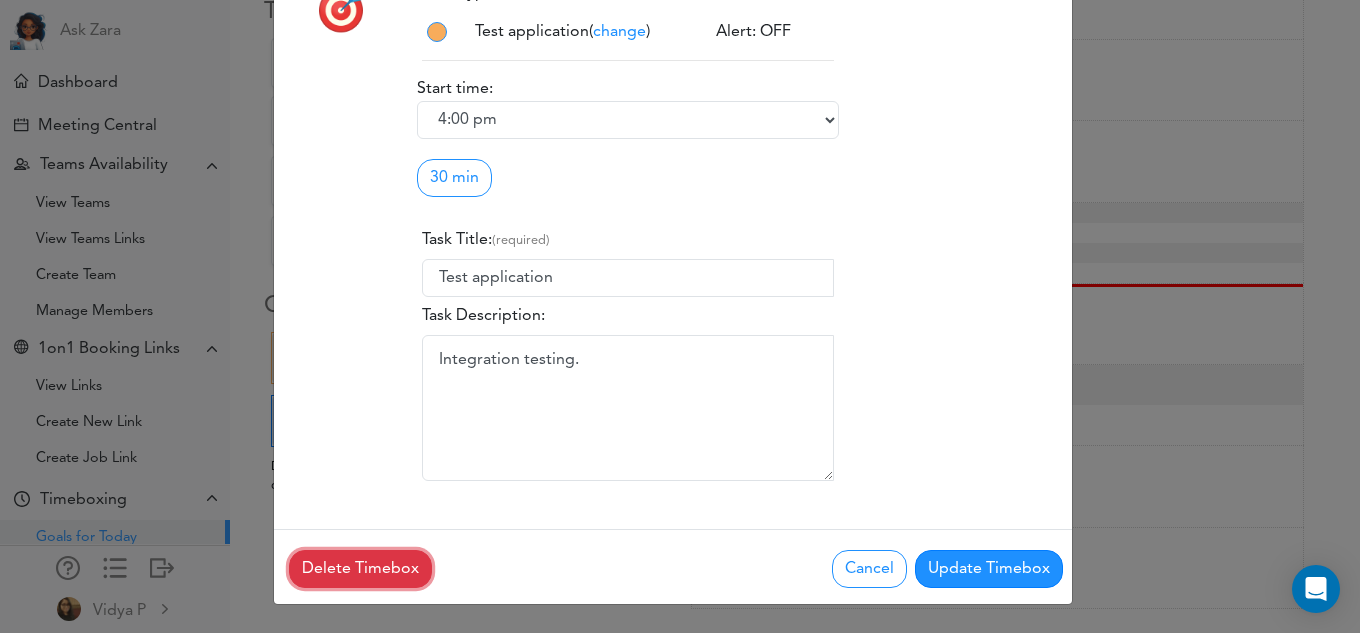 click on "Delete Timebox" at bounding box center [360, 569] 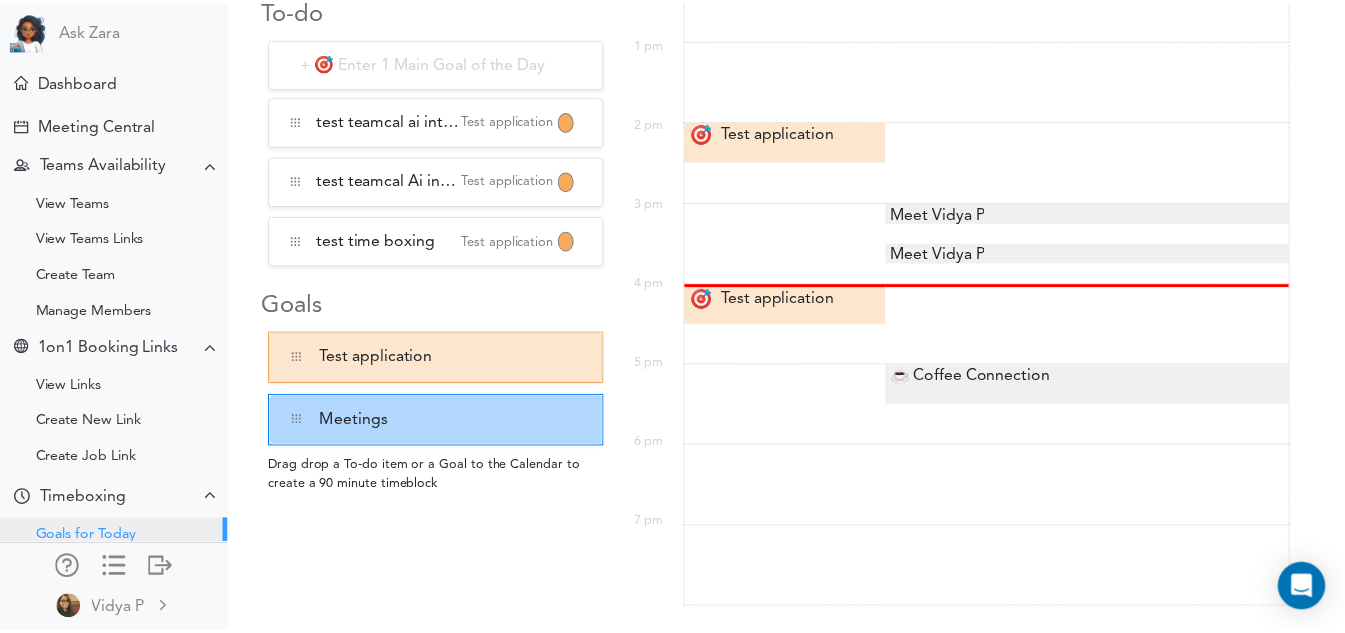 scroll, scrollTop: 426, scrollLeft: 0, axis: vertical 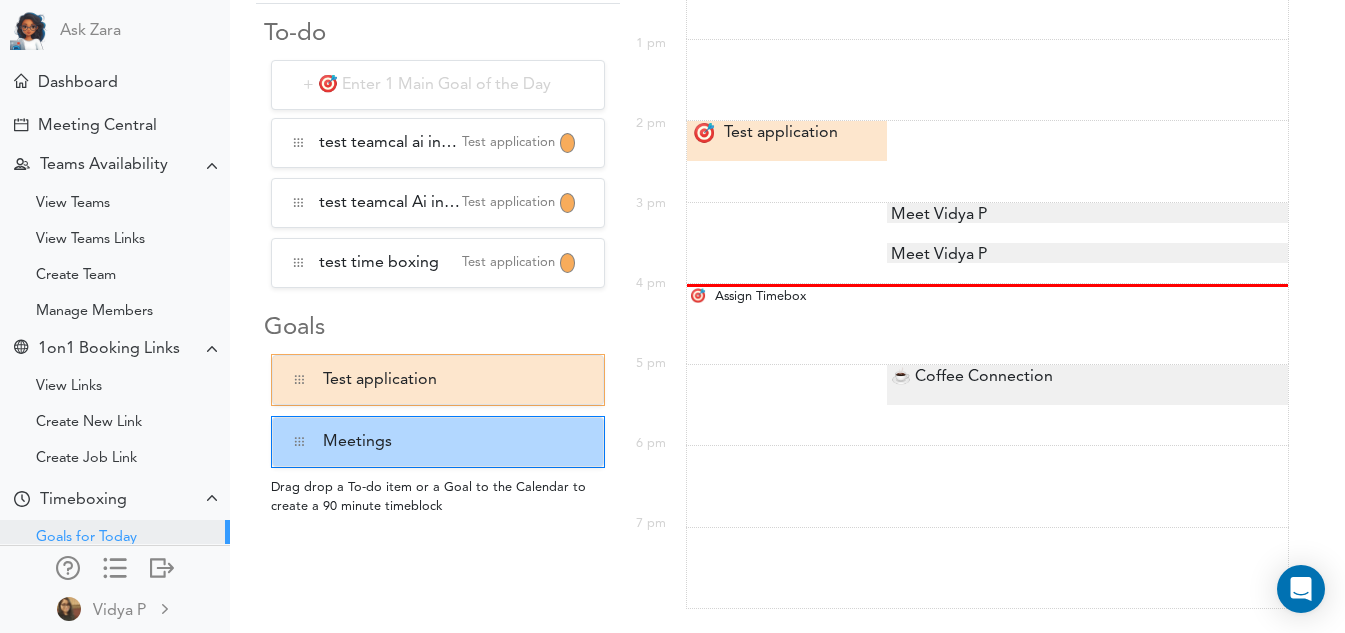 click on "Assign Timebox" at bounding box center [788, 296] 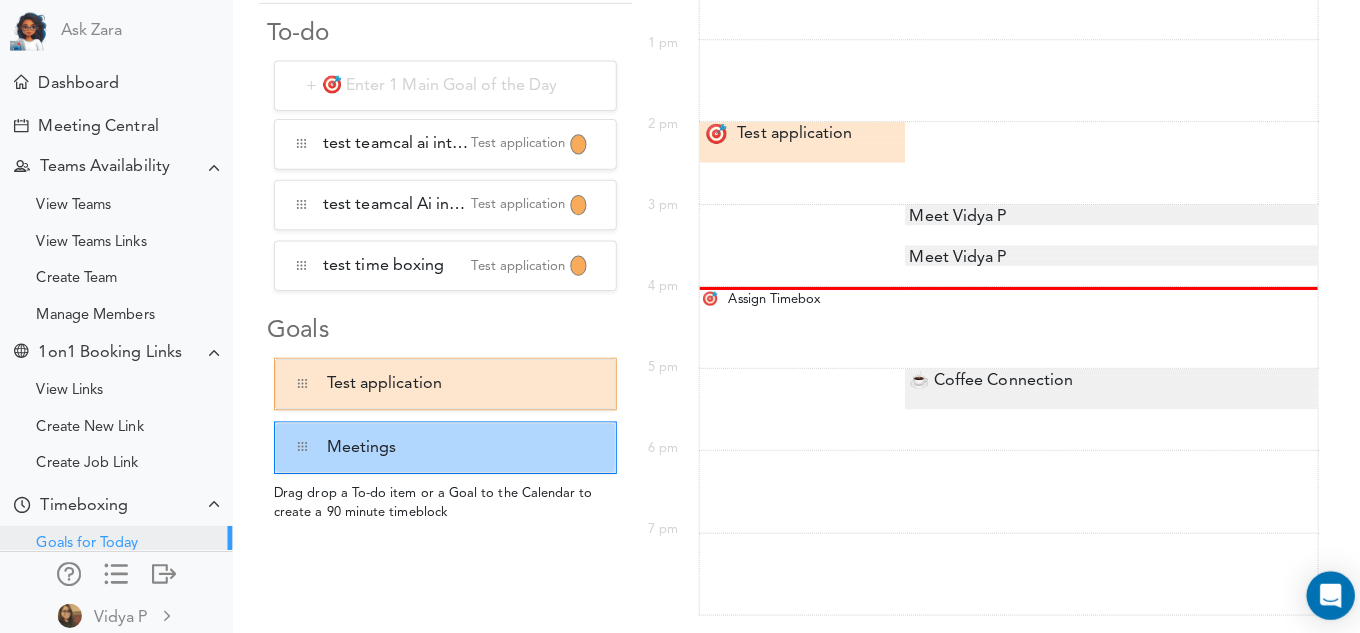 scroll, scrollTop: 999857, scrollLeft: 999713, axis: both 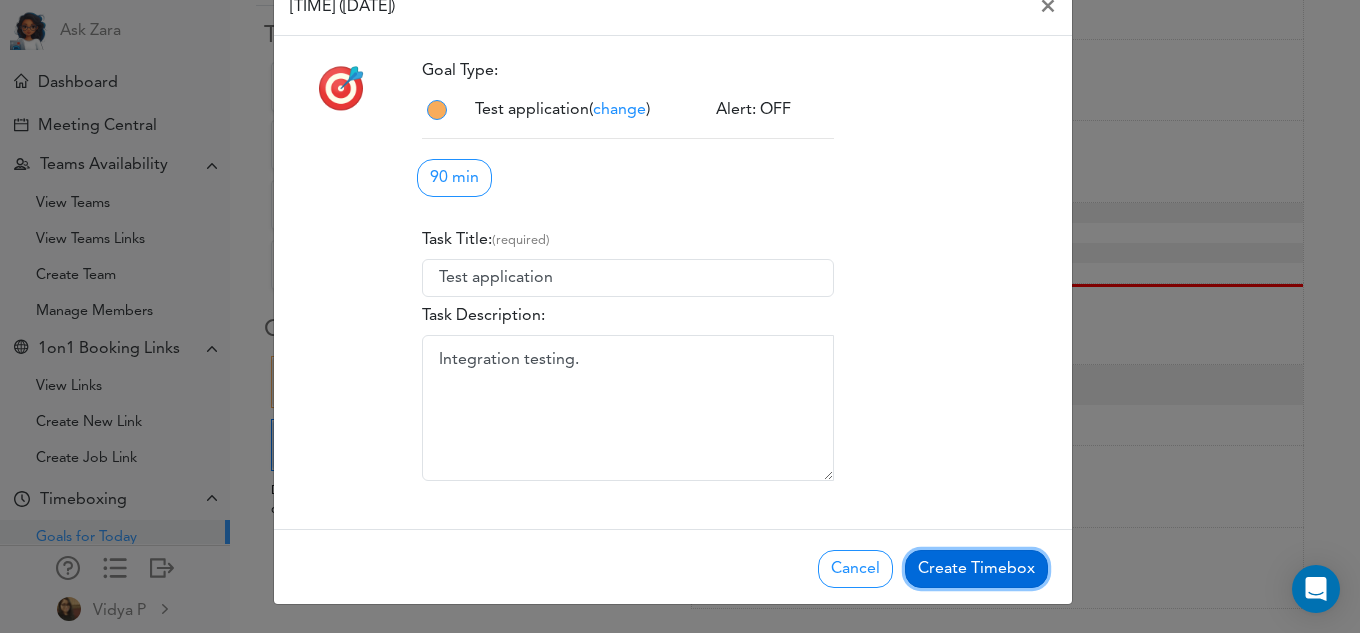 click on "Create Timebox" at bounding box center [976, 569] 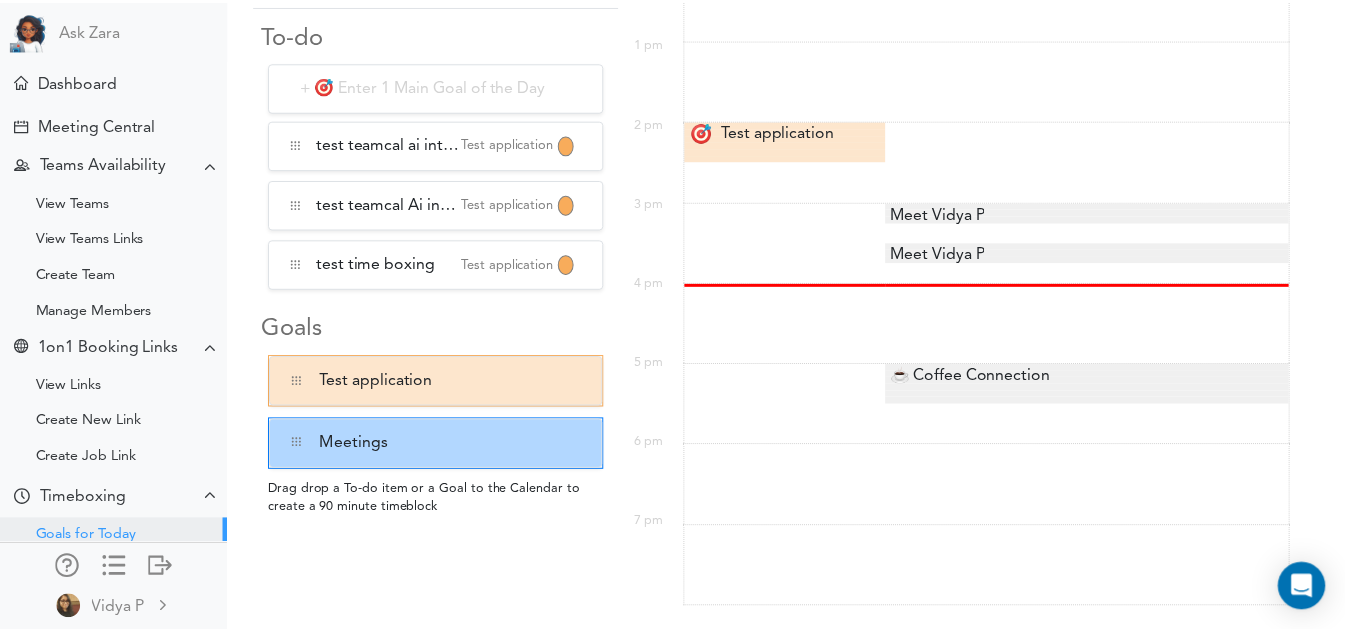 scroll, scrollTop: 141, scrollLeft: 281, axis: both 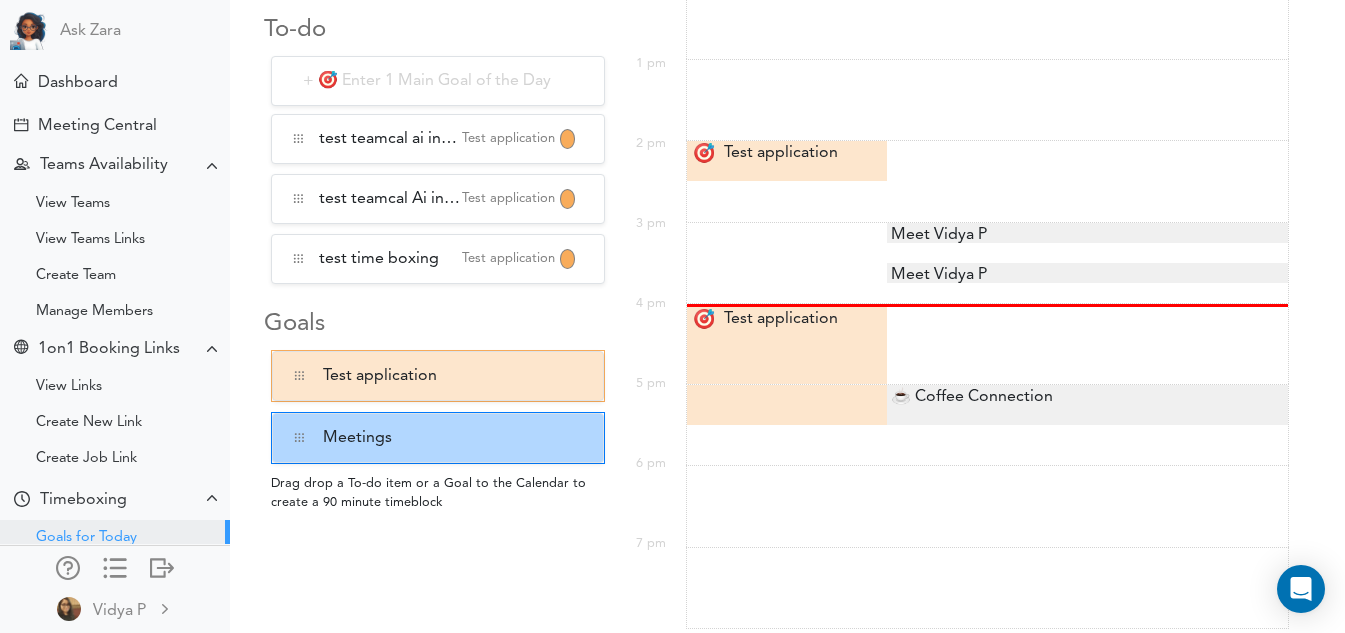 click on "🎯 Test application Test application" at bounding box center [787, 344] 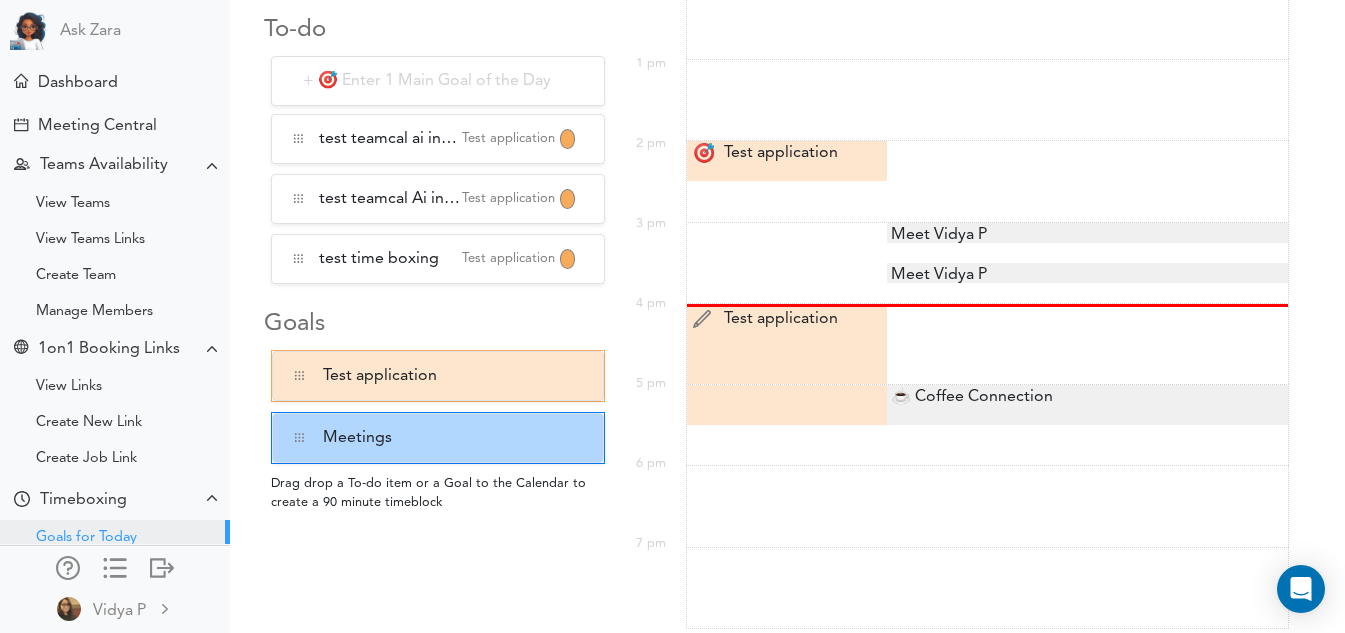 click on "Test application Test application" at bounding box center (790, 319) 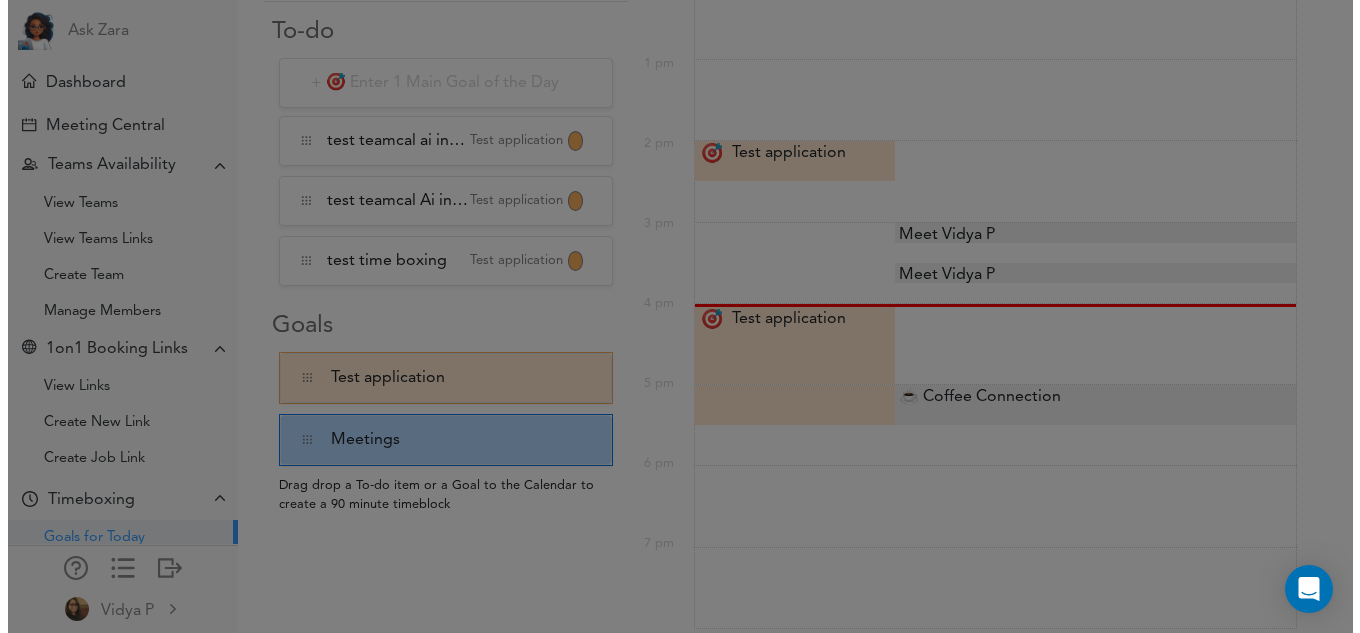 scroll, scrollTop: 410, scrollLeft: 0, axis: vertical 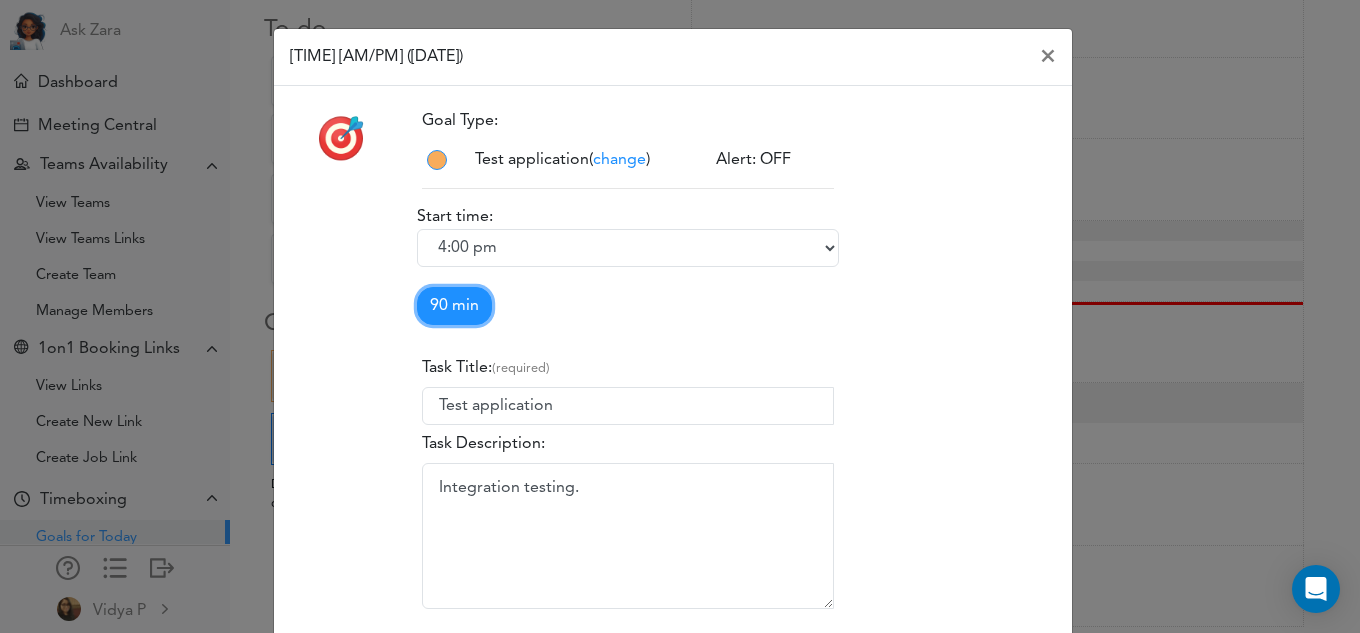 click on "90 min" at bounding box center (454, 306) 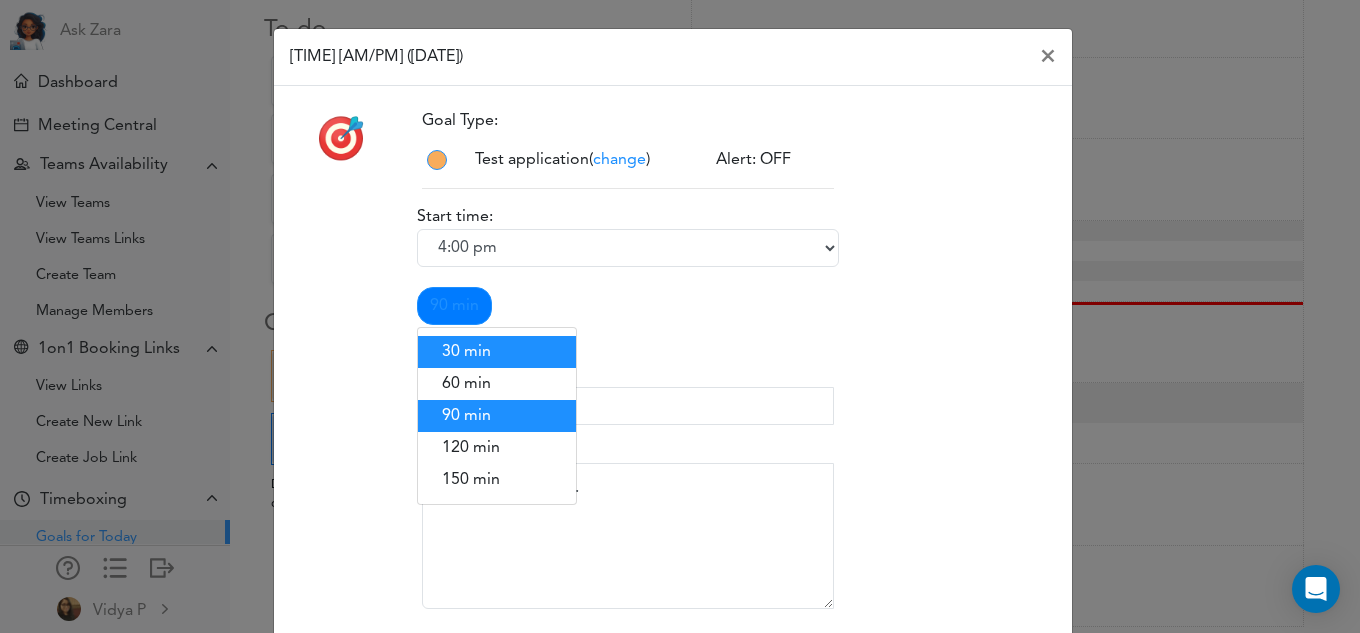 click on "30 min" at bounding box center [497, 352] 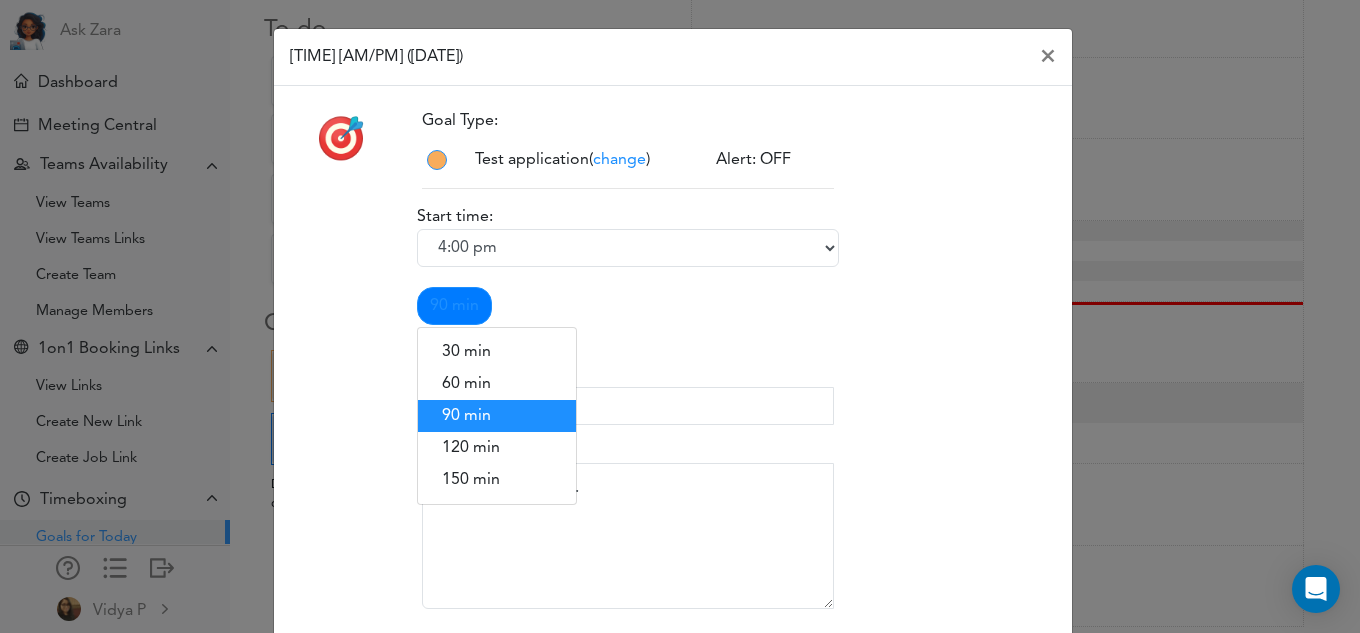 scroll, scrollTop: 428, scrollLeft: 0, axis: vertical 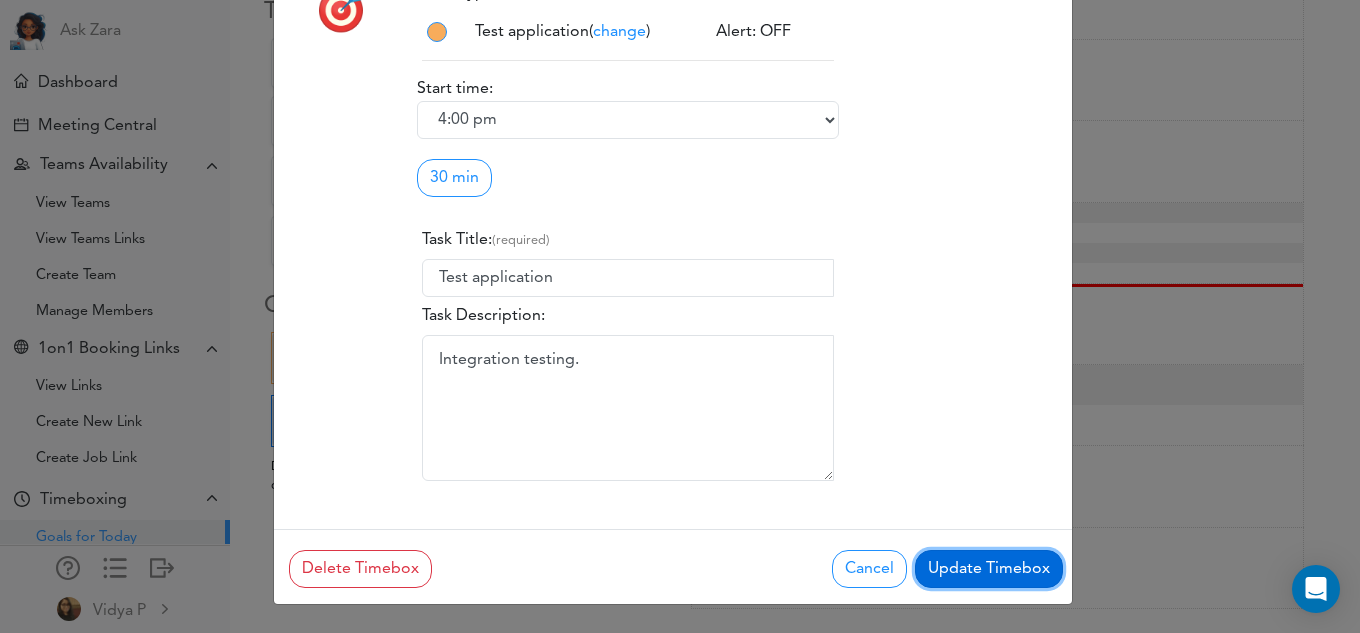 click on "Update Timebox" at bounding box center (989, 569) 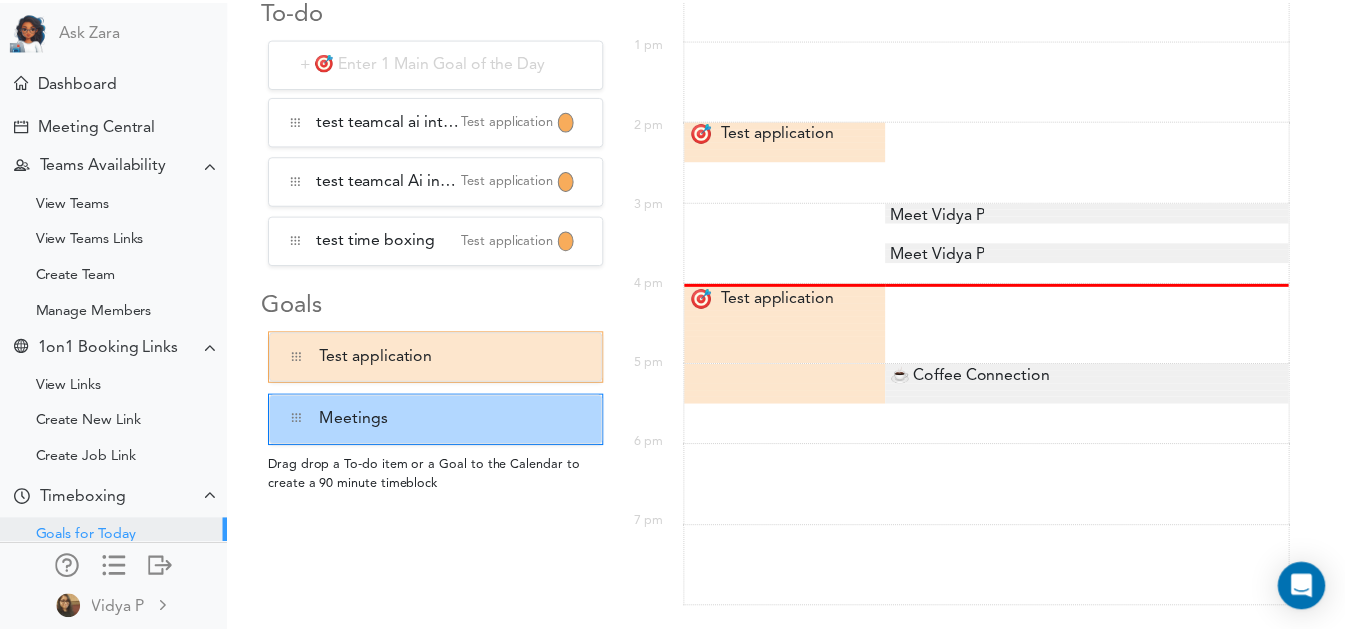 scroll, scrollTop: 426, scrollLeft: 0, axis: vertical 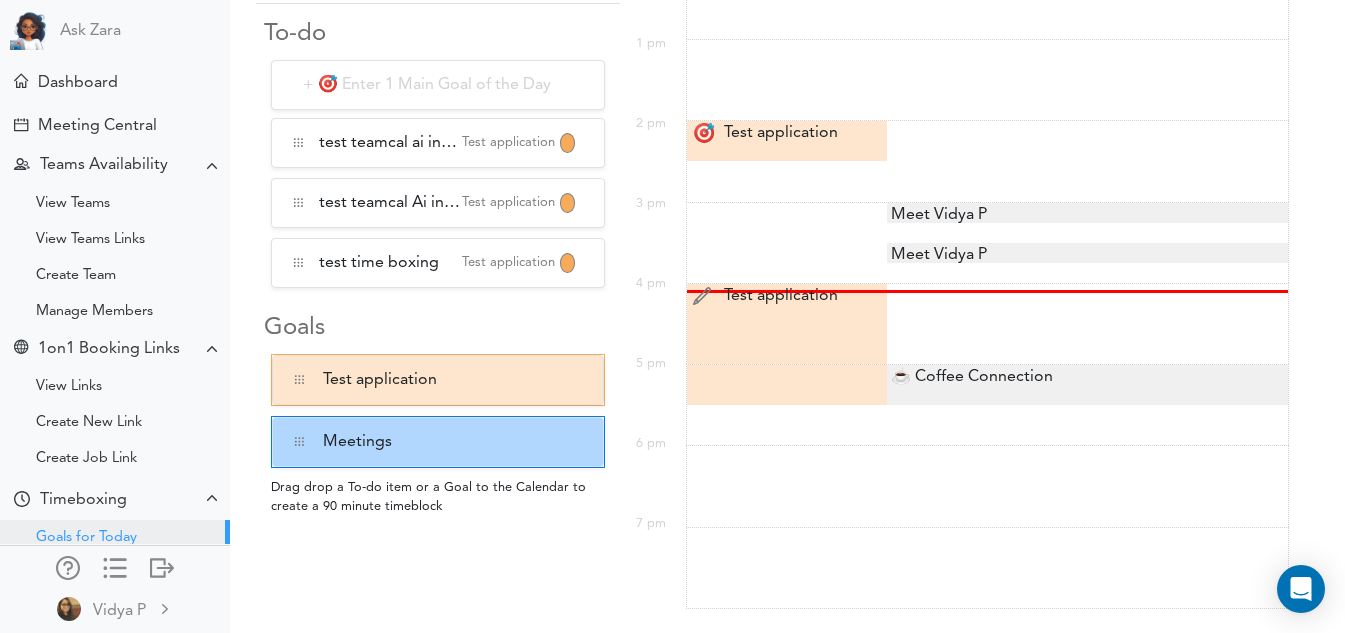click on "Test application Test application" at bounding box center (790, 296) 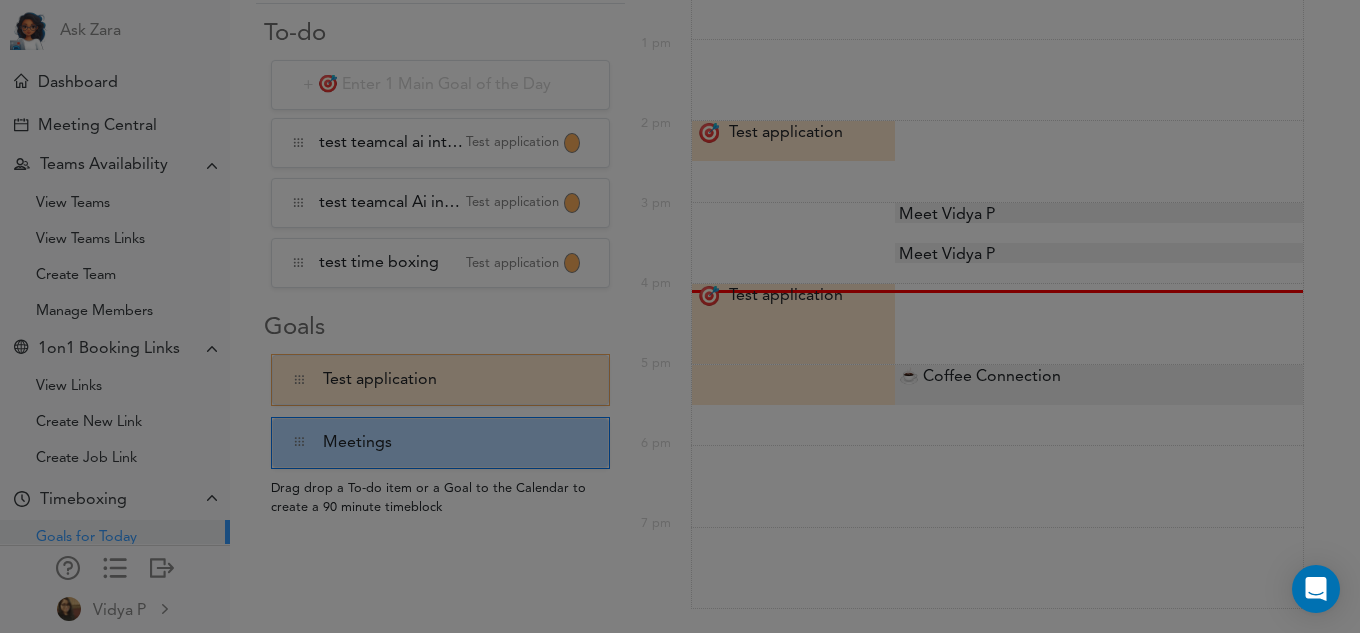 scroll, scrollTop: 999857, scrollLeft: 999713, axis: both 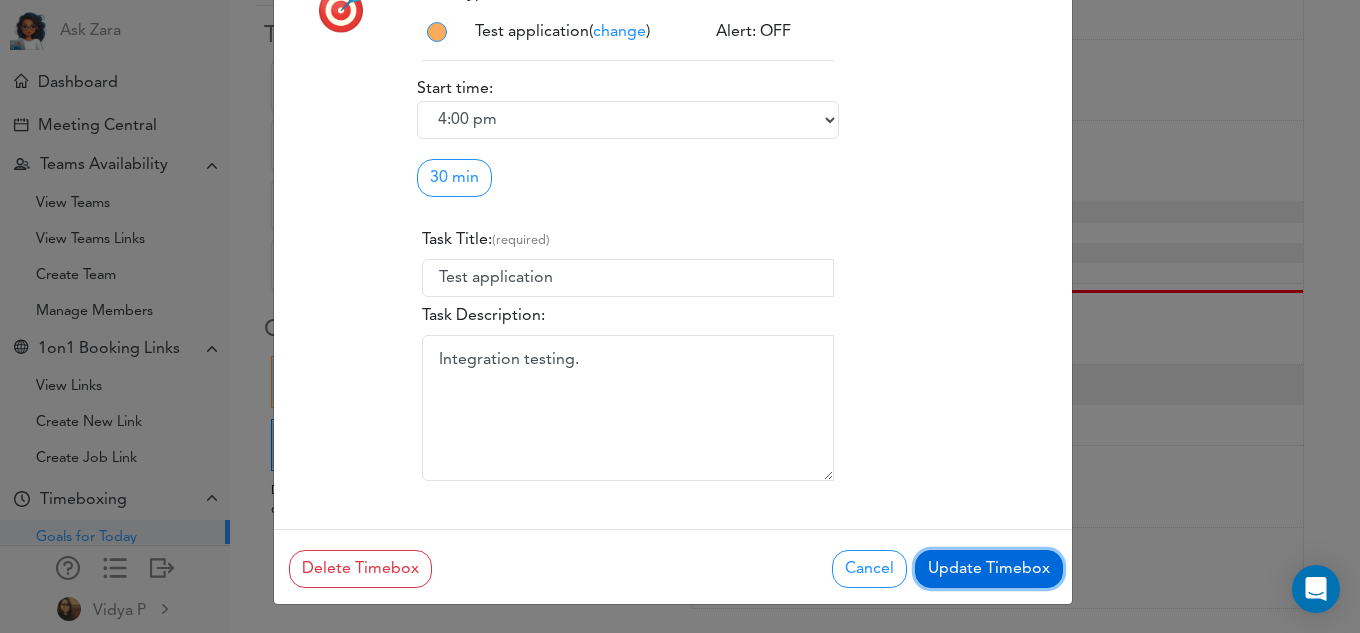 click on "Update Timebox" at bounding box center (989, 569) 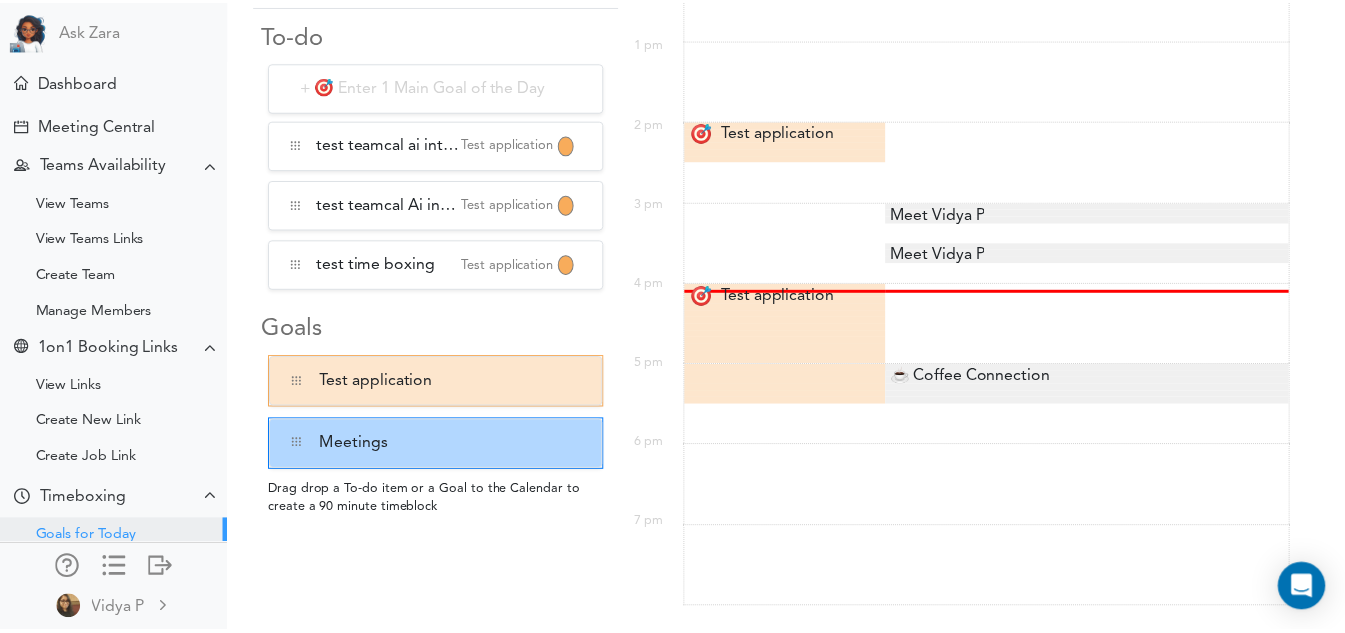 scroll, scrollTop: 141, scrollLeft: 281, axis: both 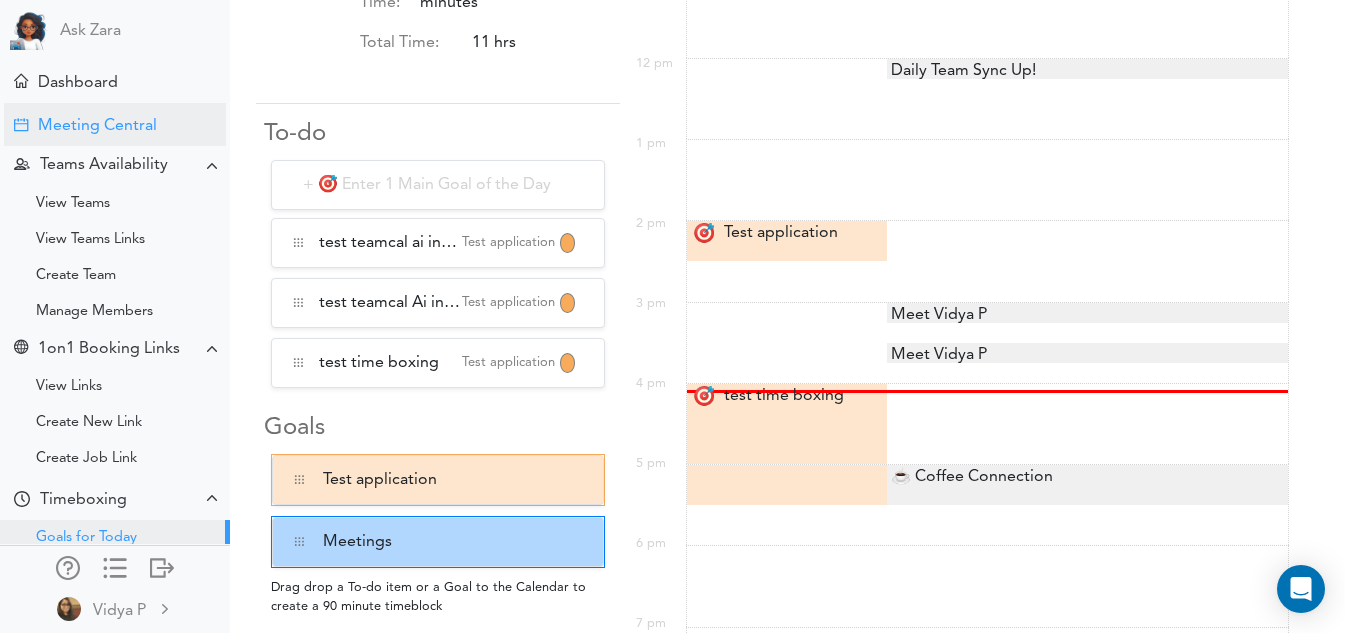 click on "Meeting Central" at bounding box center [115, 124] 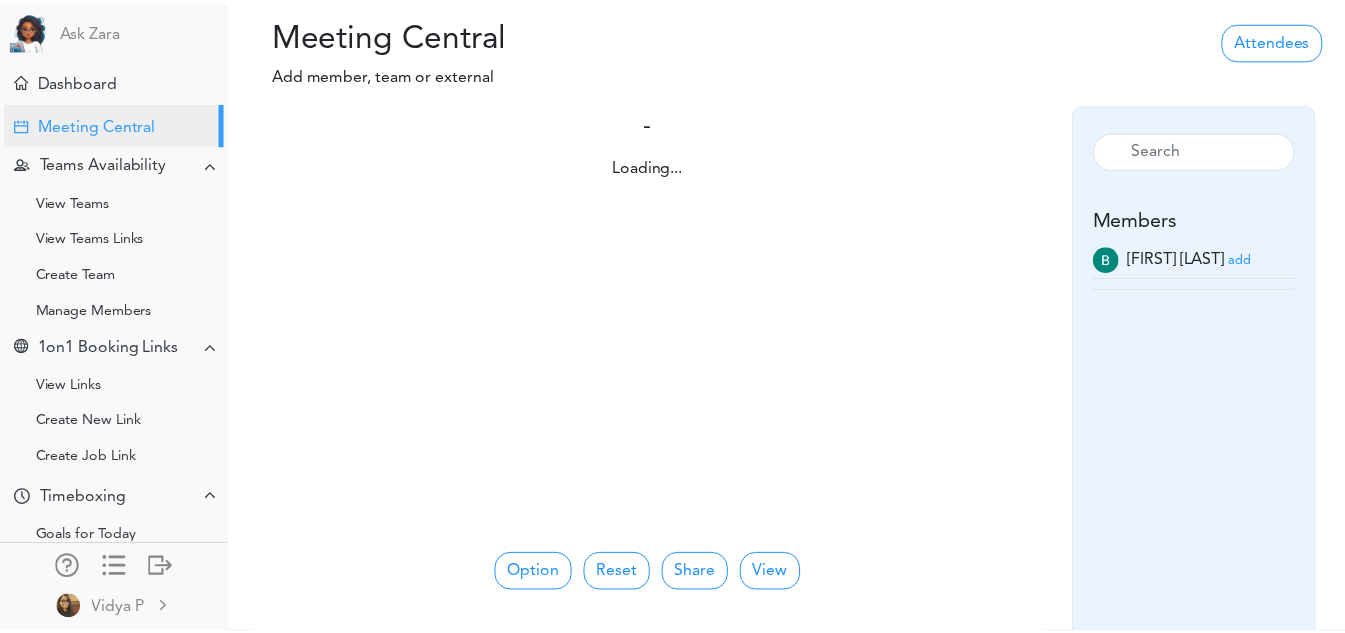 scroll, scrollTop: 0, scrollLeft: 0, axis: both 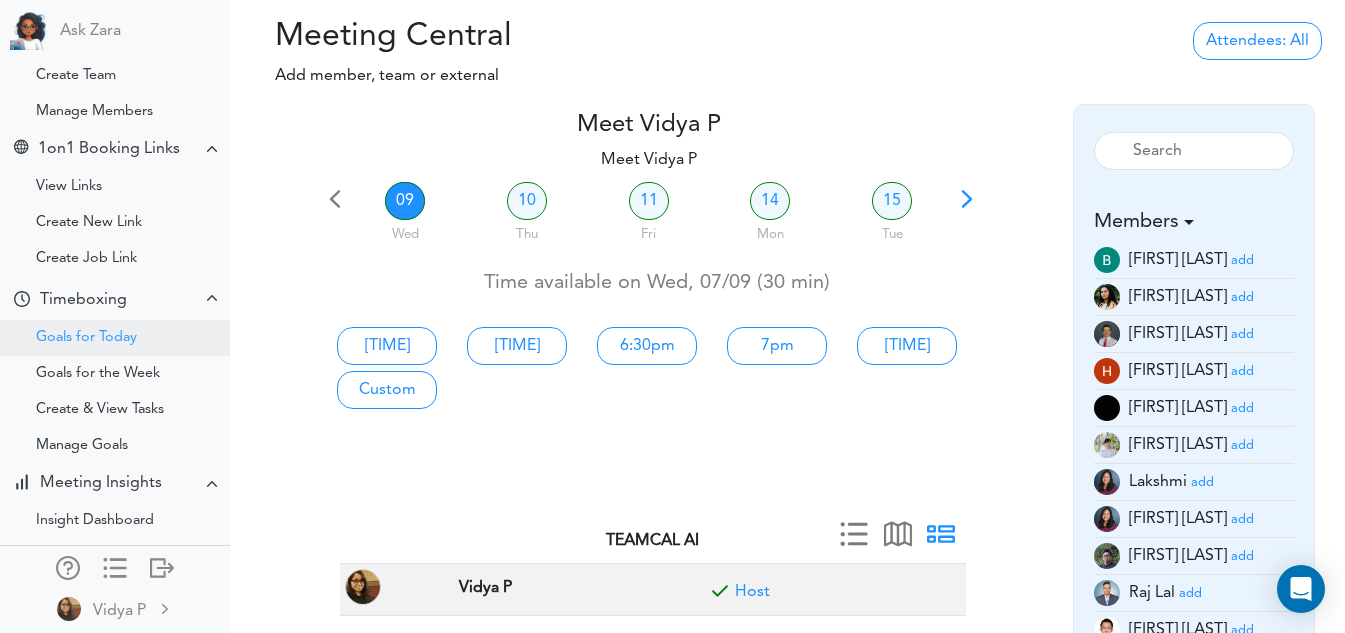 click on "Goals for Today" at bounding box center [86, 338] 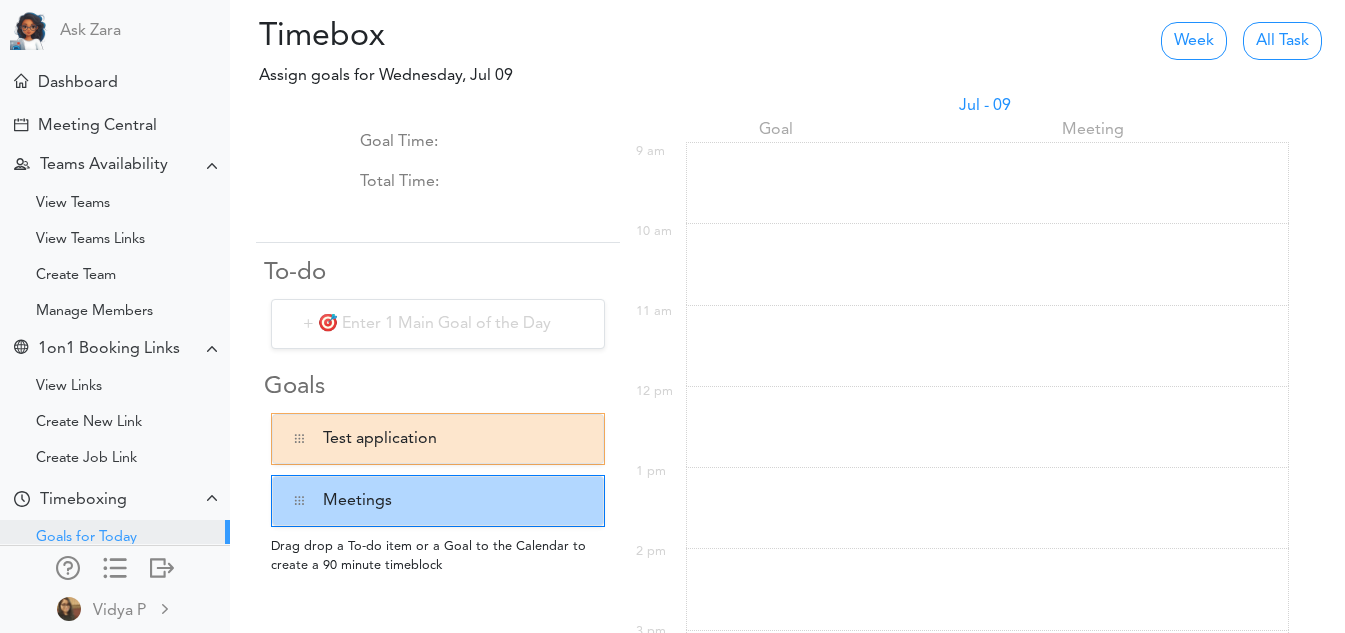 scroll, scrollTop: 0, scrollLeft: 0, axis: both 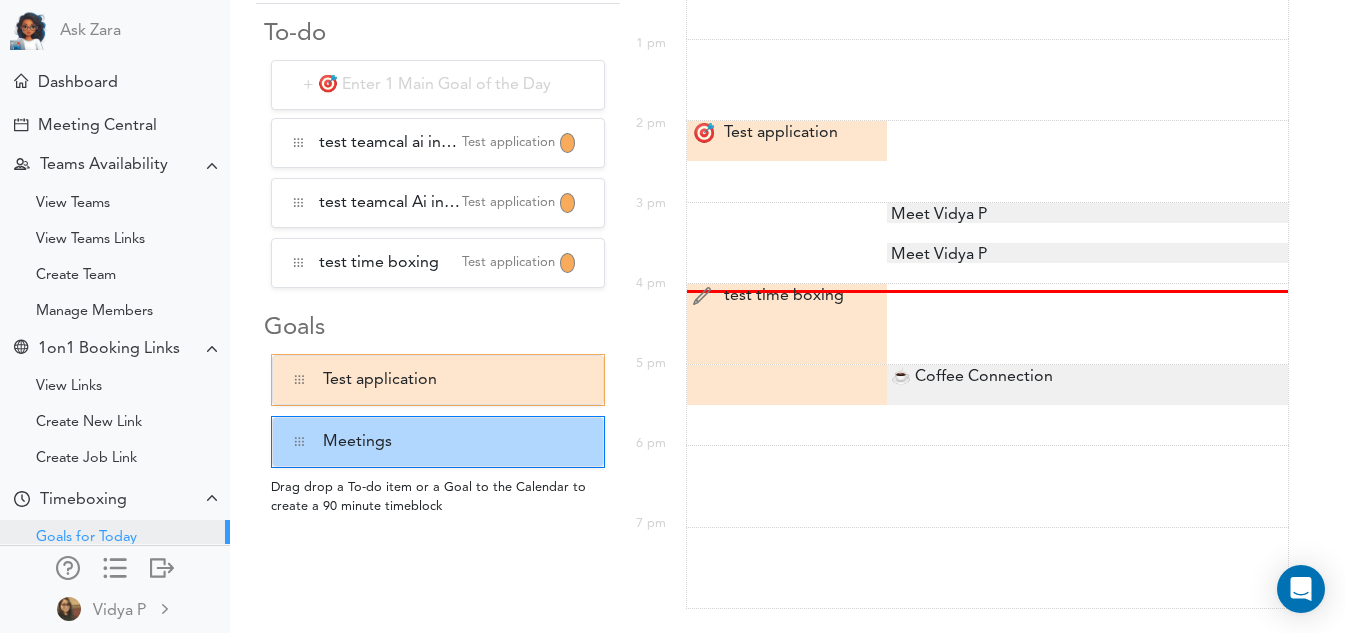 click at bounding box center [701, 296] 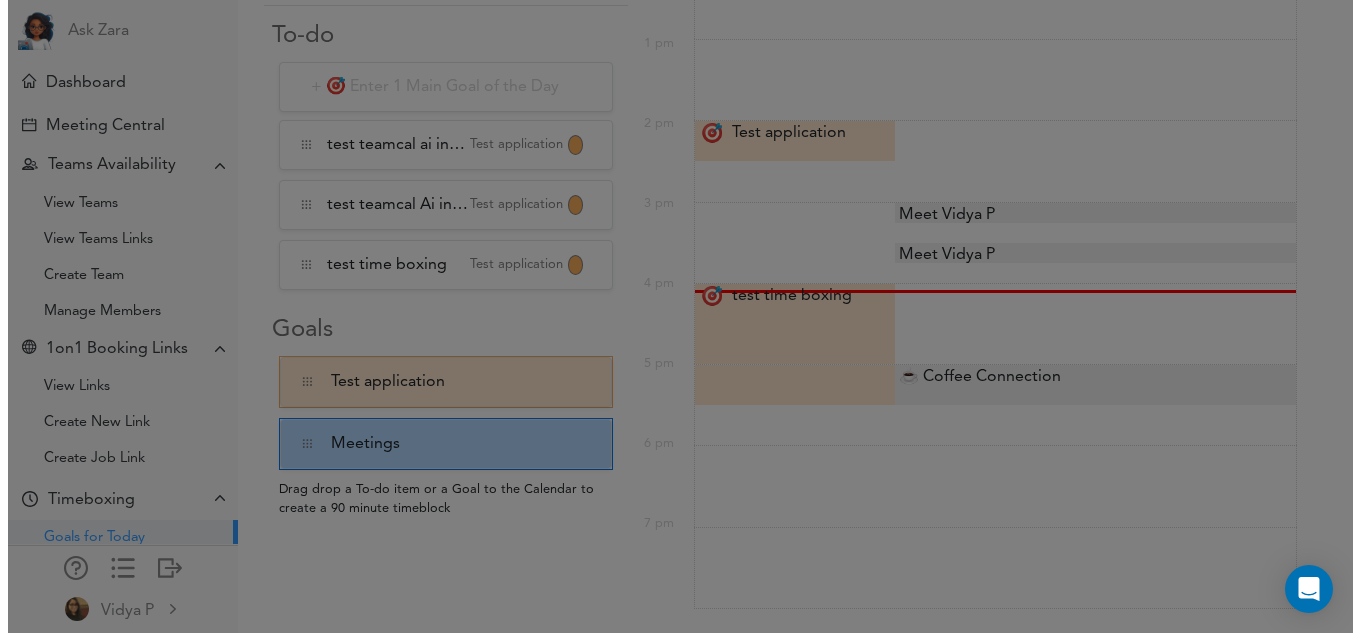 scroll, scrollTop: 999857, scrollLeft: 999713, axis: both 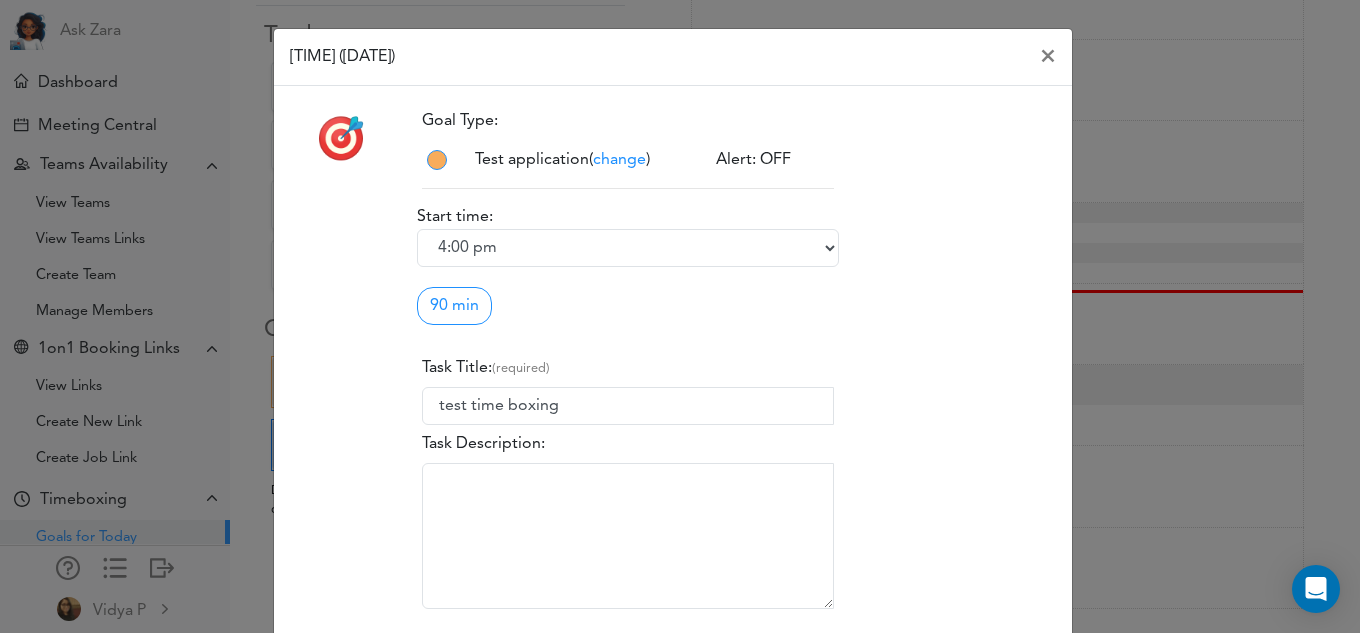 click on "change" at bounding box center [619, 160] 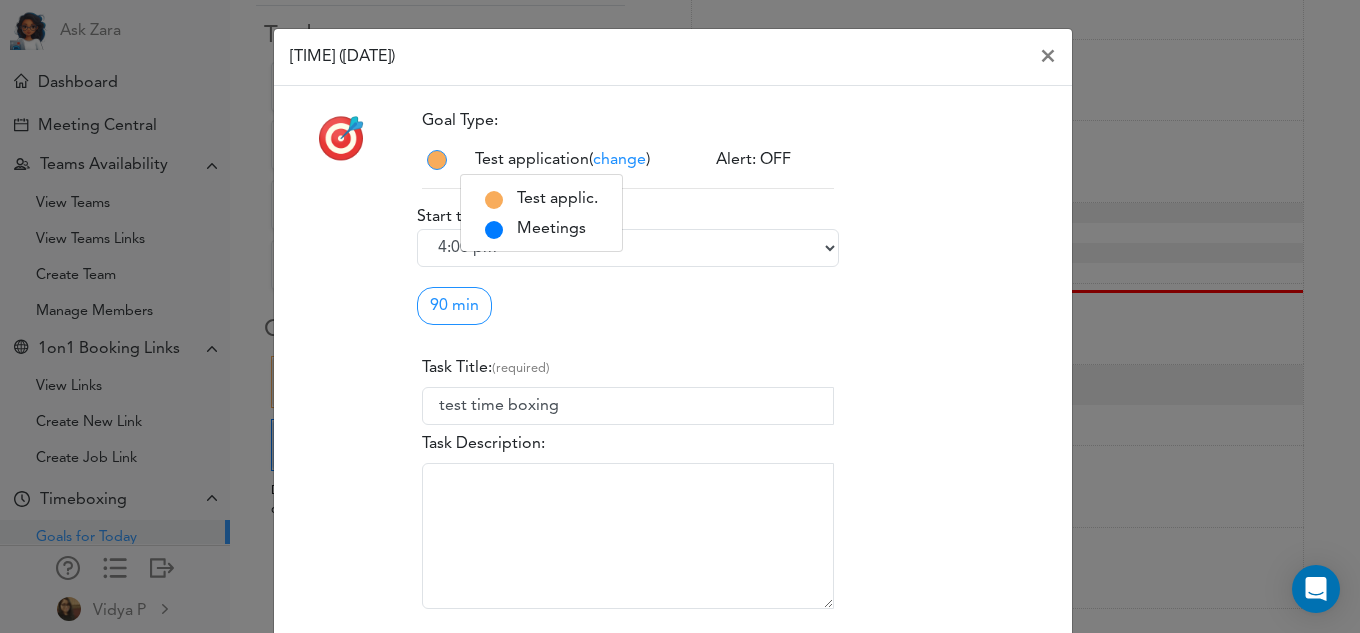 click on "Goal Type:
Test application change 90 min" at bounding box center (738, 363) 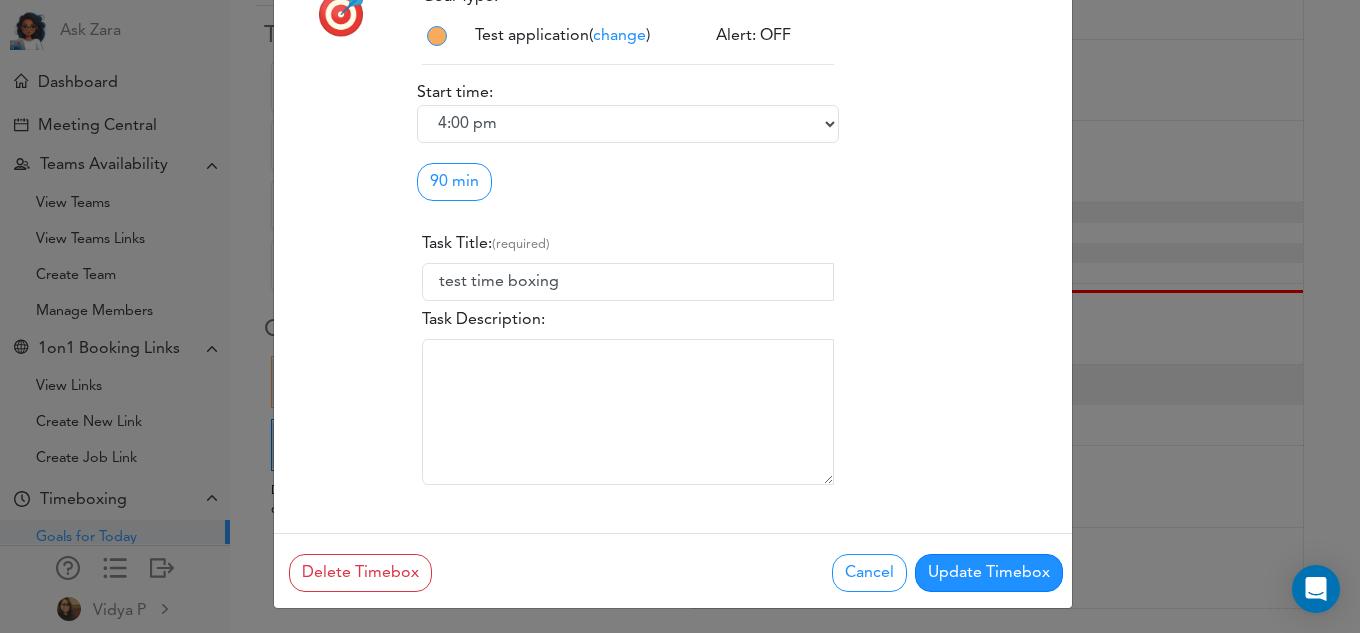 scroll, scrollTop: 128, scrollLeft: 0, axis: vertical 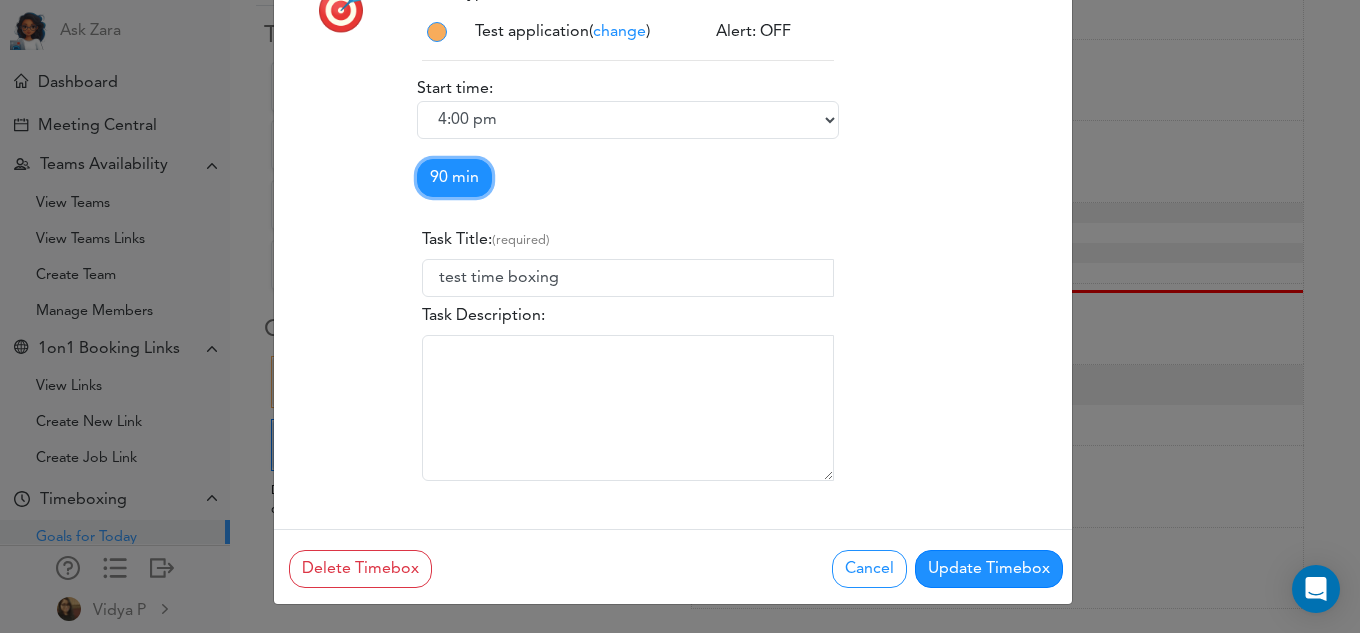 click on "90 min" at bounding box center [454, 178] 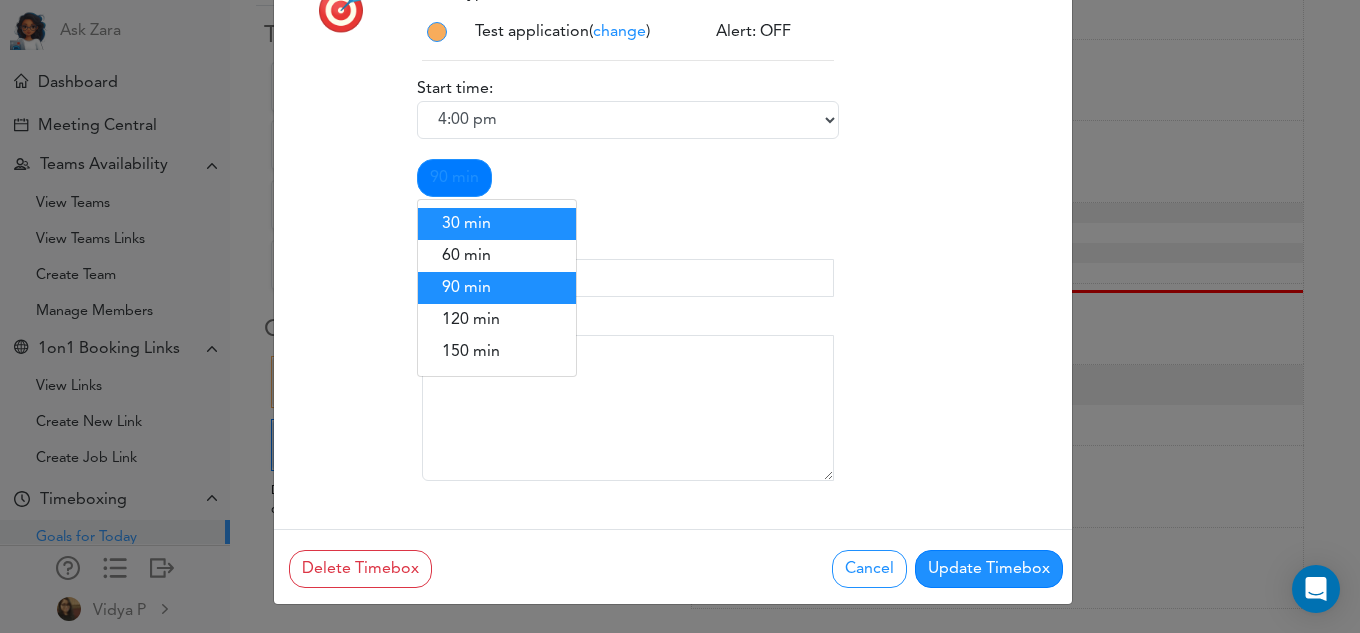 click on "30 min" at bounding box center [497, 224] 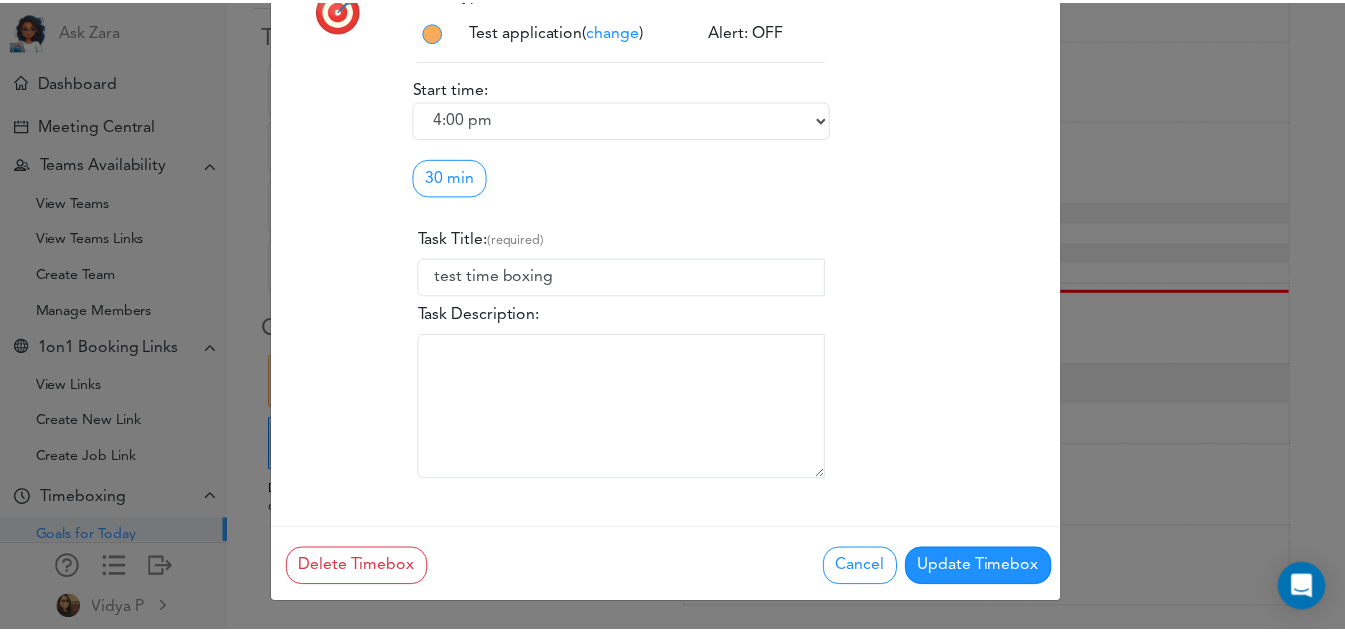 scroll, scrollTop: 0, scrollLeft: 0, axis: both 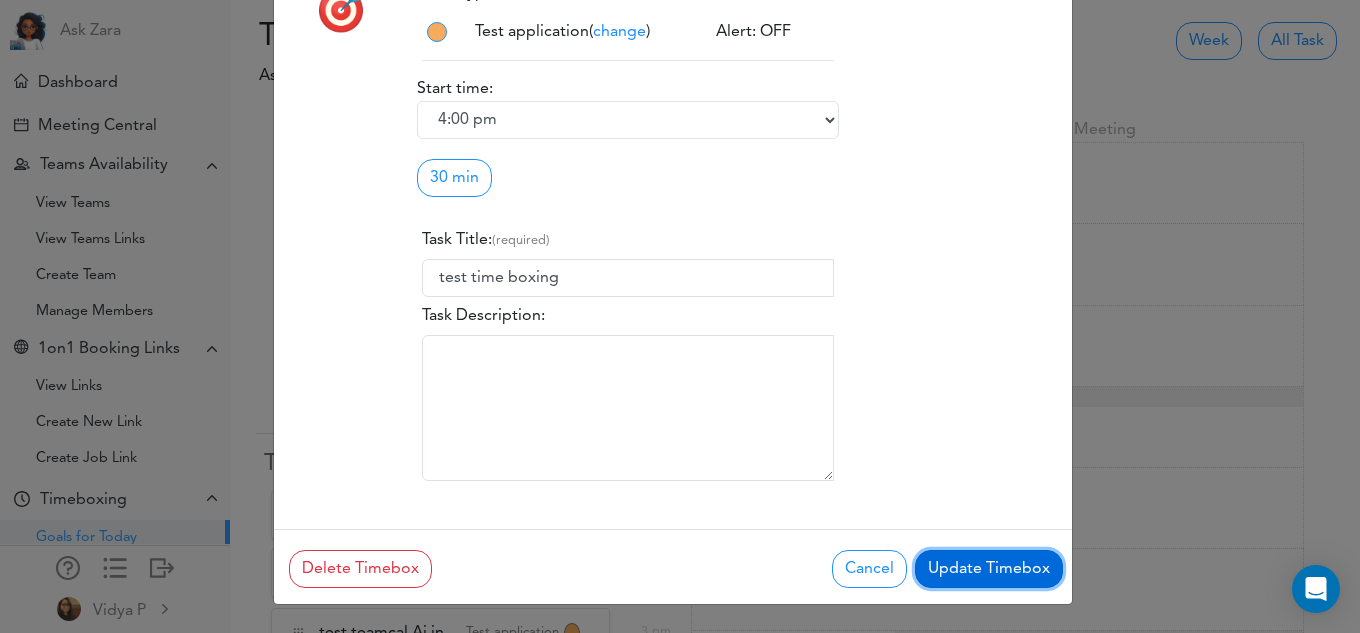 click on "Update Timebox" at bounding box center (989, 569) 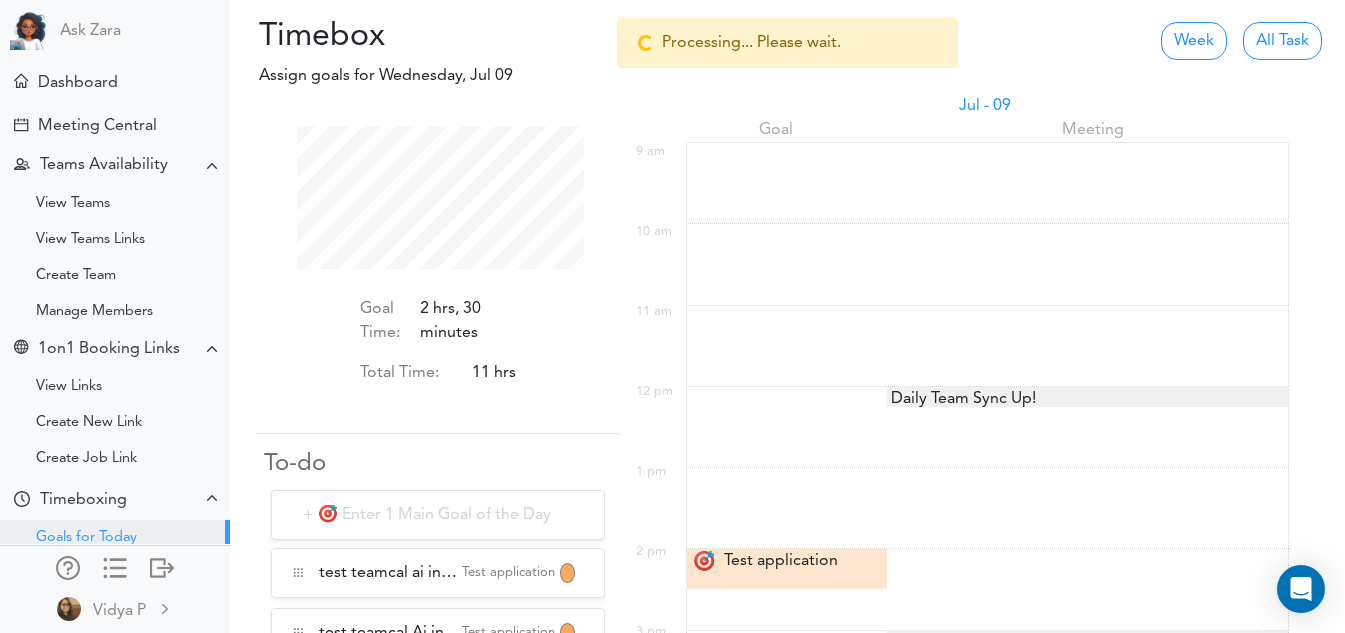 scroll, scrollTop: 141, scrollLeft: 281, axis: both 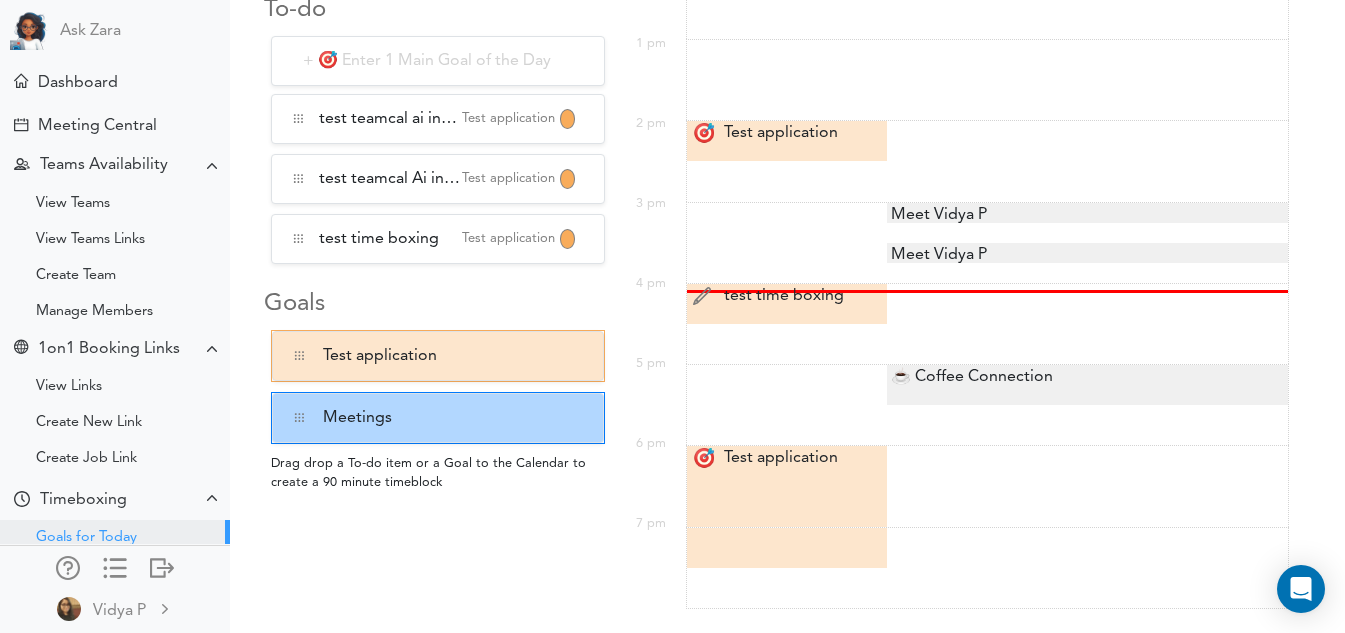 click on "test time boxing test time boxing" at bounding box center [790, 296] 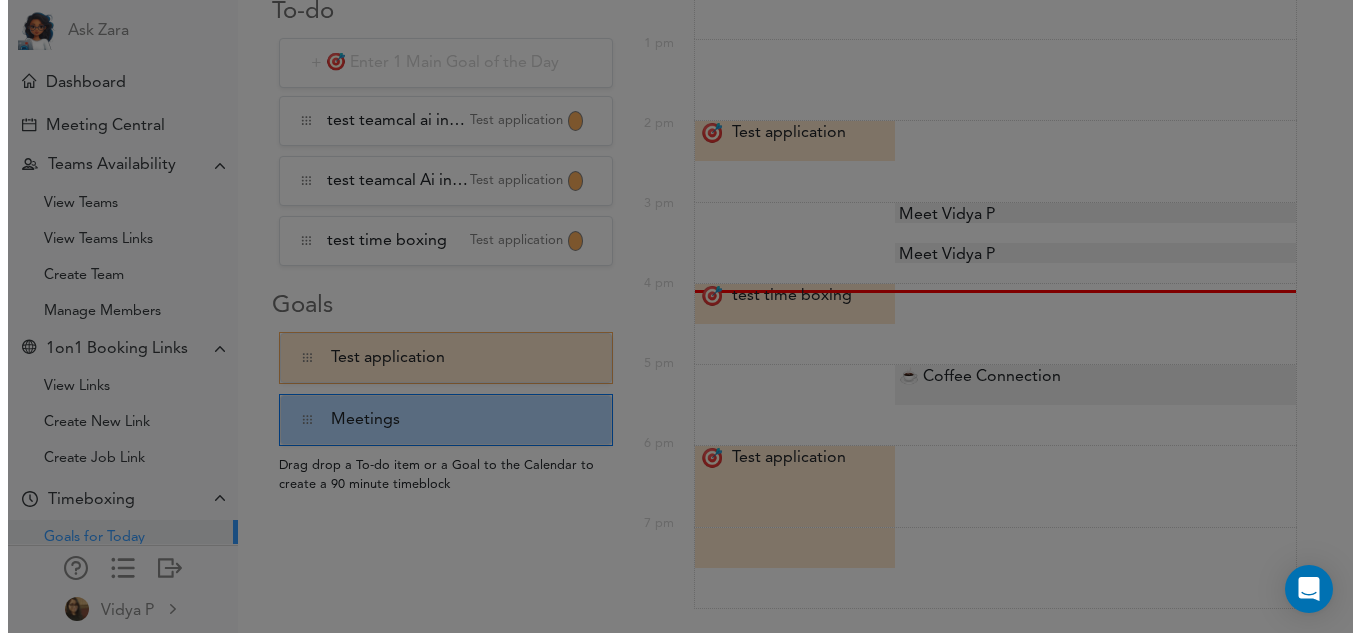 scroll, scrollTop: 999857, scrollLeft: 999713, axis: both 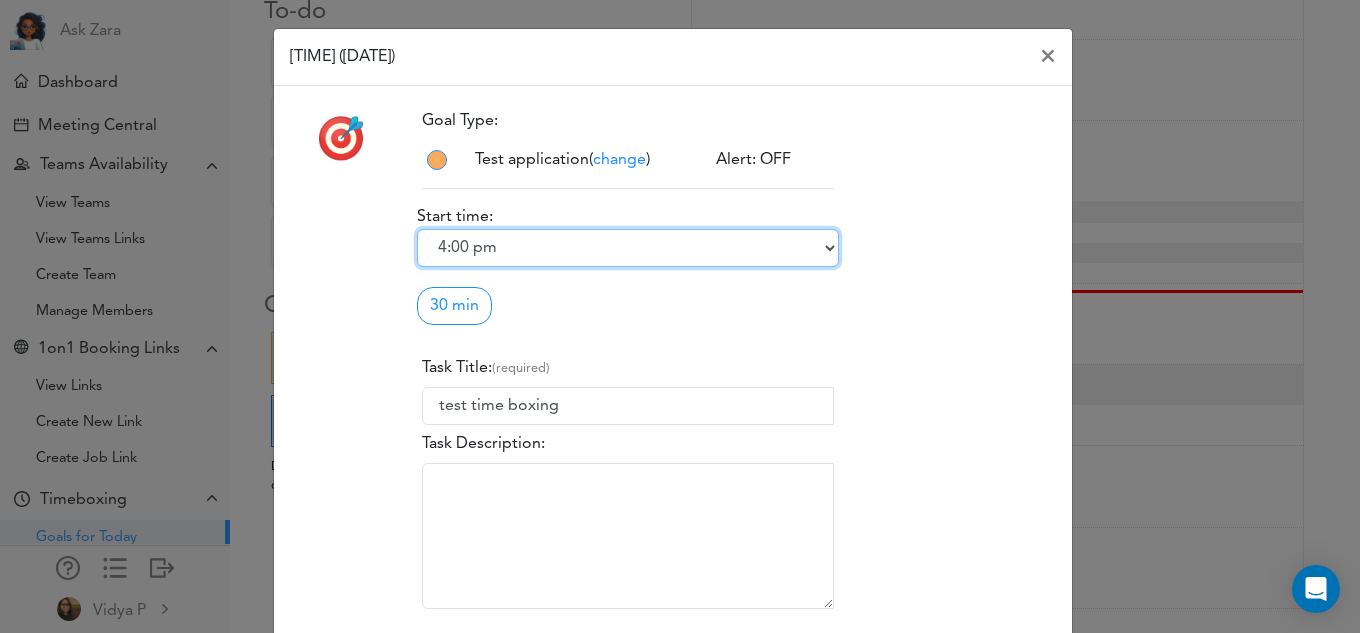 click on "9:00 am 9:15 am 9:30 am 9:45 am 10:00 am 10:15 am 10:30 am 10:45 am 11:00 am 11:15 am 11:30 am 11:45 am 12:00 pm 12:15 pm 12:30 pm 12:45 pm 1:00 pm 1:15 pm 1:30 pm 1:45 pm 2:00 pm 2:15 pm 2:30 pm 2:45 pm 3:00 pm 3:15 pm 3:30 pm 3:45 pm 4:00 pm 4:15 pm 4:30 pm 4:45 pm 5:00 pm 5:15 pm 5:30 pm 5:45 pm 6:00 pm 6:15 pm 6:30 pm 6:45 pm 7:00 pm 7:15 pm 7:30 pm 7:45 pm" at bounding box center [628, 248] 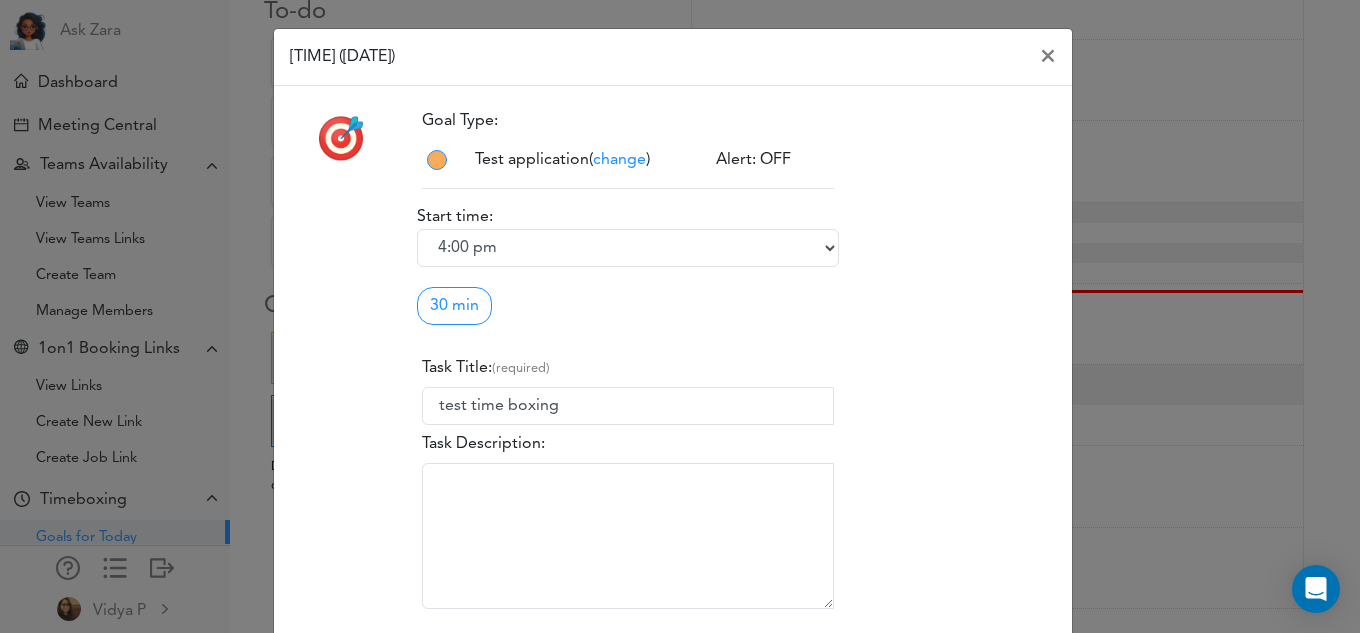click on "🎯" at bounding box center (341, 371) 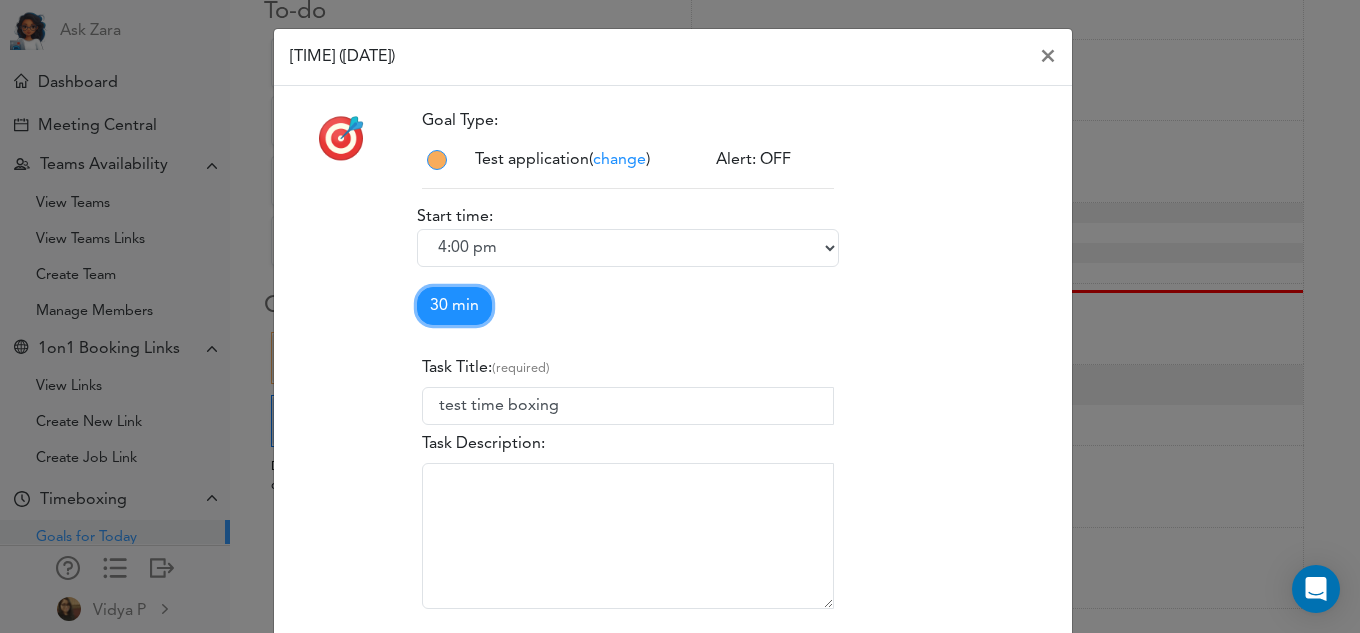 click on "30 min" at bounding box center [454, 306] 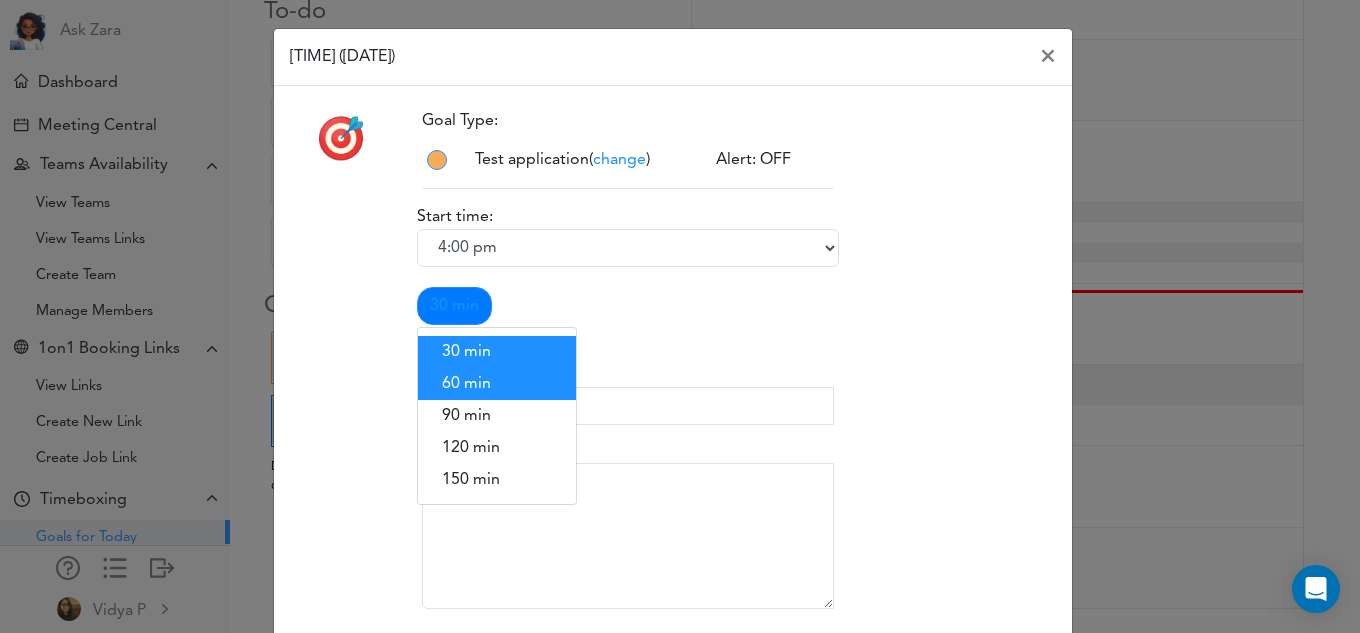 click on "60 min" at bounding box center [497, 384] 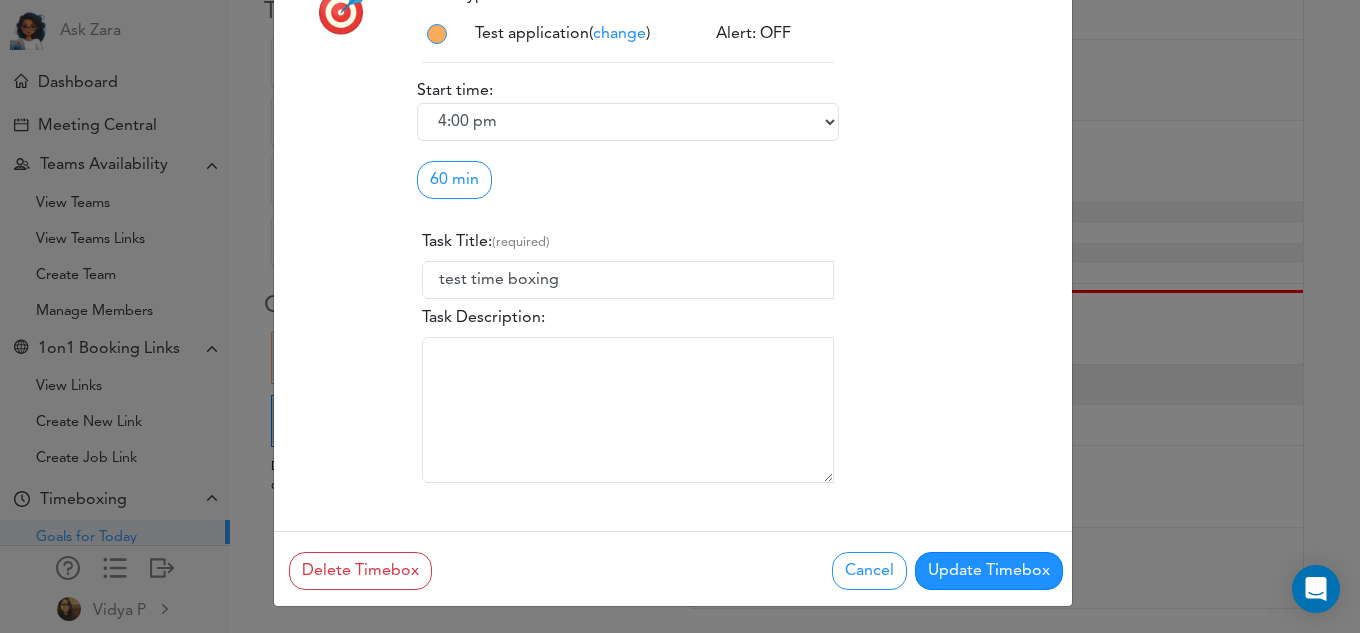 scroll, scrollTop: 128, scrollLeft: 0, axis: vertical 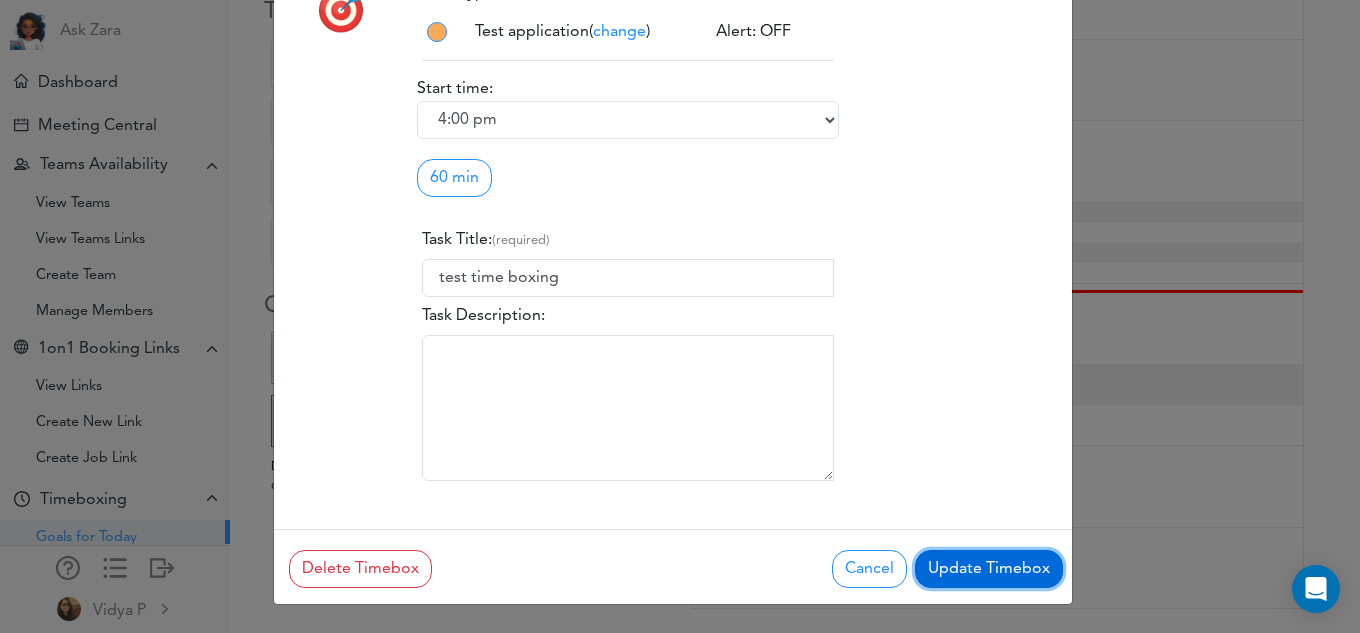click on "Update Timebox" at bounding box center (989, 569) 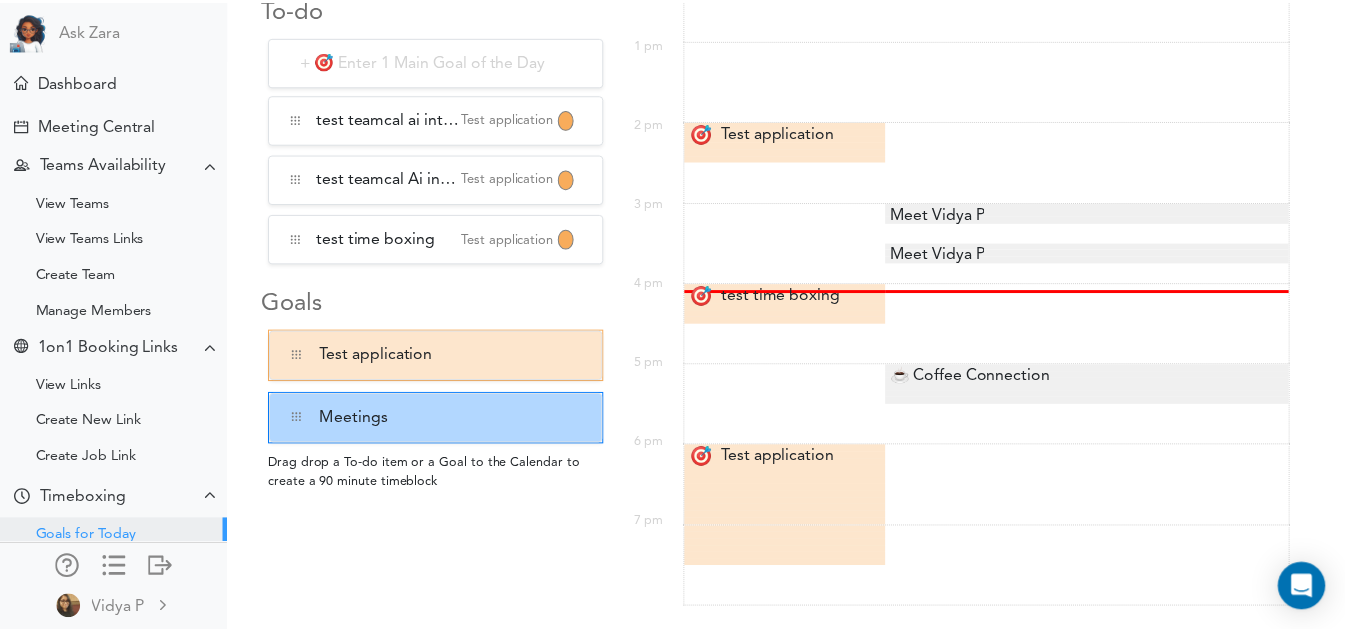 scroll, scrollTop: 426, scrollLeft: 0, axis: vertical 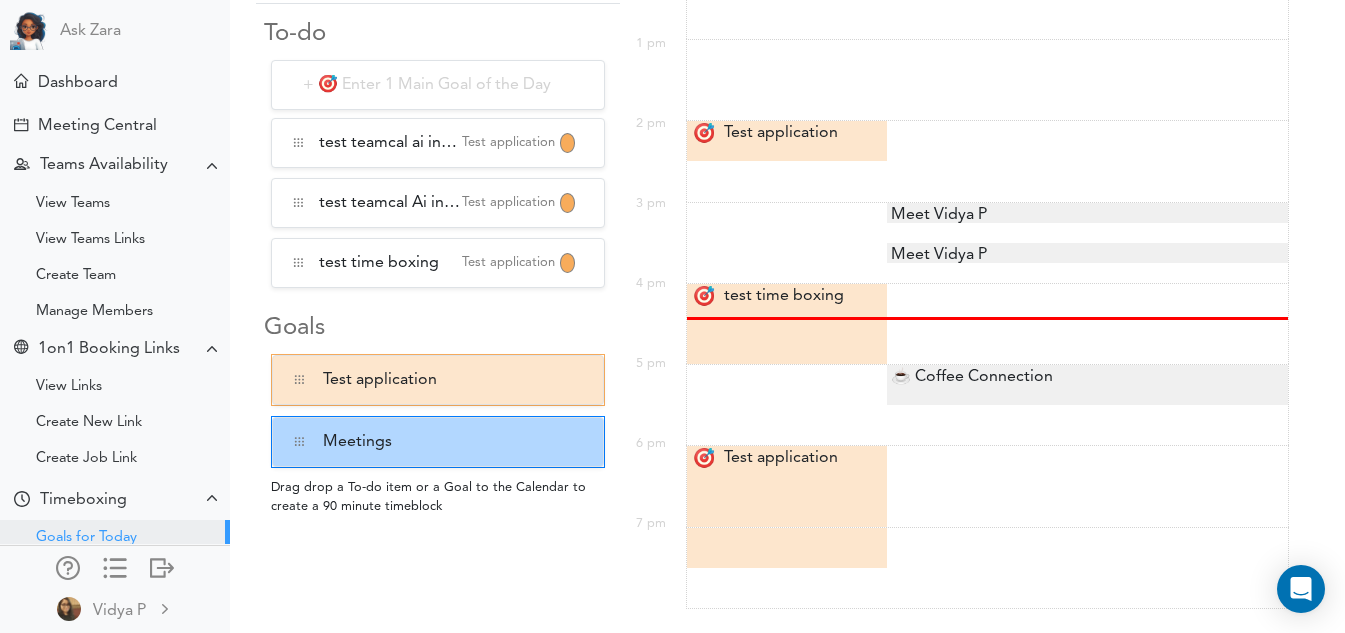 click on "Goal Time:
[DURATION]
Total Time:
[DURATION]
To-do" at bounding box center [438, 137] 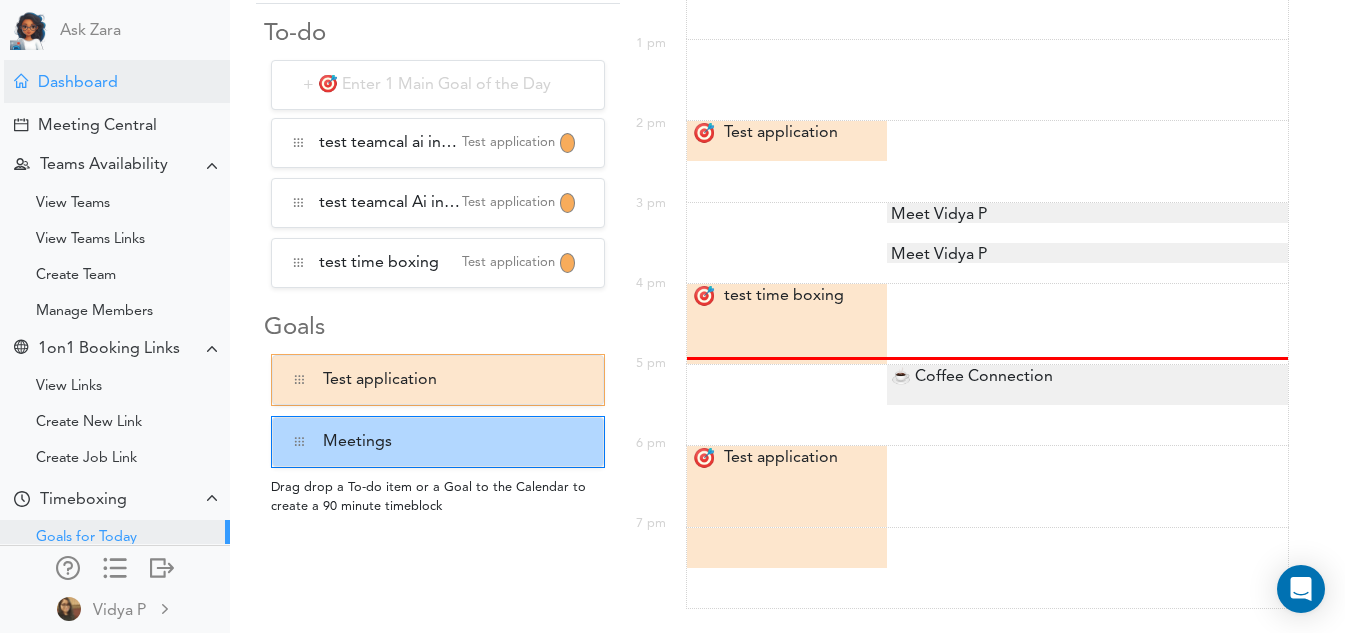 click on "Dashboard" at bounding box center [117, 81] 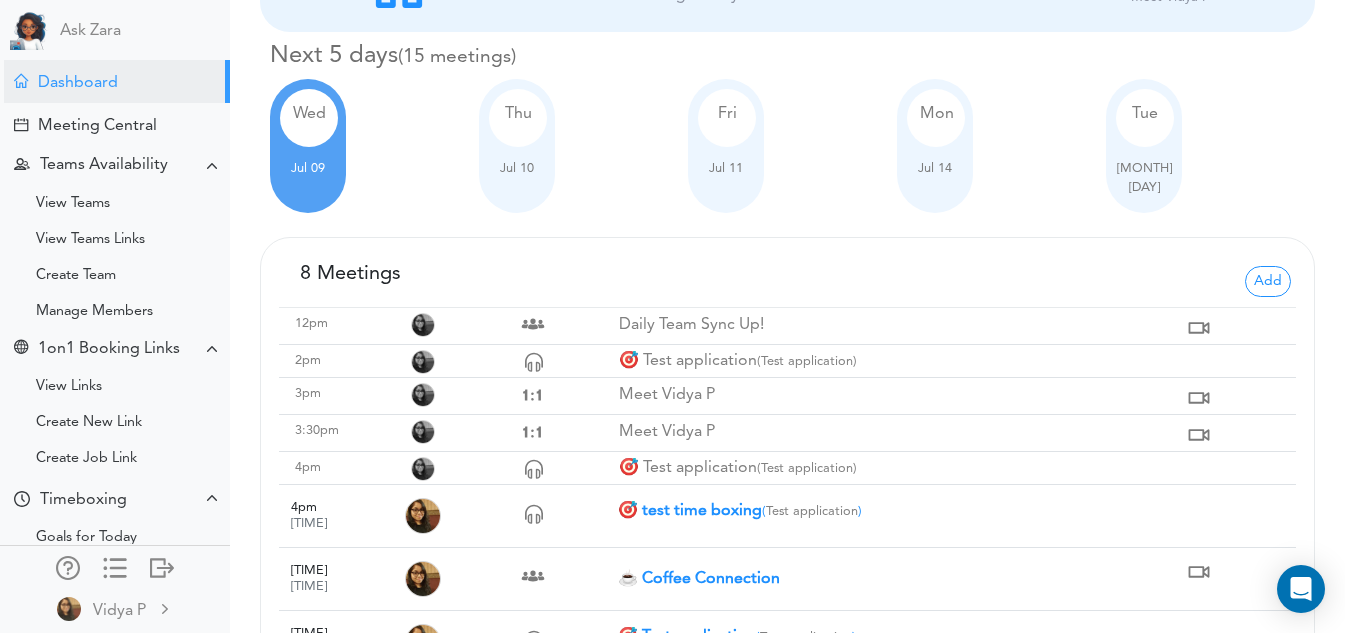 scroll, scrollTop: 185, scrollLeft: 0, axis: vertical 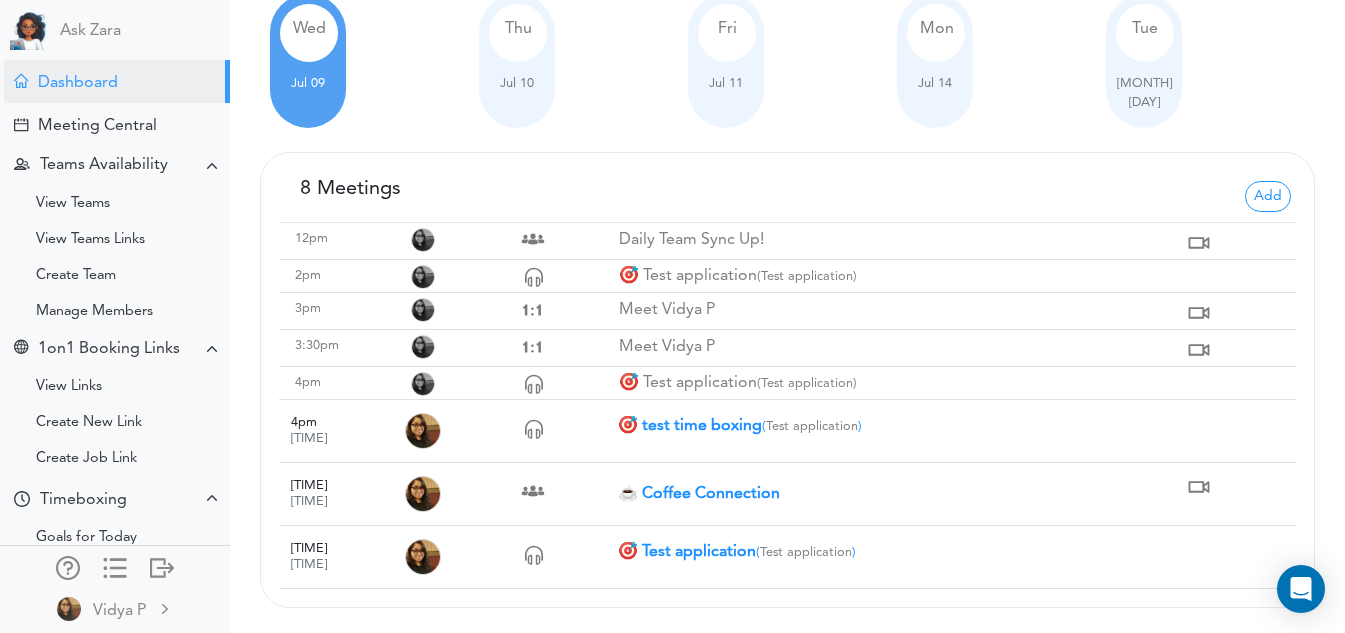 click at bounding box center (1199, 487) 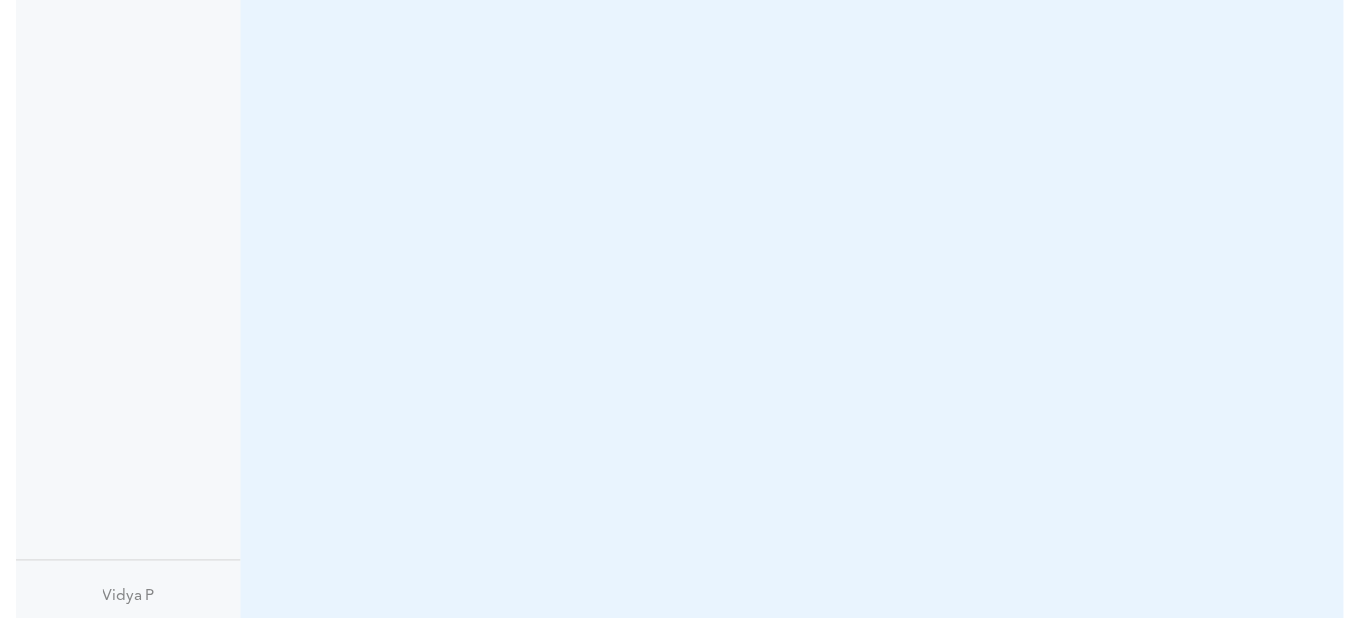 scroll, scrollTop: 0, scrollLeft: 0, axis: both 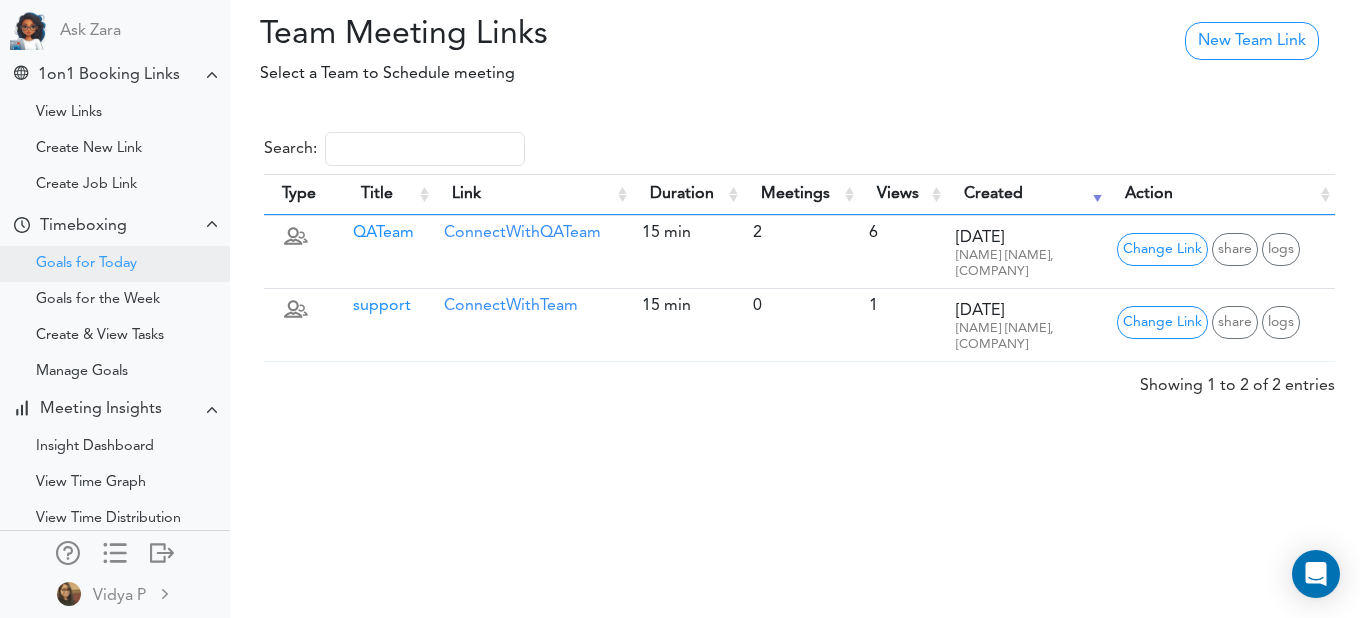 click on "Goals for Today" at bounding box center (86, 264) 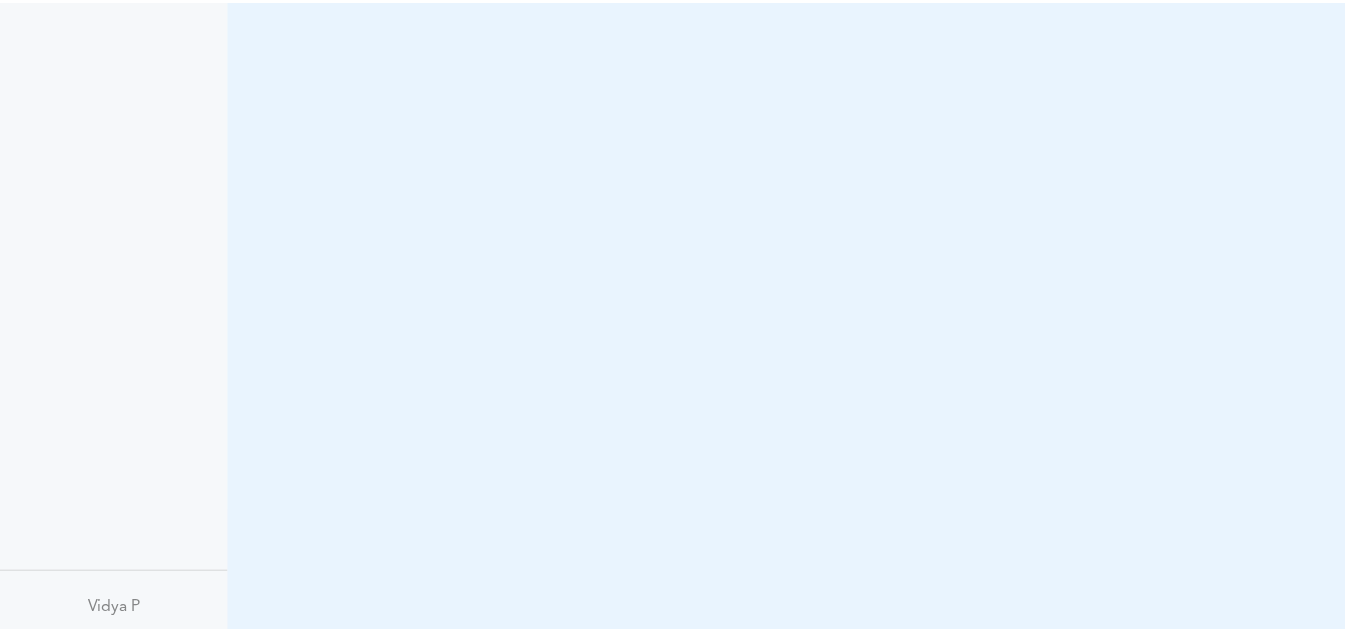 scroll, scrollTop: 0, scrollLeft: 0, axis: both 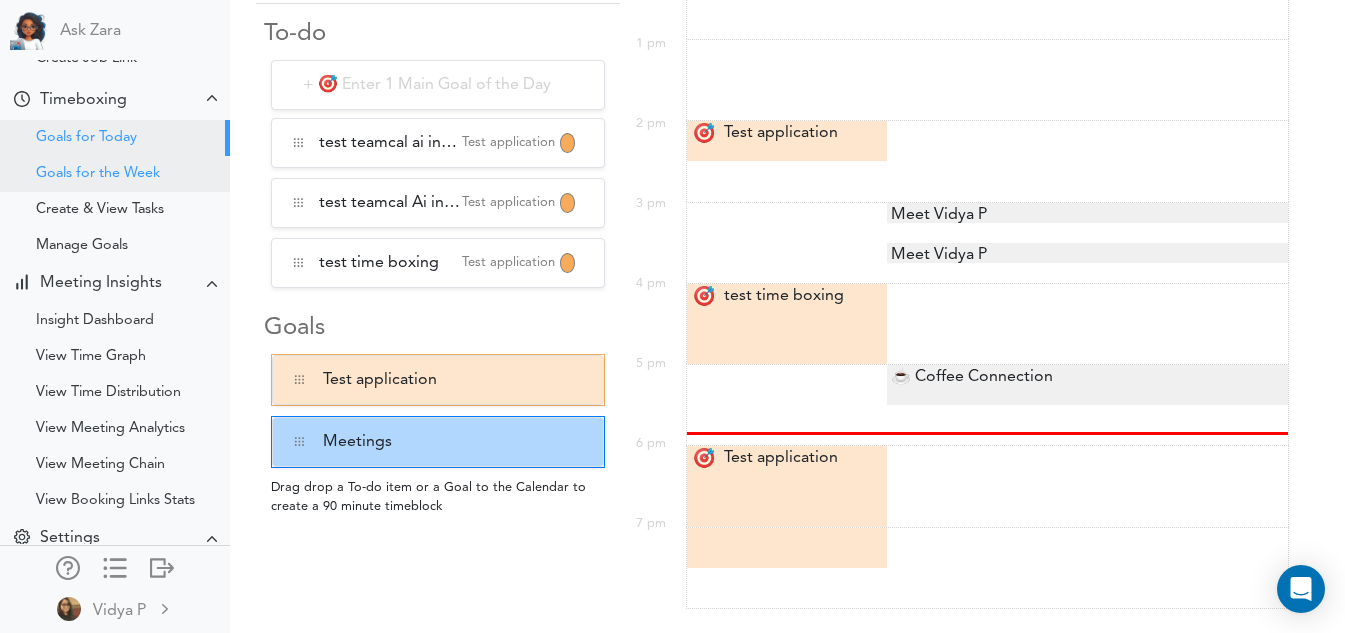 click on "Goals for the Week" at bounding box center [98, 174] 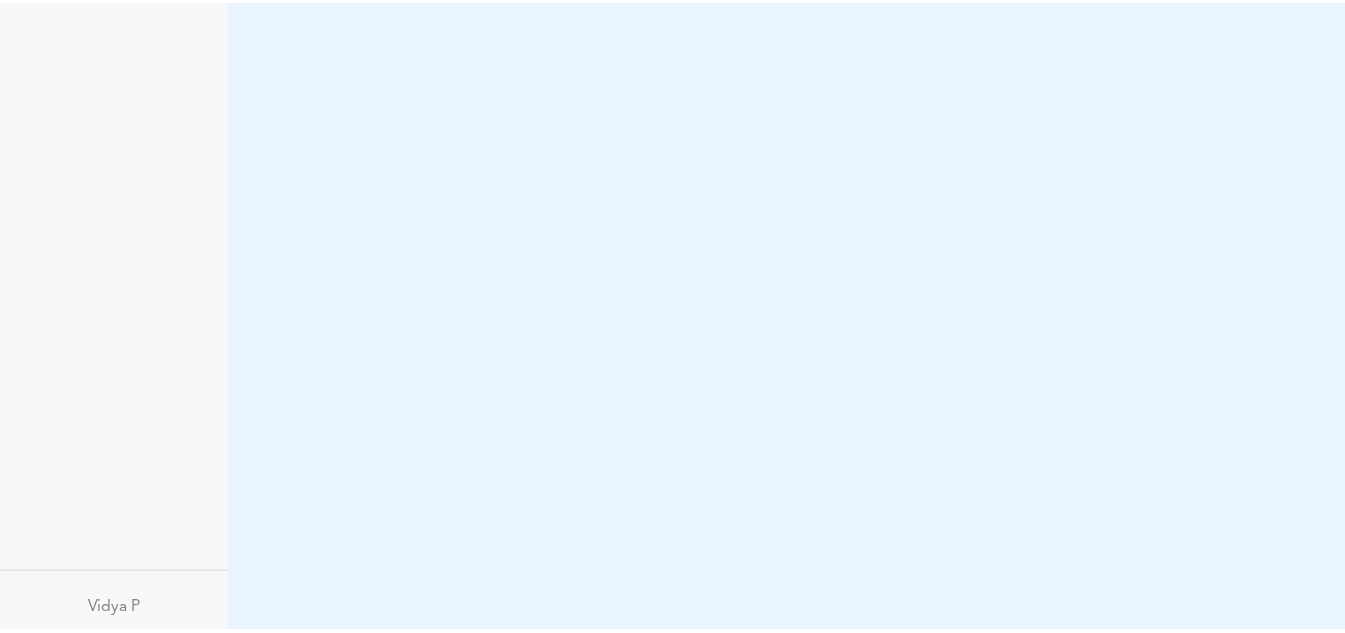 scroll, scrollTop: 0, scrollLeft: 0, axis: both 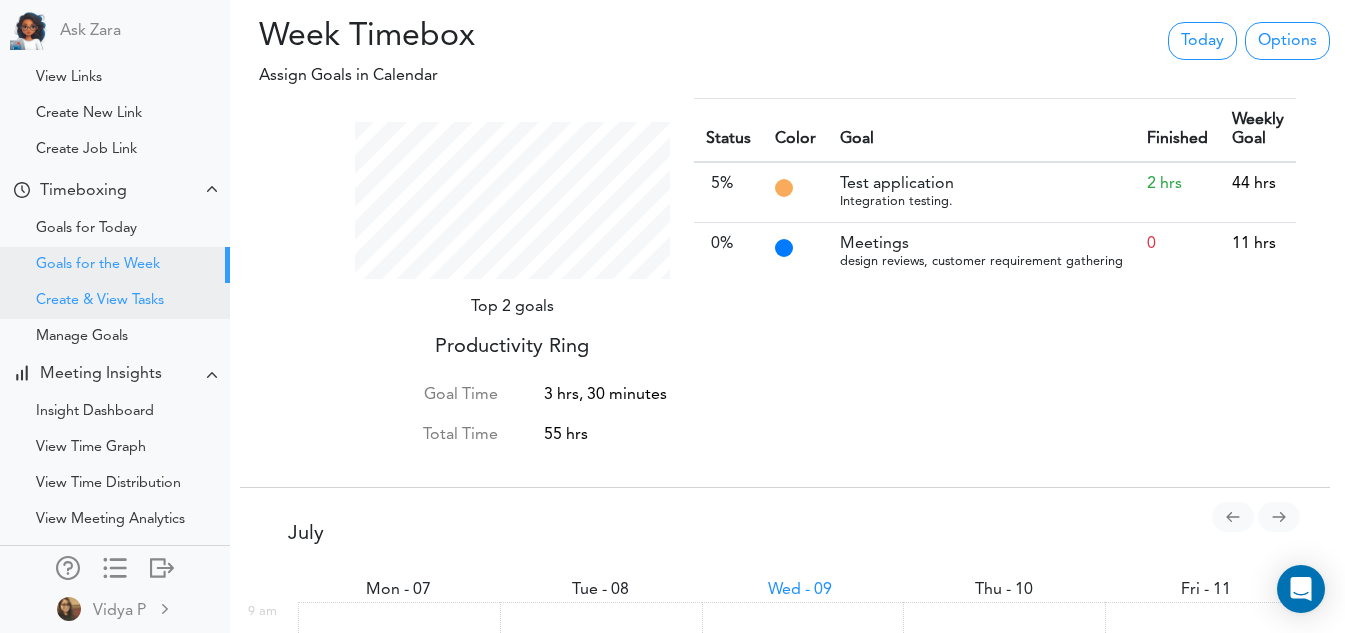 click on "Create & View Tasks" at bounding box center [115, 301] 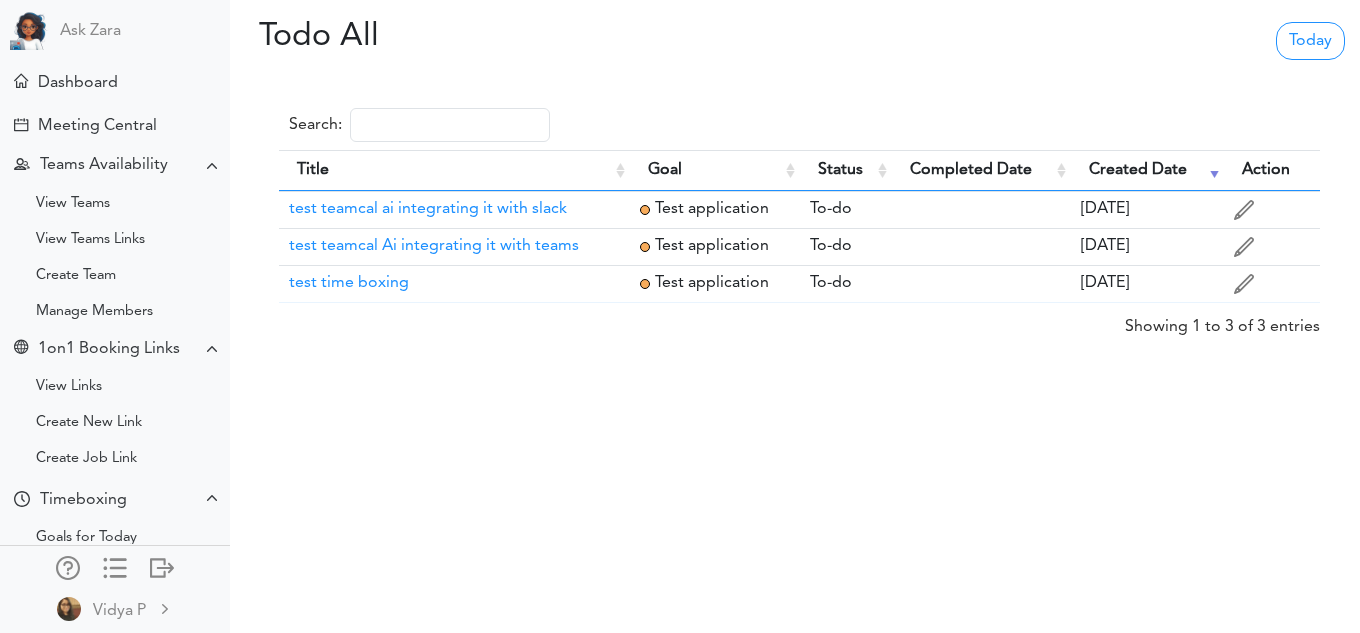 scroll, scrollTop: 0, scrollLeft: 0, axis: both 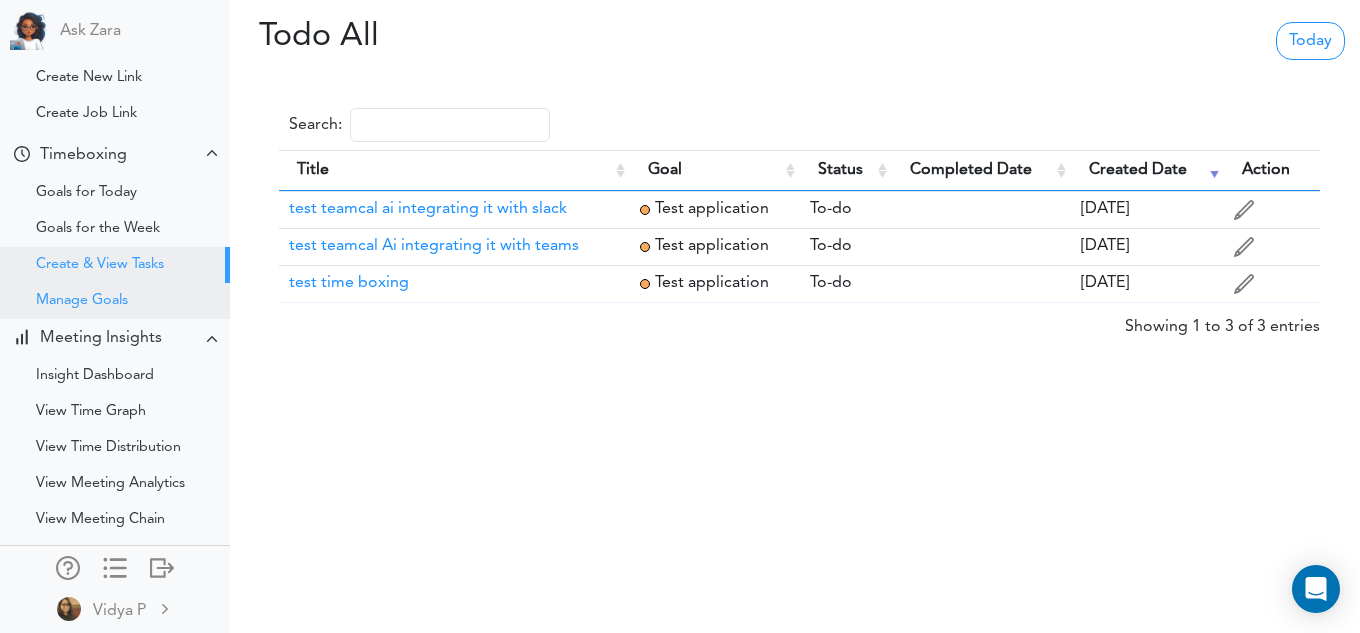 click on "Manage Goals" at bounding box center (115, 301) 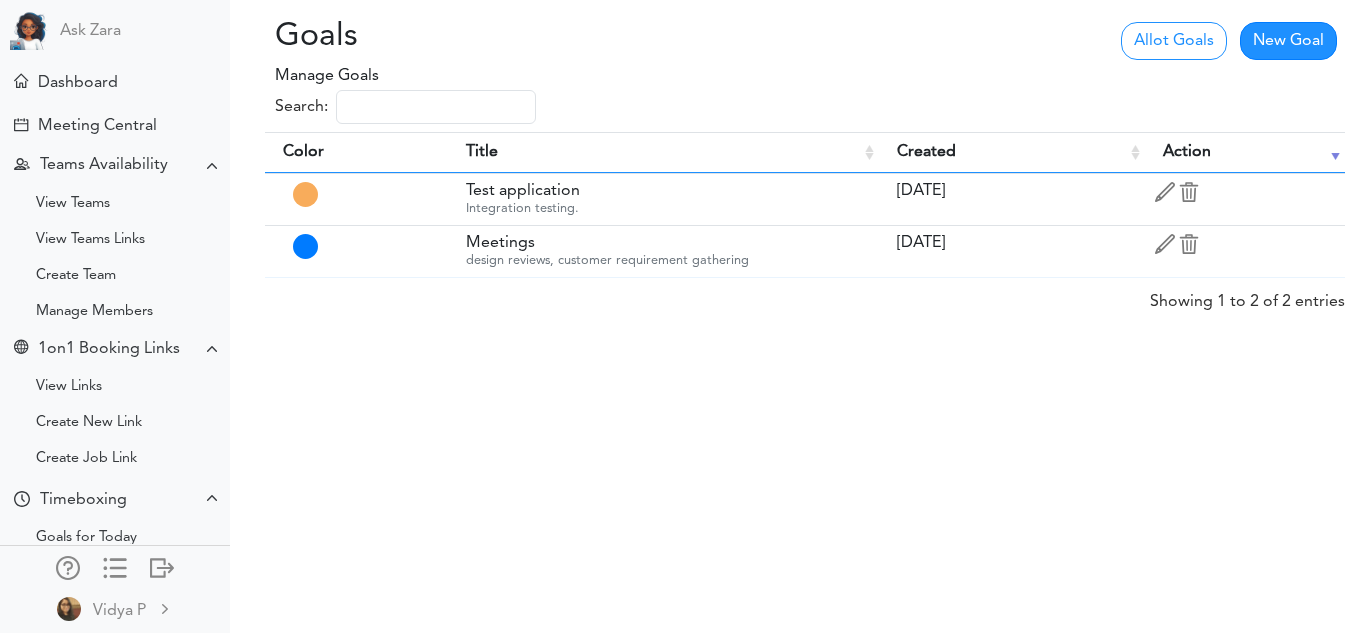 scroll, scrollTop: 0, scrollLeft: 0, axis: both 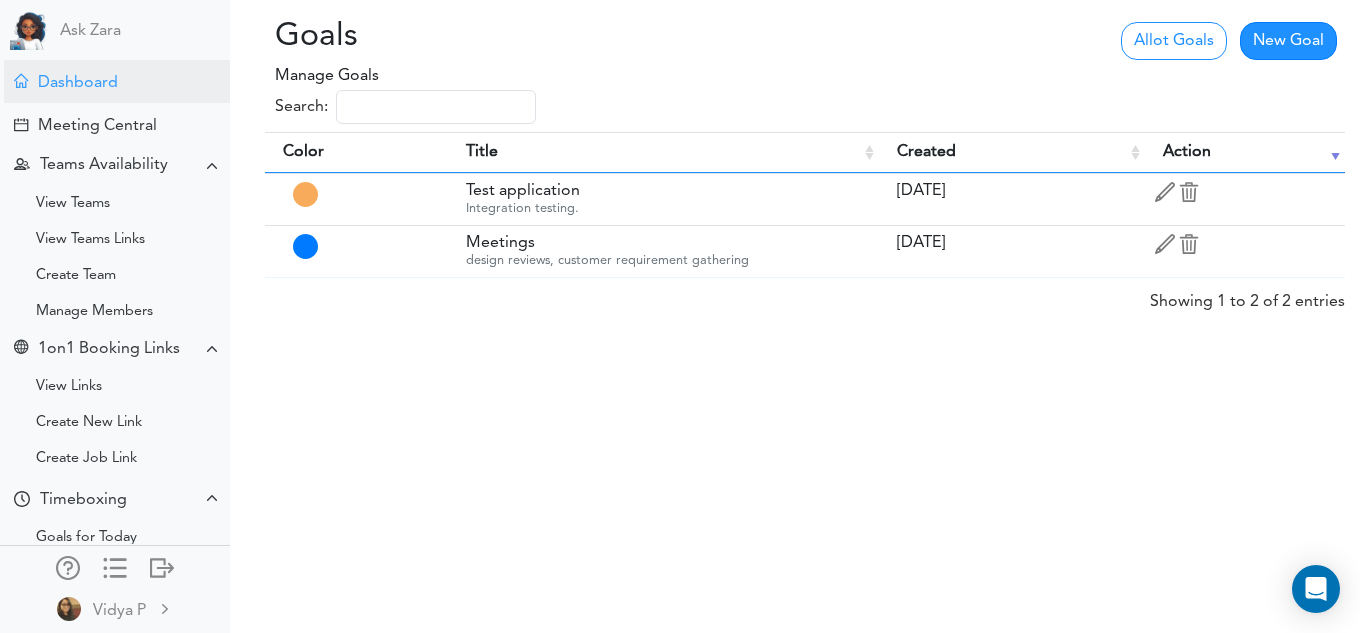 click on "Dashboard" at bounding box center (117, 81) 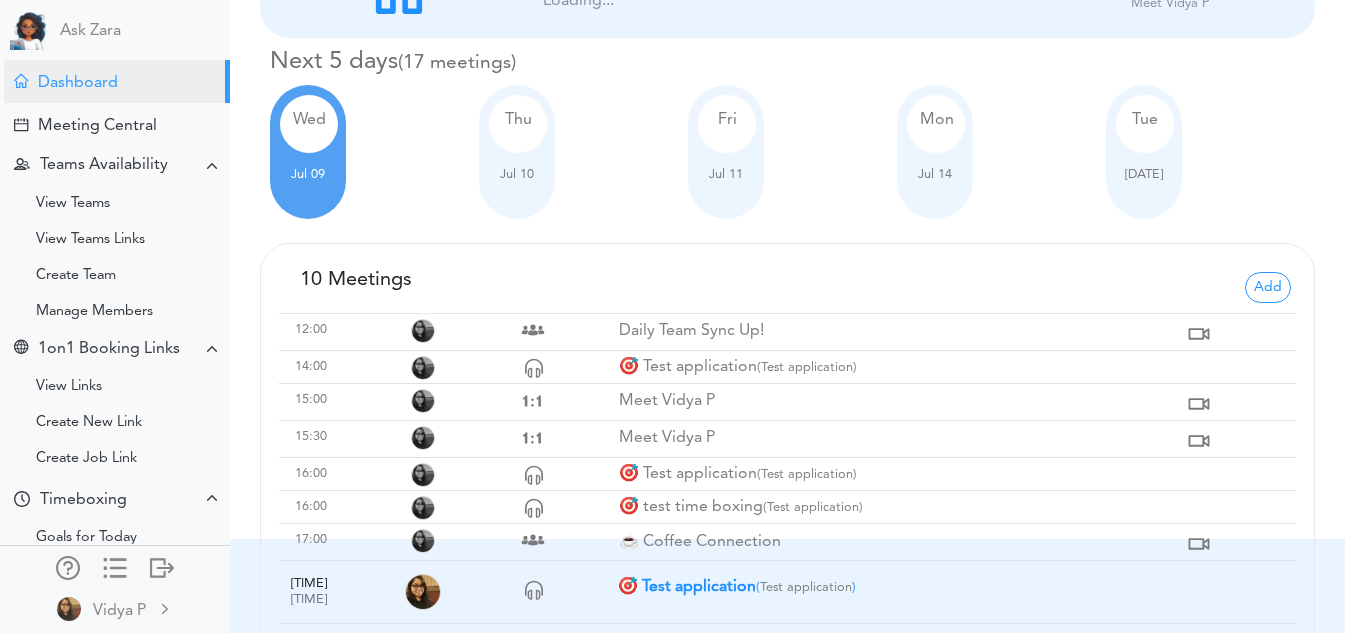 scroll, scrollTop: 255, scrollLeft: 0, axis: vertical 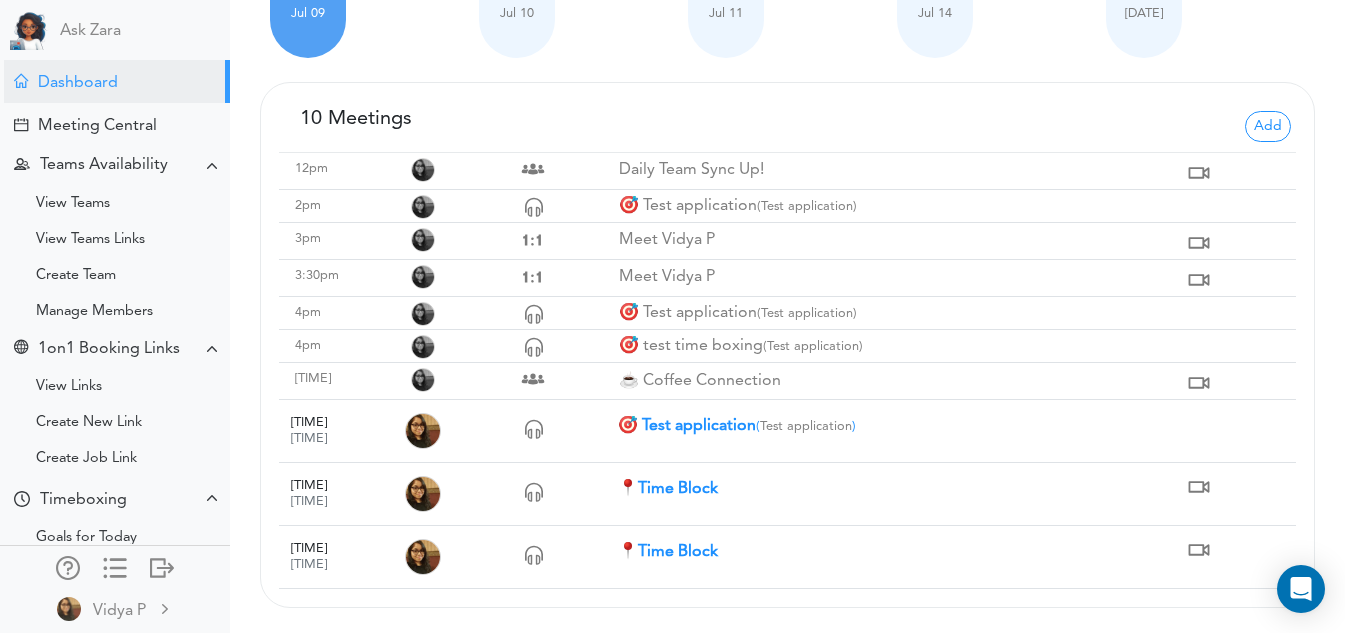 click on "Dashboard" at bounding box center [117, 81] 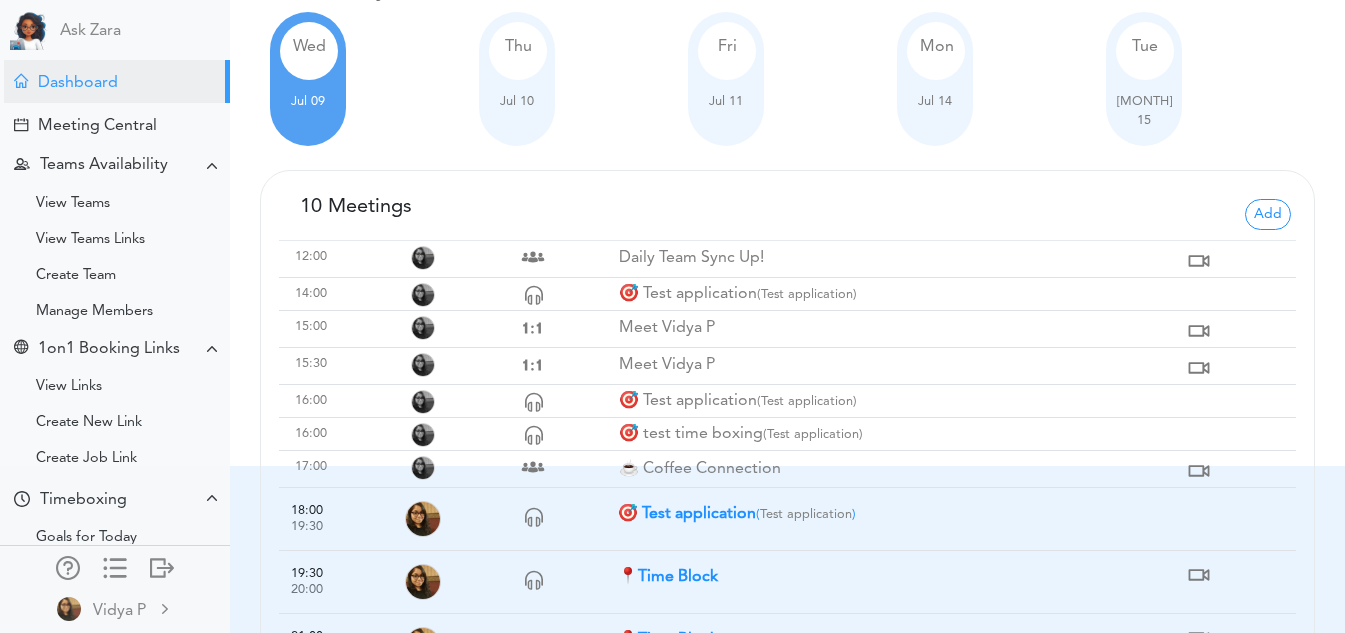 scroll, scrollTop: 255, scrollLeft: 0, axis: vertical 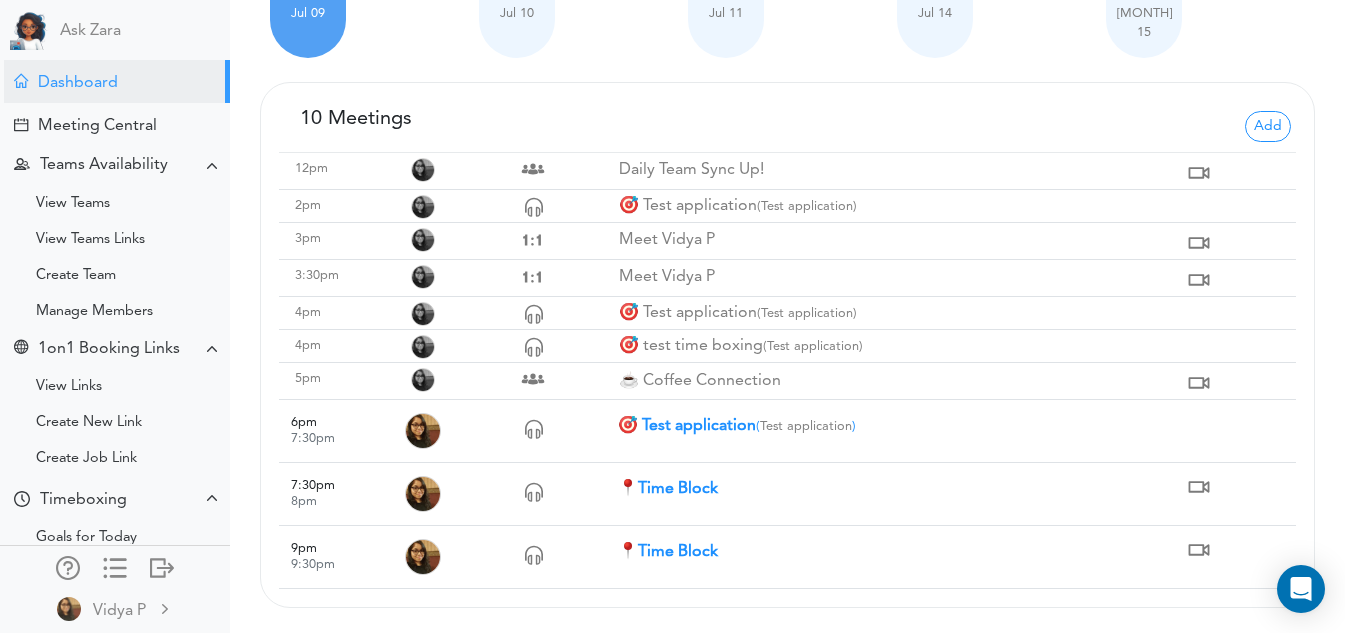 click on "Dashboard" at bounding box center [117, 81] 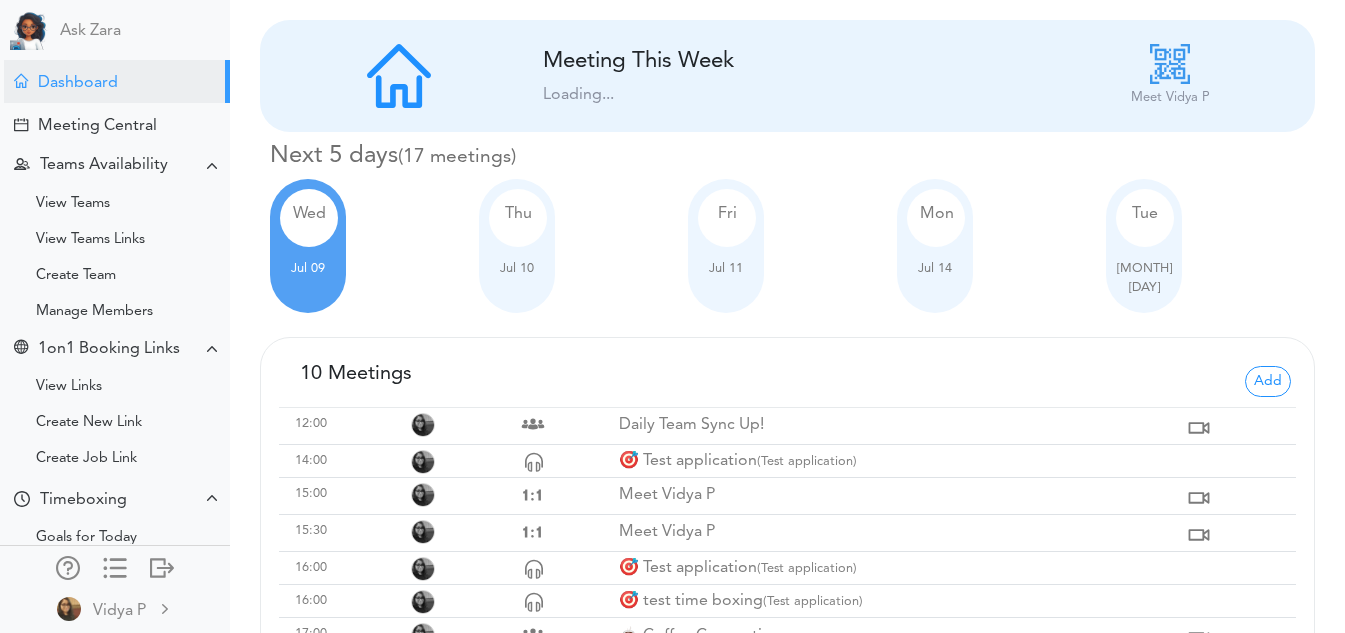 scroll, scrollTop: 255, scrollLeft: 0, axis: vertical 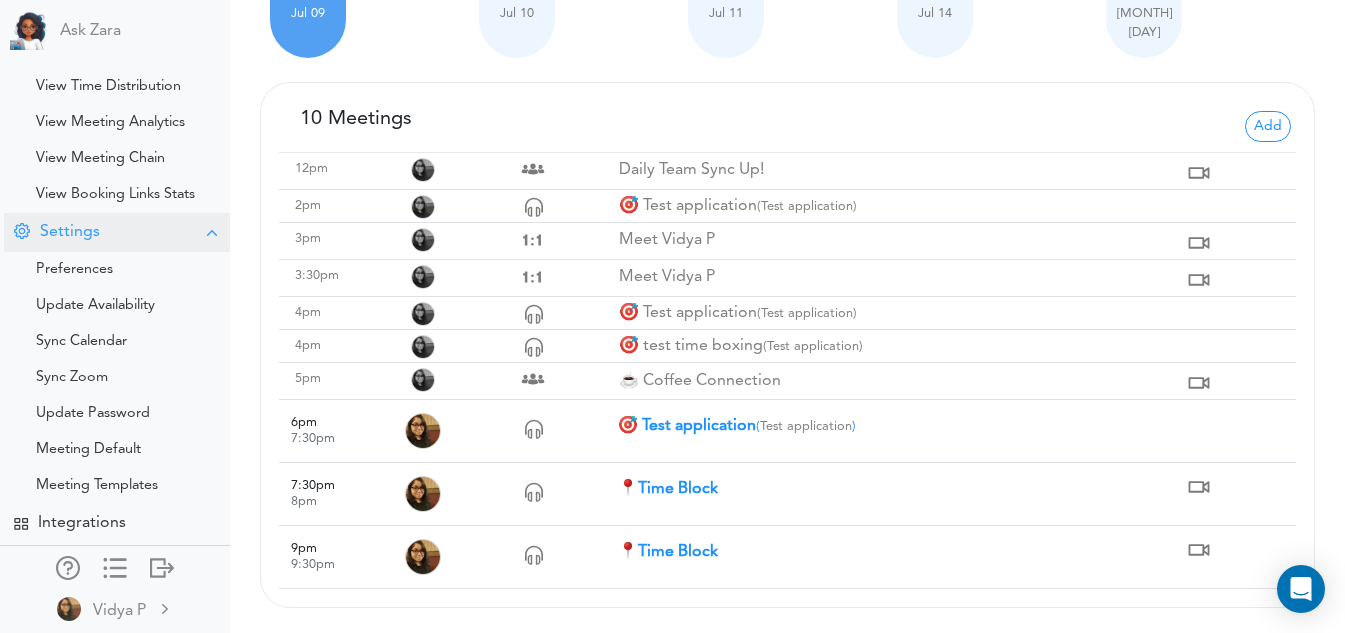 click on "Settings" at bounding box center (117, 232) 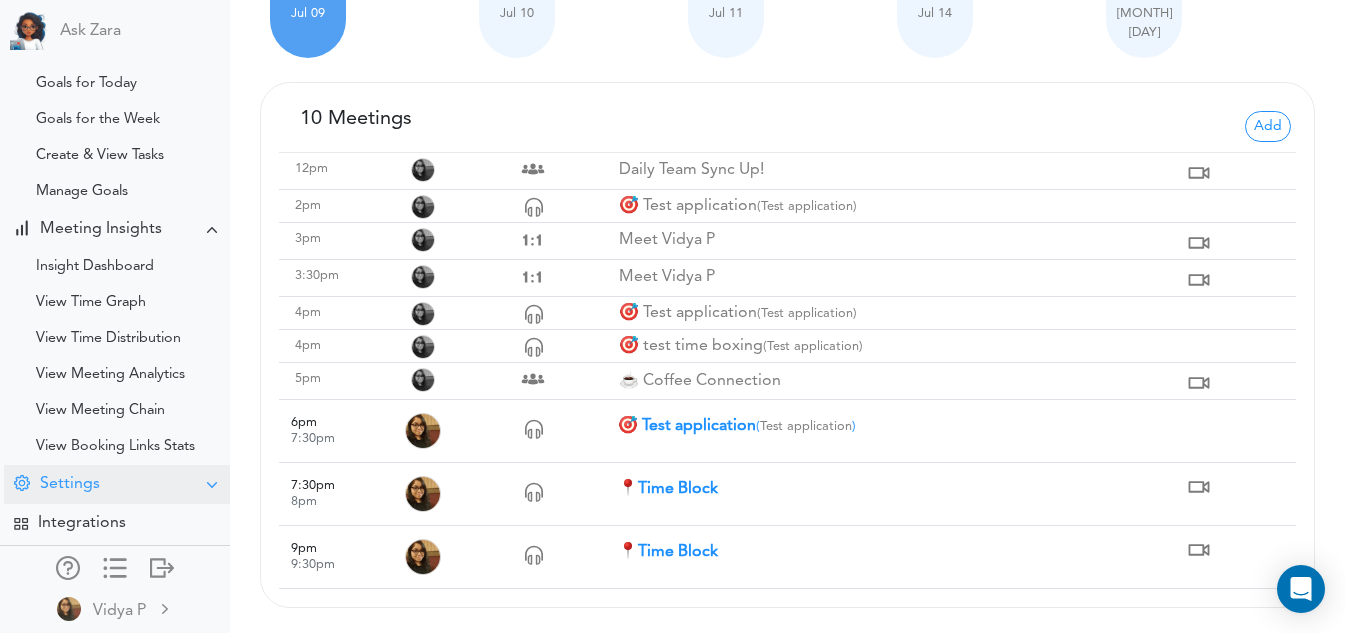 scroll, scrollTop: 0, scrollLeft: 0, axis: both 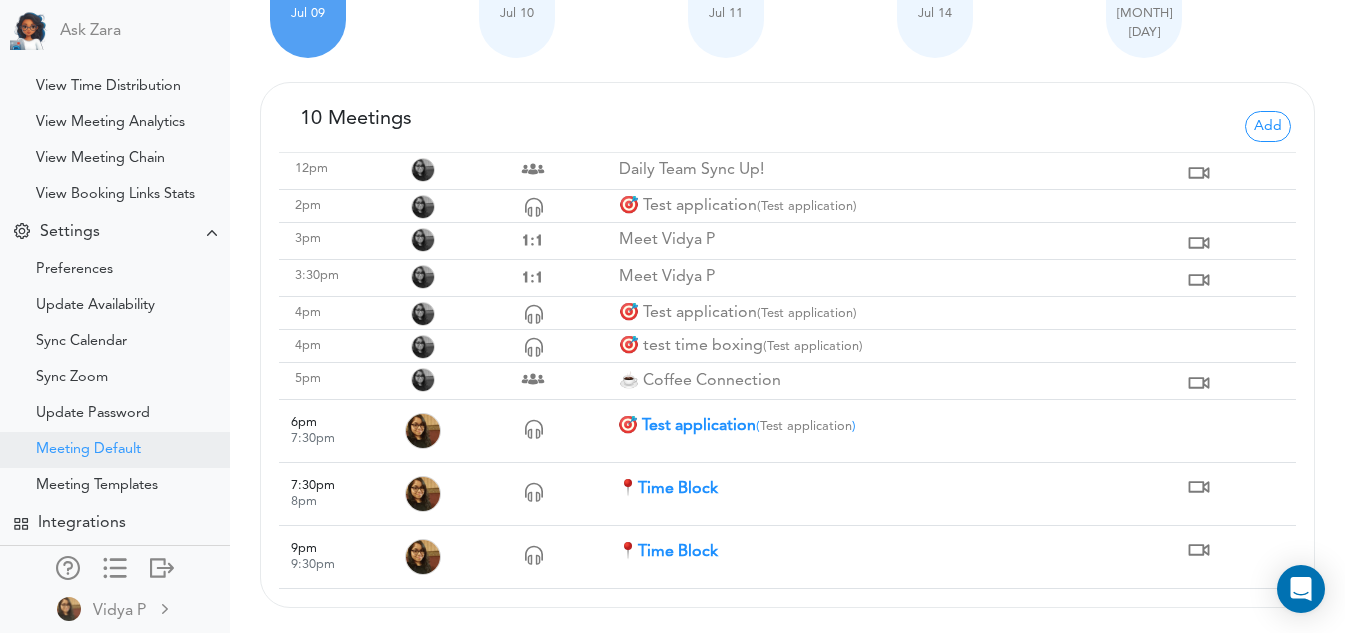 click on "Meeting Default" at bounding box center [115, 450] 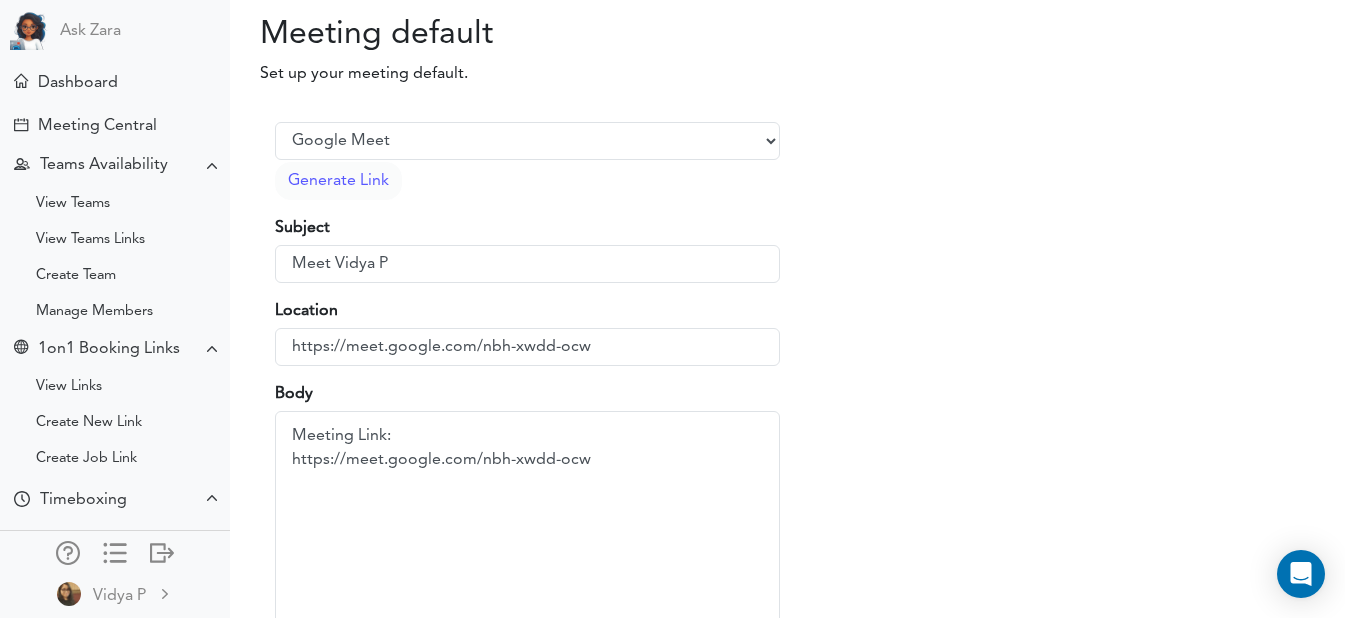 scroll, scrollTop: 0, scrollLeft: 0, axis: both 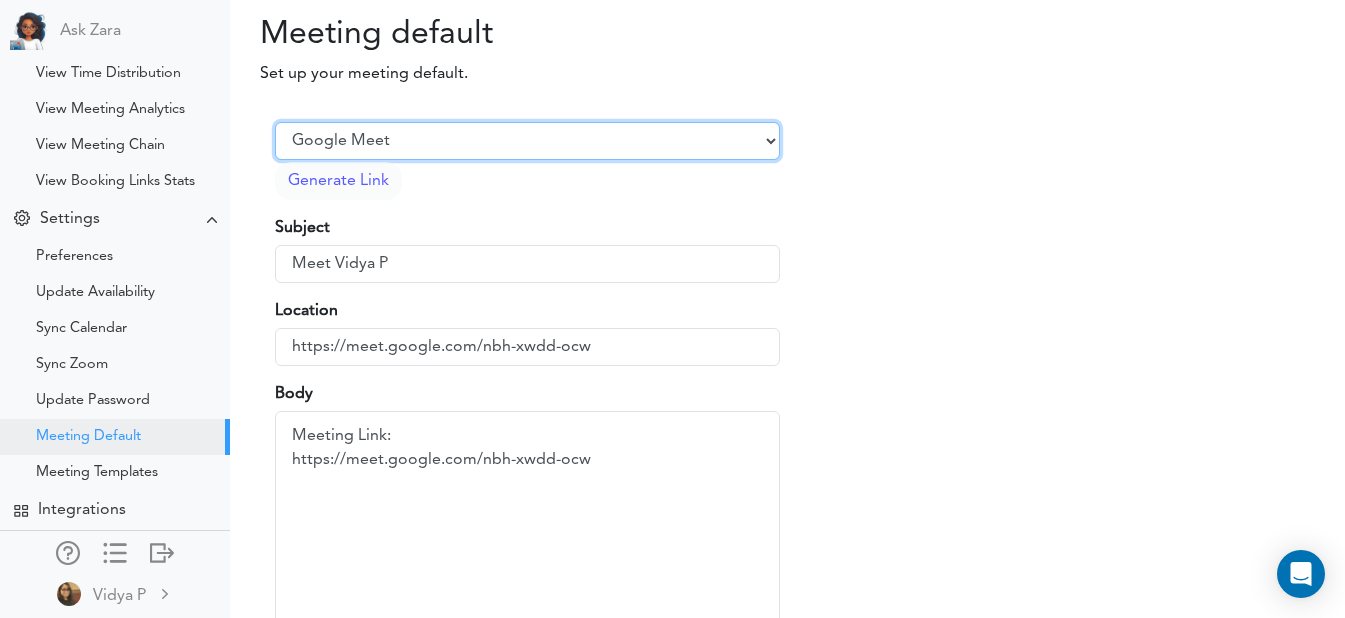 click on "Select Provider
Zoom
Google Meet
Microsoft Team
Other" at bounding box center [527, 141] 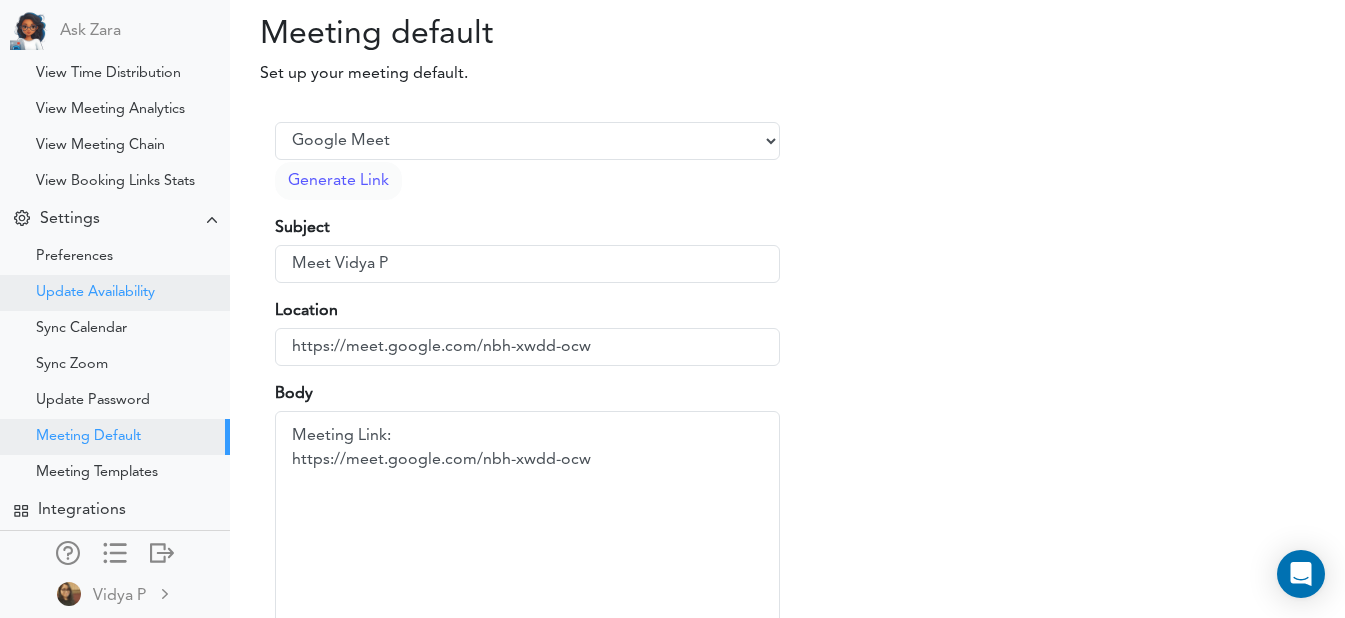 click on "Update Availability" at bounding box center [95, 293] 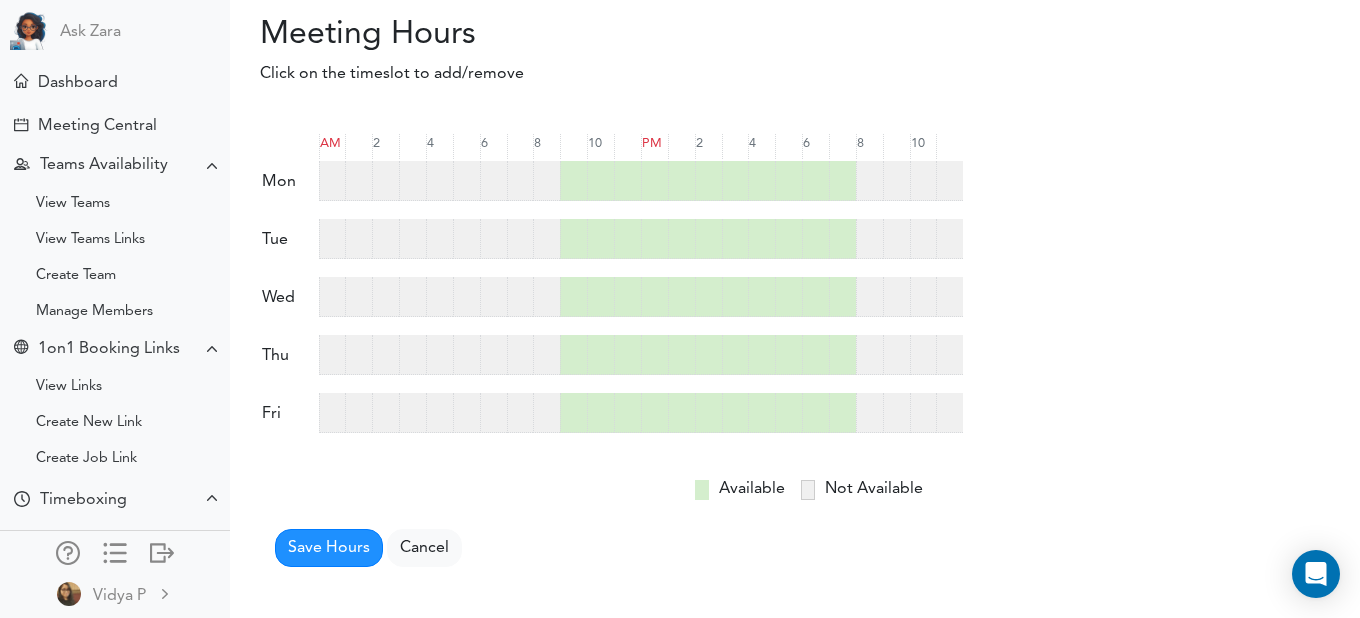 scroll, scrollTop: 0, scrollLeft: 0, axis: both 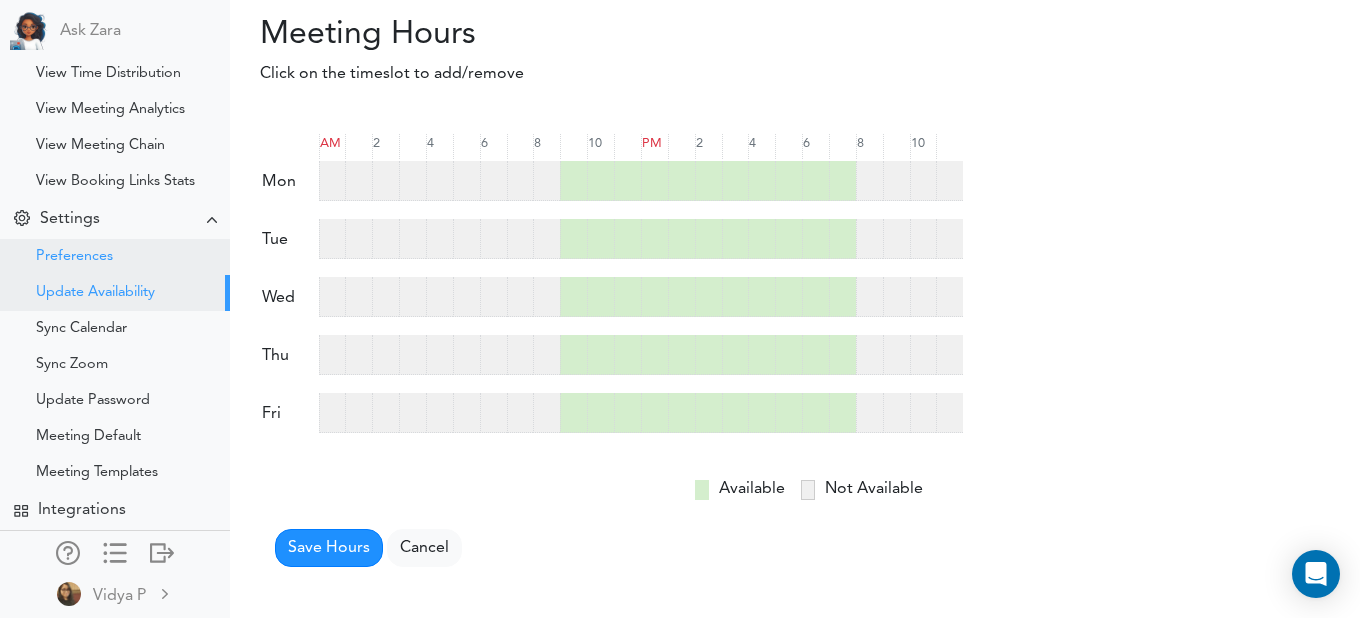 click on "Preferences" at bounding box center (115, 257) 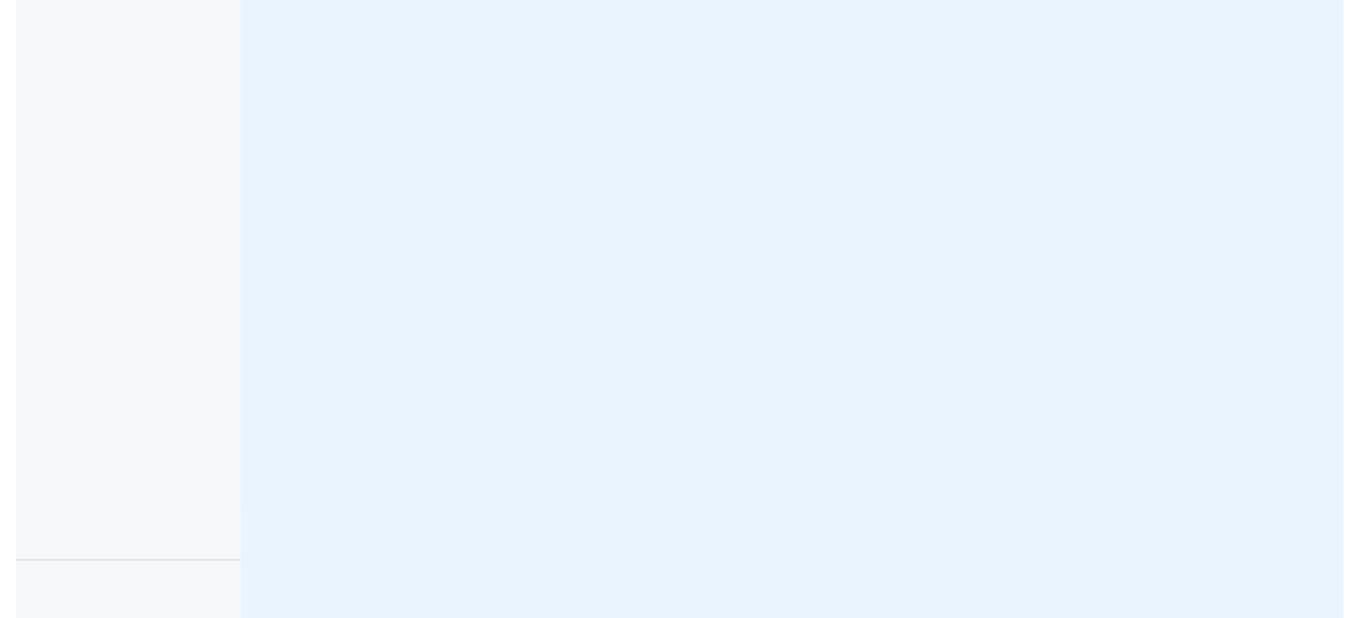 scroll, scrollTop: 0, scrollLeft: 0, axis: both 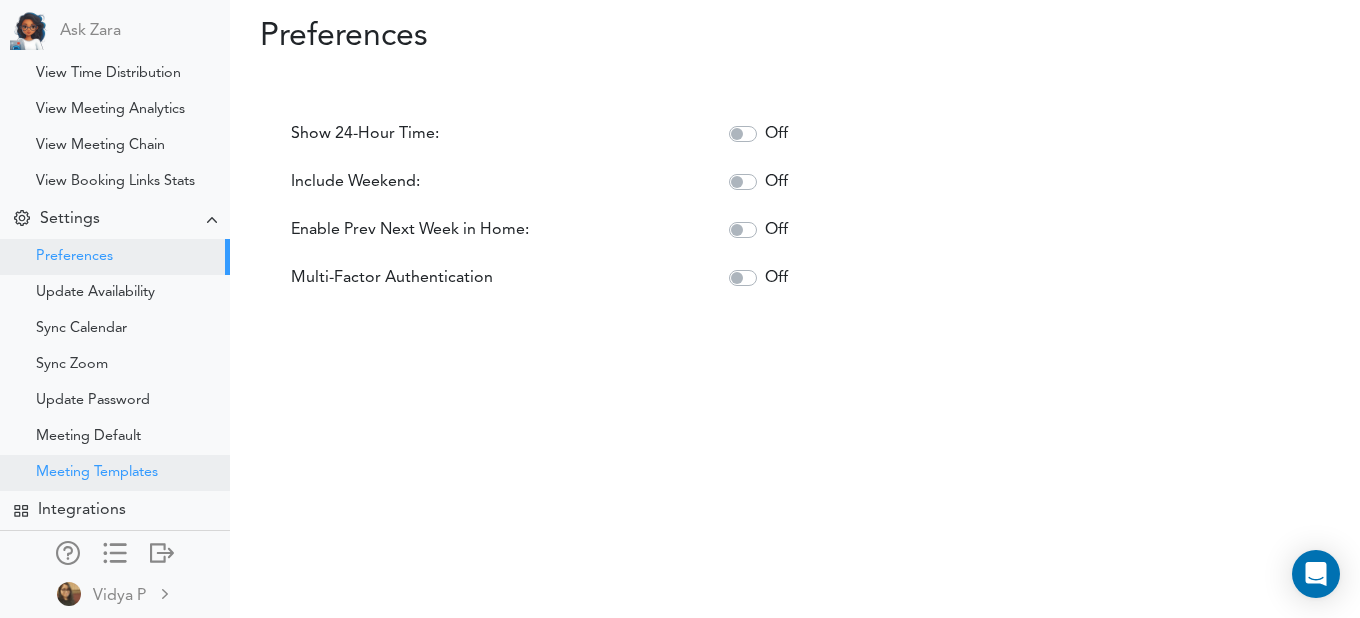 click on "Meeting Templates" at bounding box center [97, 473] 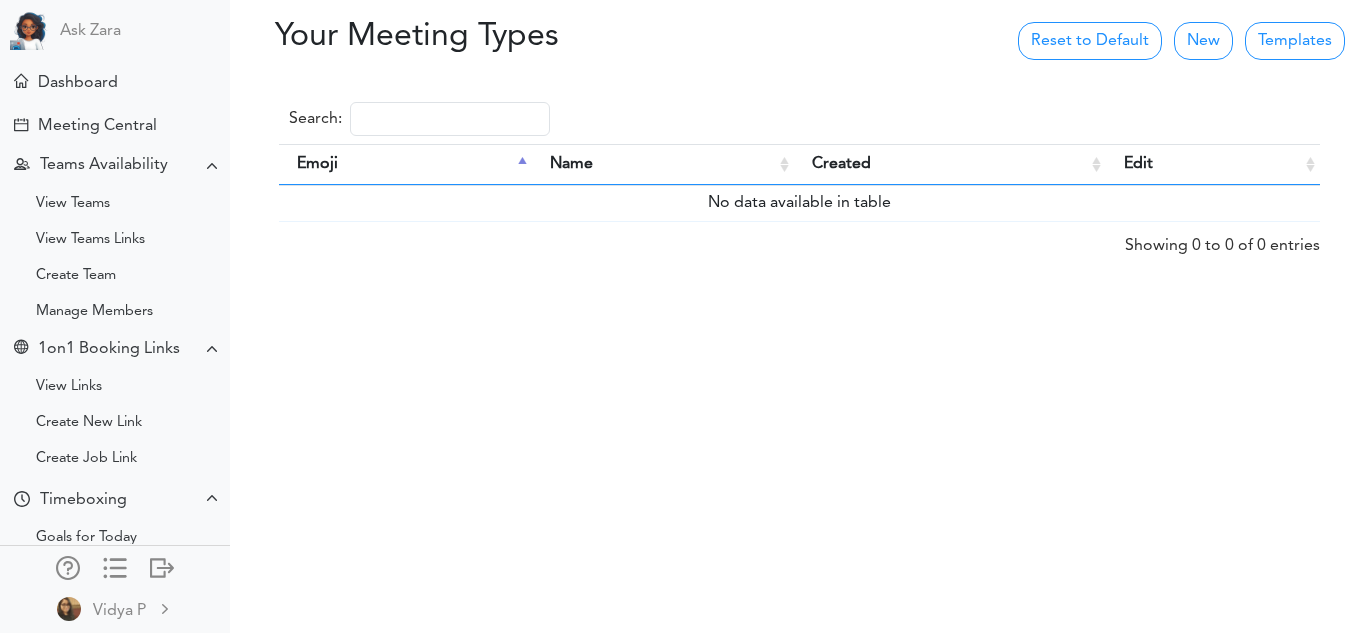 scroll, scrollTop: 0, scrollLeft: 0, axis: both 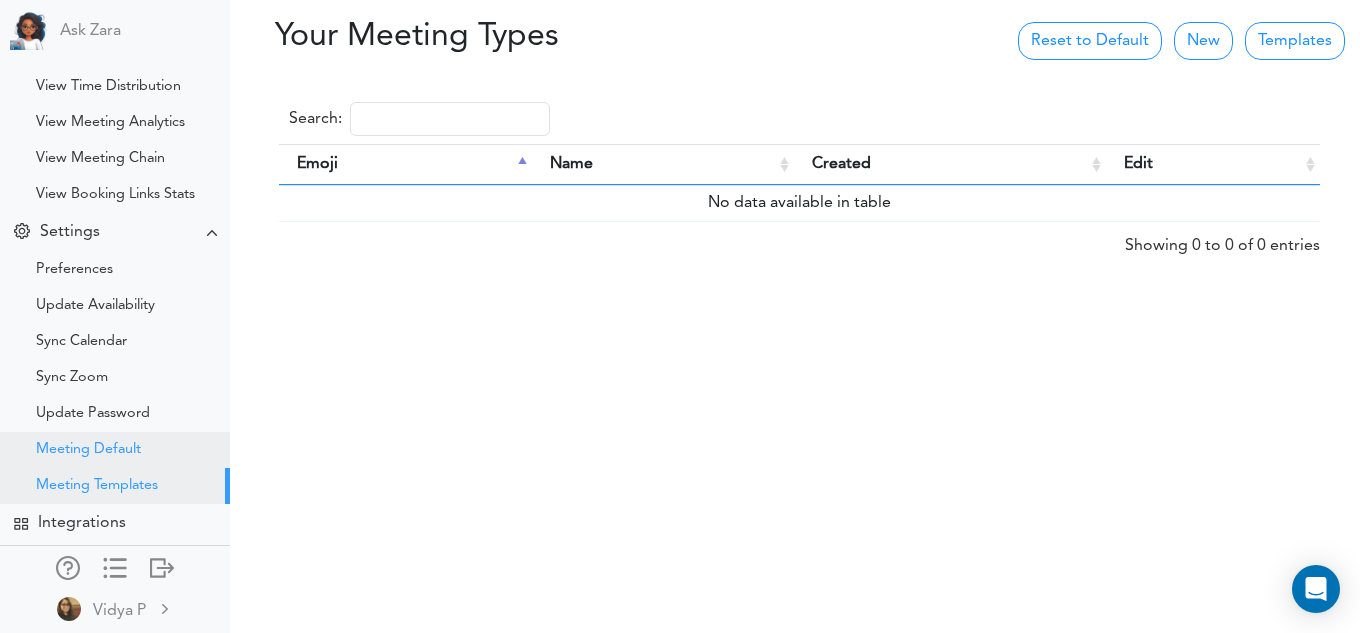 click on "Meeting Default" at bounding box center [88, 450] 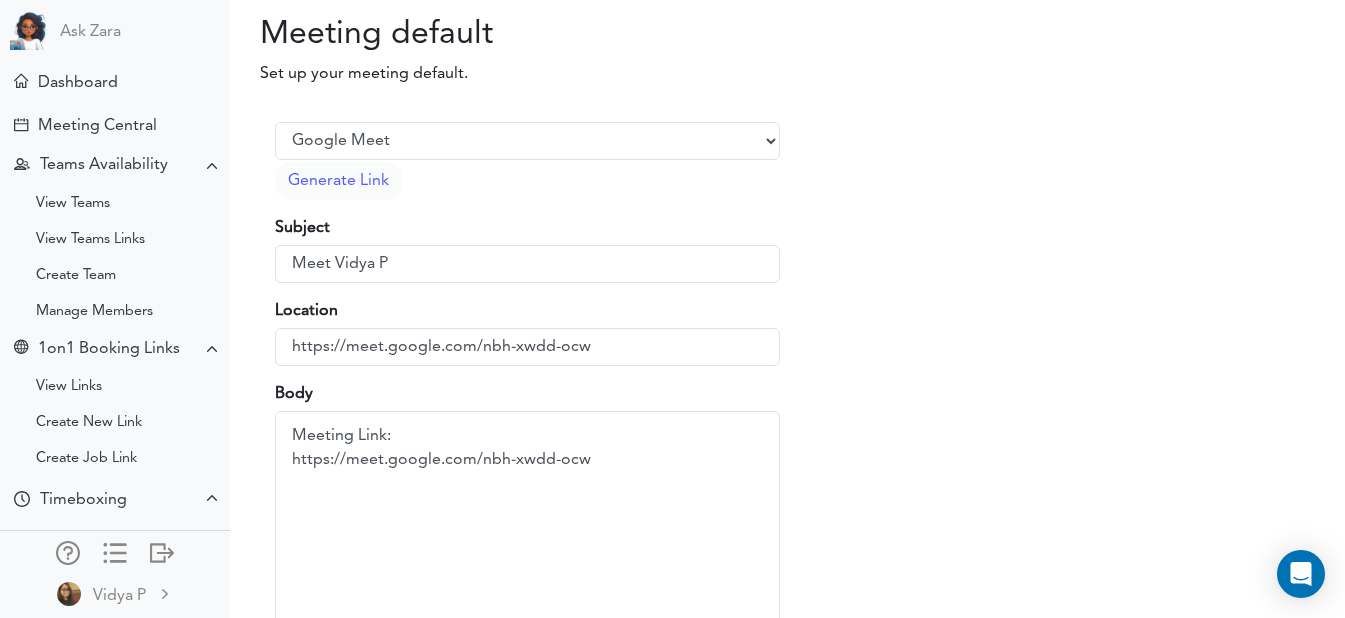 scroll, scrollTop: 0, scrollLeft: 0, axis: both 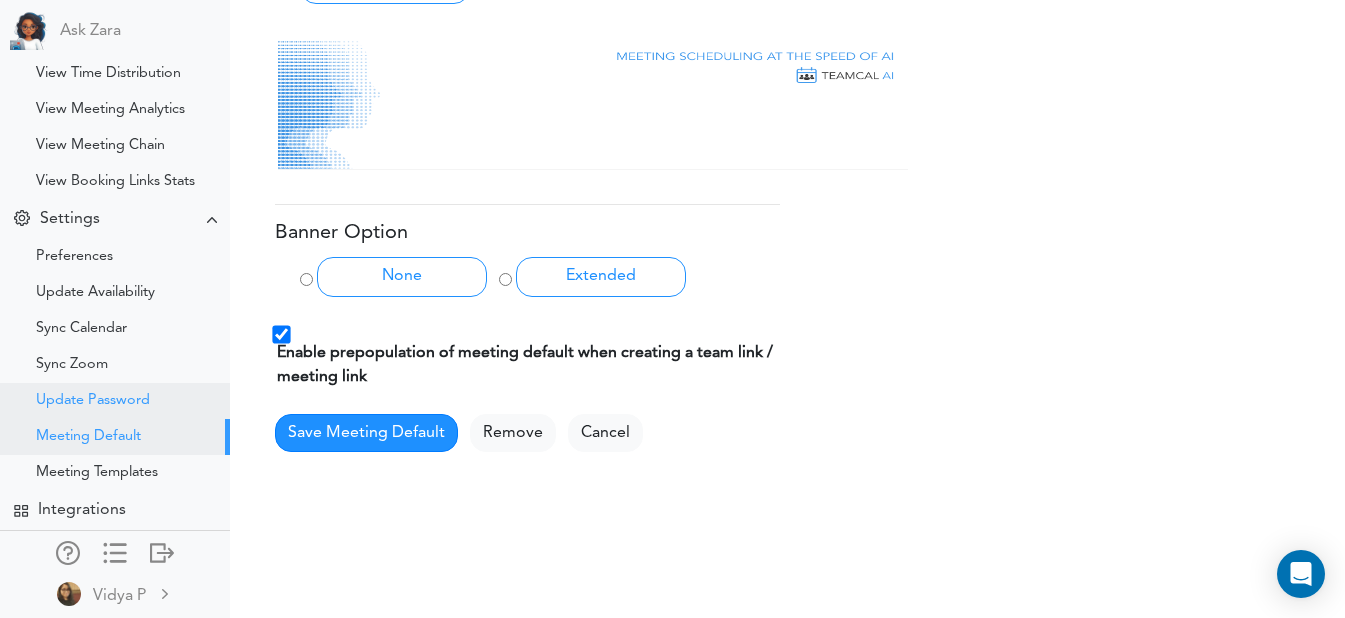 click on "Update Password" at bounding box center (115, 401) 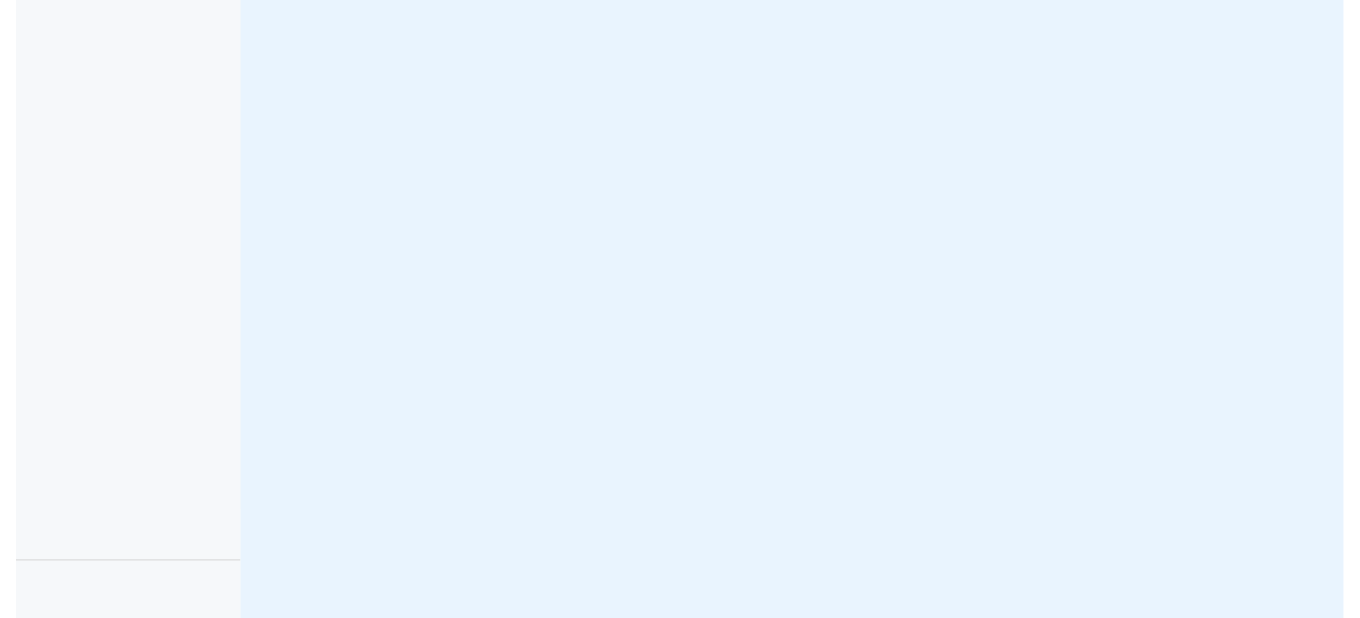 scroll, scrollTop: 0, scrollLeft: 0, axis: both 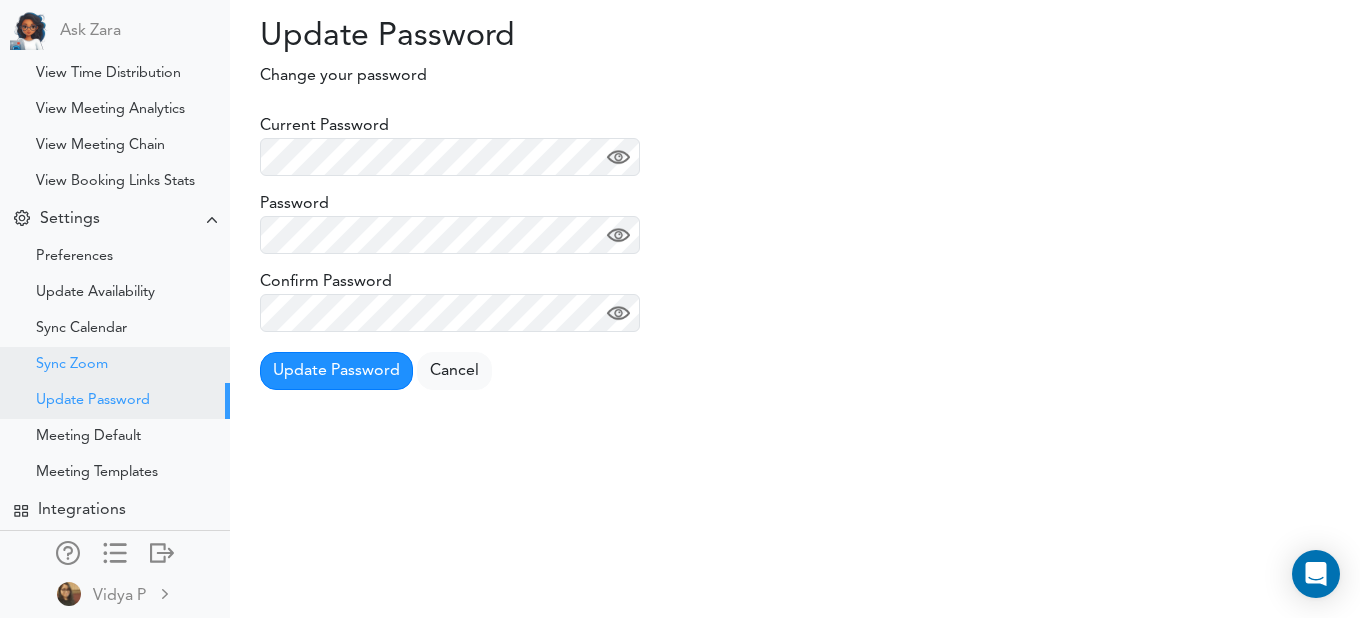 click on "Sync Zoom" at bounding box center [72, 365] 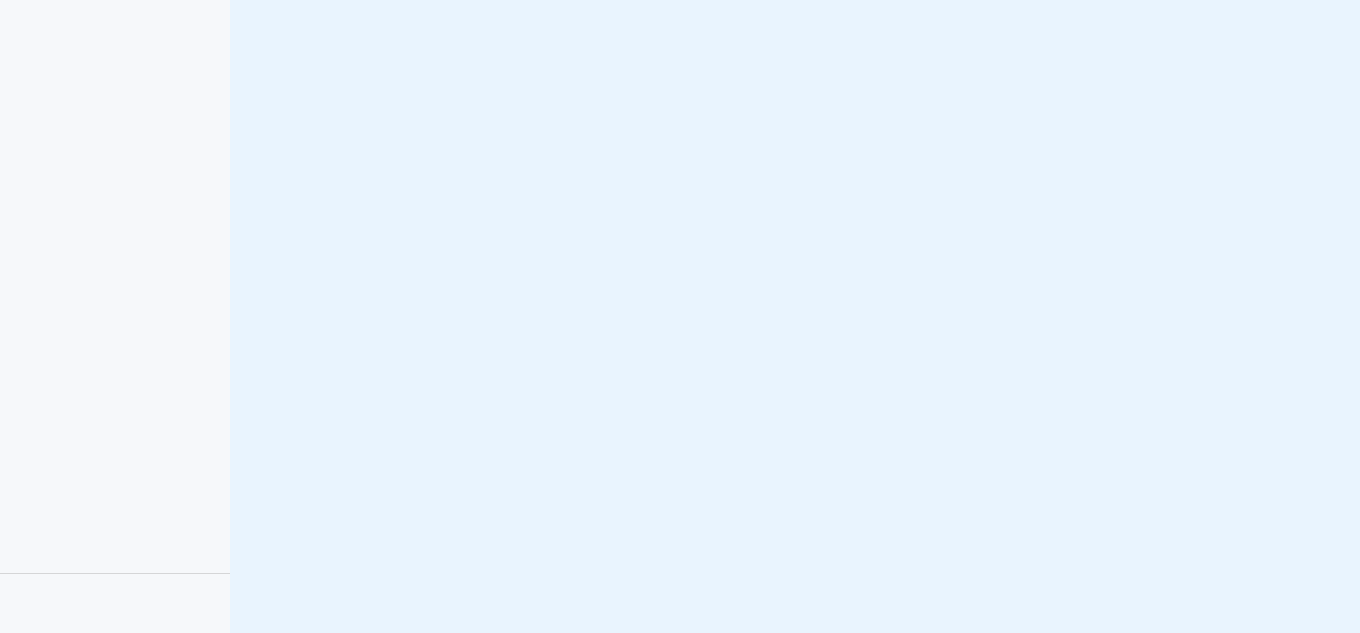 scroll, scrollTop: 0, scrollLeft: 0, axis: both 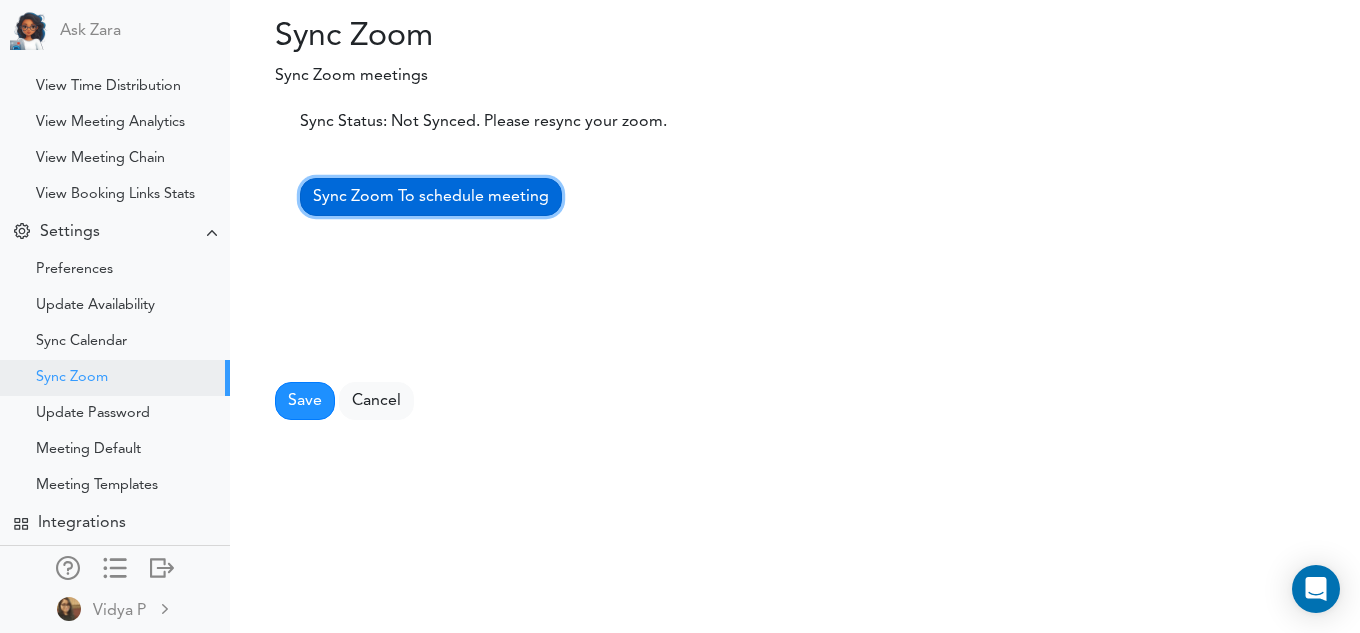 click on "Sync Zoom To schedule meeting" at bounding box center [431, 197] 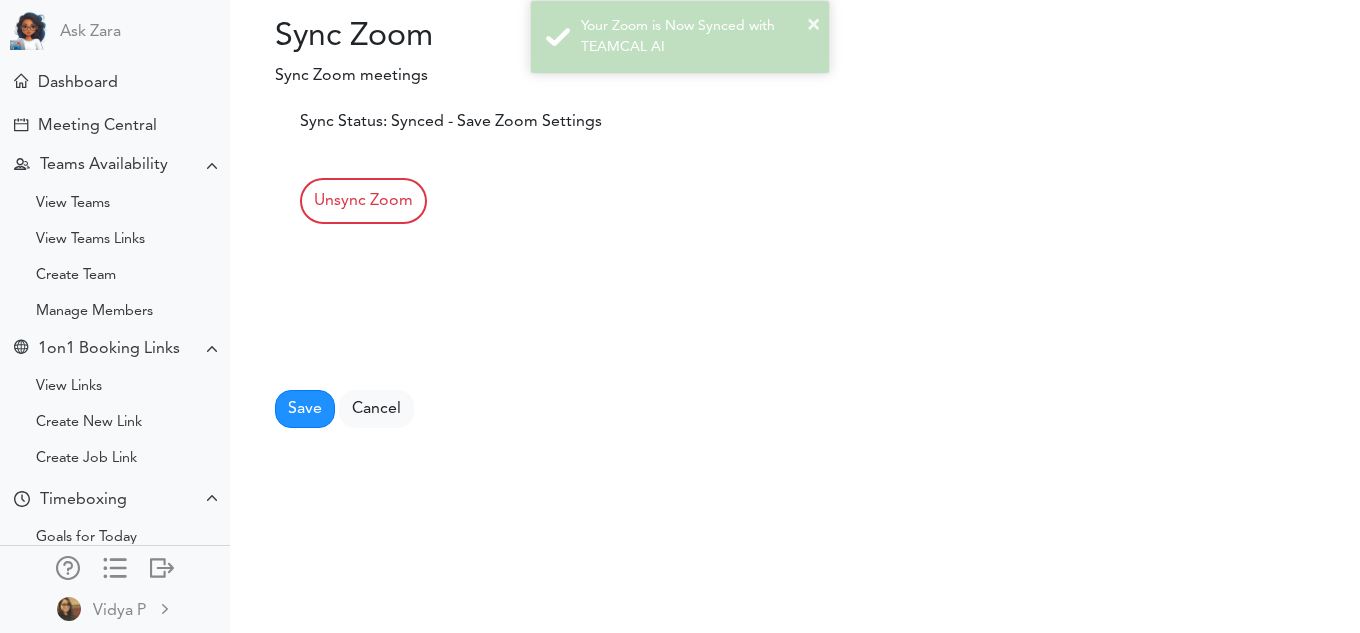 scroll, scrollTop: 0, scrollLeft: 0, axis: both 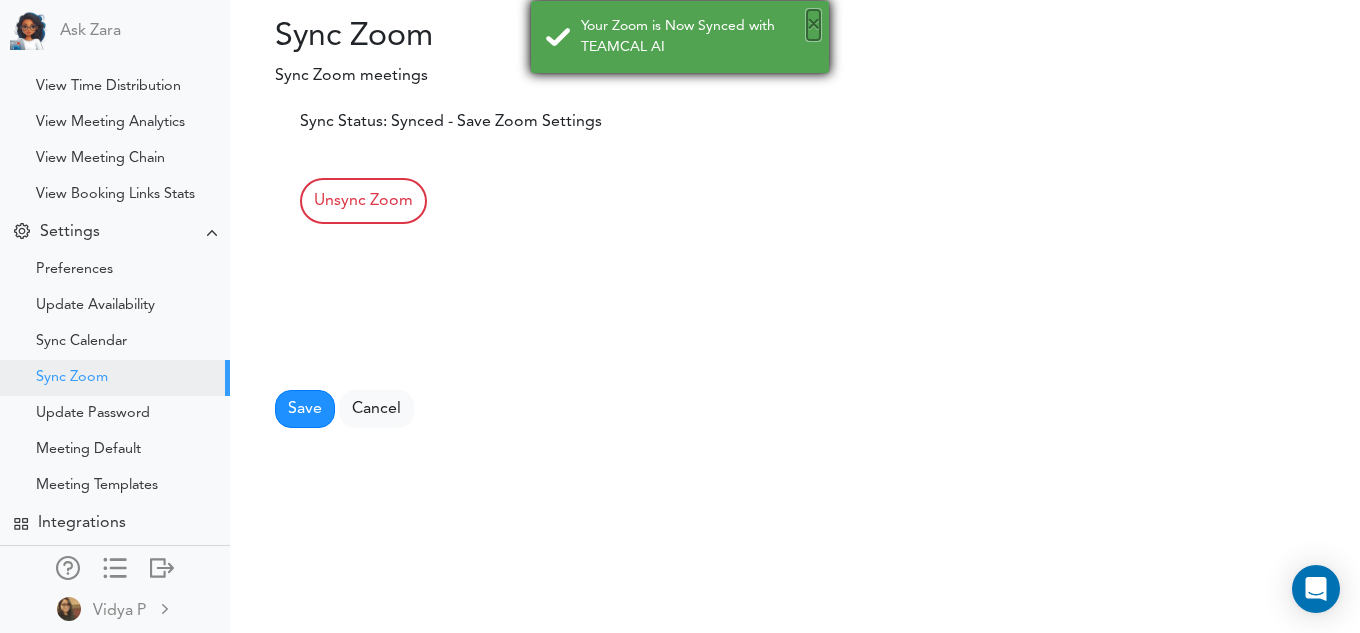 click on "×" at bounding box center (813, 25) 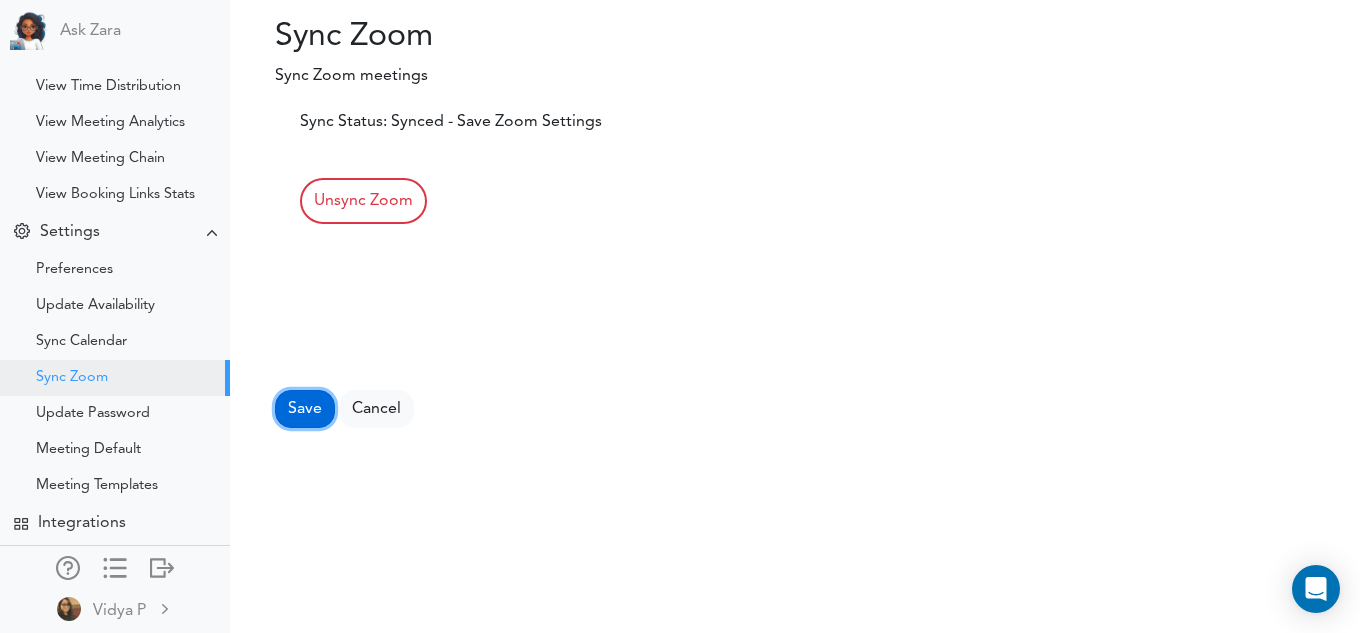 click on "Save" at bounding box center (305, 409) 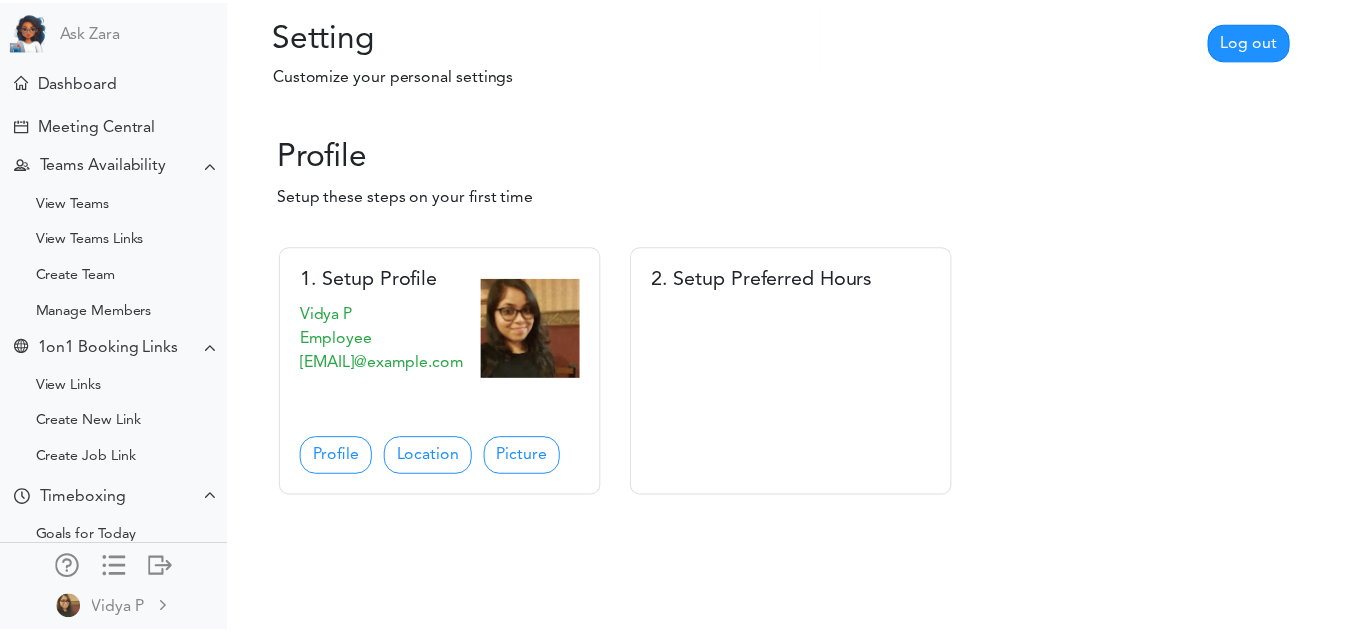scroll, scrollTop: 0, scrollLeft: 0, axis: both 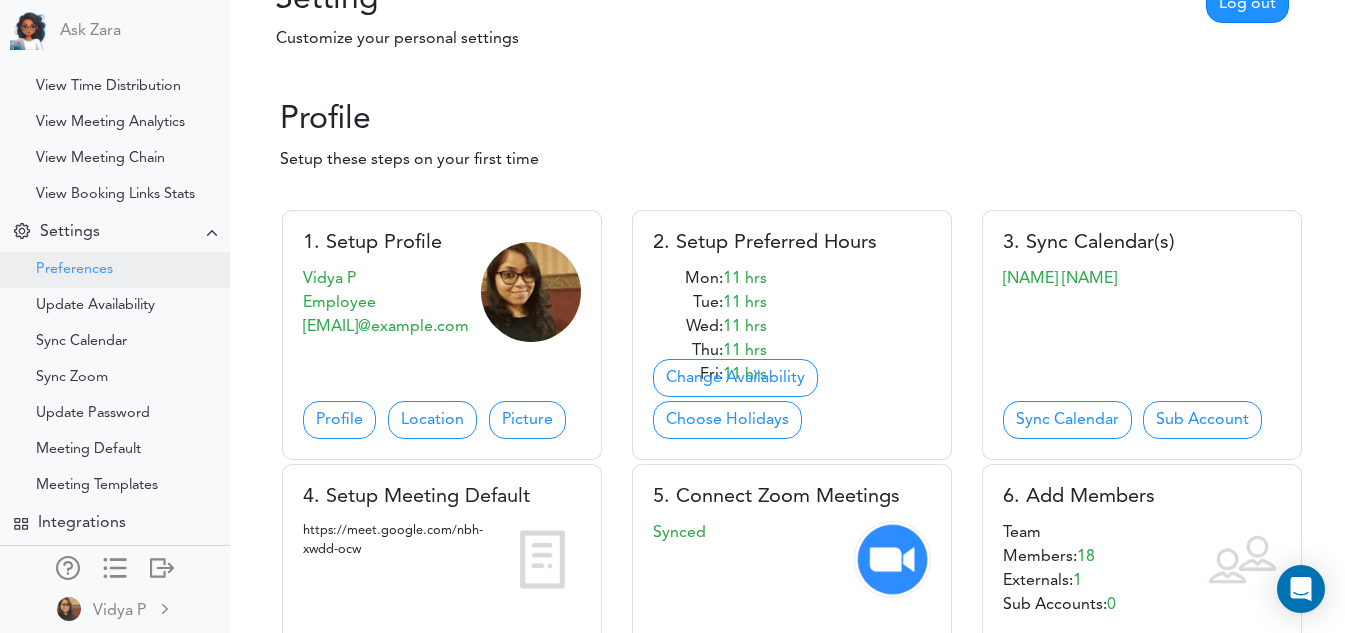 click on "Preferences" at bounding box center [115, 270] 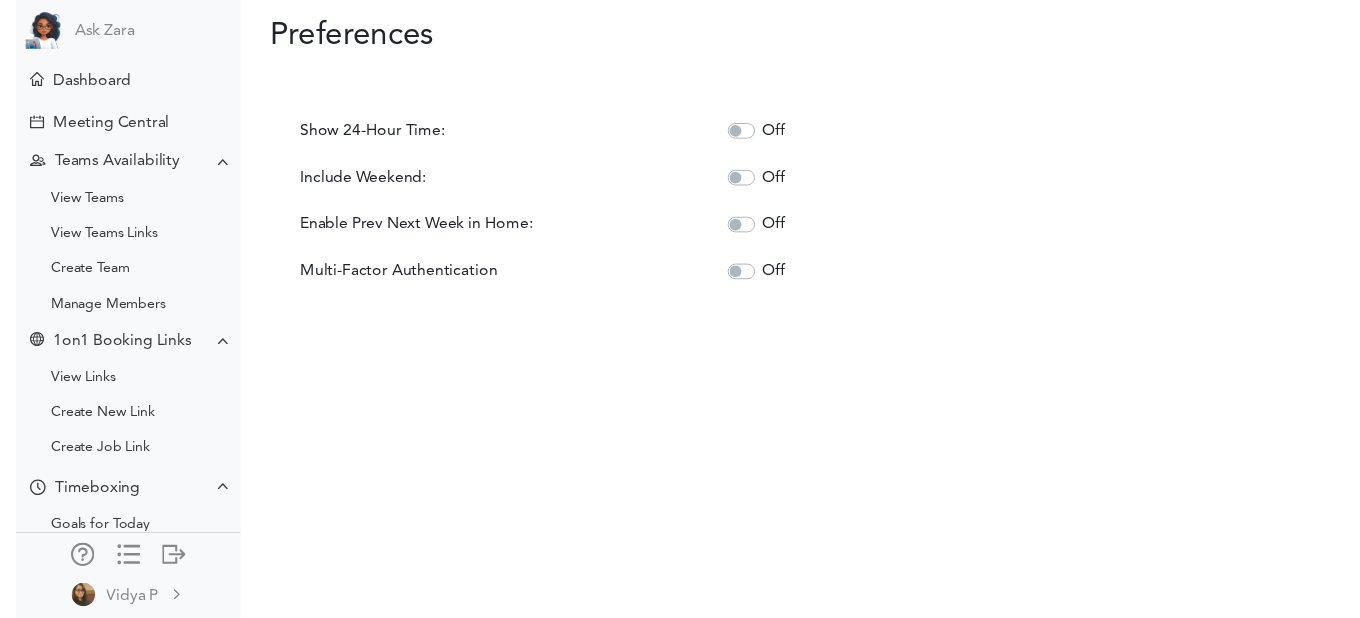 scroll, scrollTop: 0, scrollLeft: 0, axis: both 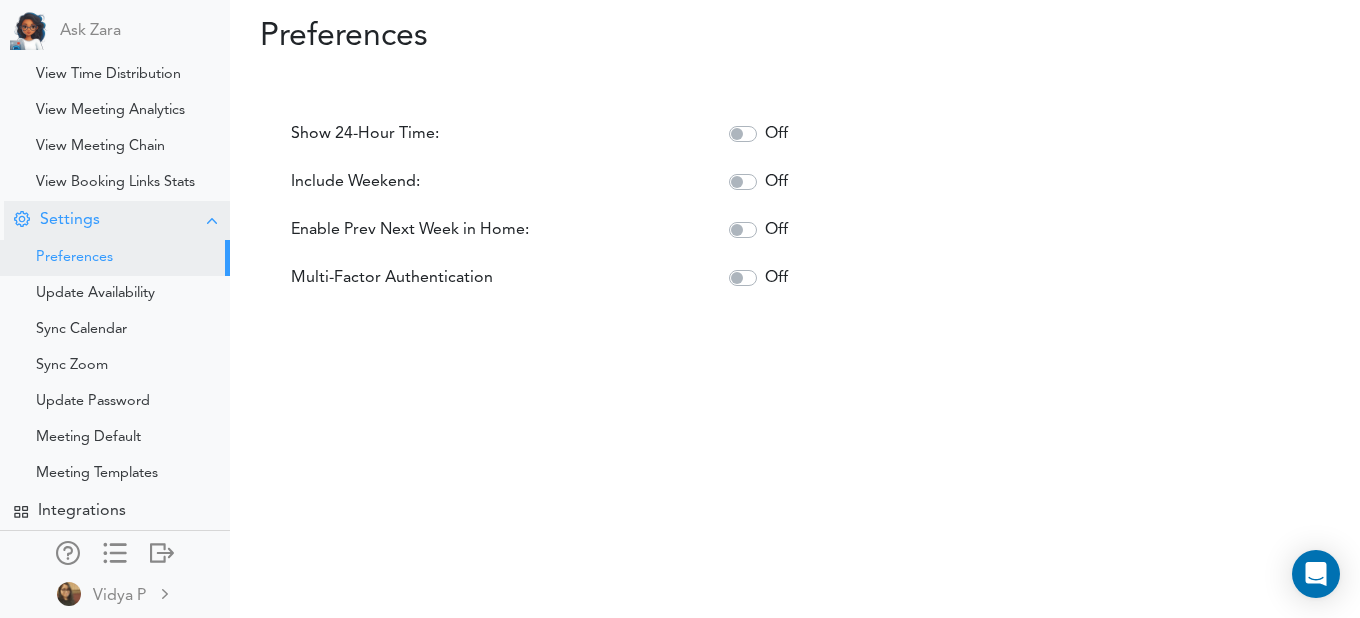 click on "Settings" at bounding box center (117, 220) 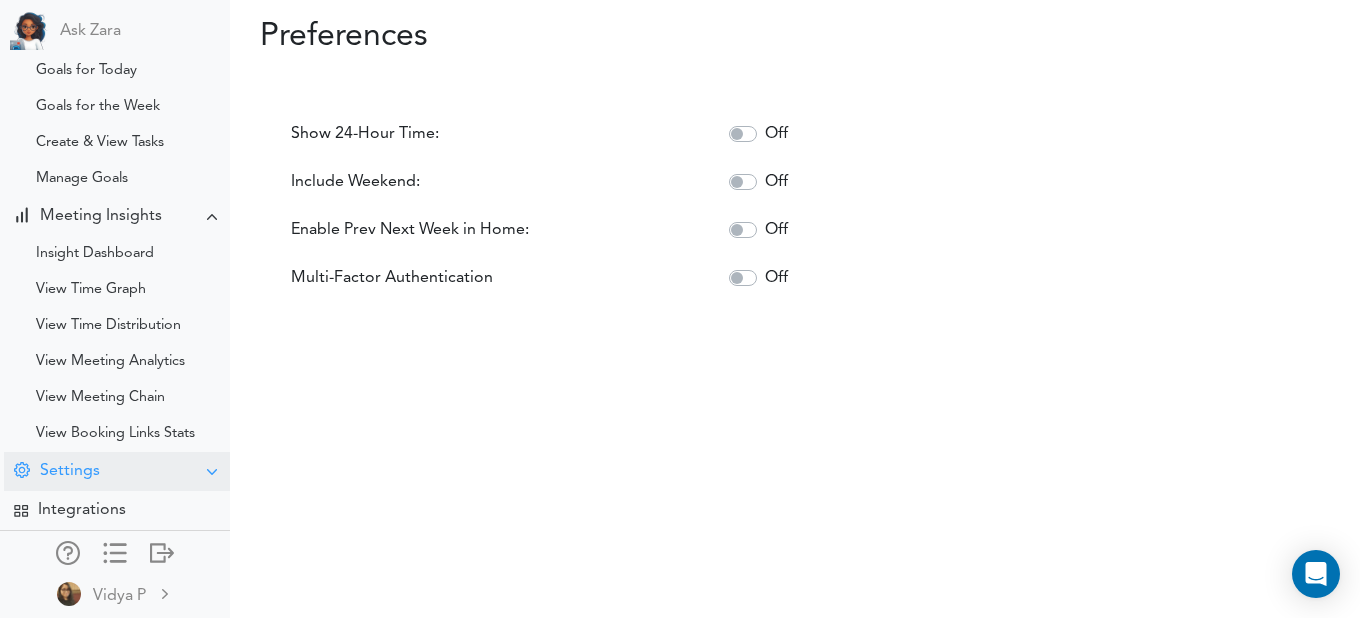 click on "Settings" at bounding box center (70, 471) 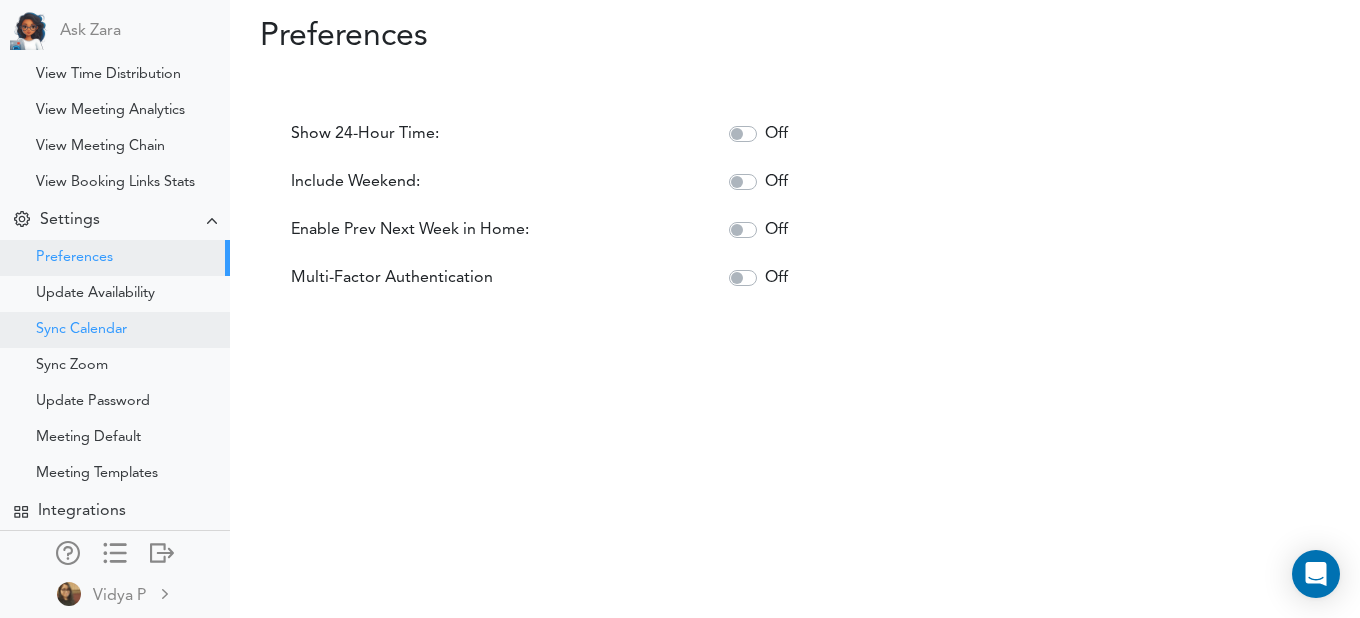 click on "Sync Calendar" at bounding box center [115, 330] 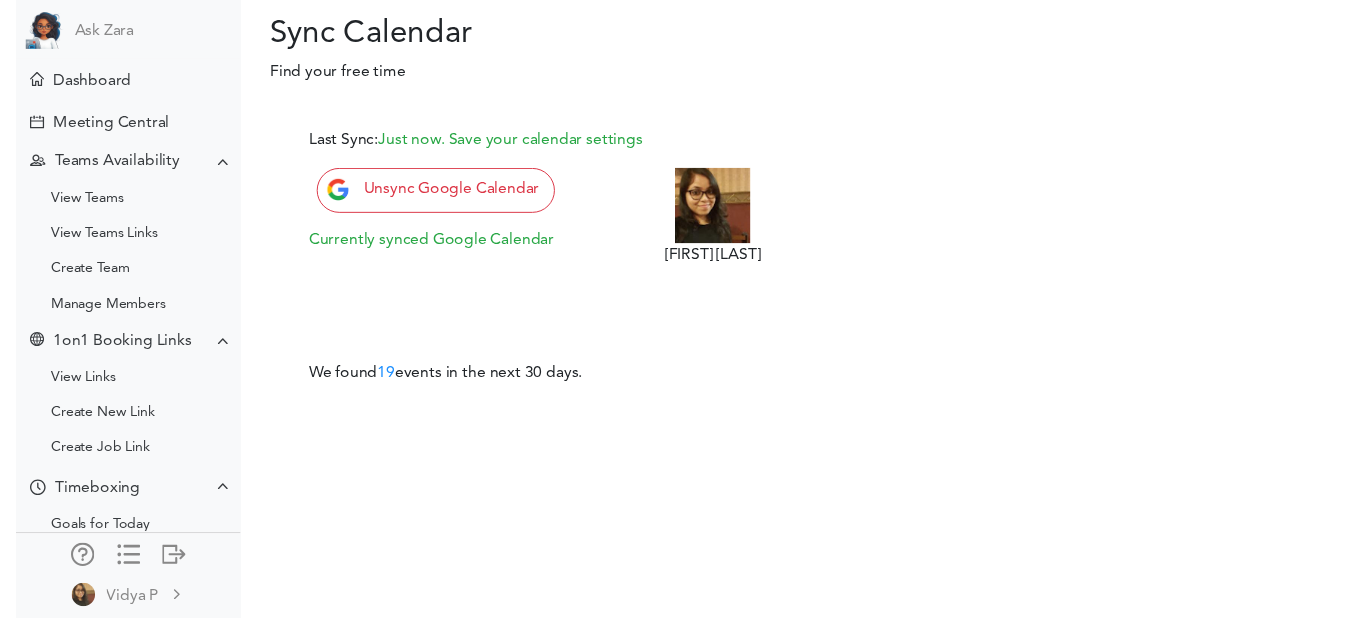 scroll, scrollTop: 0, scrollLeft: 0, axis: both 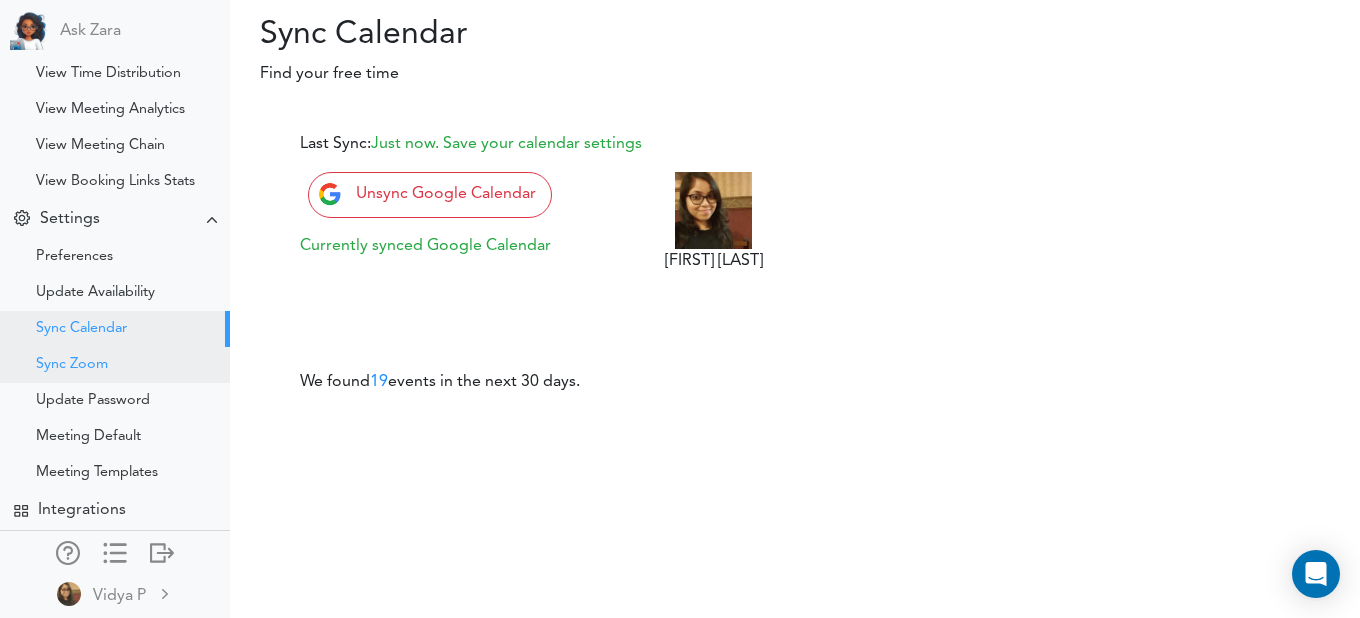 click on "Sync Zoom" at bounding box center (115, 365) 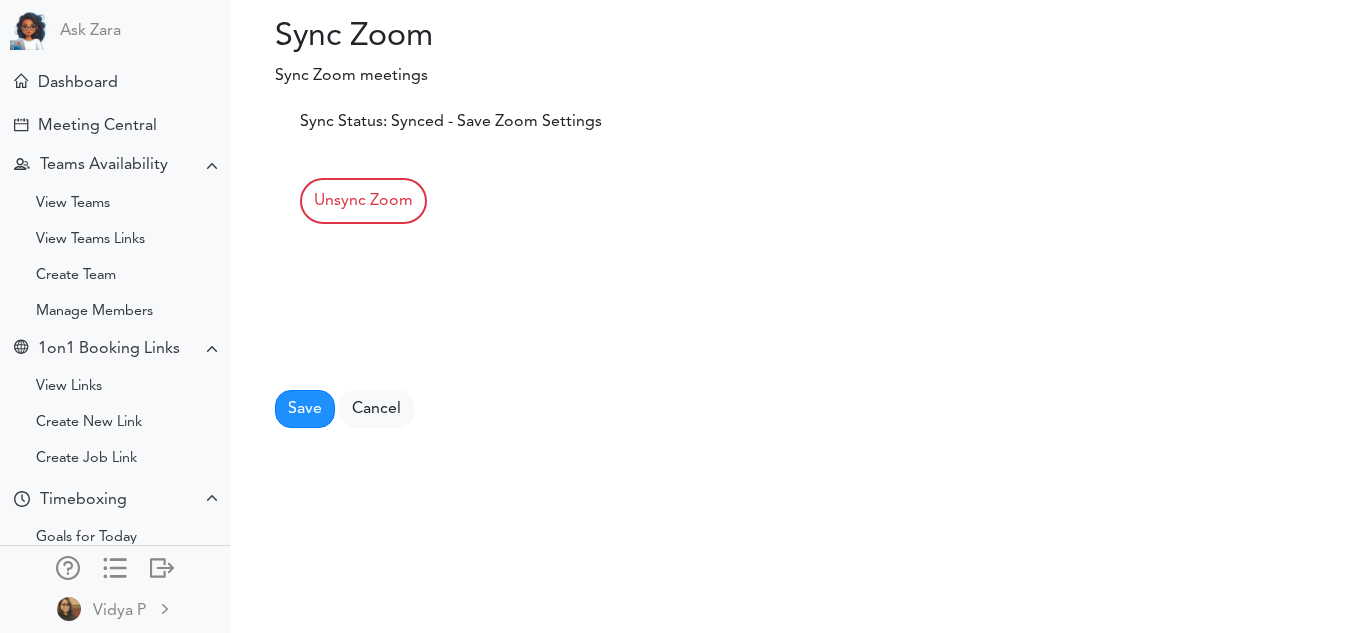 scroll, scrollTop: 0, scrollLeft: 0, axis: both 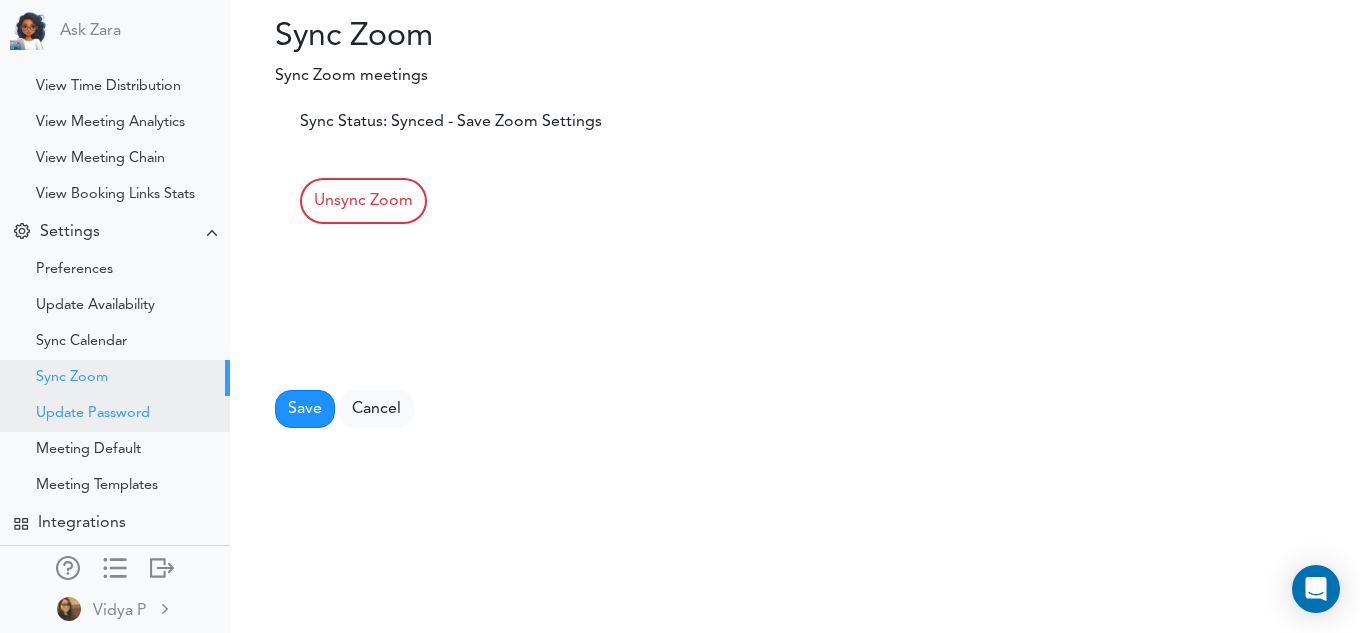 click on "Update Password" at bounding box center [93, 414] 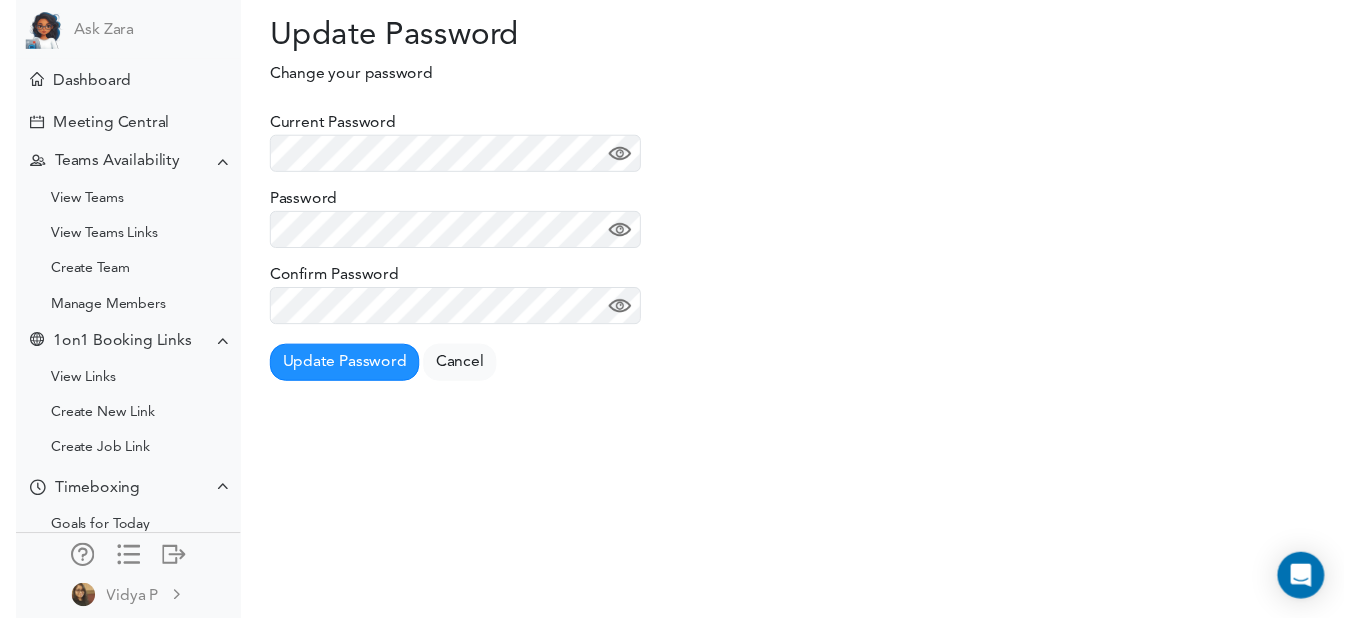 scroll, scrollTop: 0, scrollLeft: 0, axis: both 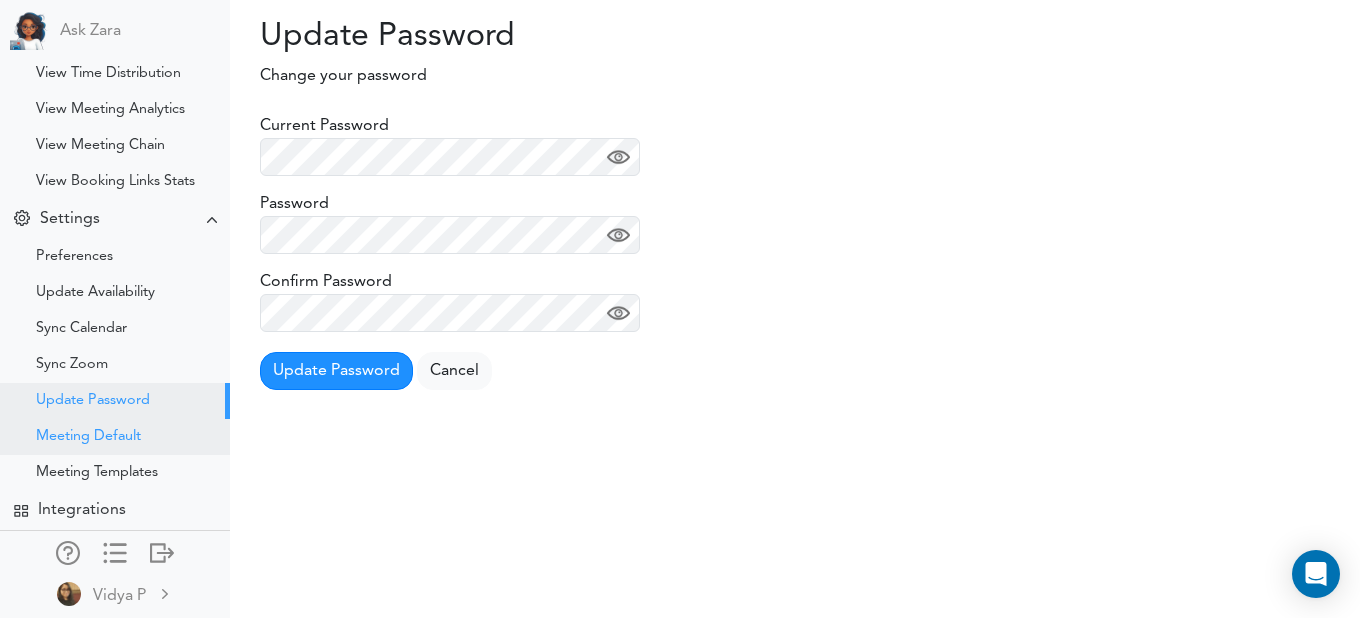 click on "Meeting Default" at bounding box center [115, 437] 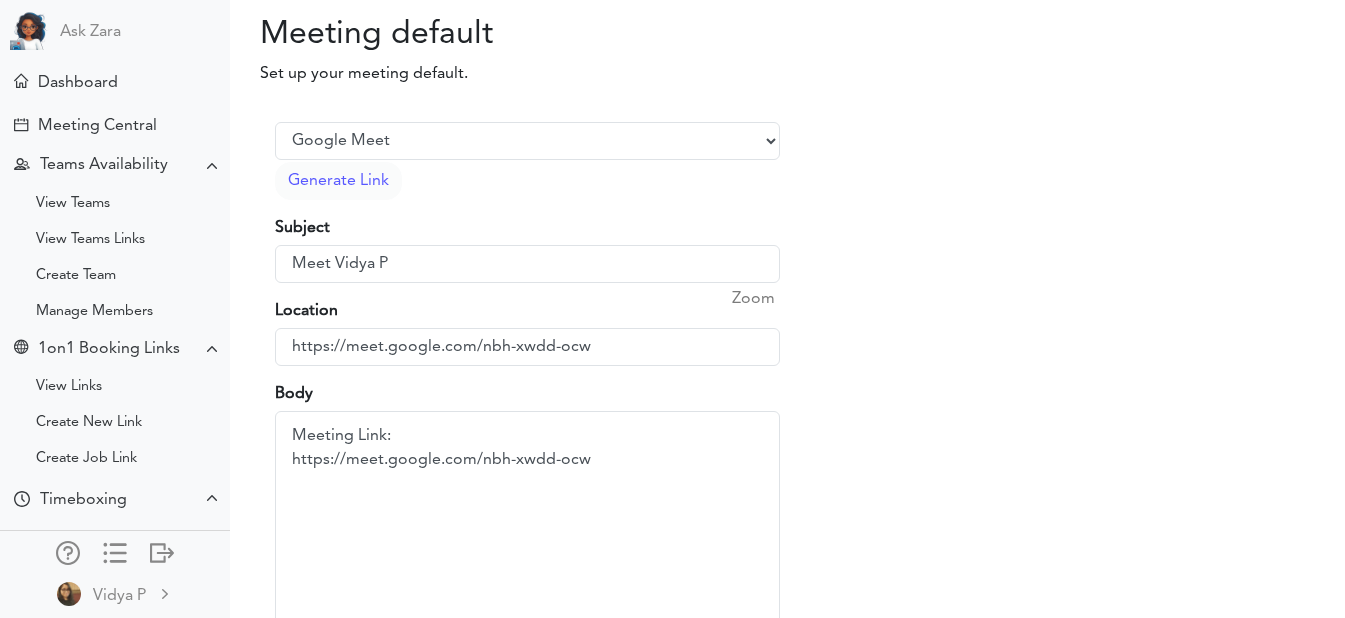 scroll, scrollTop: 0, scrollLeft: 0, axis: both 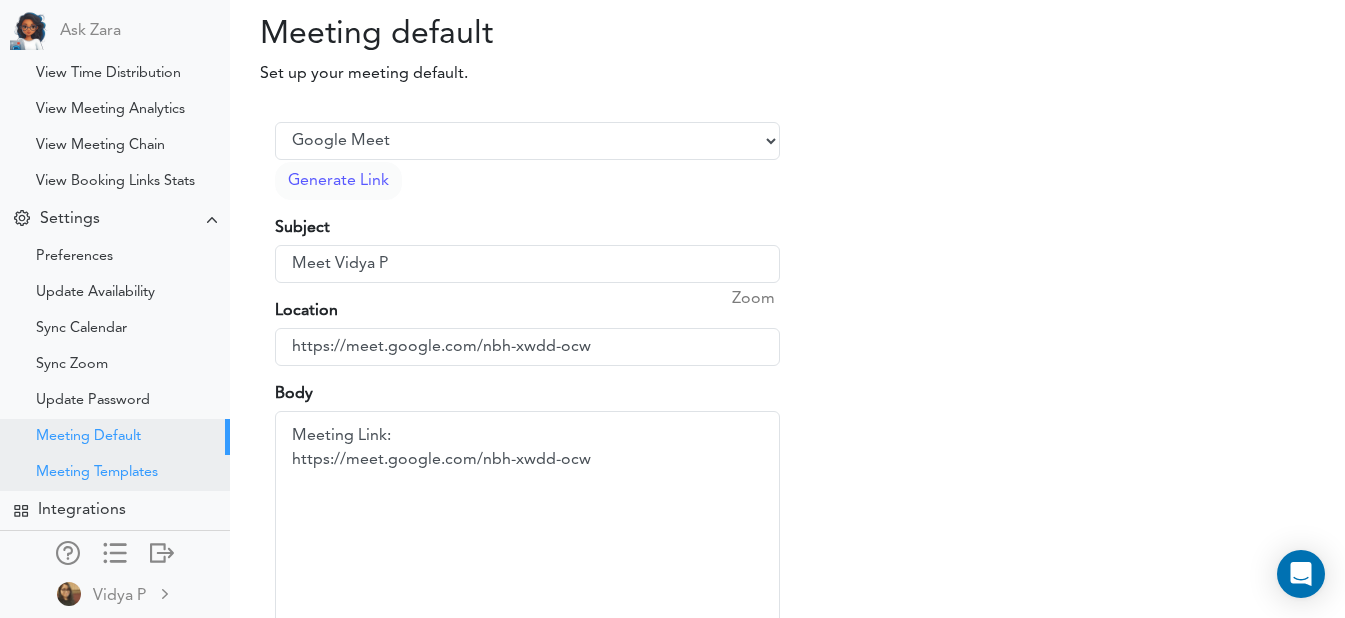 click on "Meeting Templates" at bounding box center [97, 473] 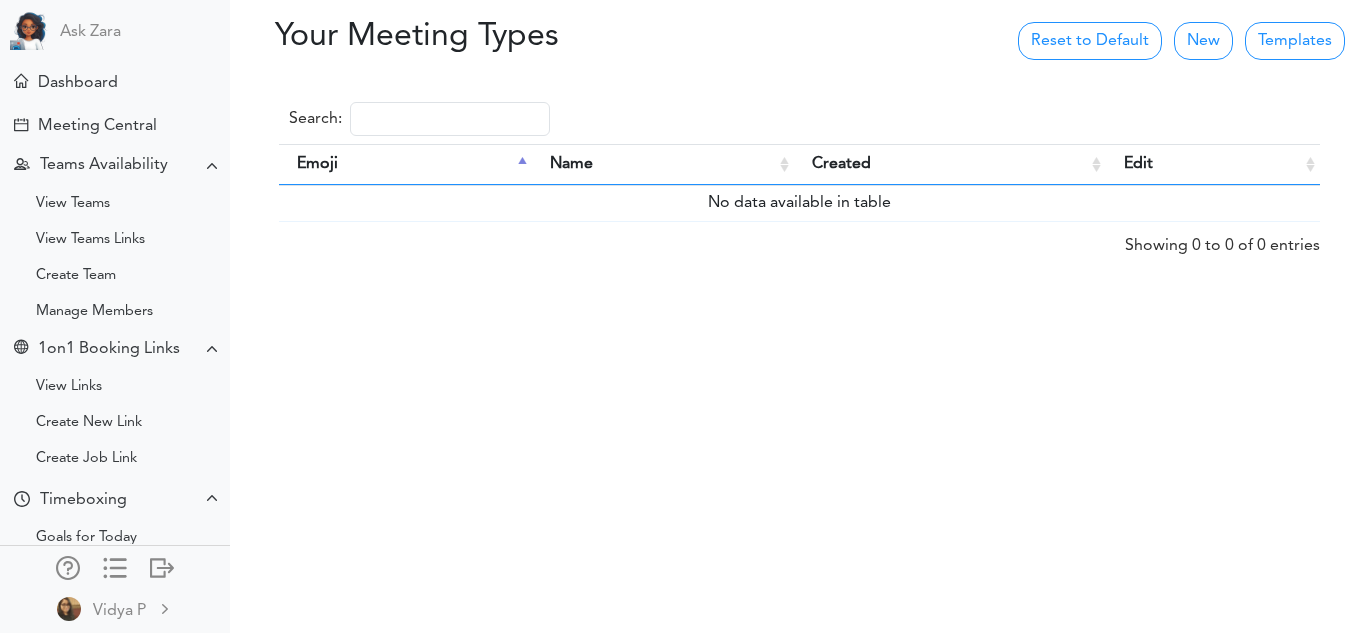 scroll, scrollTop: 0, scrollLeft: 0, axis: both 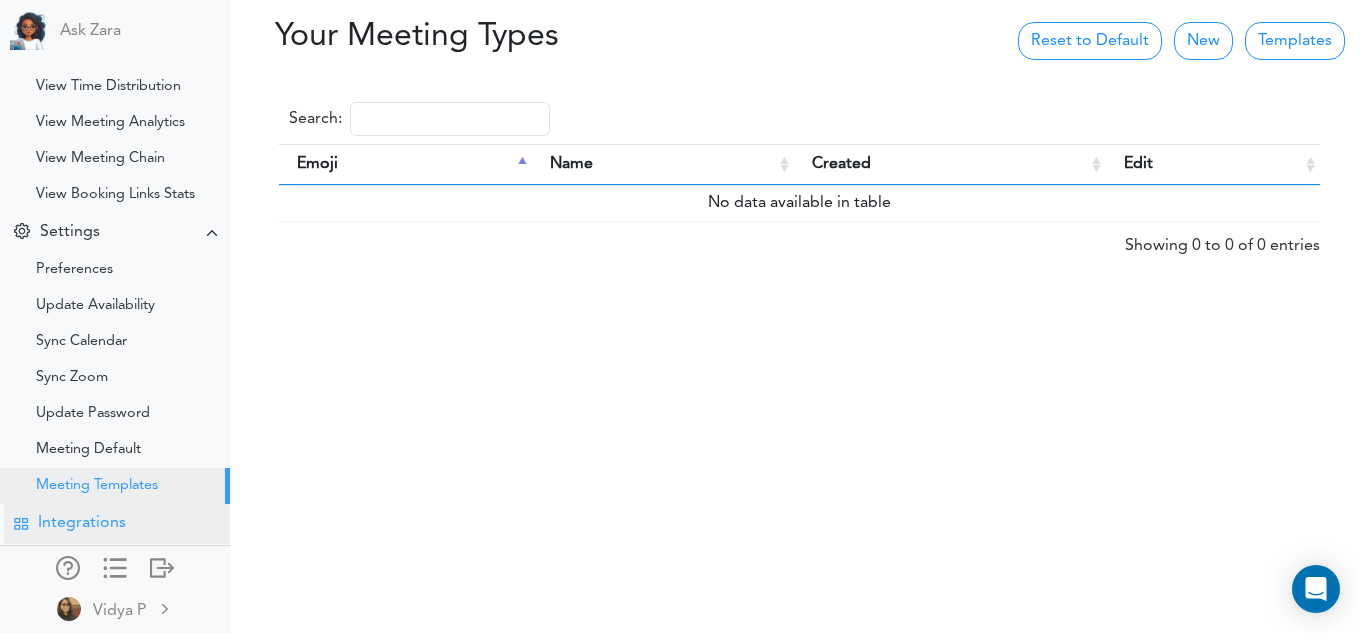 click on "Integrations" at bounding box center [117, 523] 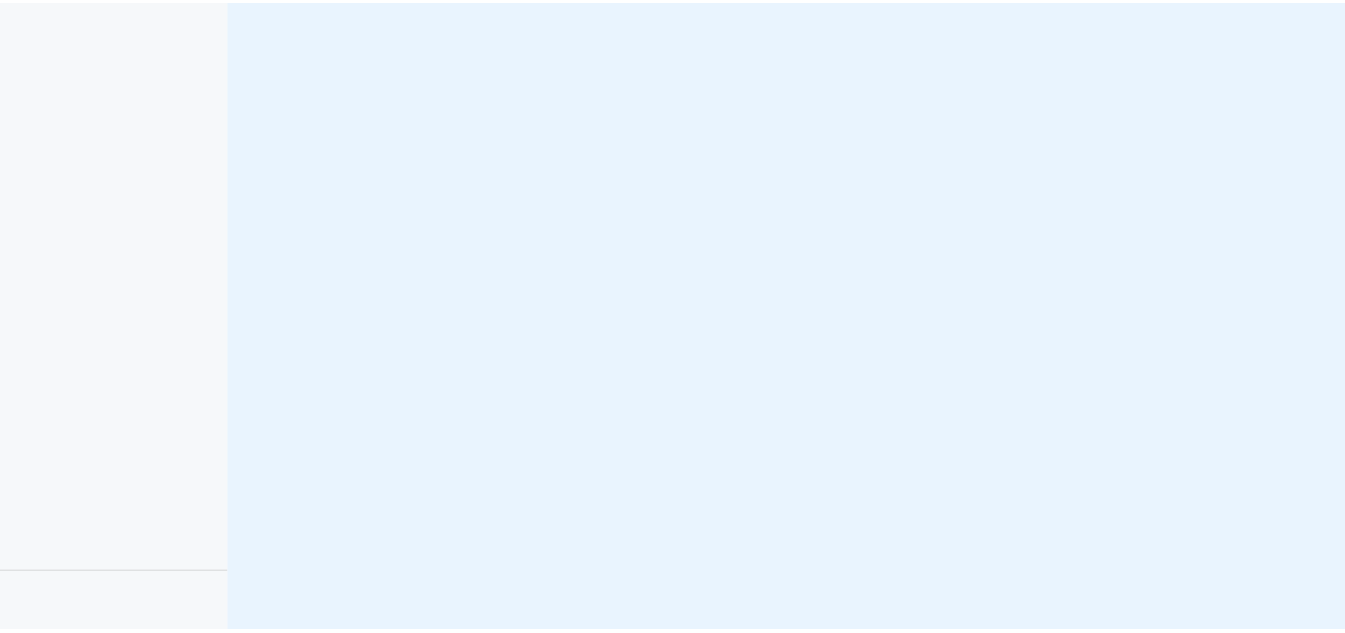 scroll, scrollTop: 0, scrollLeft: 0, axis: both 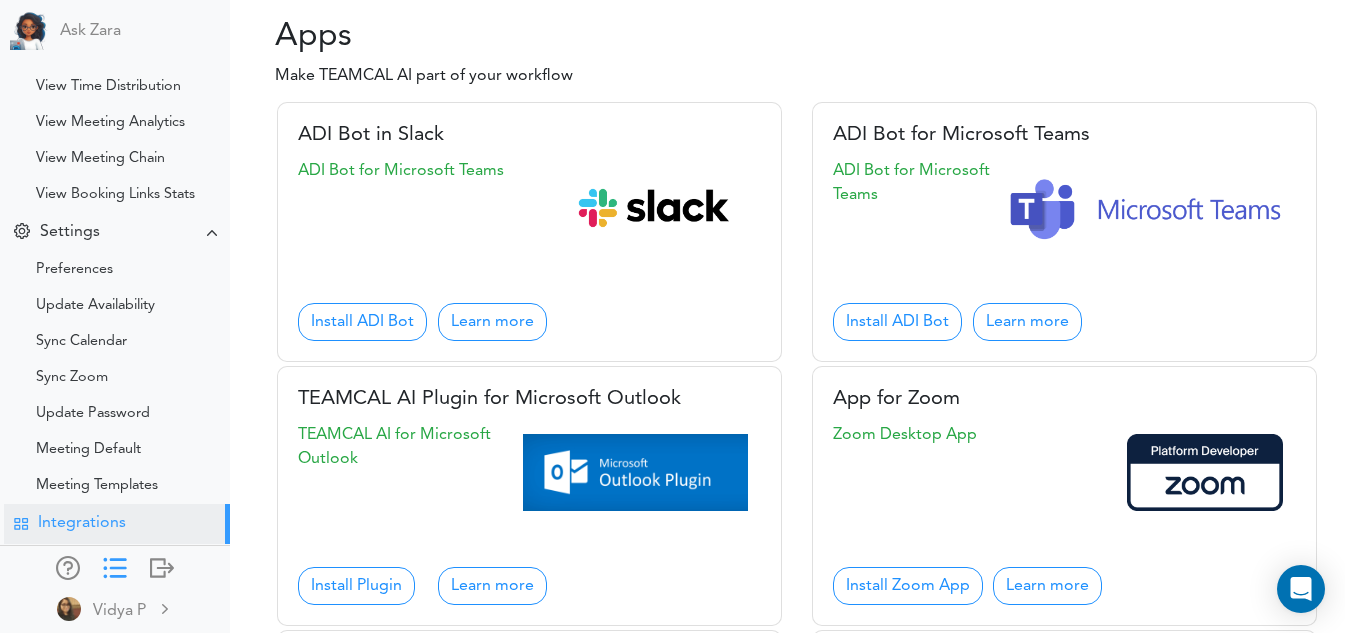 click at bounding box center [115, 566] 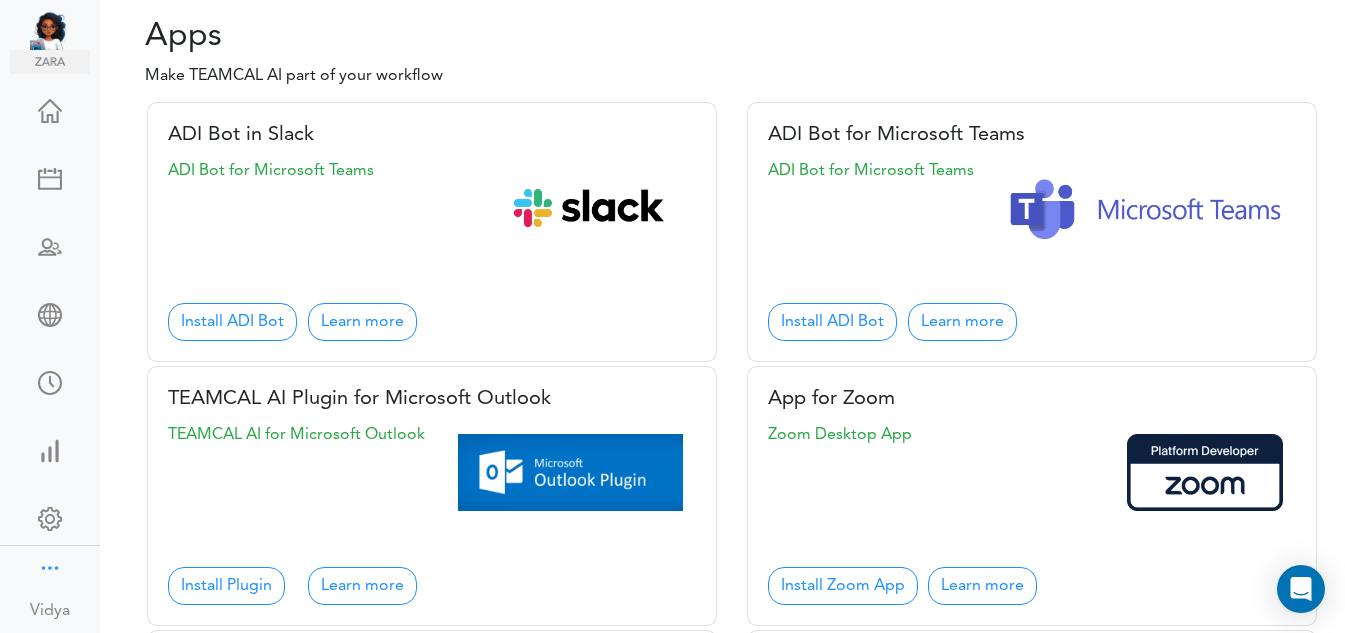 click at bounding box center [50, 566] 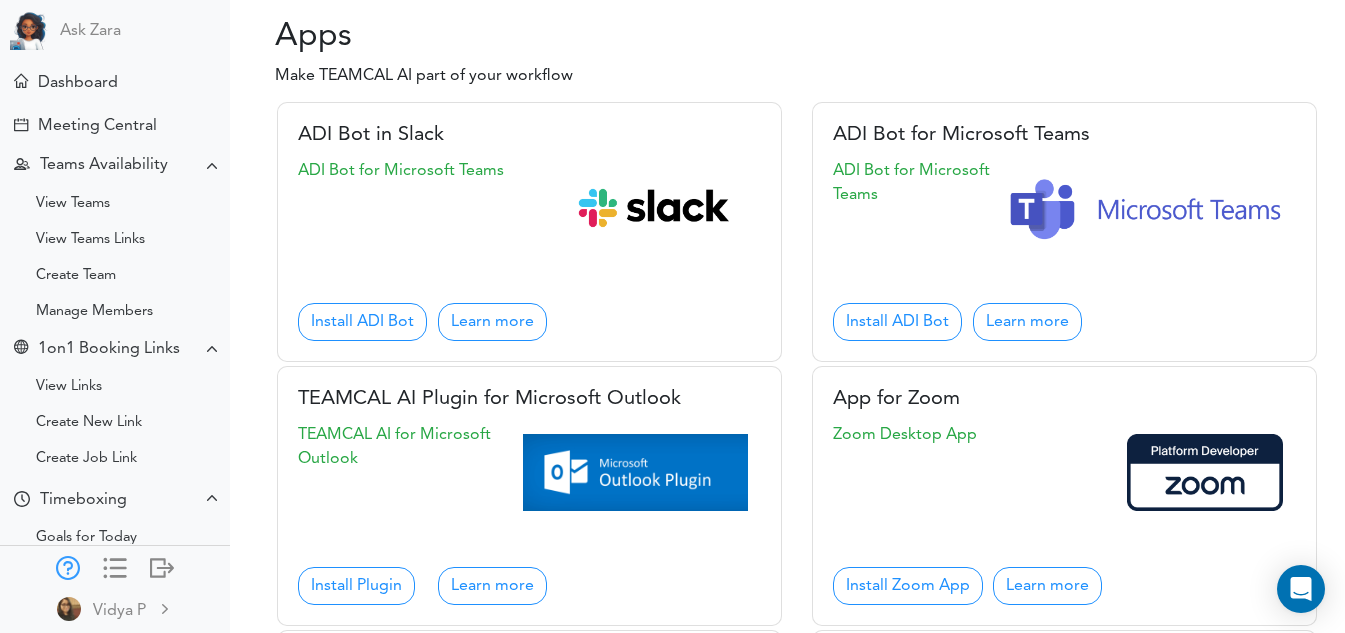 click at bounding box center (68, 566) 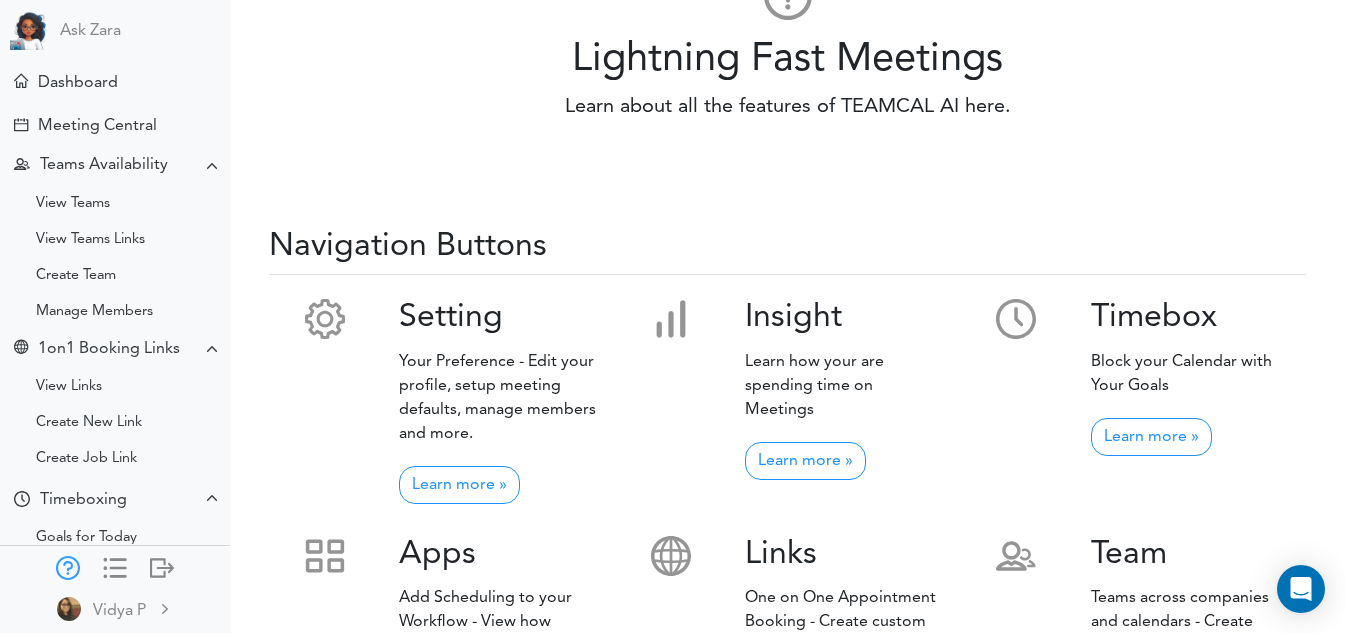 scroll, scrollTop: 162, scrollLeft: 0, axis: vertical 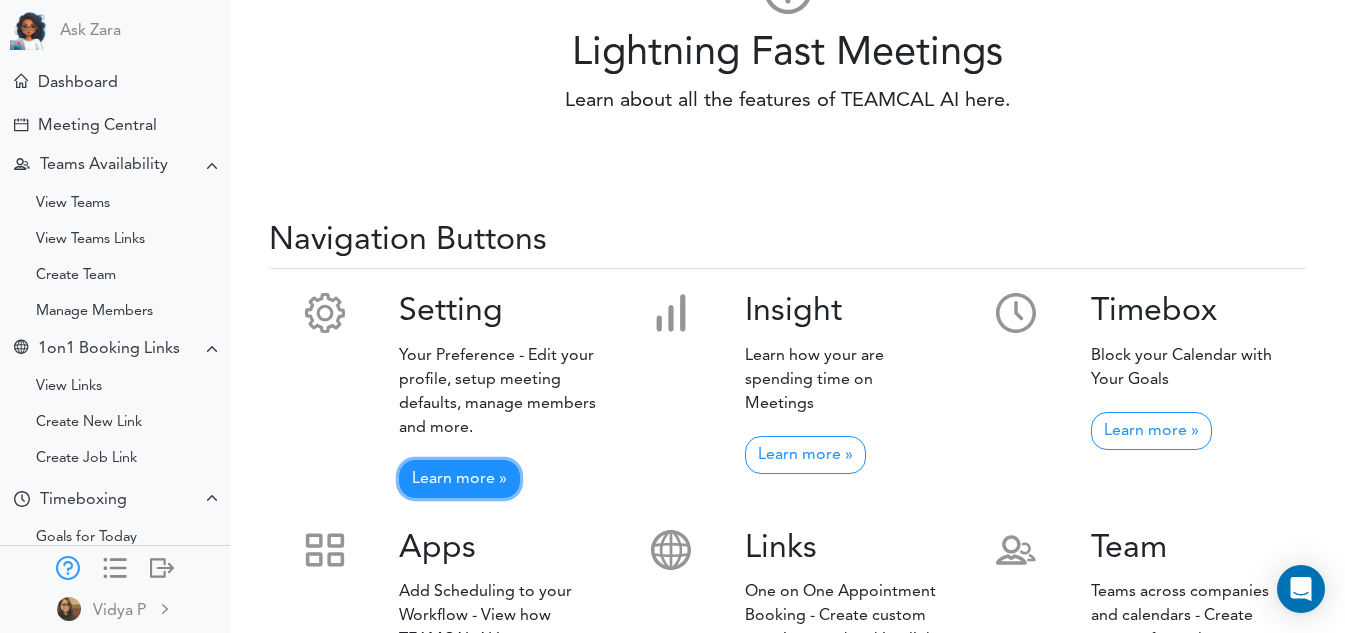 click on "Learn more »" at bounding box center [459, 479] 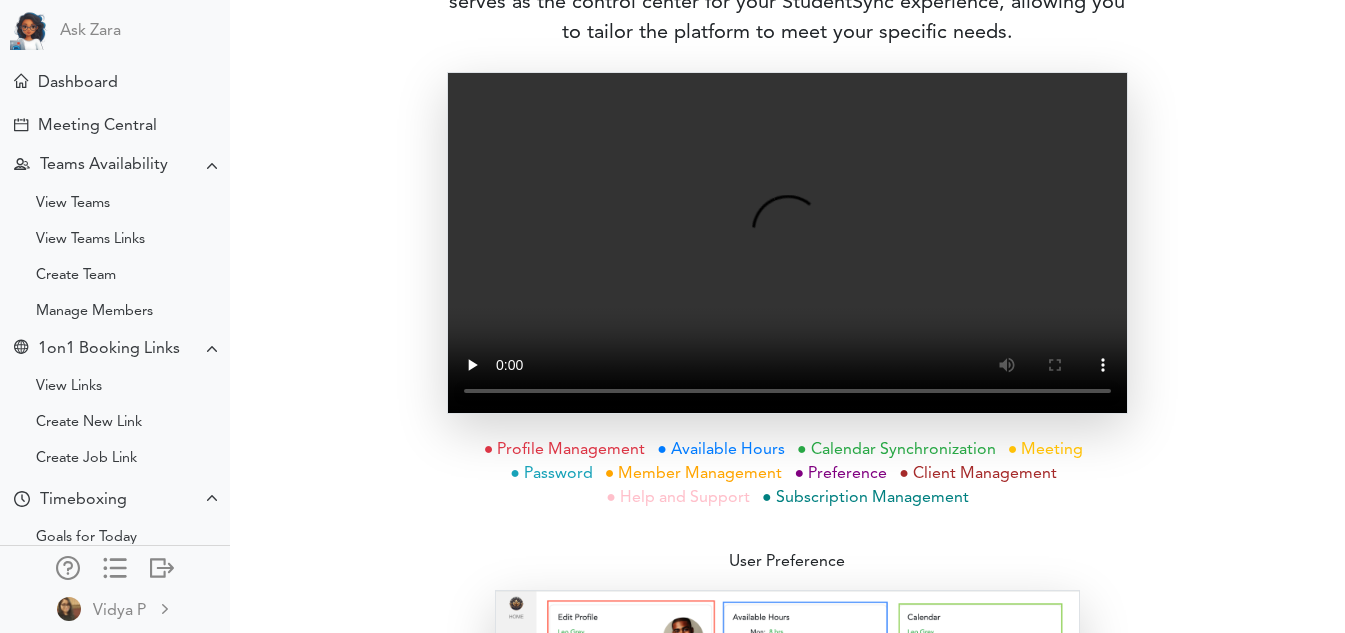 scroll, scrollTop: 469, scrollLeft: 0, axis: vertical 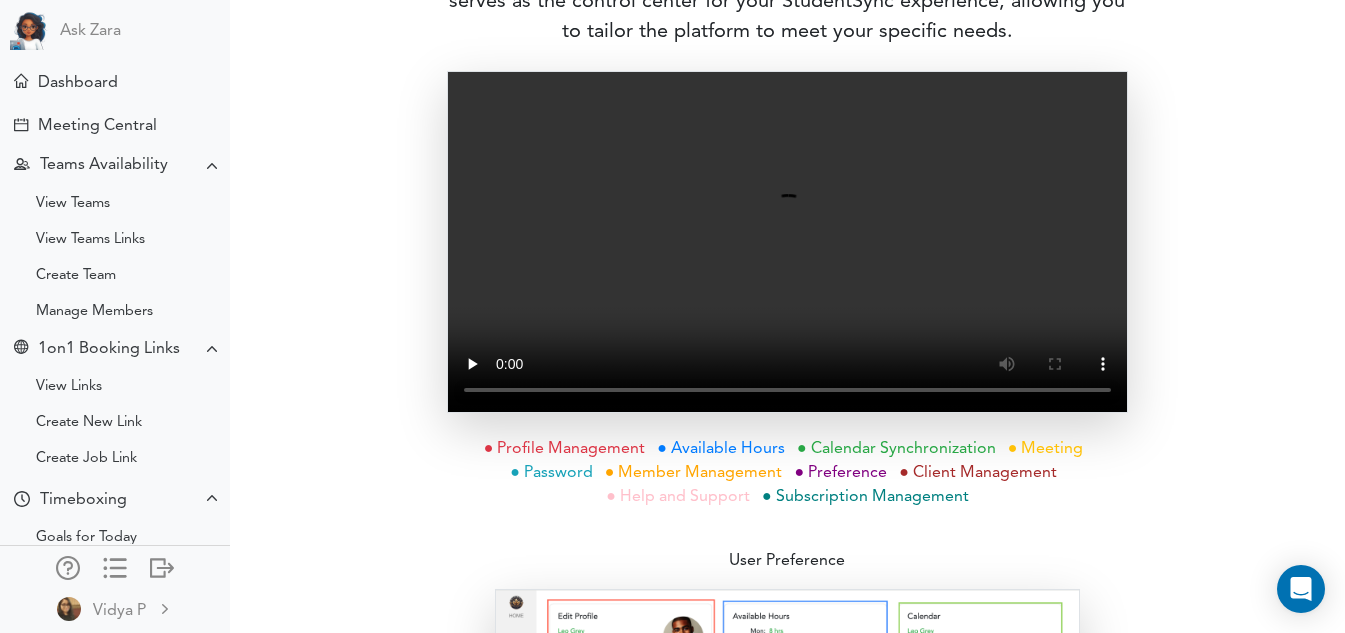 click on "Your browser does not support the video tag." at bounding box center [787, 242] 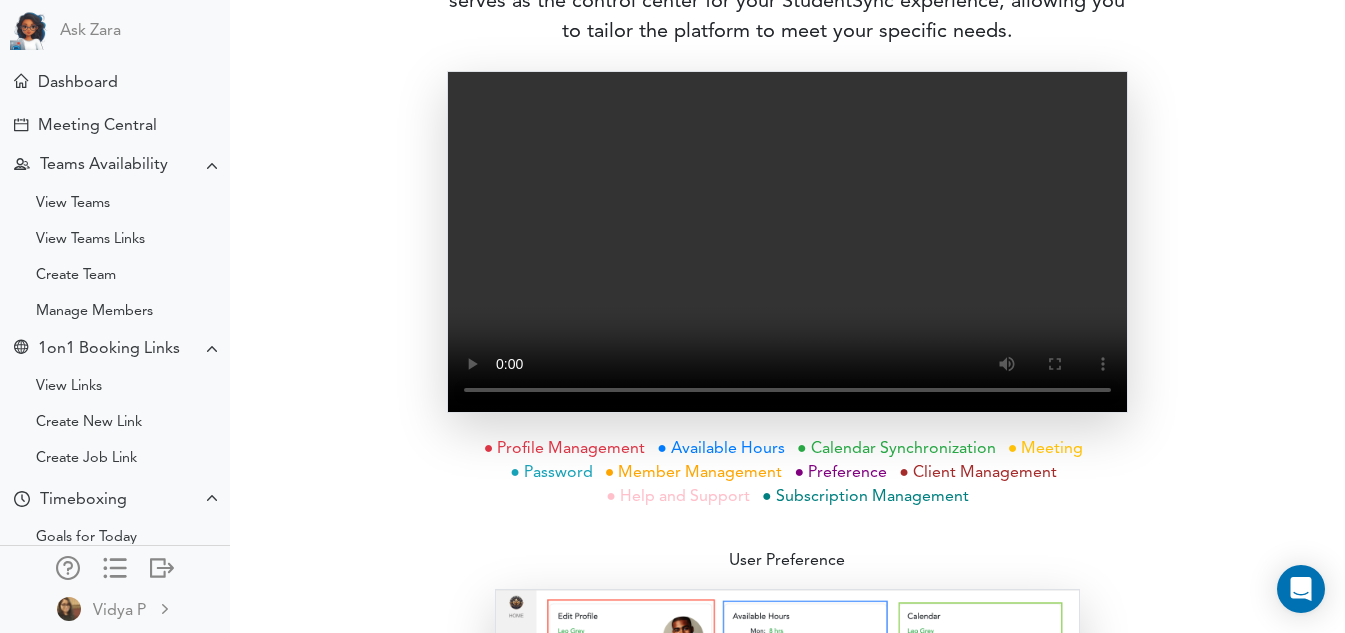 click on "TEAMCAL AI Workflow Setting
Welcome to Your StudentSync Settings Page,
The Settings page on StudentSync is where you can customize and manage your personal preferences, account security, meeting defaults, and more.
This page serves as the control center for your StudentSync experience, allowing you to tailor the platform to meet your specific needs.
Your browser does not support the video tag.
● Profile Management
● Available Hours
● Calendar Synchronization
● Meeting
● Password
● Member Management
● Preference
● Client Management
● Help and Support
● Subscription Management
User Preference
Admin Preference
Try Now" at bounding box center (787, 641) 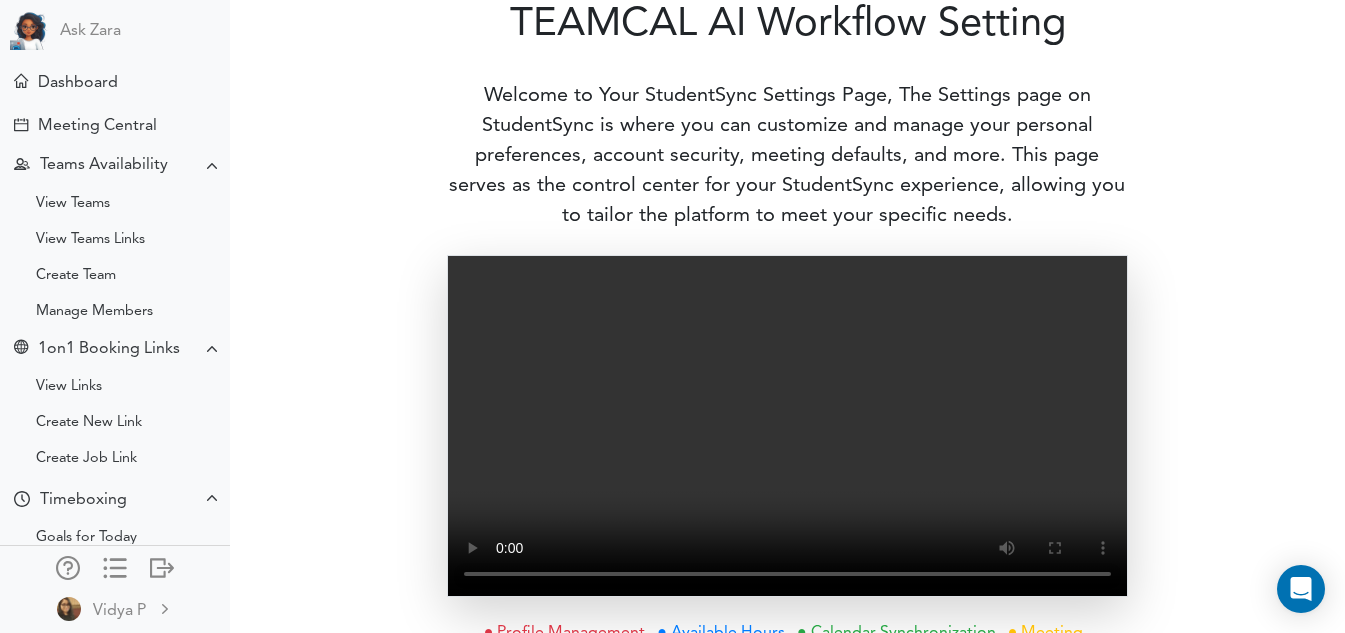 scroll, scrollTop: 288, scrollLeft: 0, axis: vertical 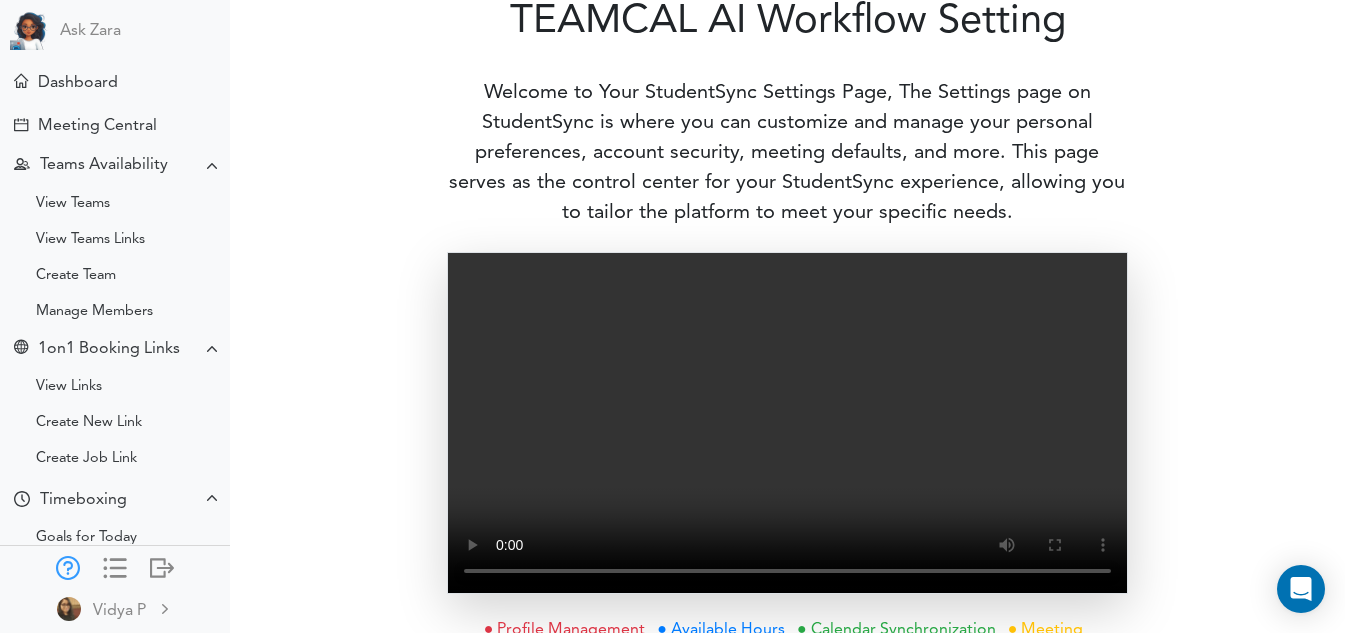click at bounding box center [68, 566] 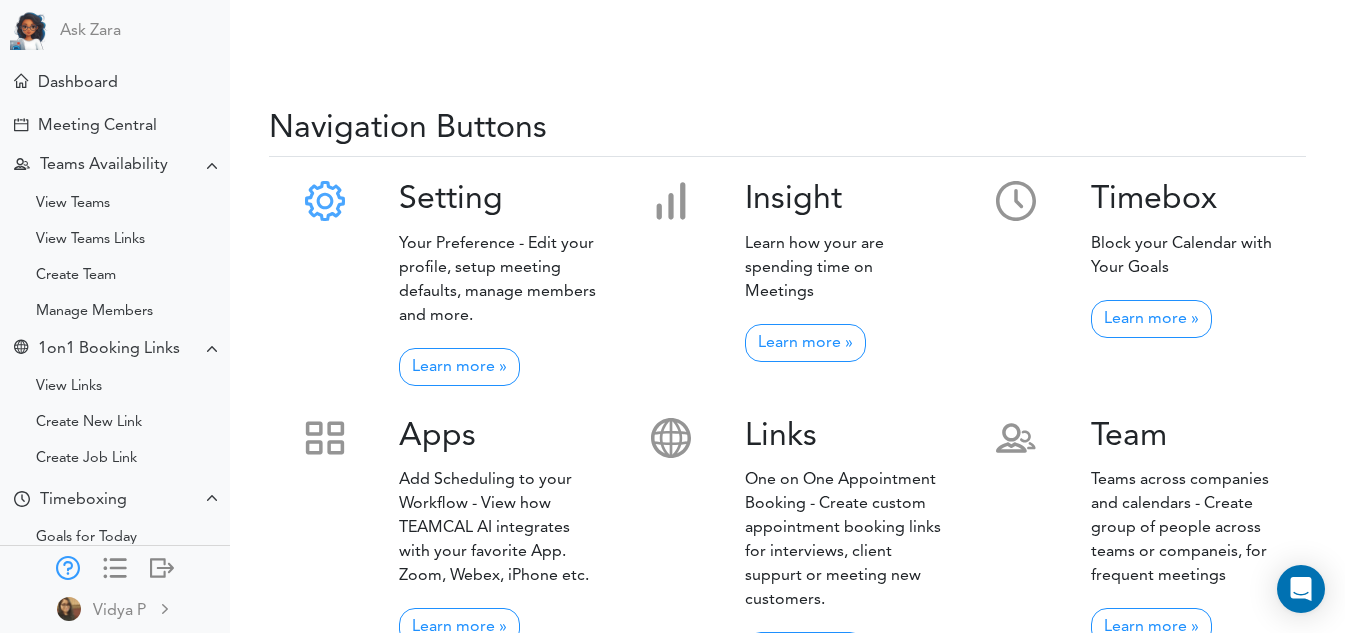 scroll, scrollTop: 286, scrollLeft: 0, axis: vertical 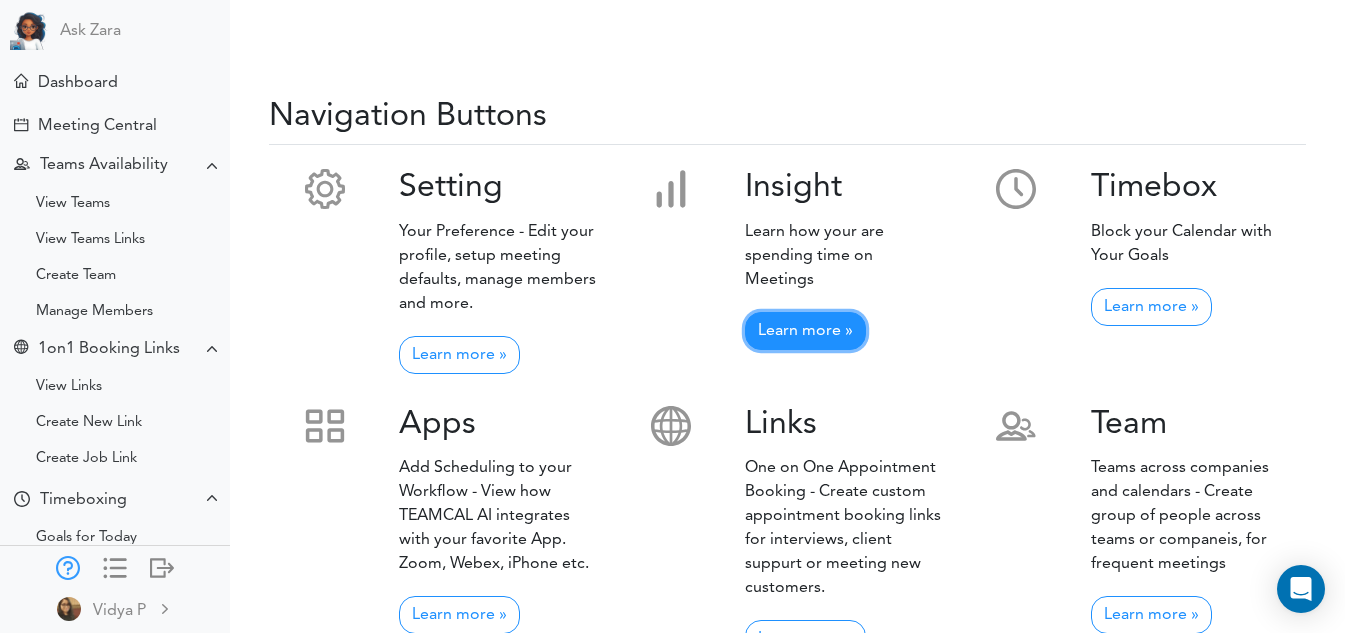 click on "Learn more »" at bounding box center (805, 331) 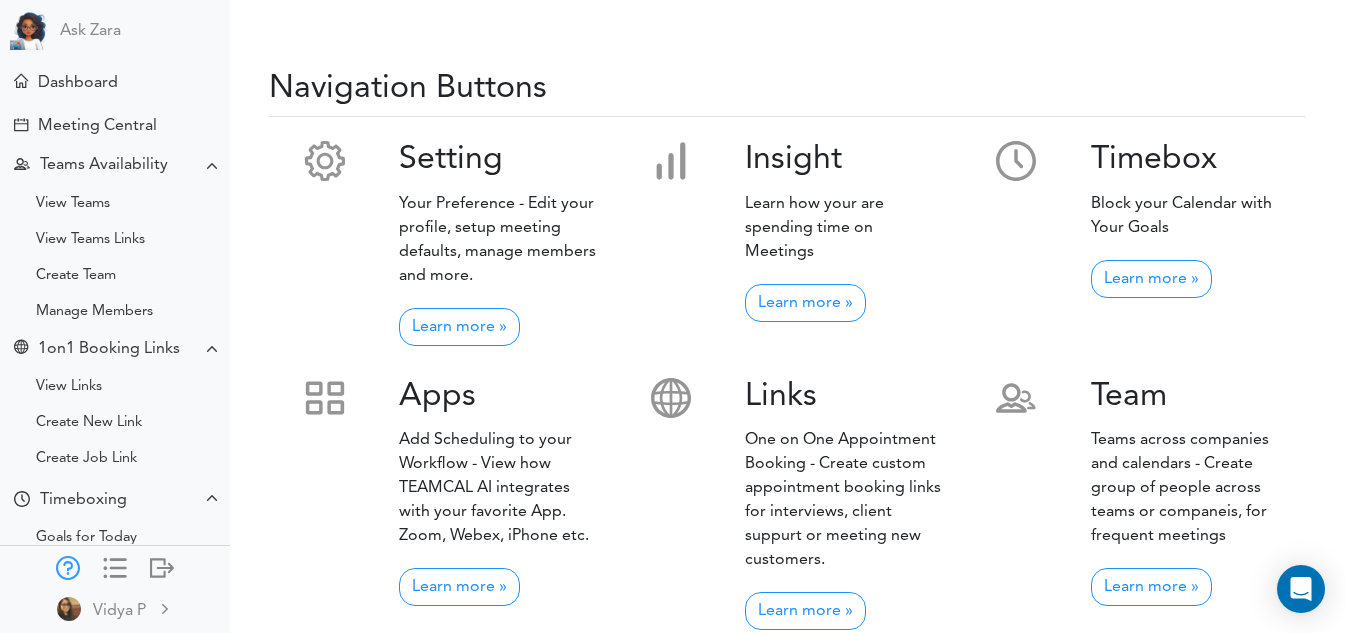 scroll, scrollTop: 317, scrollLeft: 0, axis: vertical 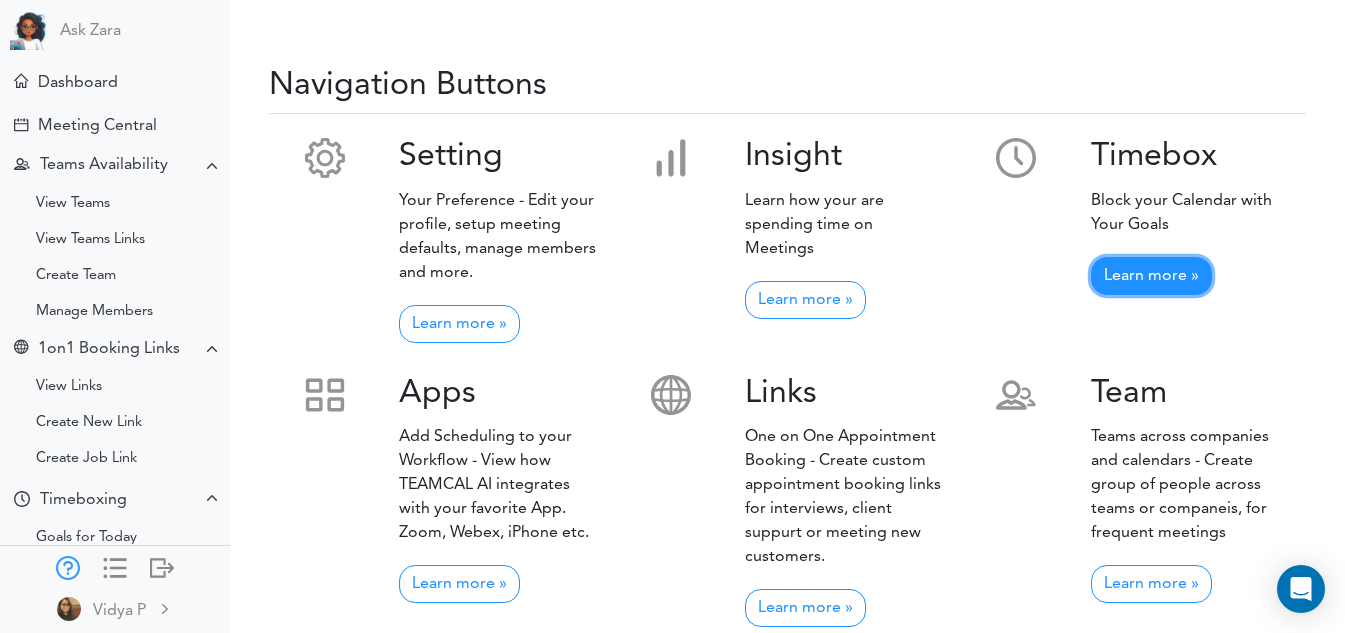 click on "Learn more »" at bounding box center [1151, 276] 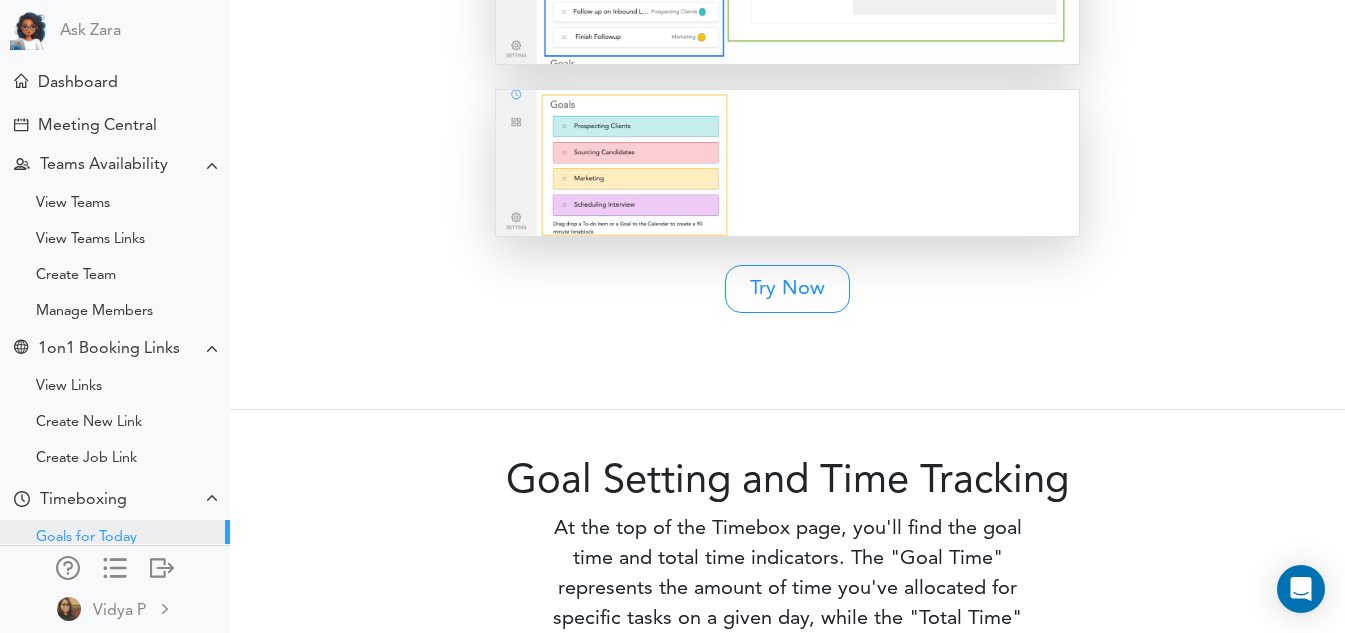 scroll, scrollTop: 868, scrollLeft: 0, axis: vertical 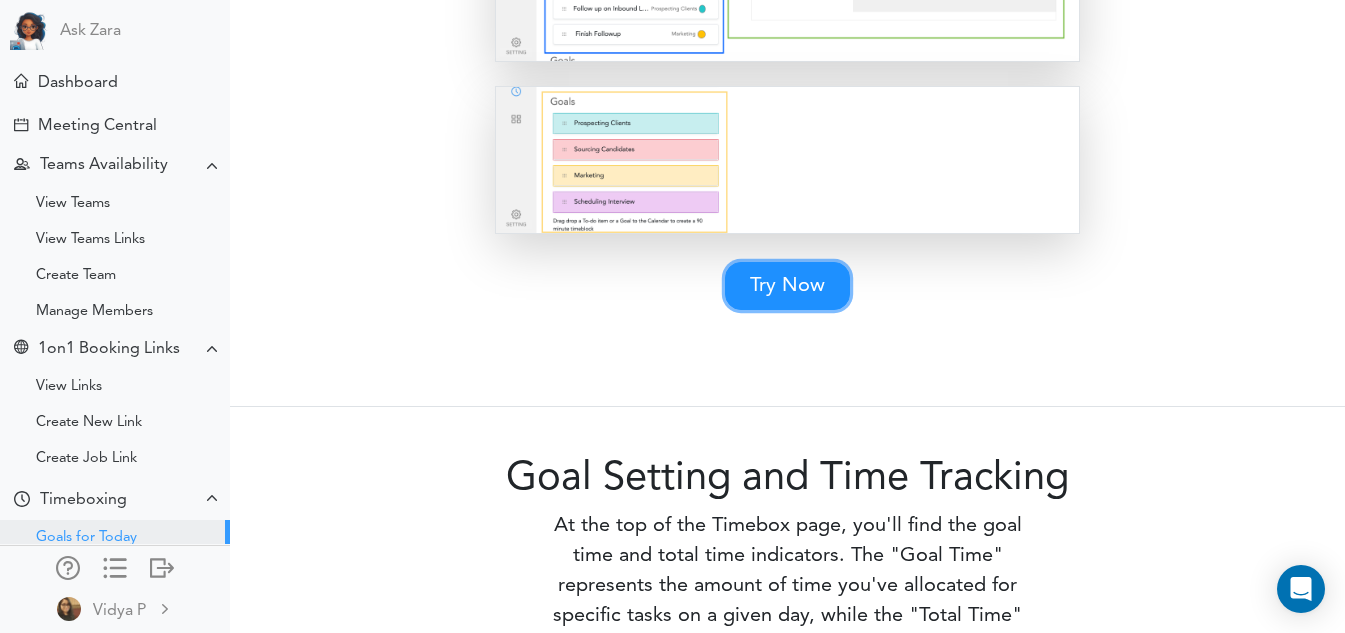 click on "Try Now" at bounding box center [787, 286] 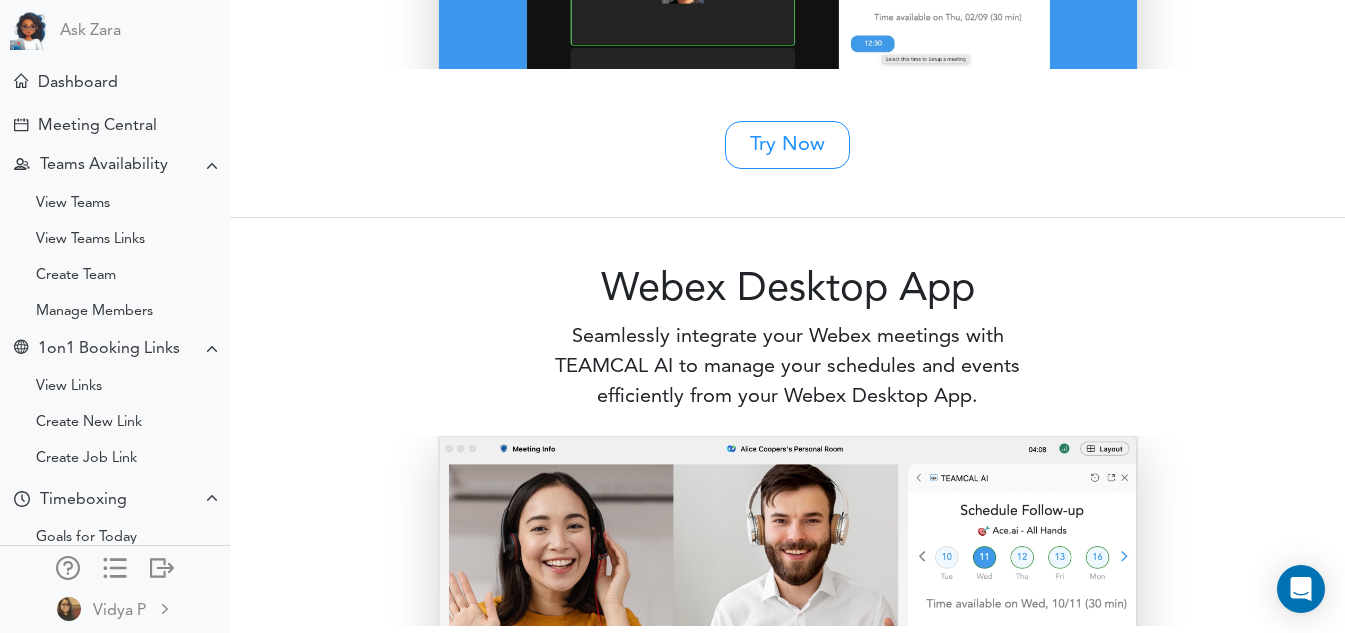 scroll, scrollTop: 1807, scrollLeft: 0, axis: vertical 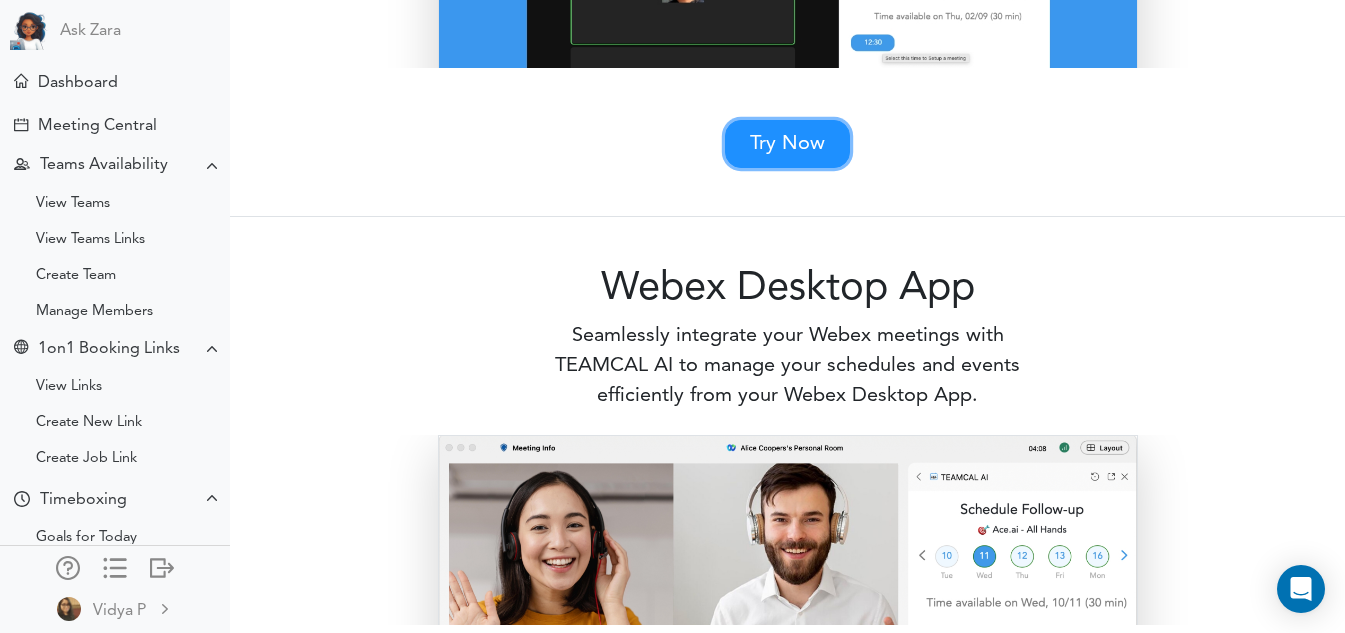 click on "Try Now" at bounding box center (787, 144) 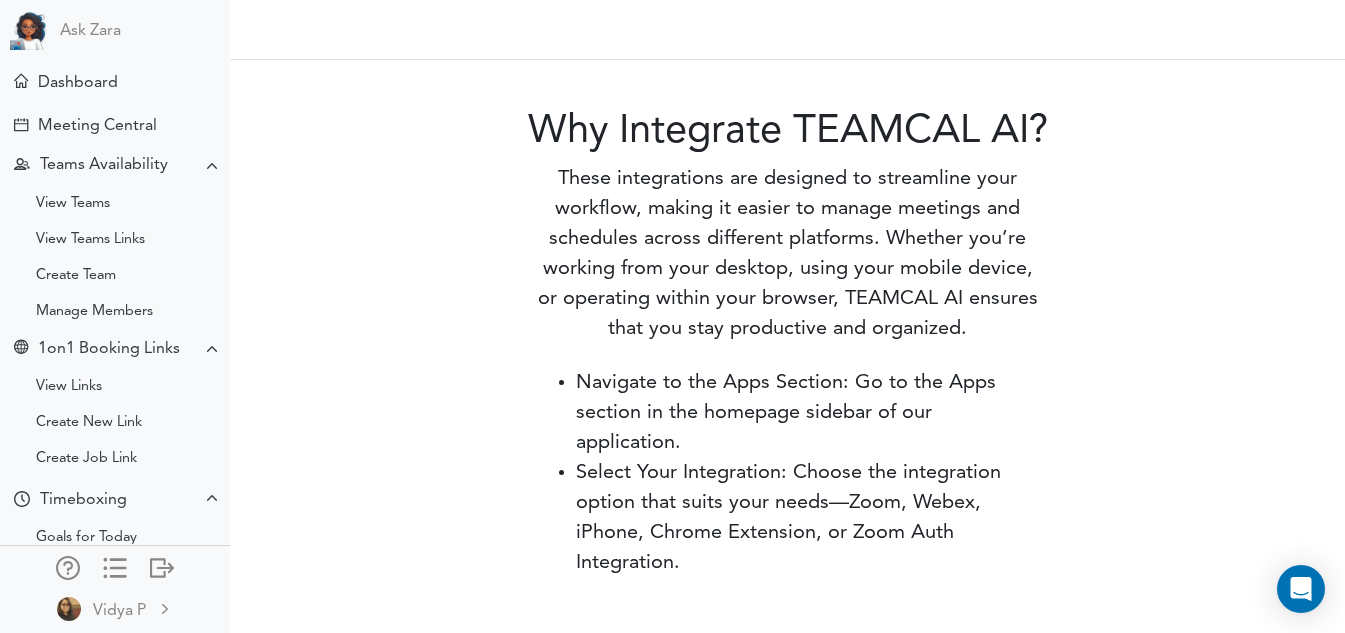 scroll, scrollTop: 696, scrollLeft: 0, axis: vertical 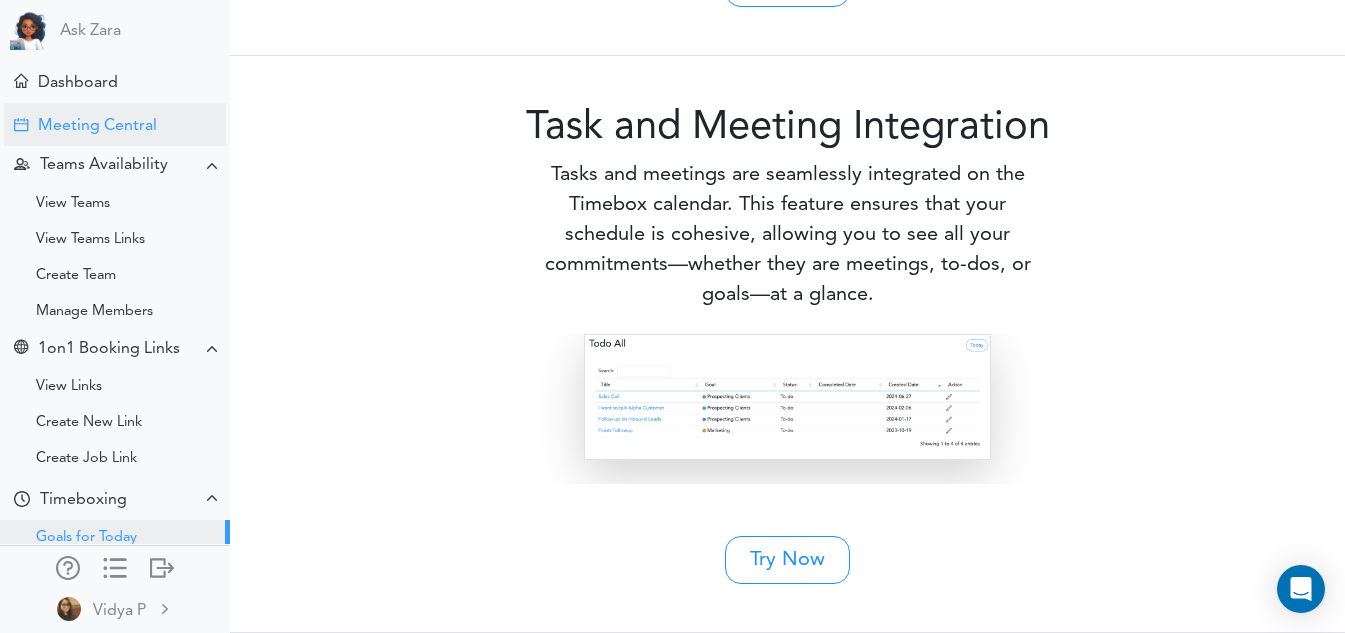 click on "Meeting Central" at bounding box center [97, 126] 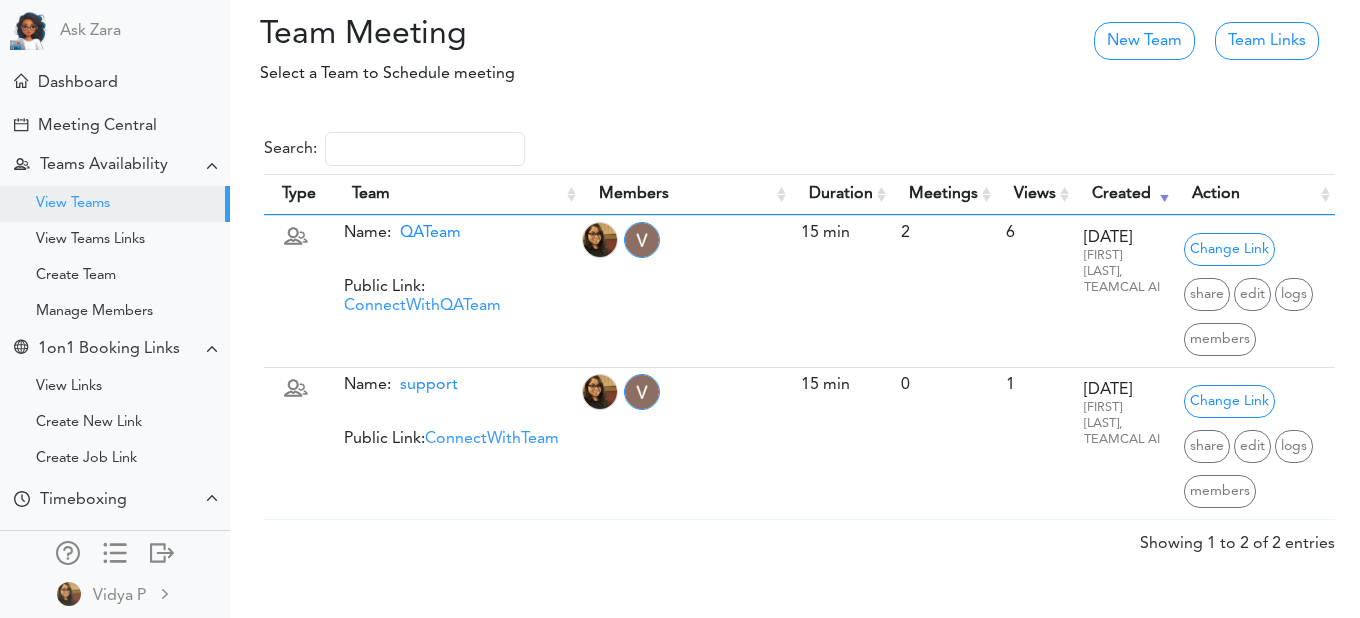 scroll, scrollTop: 0, scrollLeft: 0, axis: both 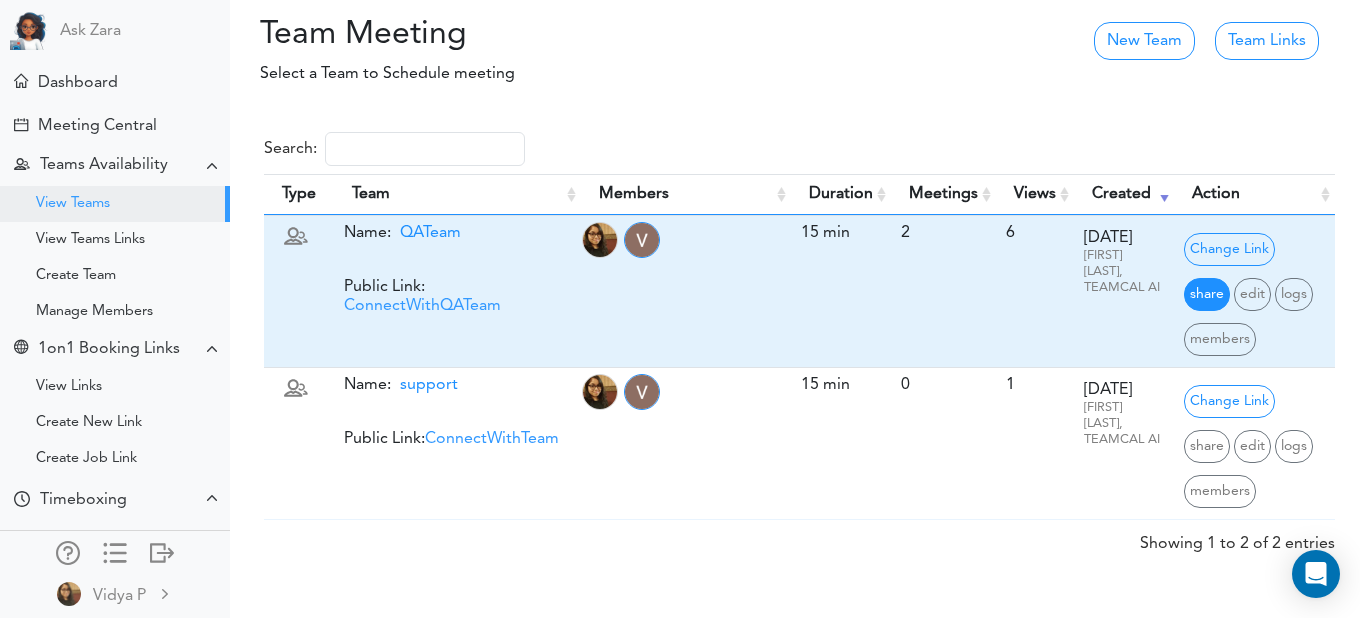 click on "share" at bounding box center (1207, 294) 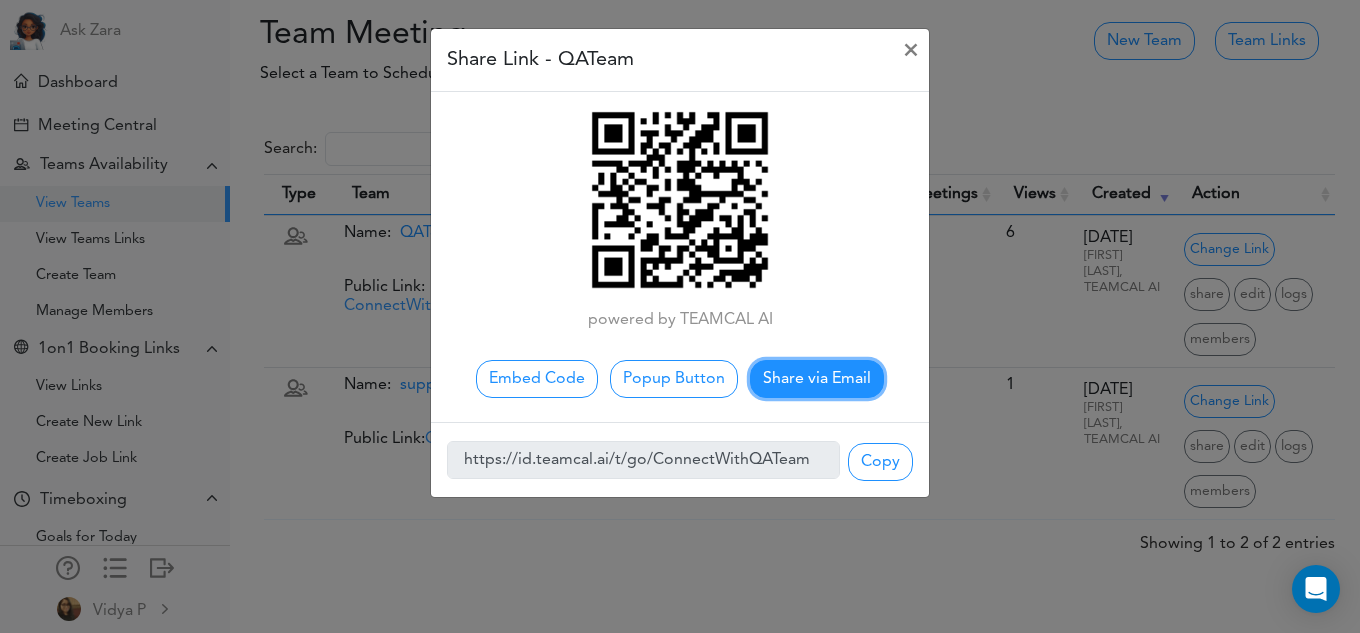 click on "Share via Email" at bounding box center [817, 379] 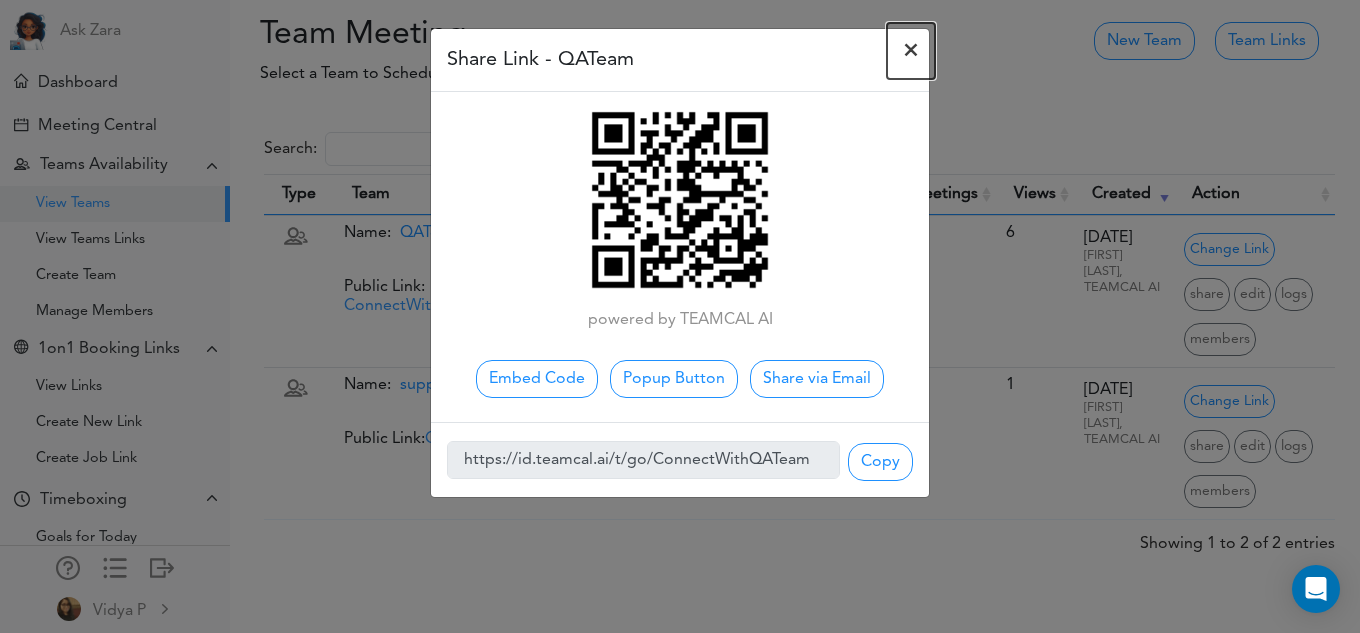 click on "×" at bounding box center [911, 51] 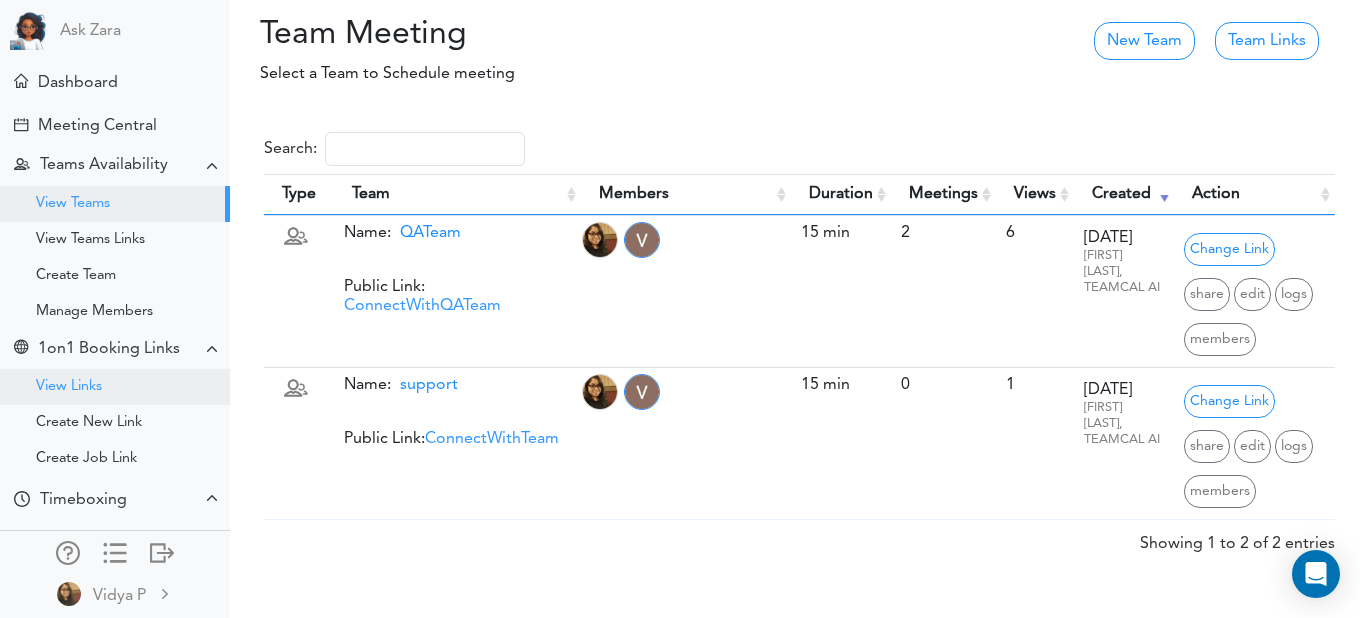 click on "View Links" at bounding box center [115, 387] 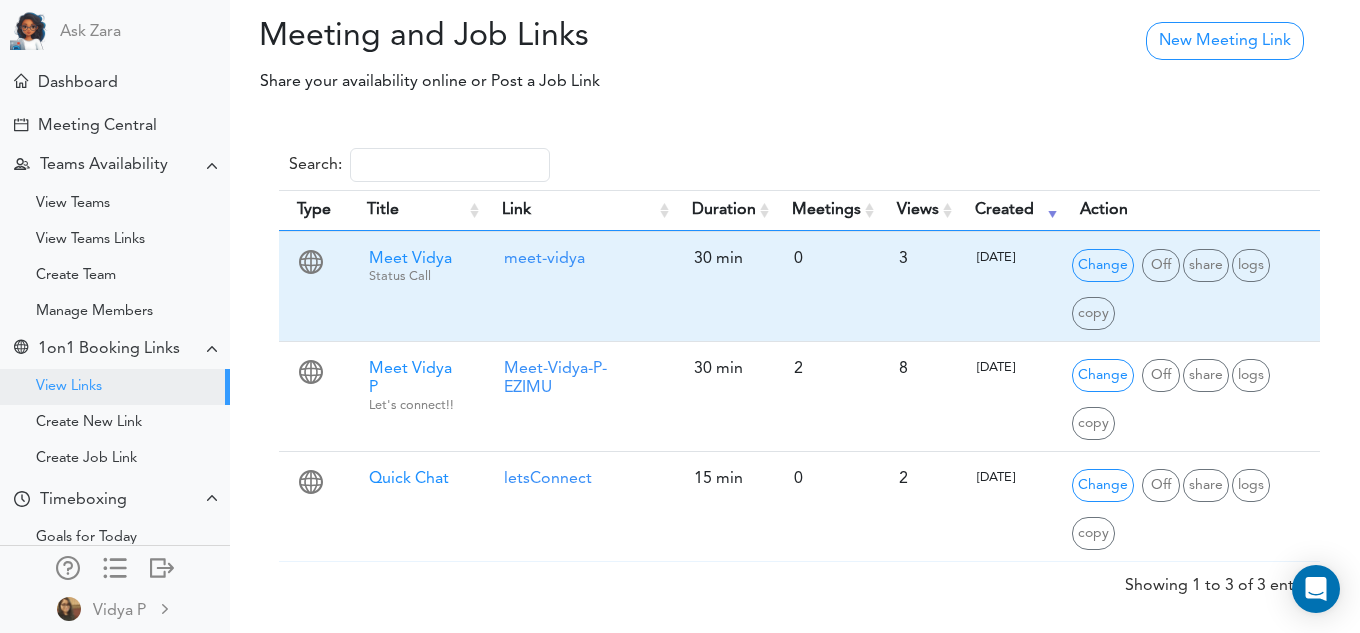 scroll, scrollTop: 0, scrollLeft: 0, axis: both 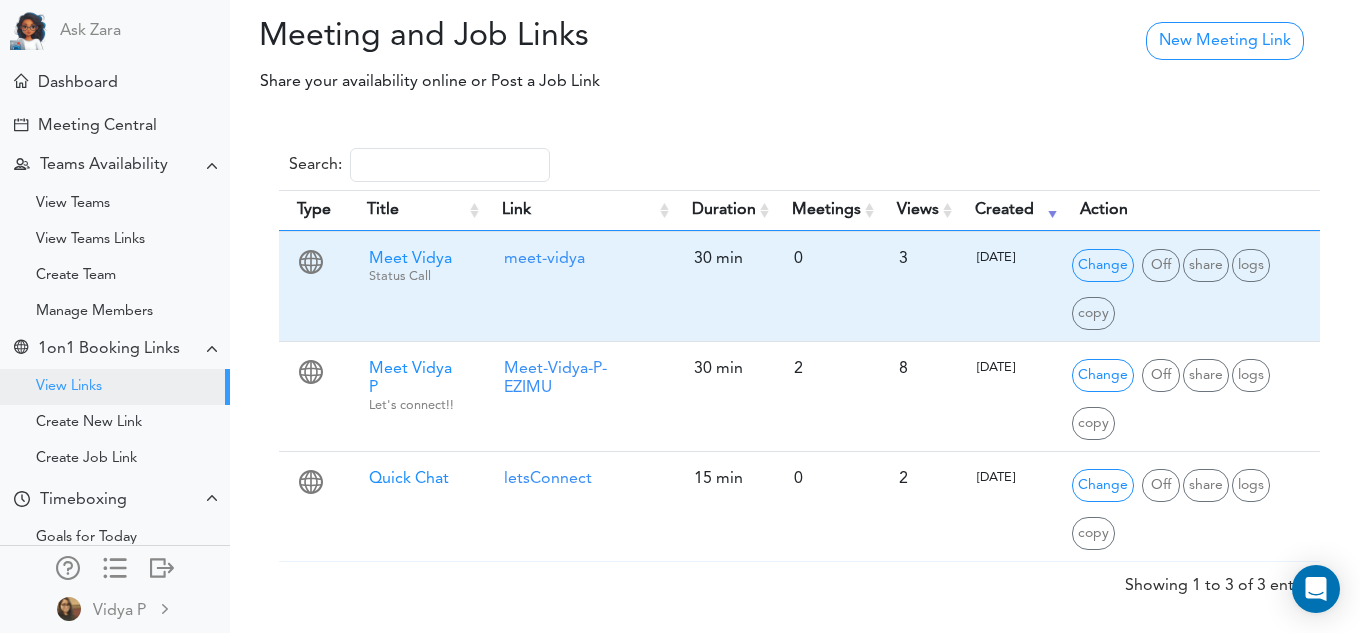 click on "Status Call" at bounding box center [400, 276] 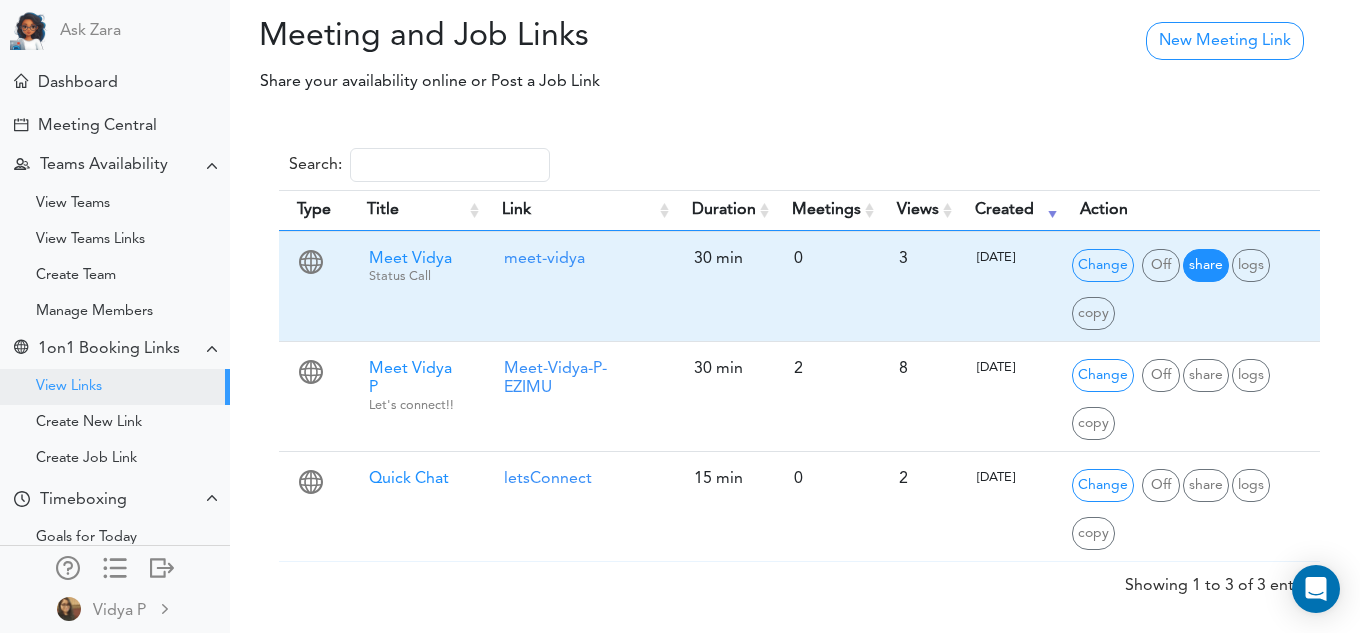 click on "share" at bounding box center (1206, 265) 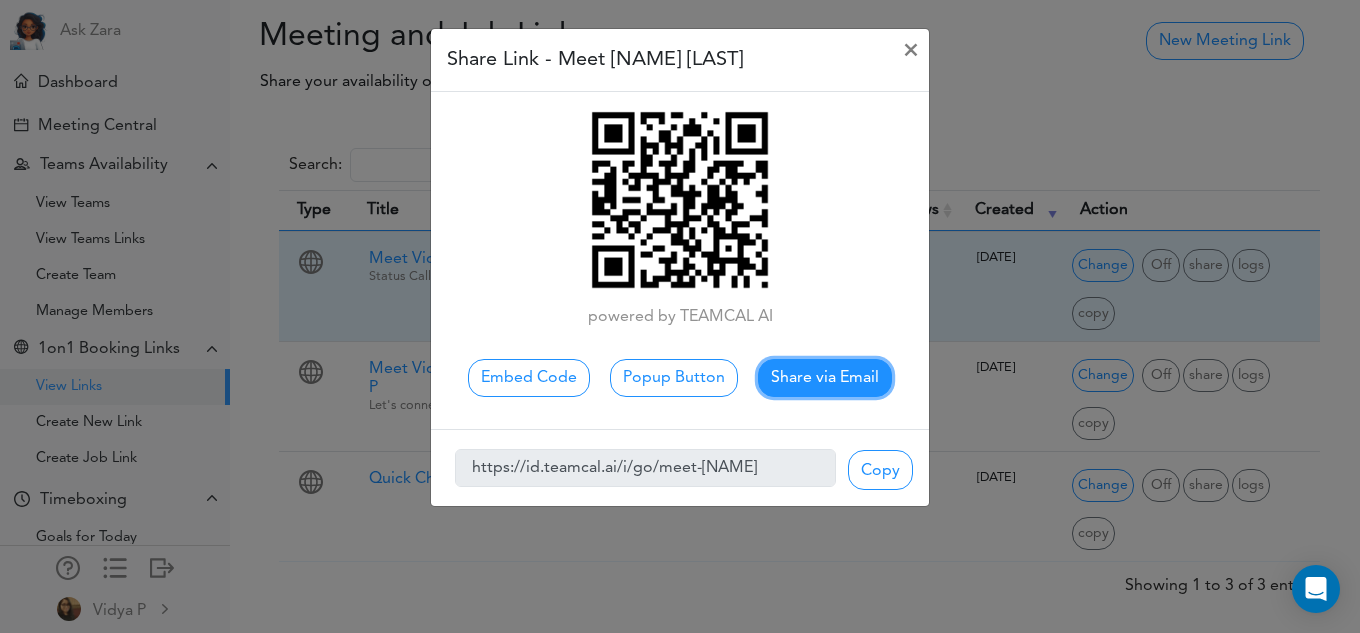 click on "Share via Email" at bounding box center (825, 378) 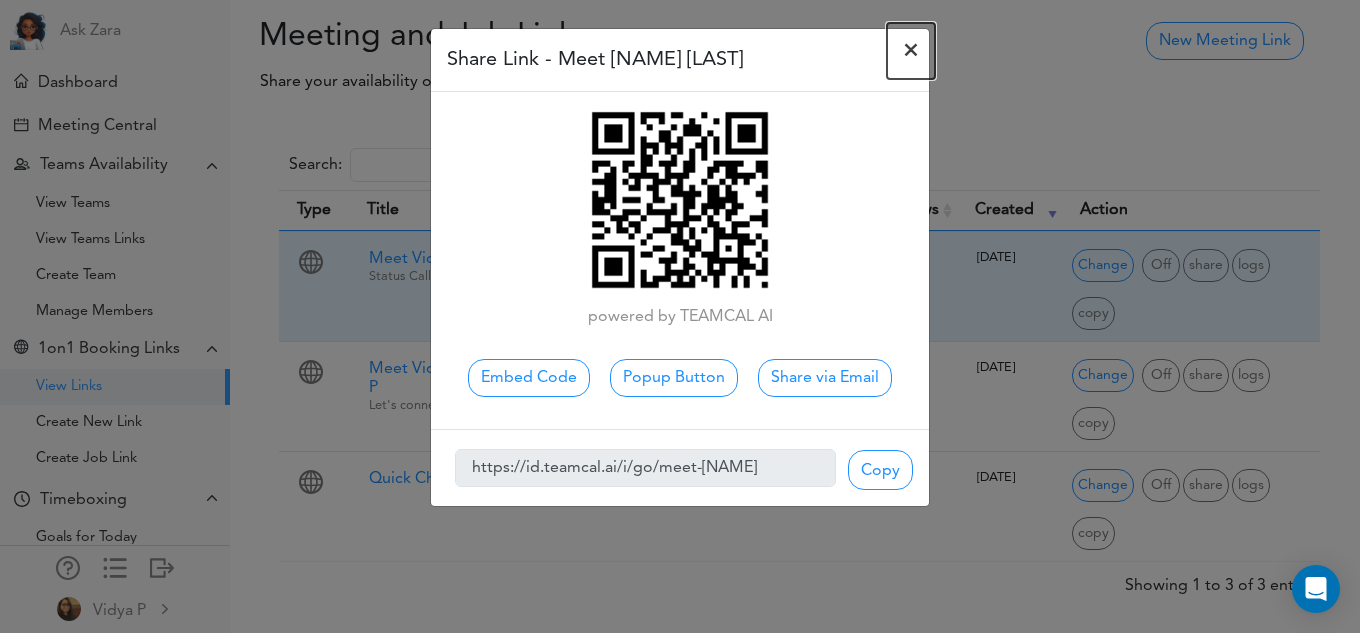 click on "×" at bounding box center [911, 51] 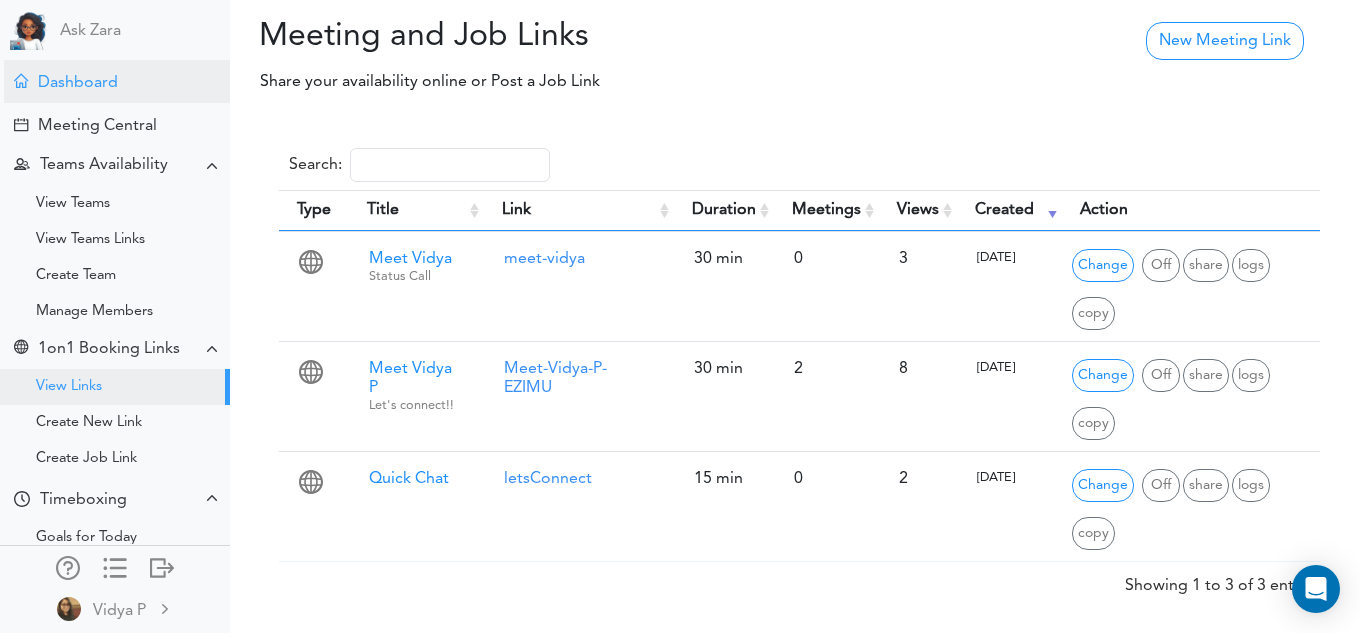 click on "Dashboard" at bounding box center (117, 81) 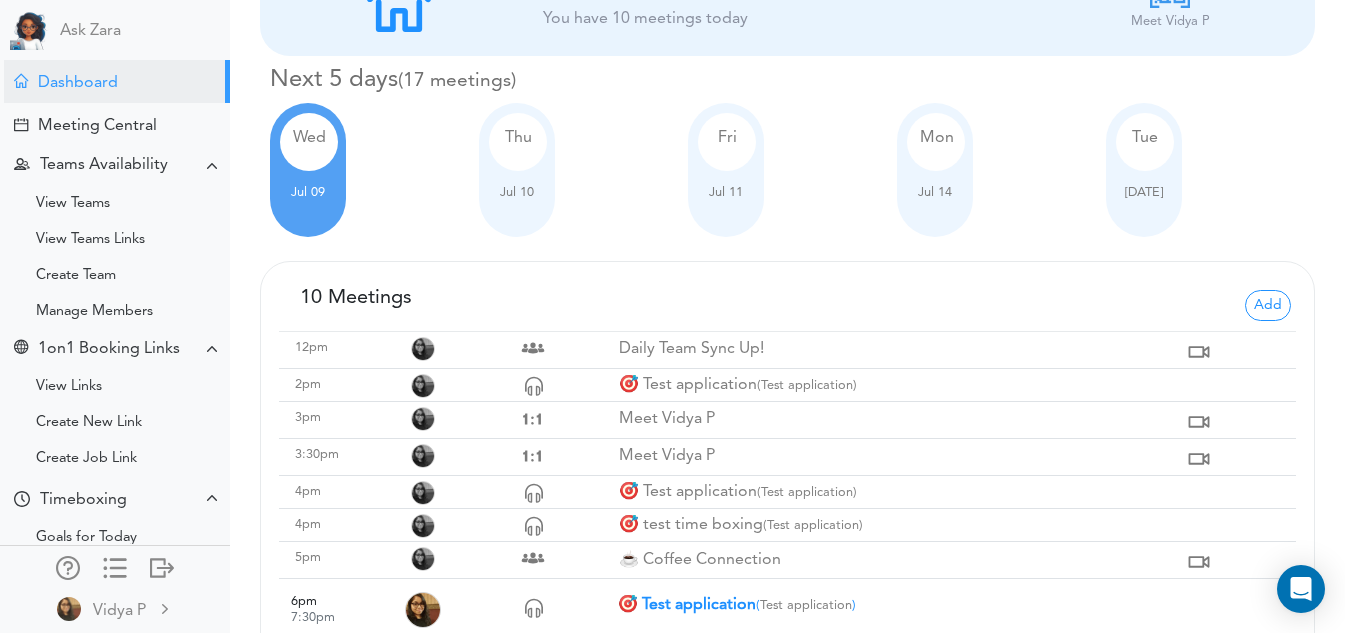scroll, scrollTop: 80, scrollLeft: 0, axis: vertical 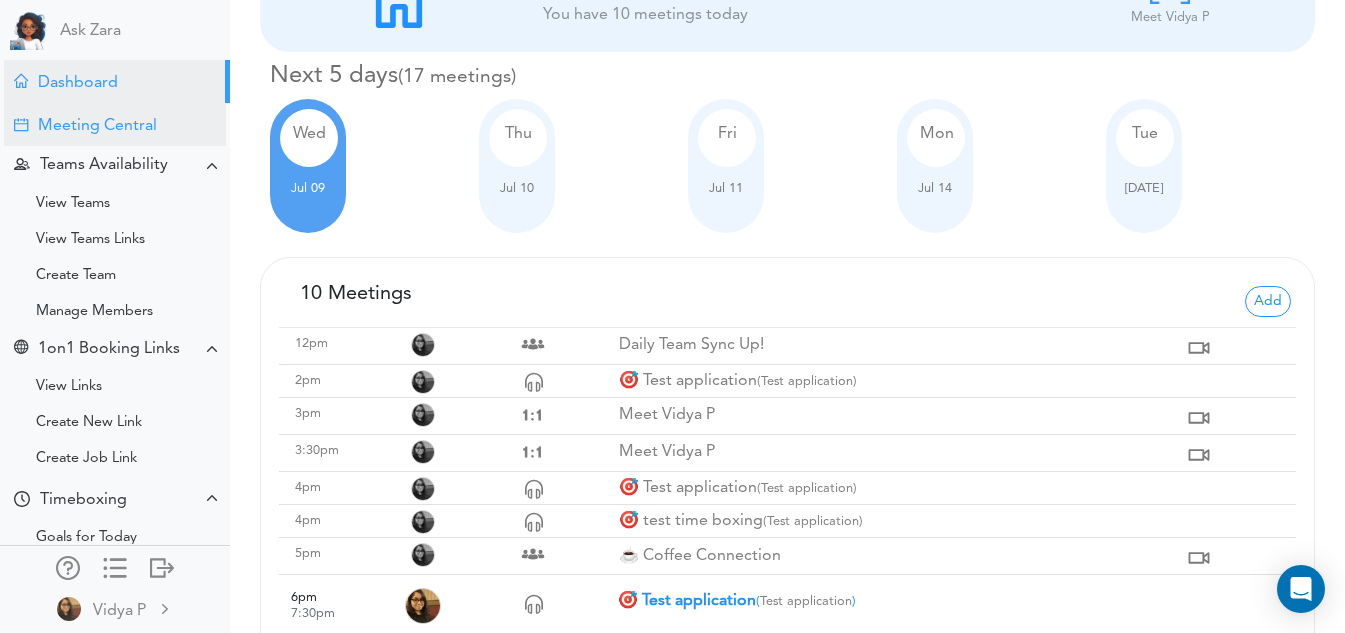click on "Meeting Central" at bounding box center [97, 126] 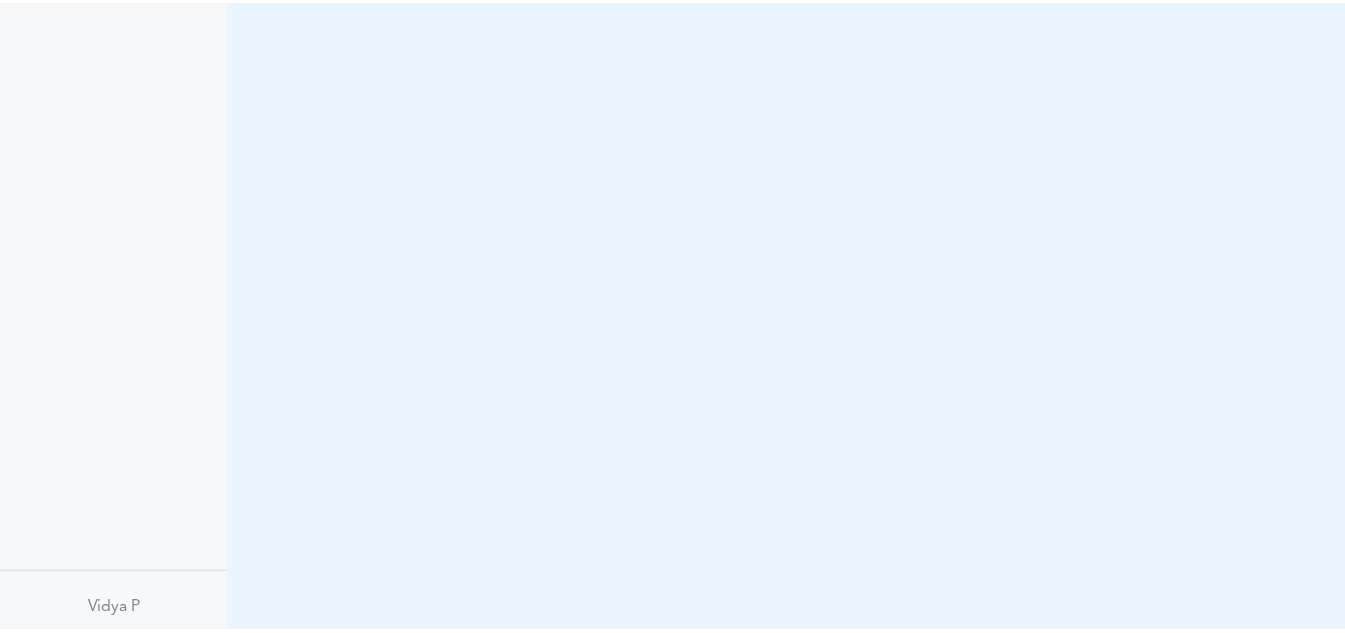 scroll, scrollTop: 0, scrollLeft: 0, axis: both 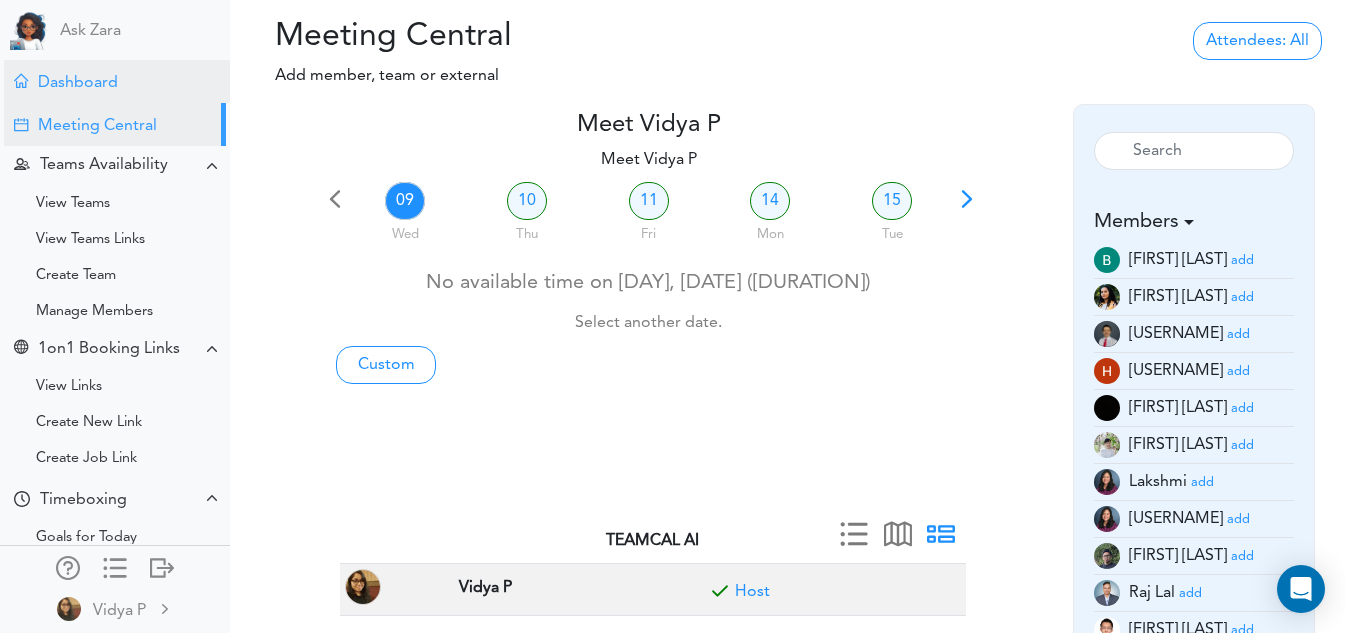 click on "Dashboard" at bounding box center (117, 81) 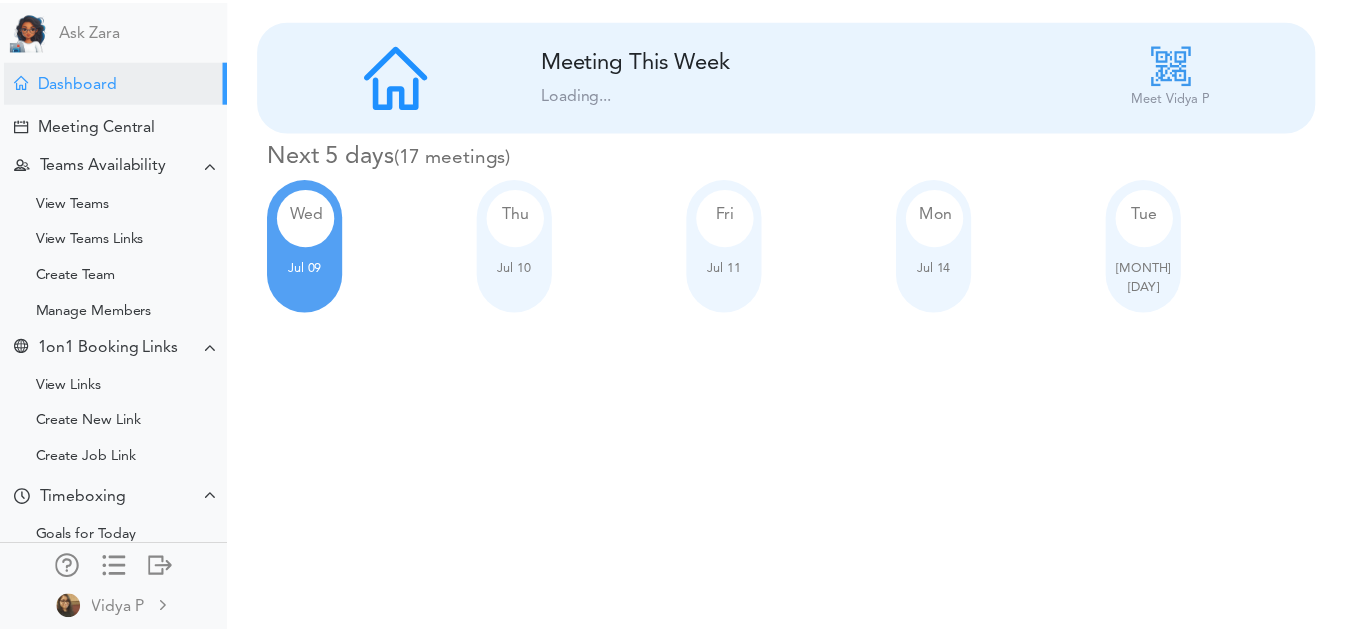 scroll, scrollTop: 0, scrollLeft: 0, axis: both 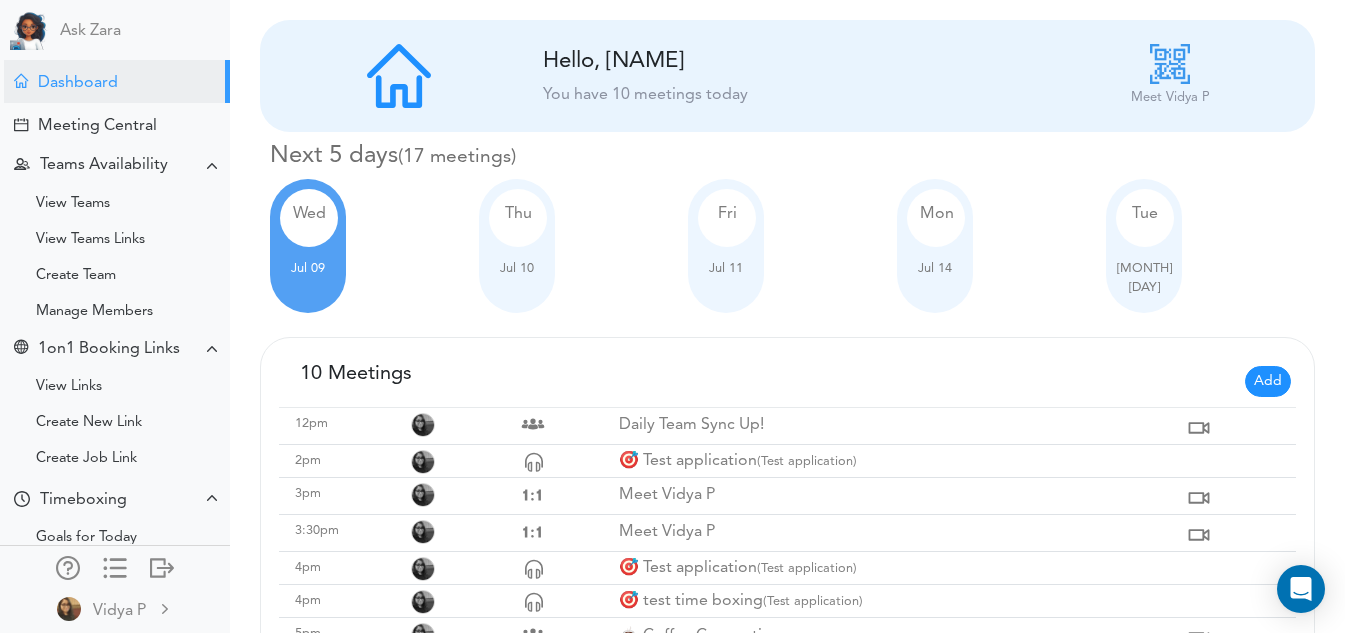 click on "Add" at bounding box center [1268, 381] 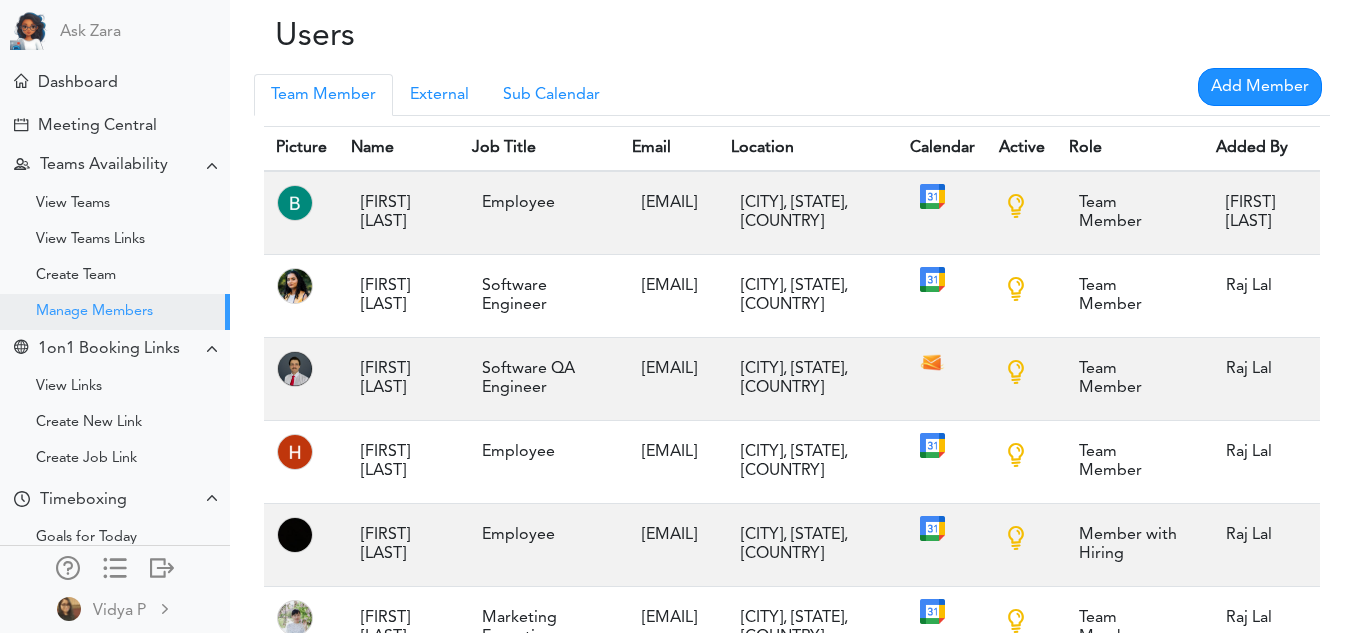 scroll, scrollTop: 0, scrollLeft: 0, axis: both 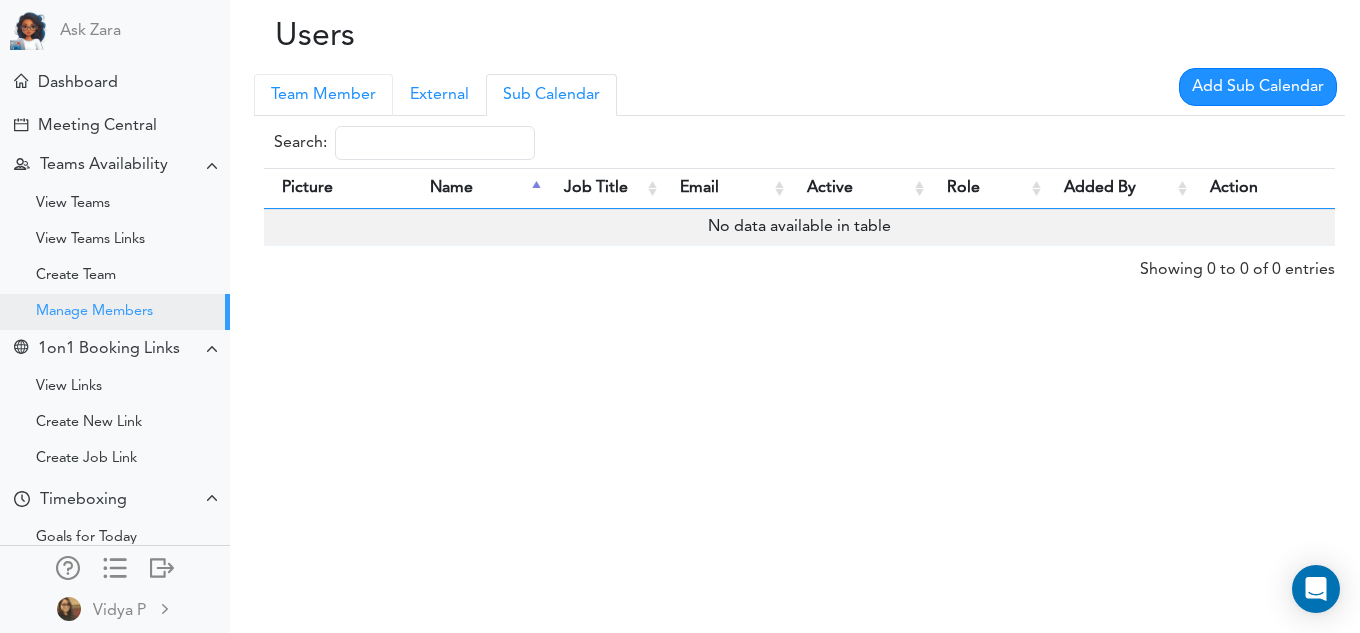 click on "Team Member" at bounding box center (323, 95) 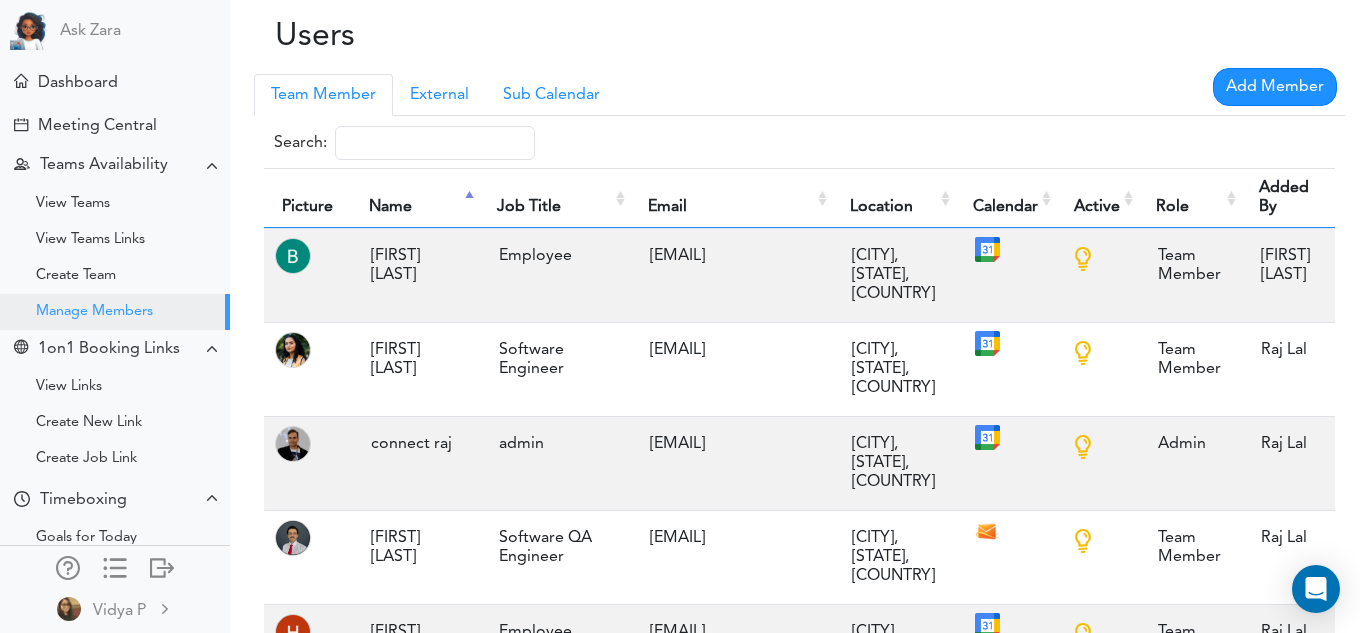 click on "Team Member" at bounding box center (323, 95) 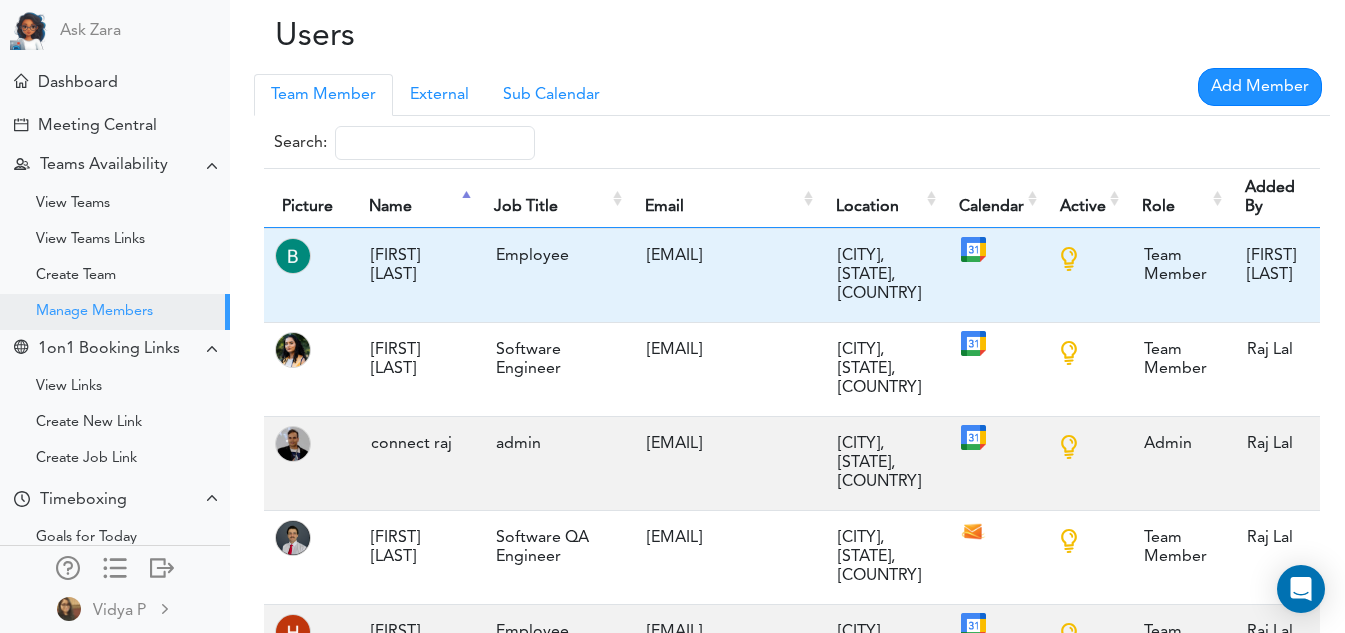 scroll, scrollTop: 0, scrollLeft: 0, axis: both 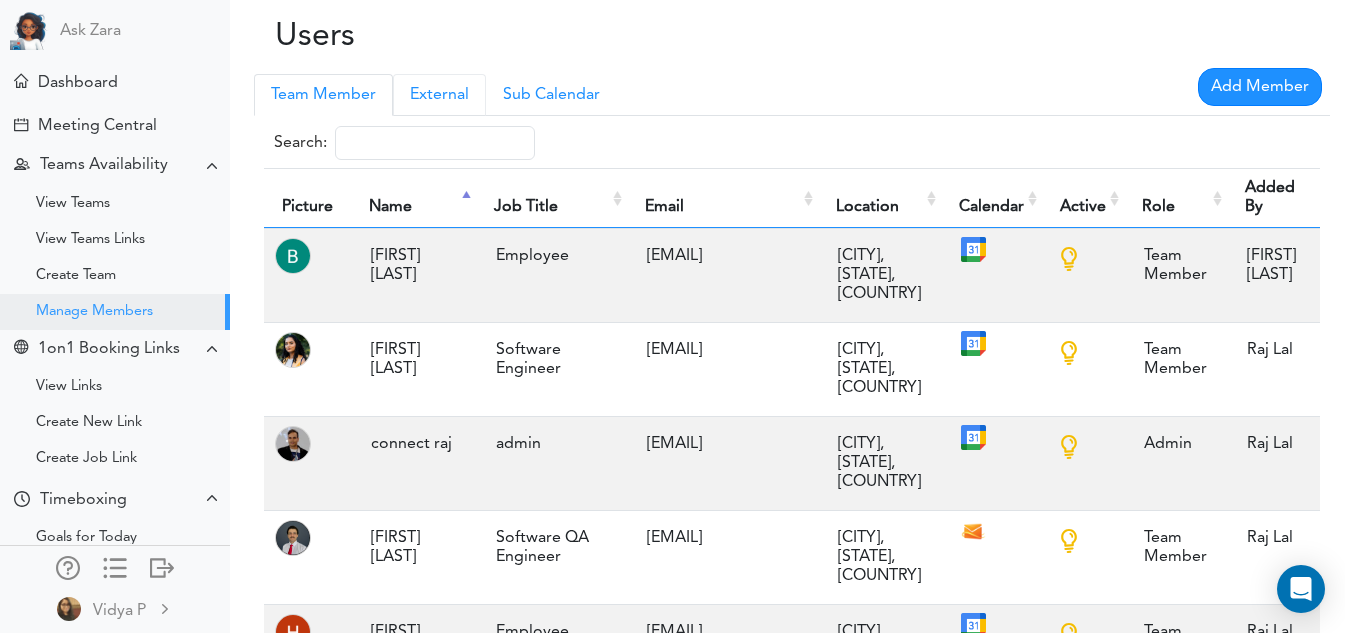 click on "External" at bounding box center (439, 95) 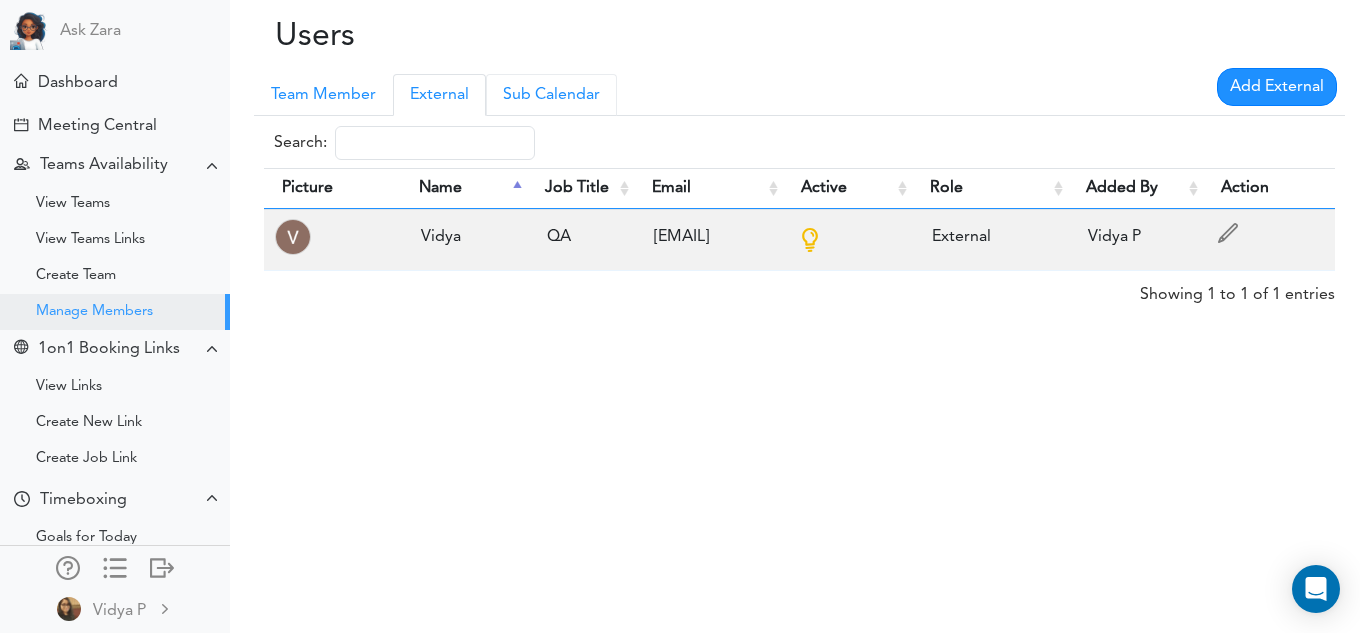 click on "Sub Calendar" at bounding box center (551, 95) 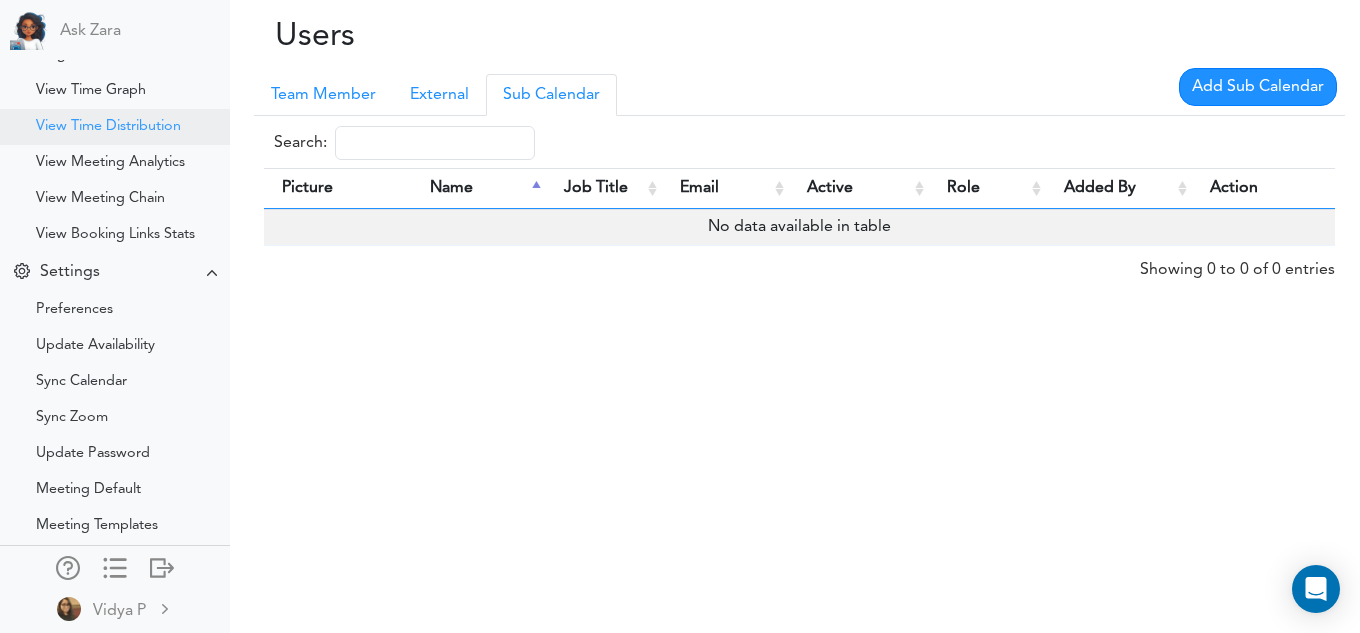 scroll, scrollTop: 721, scrollLeft: 0, axis: vertical 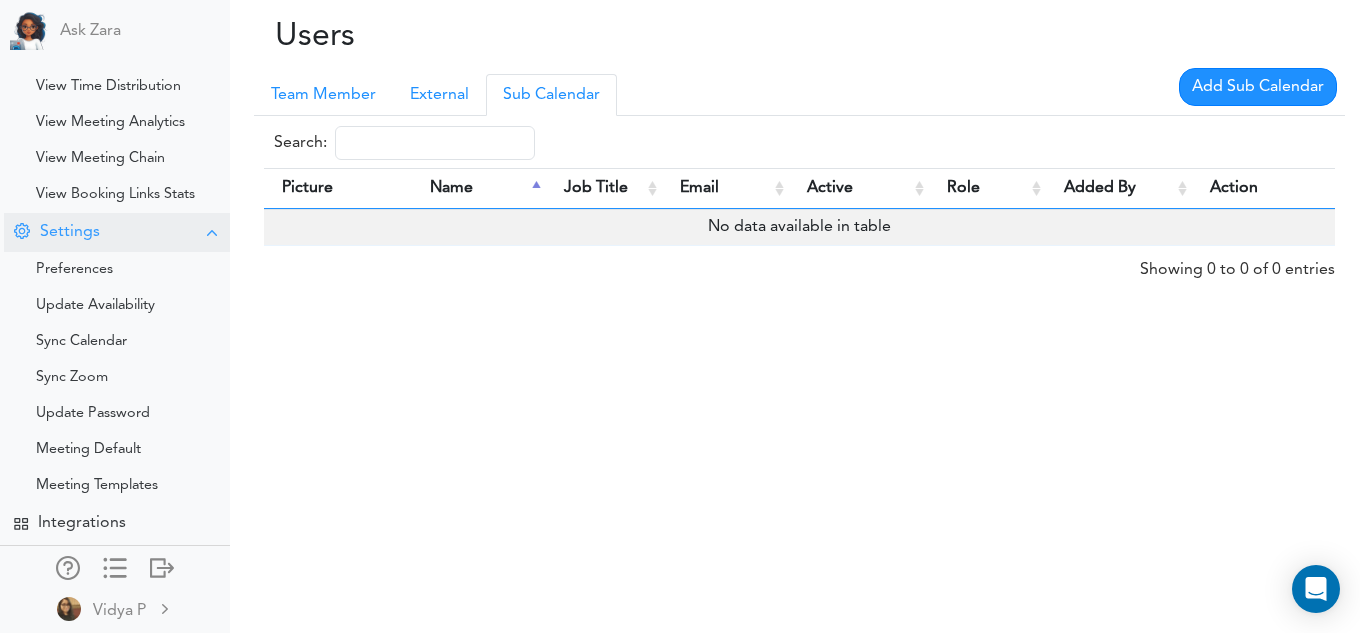 click on "Settings" at bounding box center (70, 232) 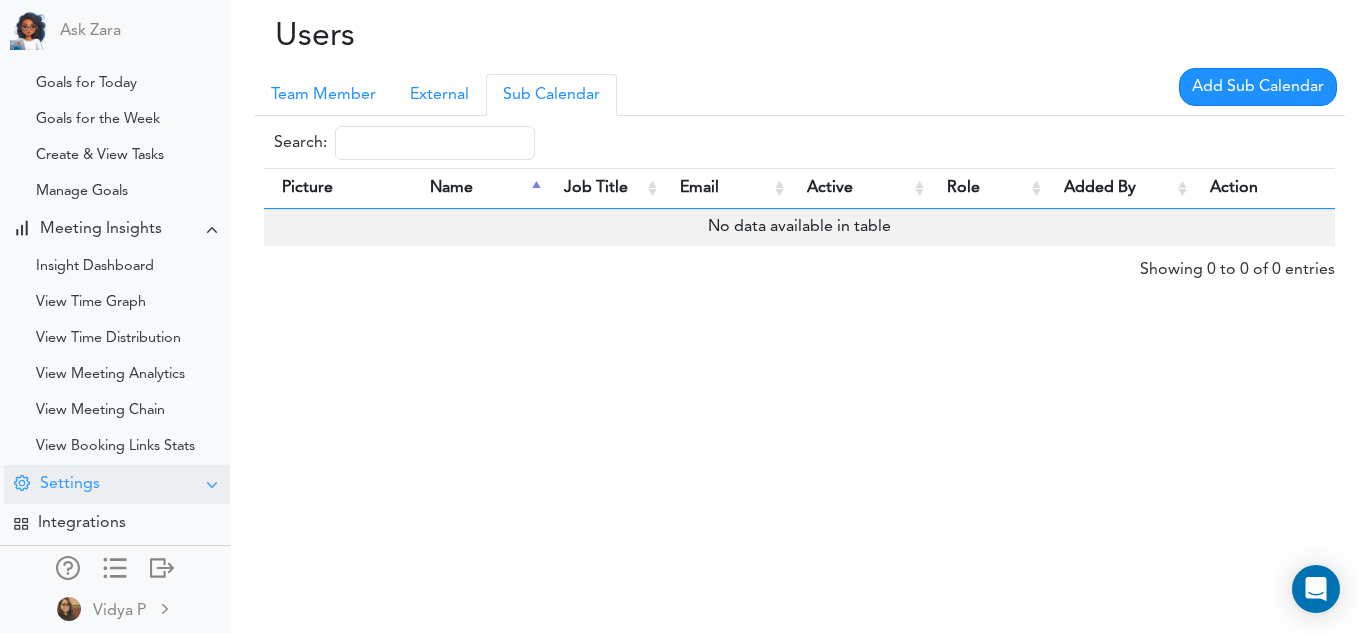 click on "Meeting Insights" at bounding box center (101, 229) 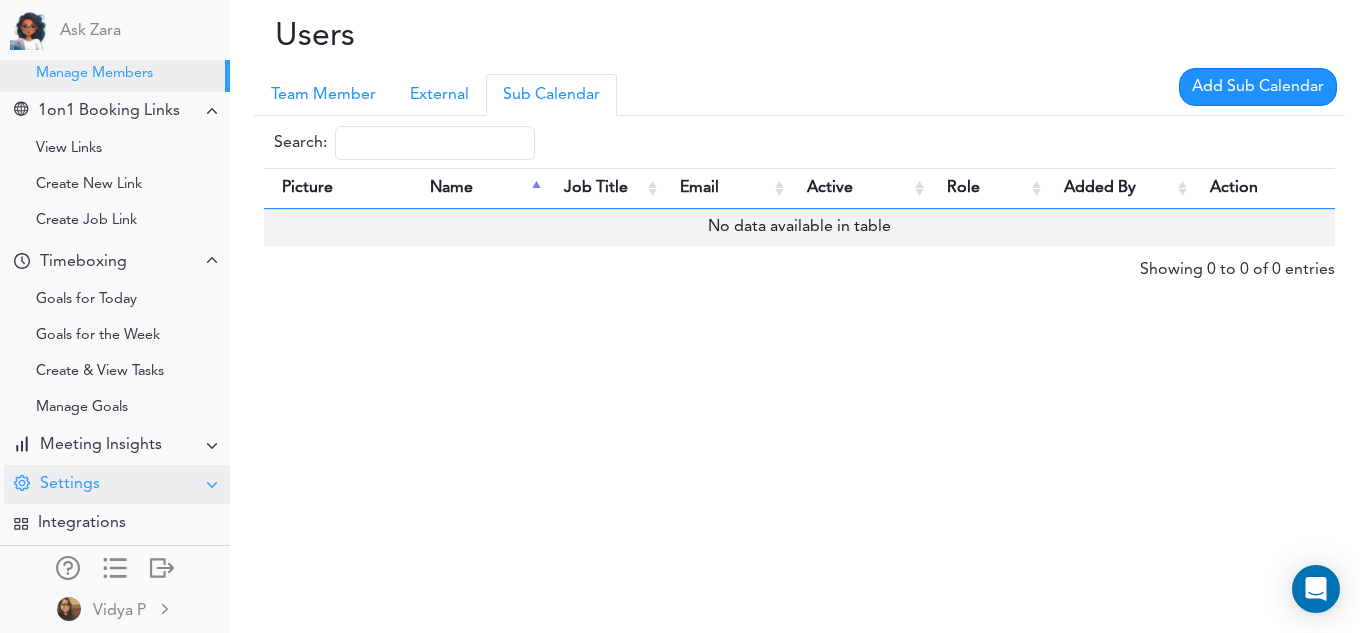 scroll, scrollTop: 253, scrollLeft: 0, axis: vertical 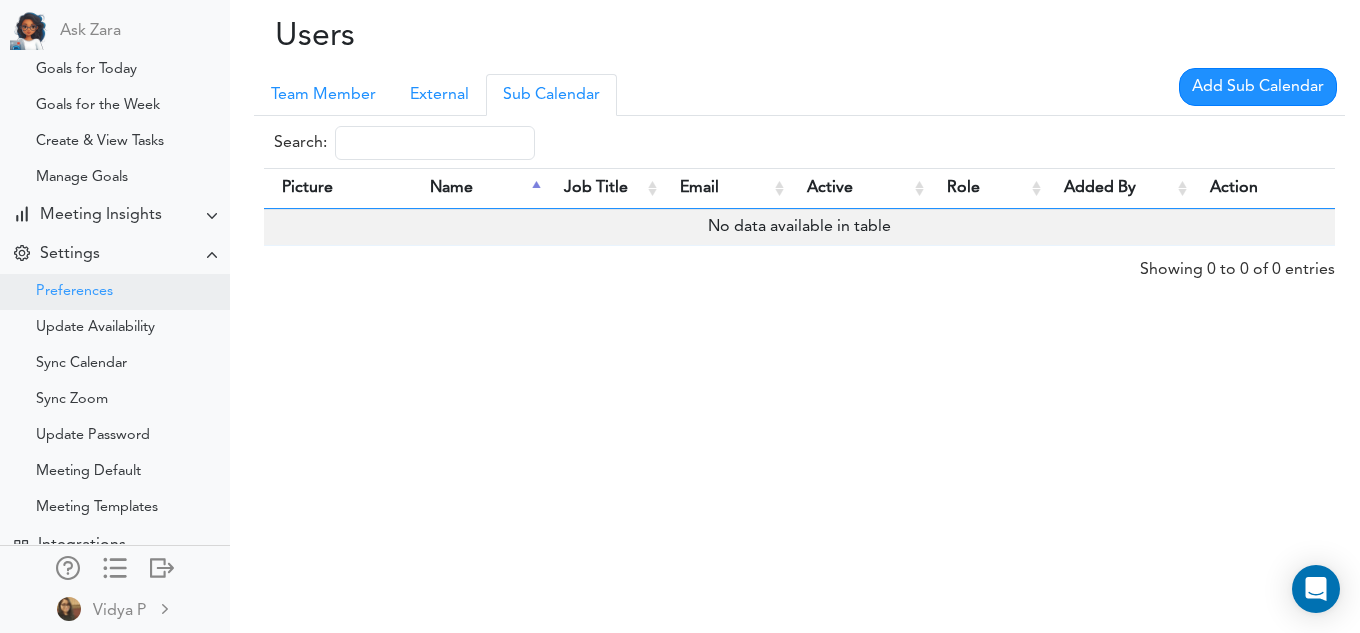 click on "Preferences" at bounding box center (115, 292) 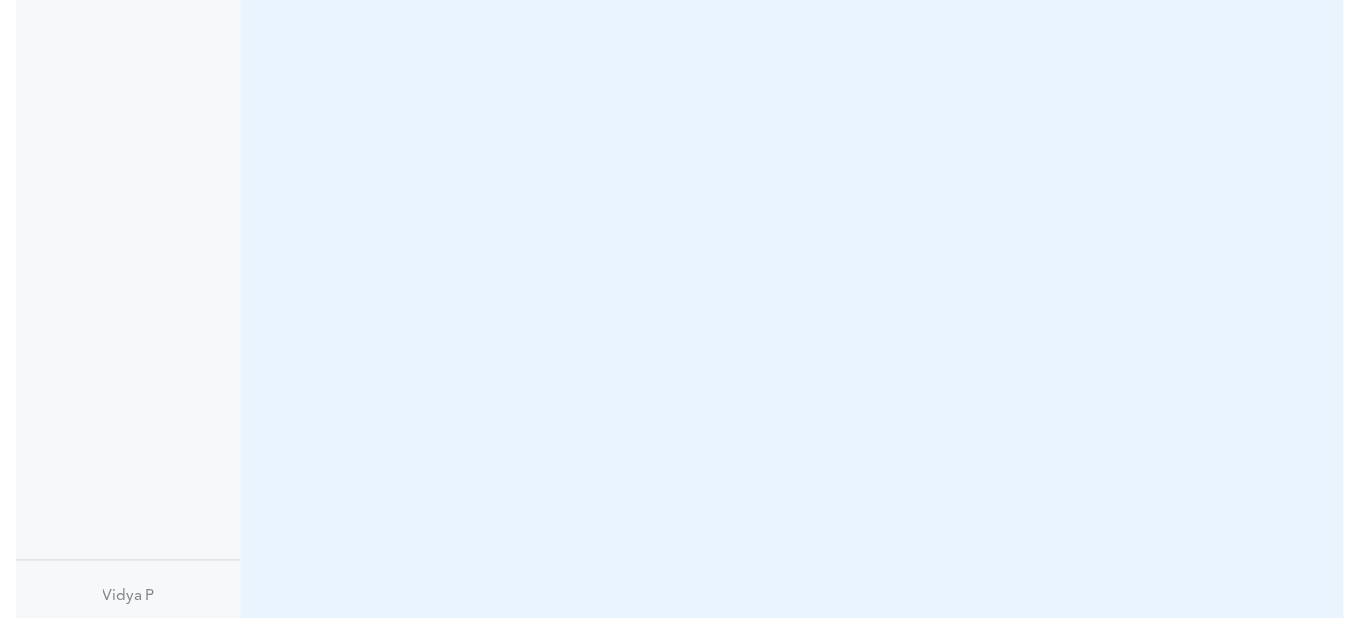scroll, scrollTop: 0, scrollLeft: 0, axis: both 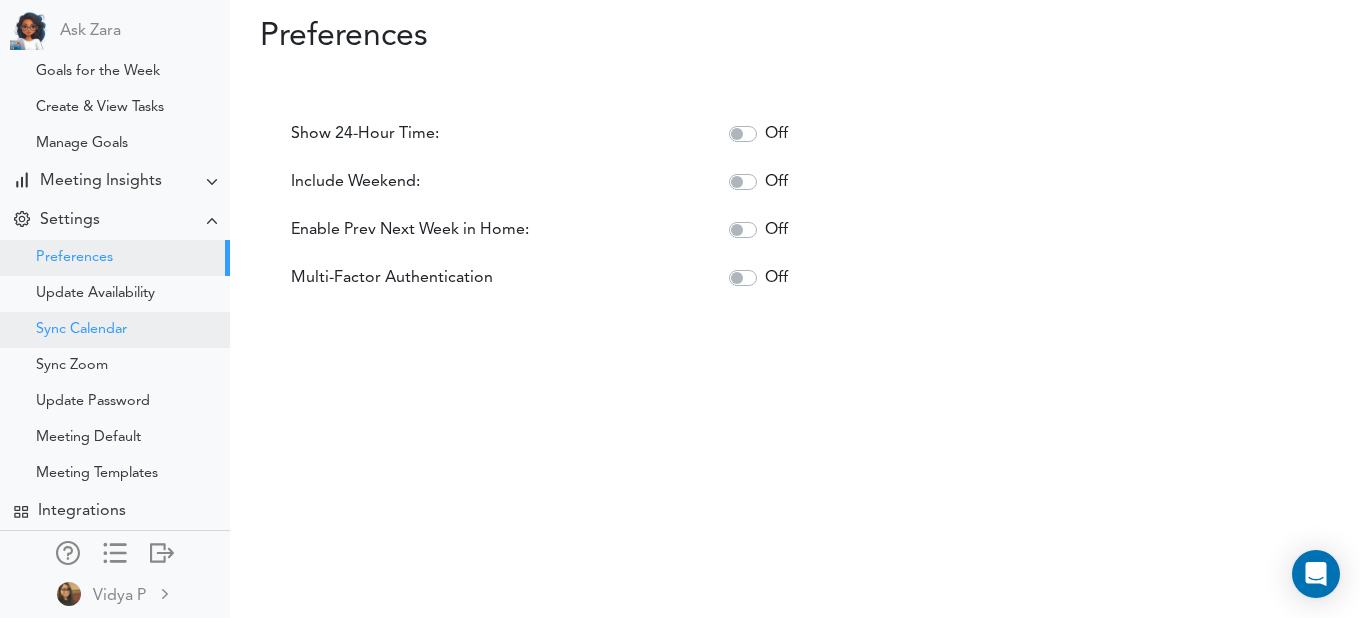 click on "Sync Calendar" at bounding box center [81, 330] 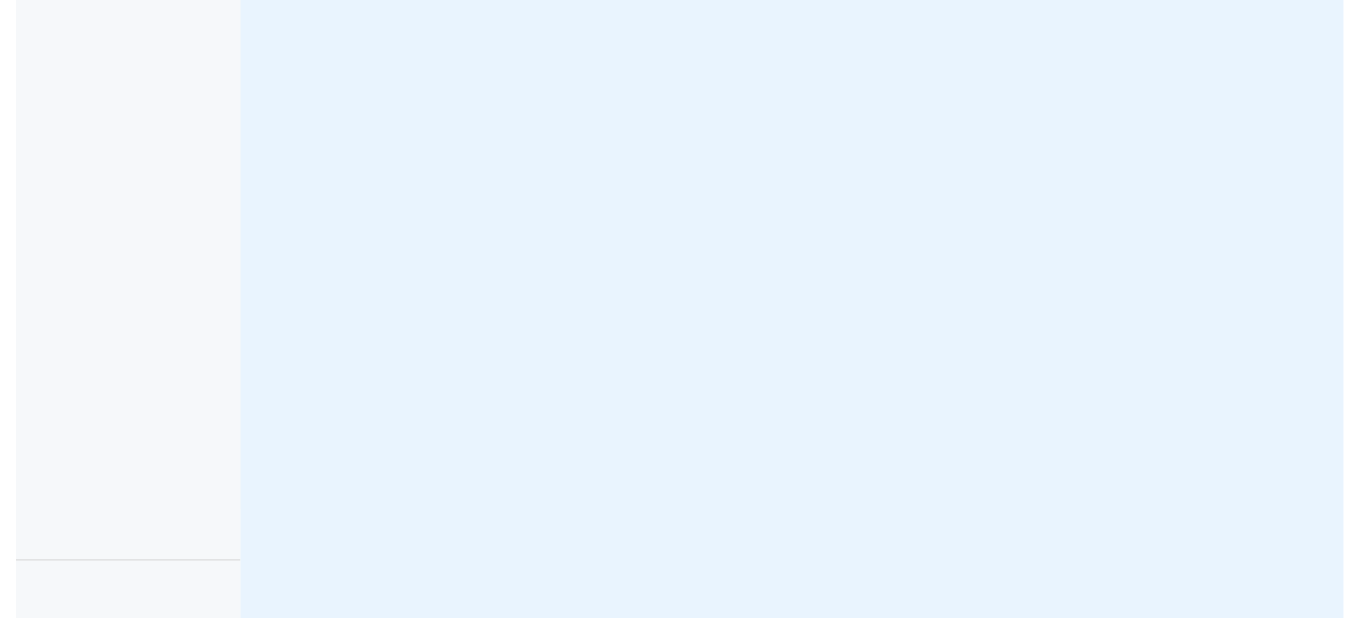 scroll, scrollTop: 0, scrollLeft: 0, axis: both 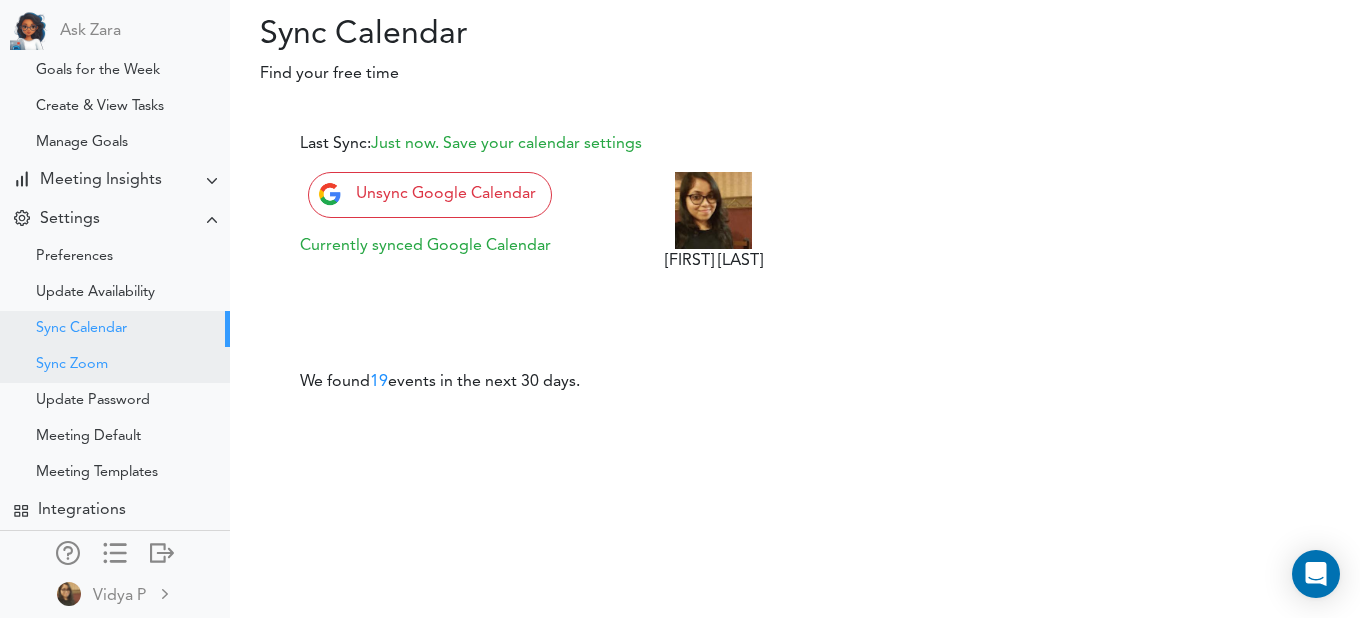 click on "Sync Zoom" at bounding box center [115, 365] 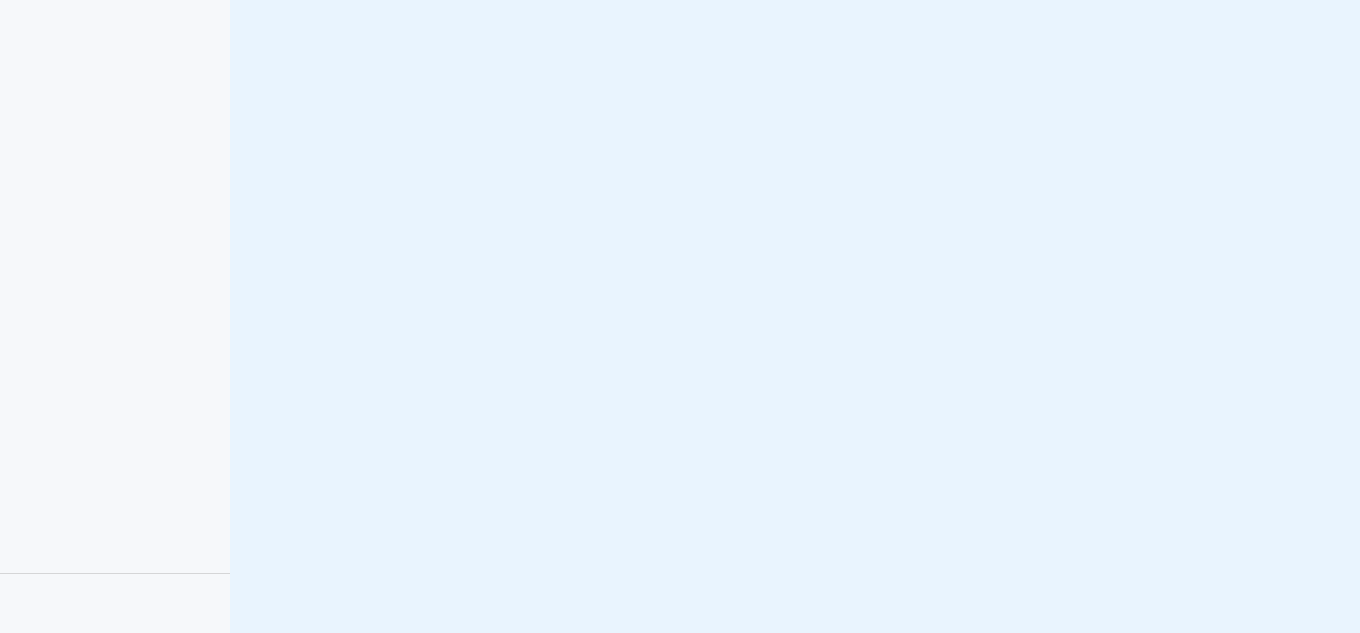 scroll, scrollTop: 0, scrollLeft: 0, axis: both 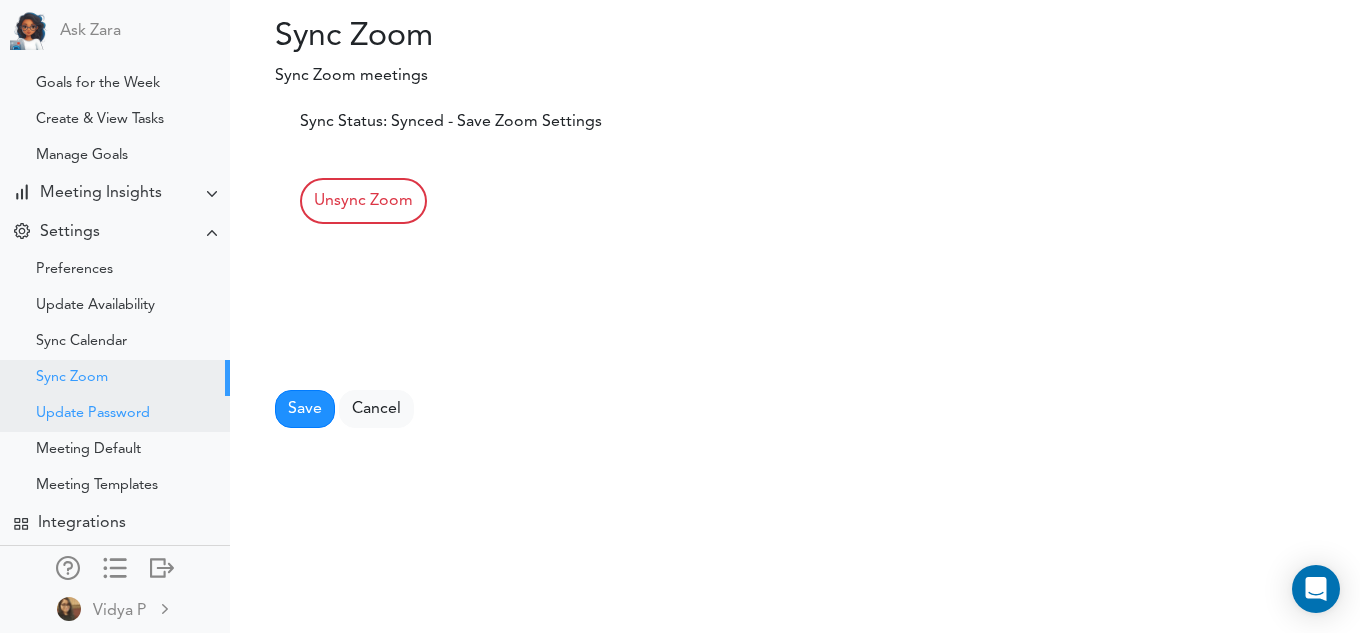 click on "Update Password" at bounding box center [115, 414] 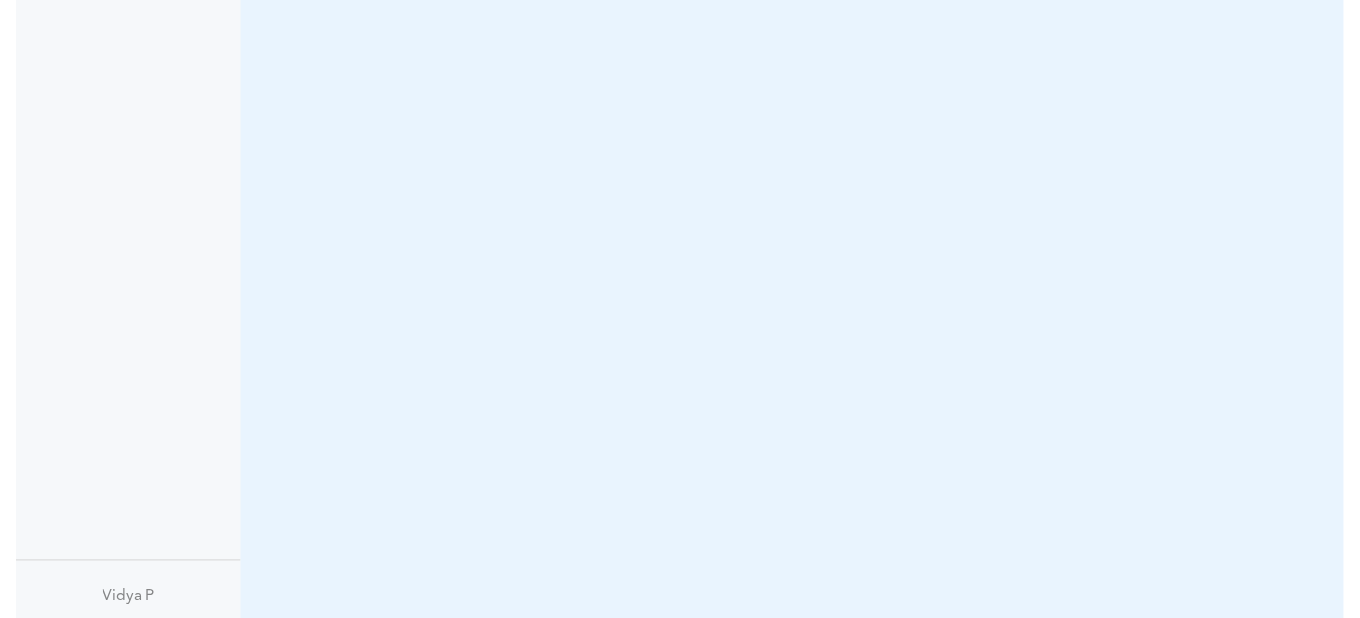 scroll, scrollTop: 0, scrollLeft: 0, axis: both 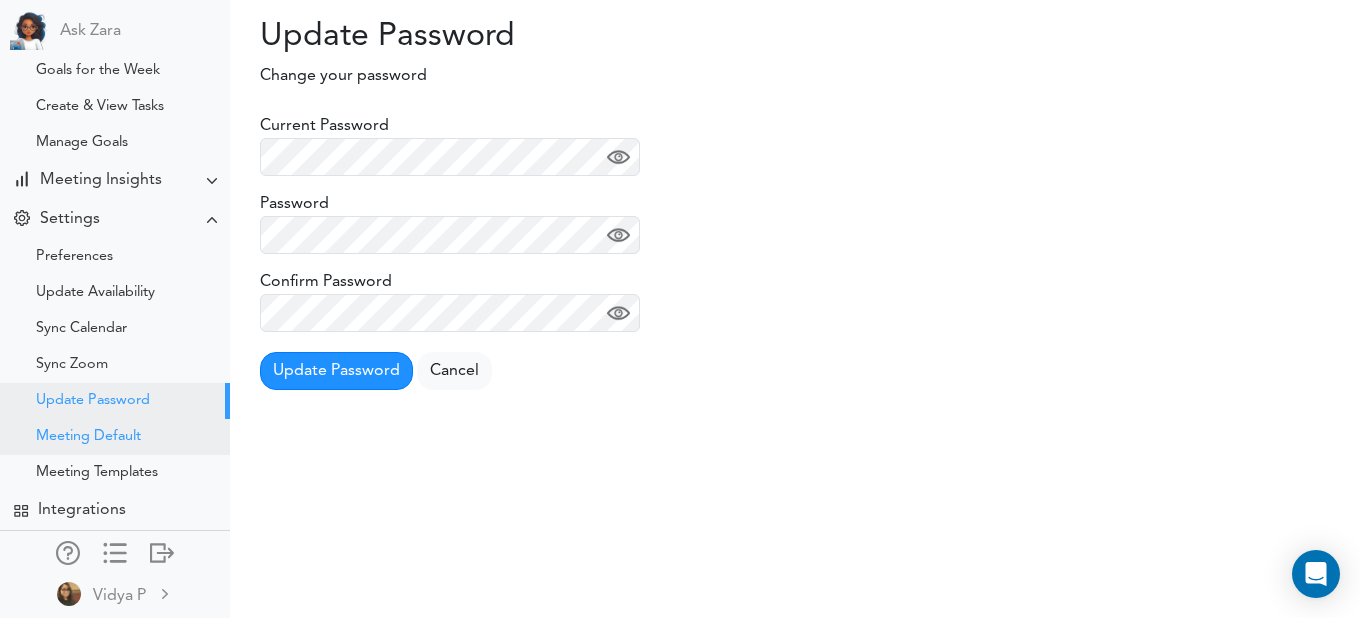 click on "Meeting Default" at bounding box center [88, 437] 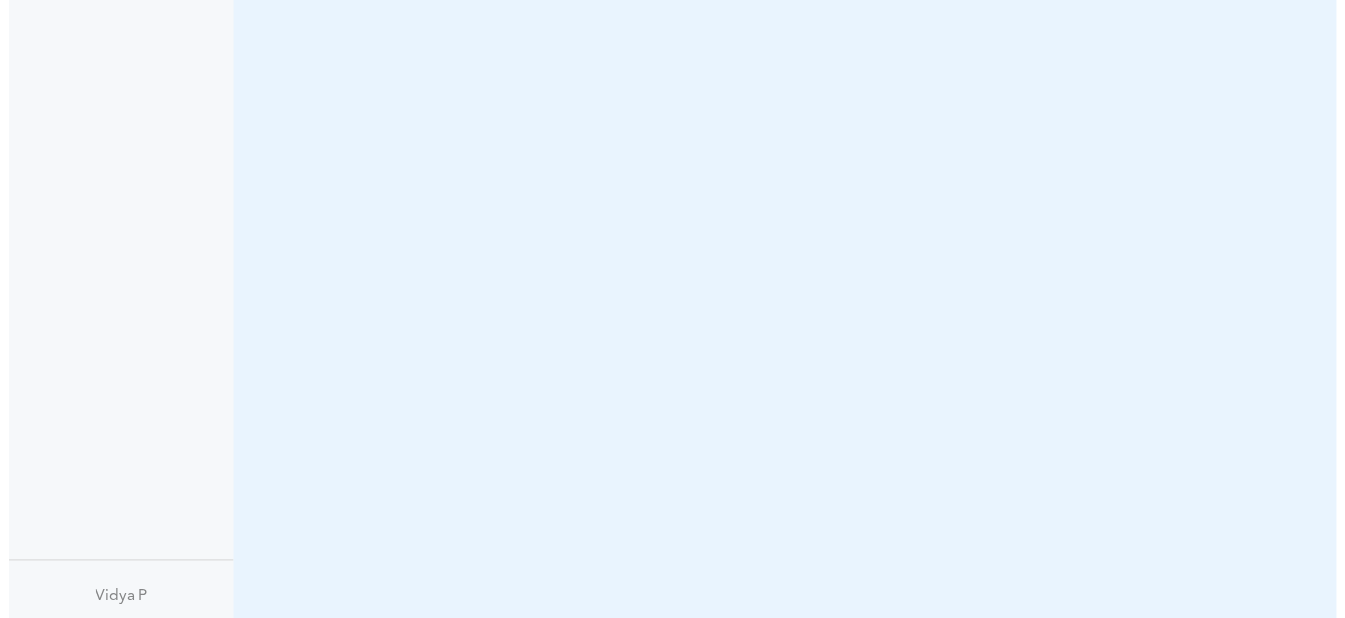 scroll, scrollTop: 0, scrollLeft: 0, axis: both 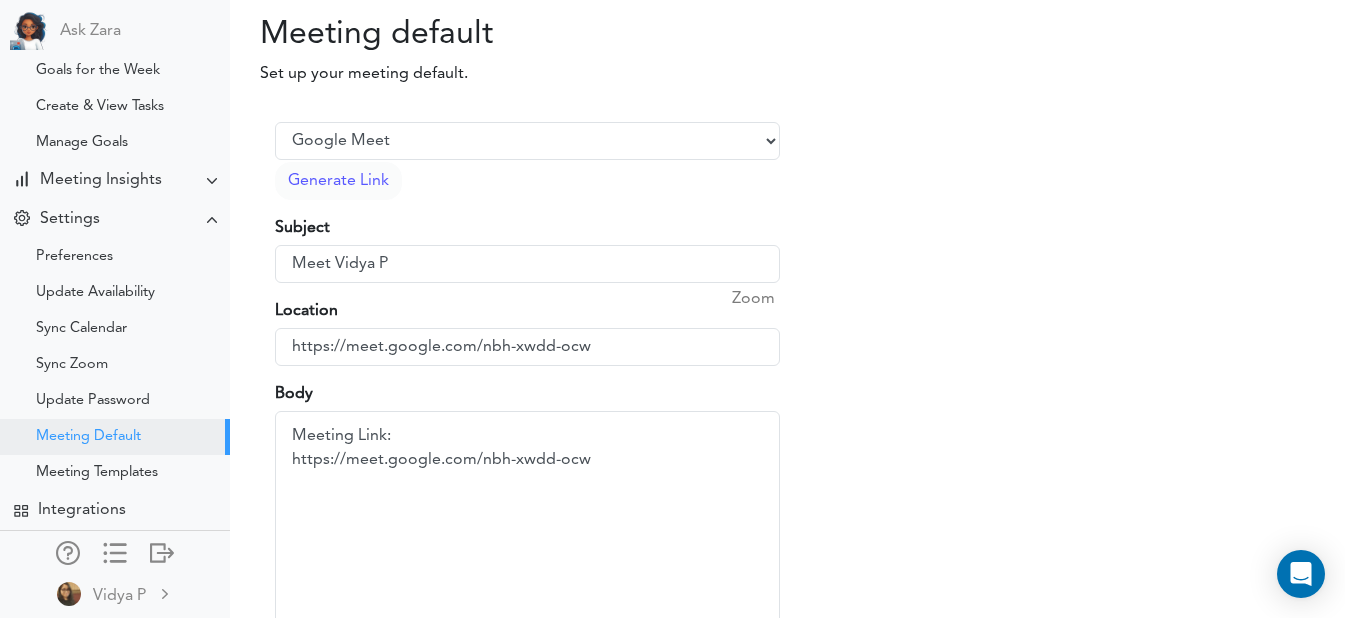 click on "Meeting Default" at bounding box center [115, 437] 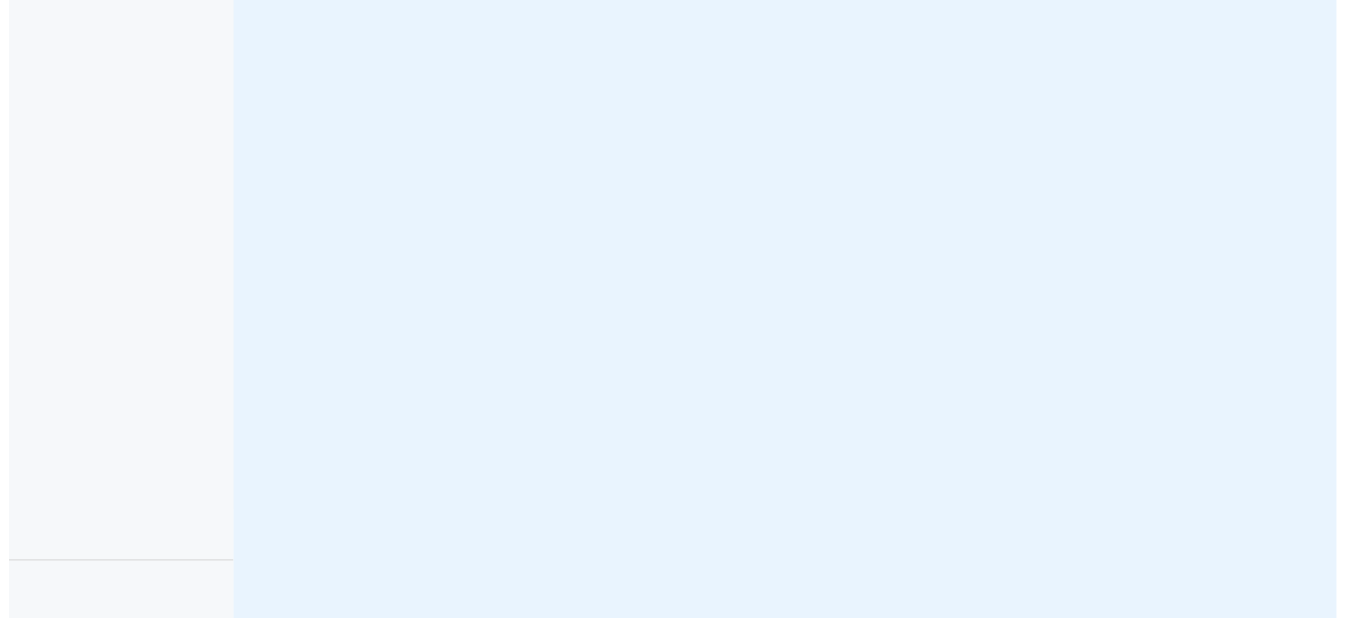 scroll, scrollTop: 0, scrollLeft: 0, axis: both 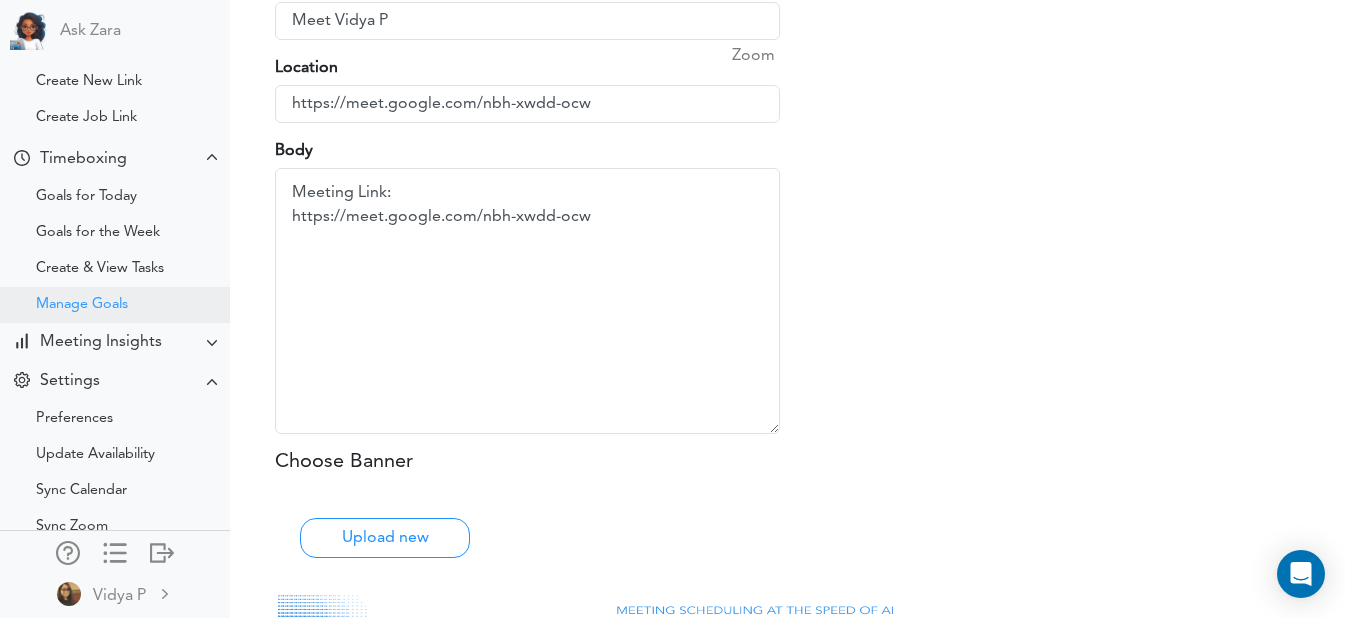 click on "Manage Goals" at bounding box center (82, 305) 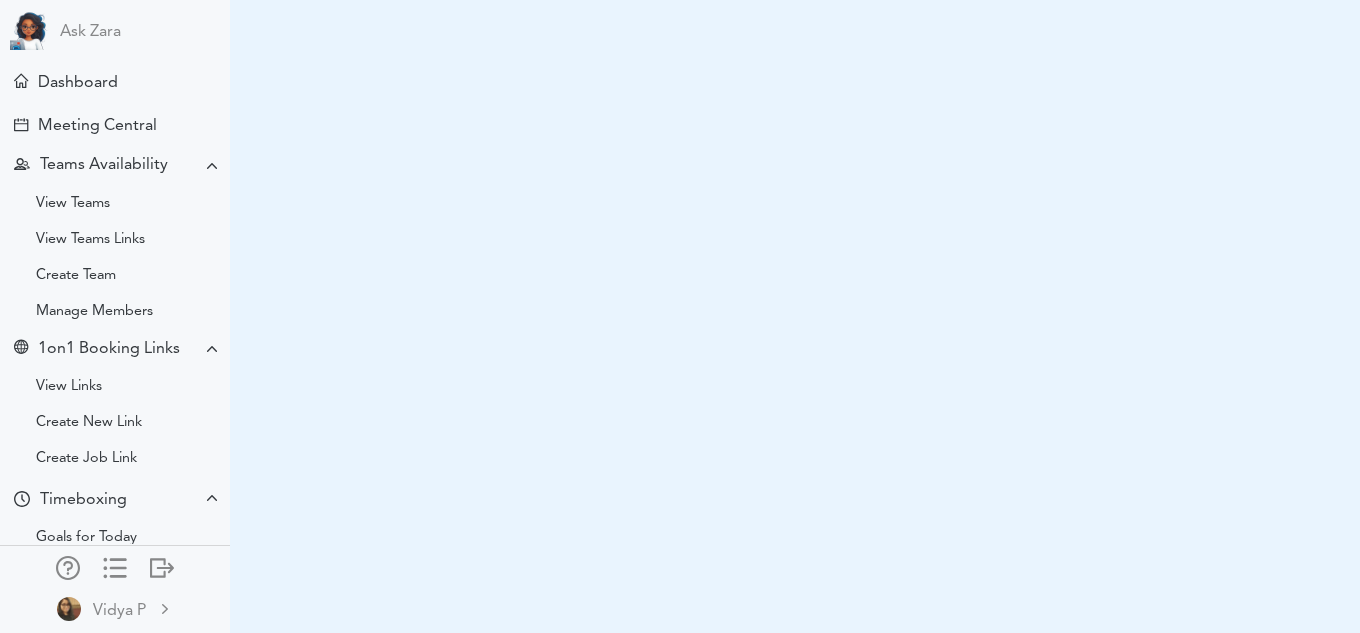 scroll, scrollTop: 0, scrollLeft: 0, axis: both 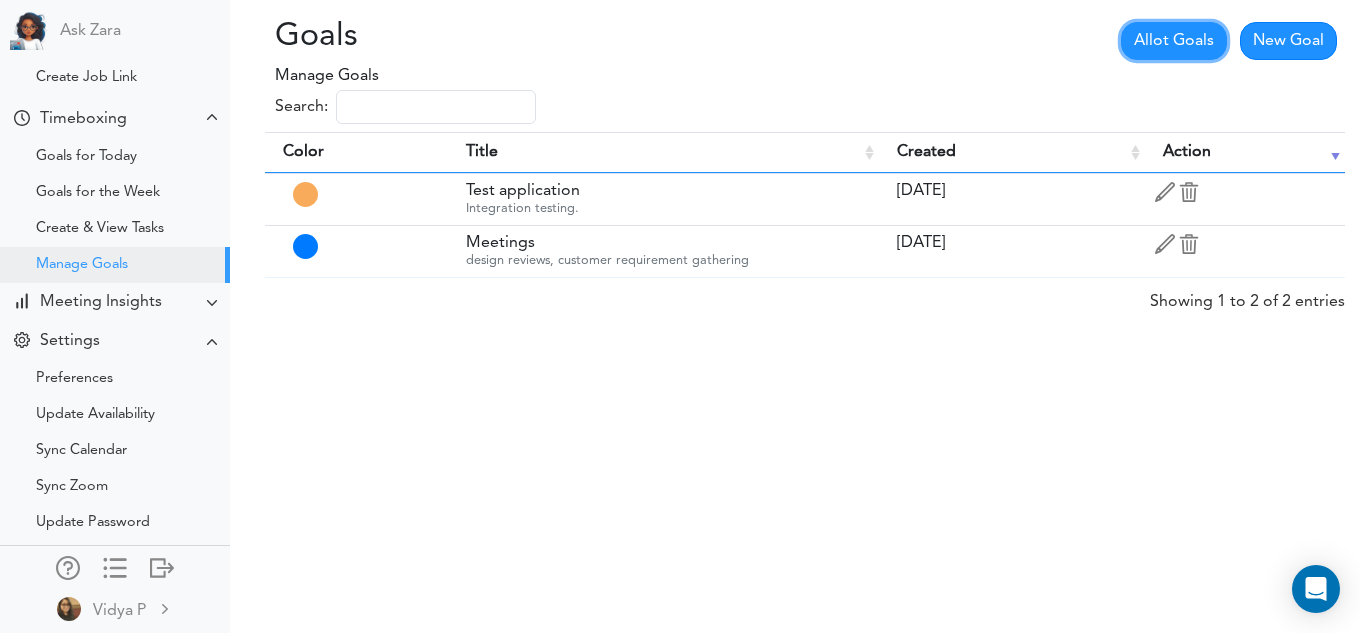 click on "Allot Goals" at bounding box center (1174, 41) 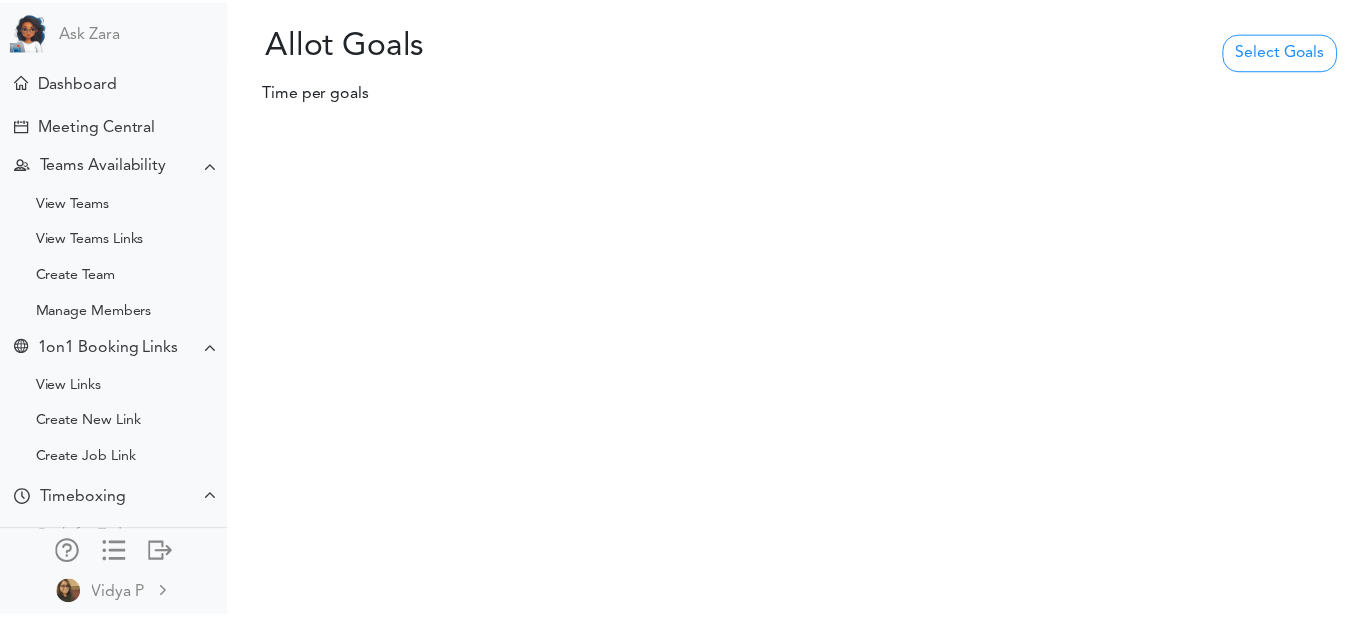 scroll, scrollTop: 0, scrollLeft: 0, axis: both 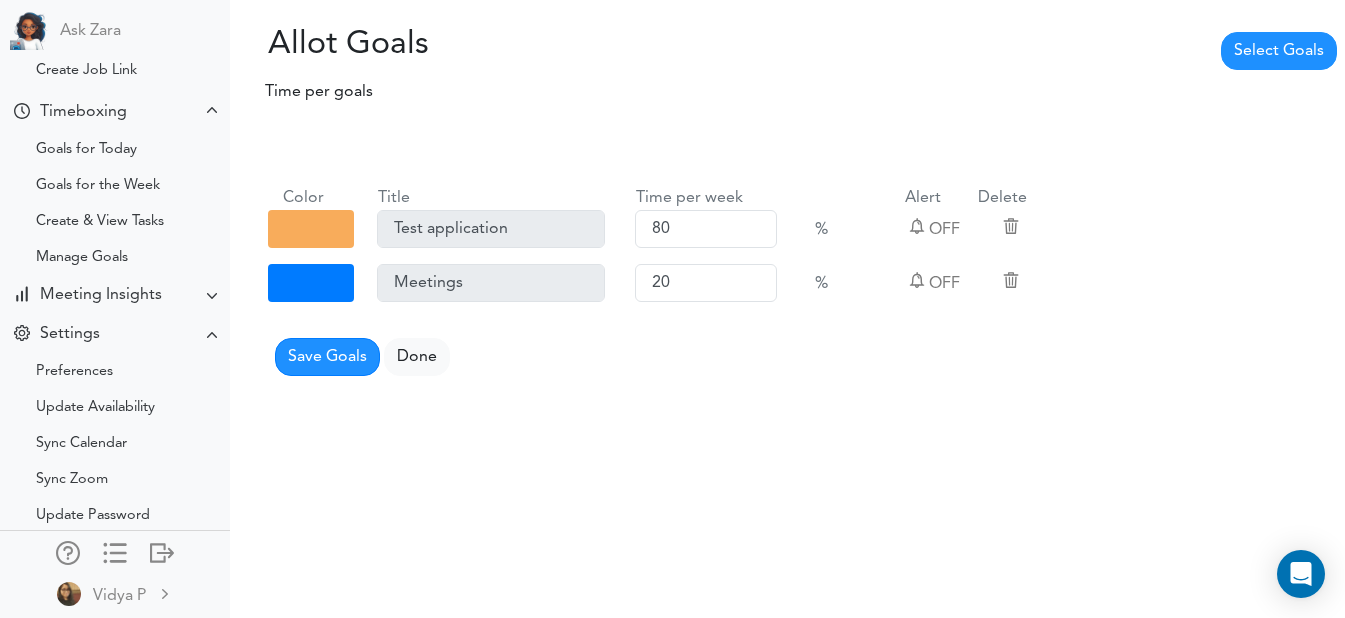 click on "Select Goals" at bounding box center [1279, 51] 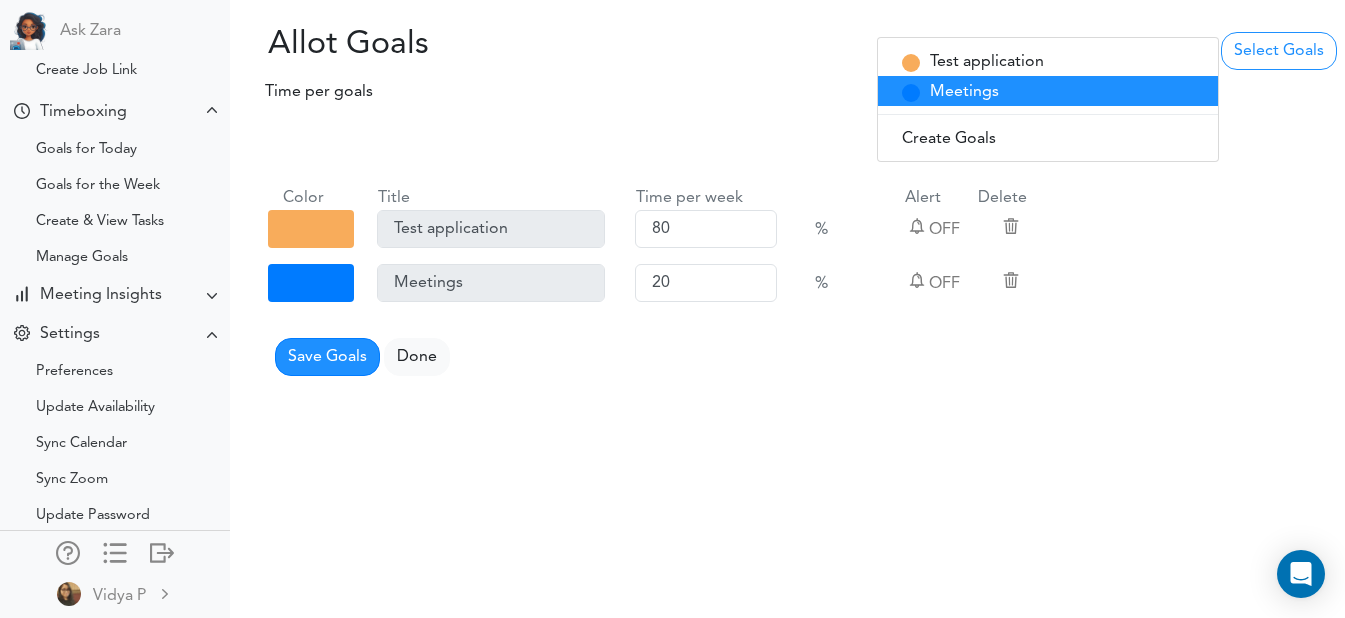 click on "Meetings" at bounding box center (1048, 91) 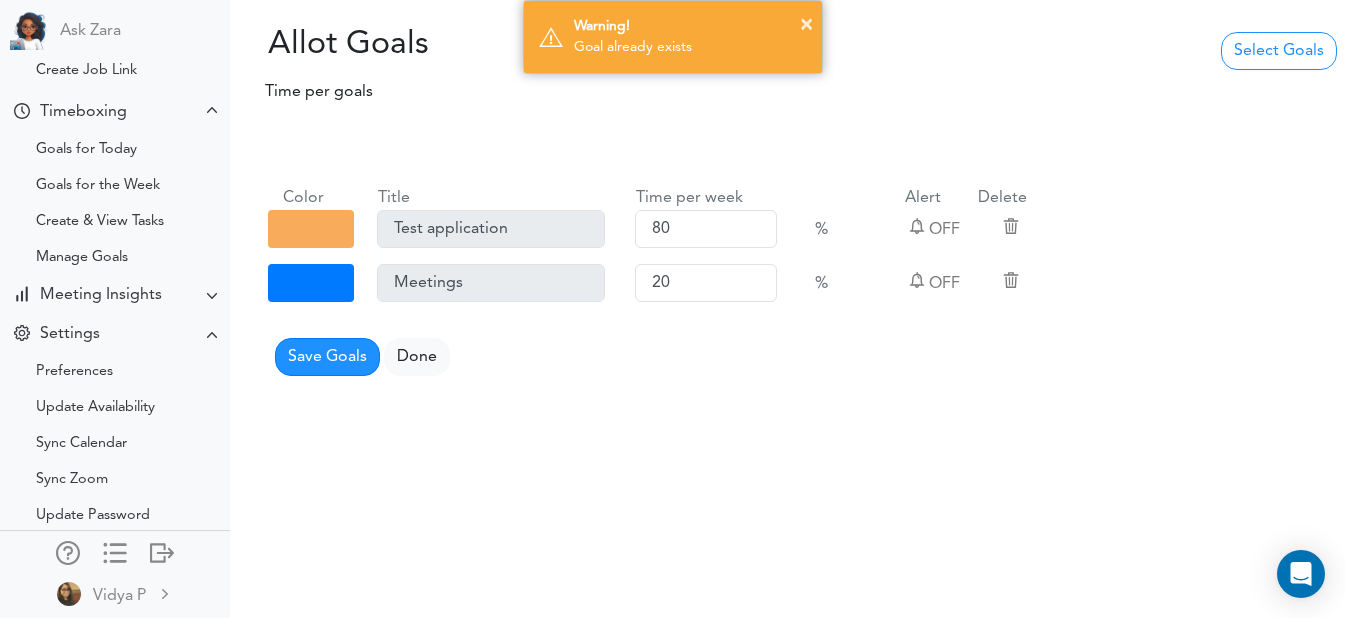 click on "× Warning! Goal already exists" at bounding box center [672, 37] 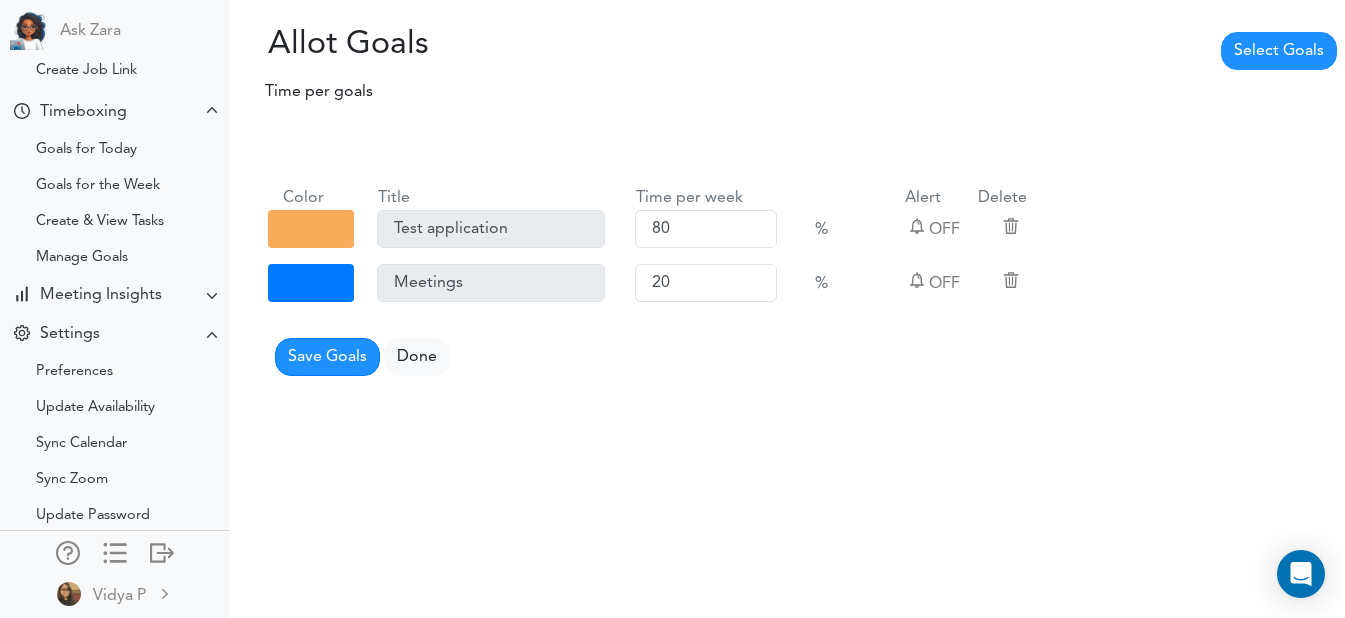 click on "Select Goals" at bounding box center [1279, 51] 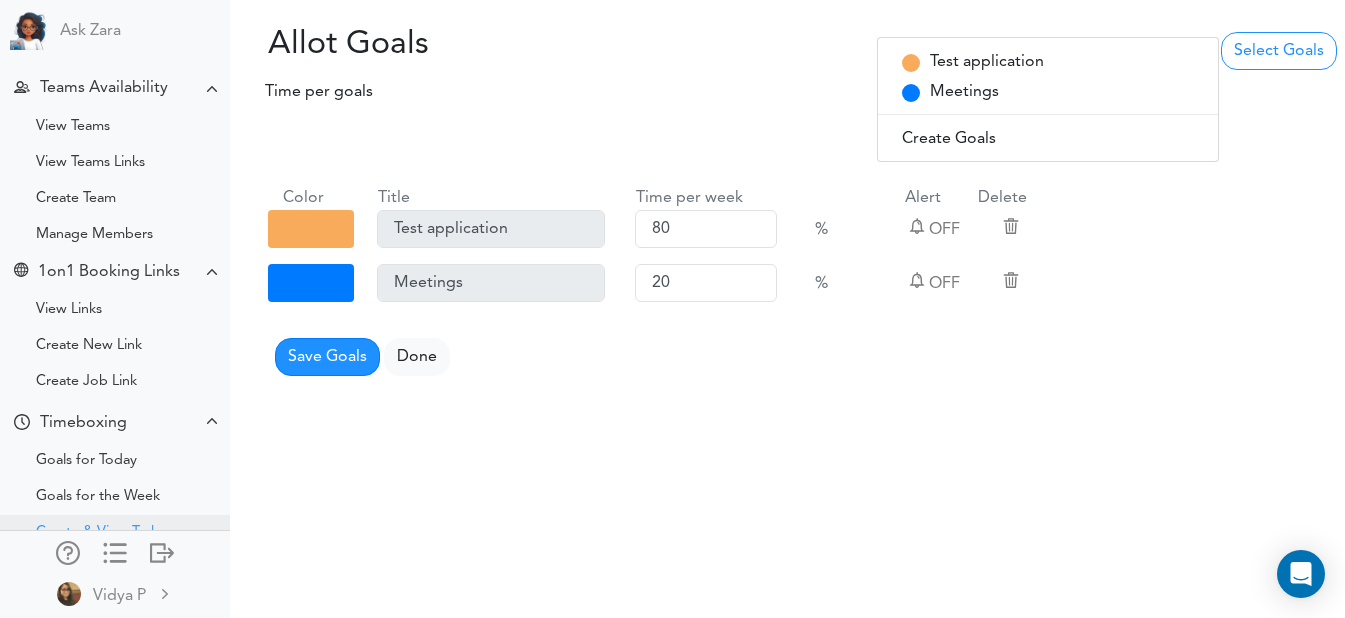scroll, scrollTop: 0, scrollLeft: 0, axis: both 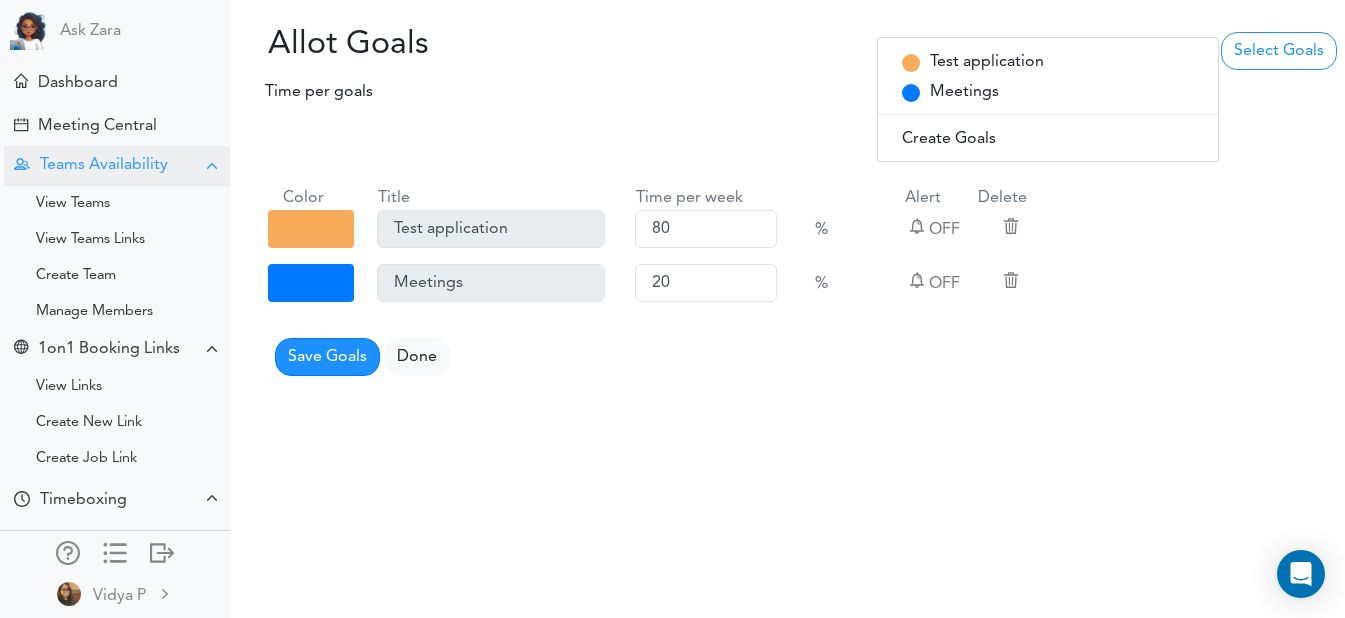 click on "Teams Availability" at bounding box center (104, 165) 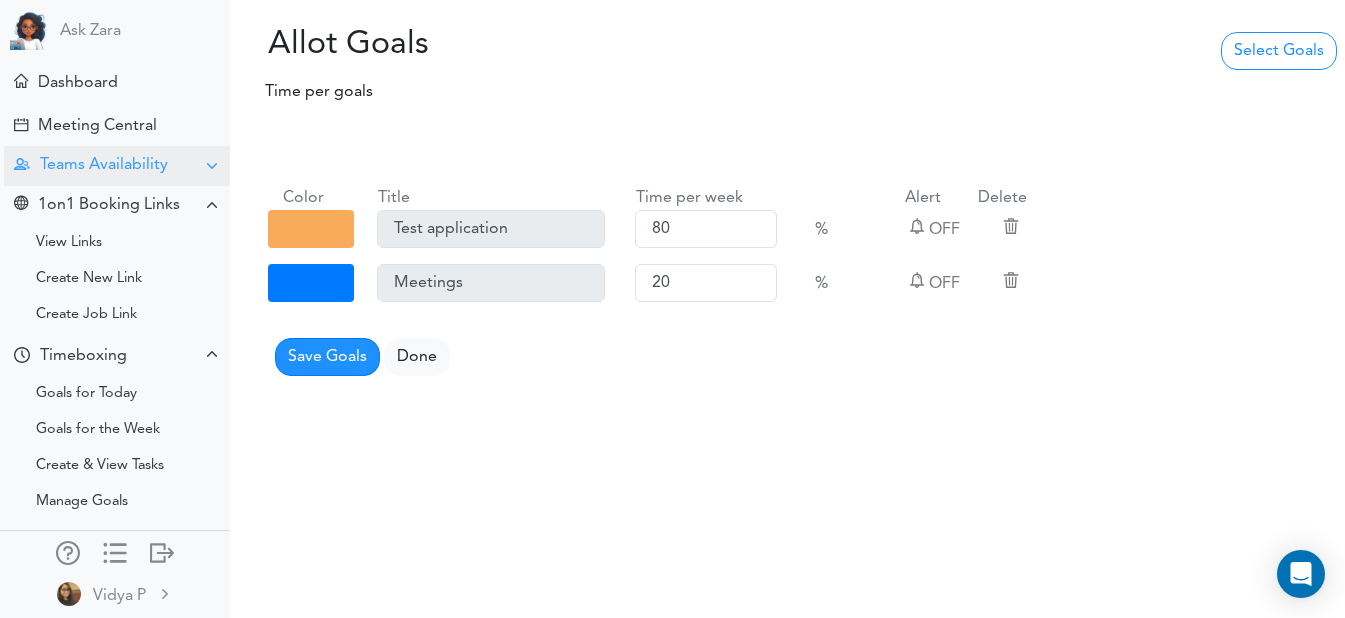 click on "Teams Availability" at bounding box center (104, 165) 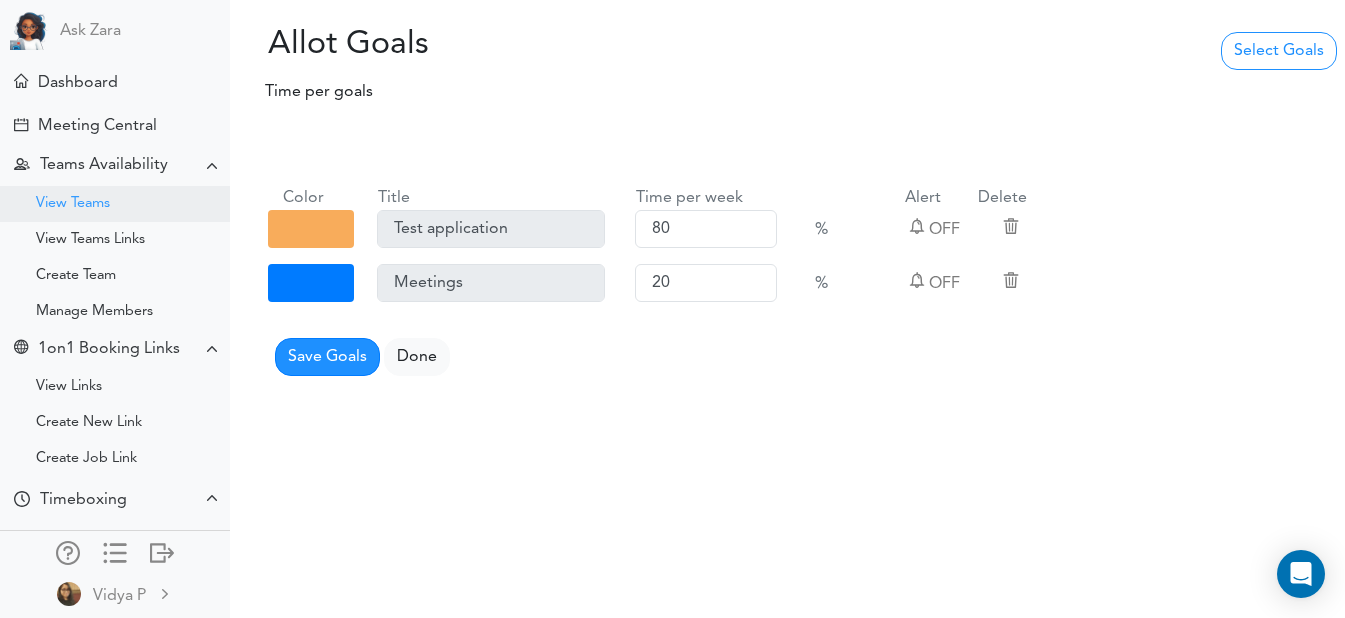 click on "View Teams" at bounding box center [73, 204] 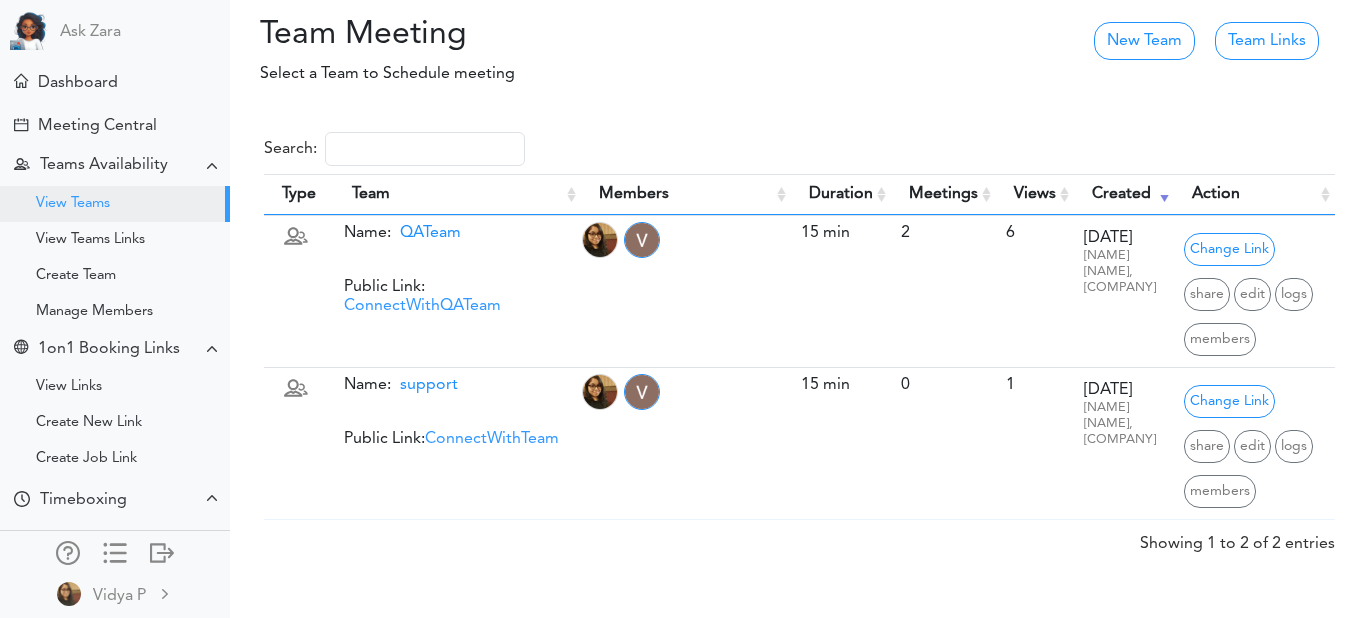 scroll, scrollTop: 0, scrollLeft: 0, axis: both 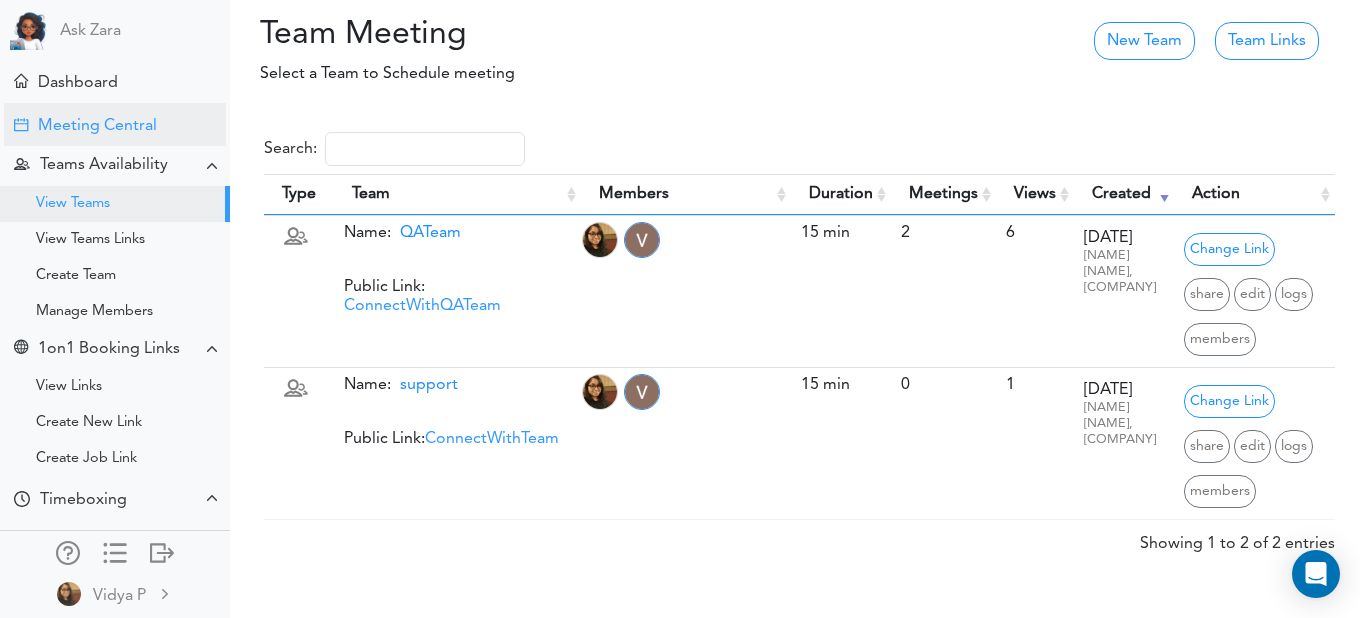 click on "Meeting Central" at bounding box center (97, 126) 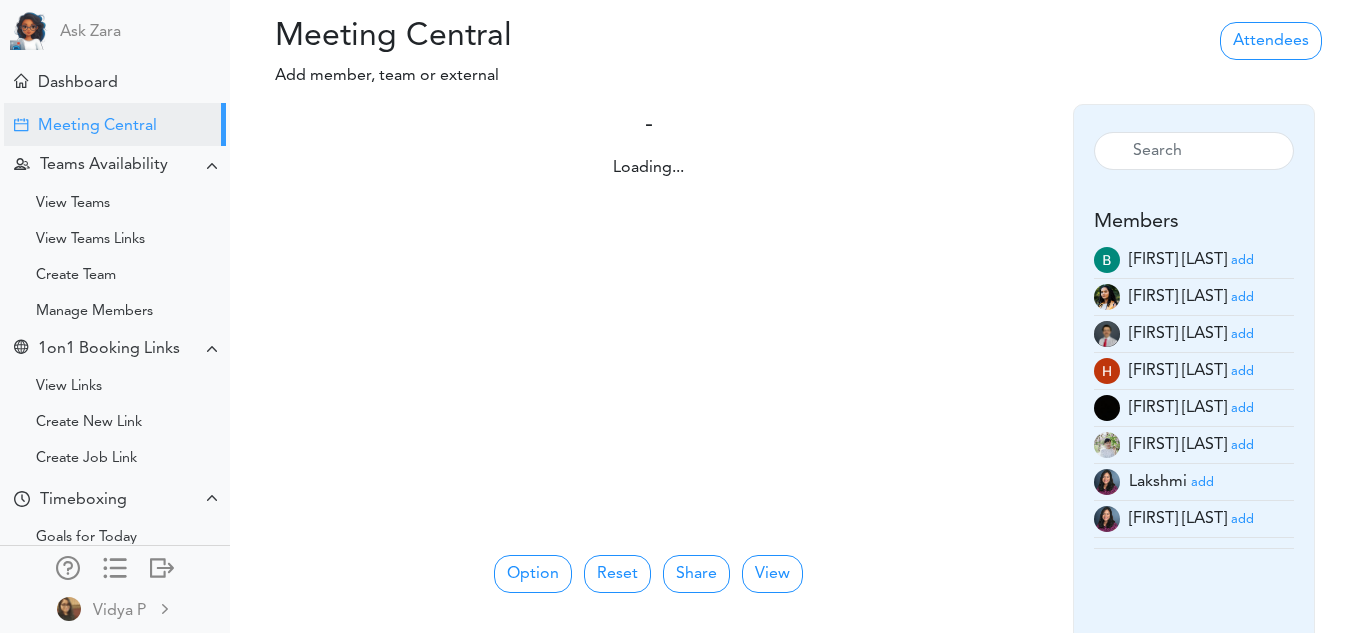 scroll, scrollTop: 0, scrollLeft: 0, axis: both 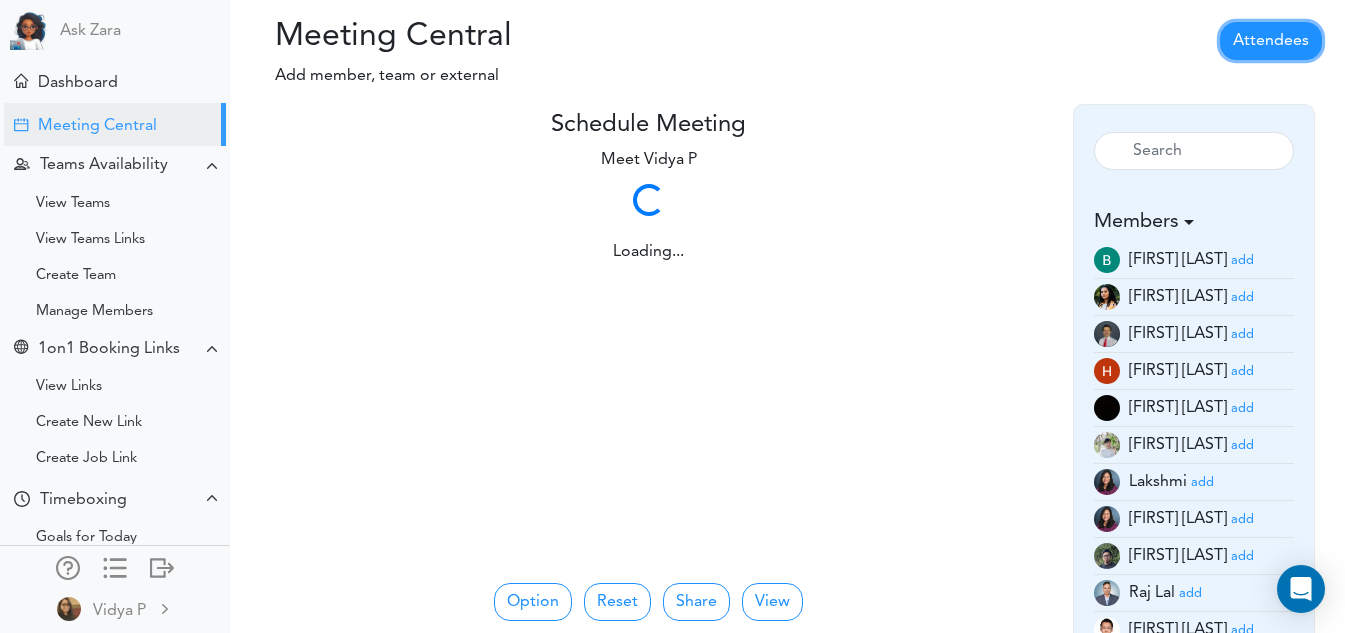 click on "Attendees" at bounding box center (1271, 41) 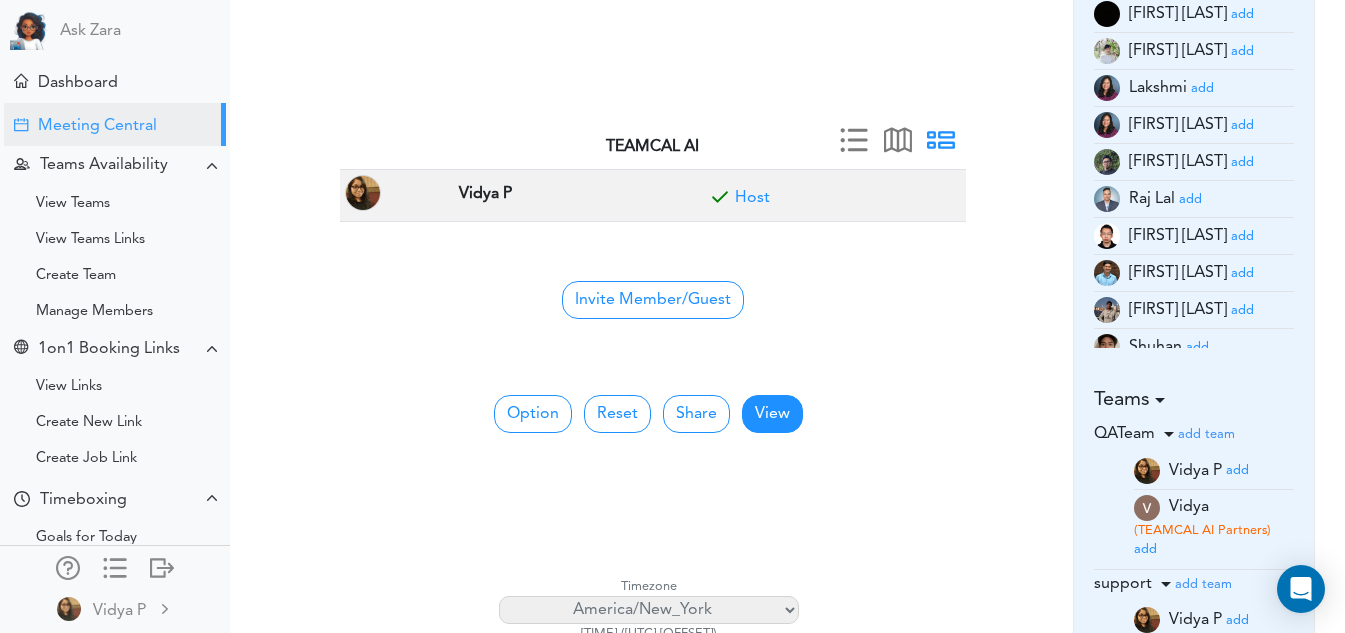 scroll, scrollTop: 395, scrollLeft: 0, axis: vertical 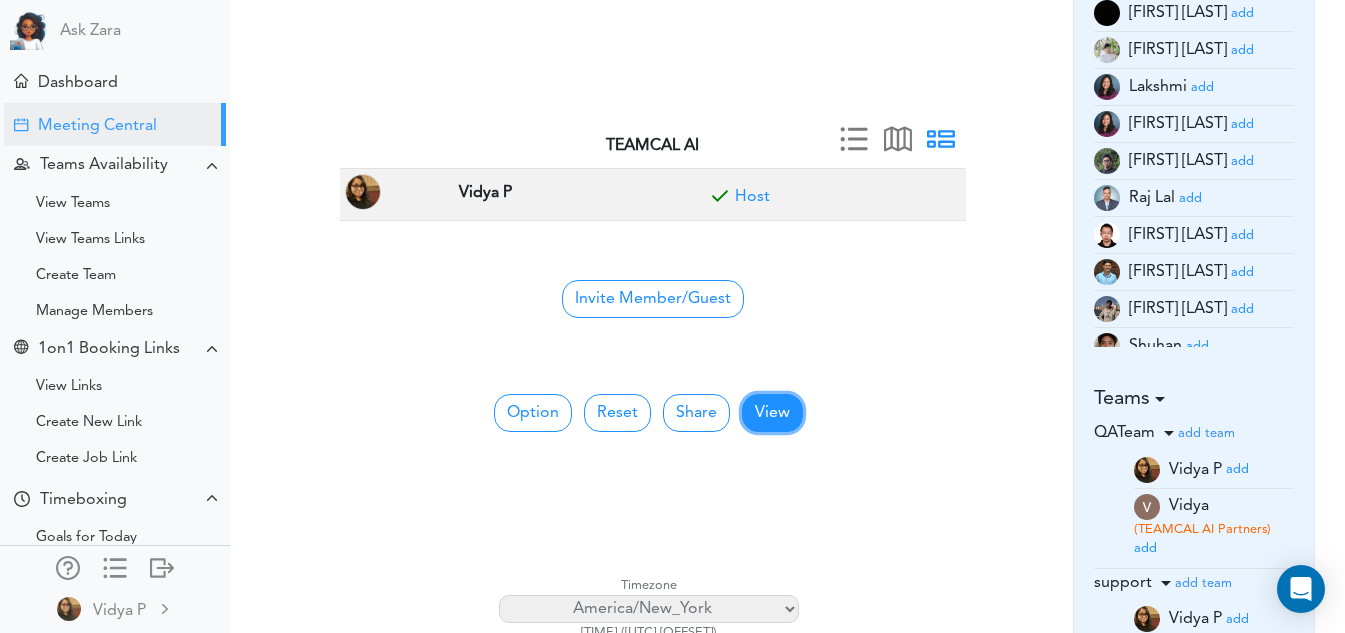 click on "View" at bounding box center (772, 413) 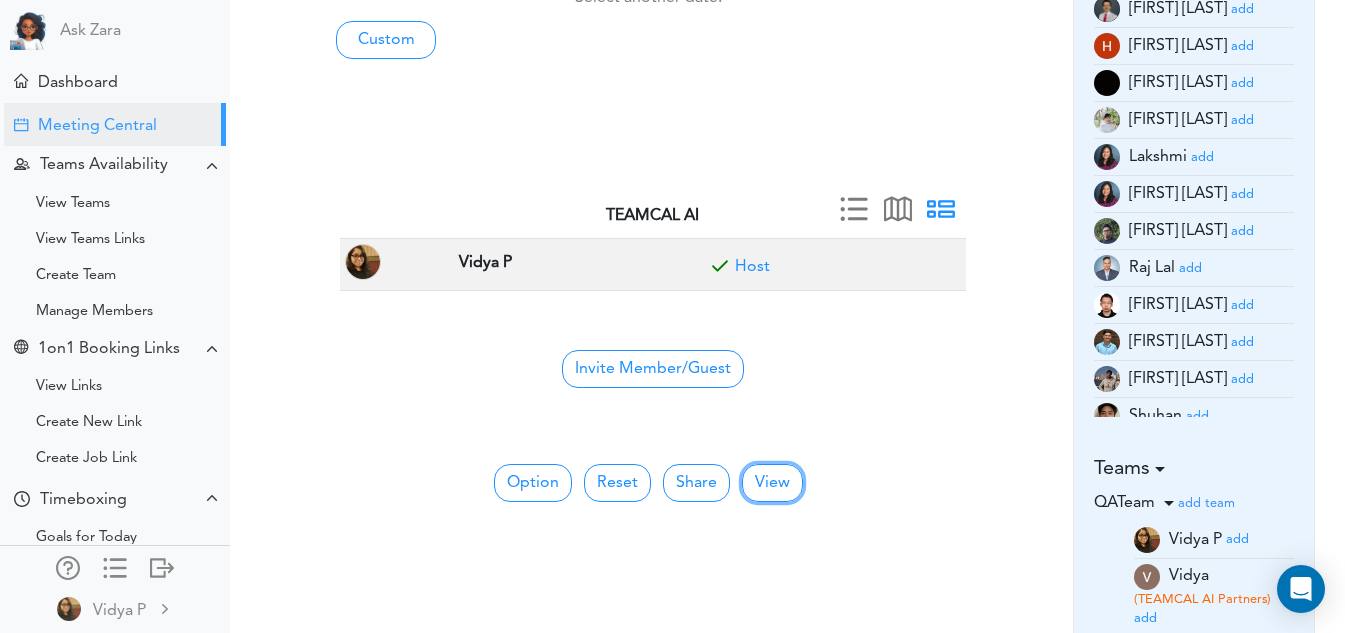 scroll, scrollTop: 0, scrollLeft: 0, axis: both 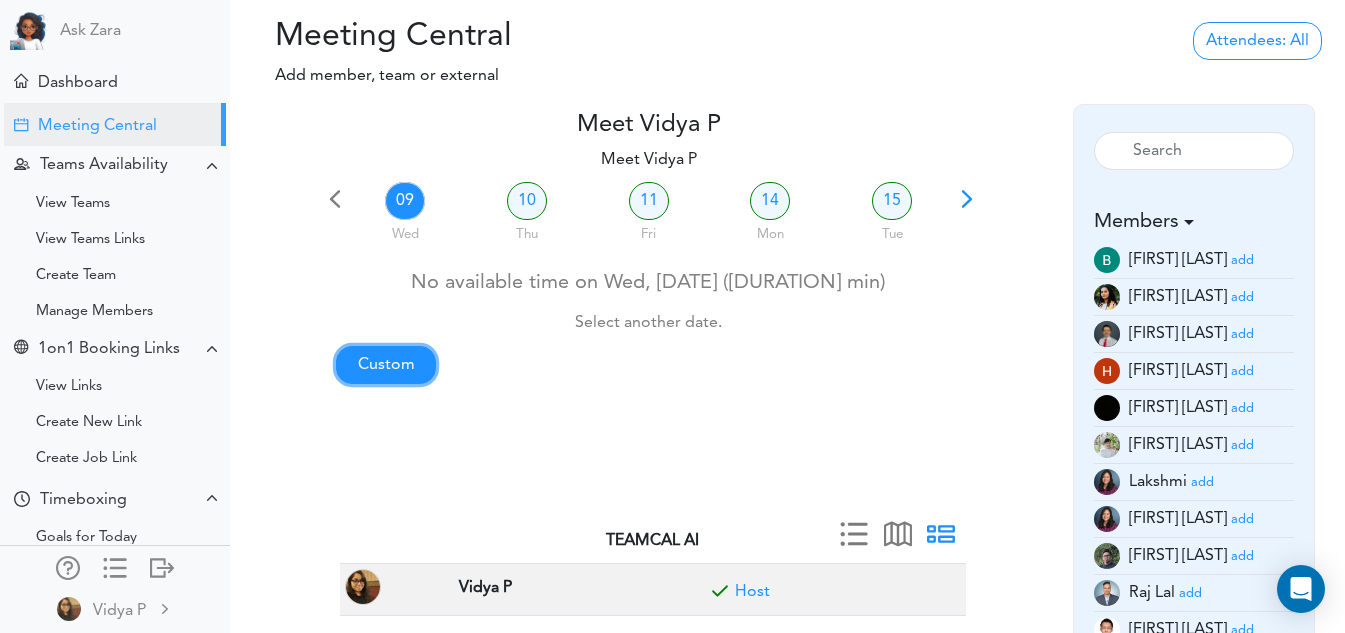 click on "Custom" at bounding box center (386, 365) 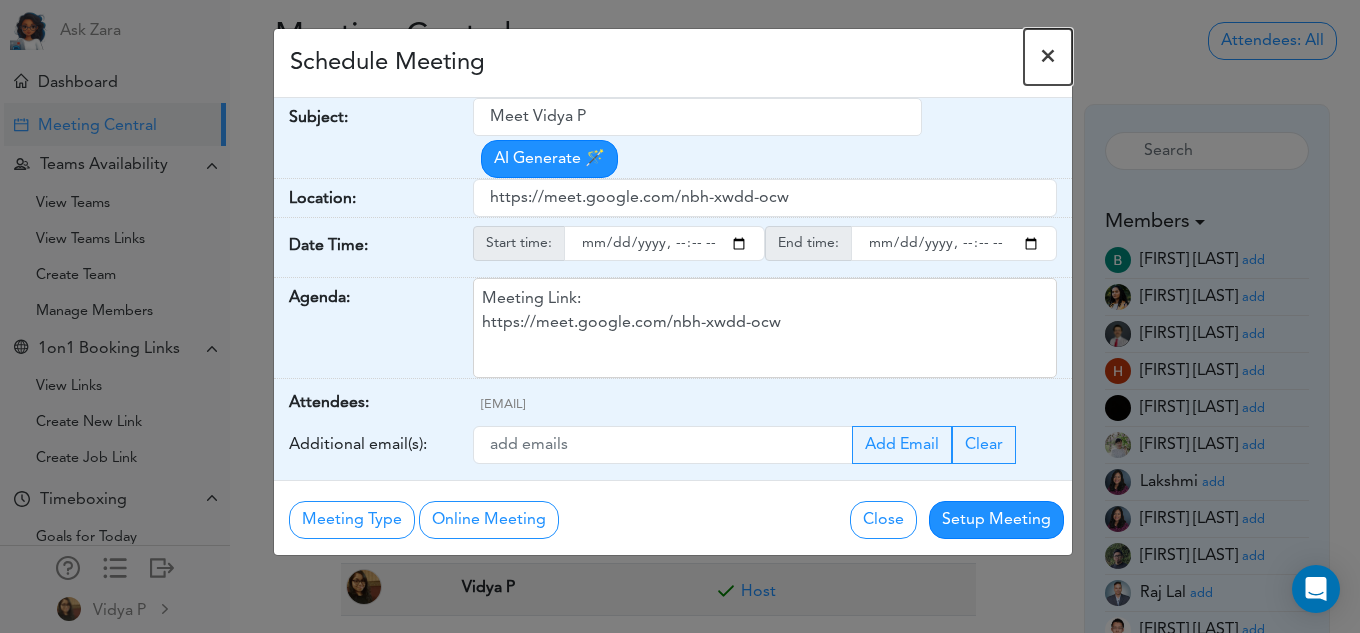click on "×" at bounding box center [1048, 57] 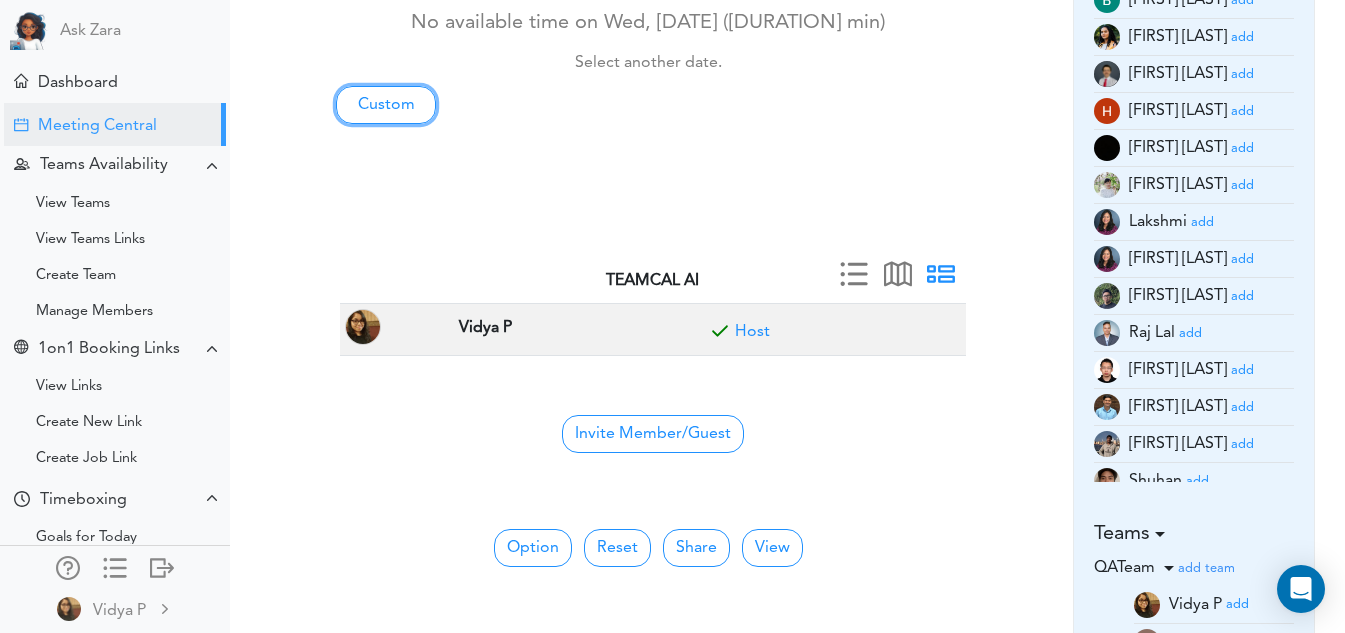 scroll, scrollTop: 261, scrollLeft: 0, axis: vertical 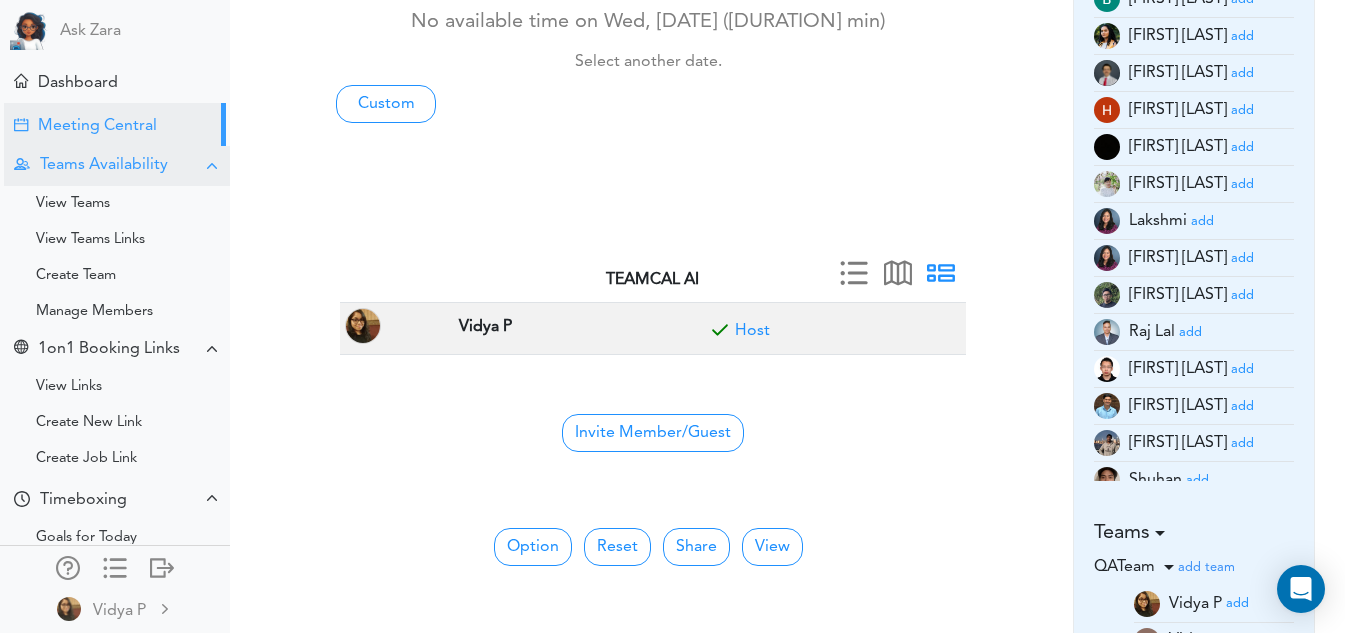 click on "Teams Availability" at bounding box center [104, 165] 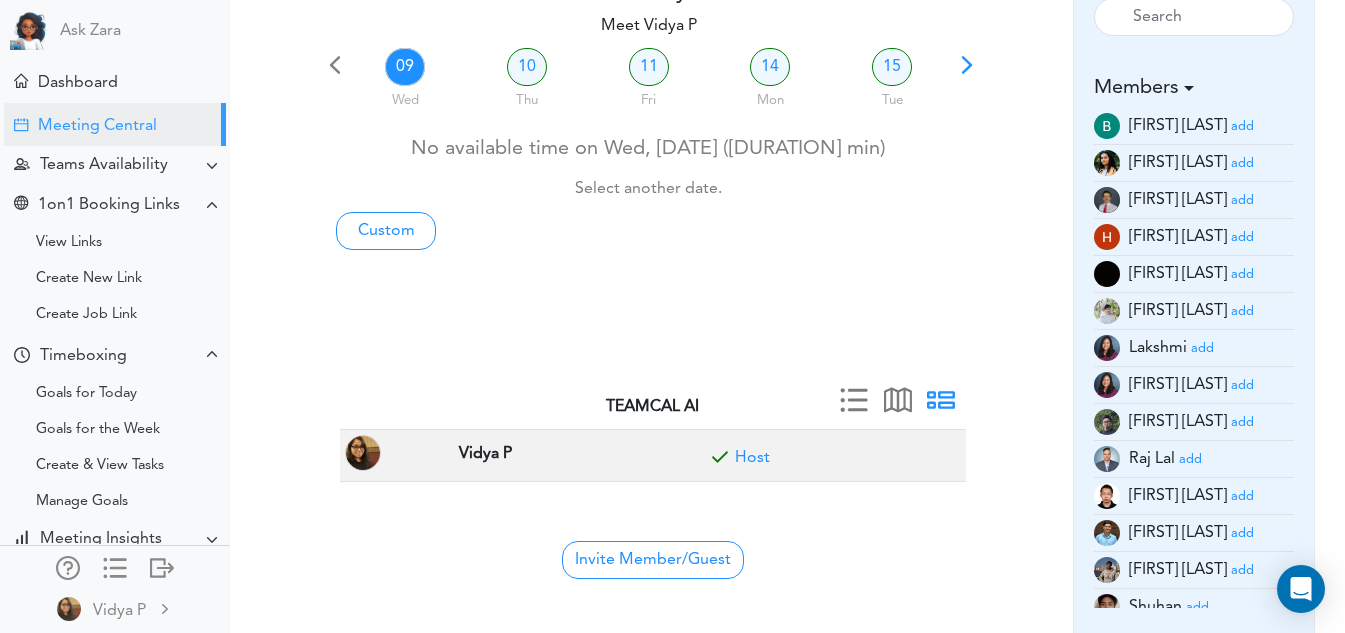scroll, scrollTop: 135, scrollLeft: 0, axis: vertical 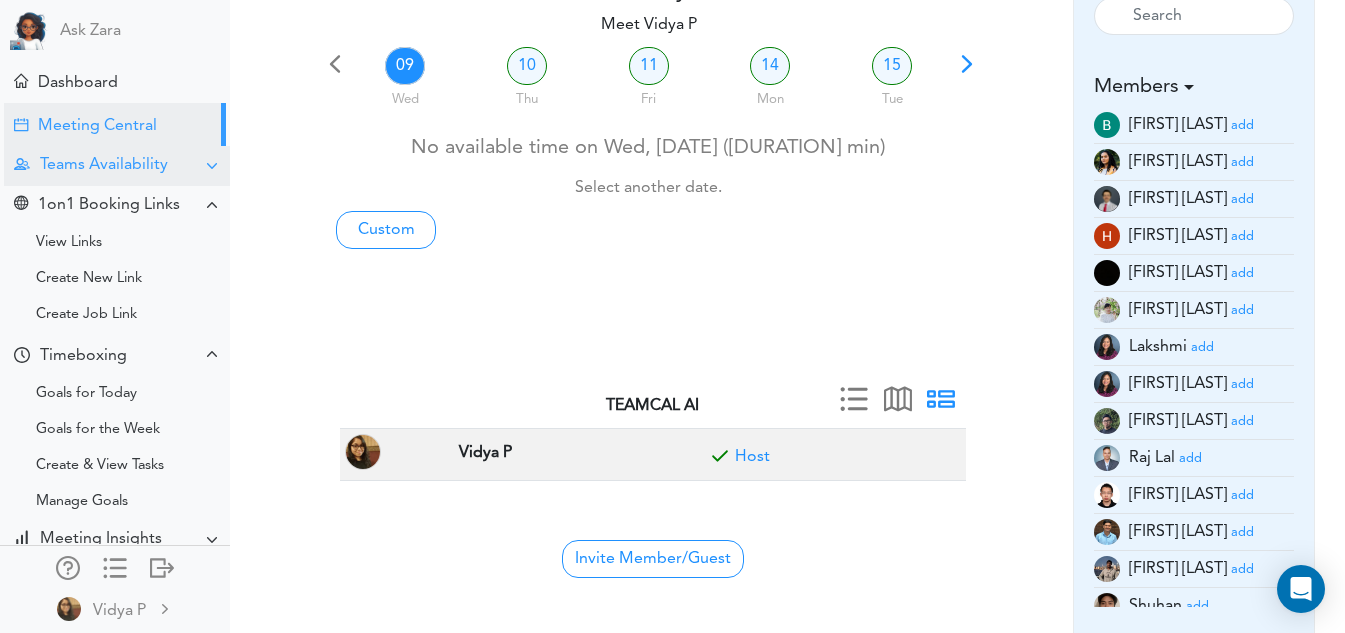 click on "Teams Availability" at bounding box center [104, 165] 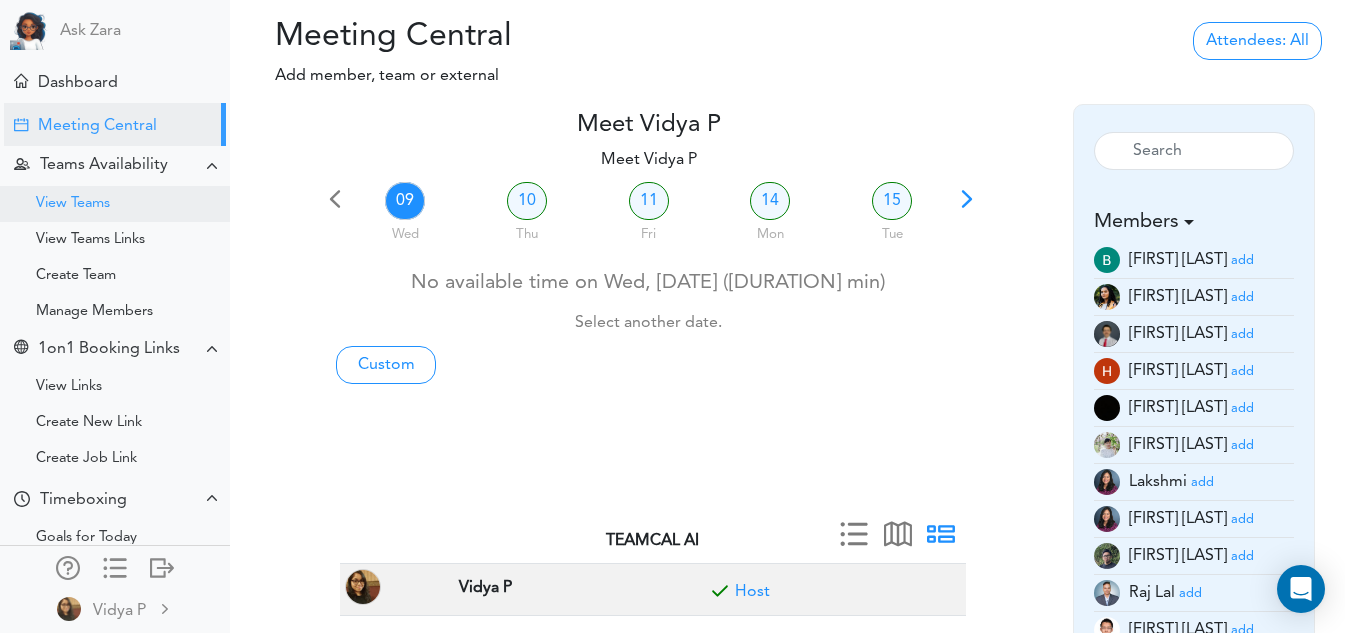 click on "View Teams" at bounding box center (115, 204) 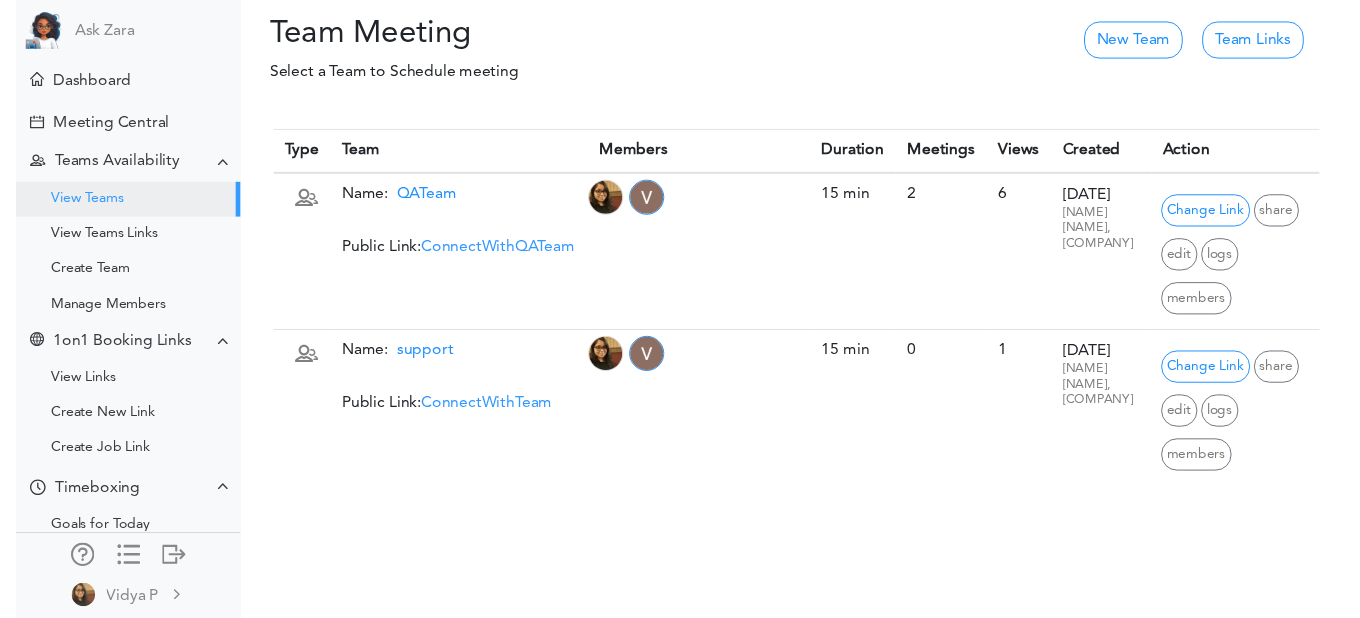 scroll, scrollTop: 0, scrollLeft: 0, axis: both 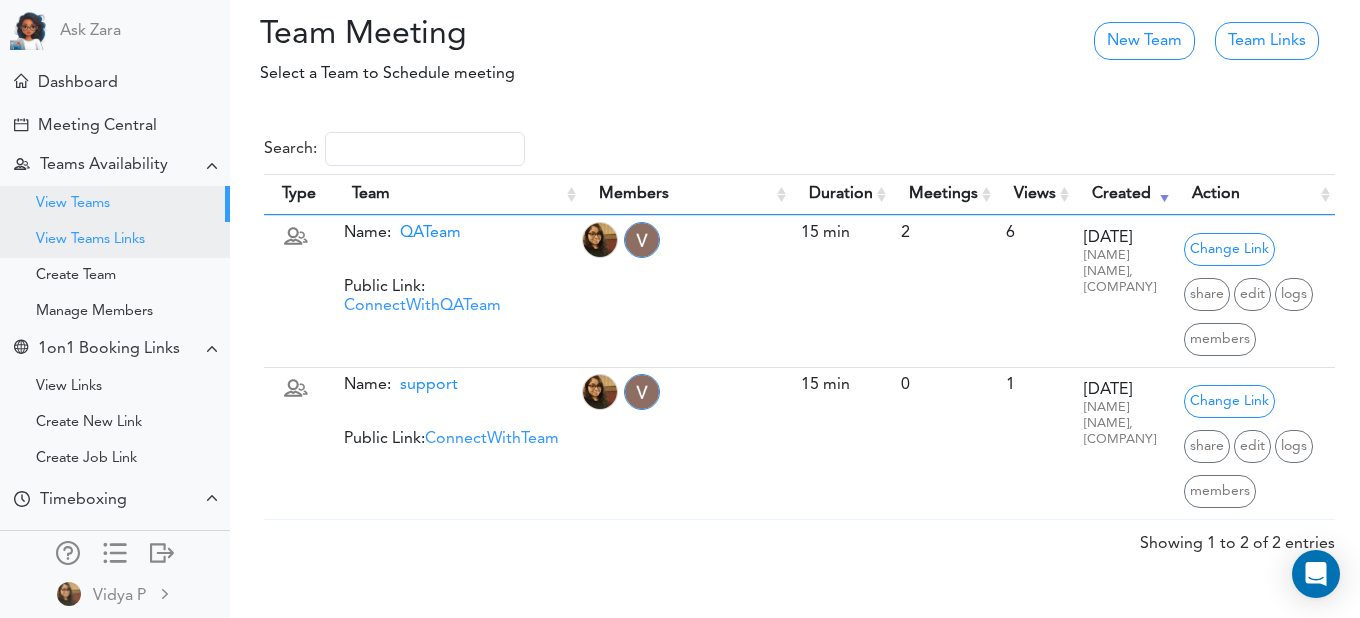 click on "View Teams Links" at bounding box center [115, 240] 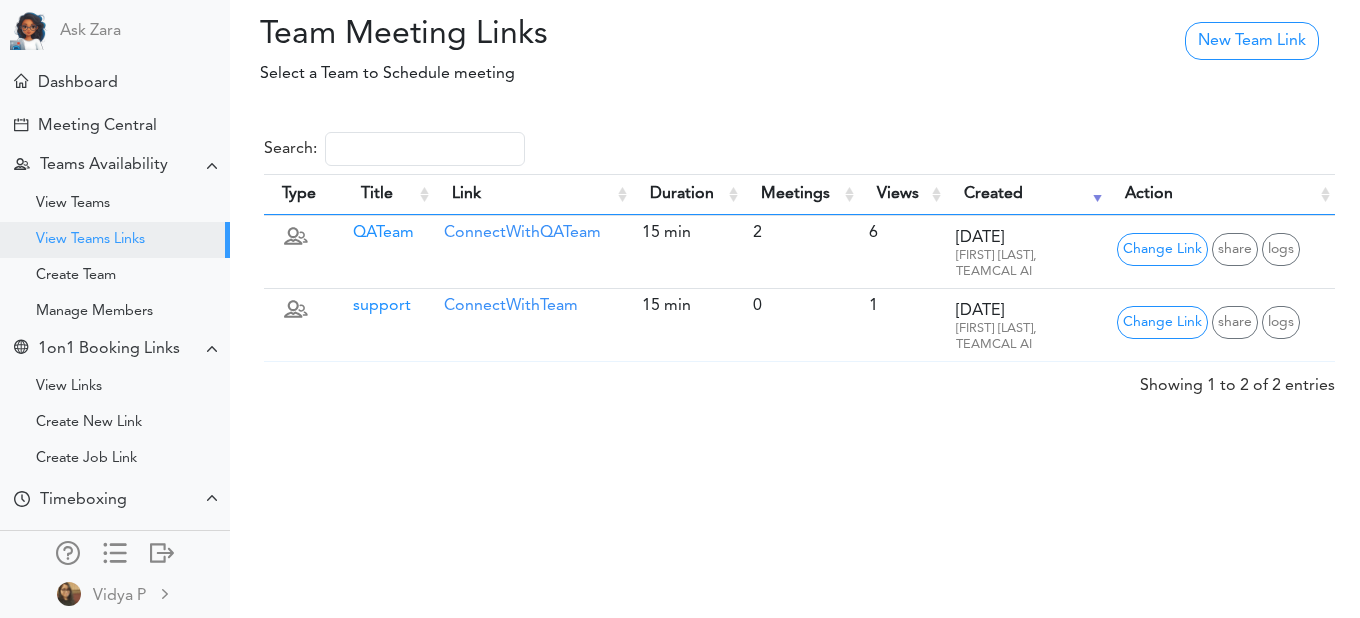 scroll, scrollTop: 0, scrollLeft: 0, axis: both 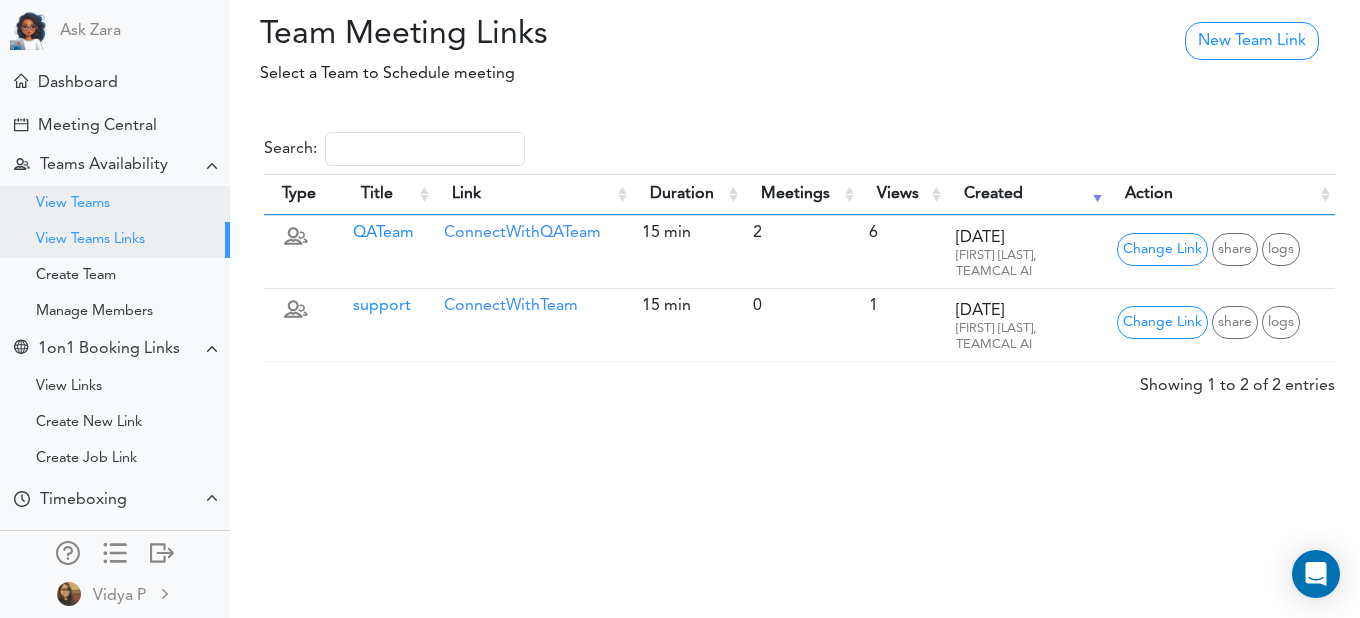 click on "View Teams" at bounding box center (115, 204) 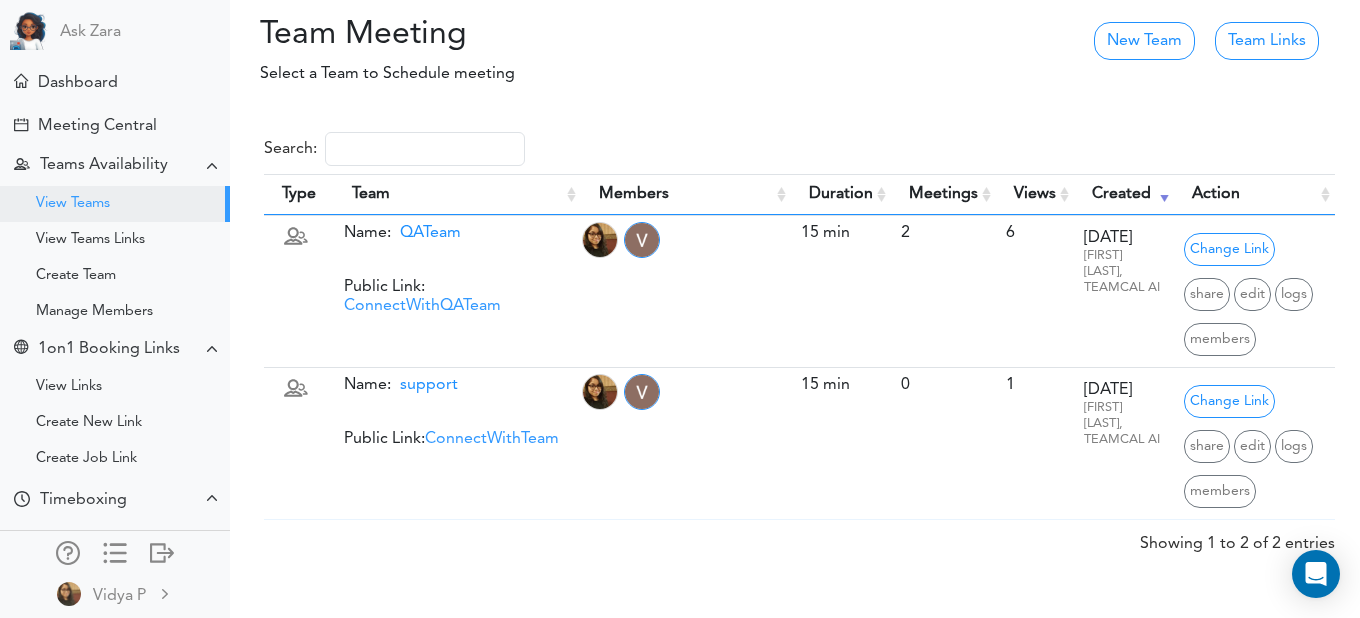 scroll, scrollTop: 0, scrollLeft: 0, axis: both 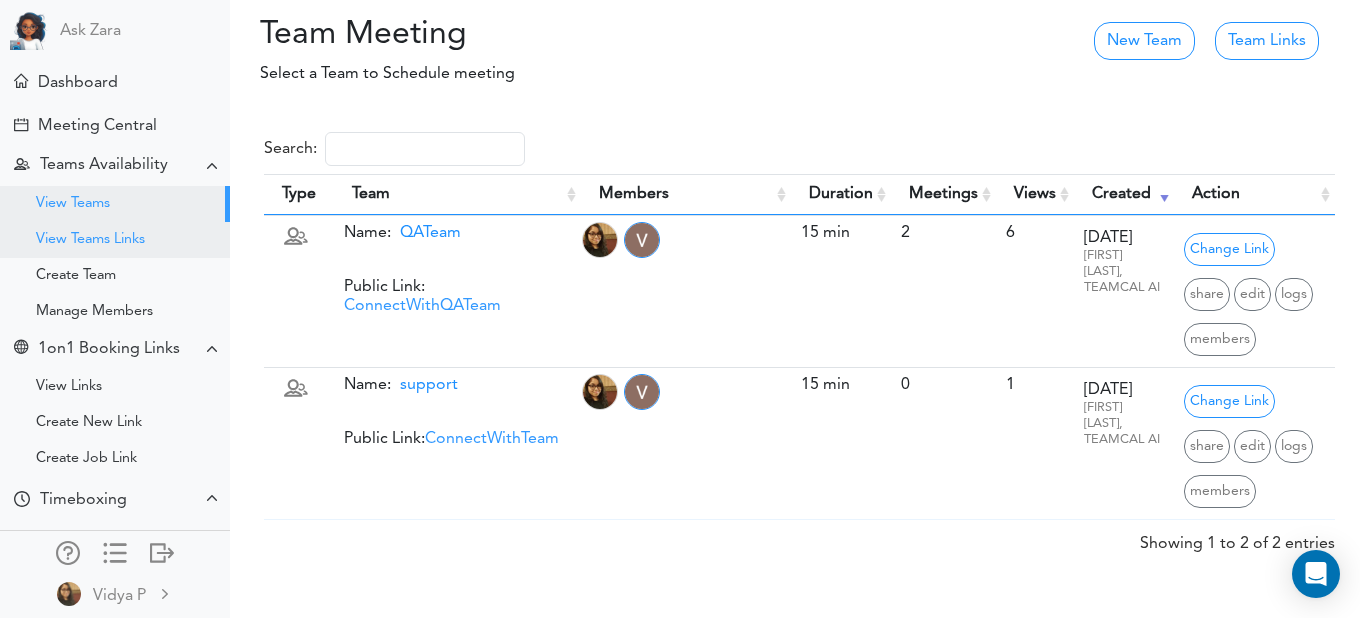 click on "View Teams Links" at bounding box center [90, 240] 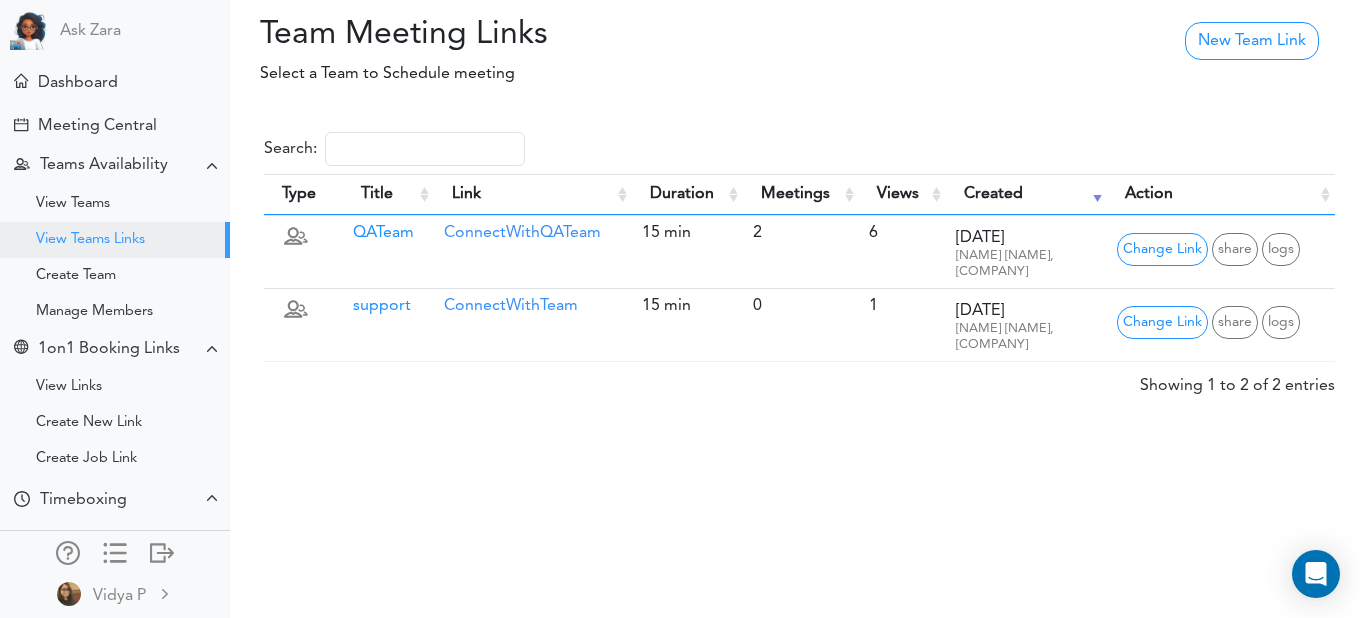 scroll, scrollTop: 0, scrollLeft: 0, axis: both 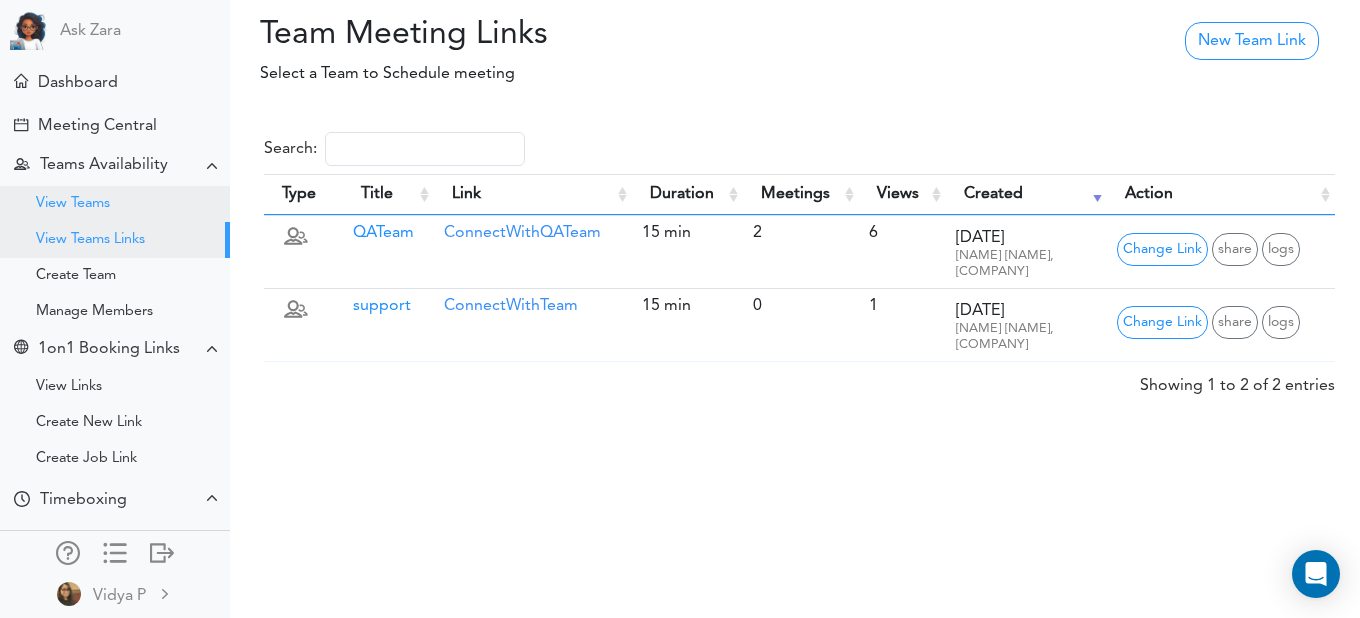 click on "View Teams" at bounding box center (115, 204) 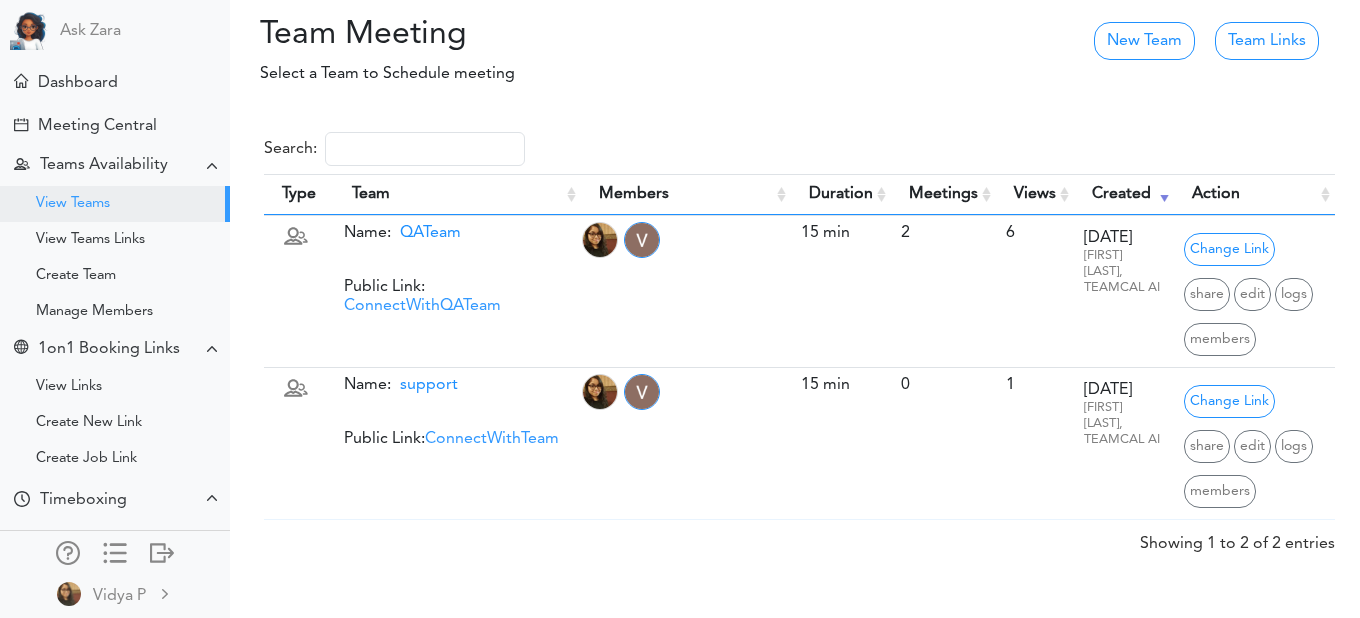 scroll, scrollTop: 0, scrollLeft: 0, axis: both 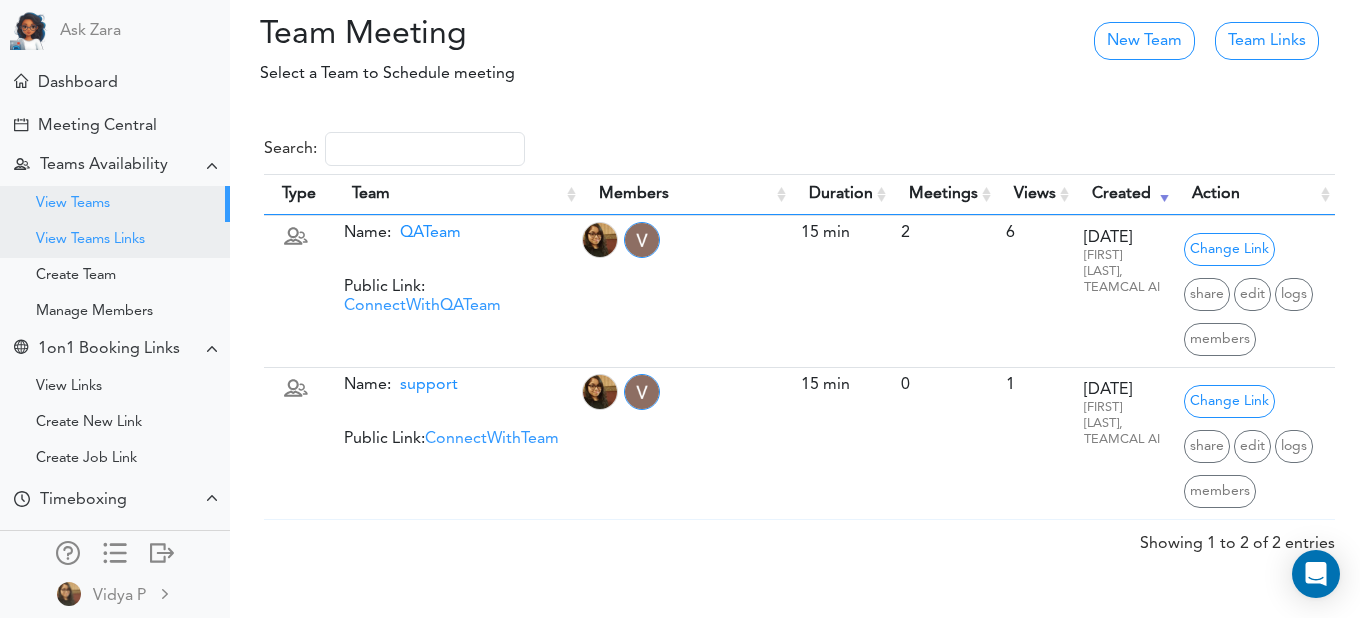 click on "View Teams Links" at bounding box center [90, 240] 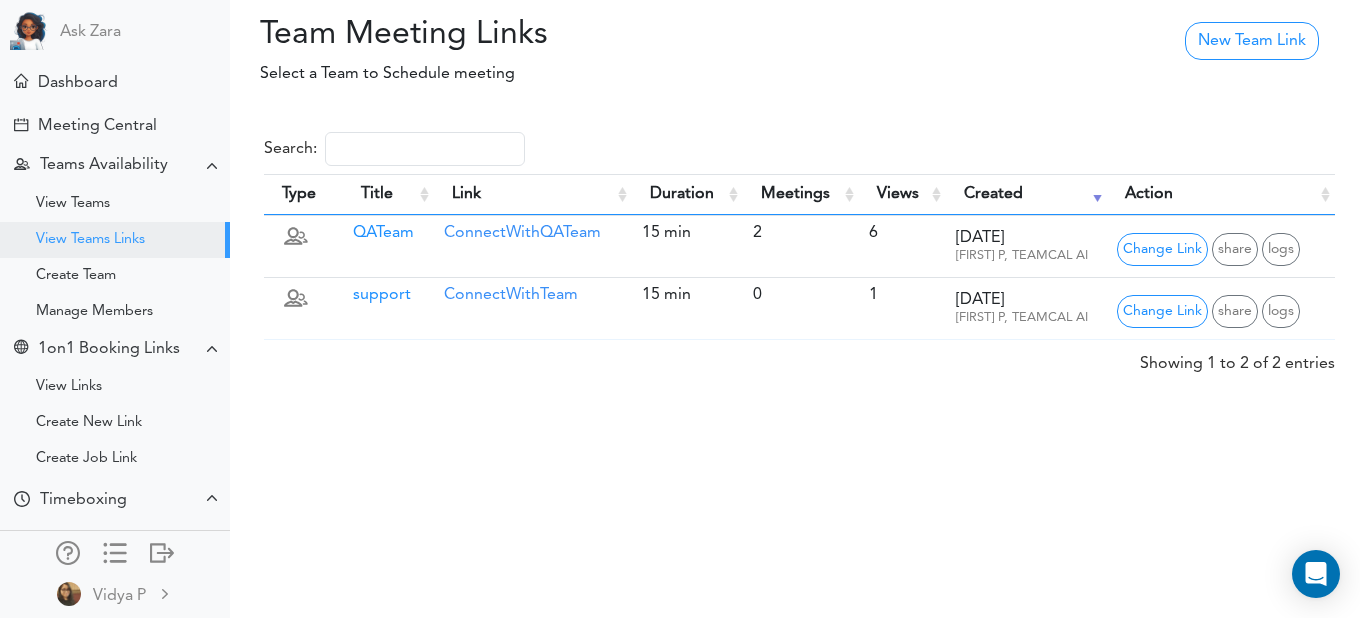 scroll, scrollTop: 0, scrollLeft: 0, axis: both 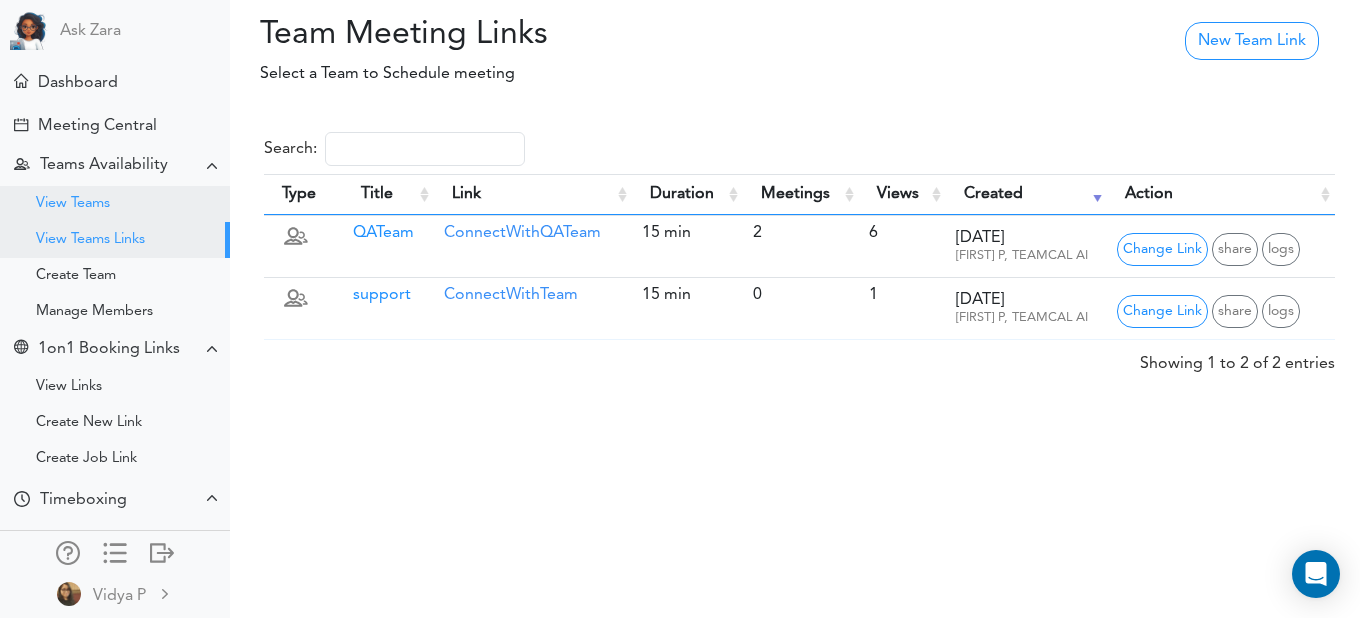 click on "View Teams" at bounding box center [115, 204] 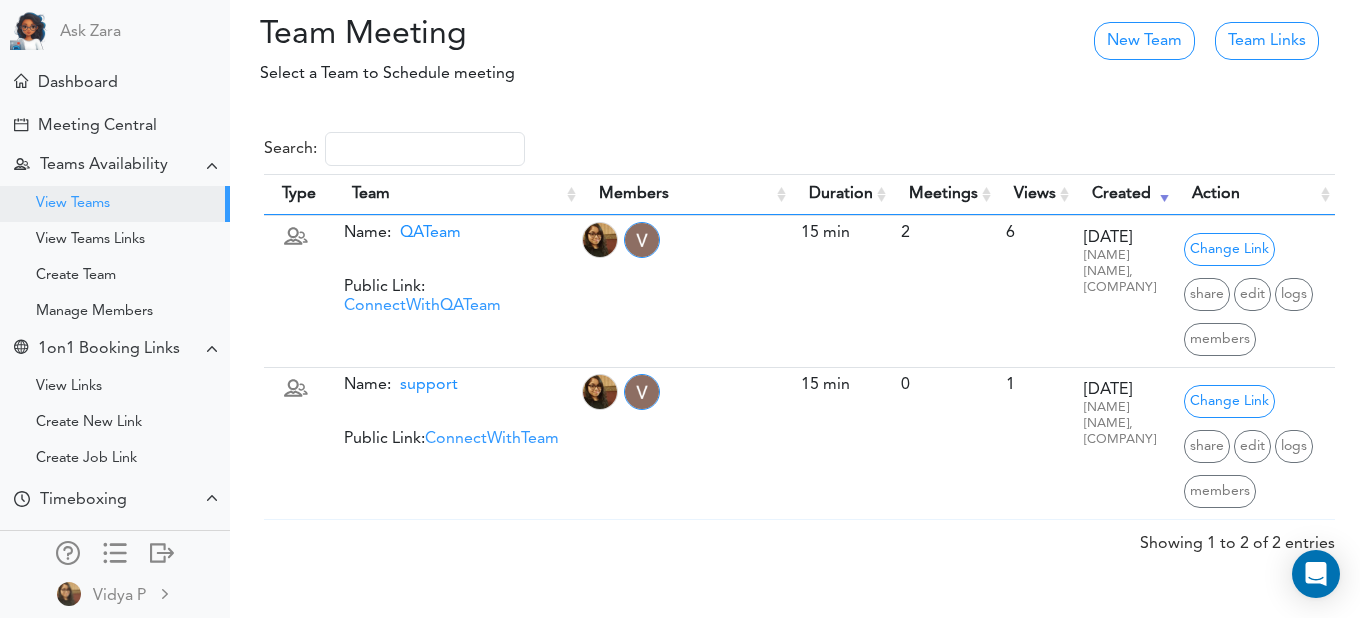 scroll, scrollTop: 0, scrollLeft: 0, axis: both 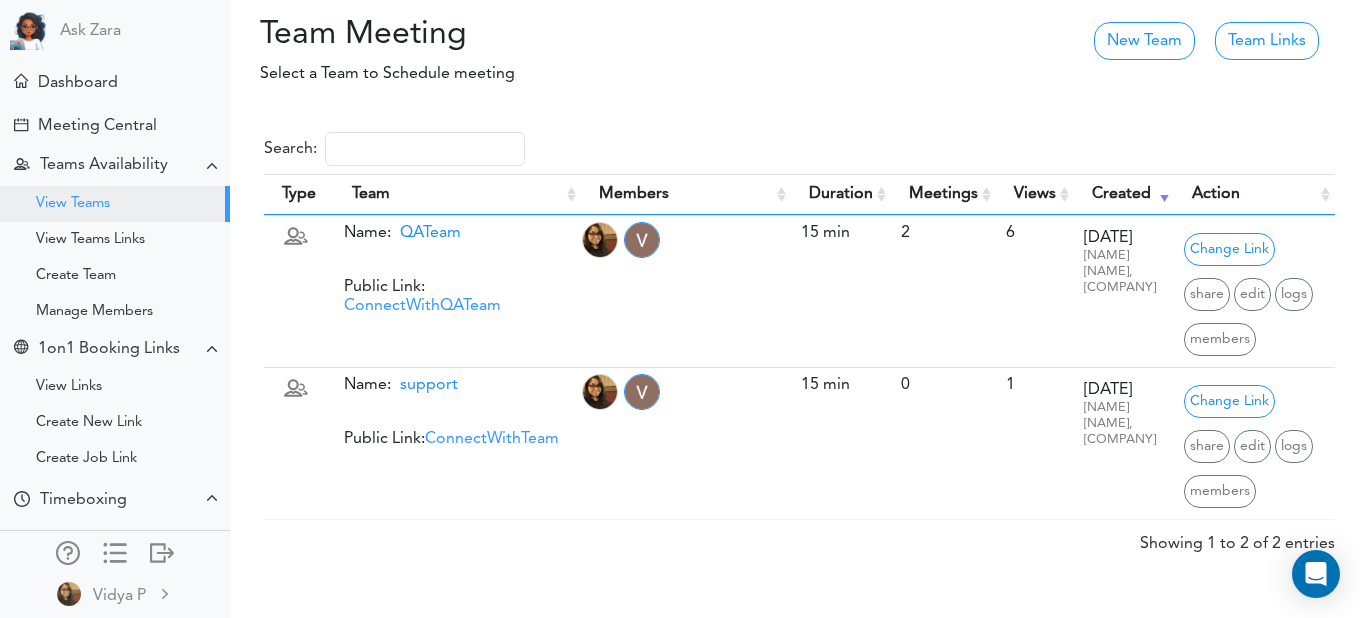 click on "View Teams" at bounding box center (115, 204) 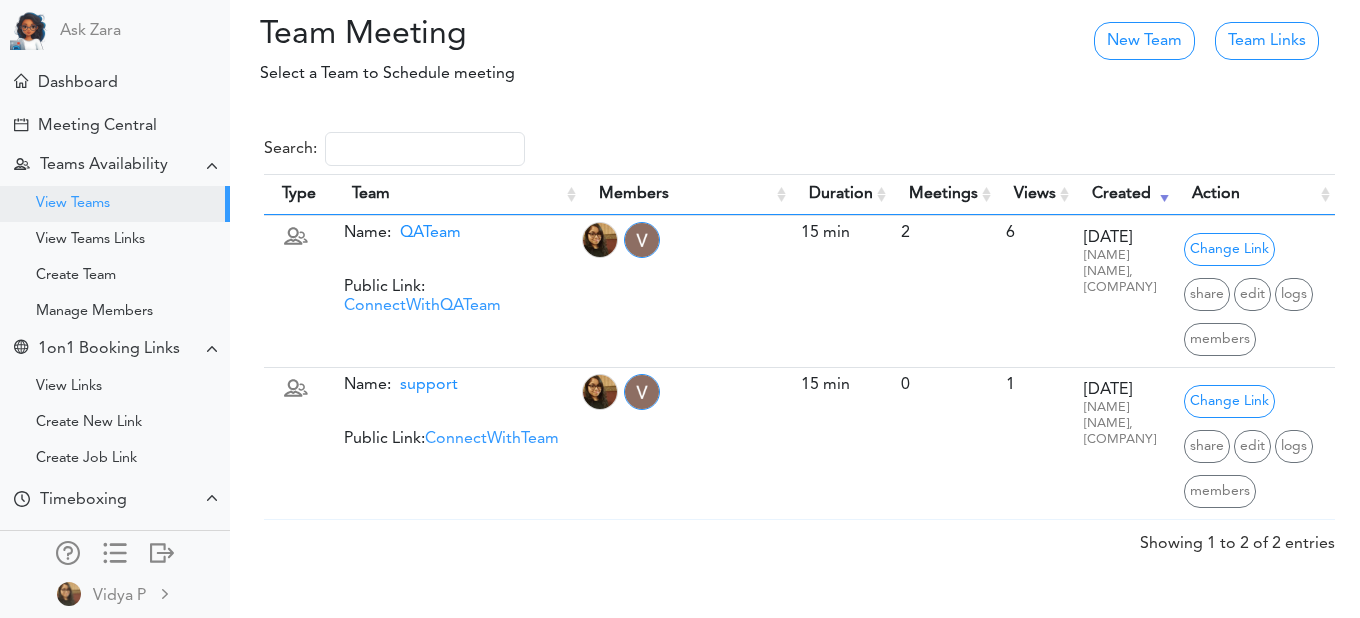 scroll, scrollTop: 0, scrollLeft: 0, axis: both 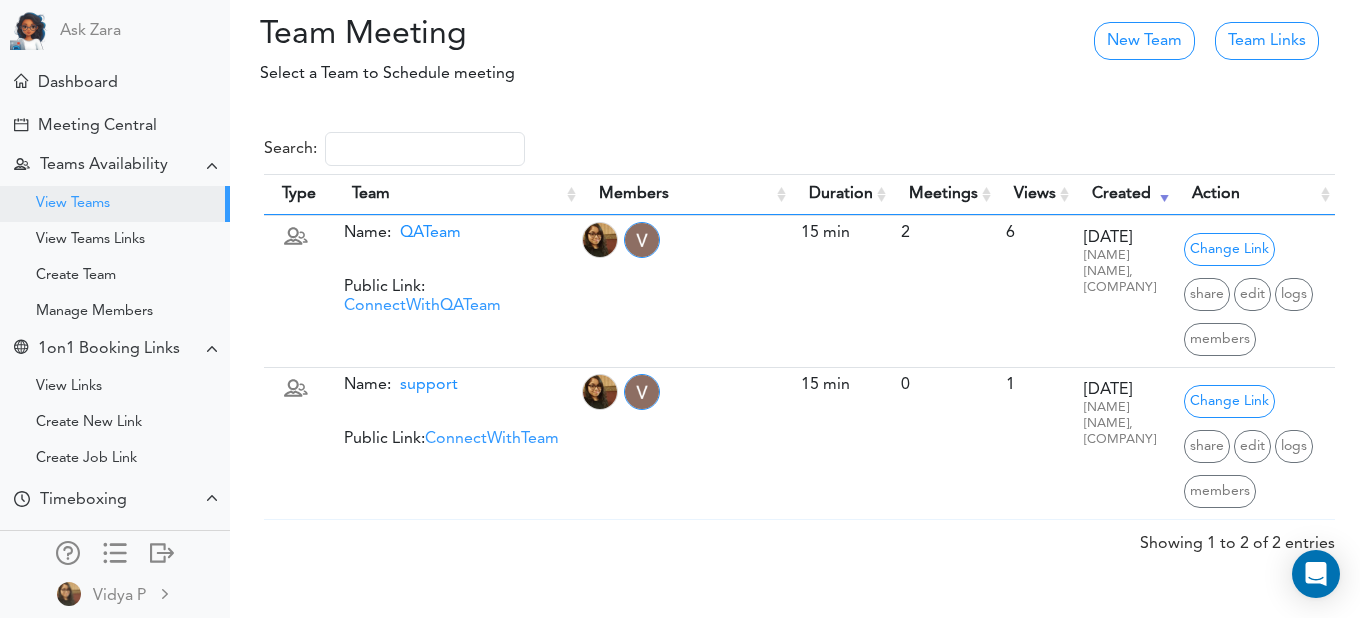 click on "View Teams Links" at bounding box center [115, 240] 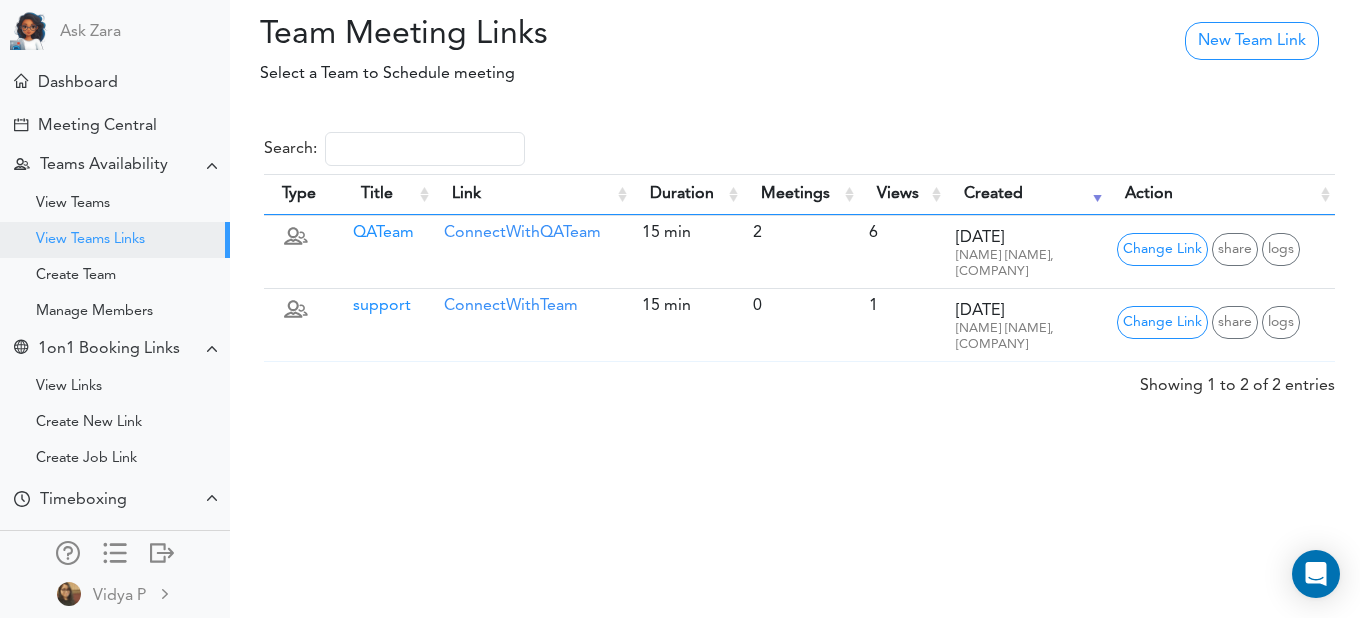 scroll, scrollTop: 0, scrollLeft: 0, axis: both 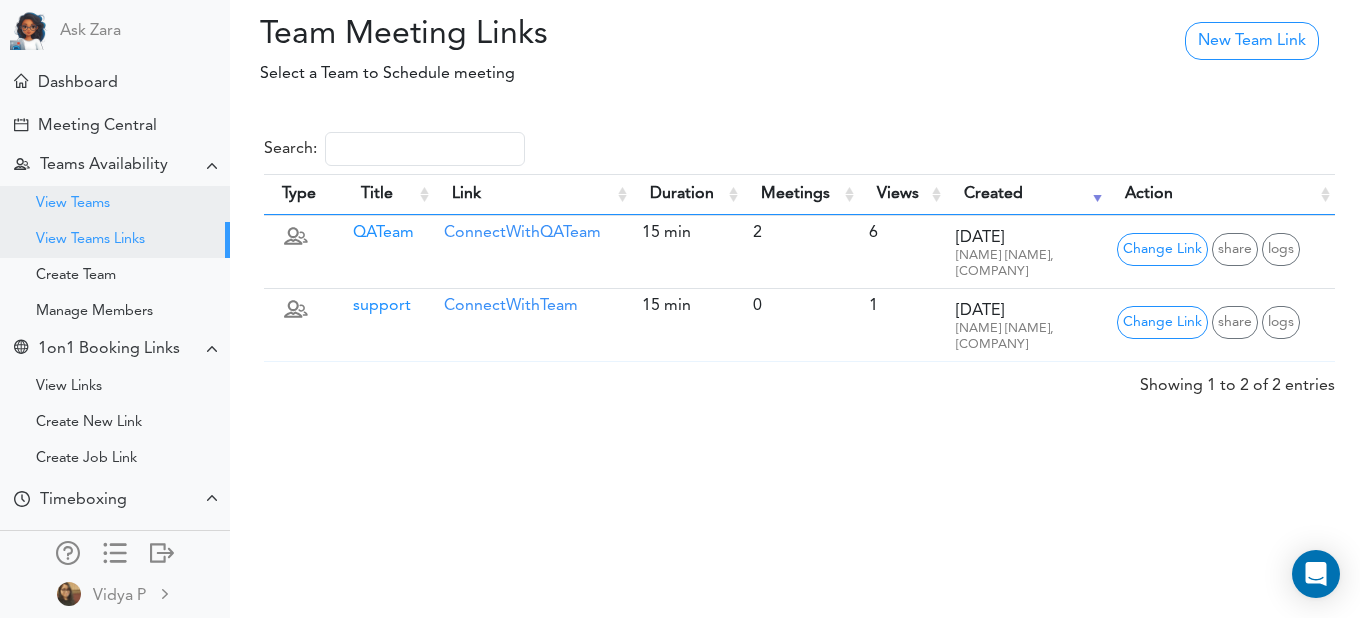 click on "View Teams" at bounding box center [115, 204] 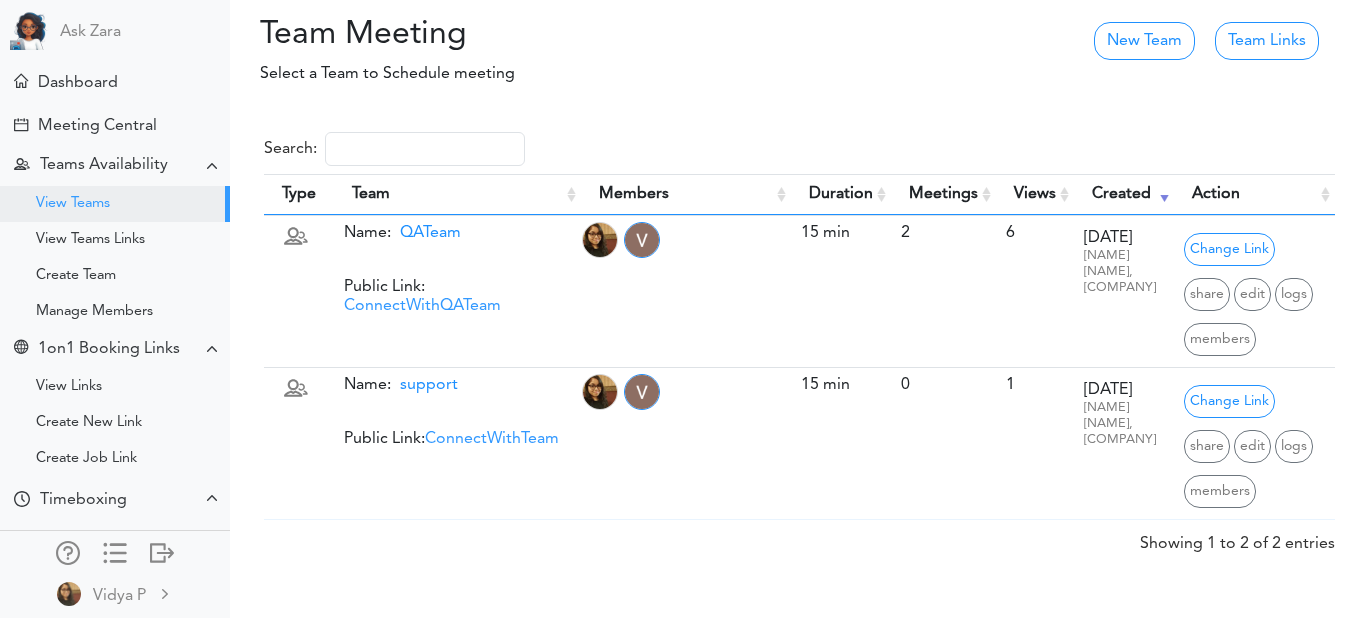 scroll, scrollTop: 0, scrollLeft: 0, axis: both 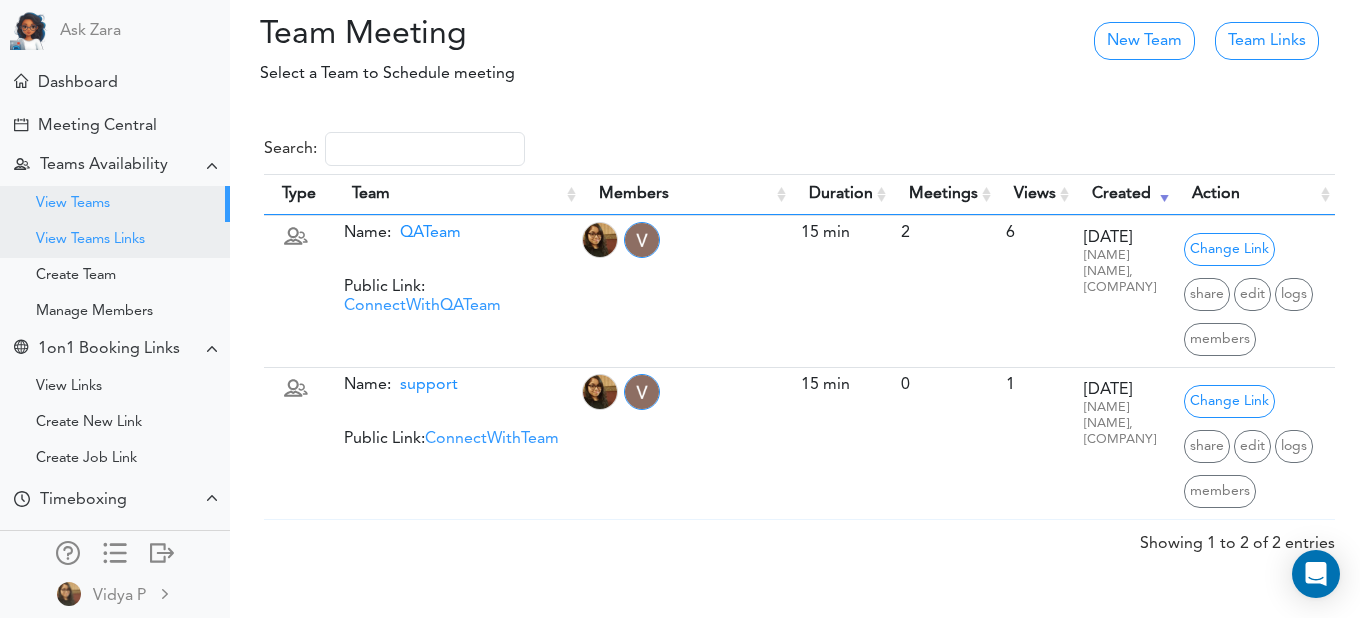 click on "View Teams Links" at bounding box center (90, 240) 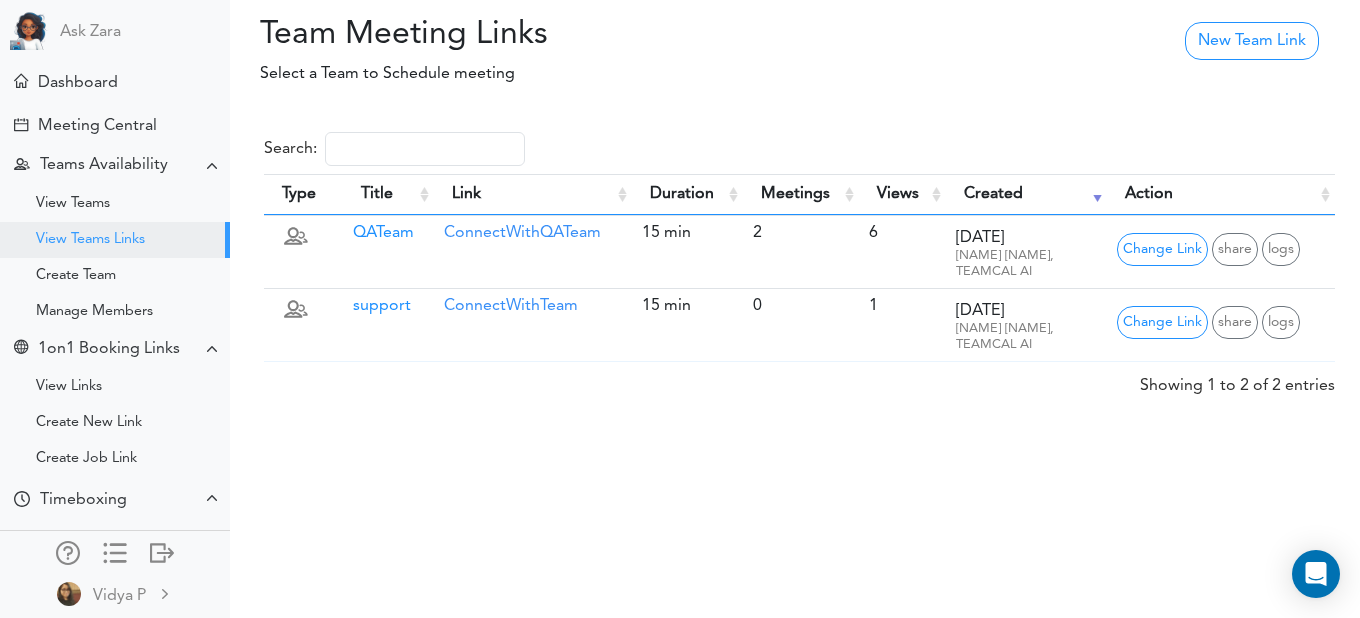 scroll, scrollTop: 0, scrollLeft: 0, axis: both 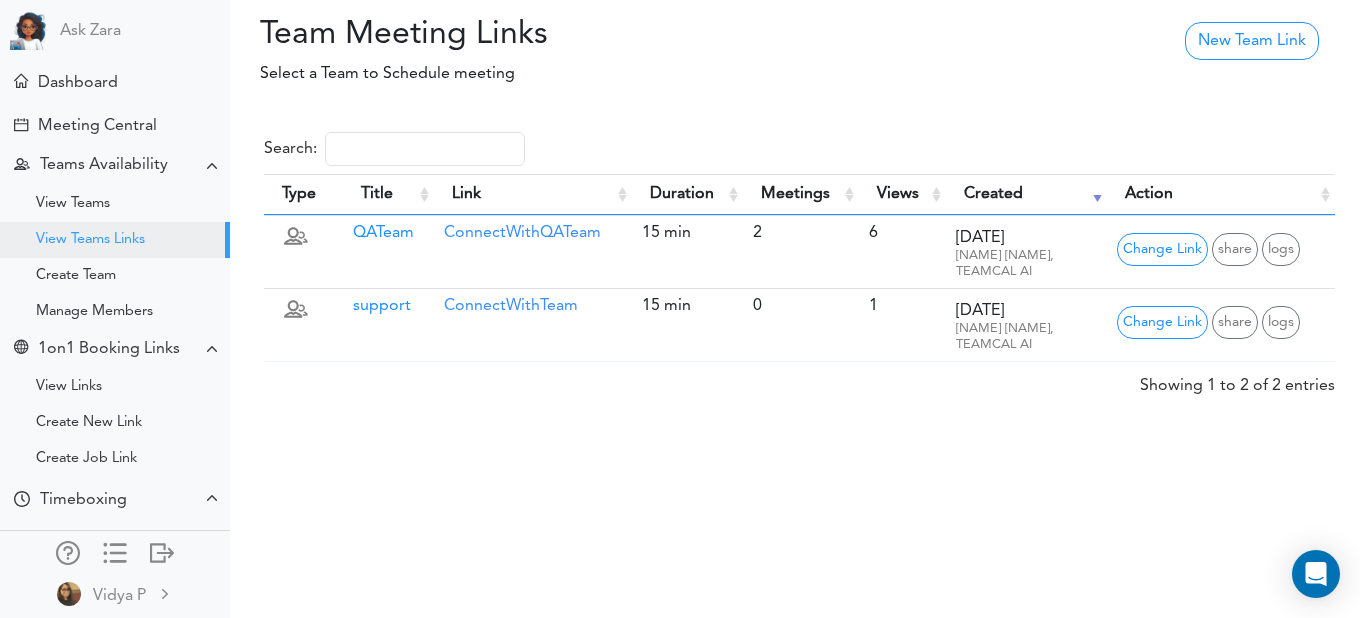 click on "Team Meeting Links
Processing...please
wait.
New Team Link
Select a Team to Schedule meeting
Hover over me
Tooltip text
× Copy ×" at bounding box center (680, 309) 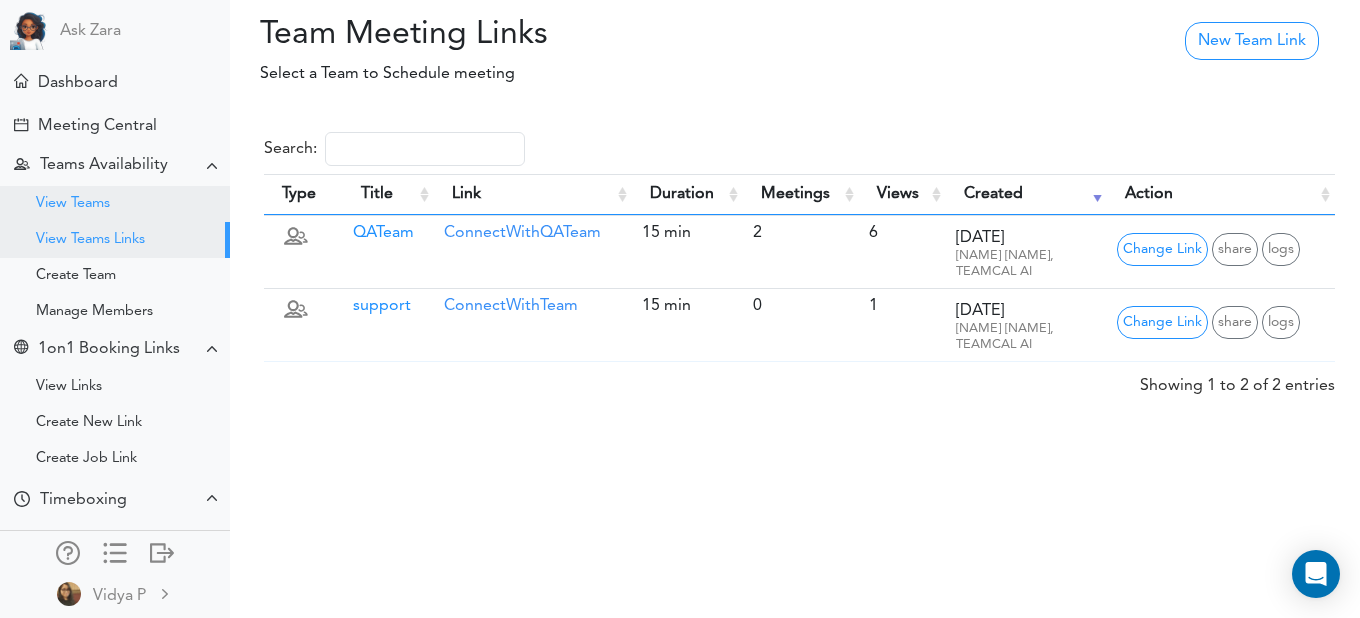 click on "View Teams" at bounding box center (115, 204) 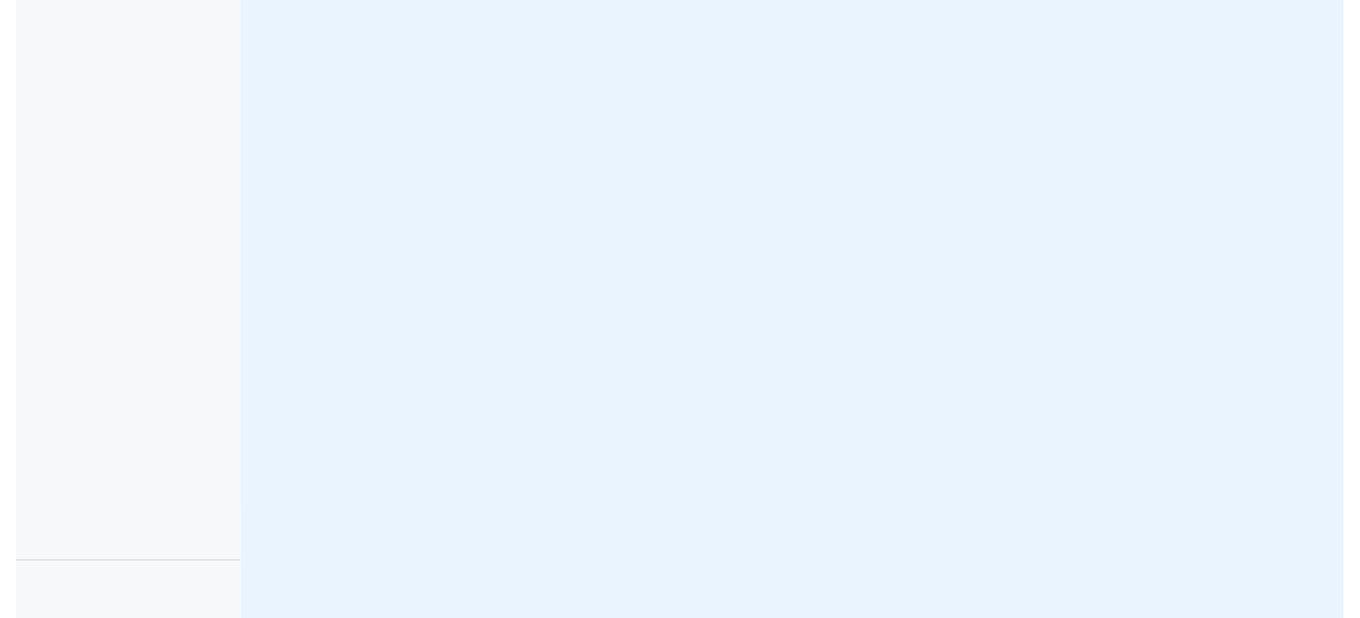 scroll, scrollTop: 0, scrollLeft: 0, axis: both 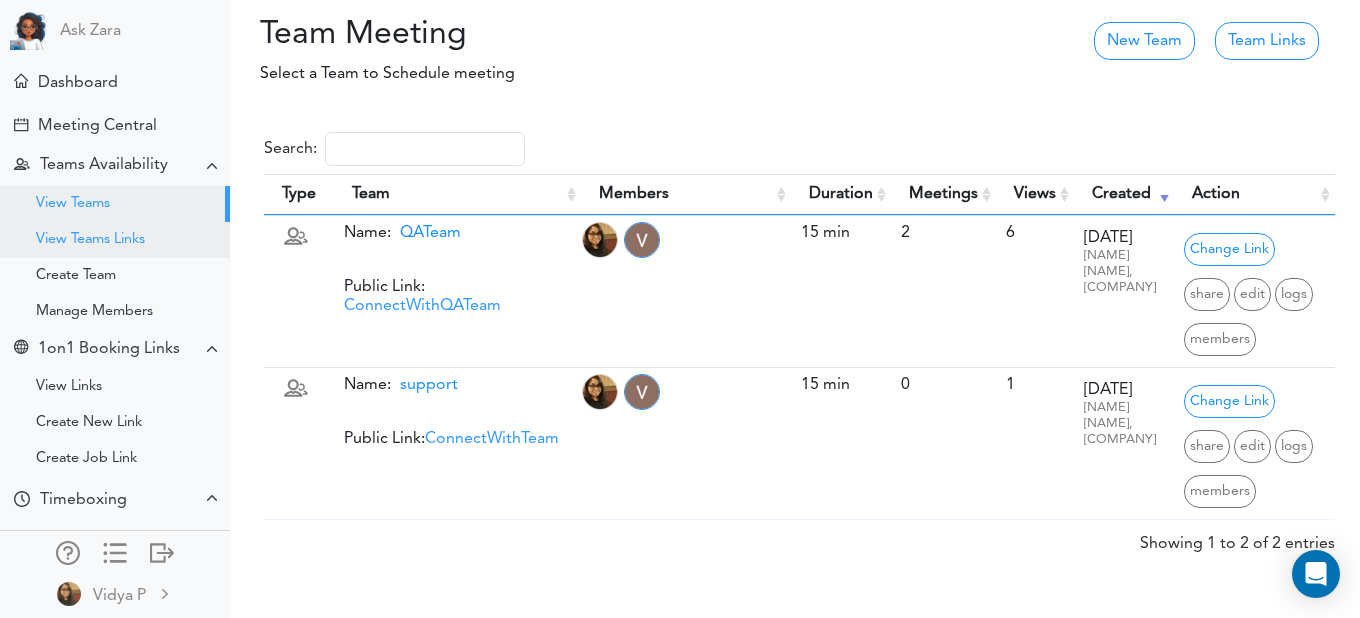 click on "View Teams Links" at bounding box center [90, 240] 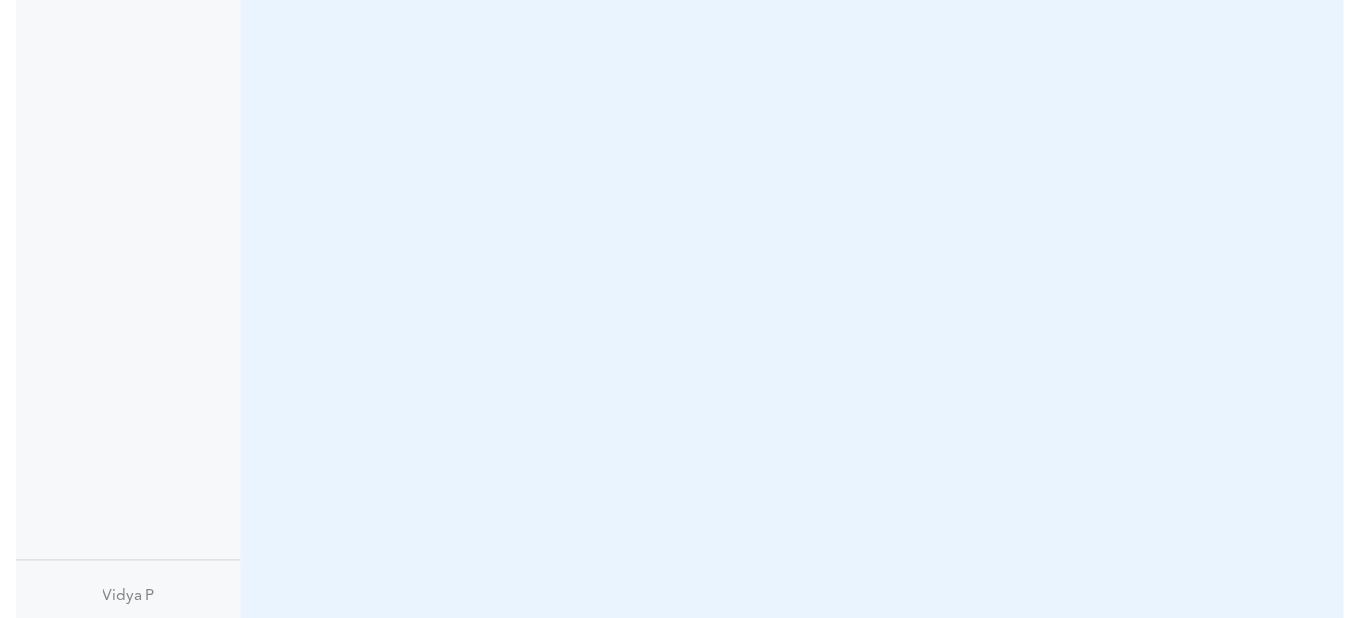 scroll, scrollTop: 0, scrollLeft: 0, axis: both 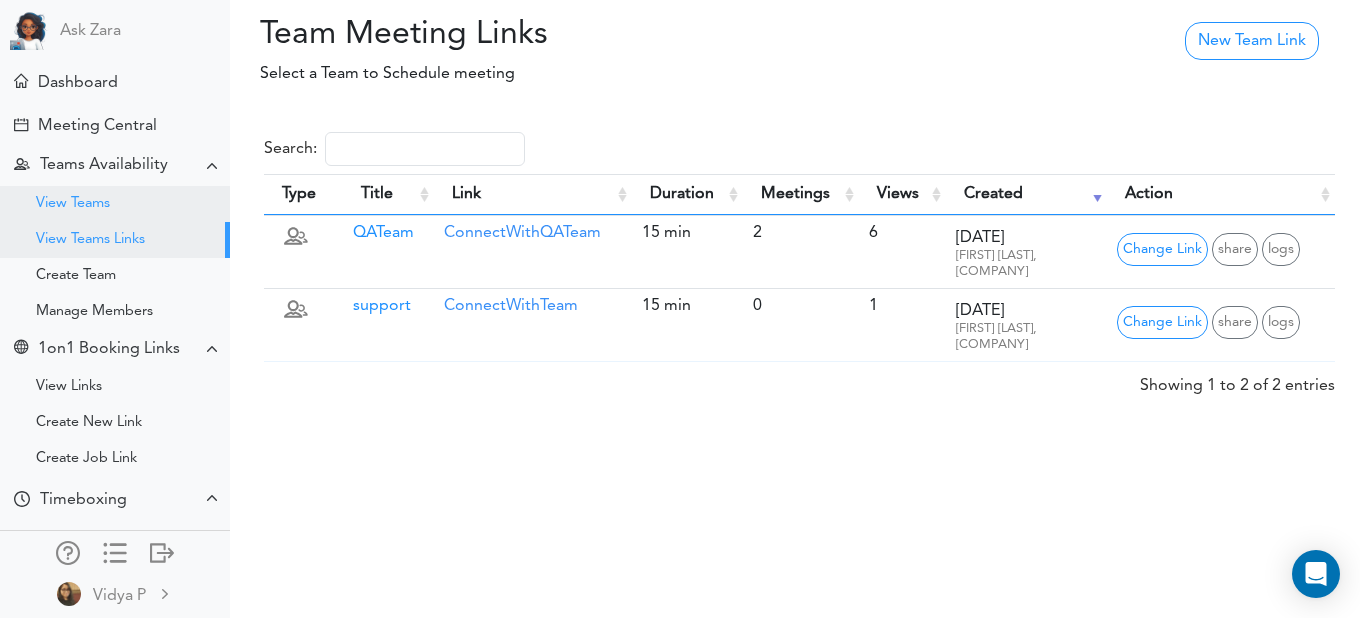 click on "View Teams" at bounding box center [115, 204] 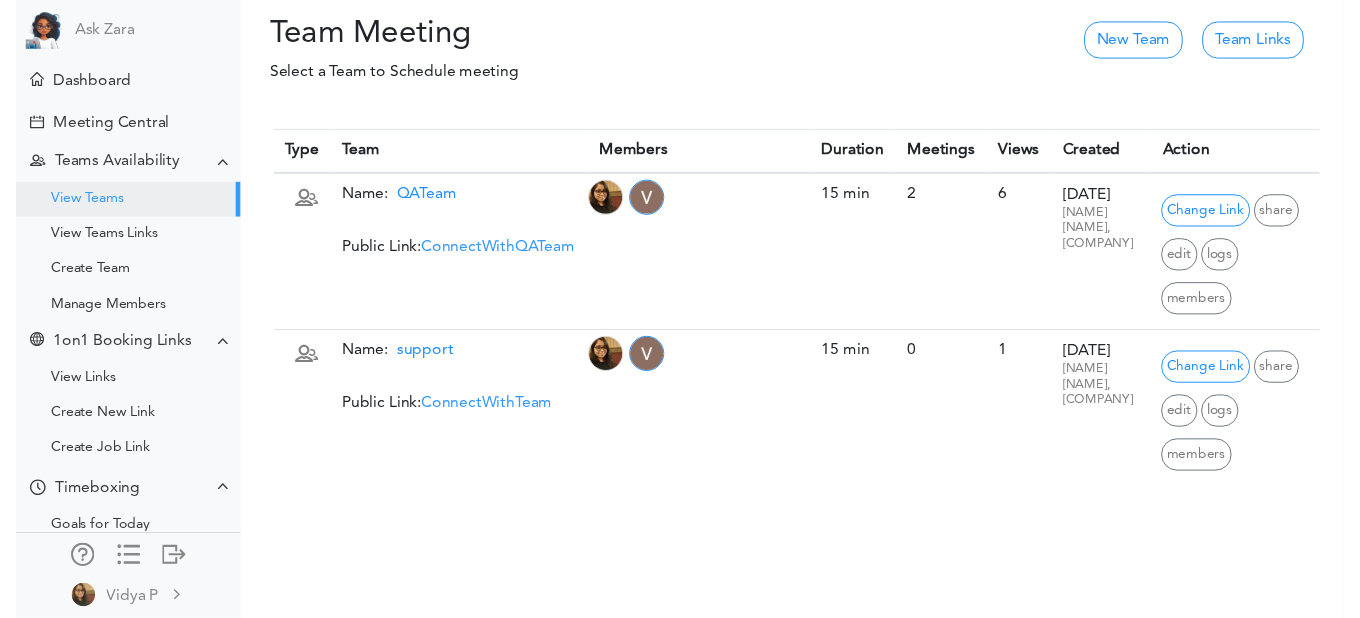 scroll, scrollTop: 0, scrollLeft: 0, axis: both 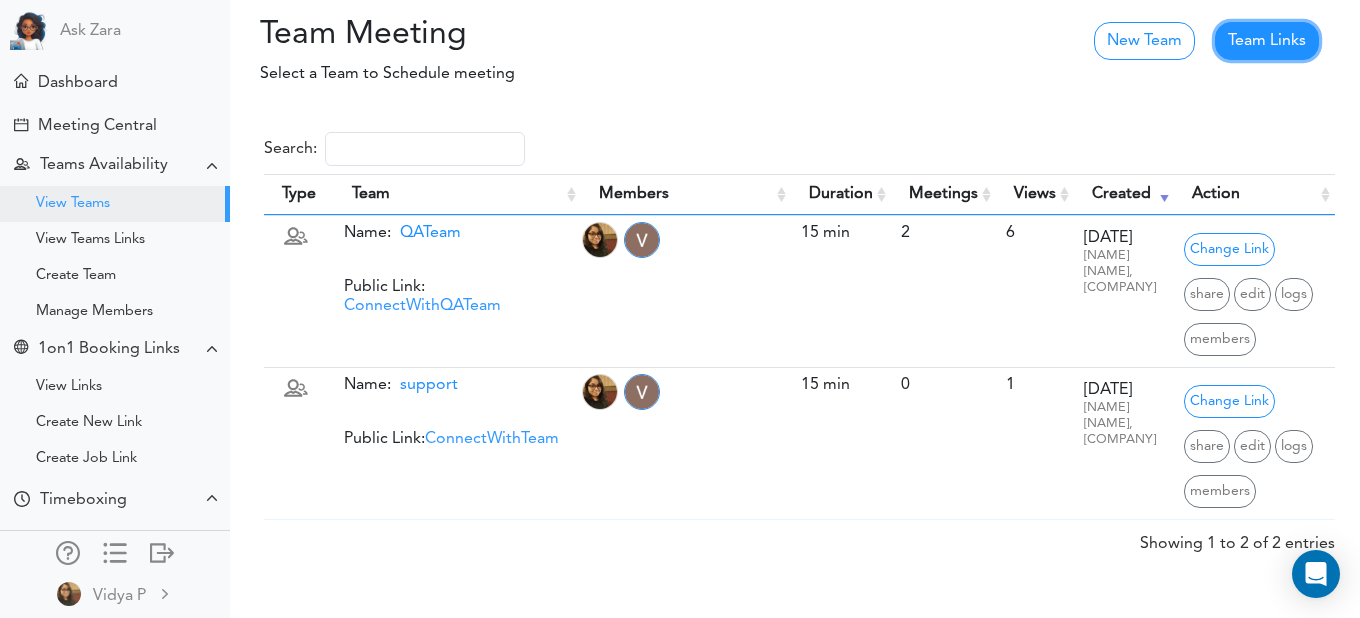 click on "Team Links" at bounding box center (1267, 41) 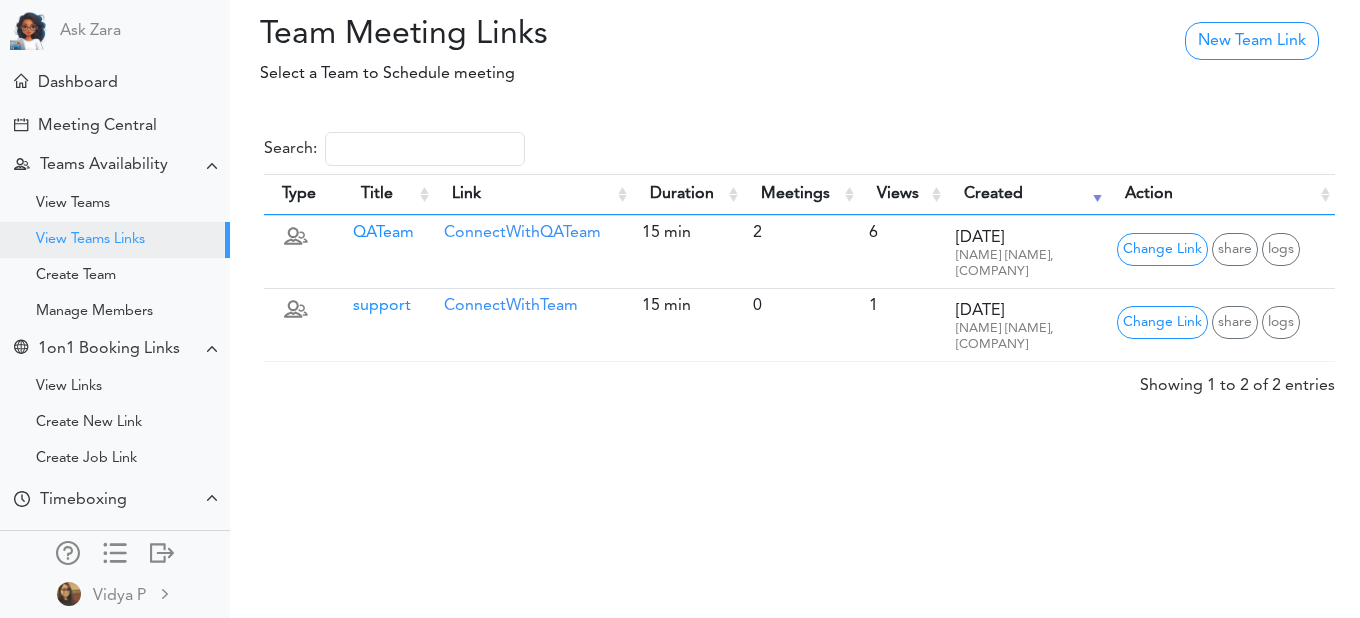 scroll, scrollTop: 0, scrollLeft: 0, axis: both 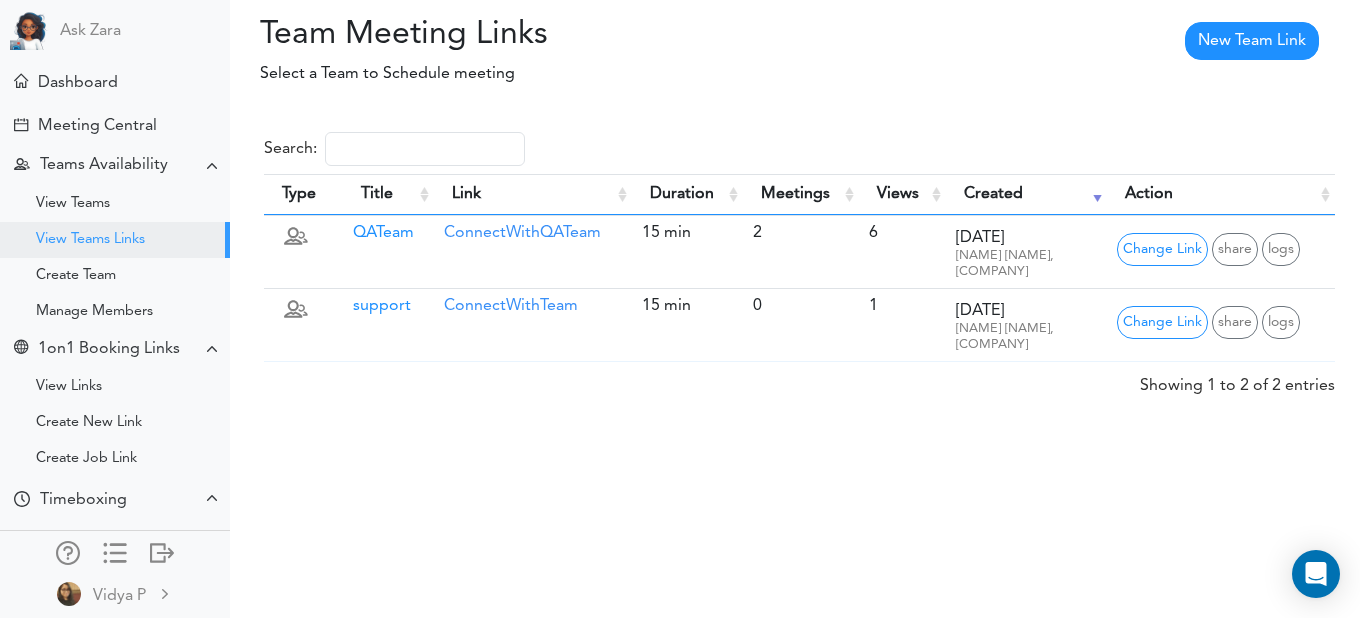 click on "New Team Link" at bounding box center (1252, 41) 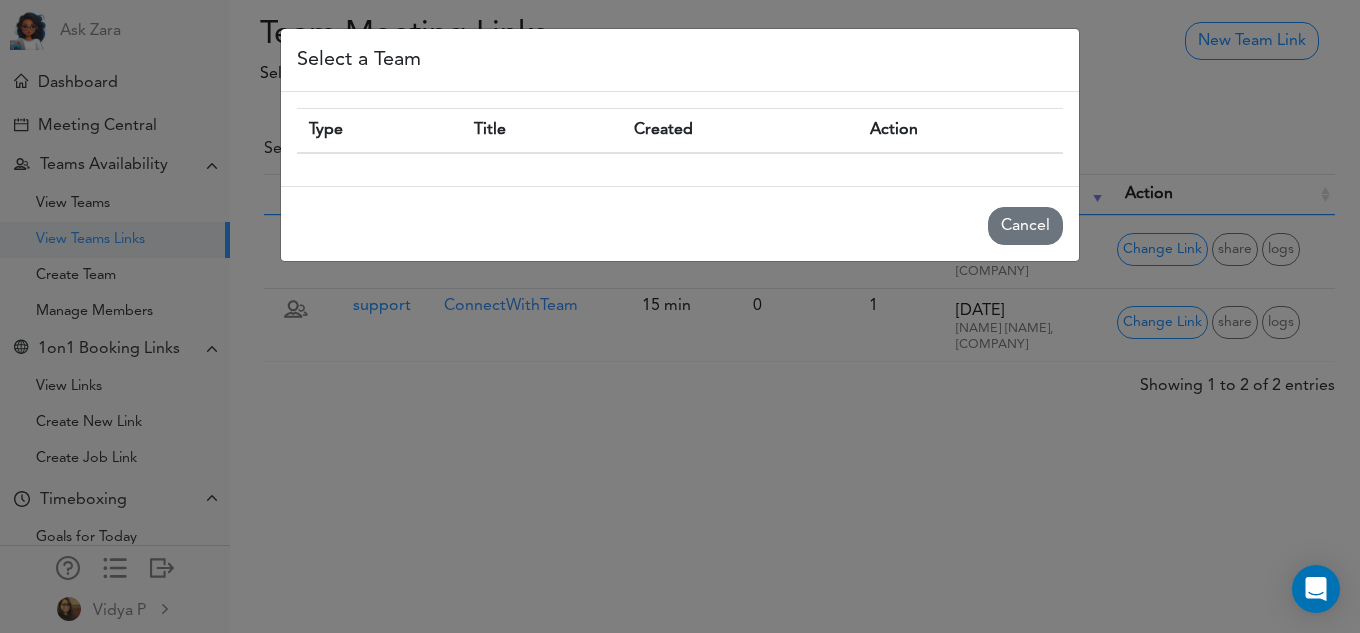 click on "Select a Team
Type
Title
Created
Action" at bounding box center (680, 316) 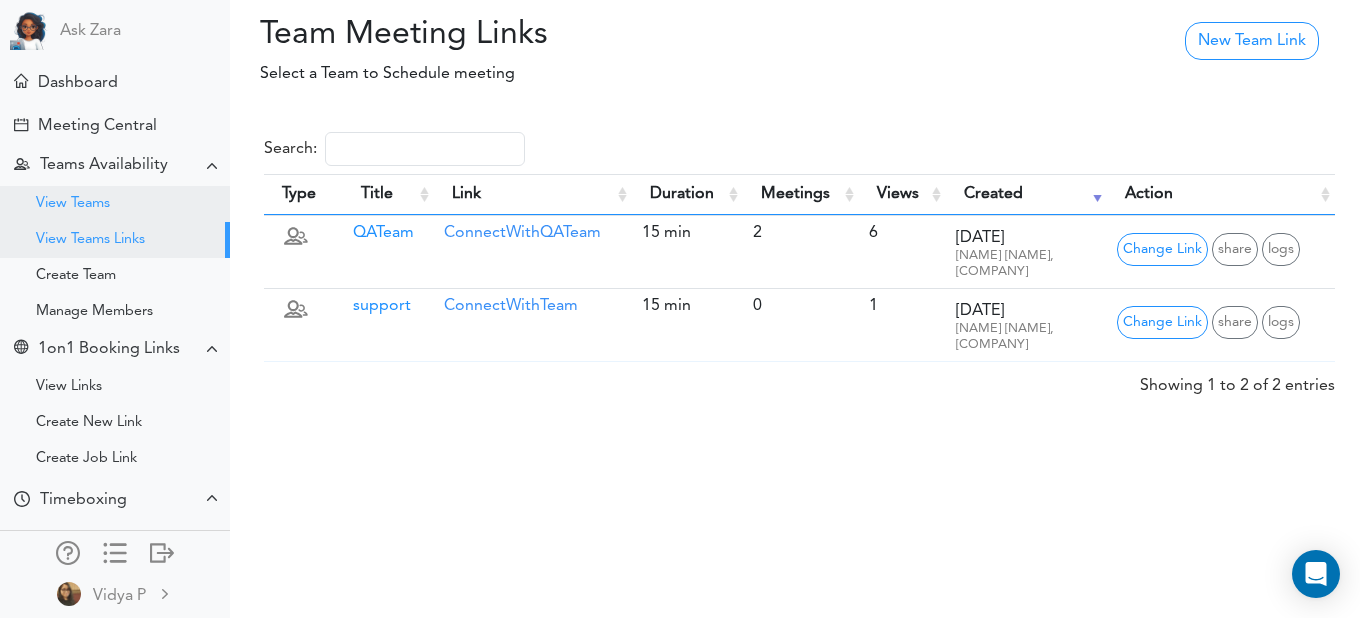 click on "View Teams" at bounding box center [73, 204] 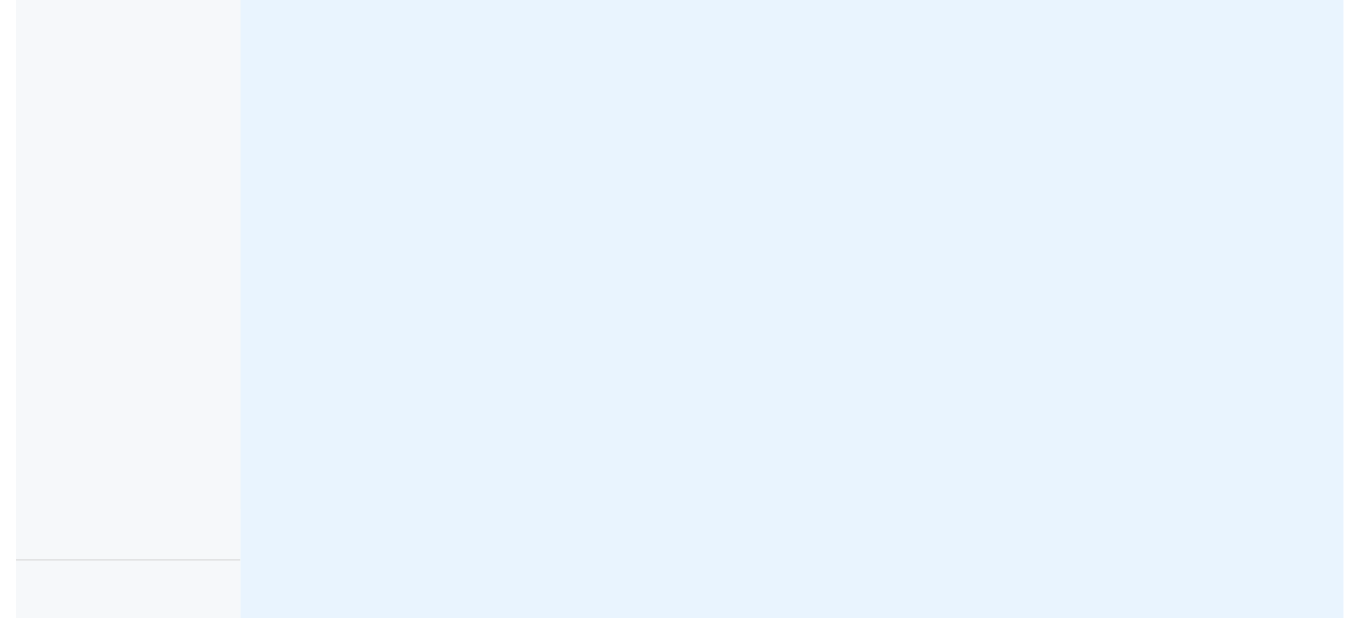 scroll, scrollTop: 0, scrollLeft: 0, axis: both 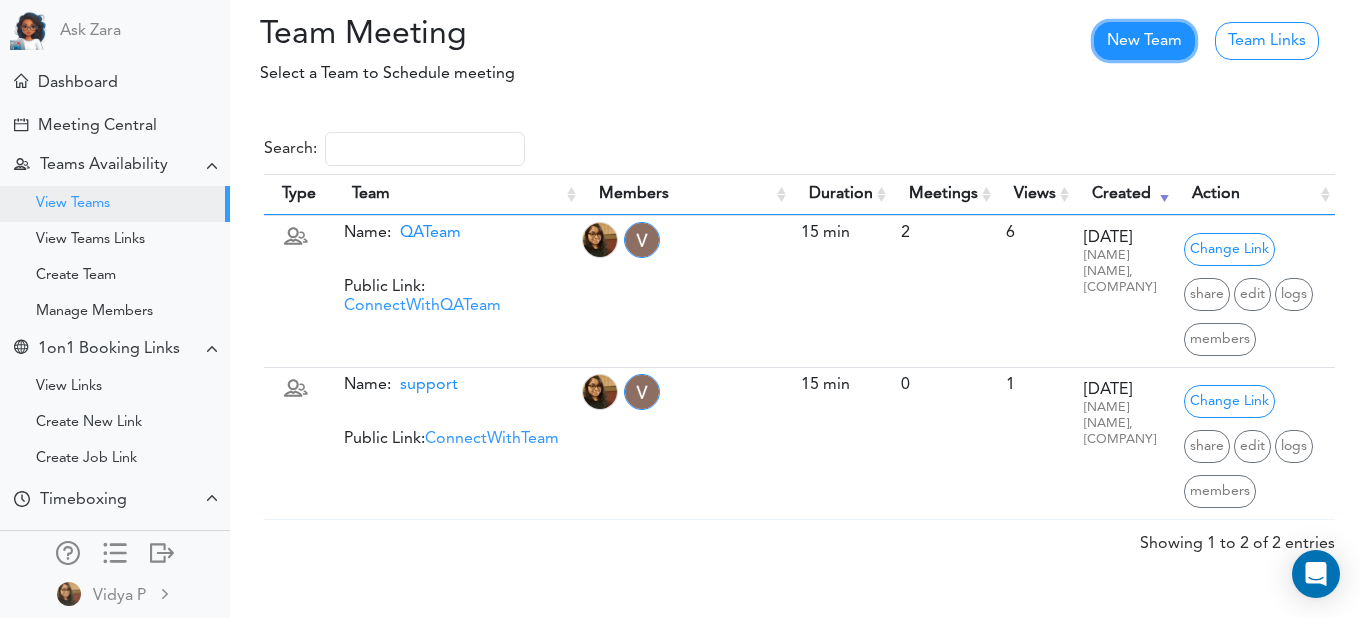 click on "New Team" at bounding box center [1144, 41] 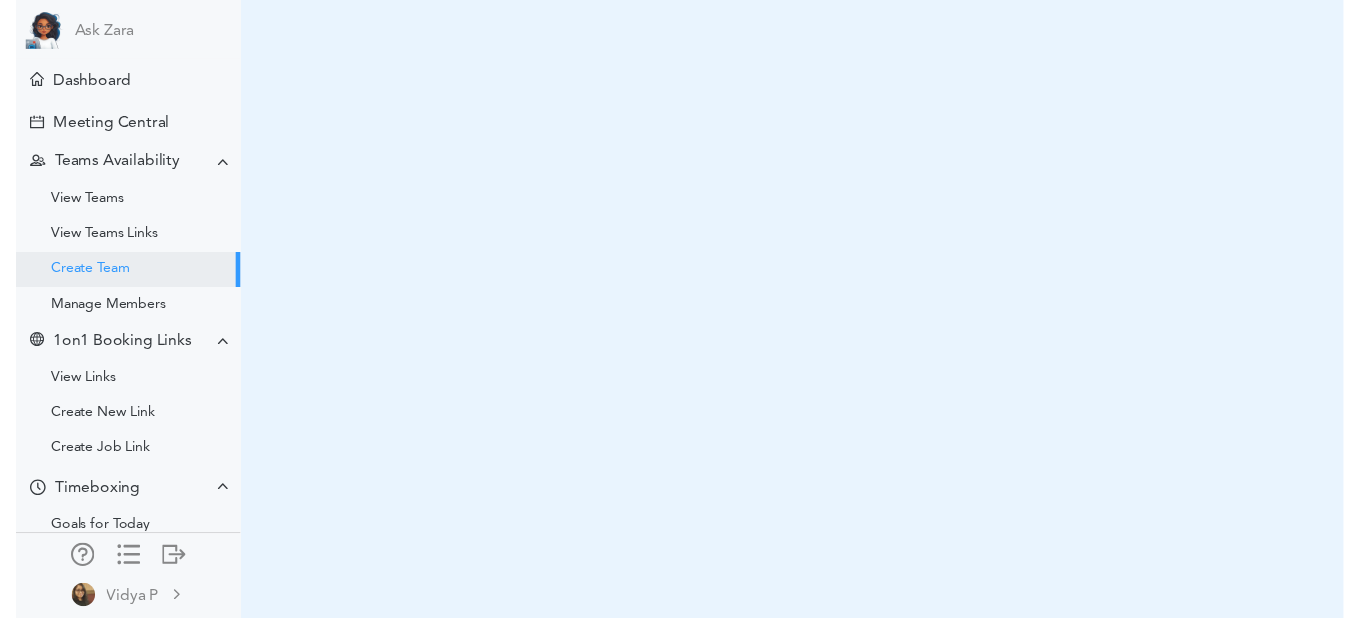 scroll, scrollTop: 0, scrollLeft: 0, axis: both 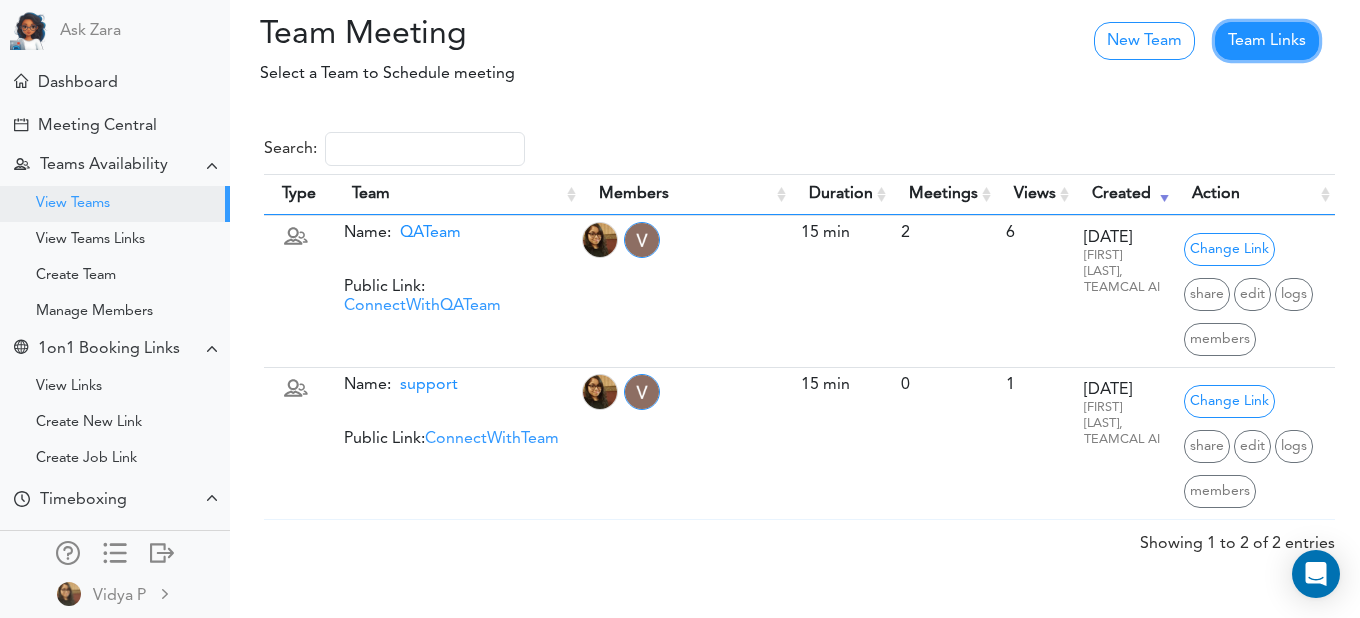 click on "Team Links" at bounding box center (1267, 41) 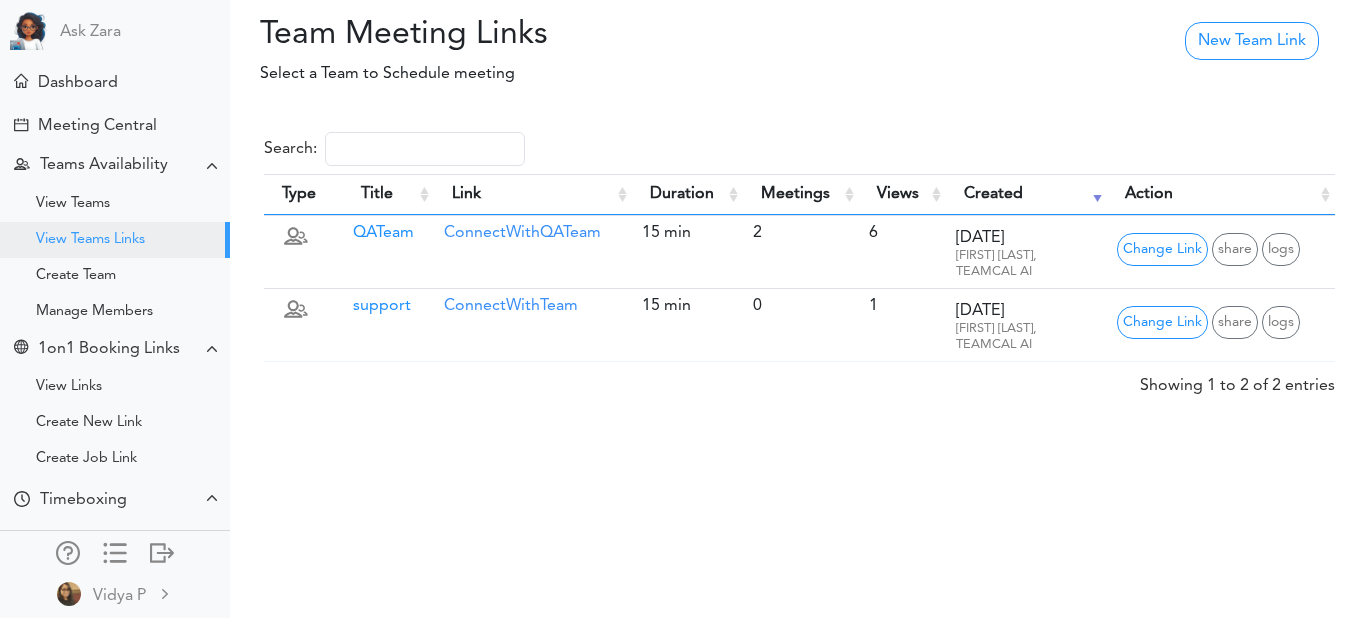 scroll, scrollTop: 0, scrollLeft: 0, axis: both 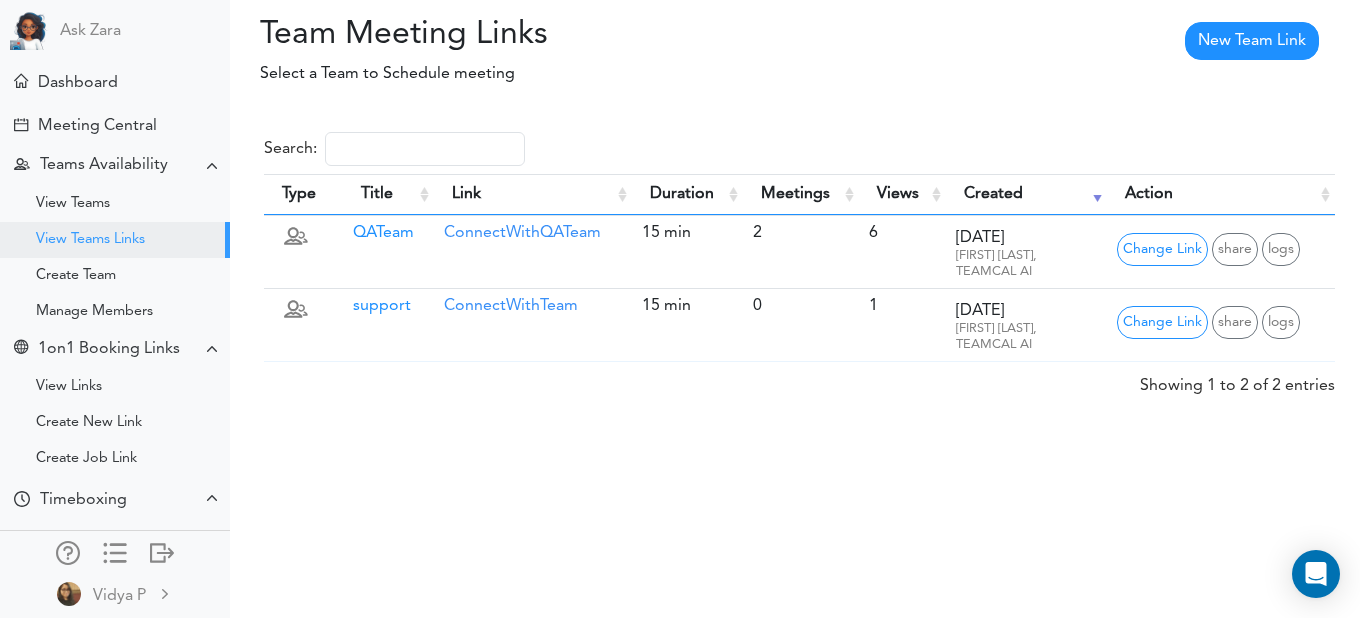 click on "New Team Link" at bounding box center (1252, 41) 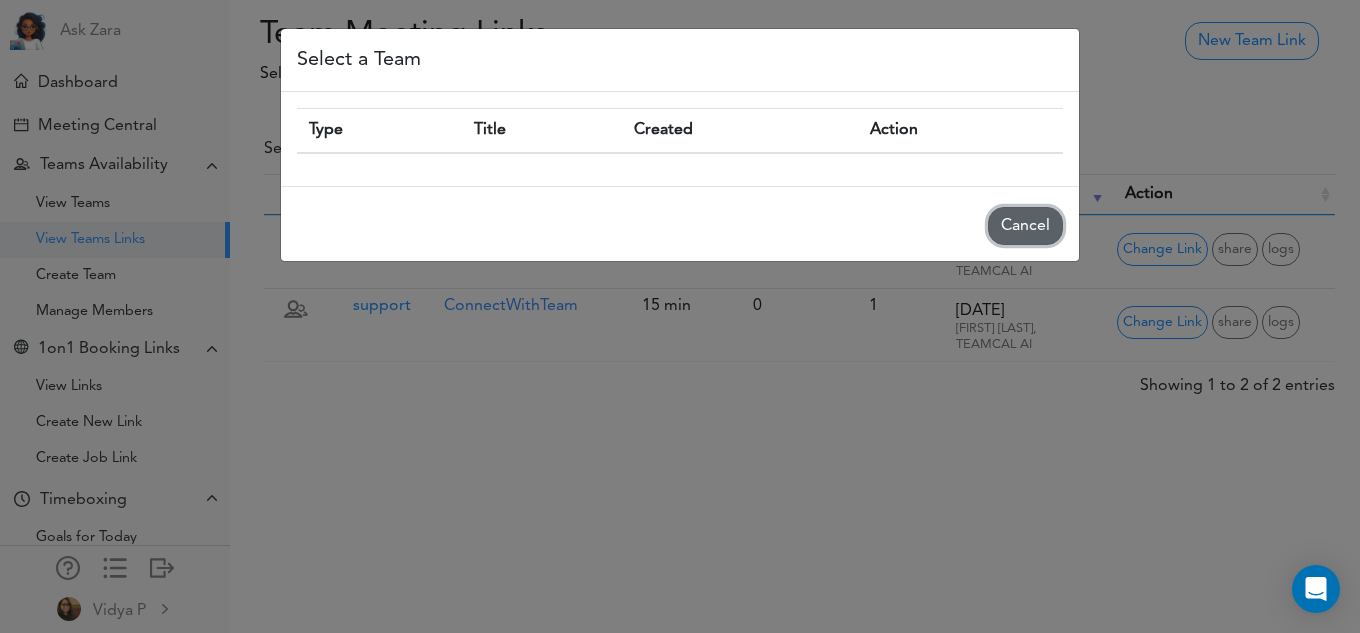 click on "Cancel" at bounding box center [1025, 226] 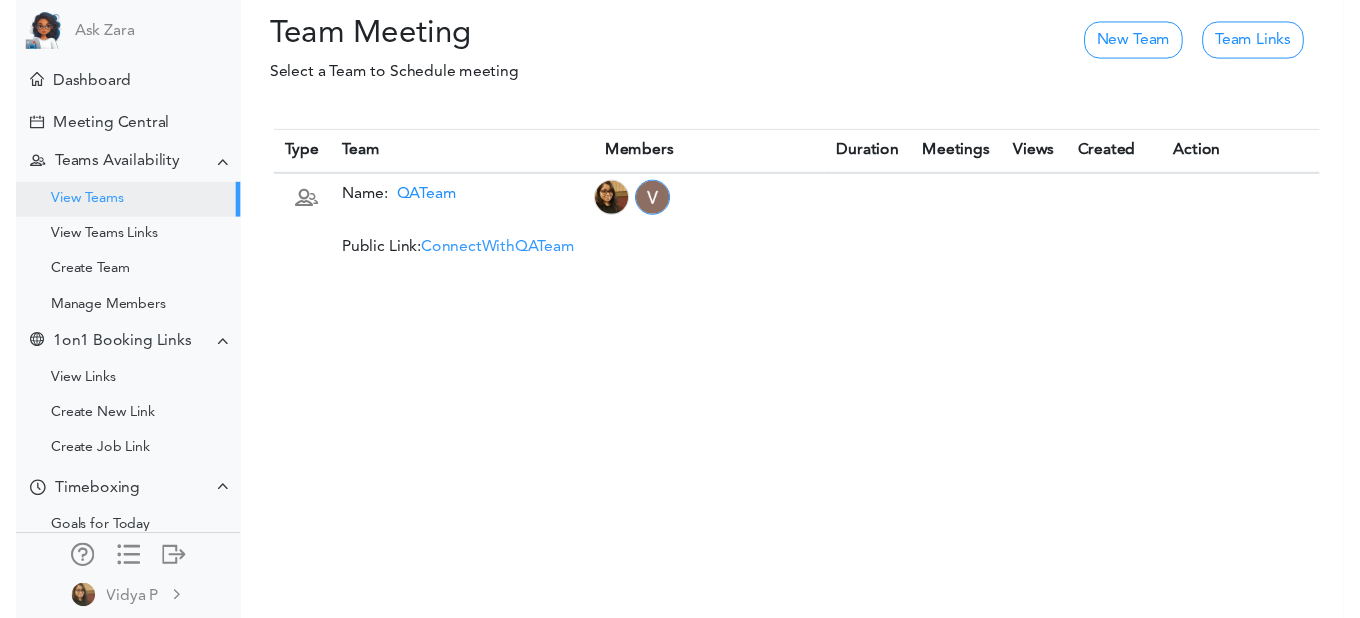 scroll, scrollTop: 0, scrollLeft: 0, axis: both 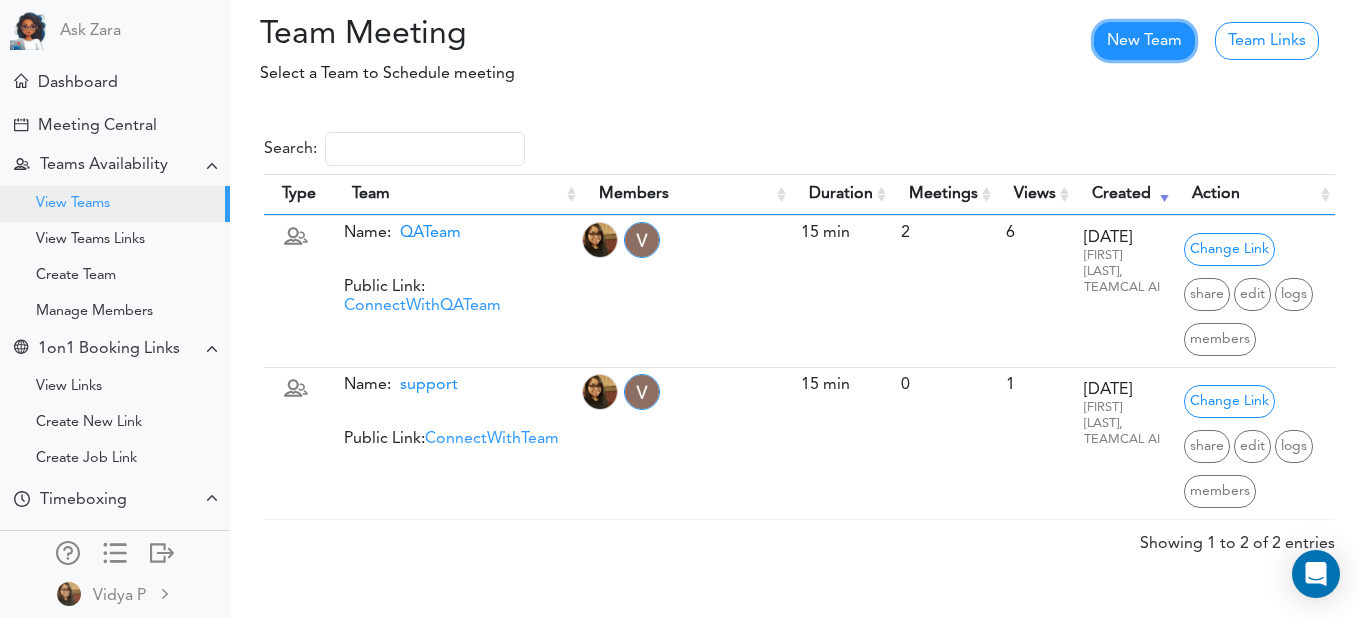 click on "New Team" at bounding box center (1144, 41) 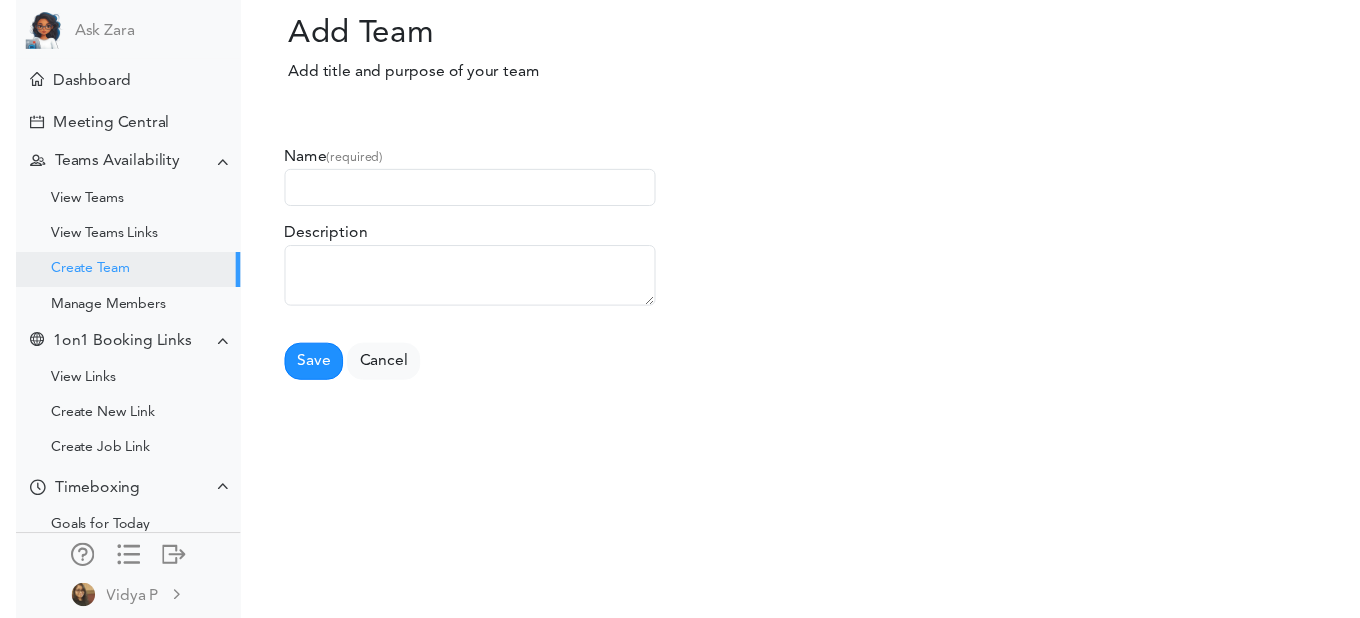 scroll, scrollTop: 0, scrollLeft: 0, axis: both 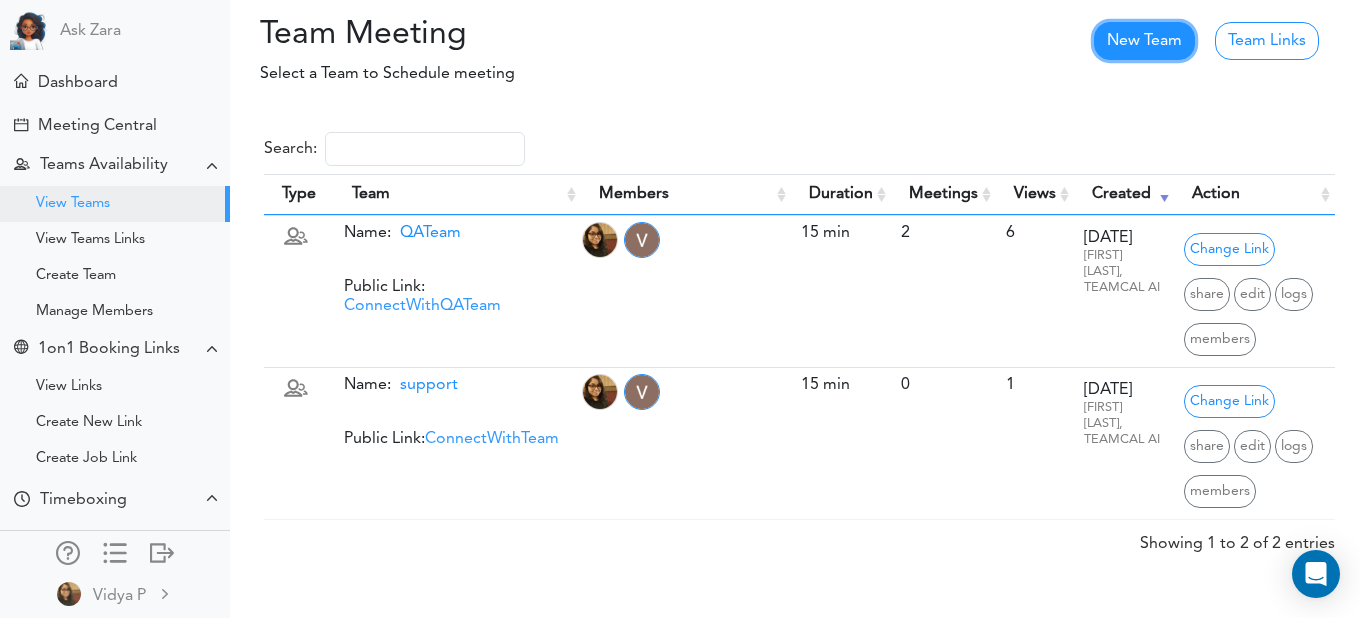 click on "New Team" at bounding box center (1144, 41) 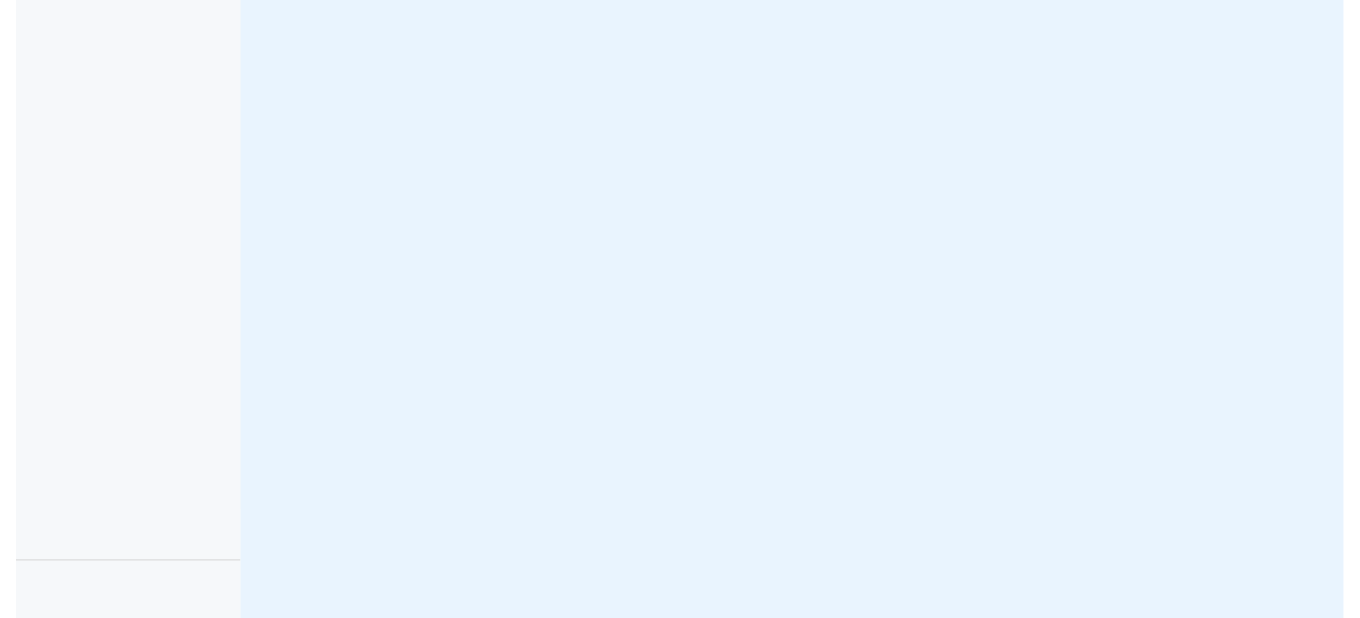 scroll, scrollTop: 0, scrollLeft: 0, axis: both 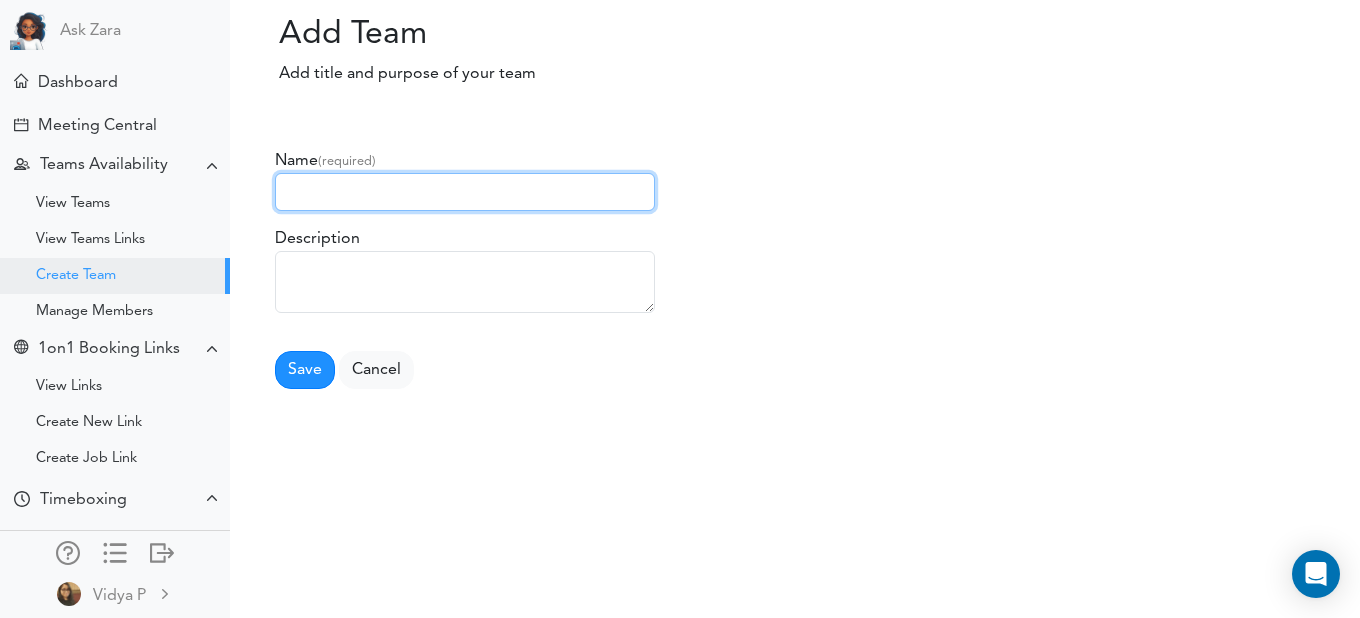 click at bounding box center (465, 192) 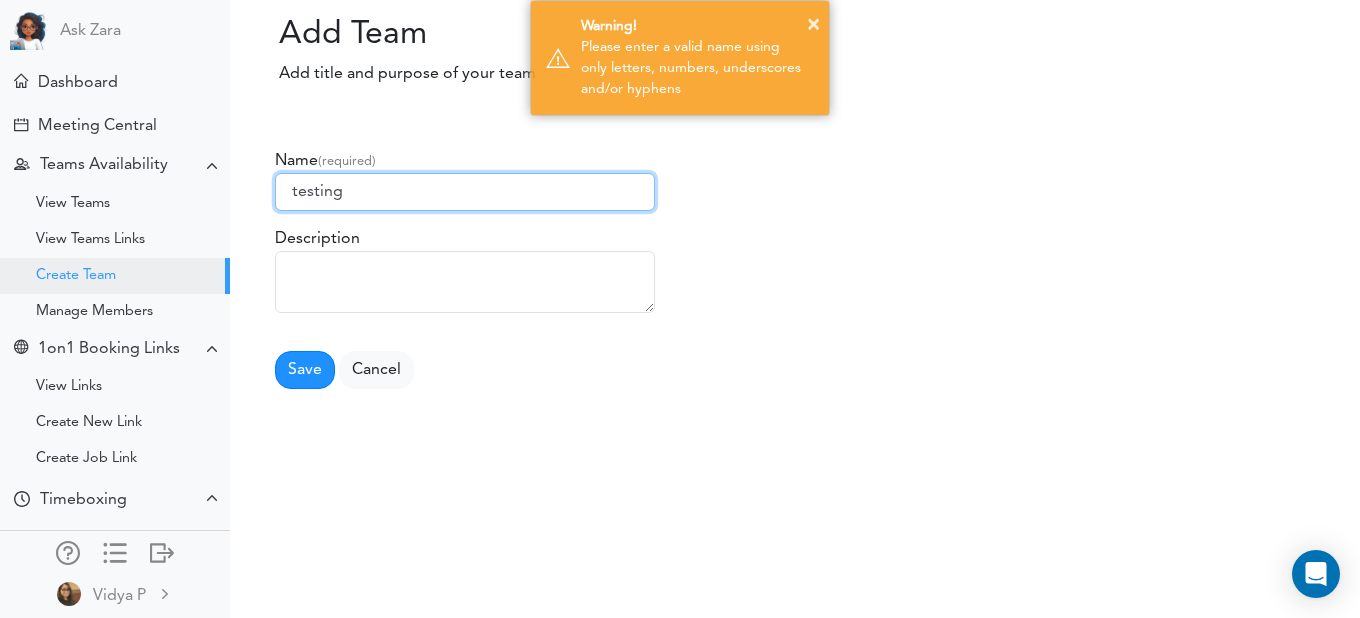 click on "testing" at bounding box center (465, 192) 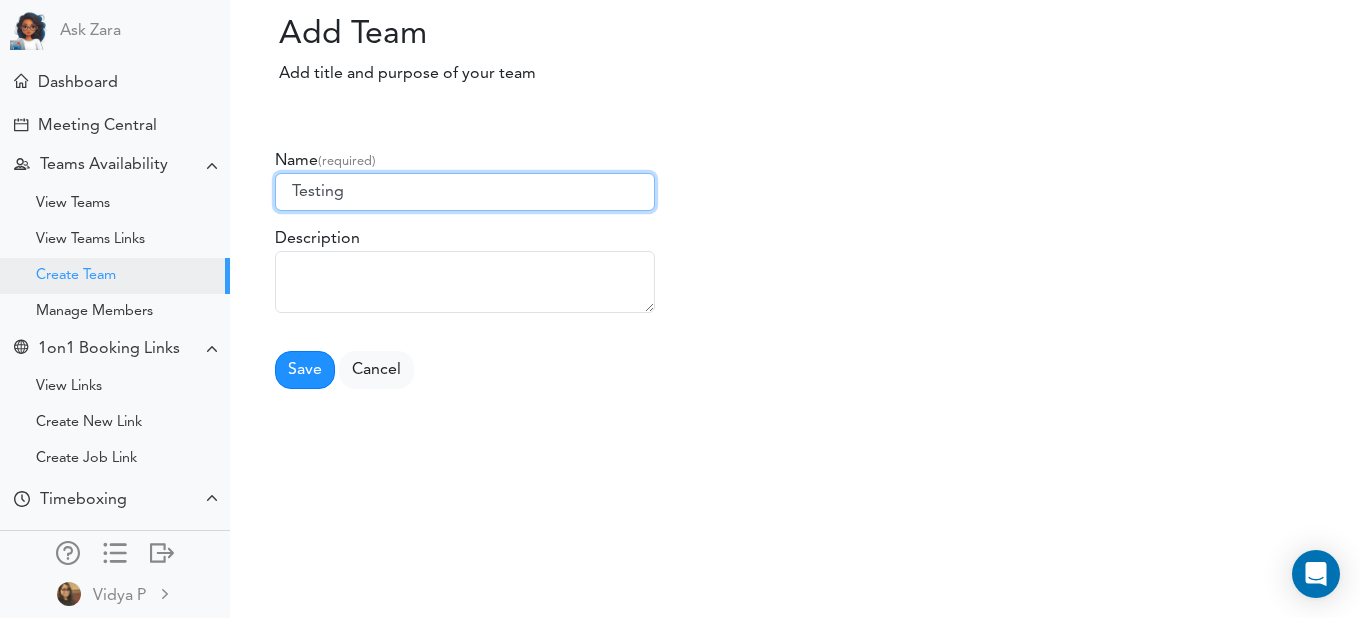 type on "Testing" 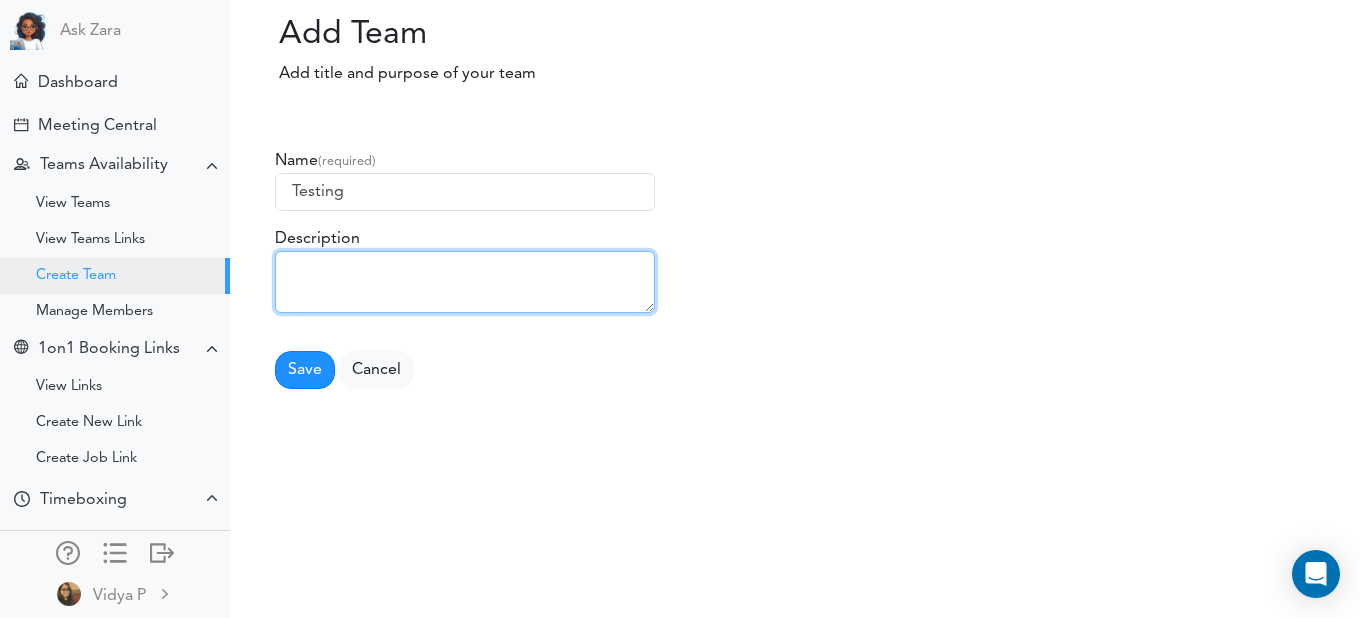 click at bounding box center [465, 282] 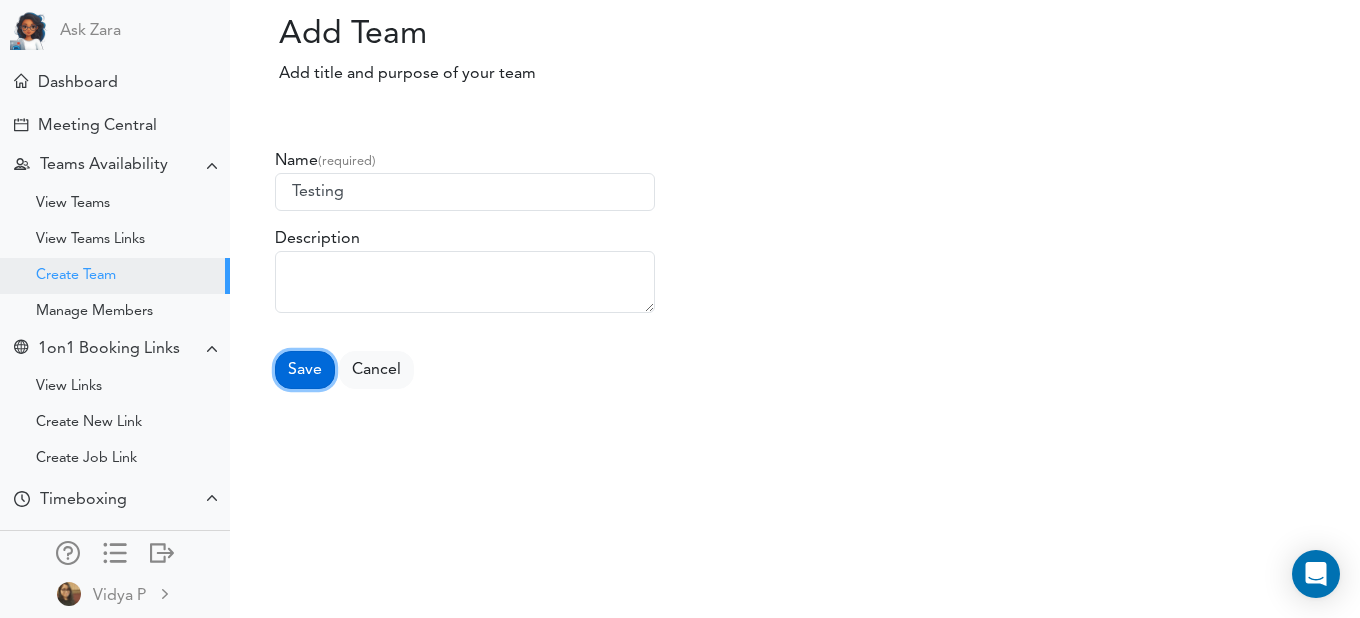click on "Save" at bounding box center [305, 370] 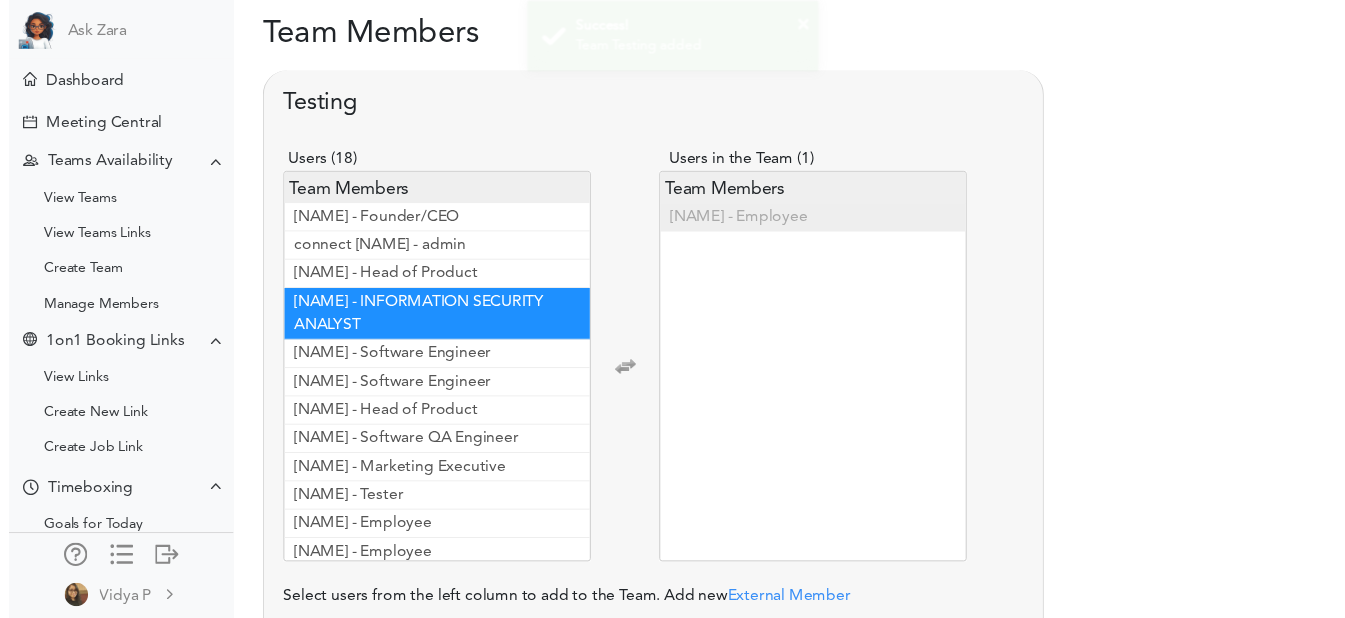 scroll, scrollTop: 0, scrollLeft: 0, axis: both 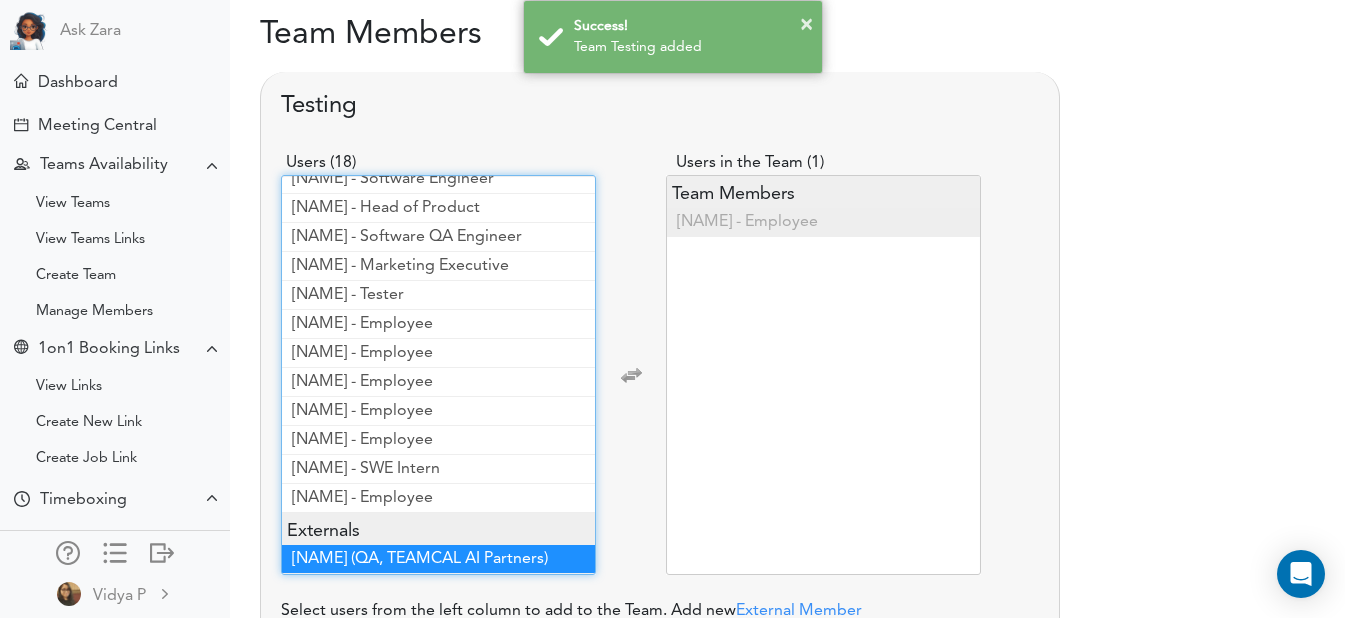 click on "[NAME]                                                 (QA, TEAMCAL AI Partners)" at bounding box center (420, 559) 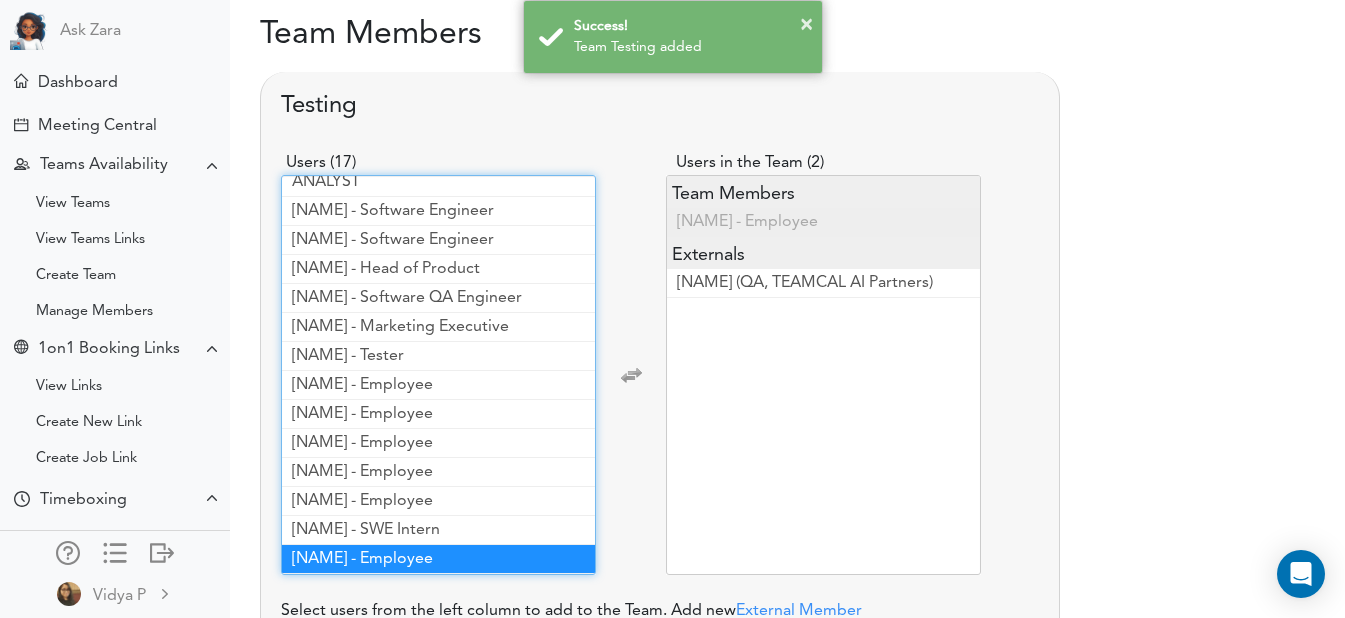 scroll, scrollTop: 175, scrollLeft: 0, axis: vertical 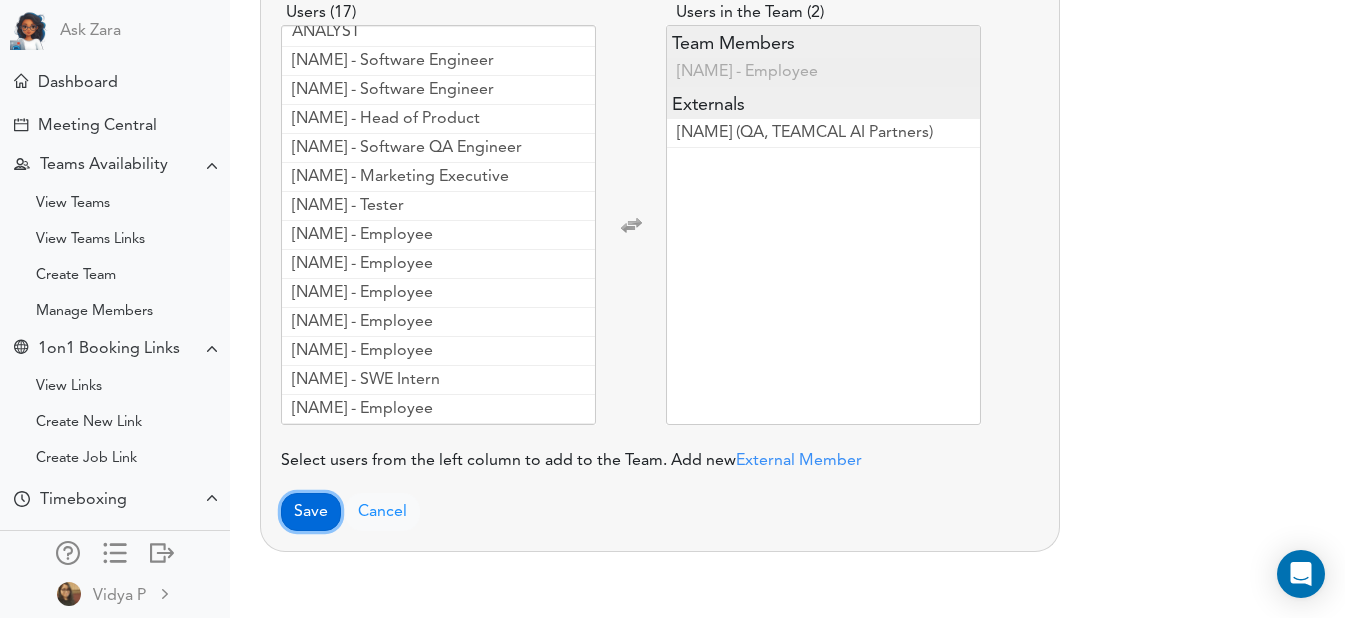 click on "Save" at bounding box center (311, 512) 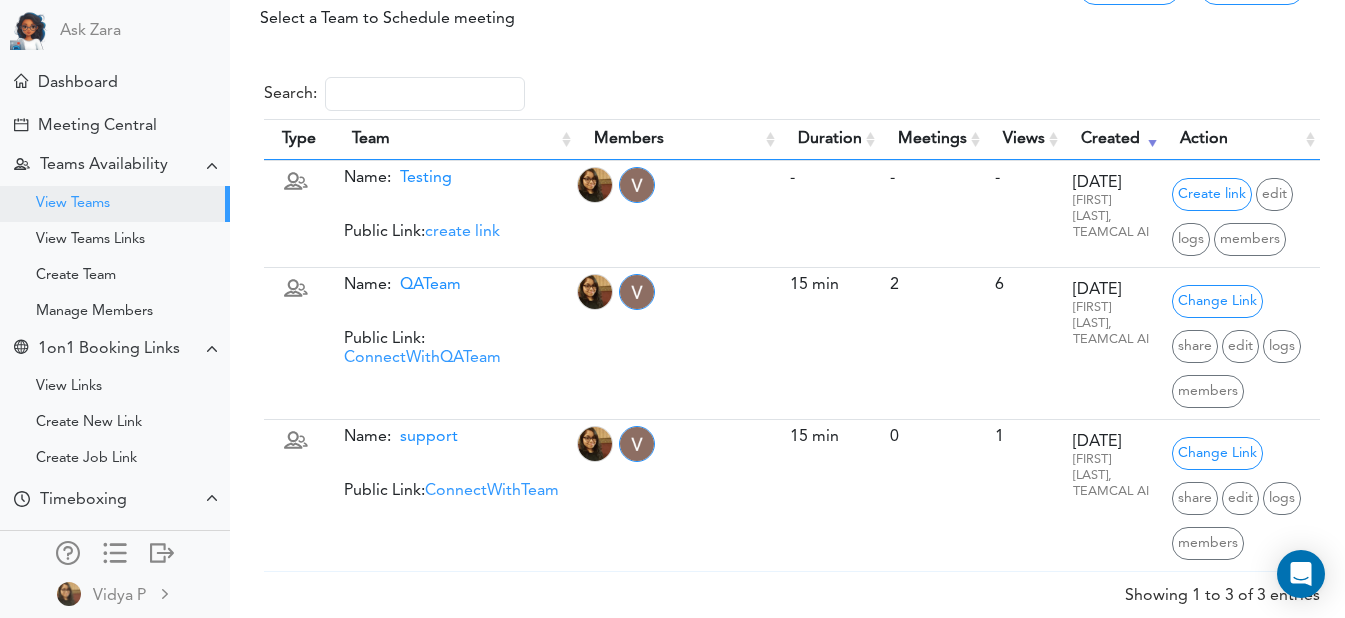 scroll, scrollTop: 0, scrollLeft: 0, axis: both 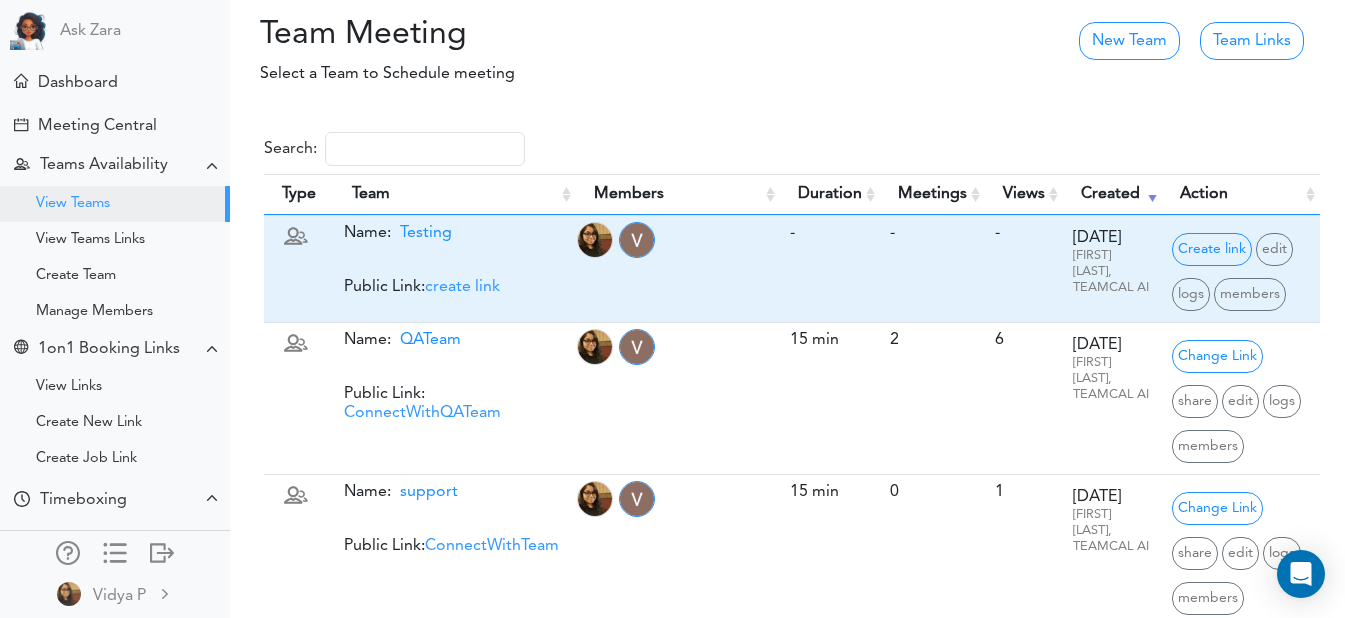 click on "create link" at bounding box center (462, 287) 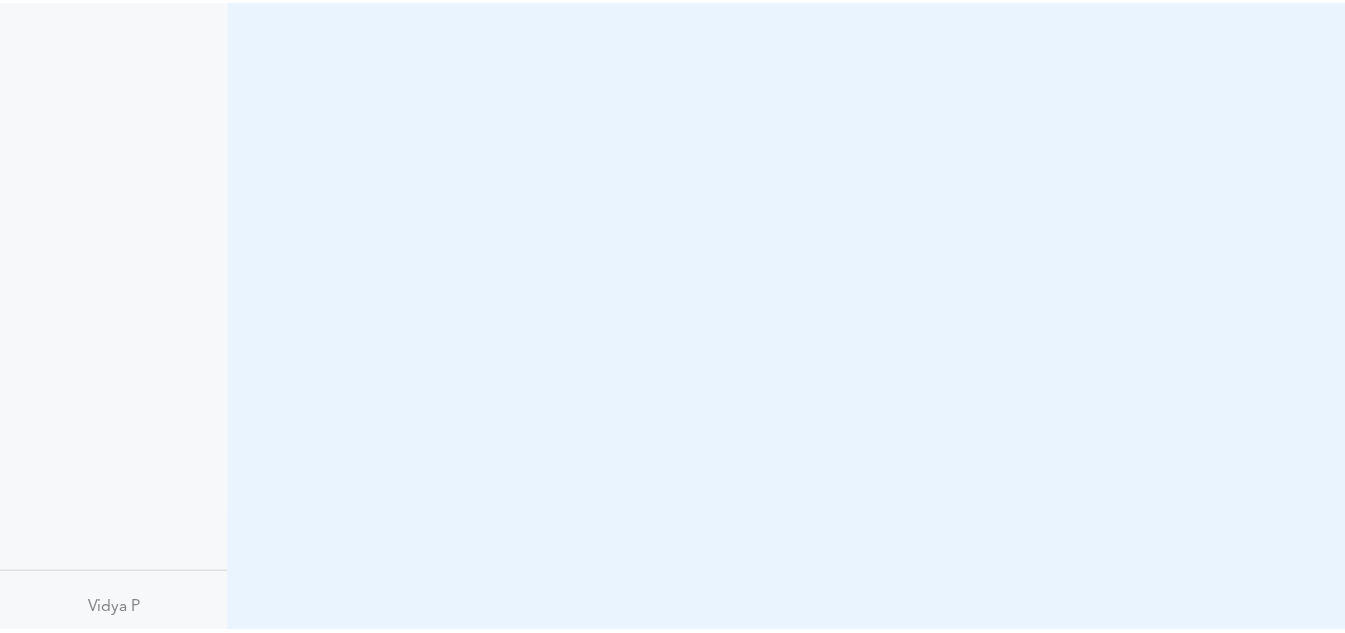 scroll, scrollTop: 0, scrollLeft: 0, axis: both 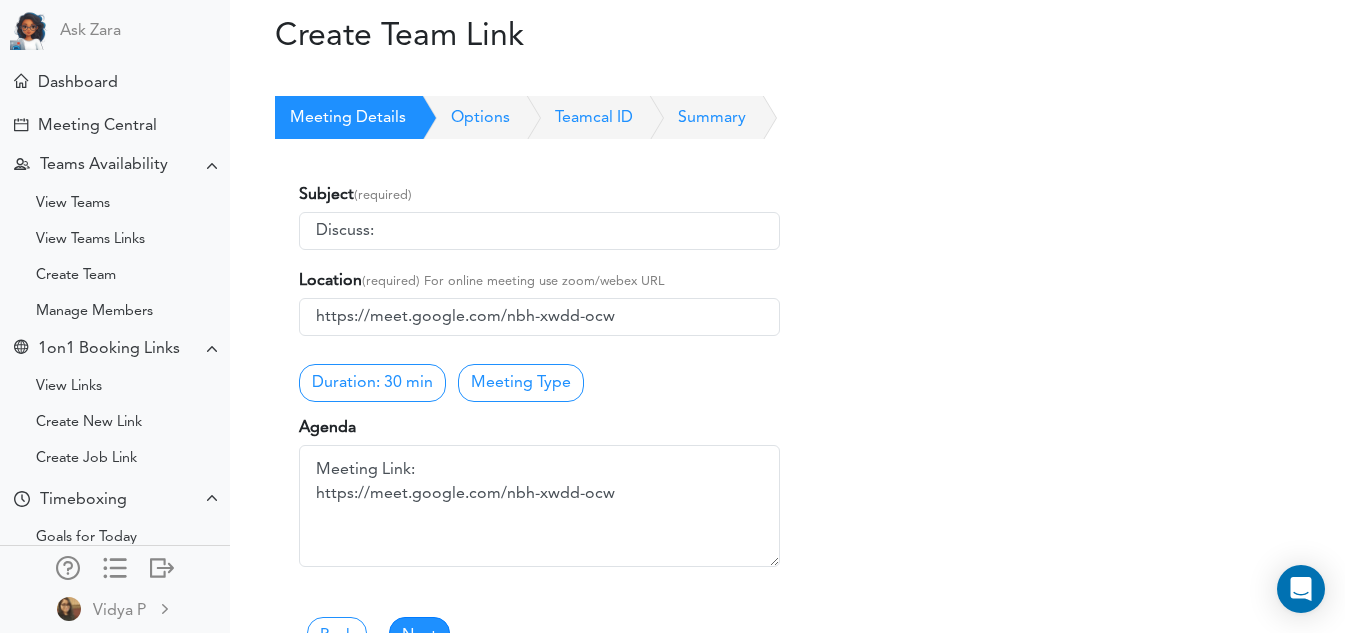 click on "Discuss:" at bounding box center [539, 231] 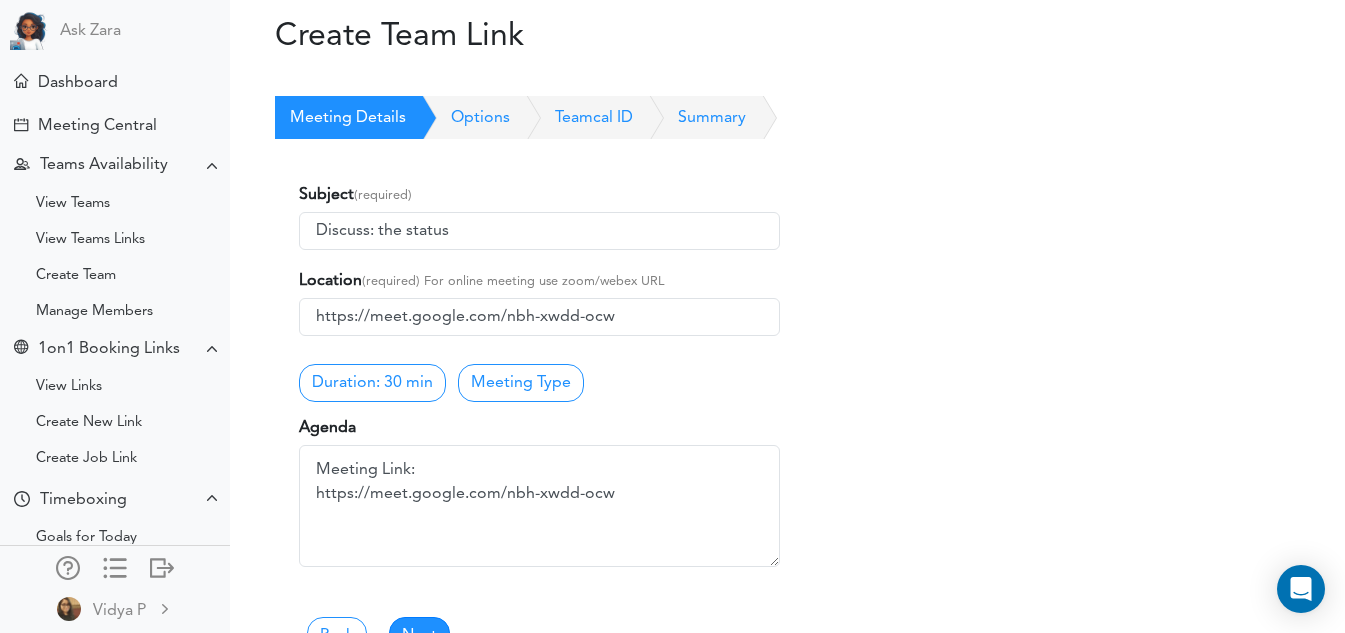 scroll, scrollTop: 122, scrollLeft: 0, axis: vertical 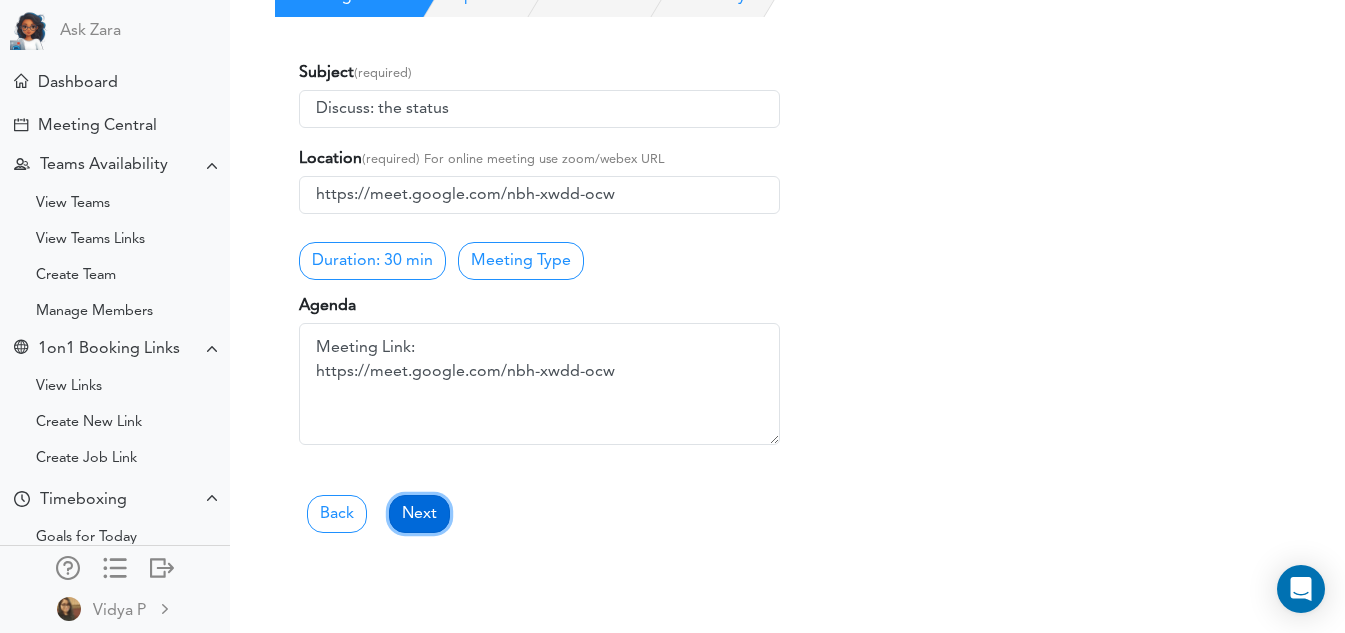 click on "Next" at bounding box center [419, 514] 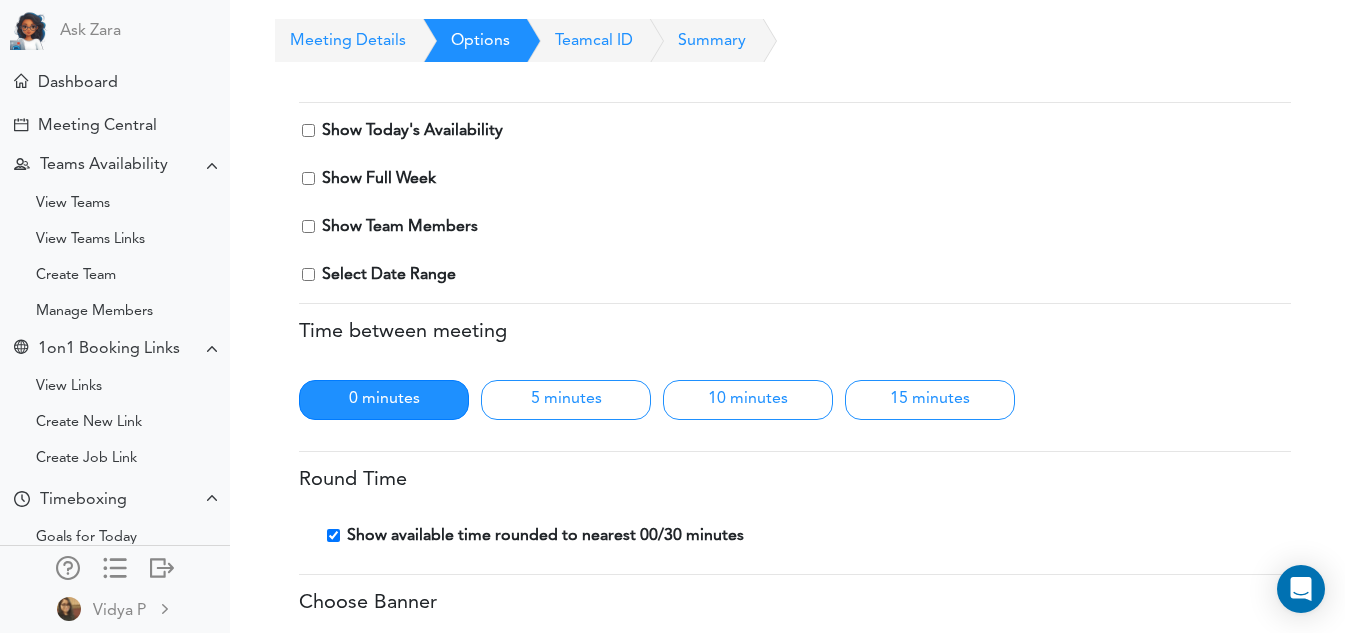 scroll, scrollTop: 0, scrollLeft: 0, axis: both 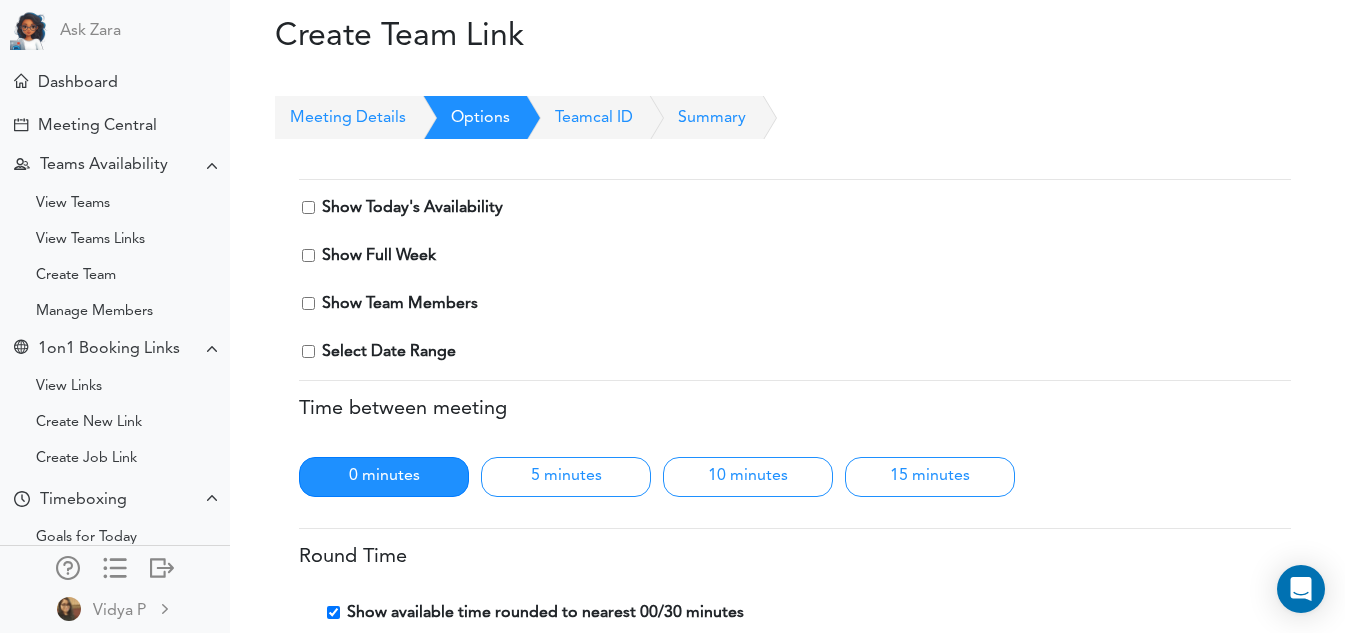 drag, startPoint x: 308, startPoint y: 206, endPoint x: 306, endPoint y: 252, distance: 46.043457 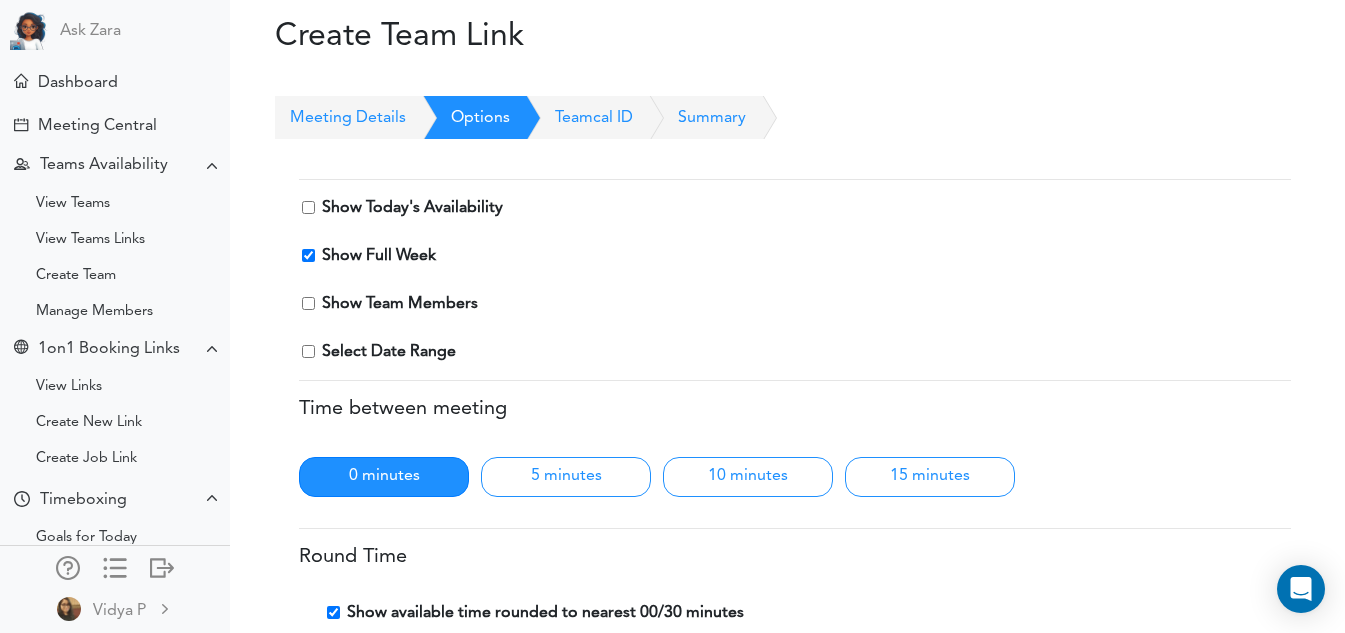click on "Show Today's Availability" at bounding box center [308, 207] 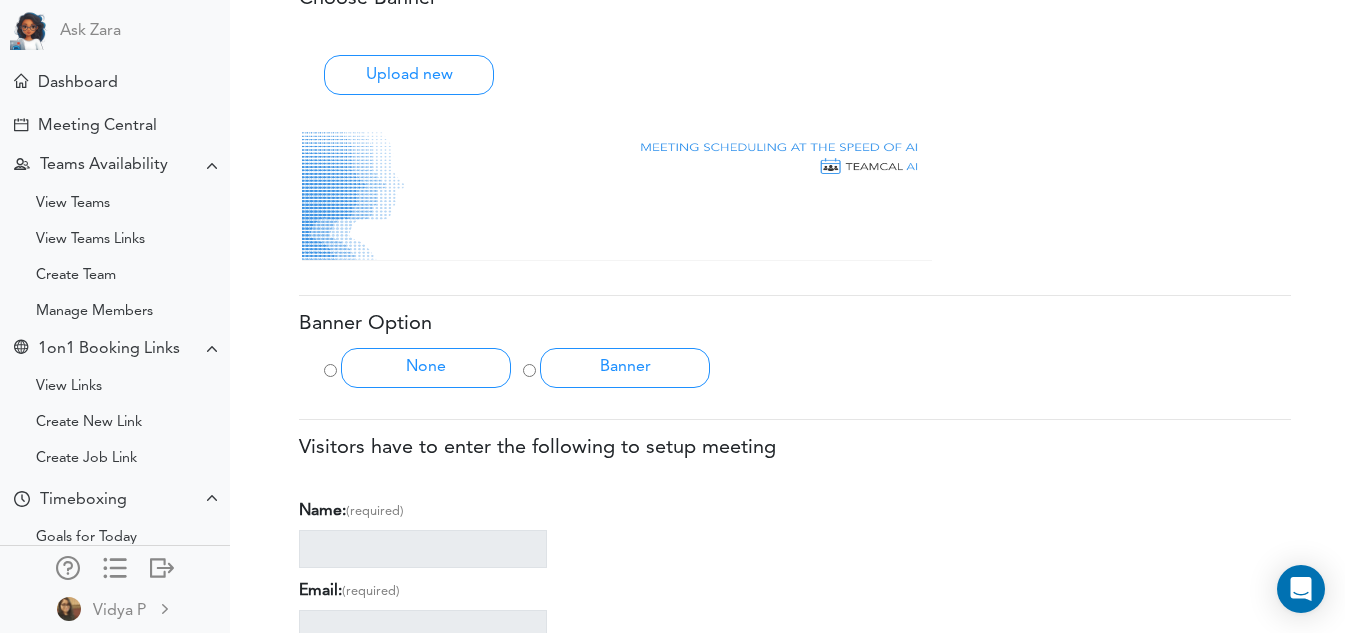 scroll, scrollTop: 824, scrollLeft: 0, axis: vertical 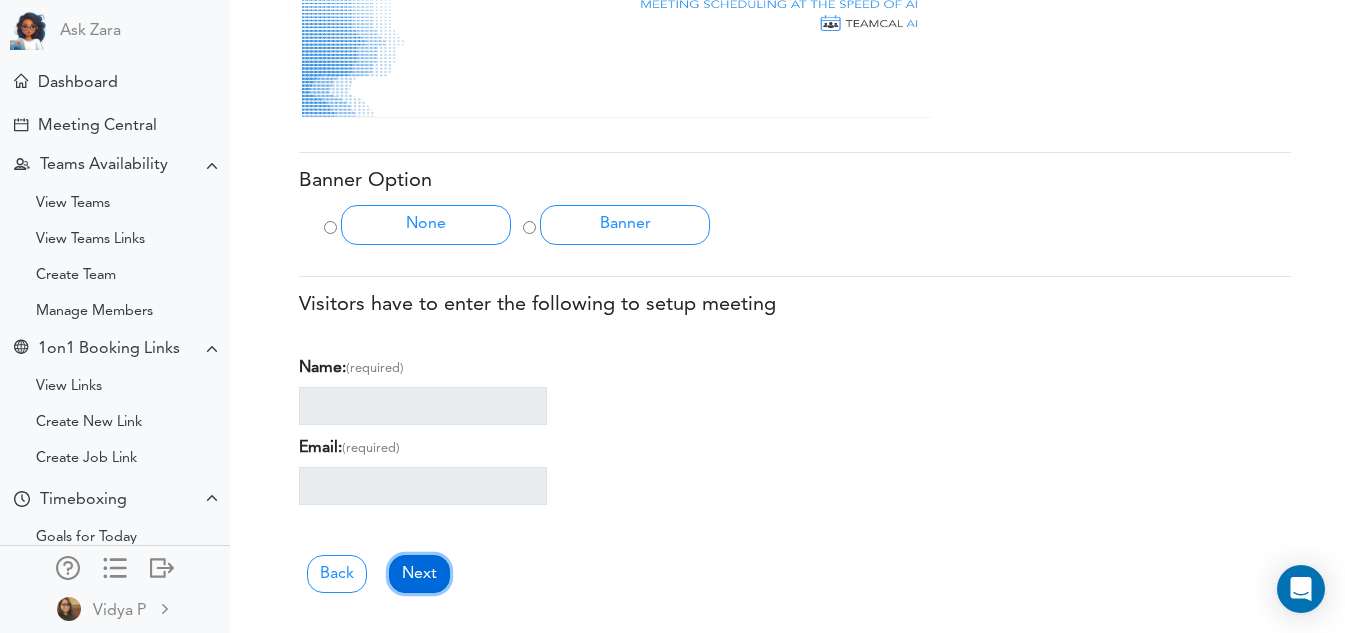 click on "Next" at bounding box center [419, 574] 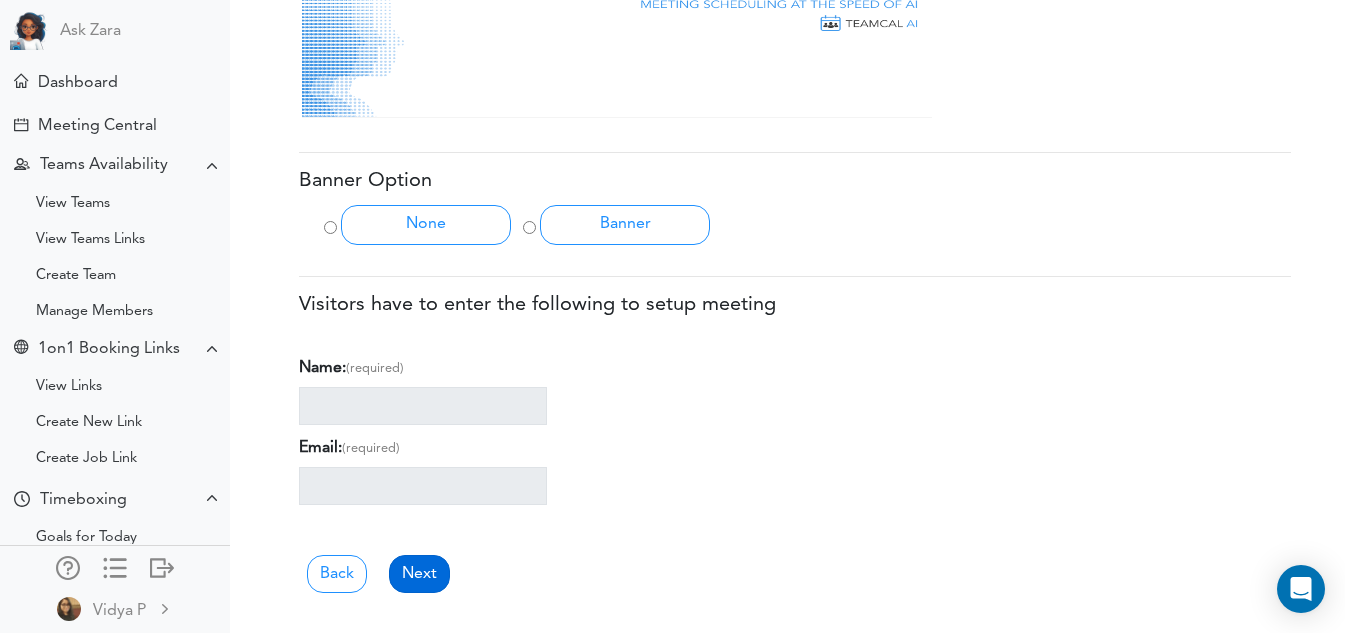 scroll, scrollTop: 0, scrollLeft: 0, axis: both 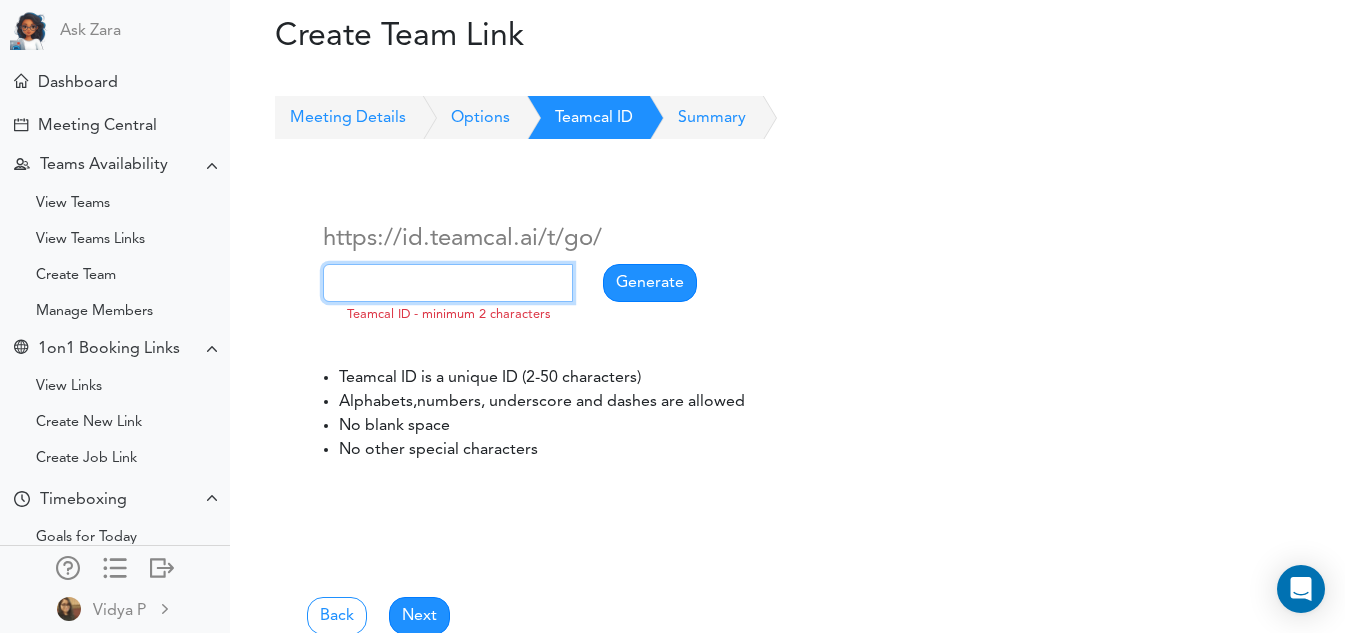 click at bounding box center (448, 283) 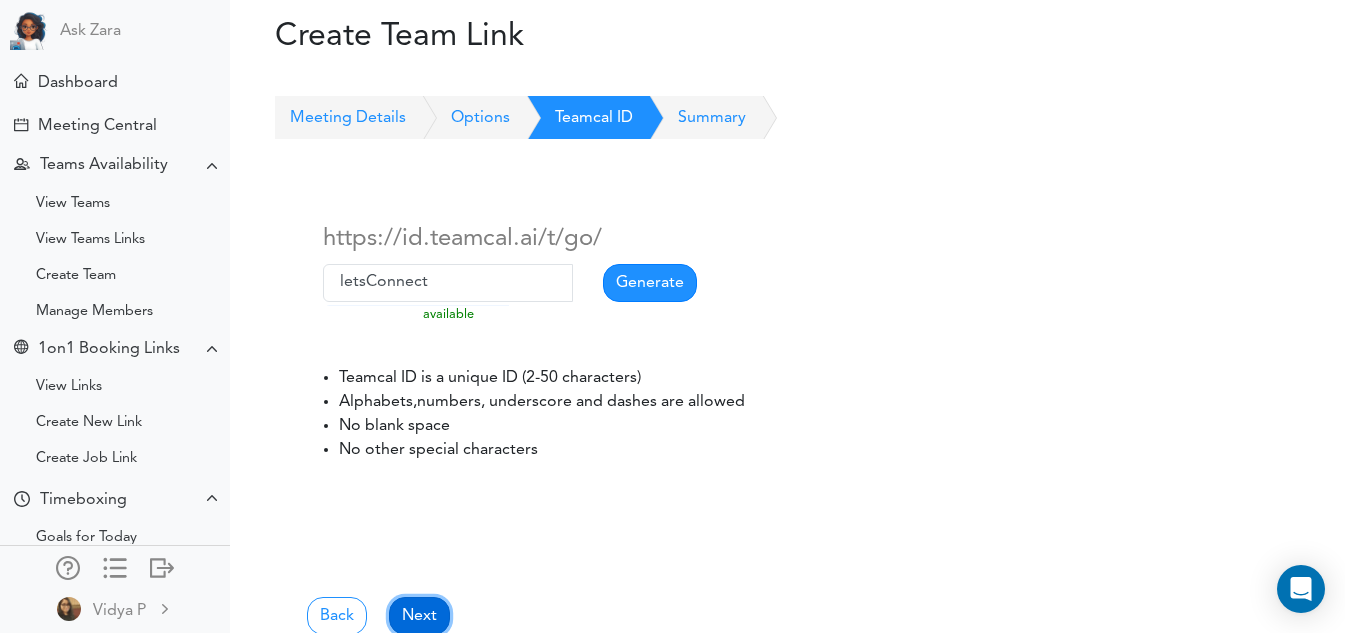 click on "Next" at bounding box center (419, 616) 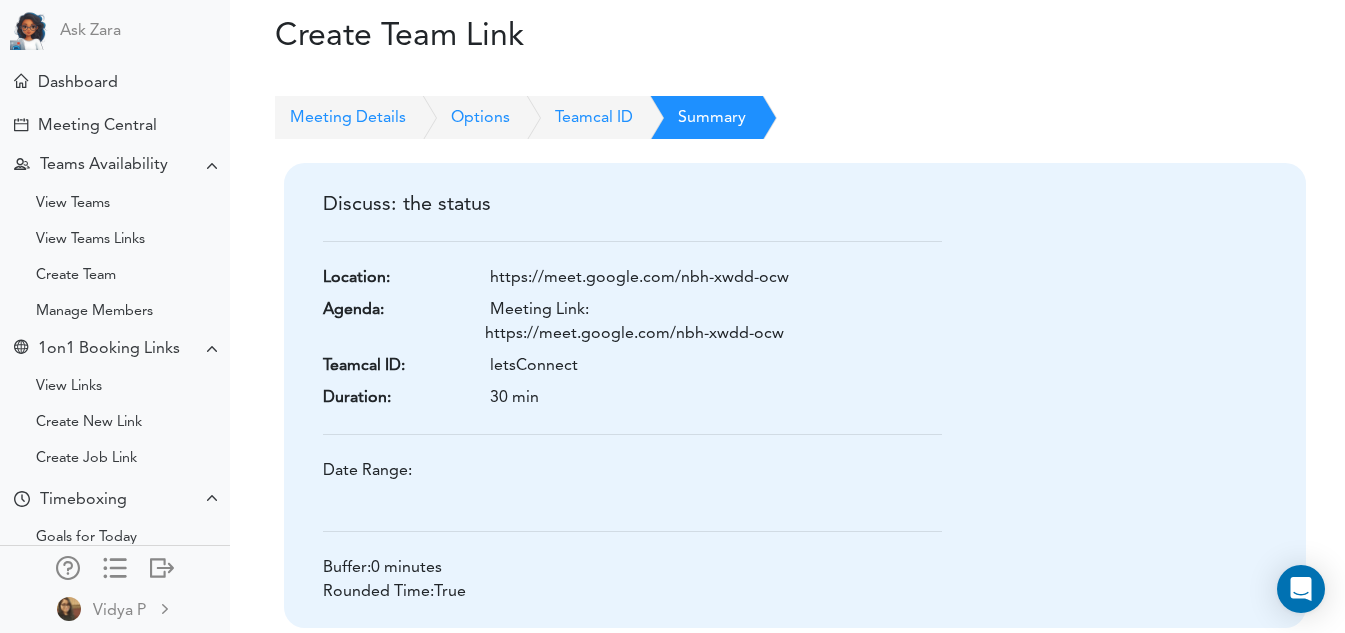 scroll, scrollTop: 107, scrollLeft: 0, axis: vertical 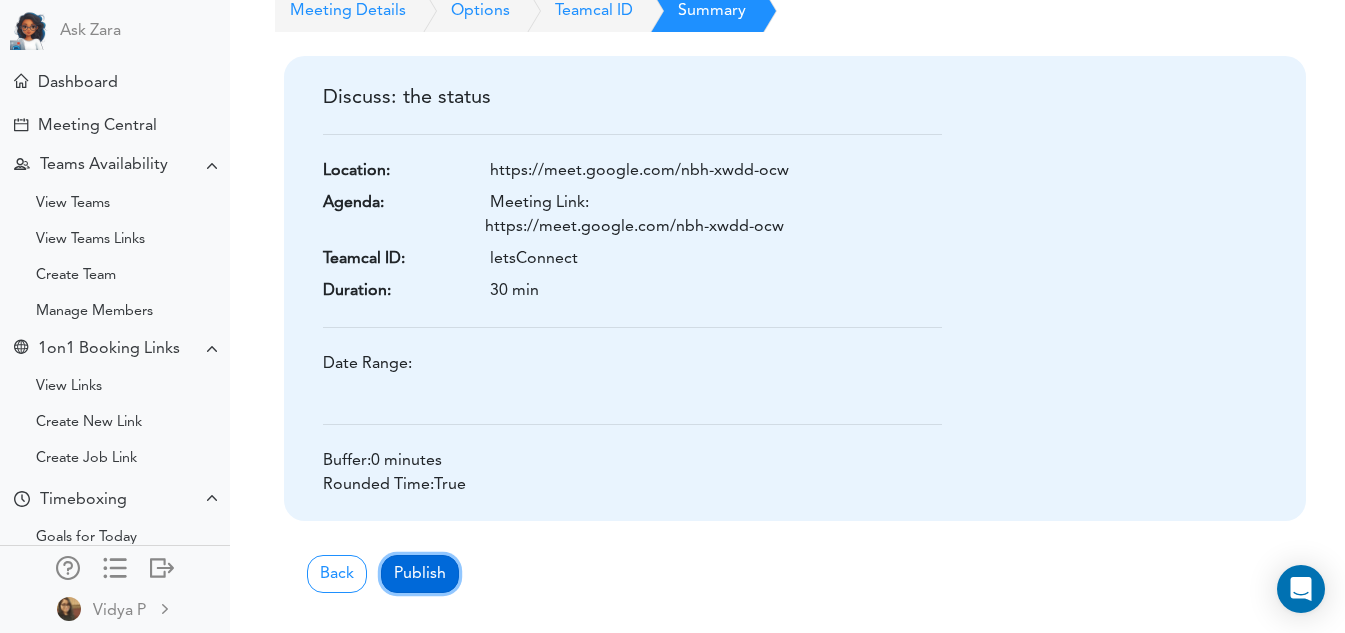 click on "Publish" at bounding box center [420, 574] 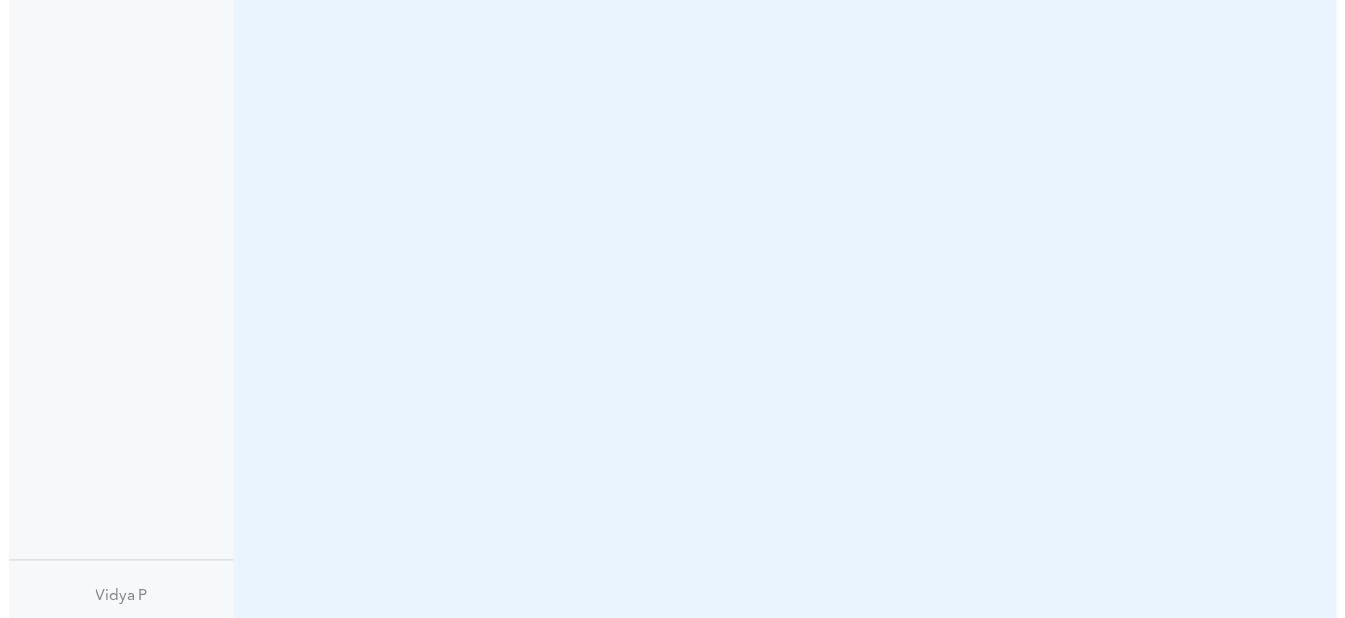 scroll, scrollTop: 0, scrollLeft: 0, axis: both 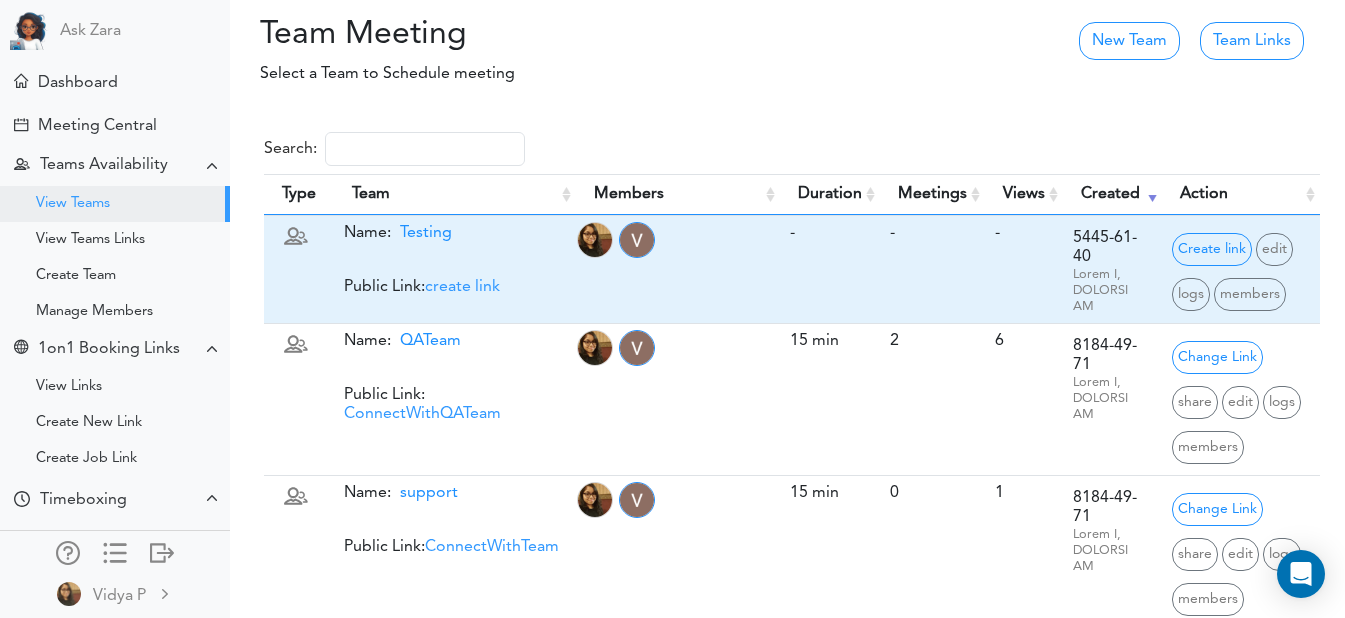 click on "create link" at bounding box center (462, 287) 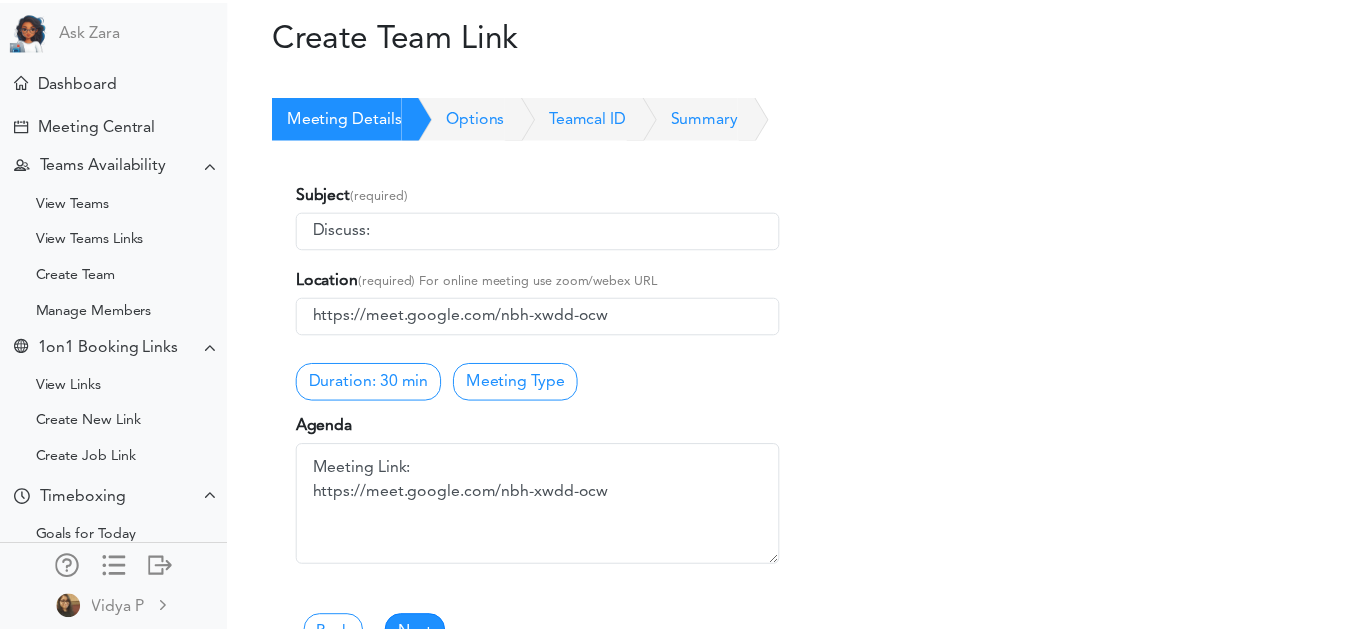 scroll, scrollTop: 0, scrollLeft: 0, axis: both 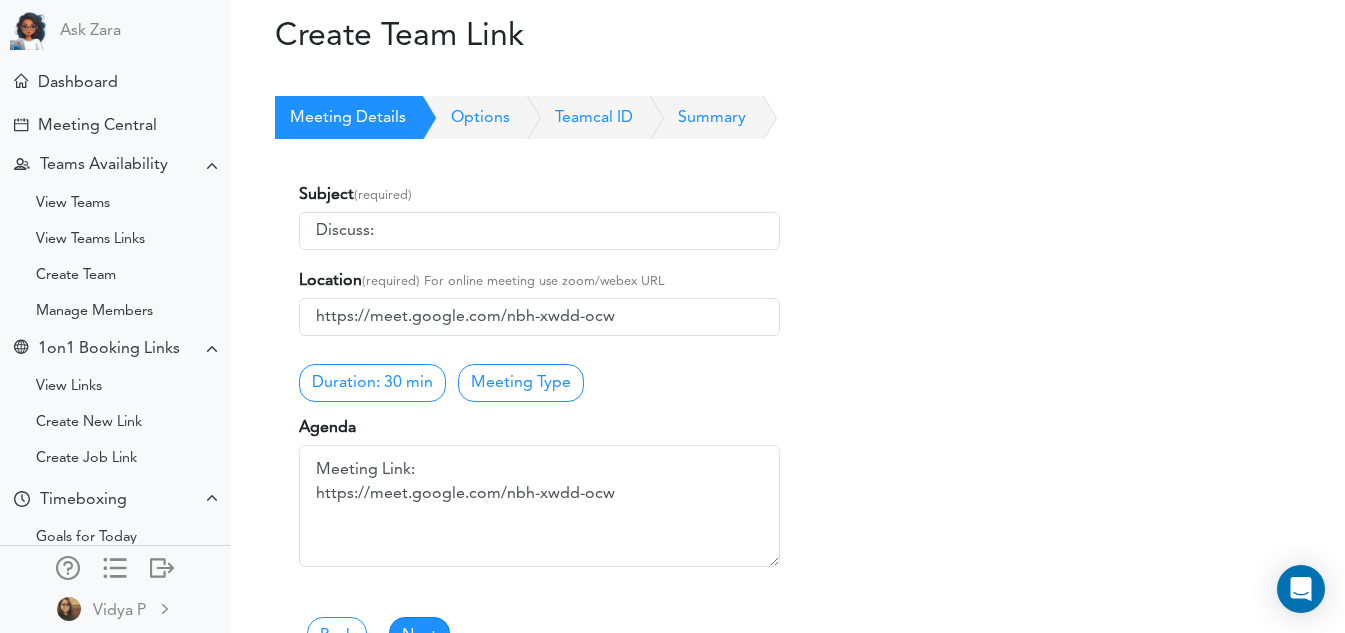 click on "Discuss:" at bounding box center [539, 231] 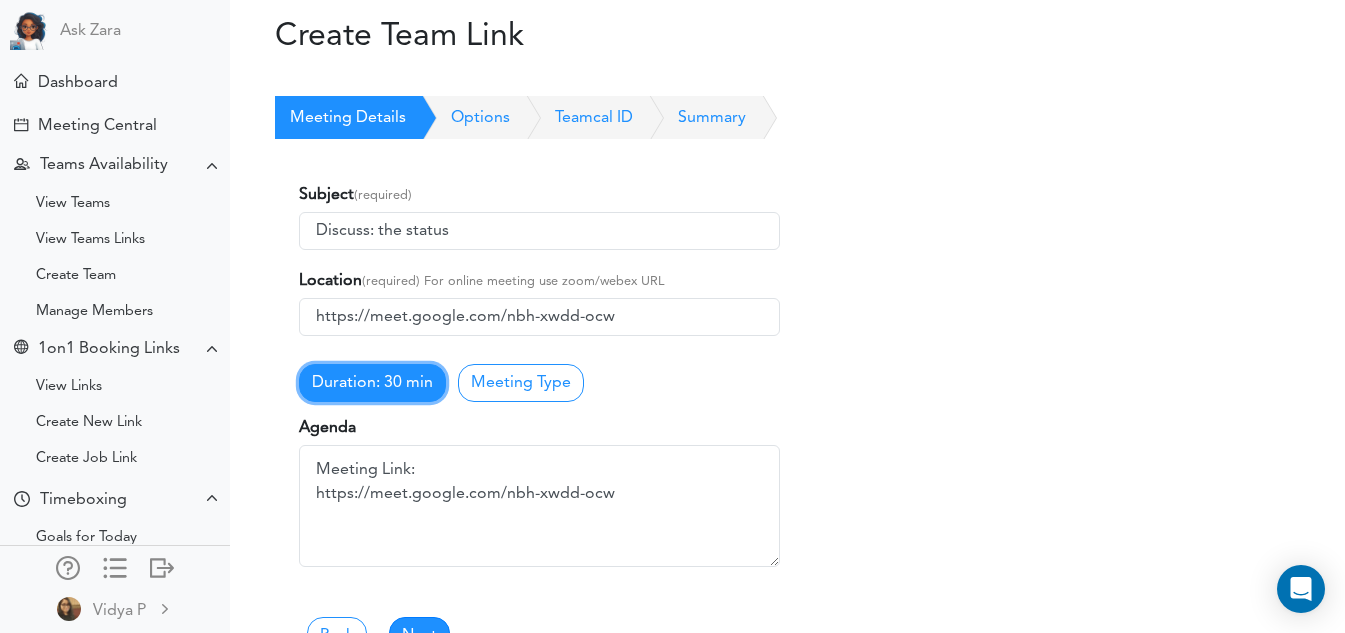 click on "Duration: 30 min" at bounding box center (372, 383) 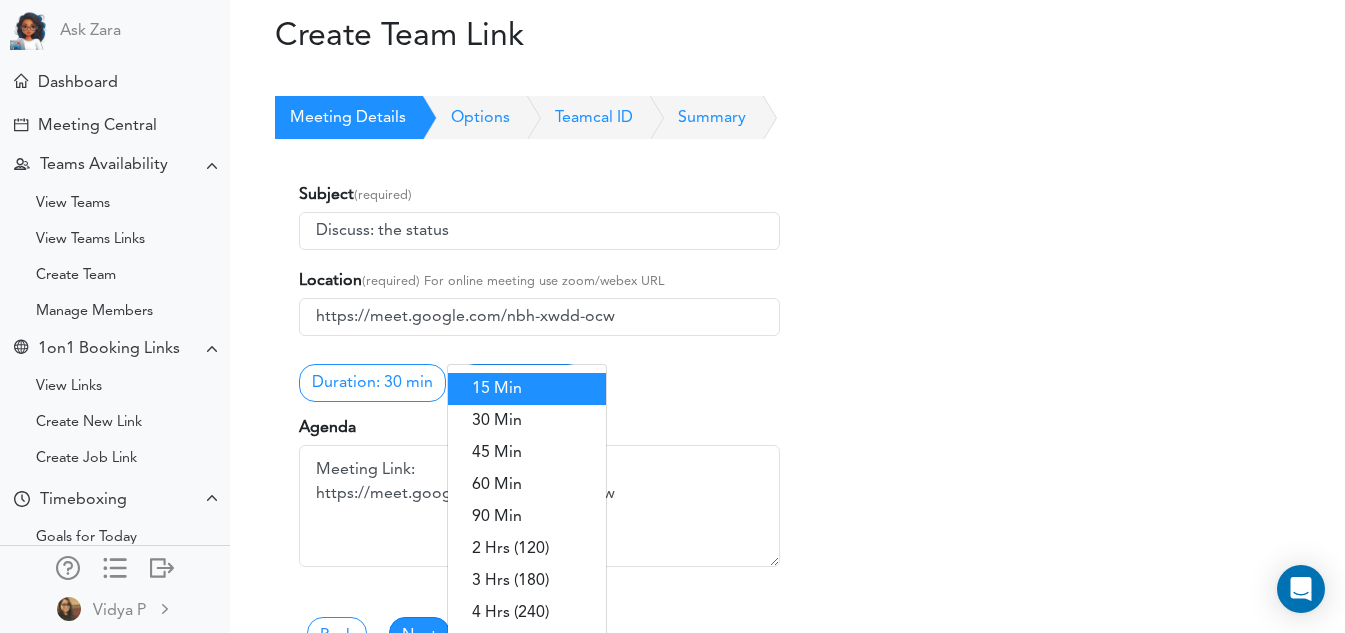 click on "15
Min" at bounding box center (527, 389) 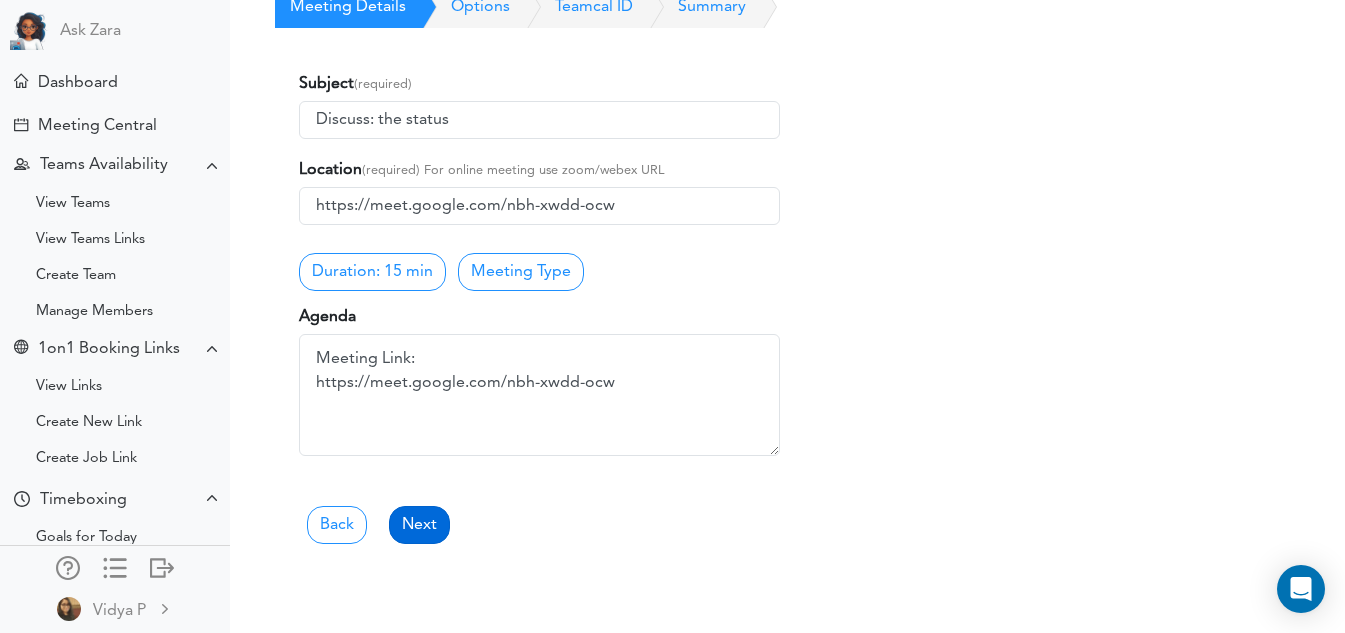 scroll, scrollTop: 112, scrollLeft: 0, axis: vertical 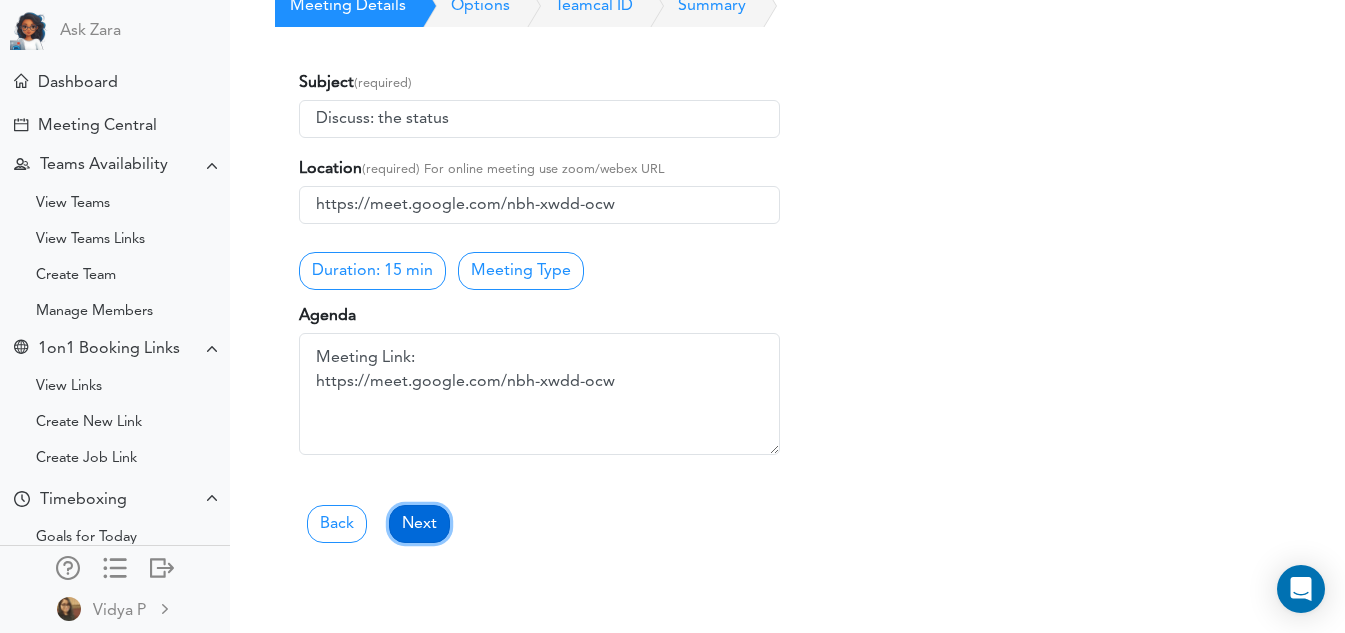 click on "Next" at bounding box center [419, 524] 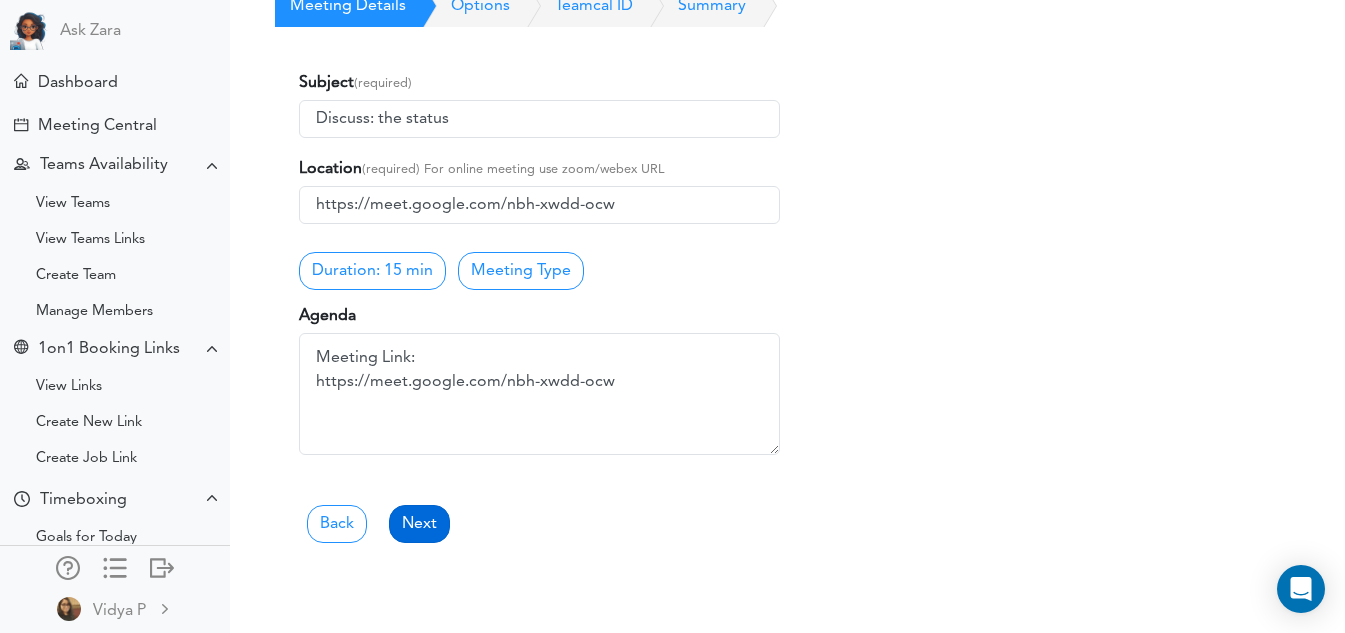 scroll, scrollTop: 0, scrollLeft: 0, axis: both 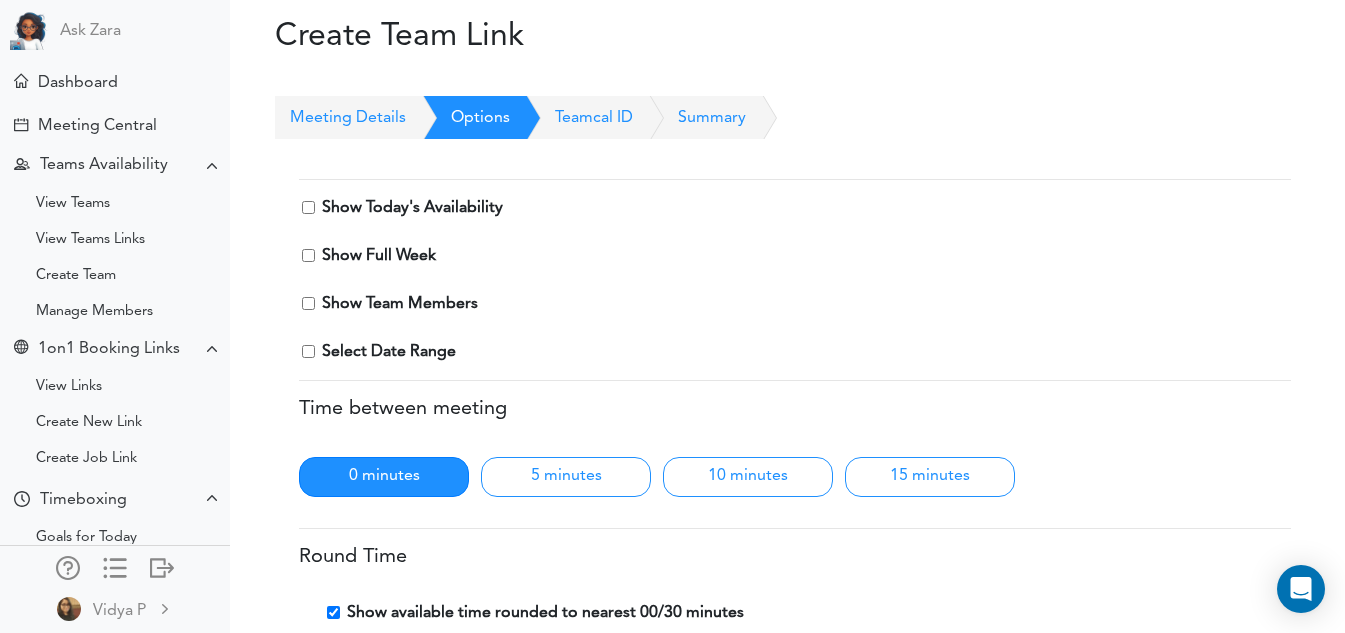 click on "Show Today's Availability
Show Full Week
Show Team Members
-" at bounding box center [799, 280] 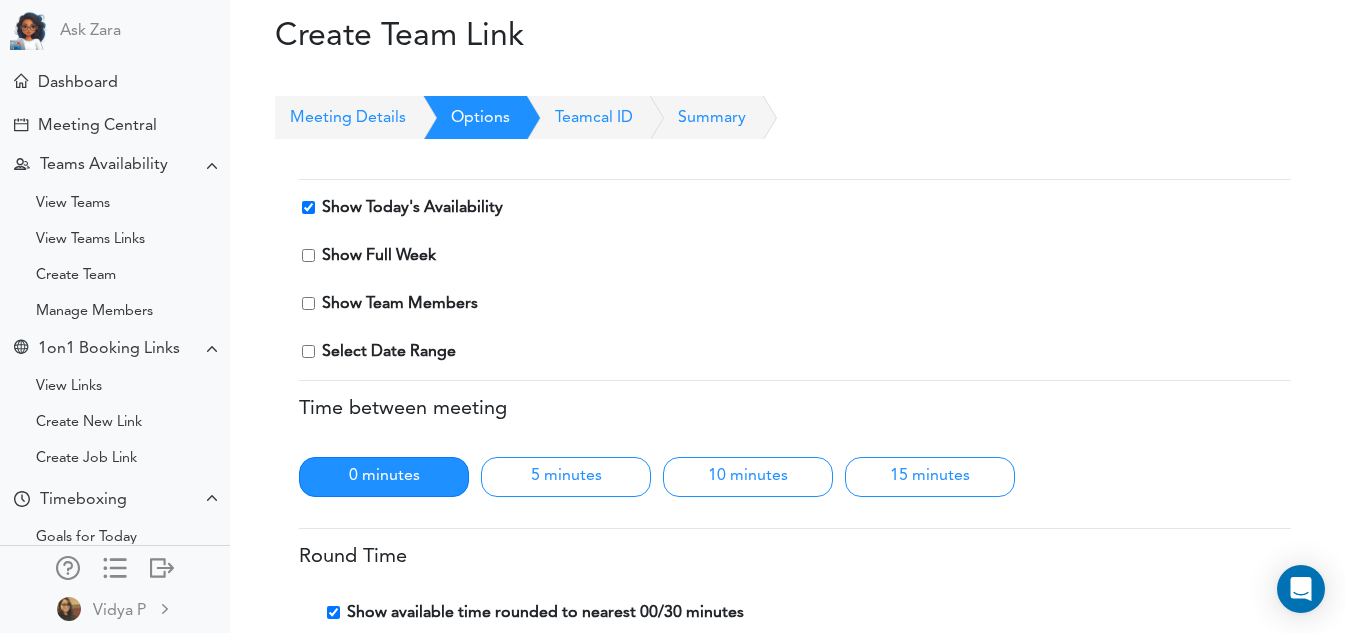 click on "Show Full Week" at bounding box center (308, 255) 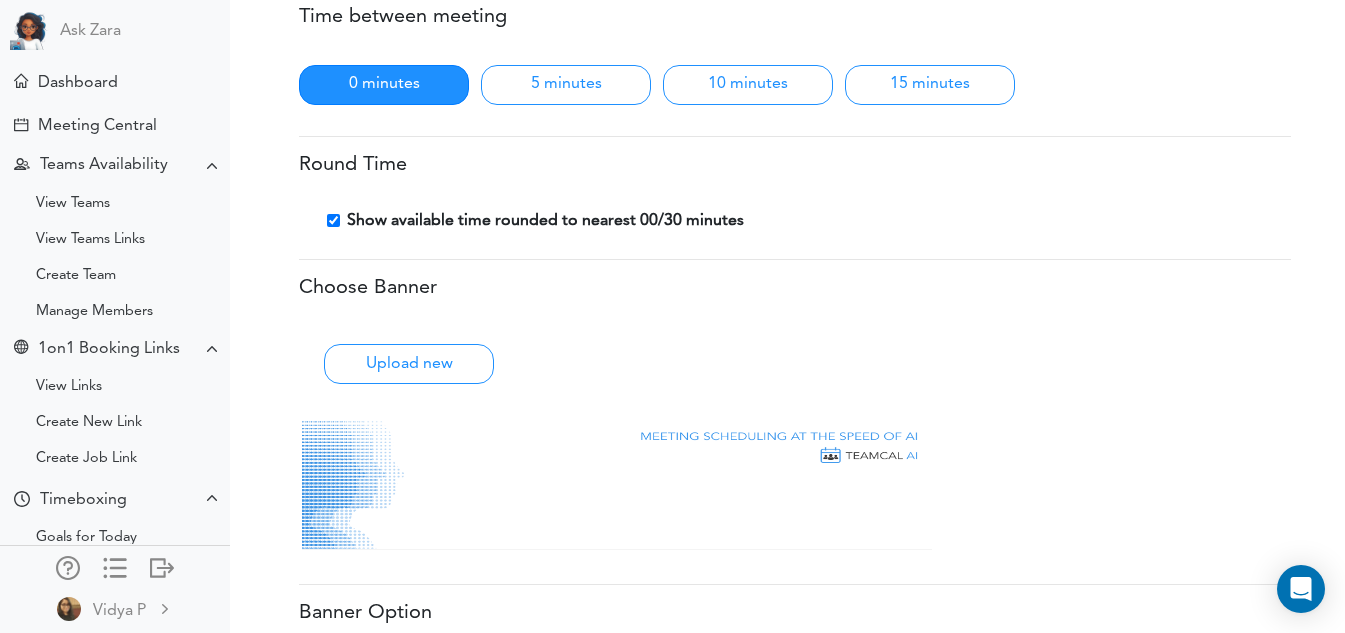 scroll, scrollTop: 824, scrollLeft: 0, axis: vertical 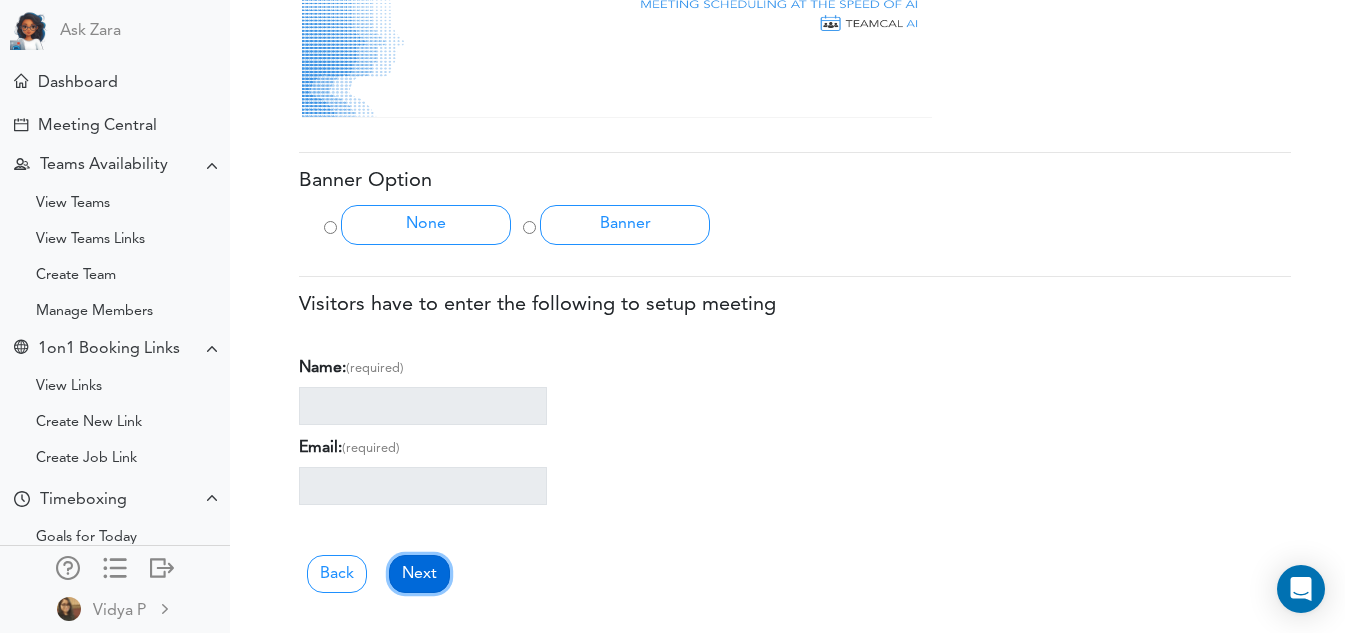 click on "Next" at bounding box center [419, 574] 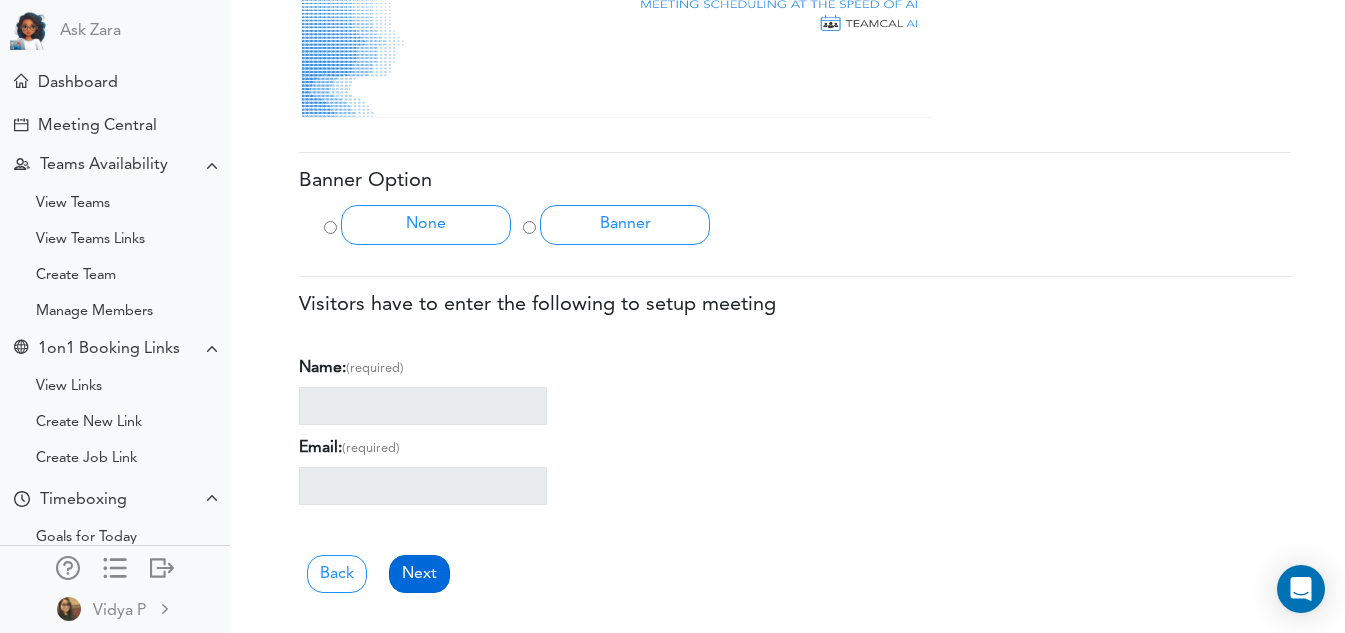 scroll, scrollTop: 0, scrollLeft: 0, axis: both 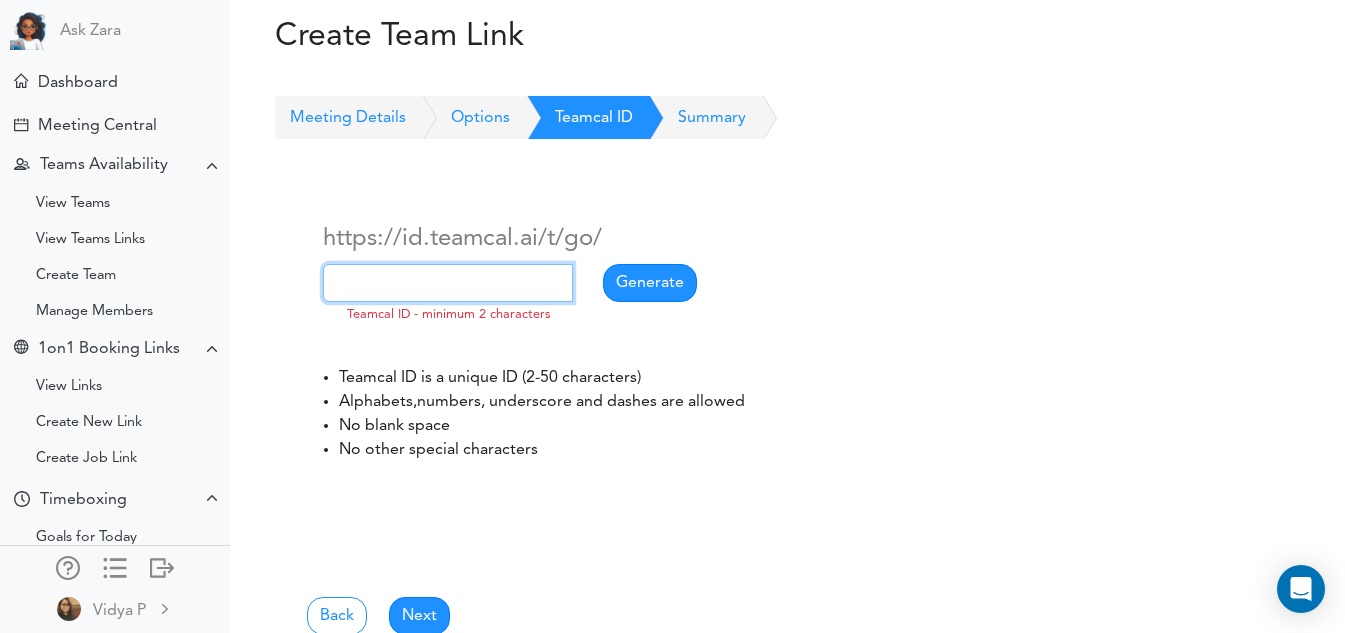 click at bounding box center [448, 283] 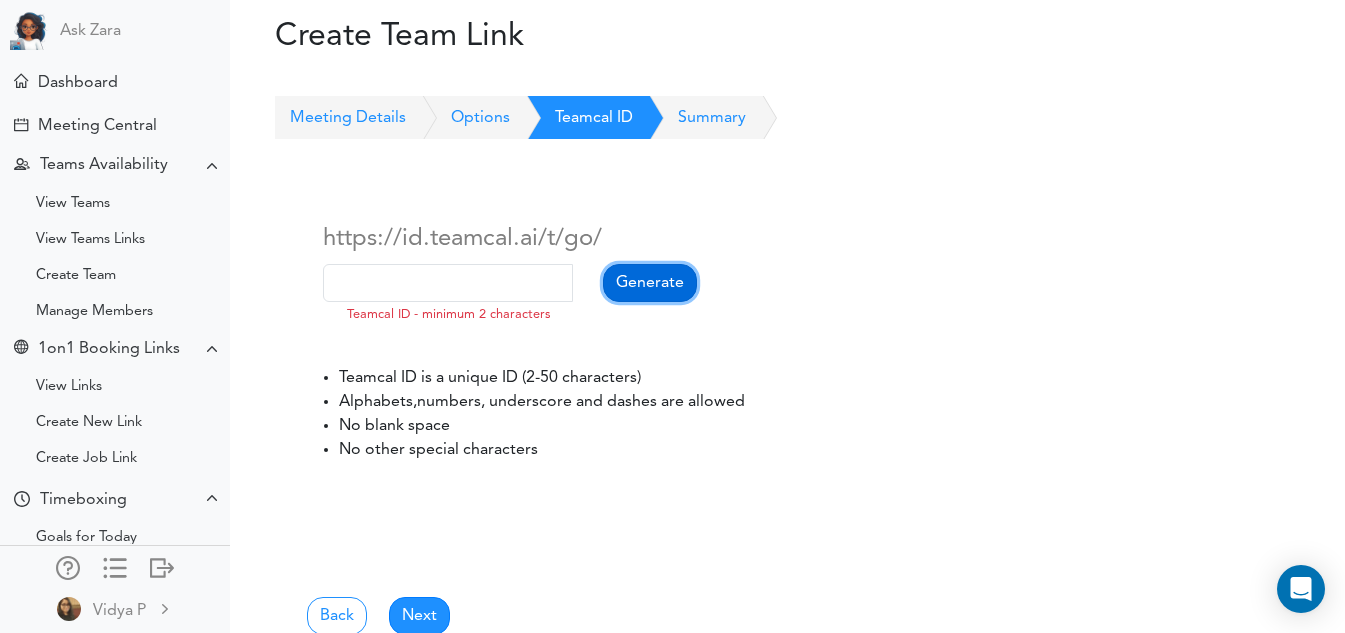 click on "Generate" at bounding box center [650, 283] 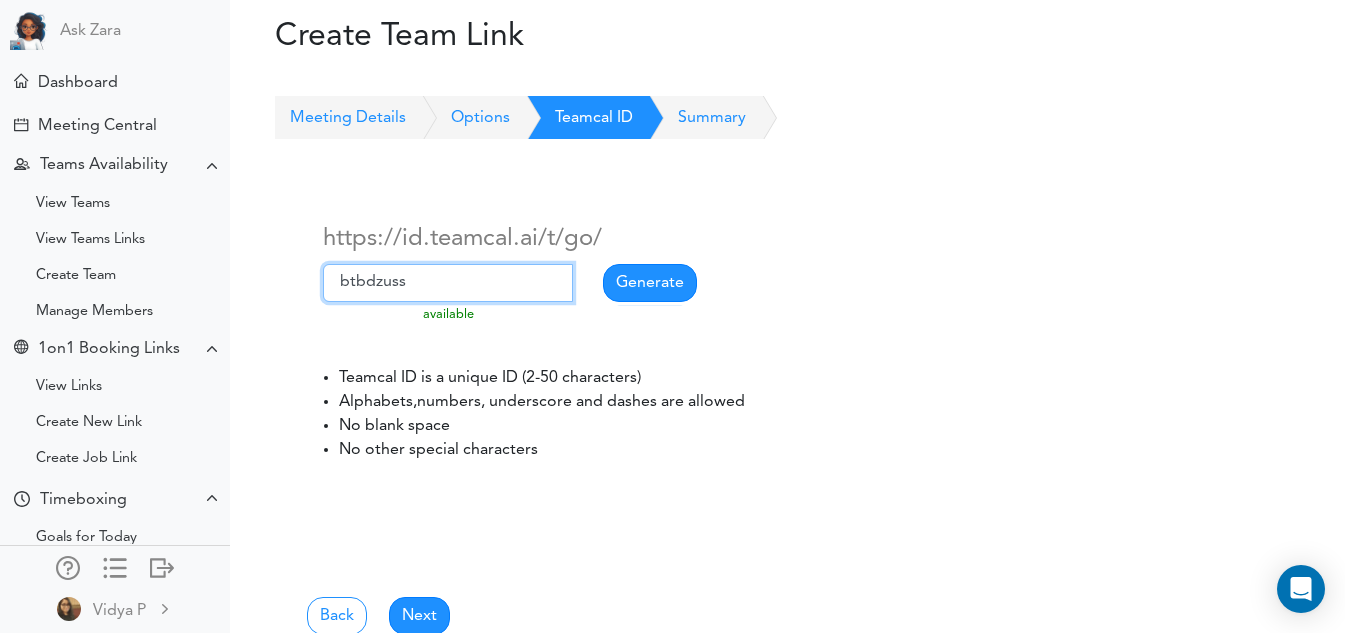 click on "btbdzuss" at bounding box center [448, 283] 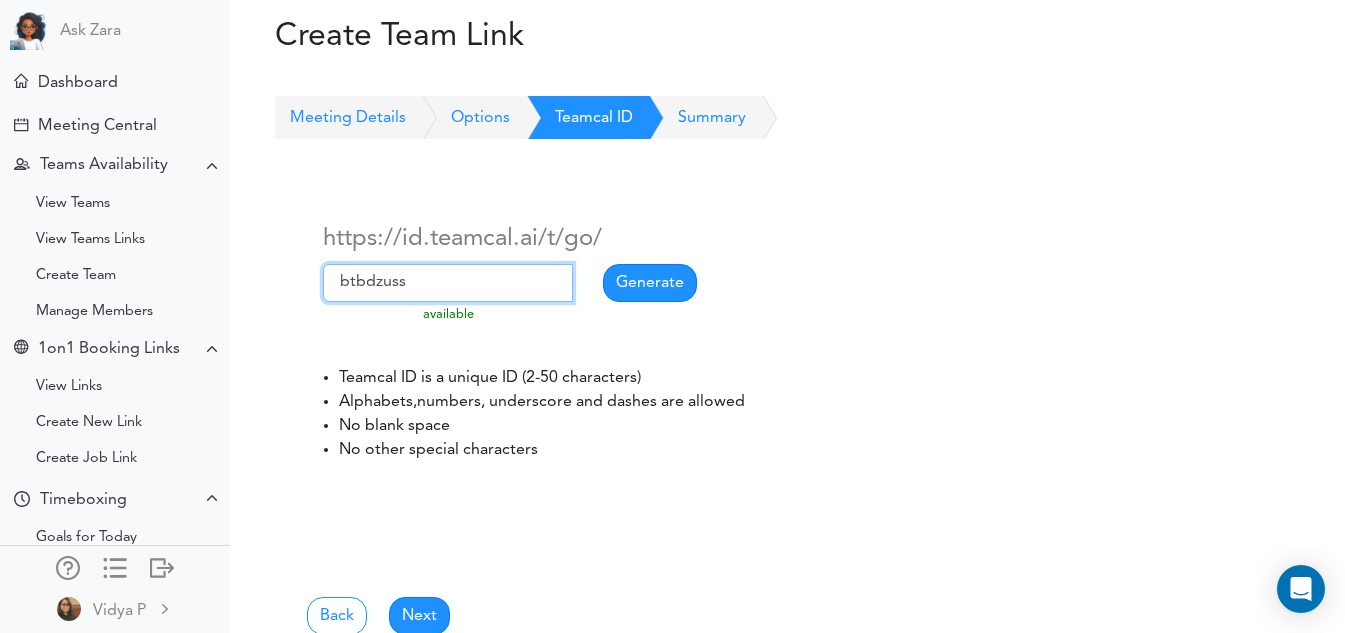 paste on "letsConnectWithTesting" 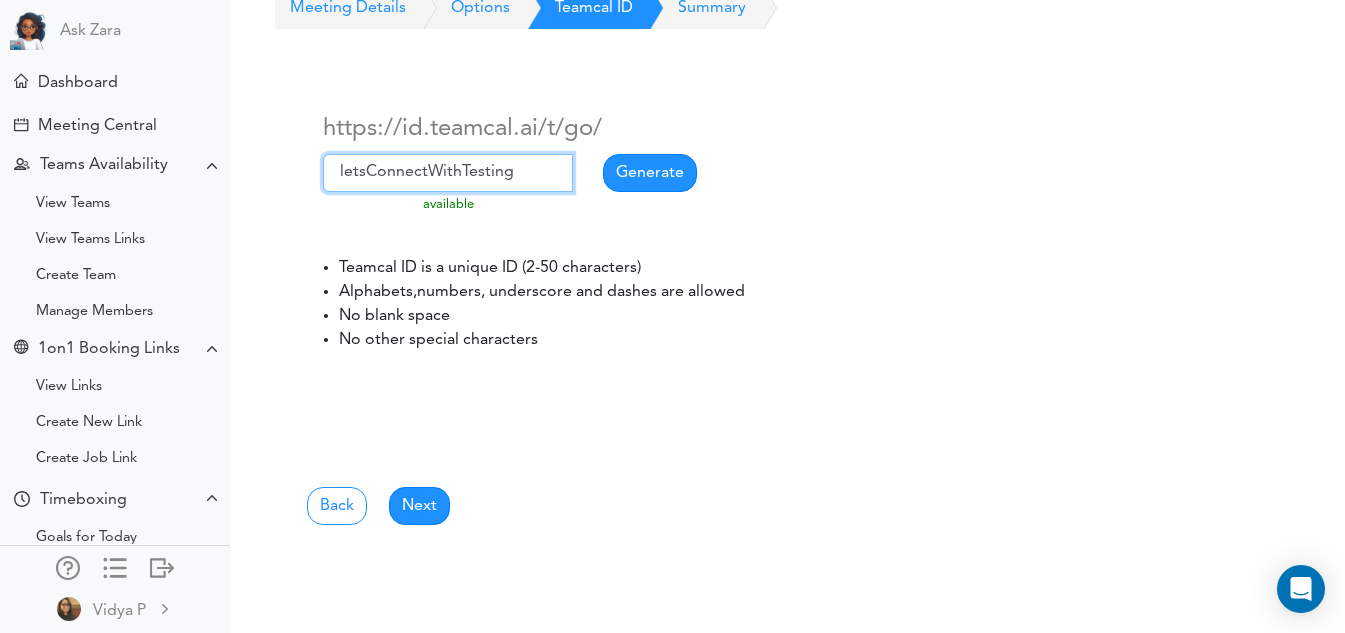 scroll, scrollTop: 122, scrollLeft: 0, axis: vertical 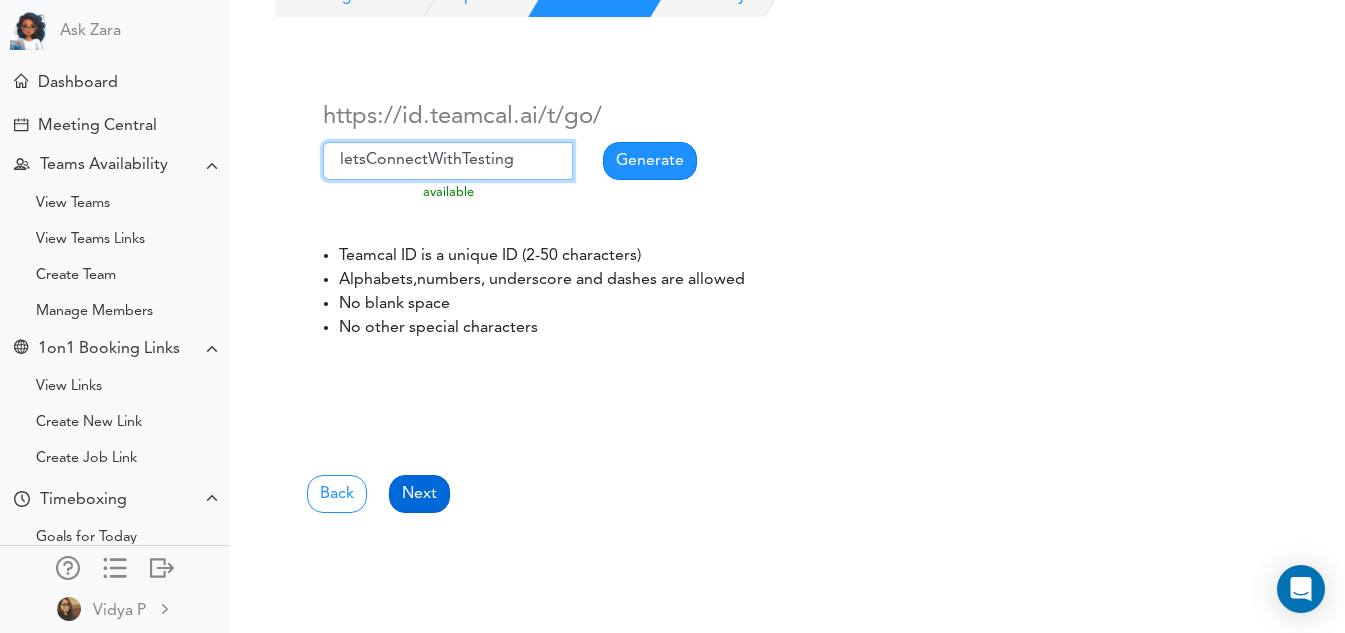 type on "letsConnectWithTesting" 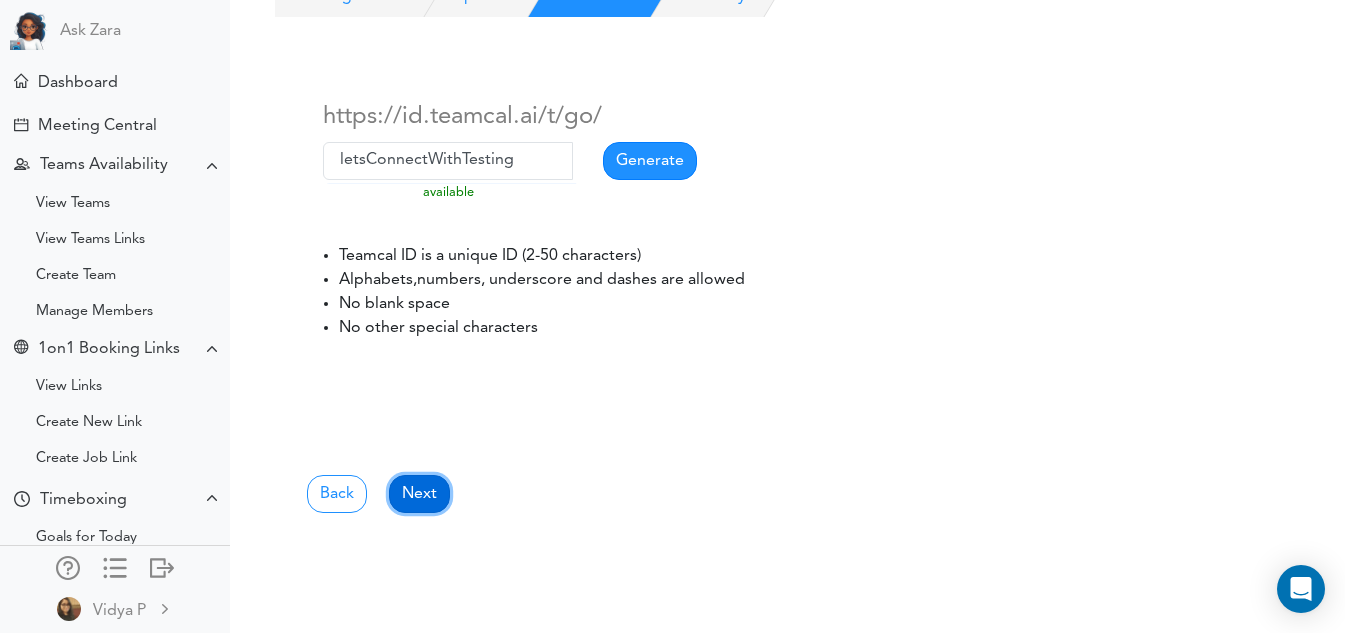 click on "Next" at bounding box center [419, 494] 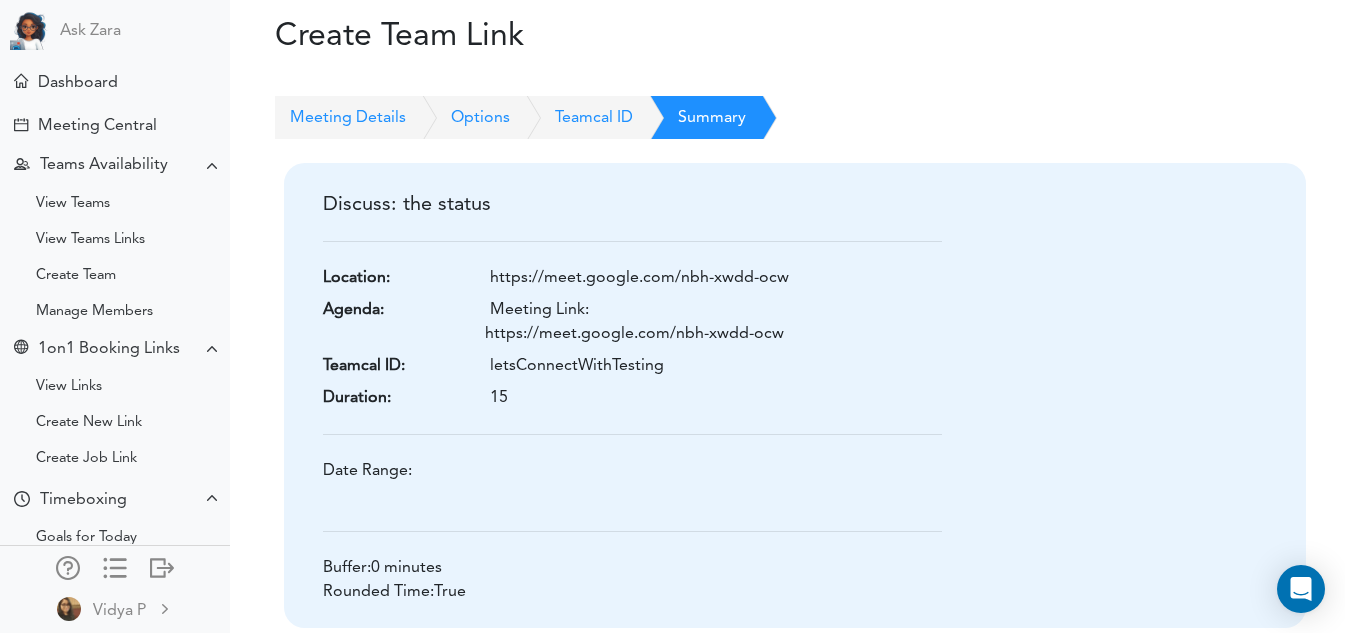 scroll, scrollTop: 107, scrollLeft: 0, axis: vertical 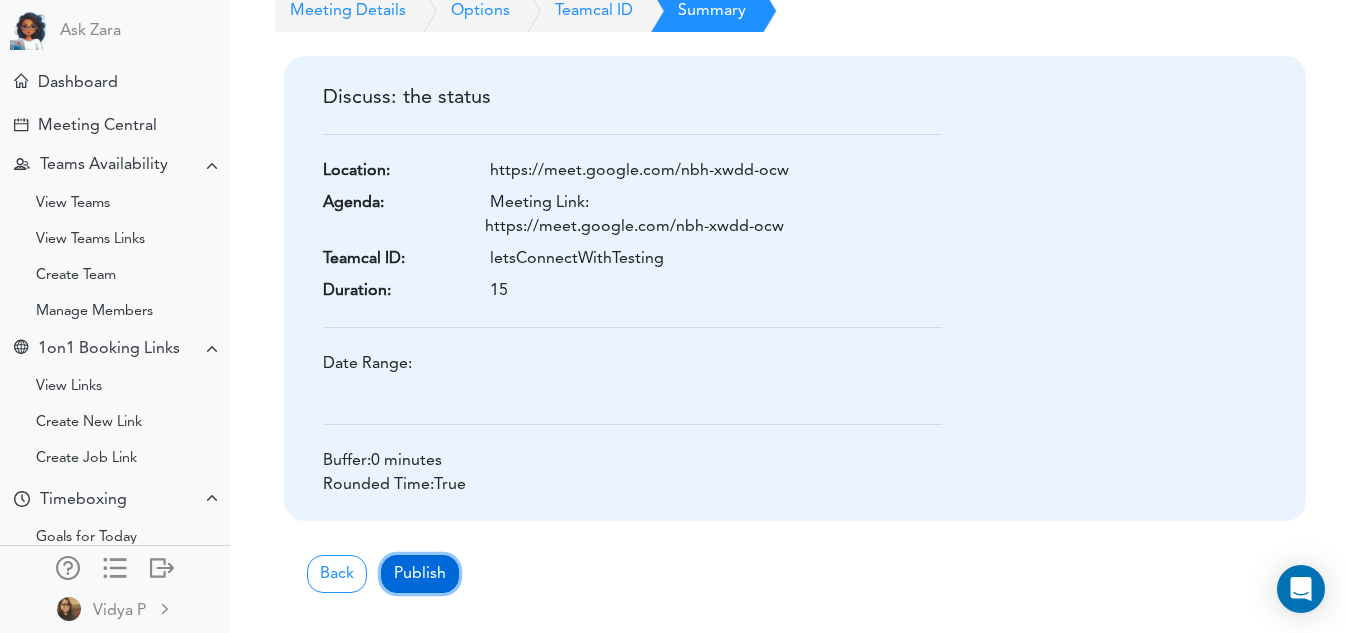 click on "Publish" at bounding box center (420, 574) 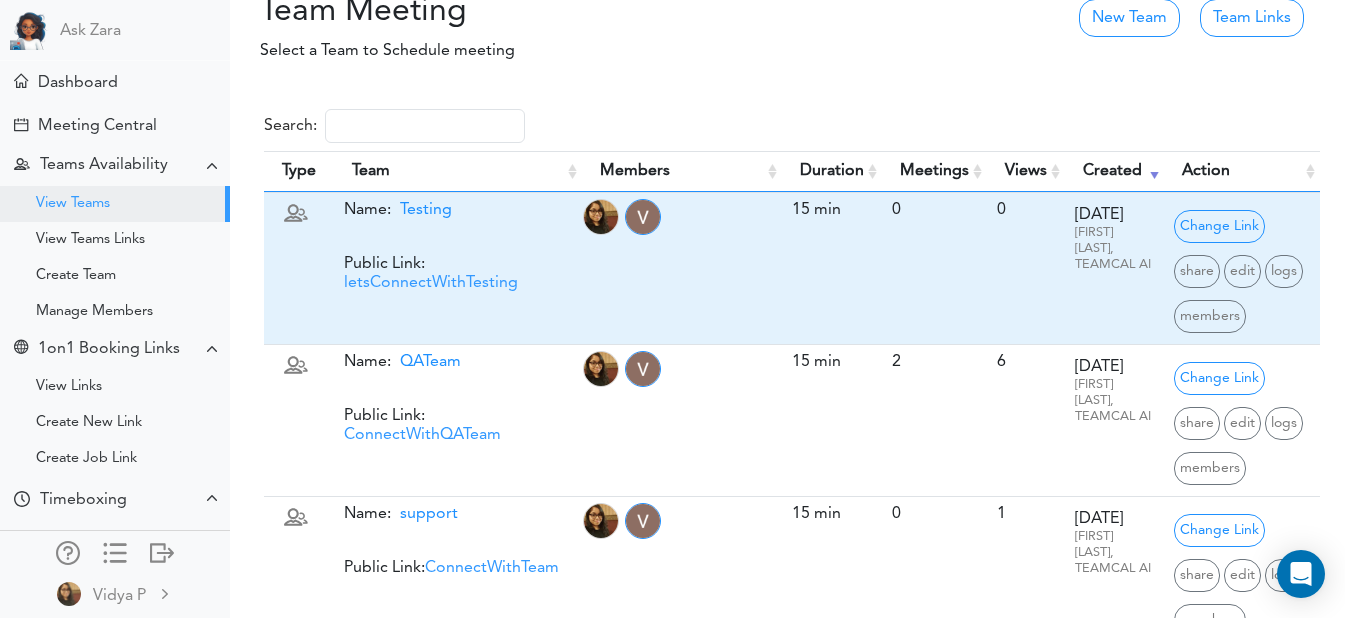 scroll, scrollTop: 0, scrollLeft: 0, axis: both 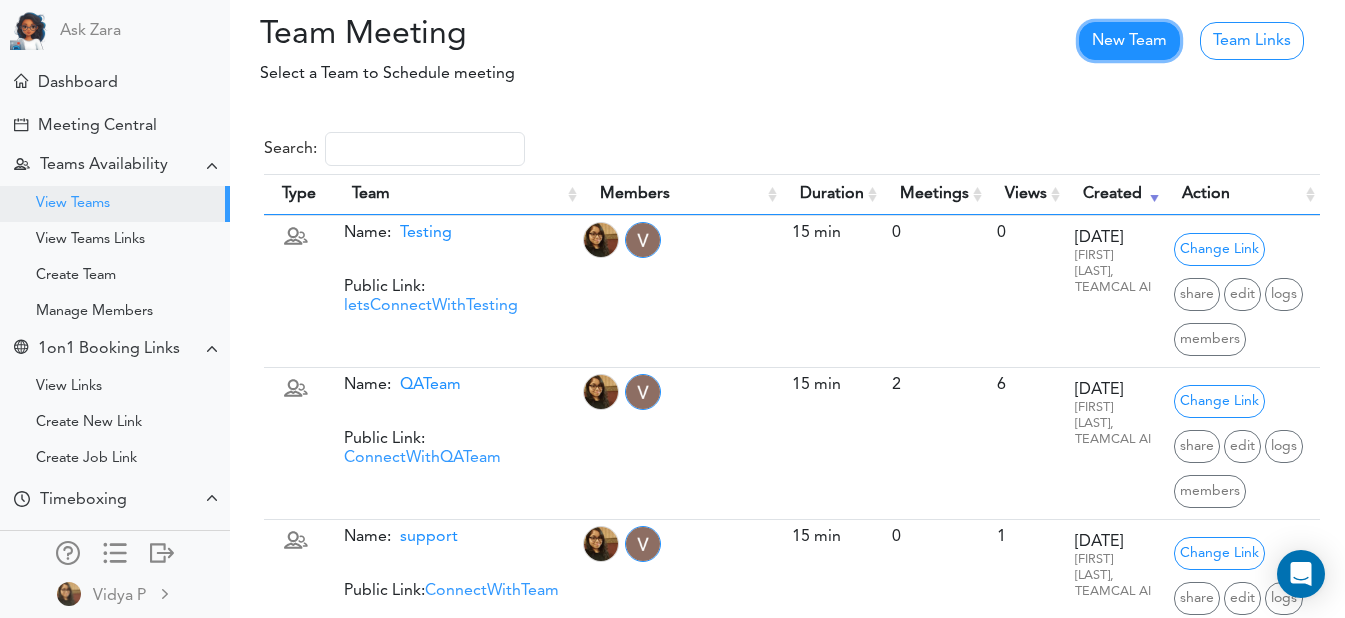 click on "New Team" at bounding box center [1129, 41] 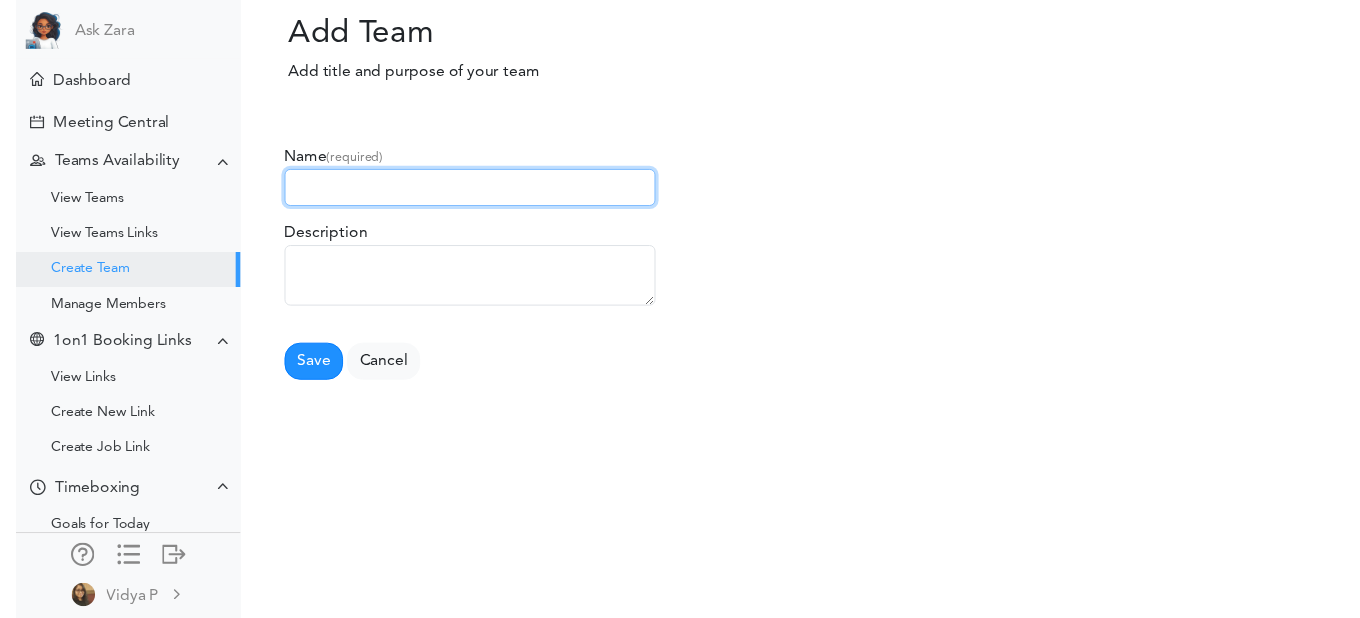 scroll, scrollTop: 0, scrollLeft: 0, axis: both 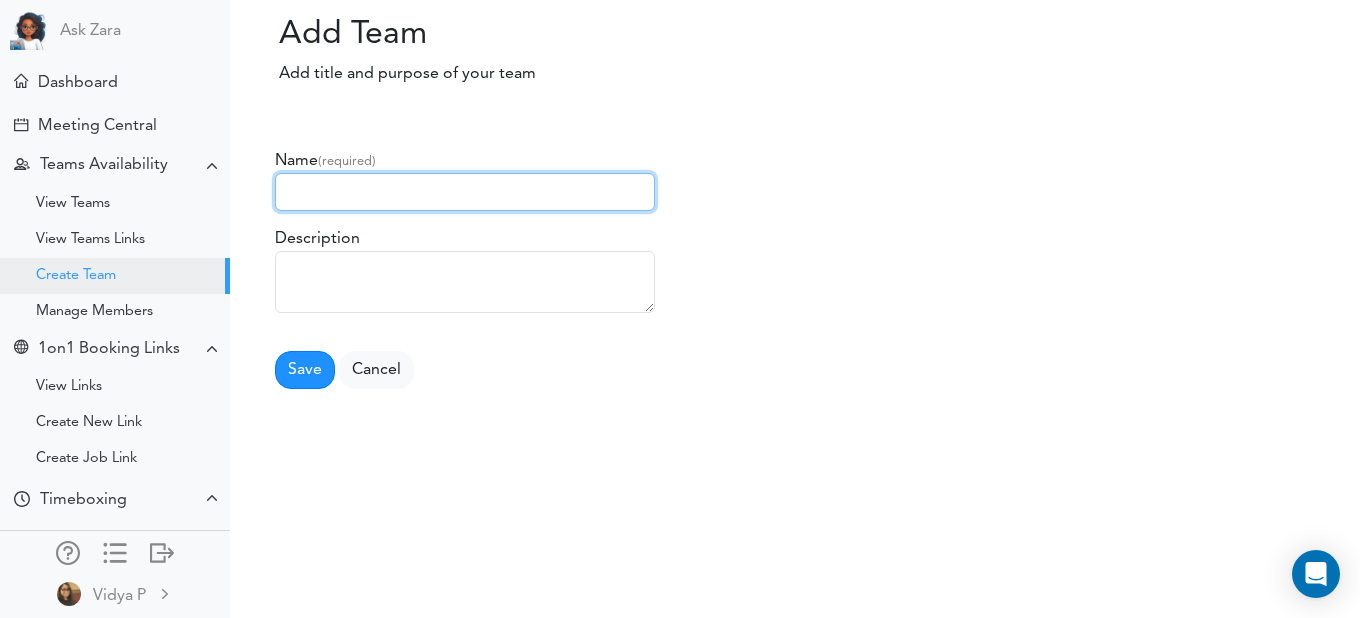 click at bounding box center (465, 192) 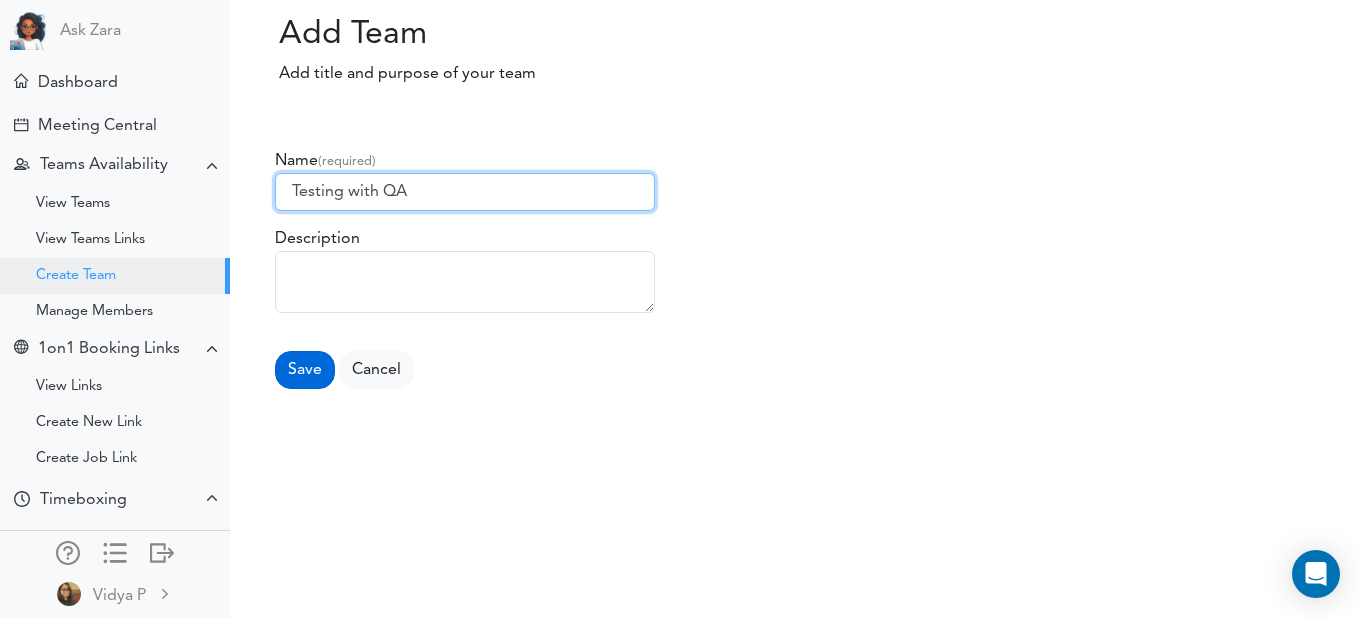 type on "Testing with QA" 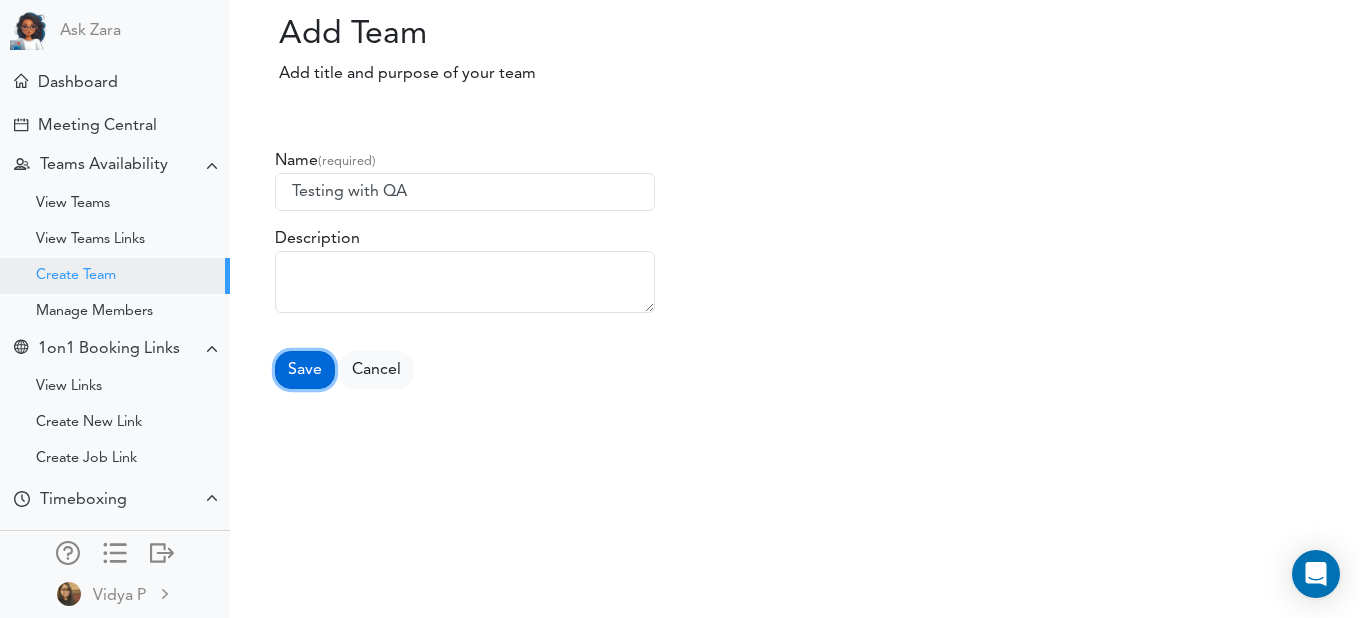 click on "Save" at bounding box center (305, 370) 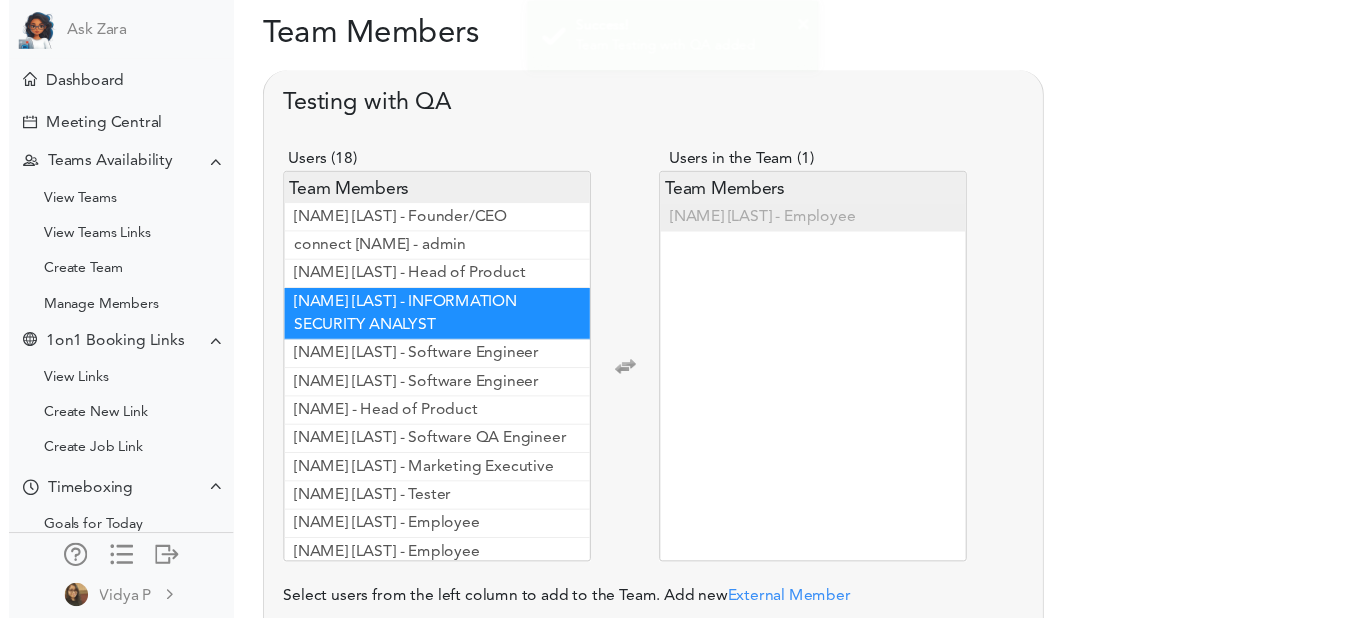 scroll, scrollTop: 0, scrollLeft: 0, axis: both 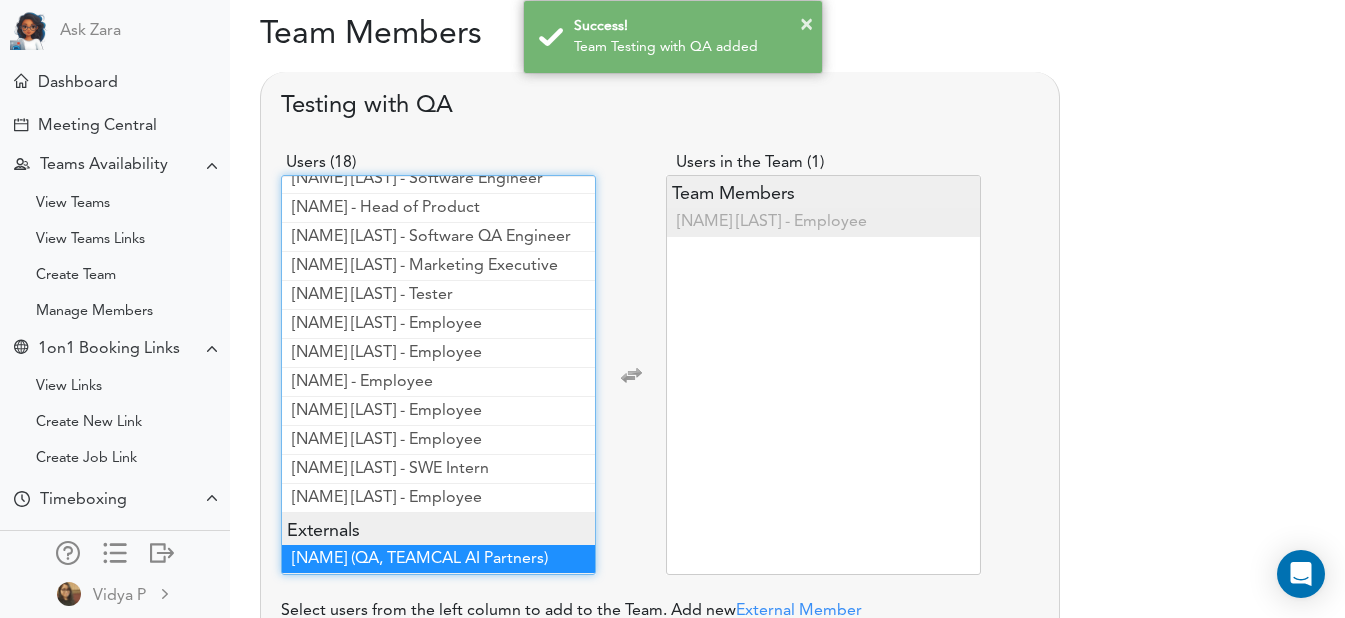 click on "[NAME]                                                 (QA, TEAMCAL AI Partners)" at bounding box center [420, 559] 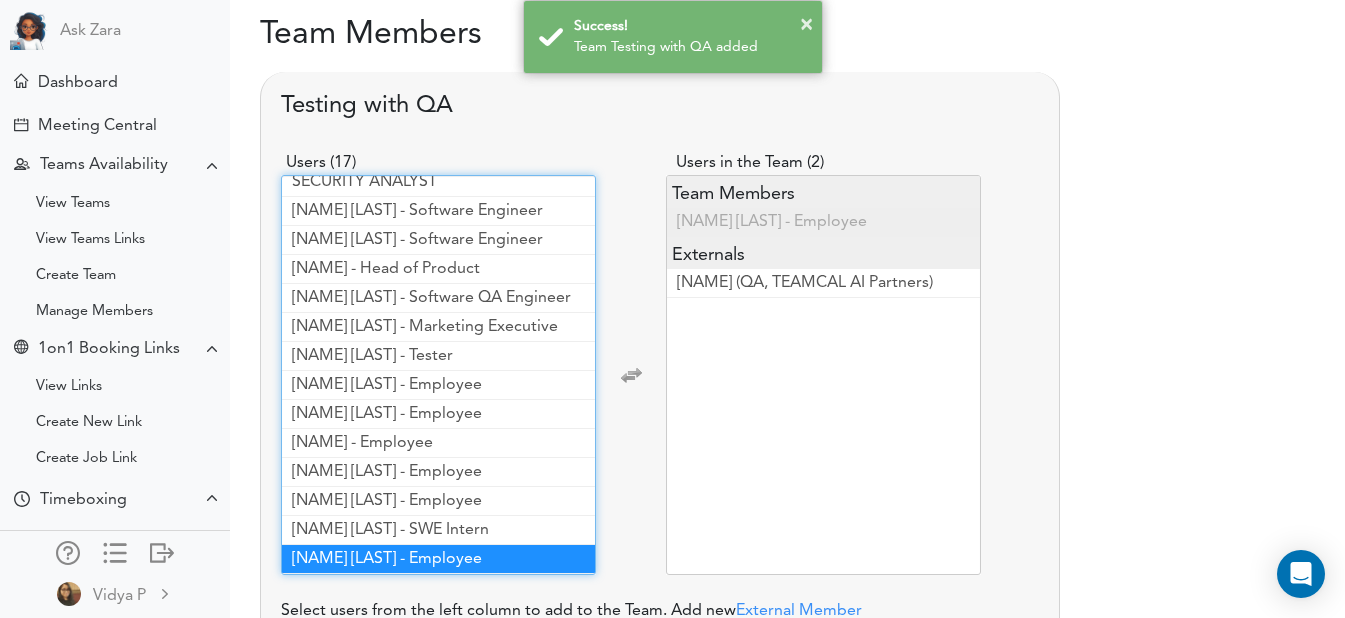 scroll, scrollTop: 150, scrollLeft: 0, axis: vertical 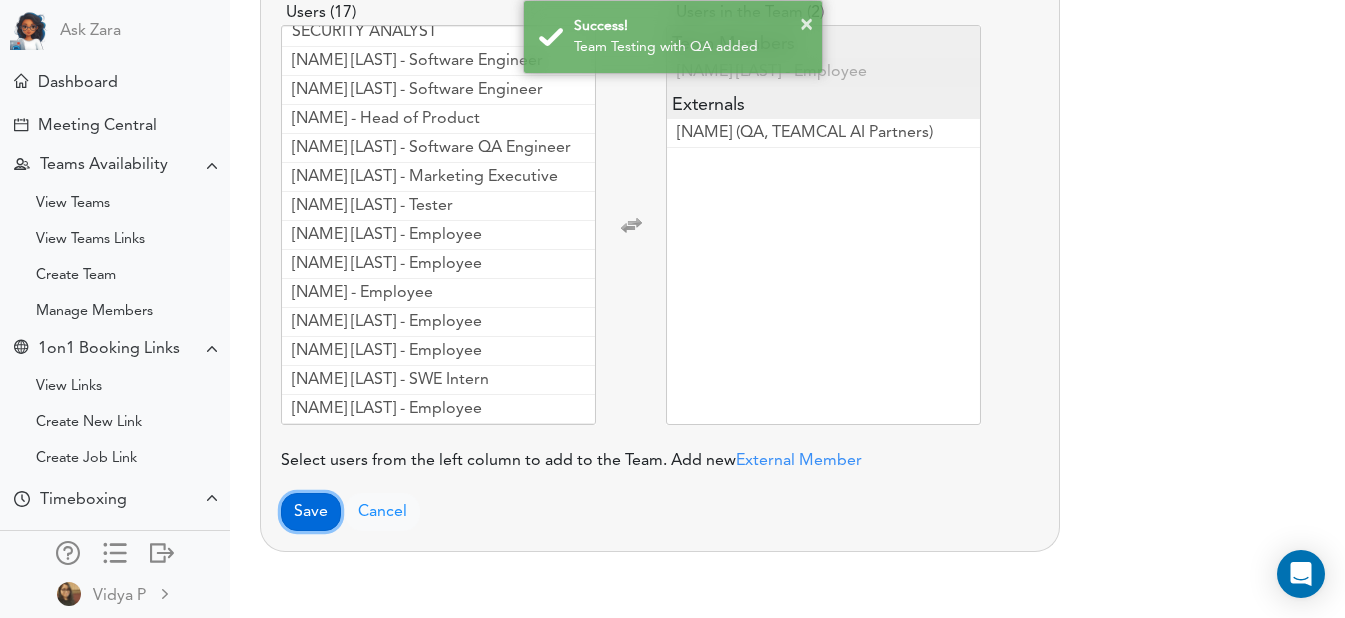 click on "Save" at bounding box center [311, 512] 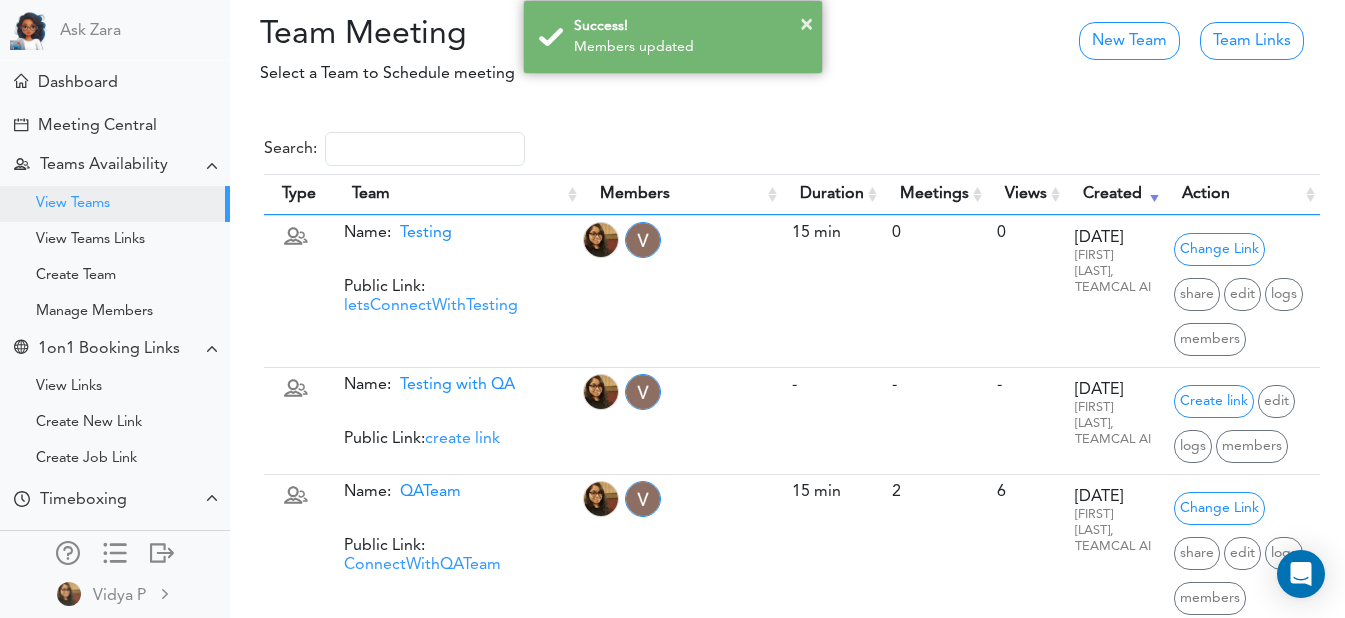 scroll, scrollTop: 34, scrollLeft: 0, axis: vertical 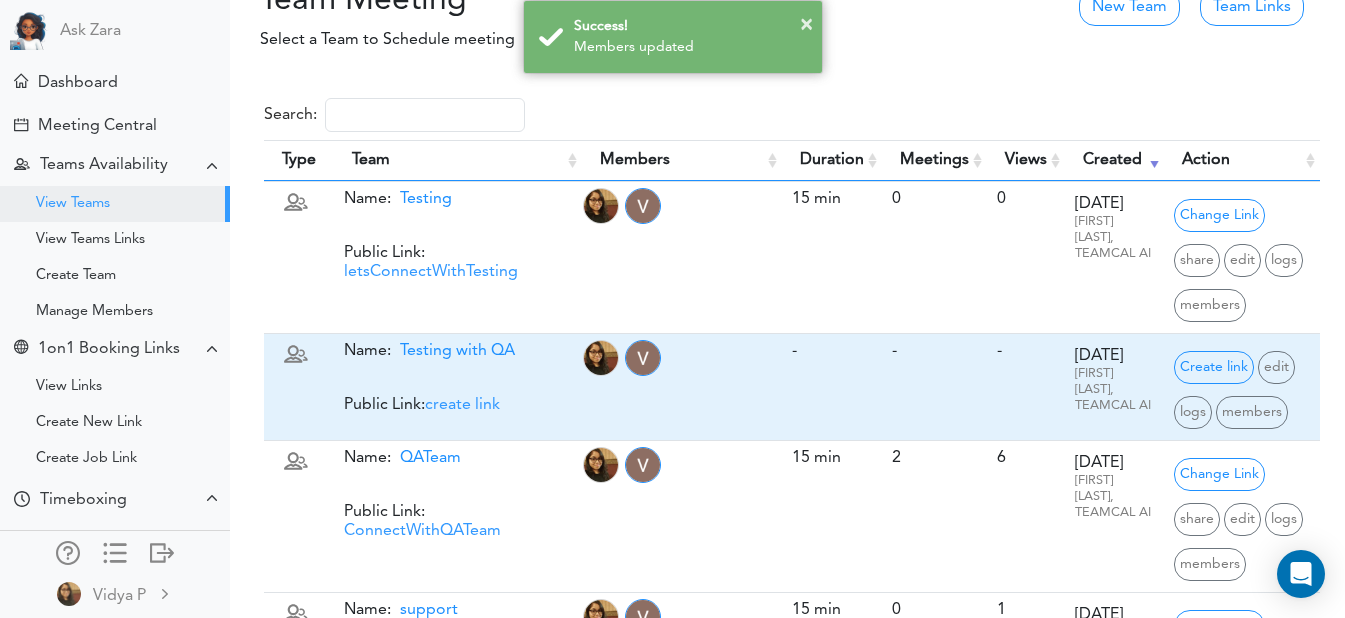 click on "create link" at bounding box center (462, 405) 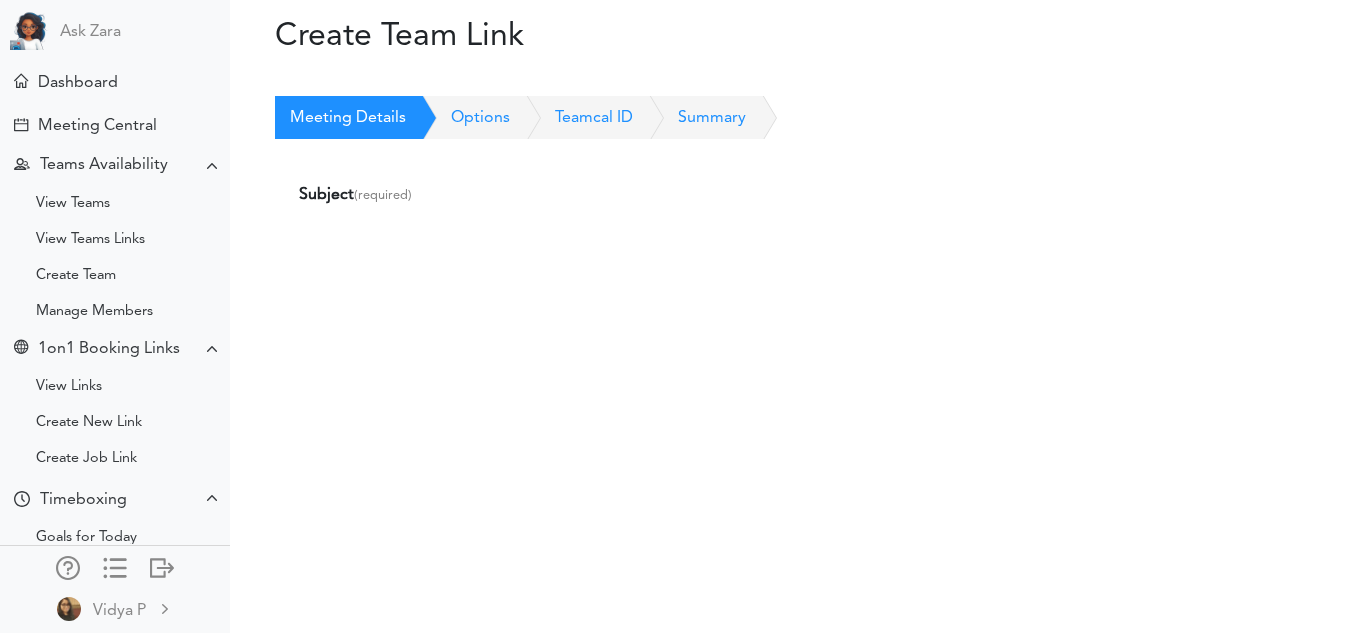 scroll, scrollTop: 0, scrollLeft: 0, axis: both 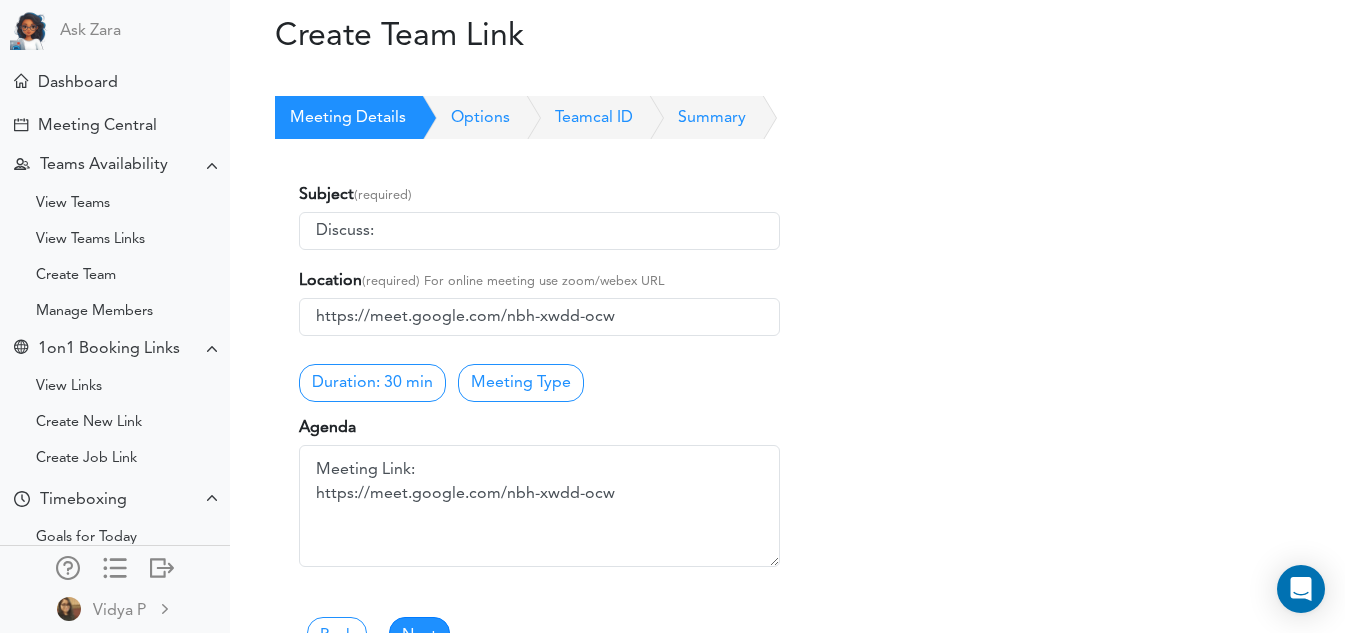 click on "Discuss:" at bounding box center (539, 231) 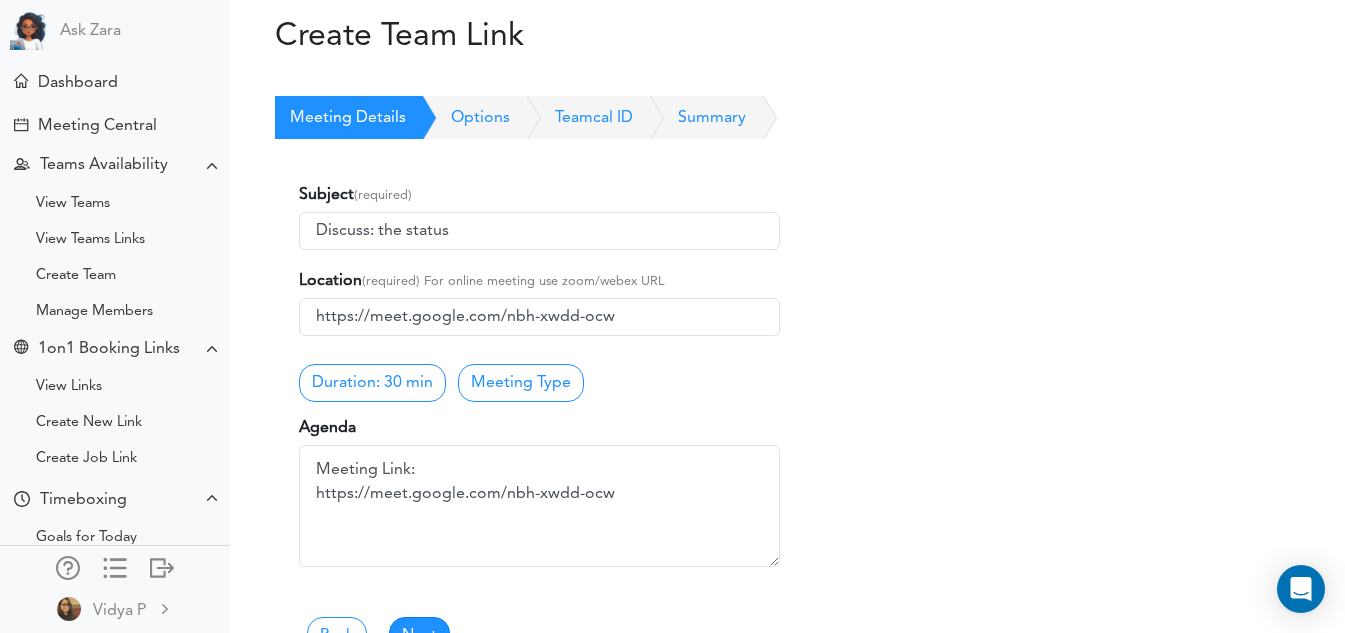 scroll, scrollTop: 122, scrollLeft: 0, axis: vertical 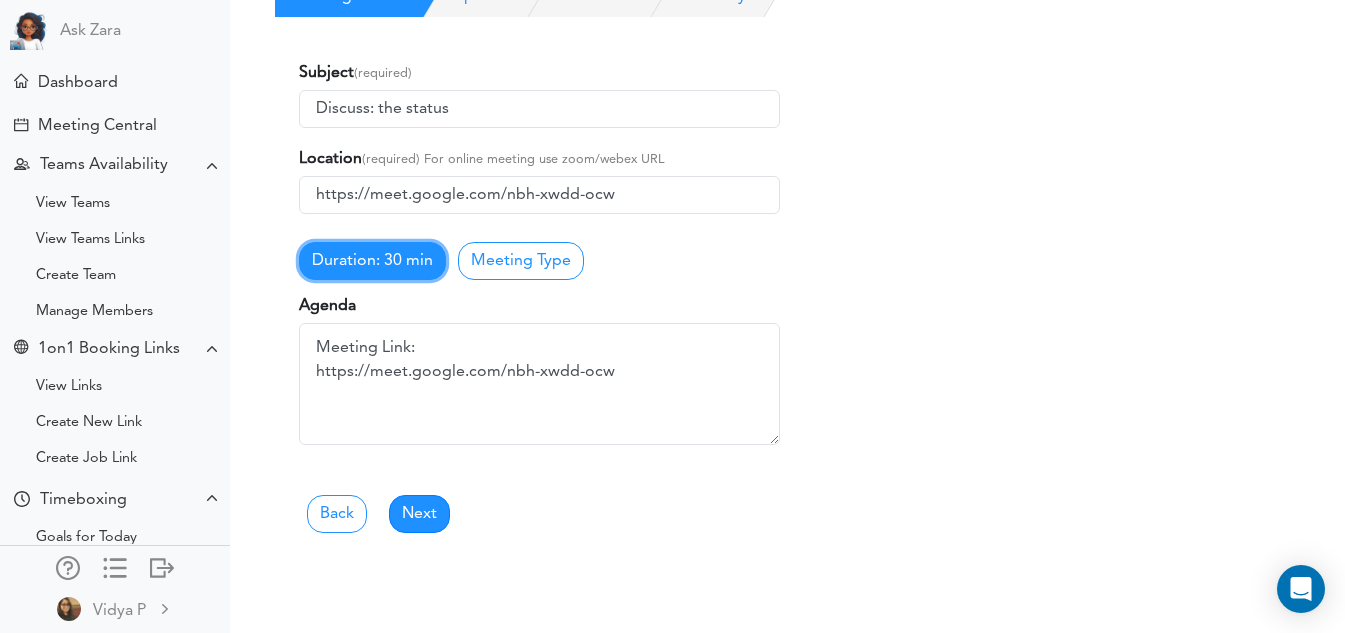 click on "Duration: 30 min" at bounding box center (372, 261) 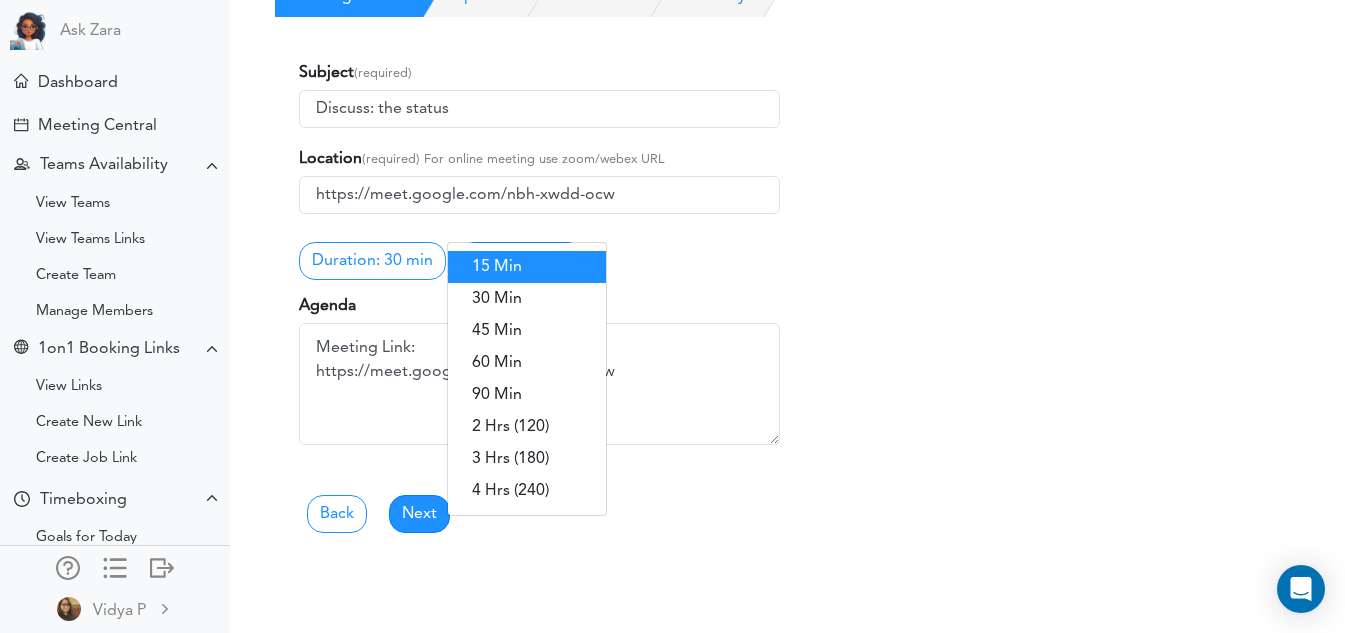 click on "15
Min" at bounding box center (527, 267) 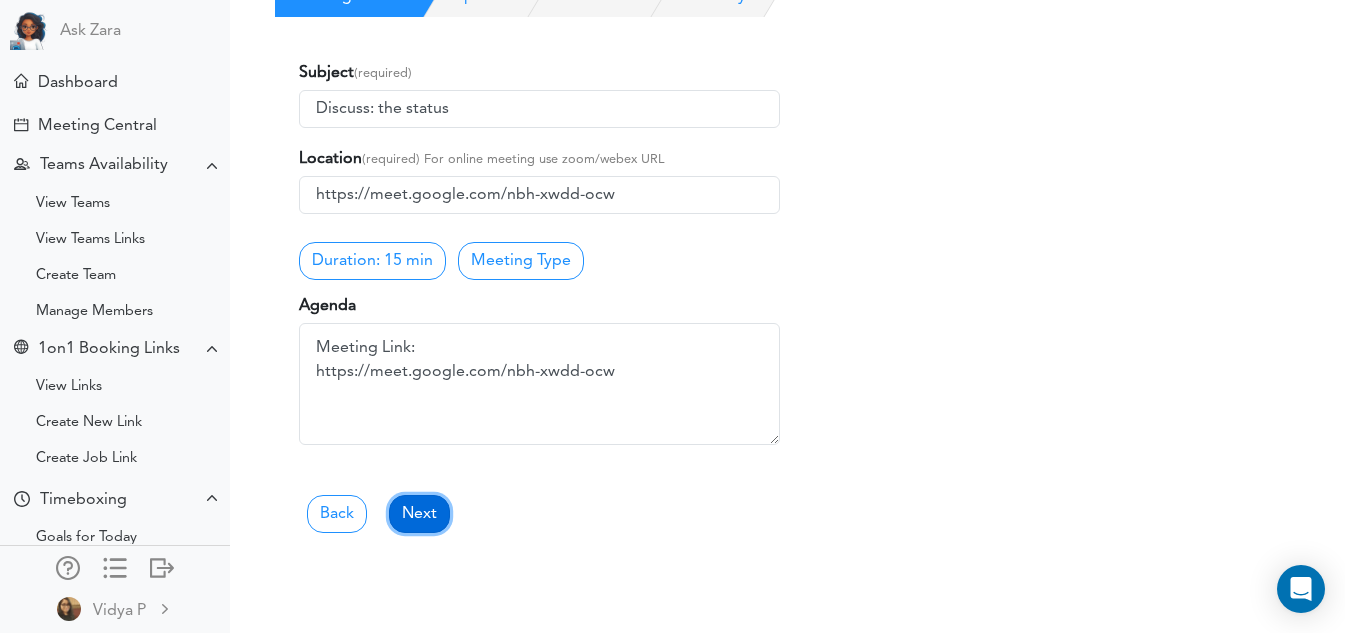 click on "Next" at bounding box center [419, 514] 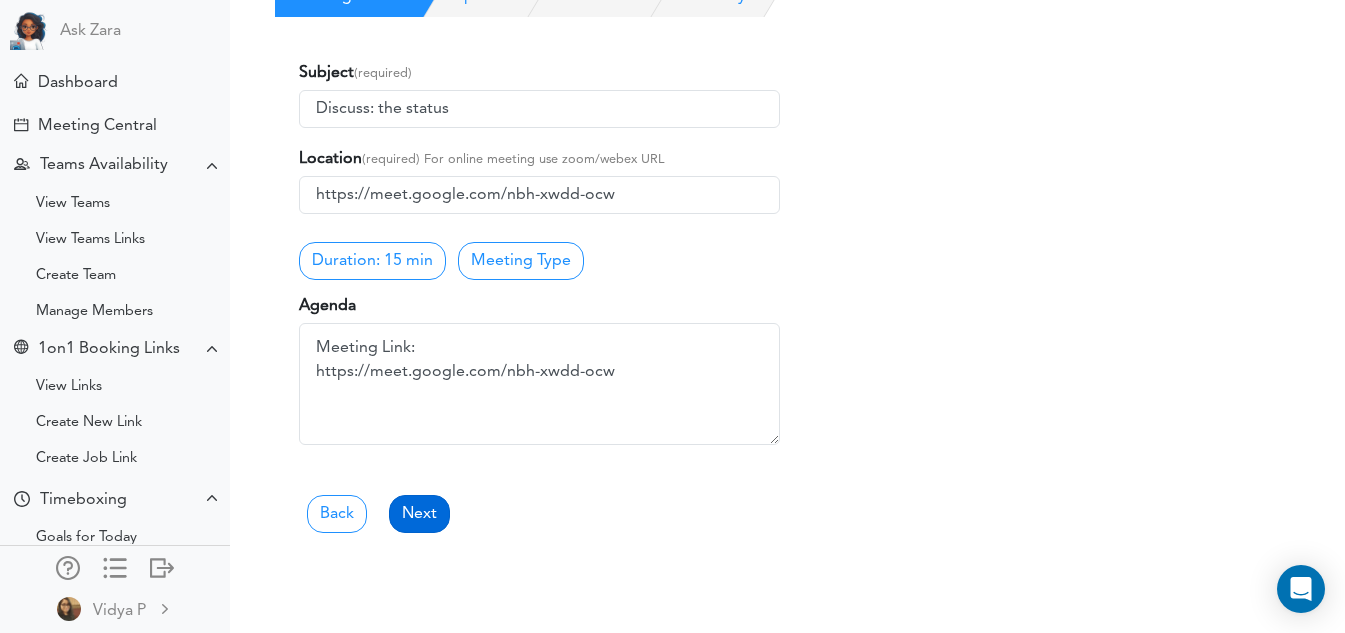 scroll, scrollTop: 0, scrollLeft: 0, axis: both 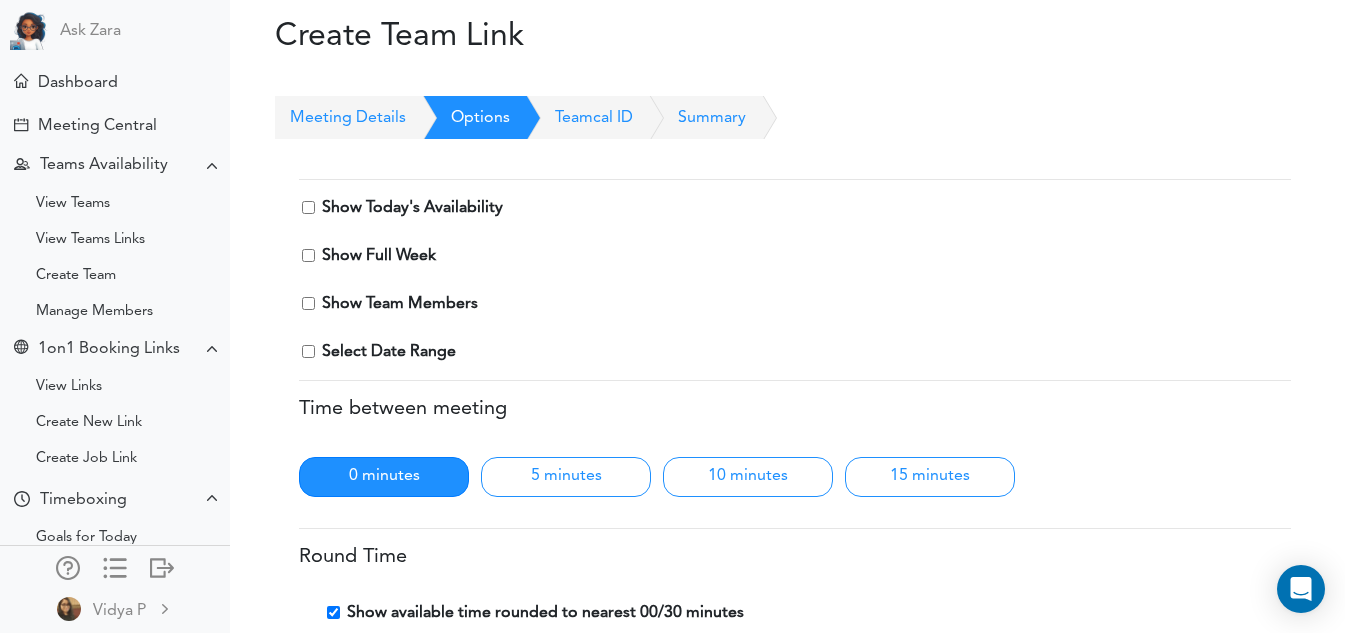 click on "Show Today's Availability" at bounding box center (308, 207) 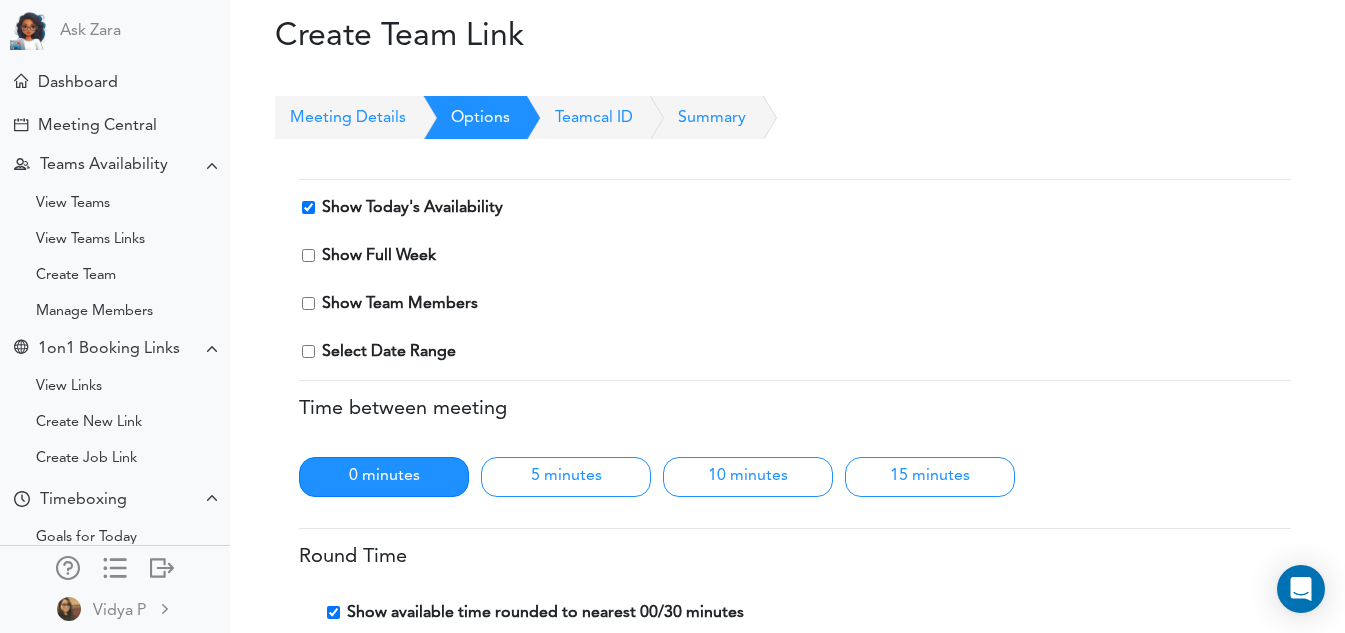 click on "Show Full Week" at bounding box center [308, 255] 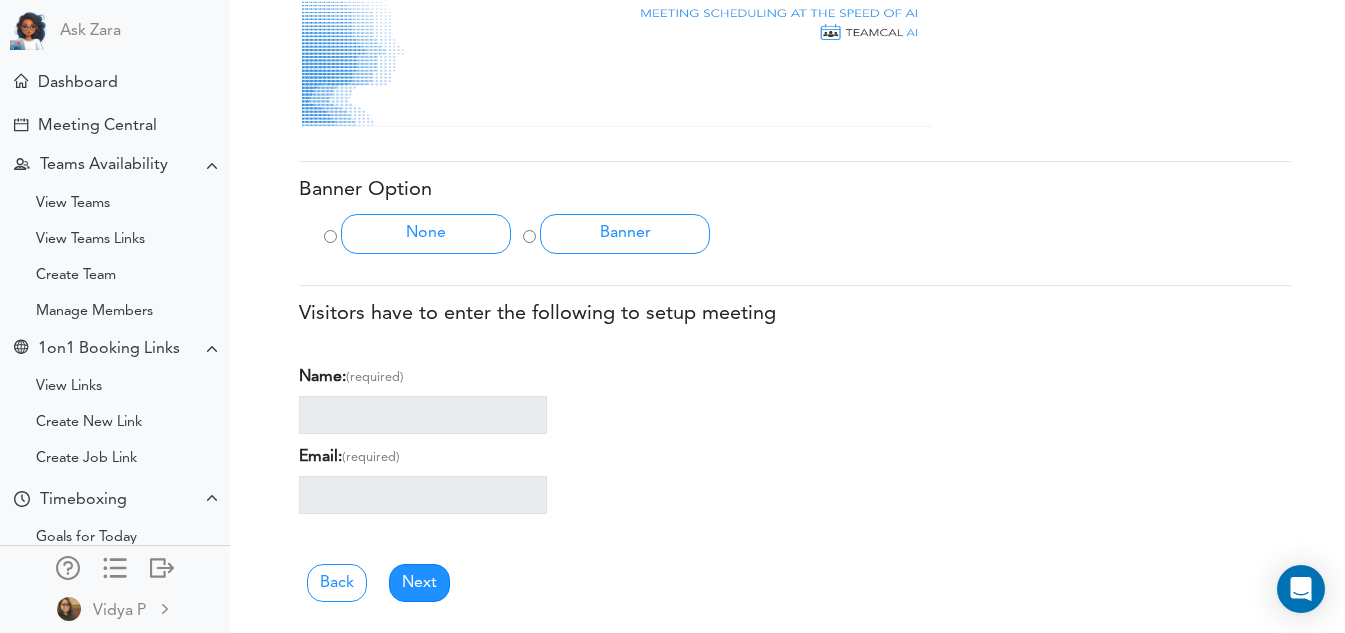 scroll, scrollTop: 824, scrollLeft: 0, axis: vertical 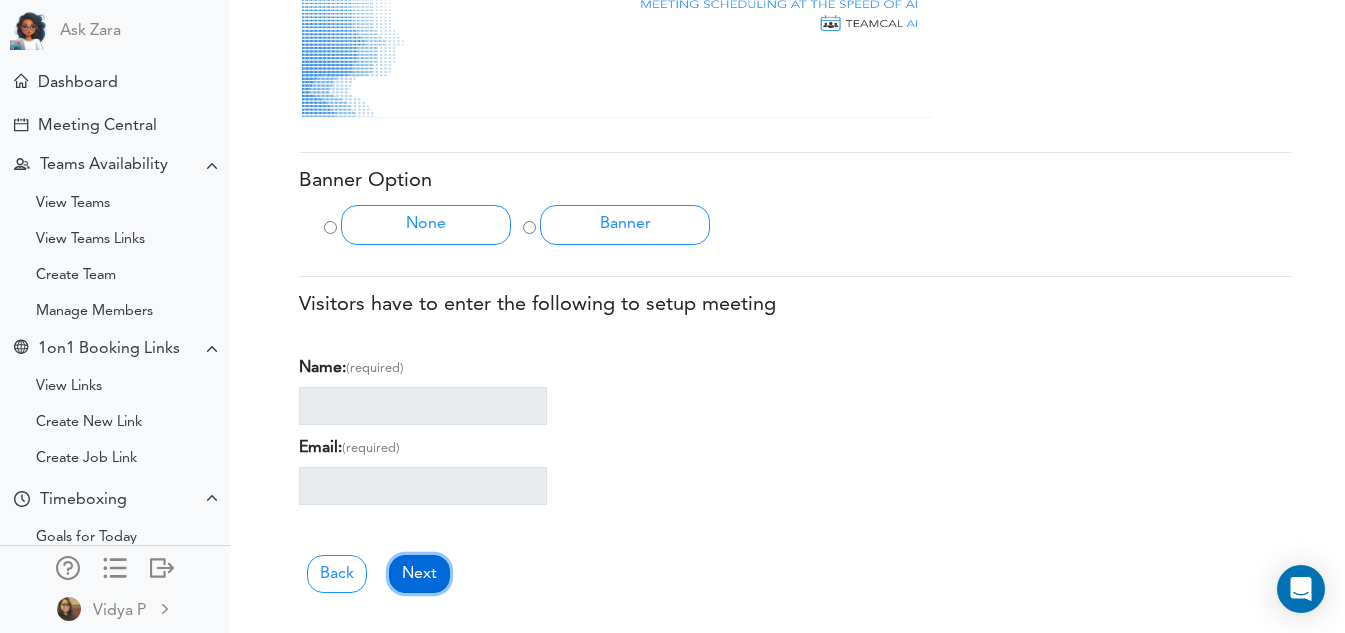 click on "Next" at bounding box center [419, 574] 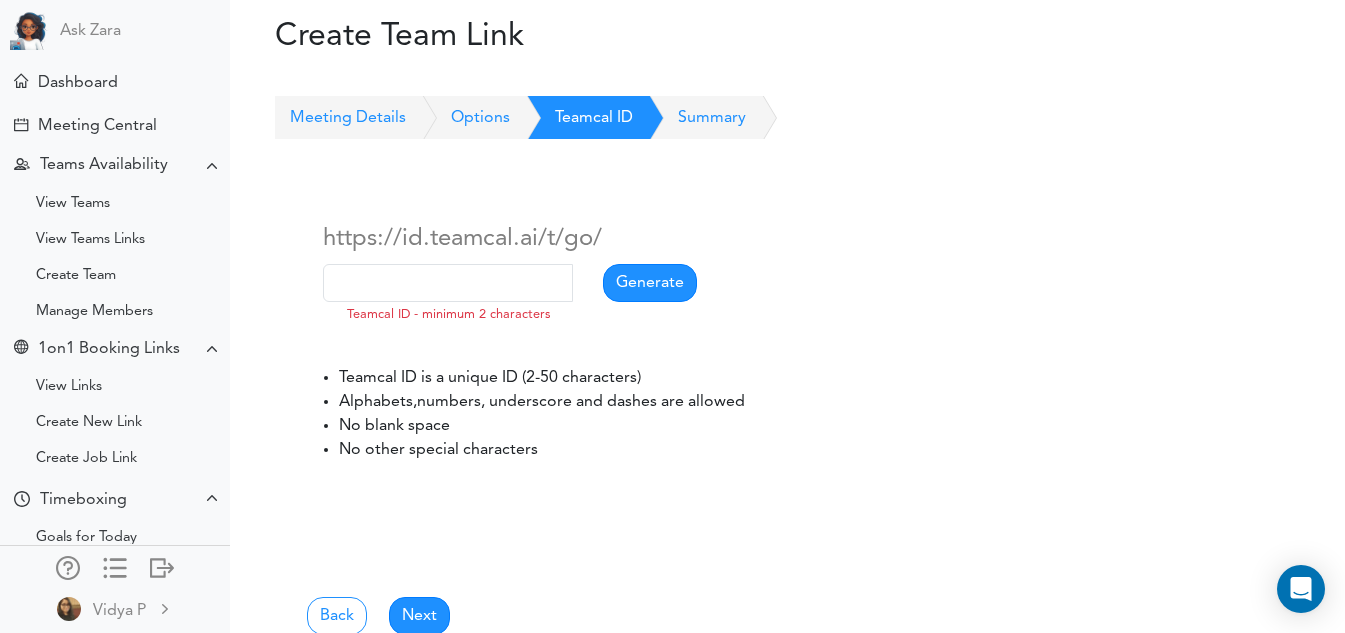 scroll, scrollTop: 122, scrollLeft: 0, axis: vertical 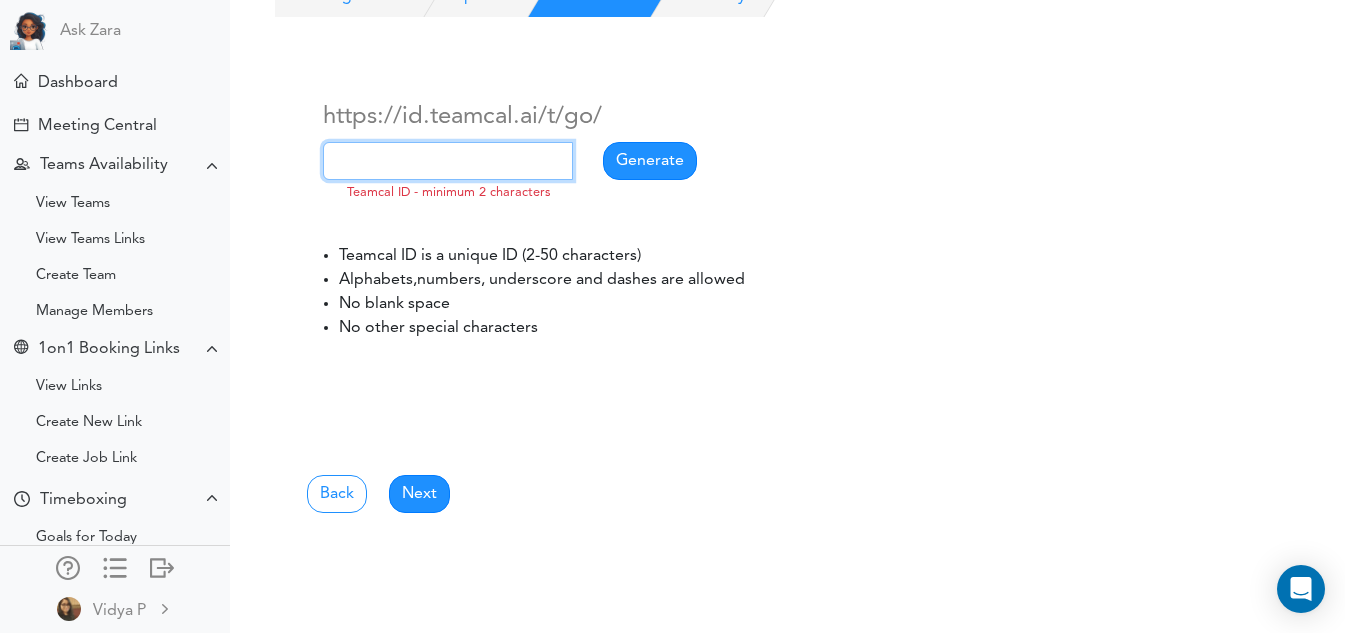 click at bounding box center (448, 161) 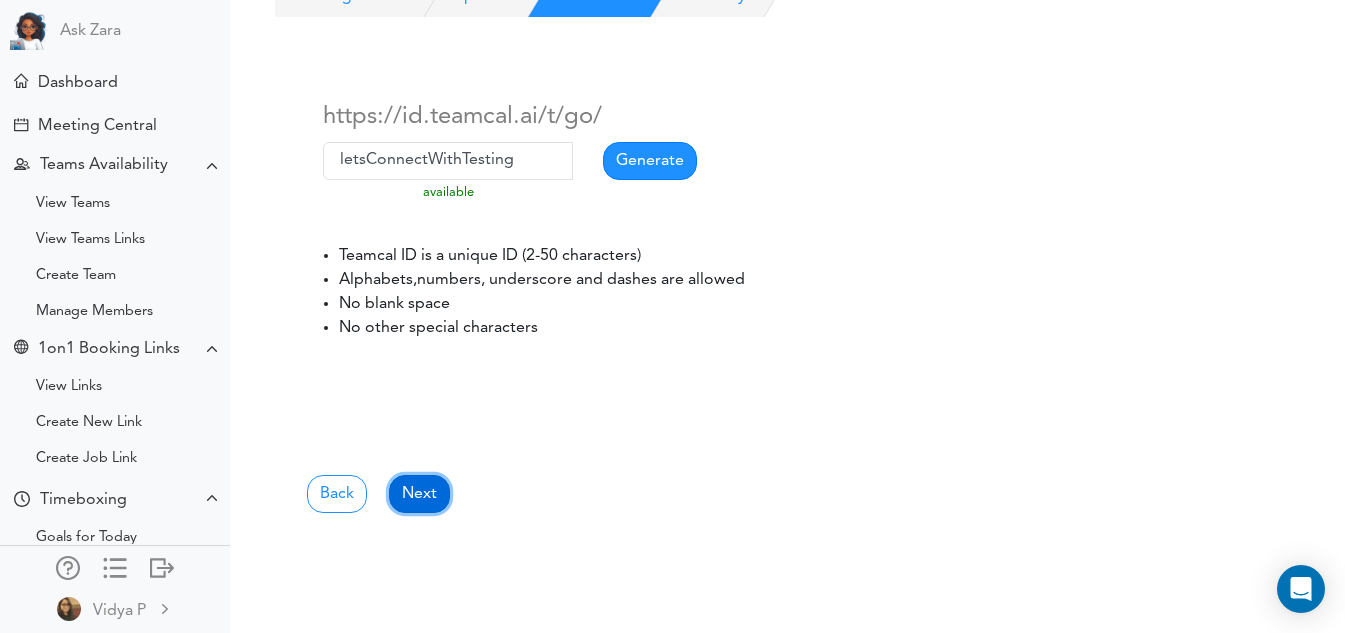 click on "Next" at bounding box center [419, 494] 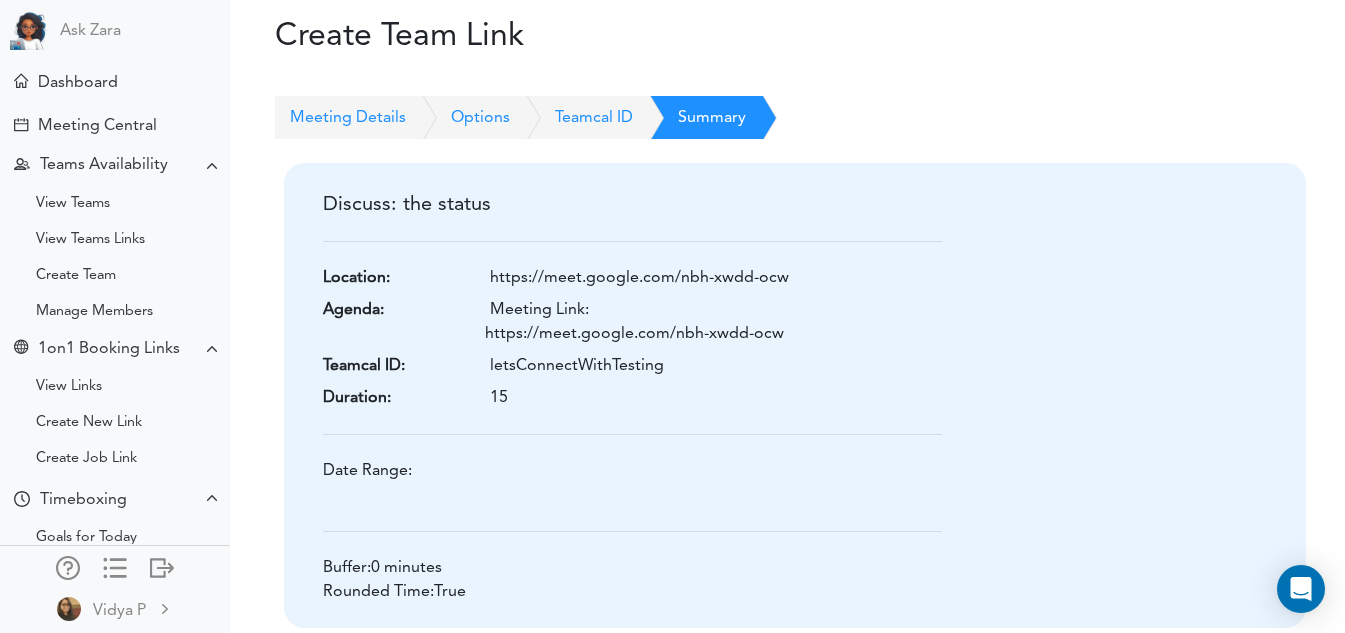 scroll, scrollTop: 107, scrollLeft: 0, axis: vertical 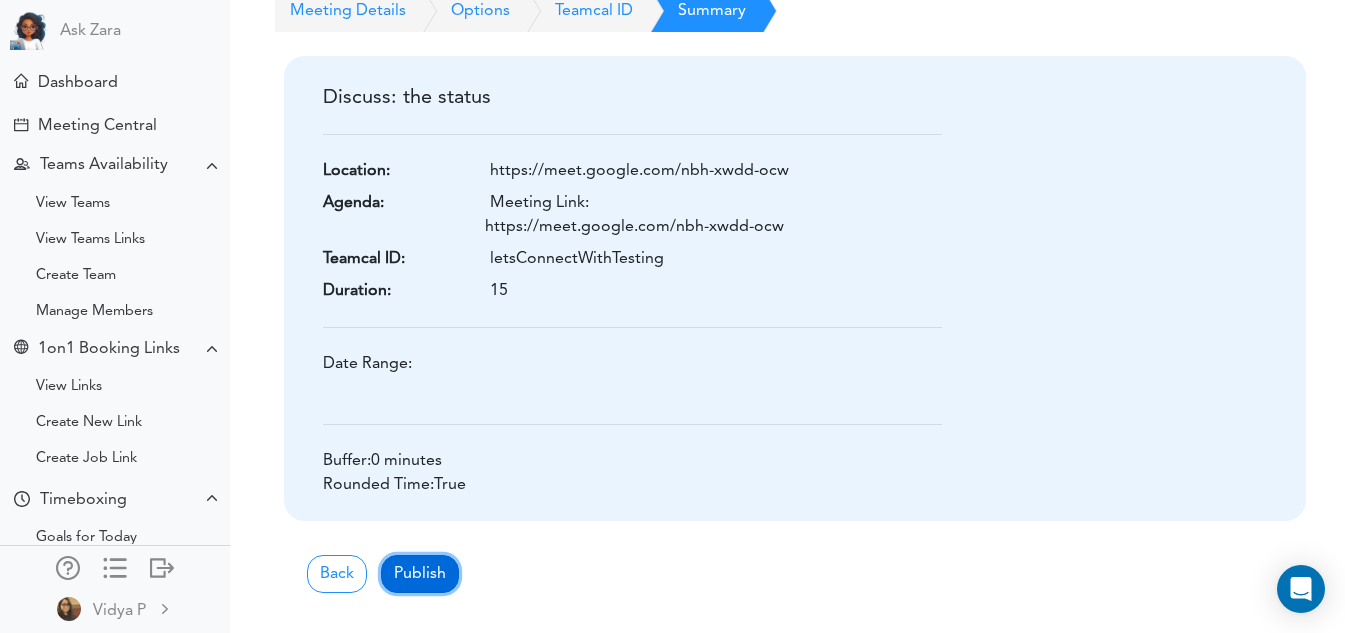 click on "Publish" at bounding box center [420, 574] 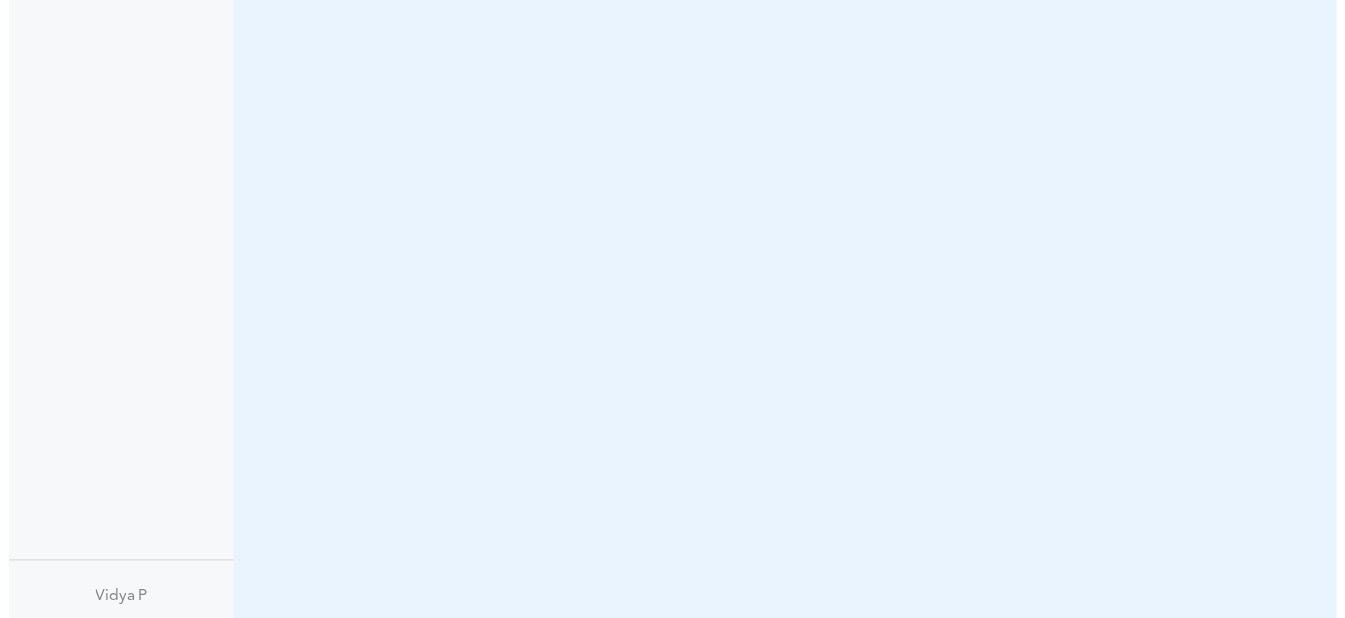 scroll, scrollTop: 0, scrollLeft: 0, axis: both 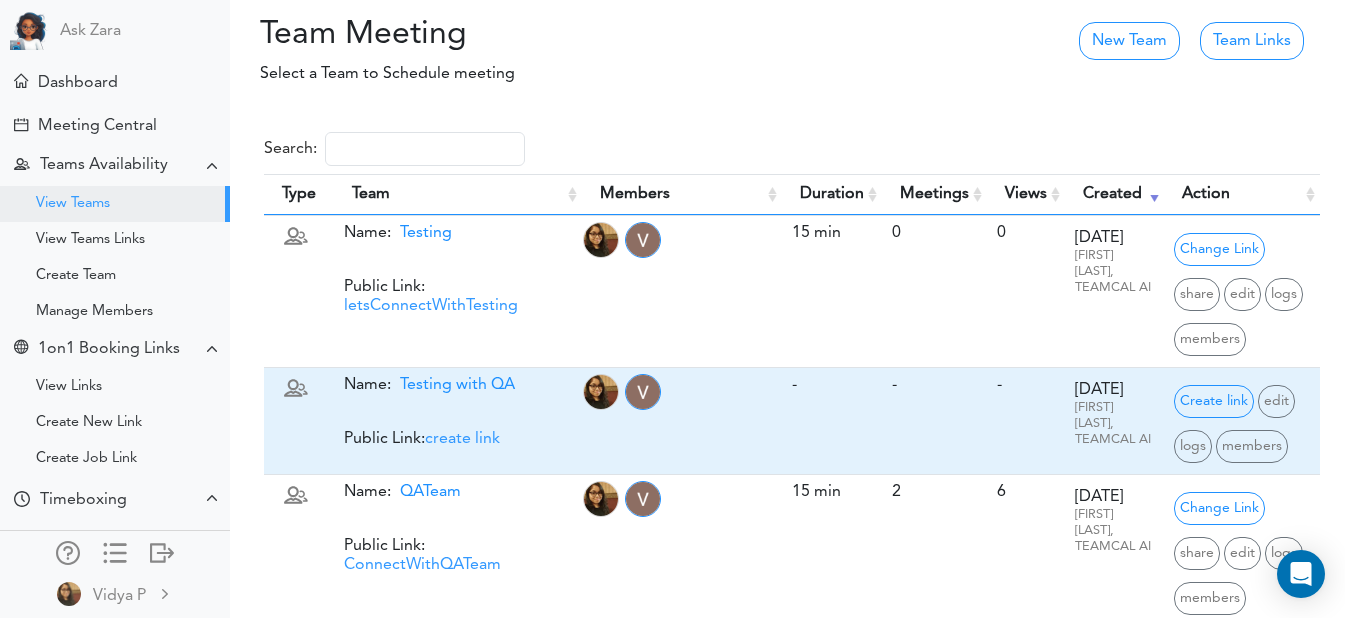 click on "create link" at bounding box center (462, 439) 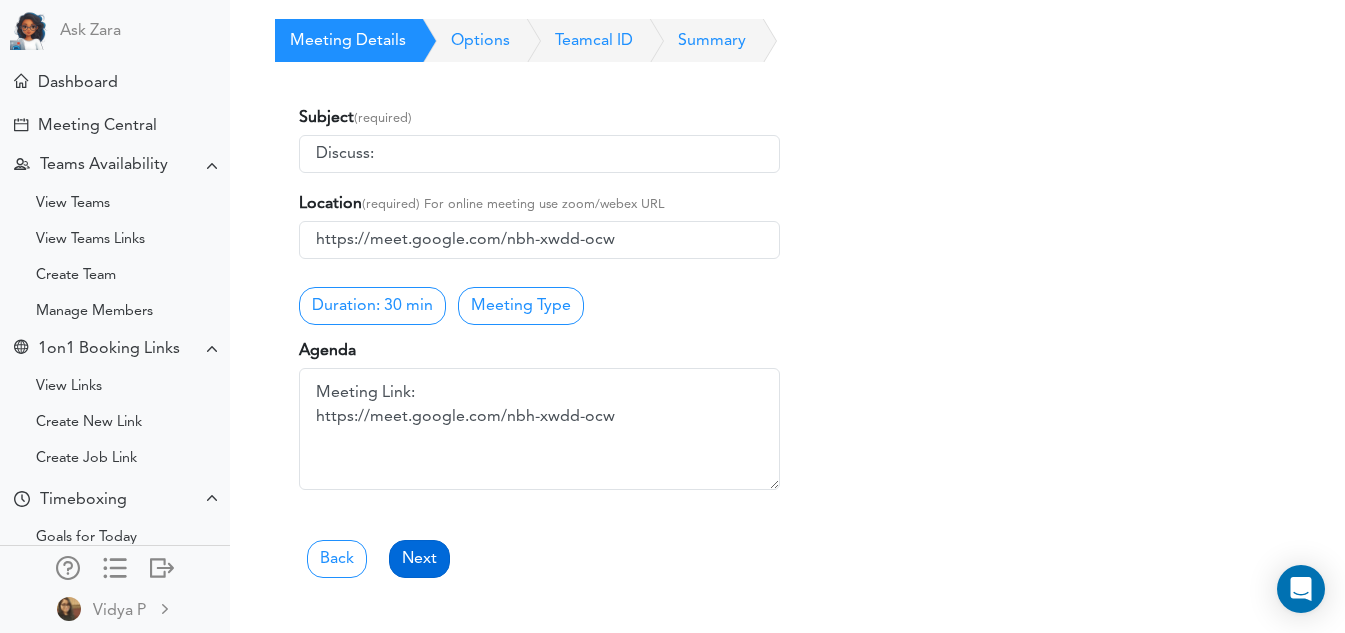 scroll, scrollTop: 76, scrollLeft: 0, axis: vertical 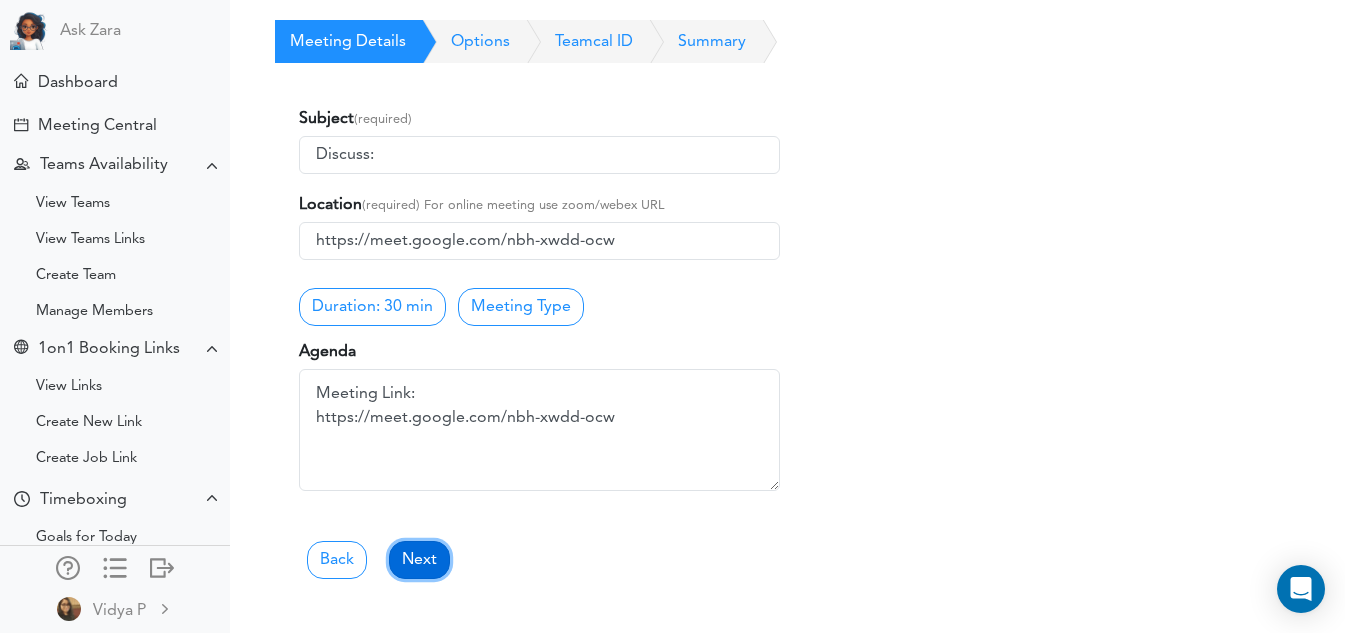 click on "Next" at bounding box center [419, 560] 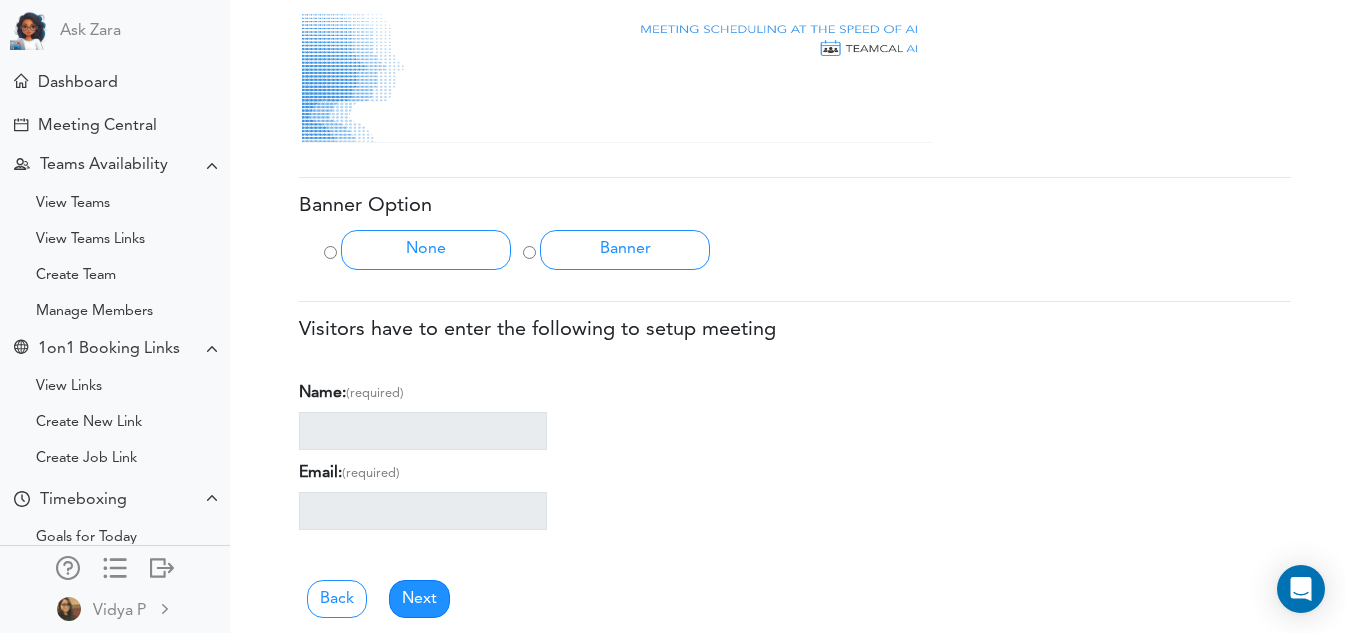 scroll, scrollTop: 824, scrollLeft: 0, axis: vertical 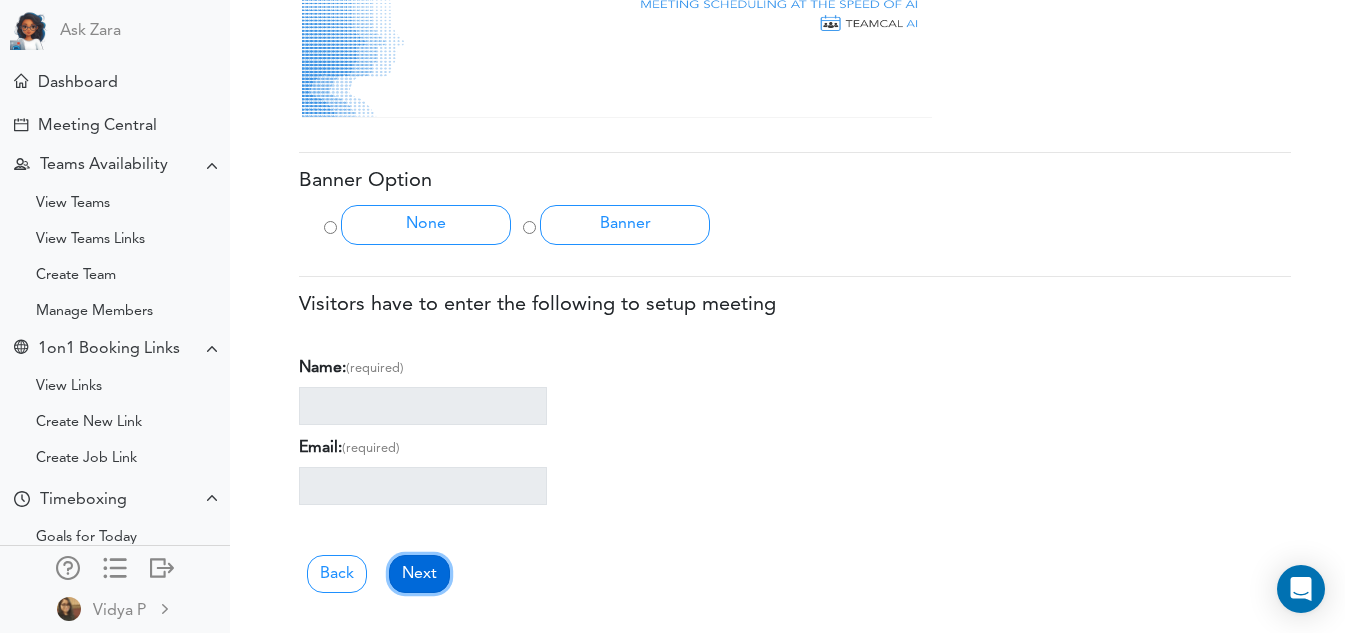 click on "Next" at bounding box center [419, 574] 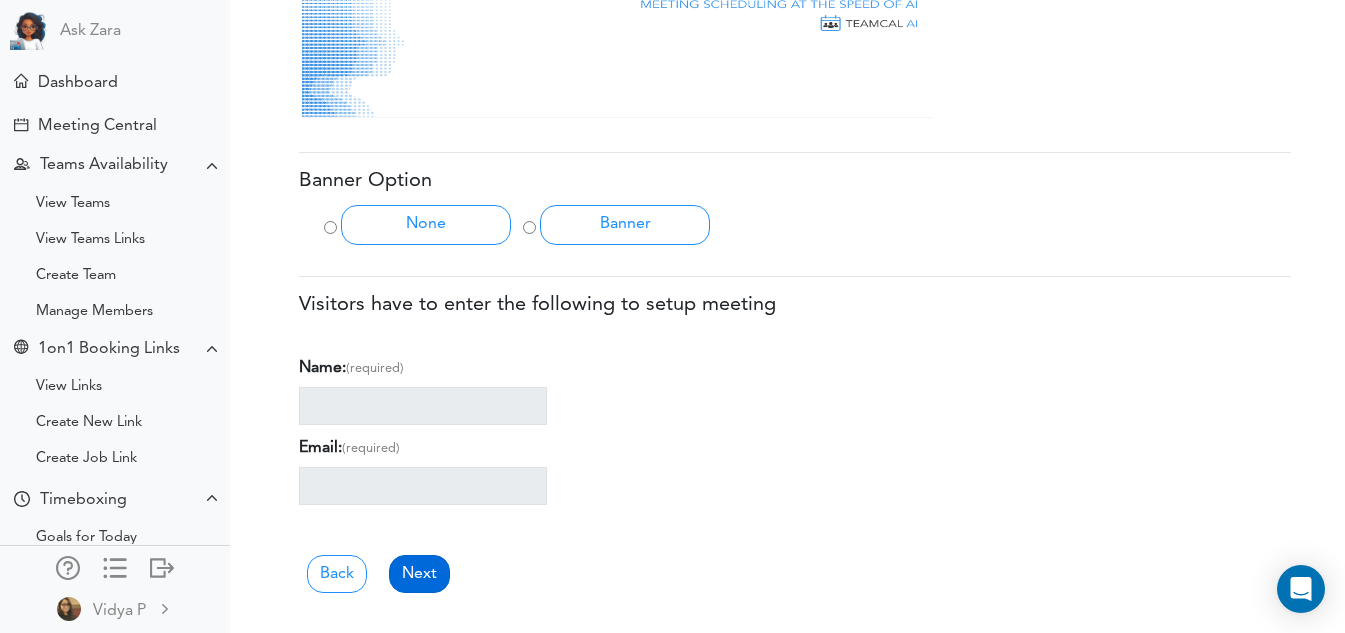 scroll, scrollTop: 0, scrollLeft: 0, axis: both 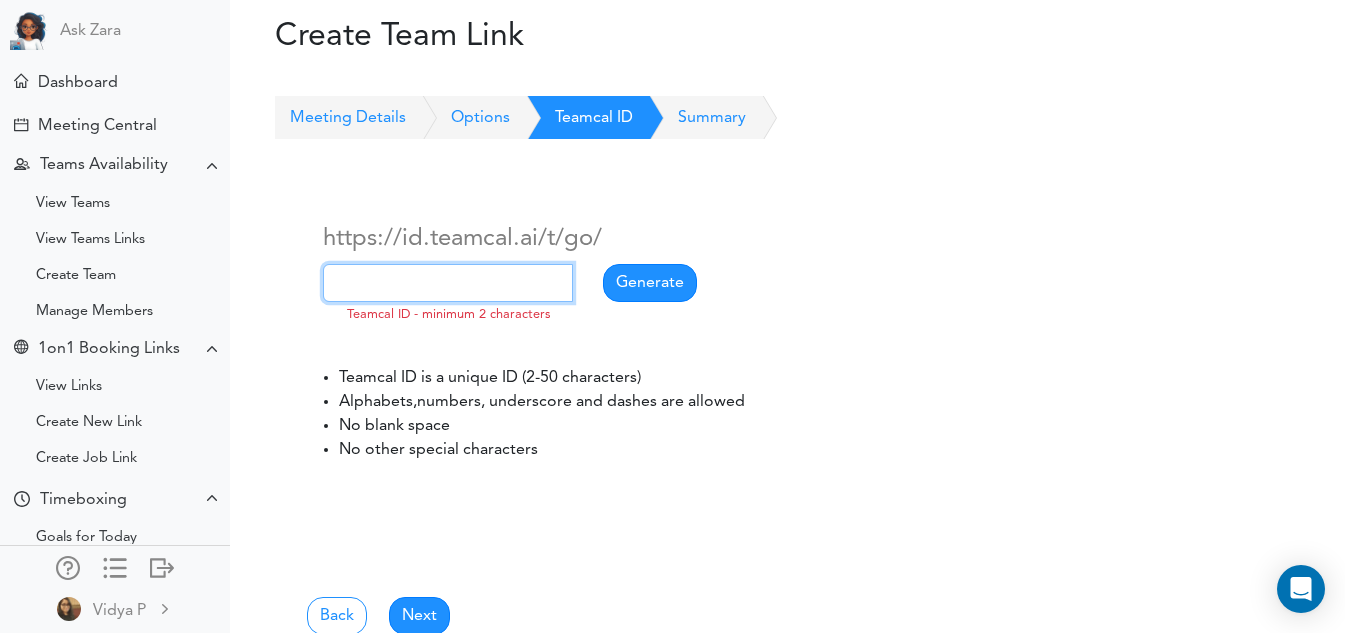 click at bounding box center [448, 283] 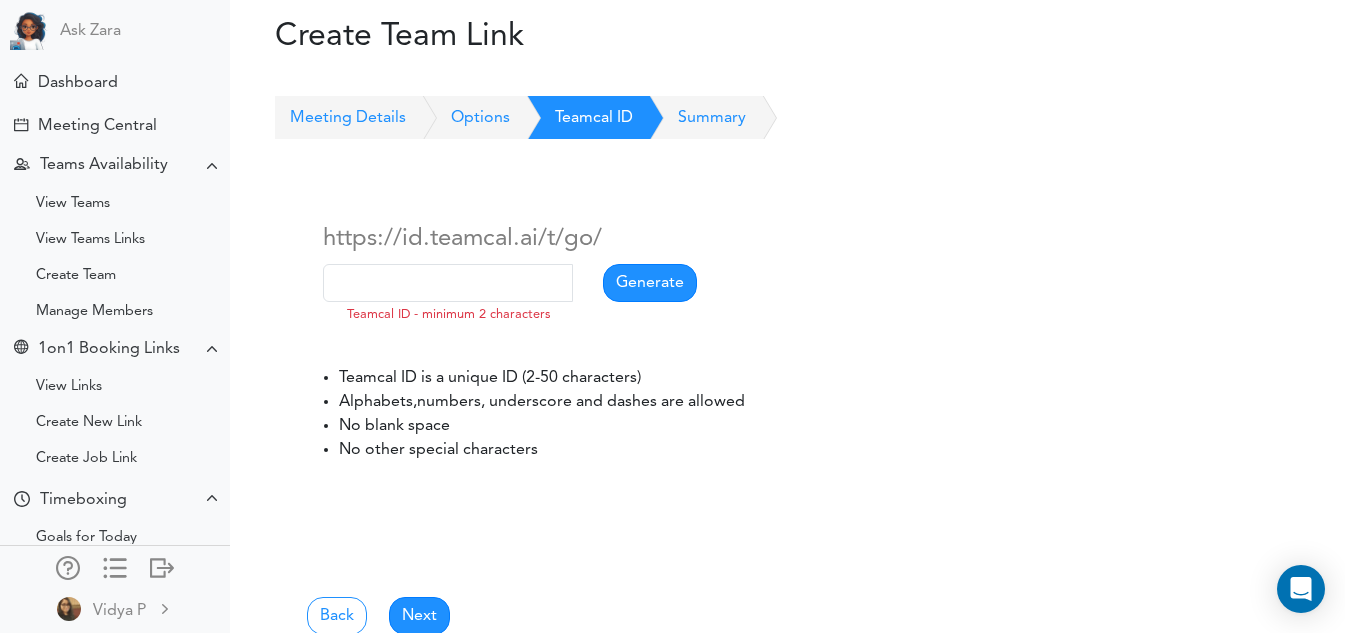 click on "https://id.teamcal.ai/t/go/
available
Teamcal ID - minimum 2 characters
Generate" at bounding box center [539, 268] 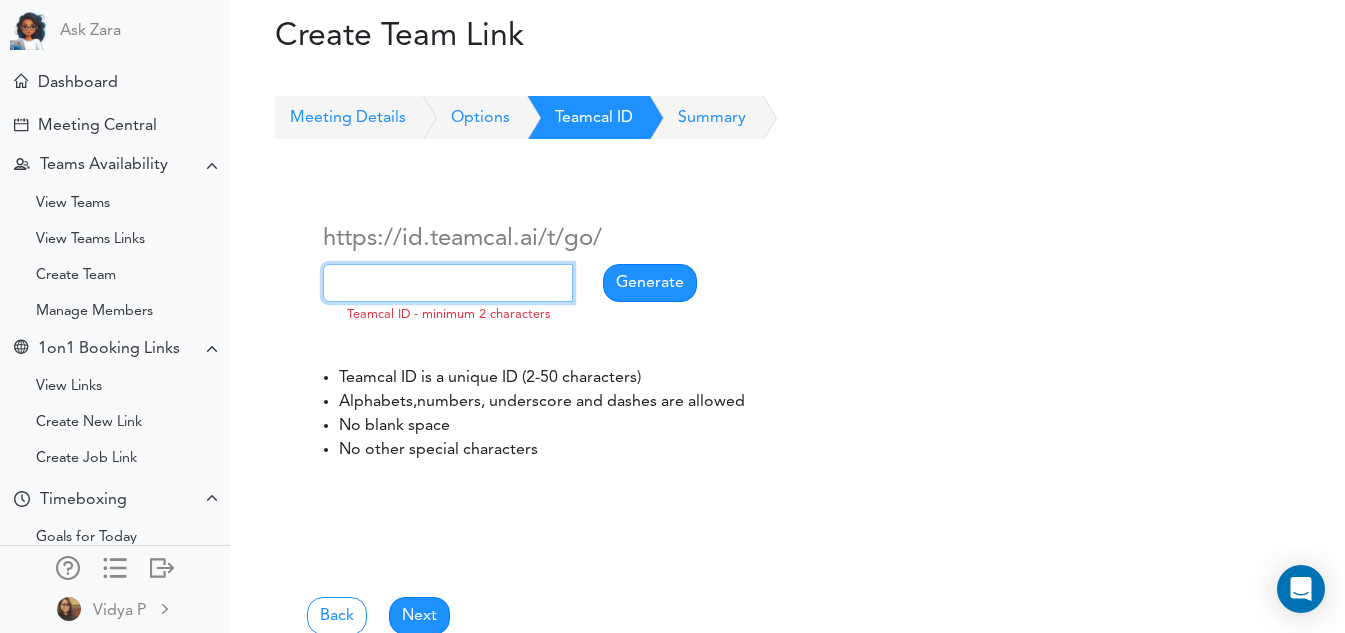 click at bounding box center [448, 283] 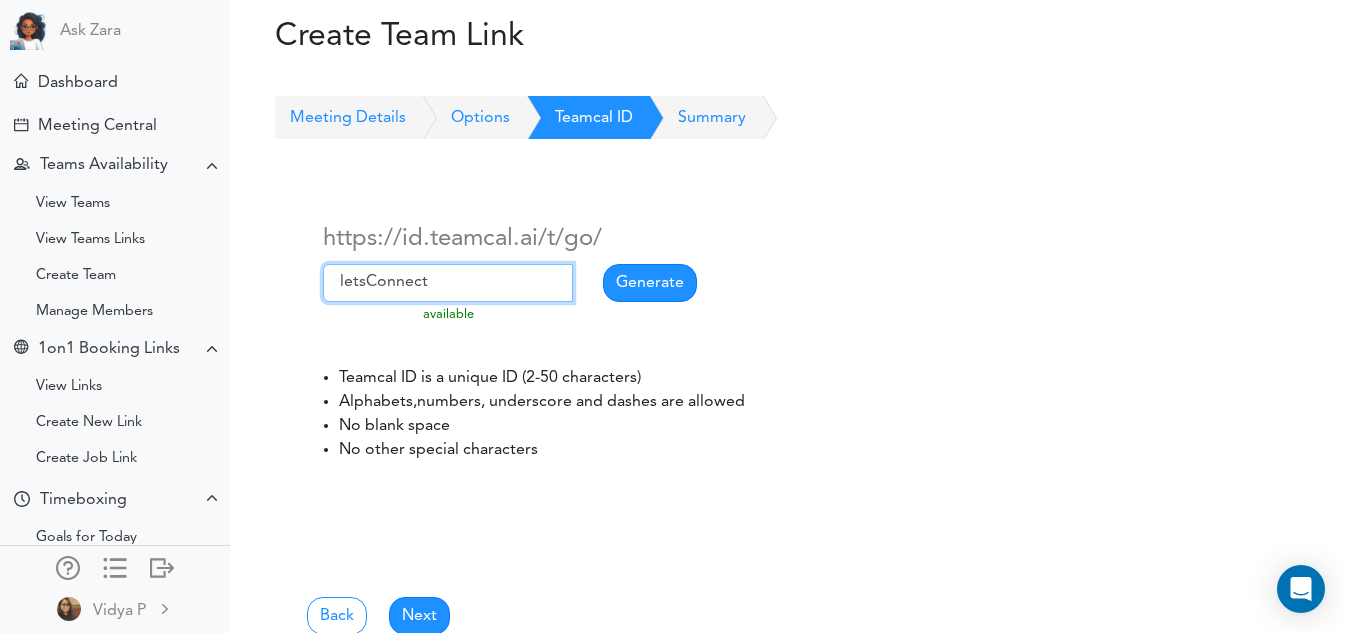 type on "letsConnec" 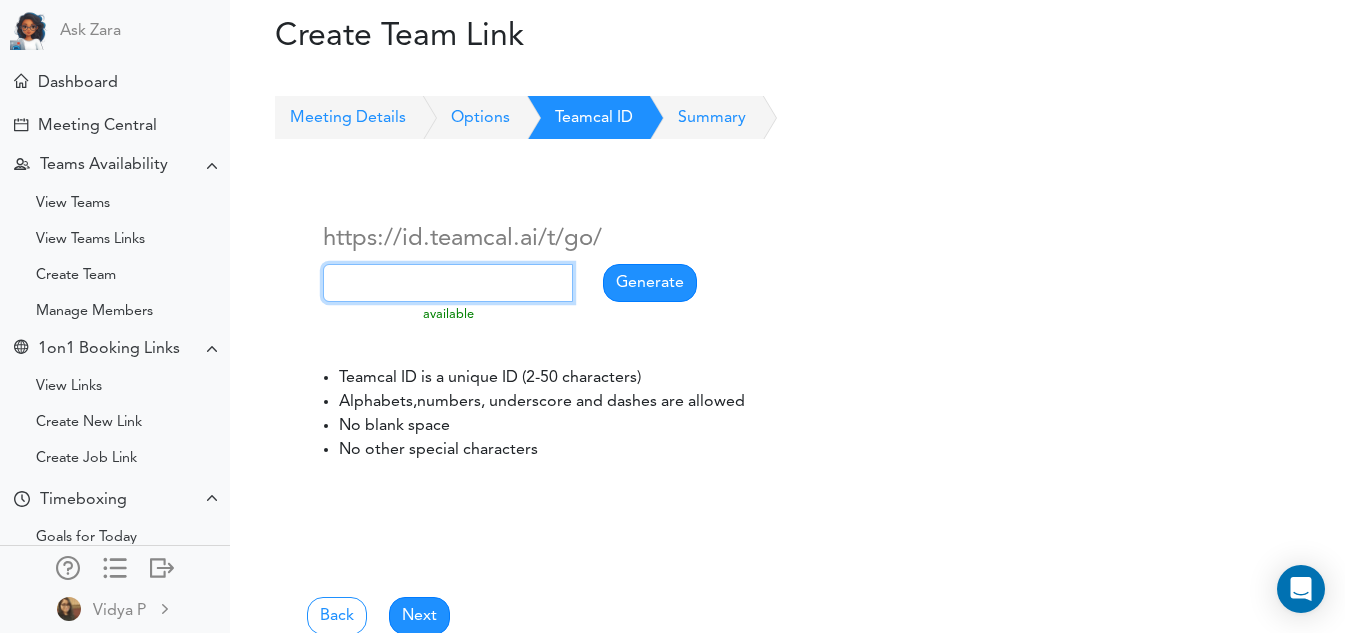 click at bounding box center (448, 283) 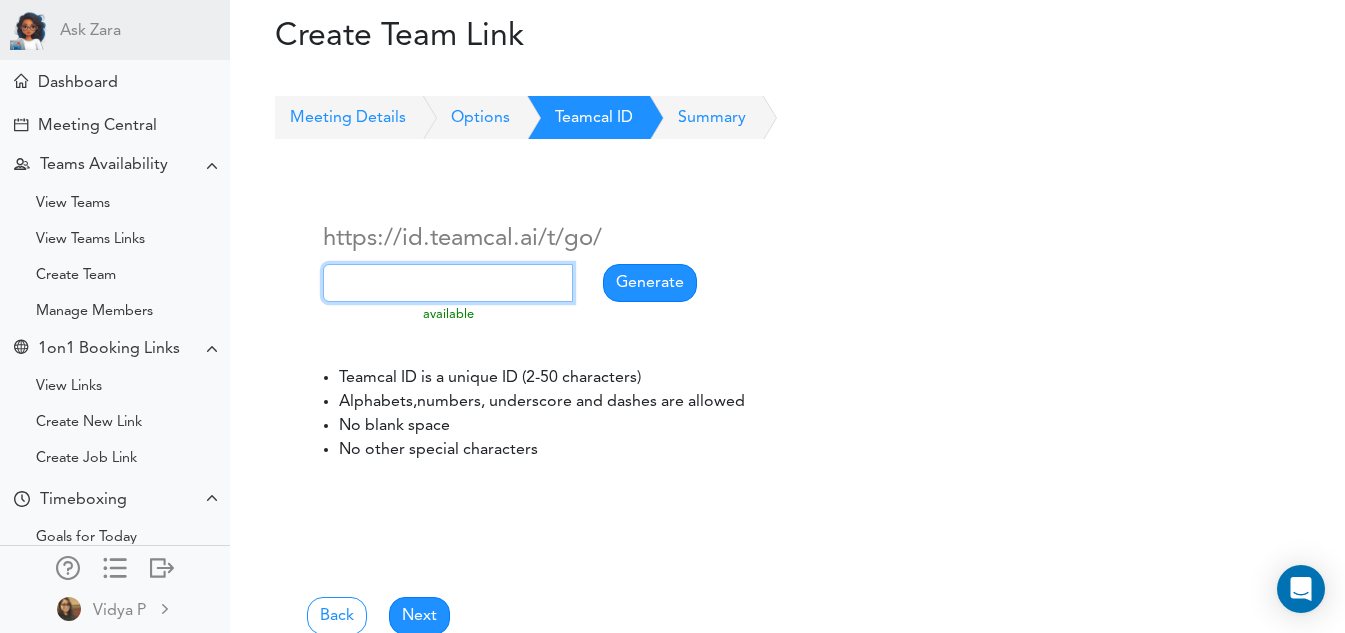 scroll, scrollTop: 76, scrollLeft: 0, axis: vertical 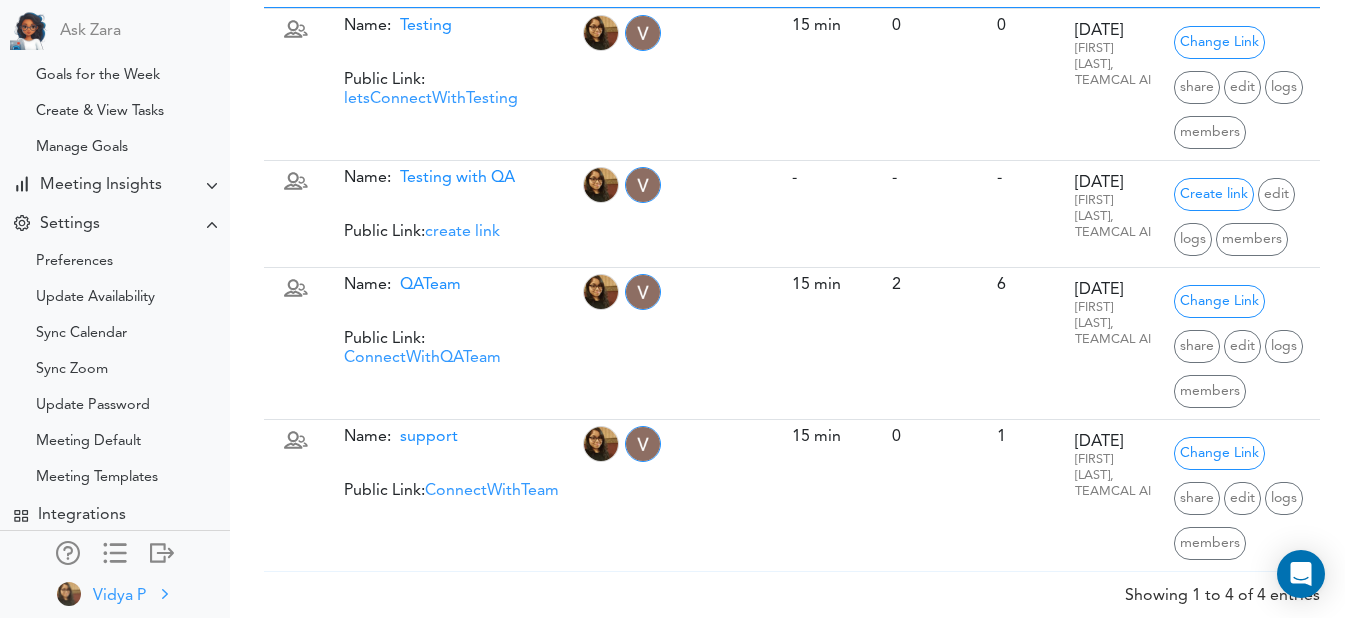 click on "Vidya P" at bounding box center (119, 596) 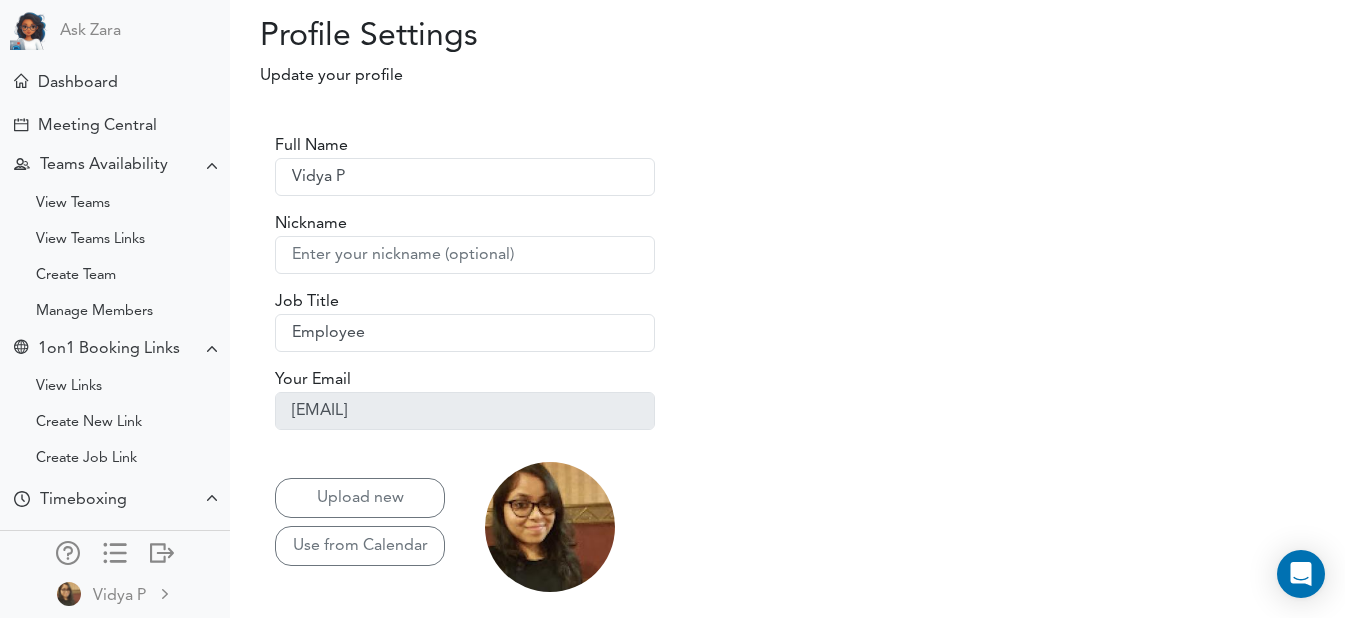 scroll, scrollTop: 38, scrollLeft: 0, axis: vertical 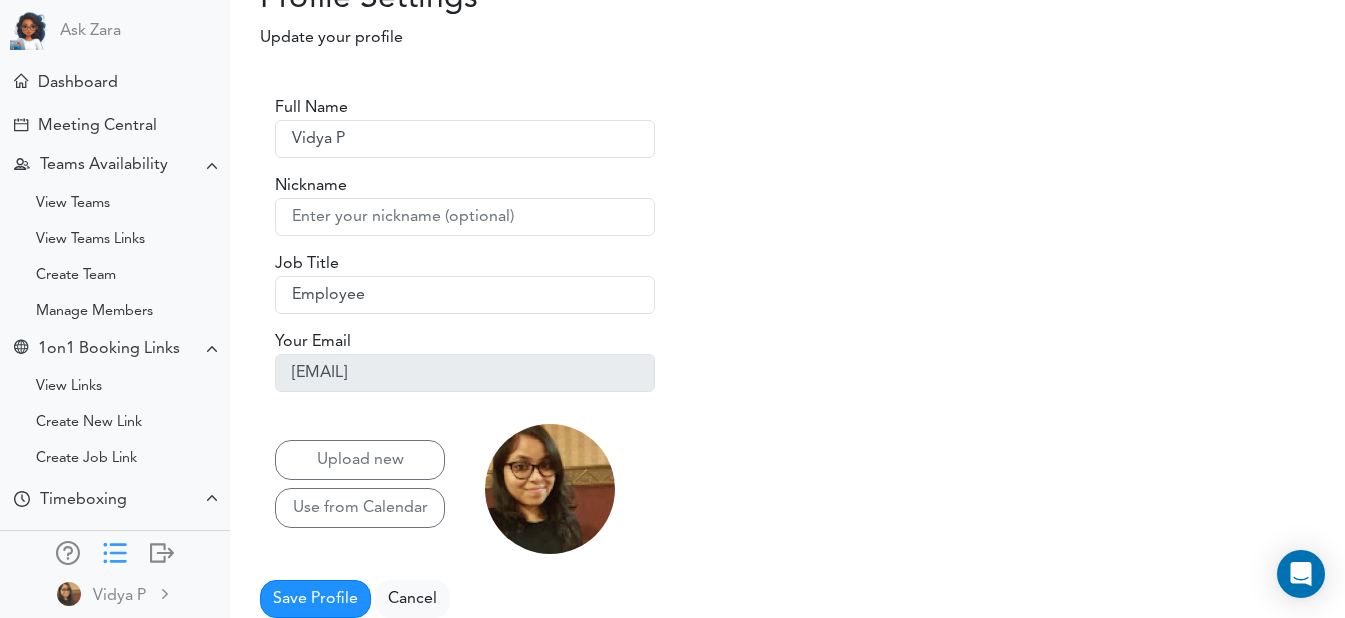 click at bounding box center (115, 551) 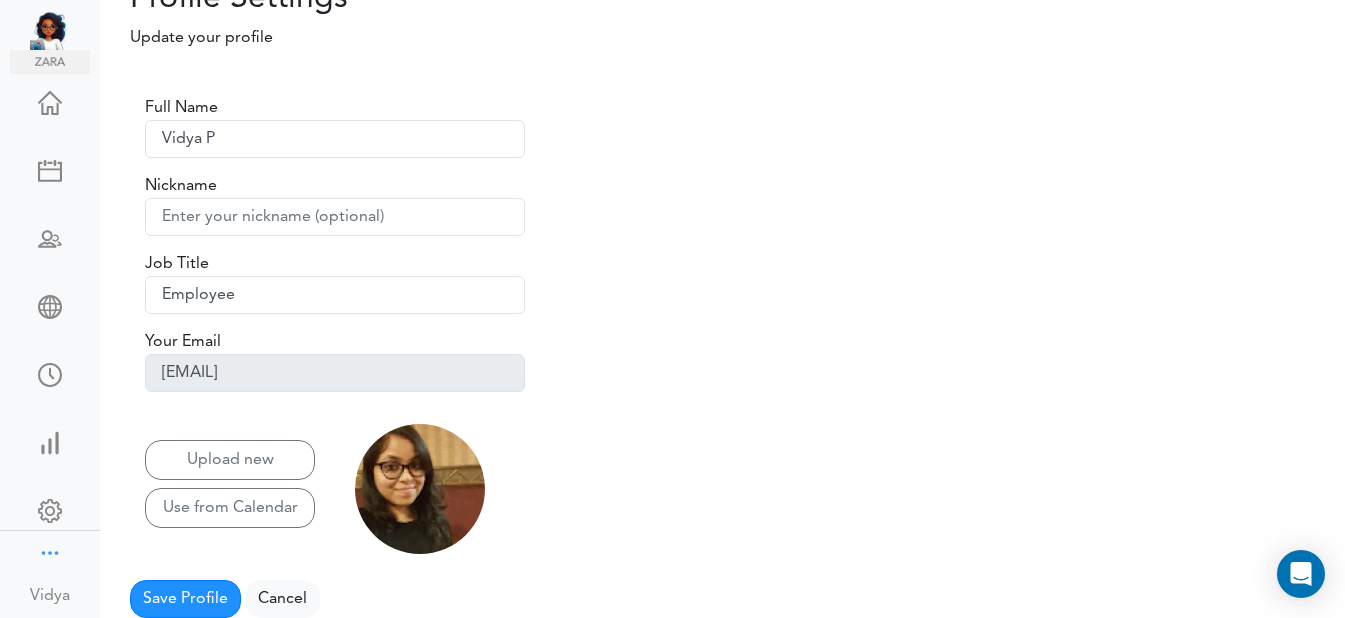 click at bounding box center (50, 551) 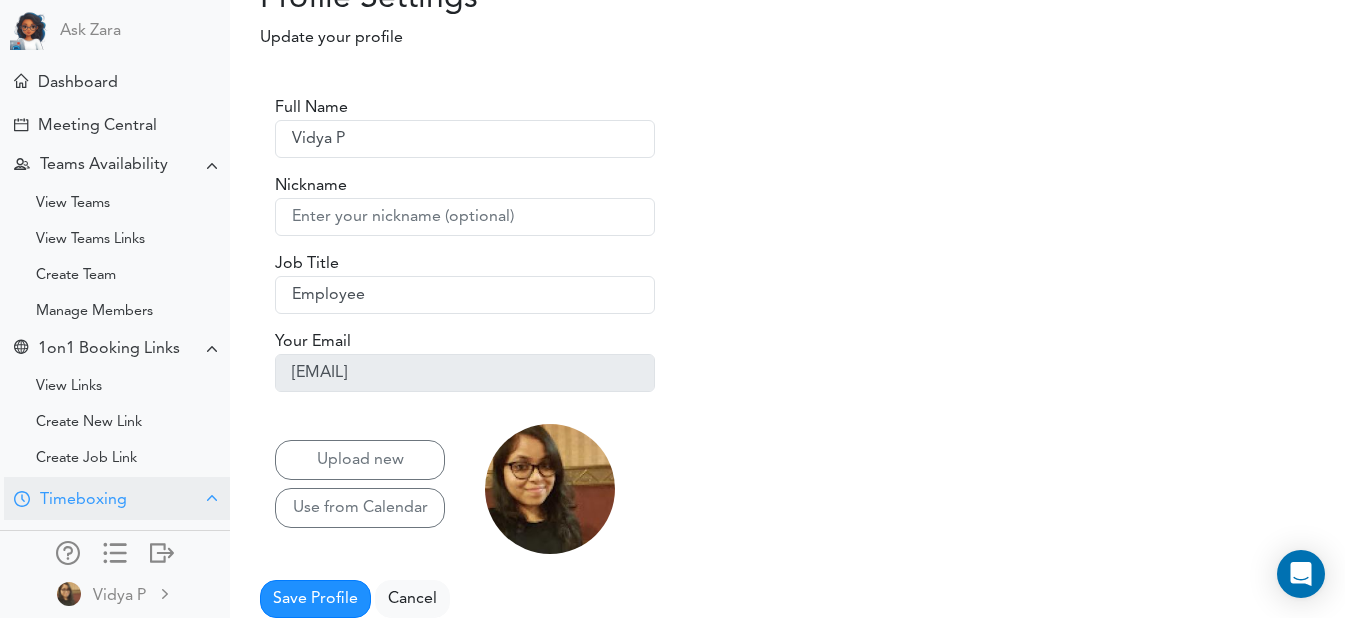 click on "Timeboxing" at bounding box center [117, 498] 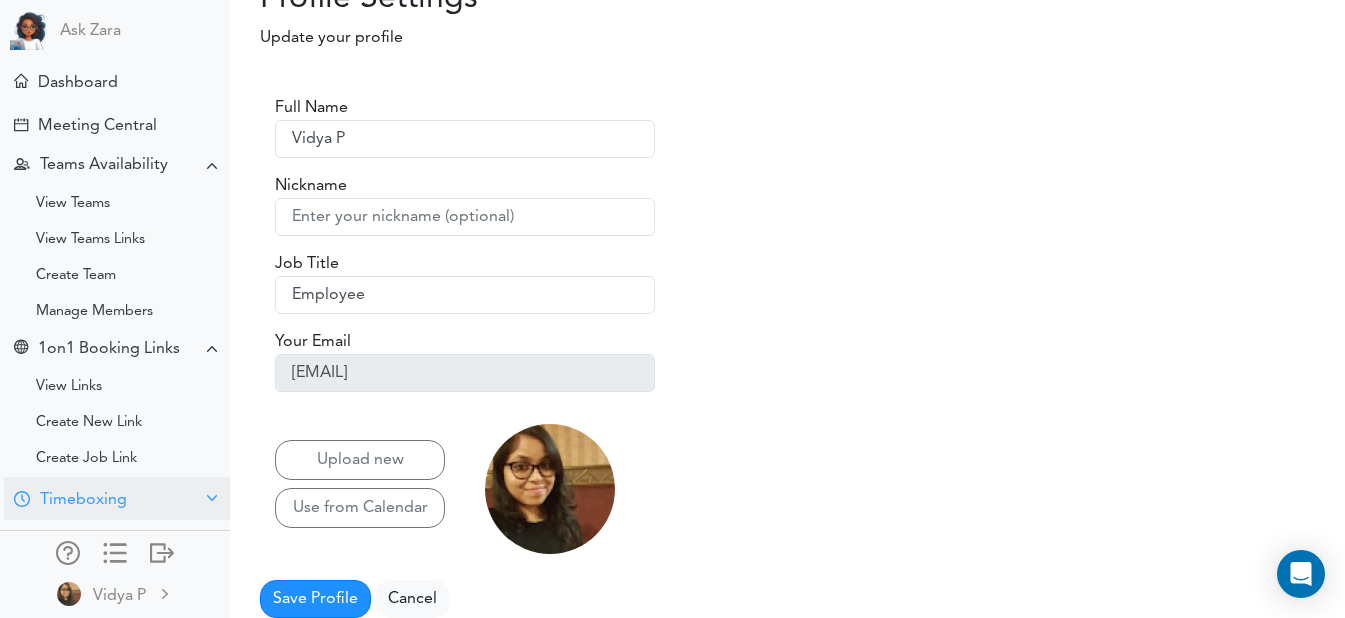 scroll, scrollTop: 0, scrollLeft: 0, axis: both 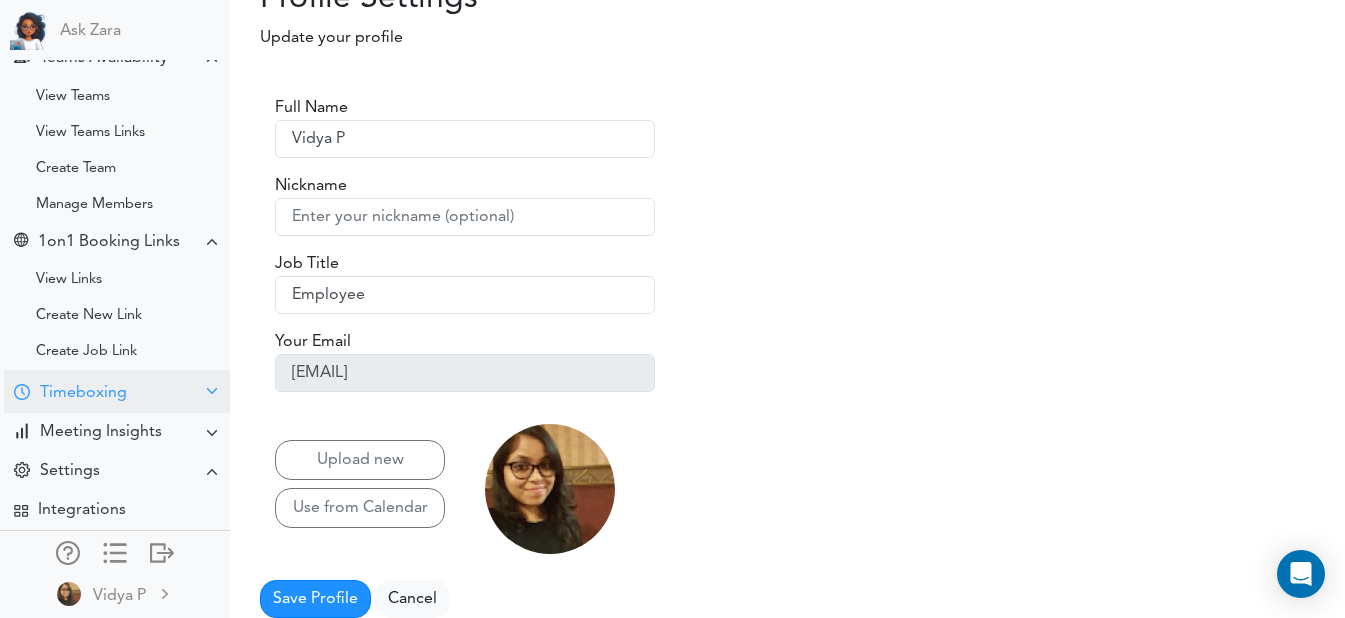 click on "Timeboxing" at bounding box center [83, 393] 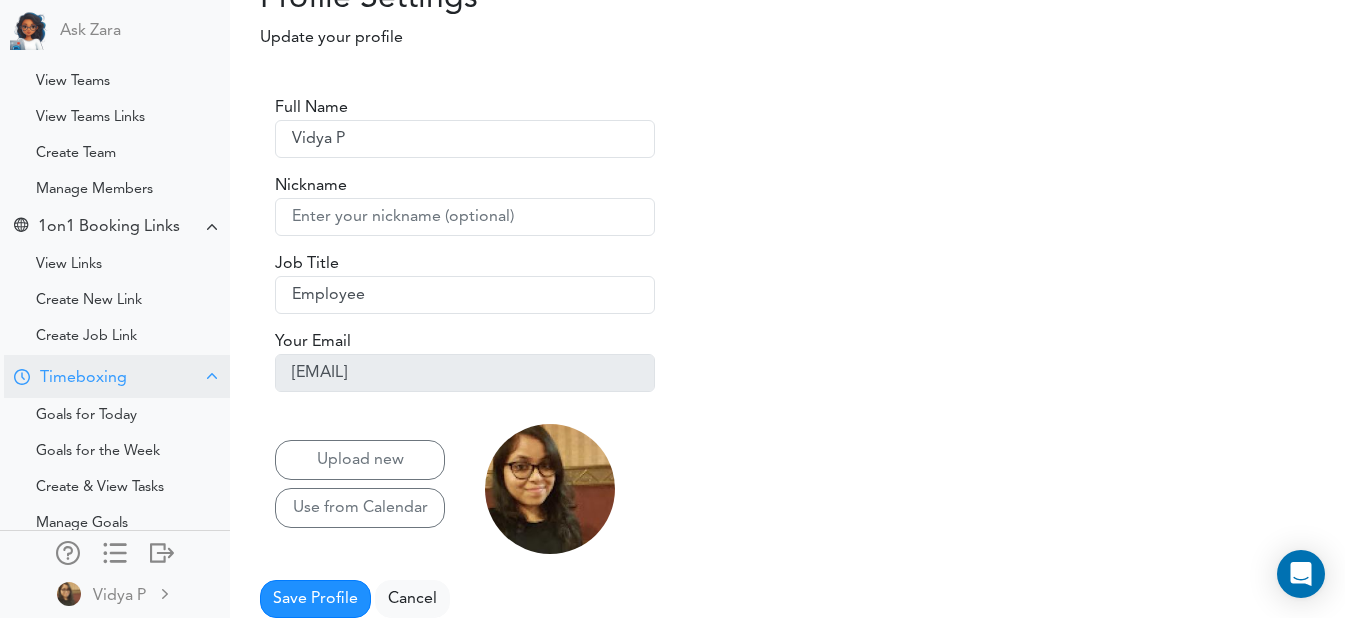 scroll, scrollTop: 0, scrollLeft: 0, axis: both 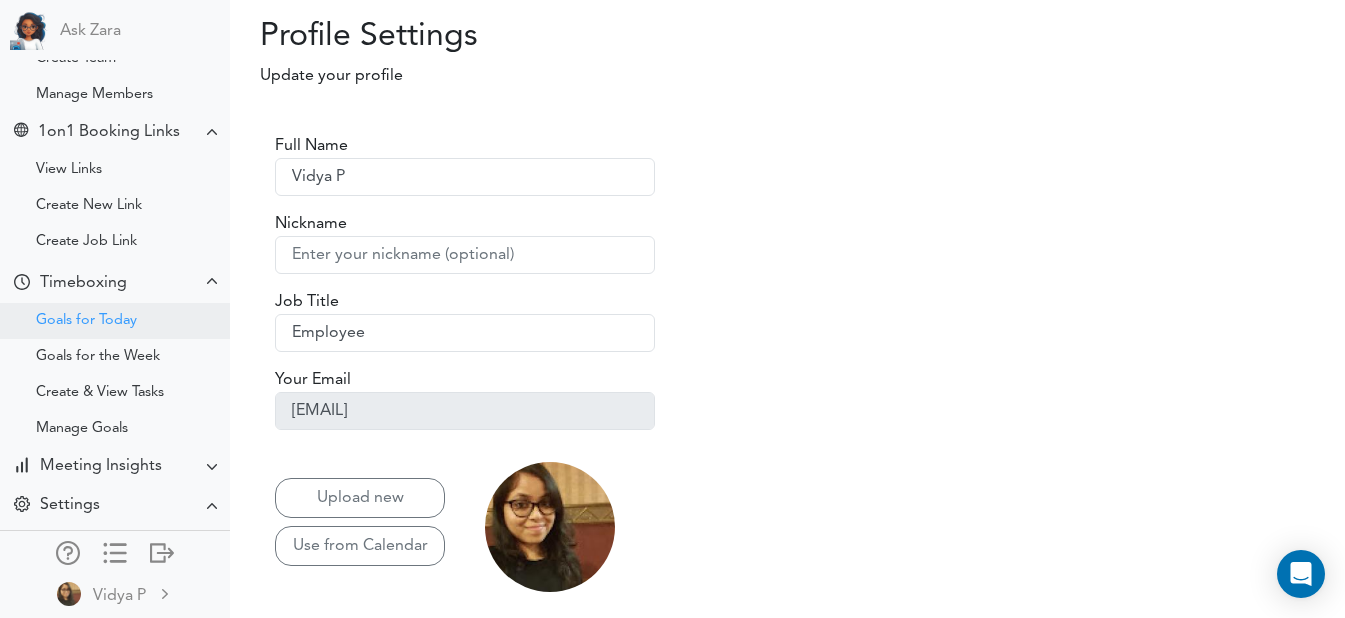 click on "Goals for Today" at bounding box center (86, 321) 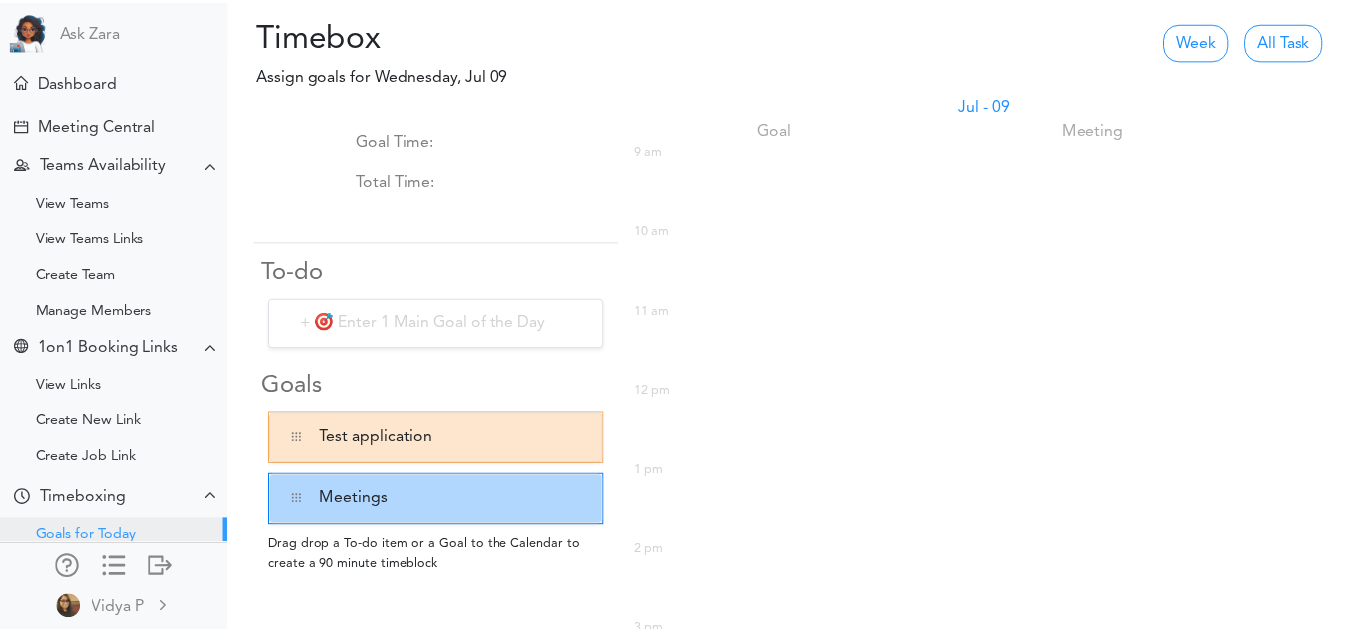 scroll, scrollTop: 0, scrollLeft: 0, axis: both 